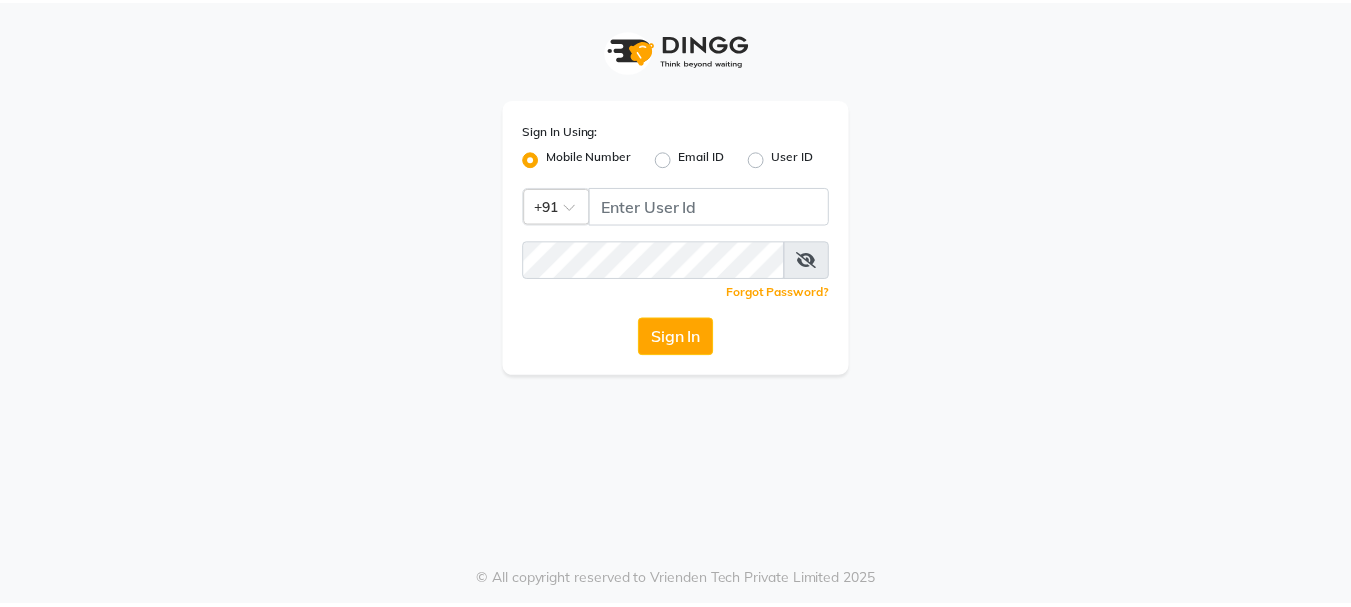 scroll, scrollTop: 0, scrollLeft: 0, axis: both 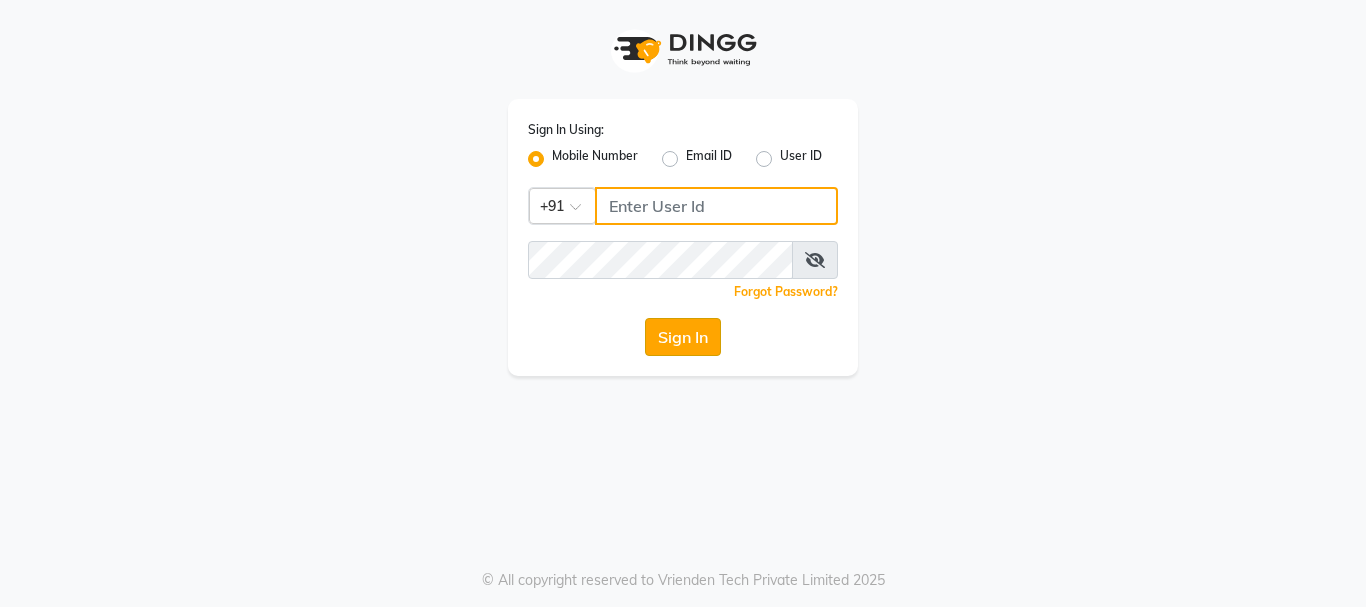 type on "[PHONE]" 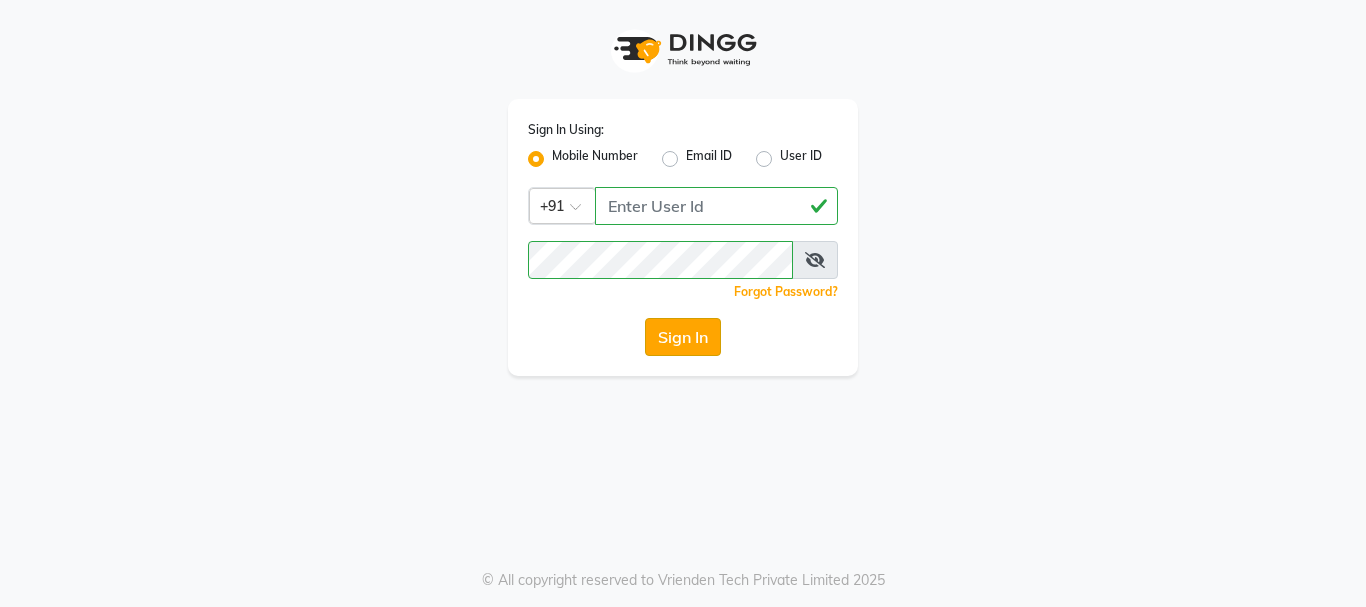 click on "Sign In" 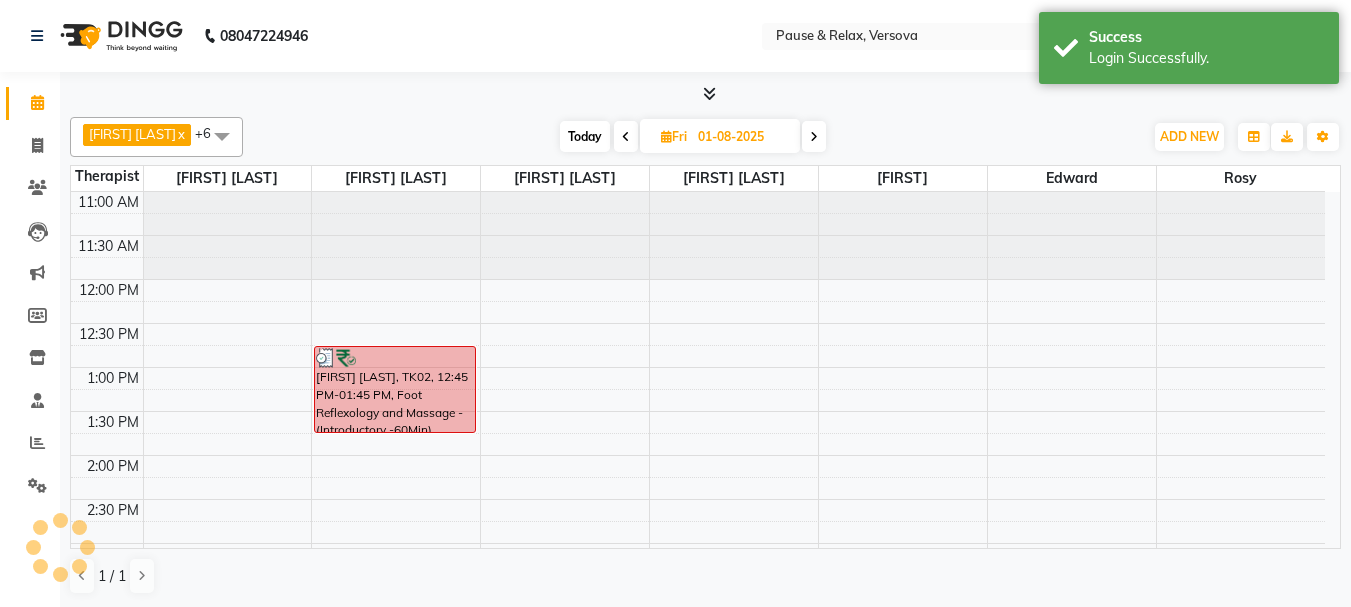 scroll, scrollTop: 0, scrollLeft: 0, axis: both 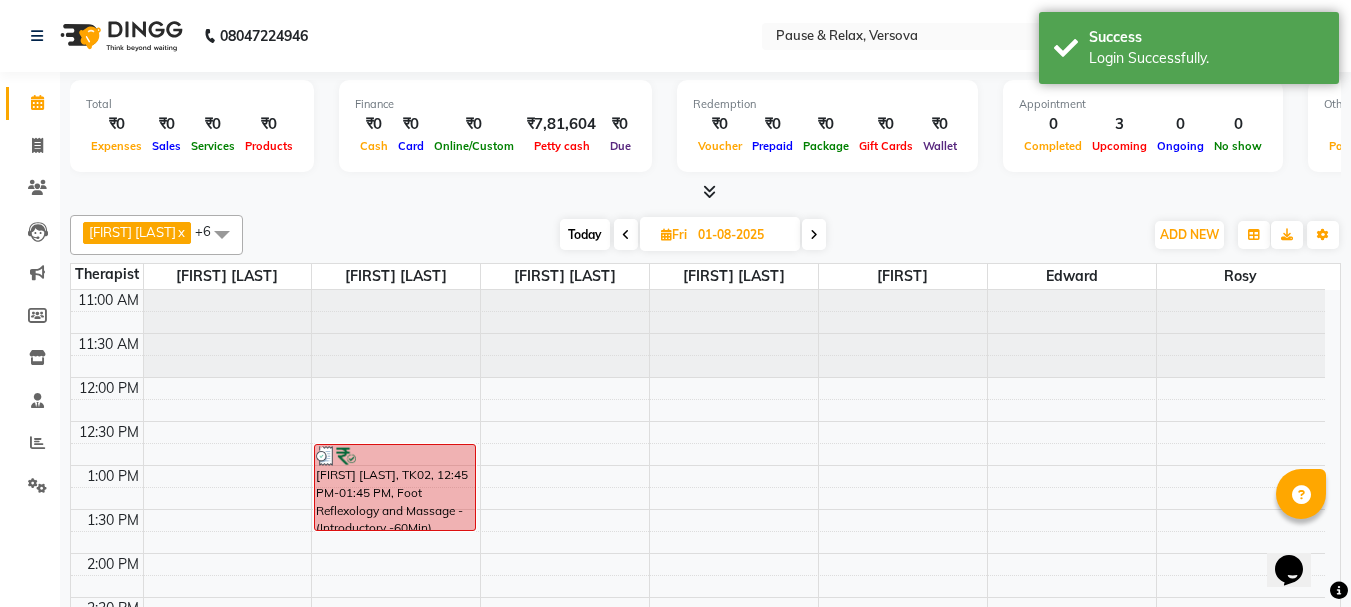 click on "Today" at bounding box center [585, 234] 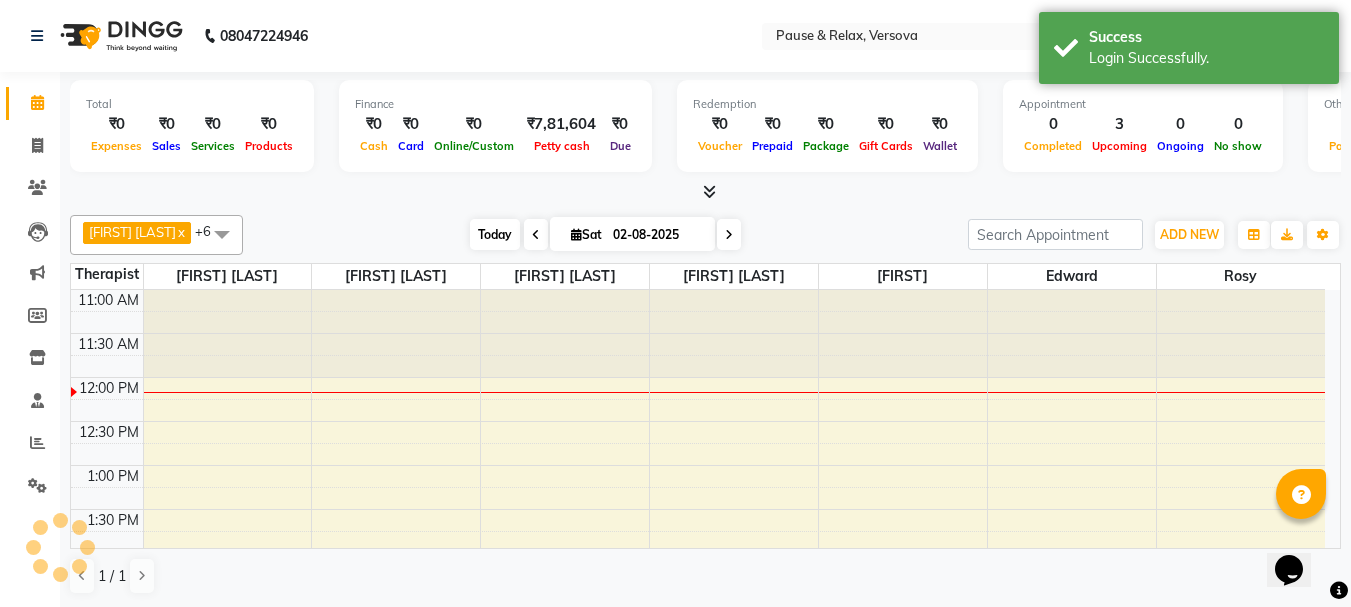 scroll, scrollTop: 89, scrollLeft: 0, axis: vertical 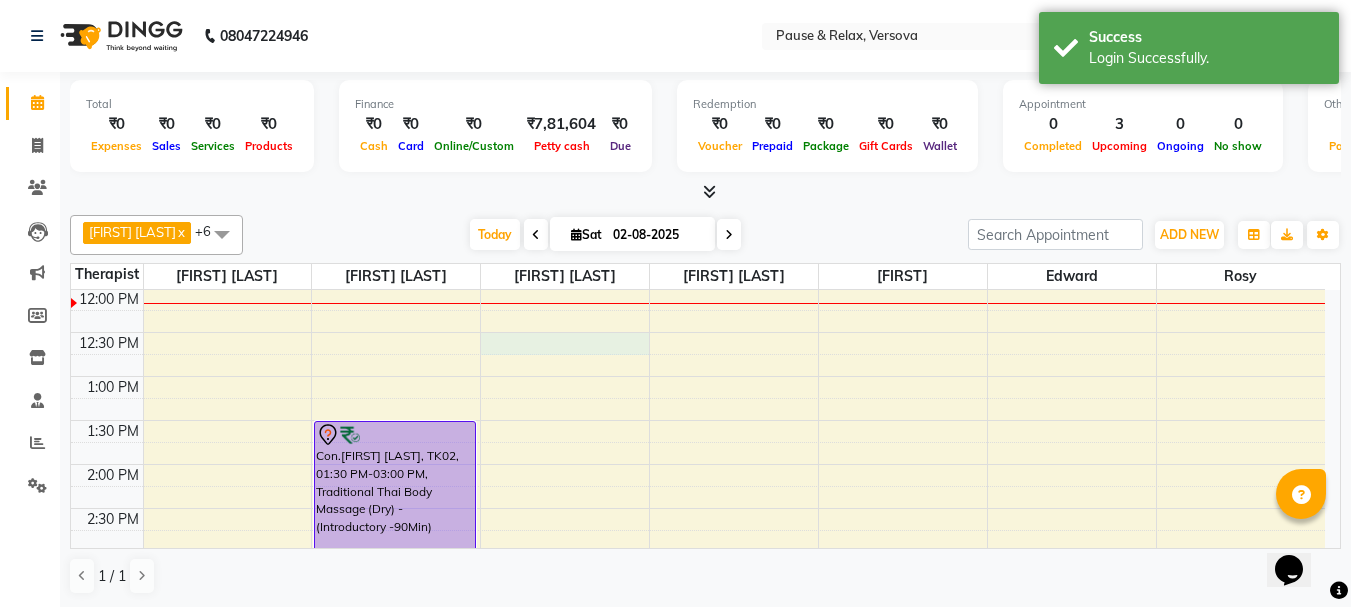 click on "11:00 AM 11:30 AM 12:00 PM 12:30 PM 1:00 PM 1:30 PM 2:00 PM 2:30 PM 3:00 PM 3:30 PM 4:00 PM 4:30 PM 5:00 PM 5:30 PM 6:00 PM 6:30 PM 7:00 PM 7:30 PM 8:00 PM 8:30 PM 9:00 PM 9:30 PM             [FIRST] [LAST], TK01, 04:30 PM-06:00 PM, Traditional Thai Body Massage (Dry) - (Introductory -90Min)             Con.[FIRST] [LAST], TK02, 01:30 PM-03:00 PM, Traditional Thai Body Massage (Dry) - (Introductory -90Min)             Mr [FIRST] [LAST], TK03, 05:30 PM-07:00 PM, Foot Reflexology and Massage - (Introductory -90Min)" at bounding box center [698, 684] 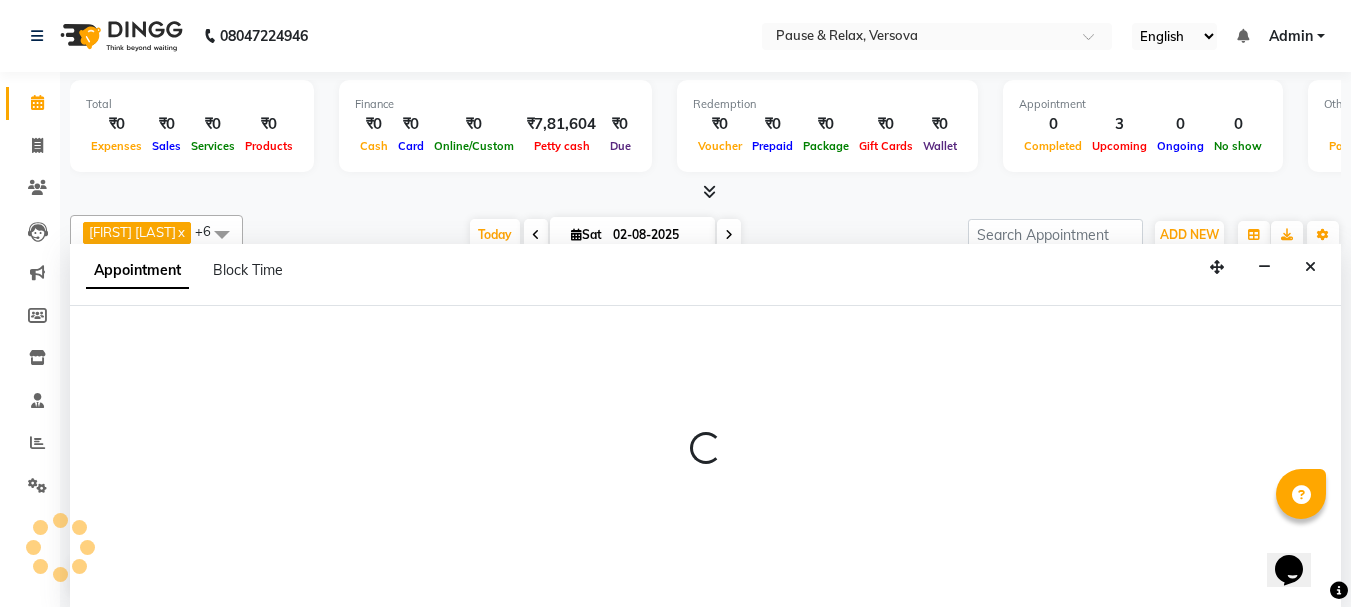 select on "53335" 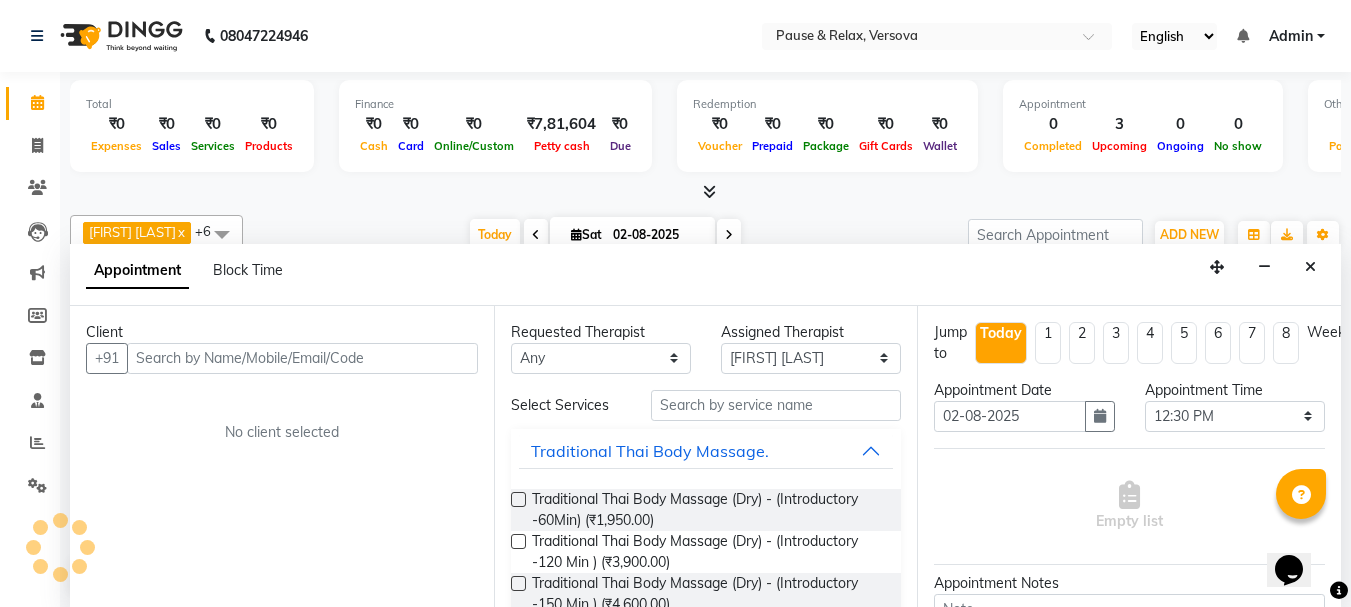 scroll, scrollTop: 1, scrollLeft: 0, axis: vertical 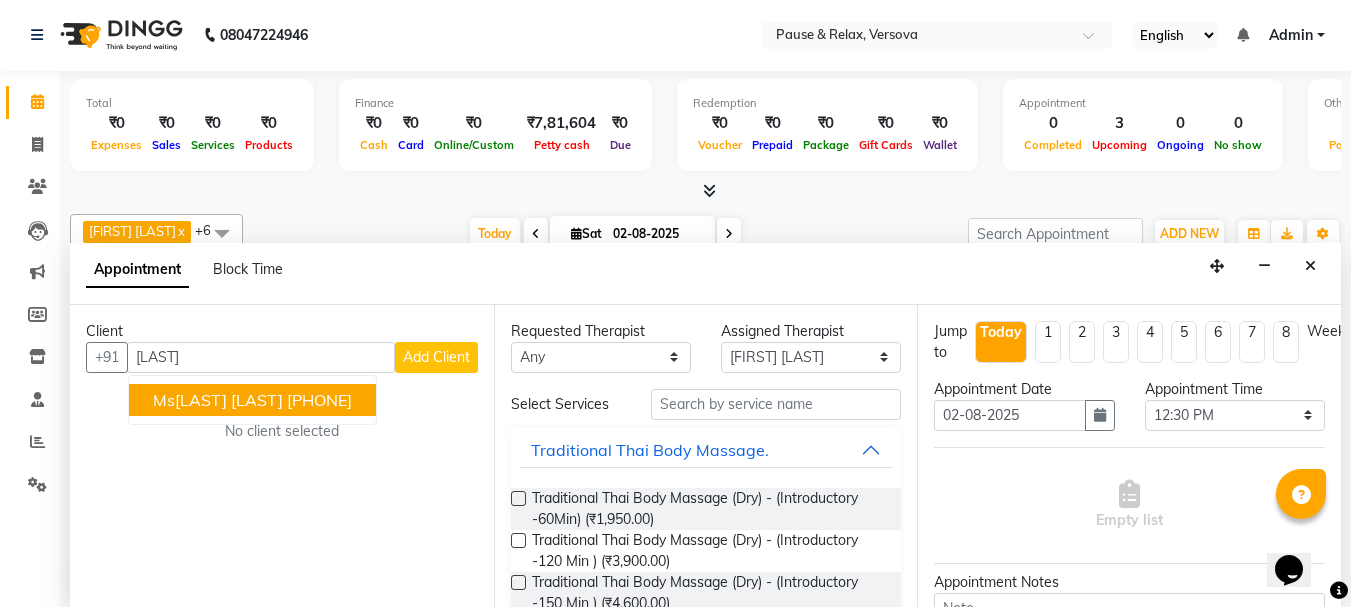 click on "[PHONE]" at bounding box center (319, 400) 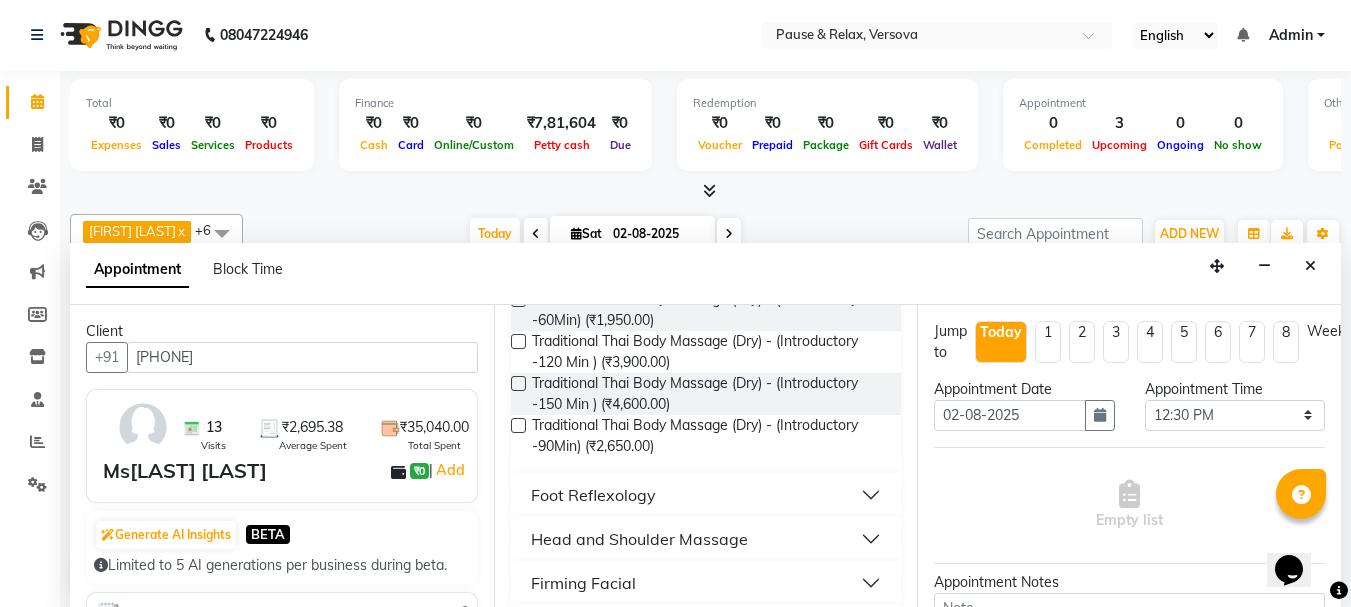 scroll, scrollTop: 206, scrollLeft: 0, axis: vertical 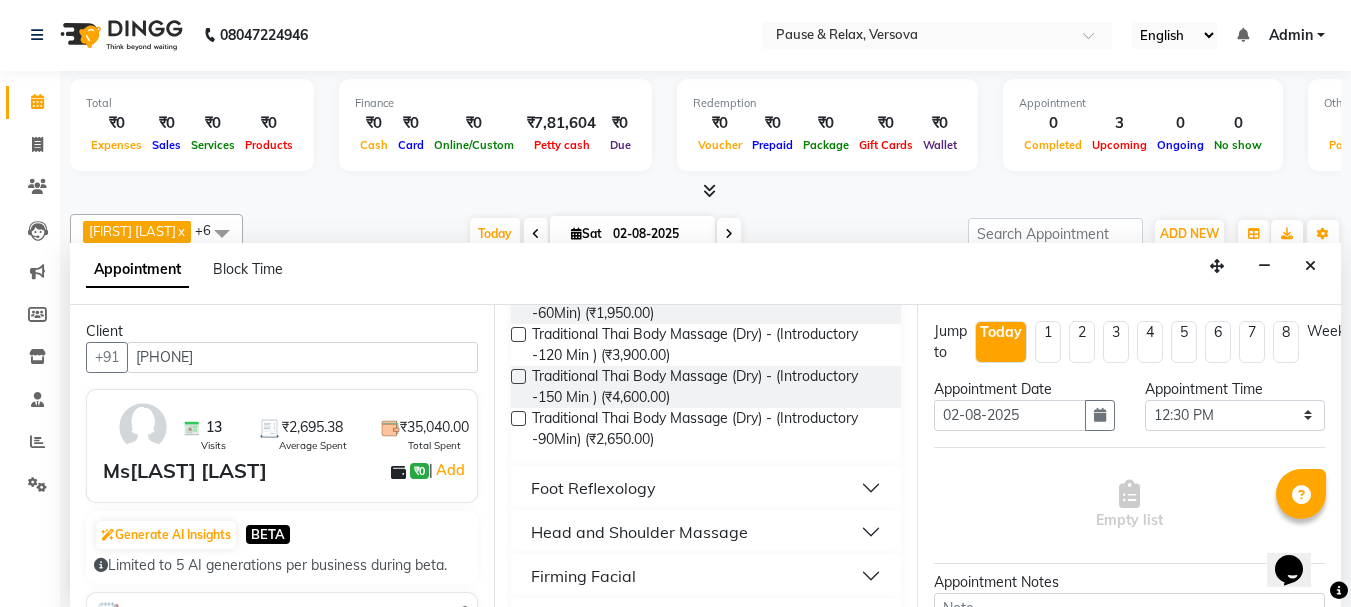 type on "[PHONE]" 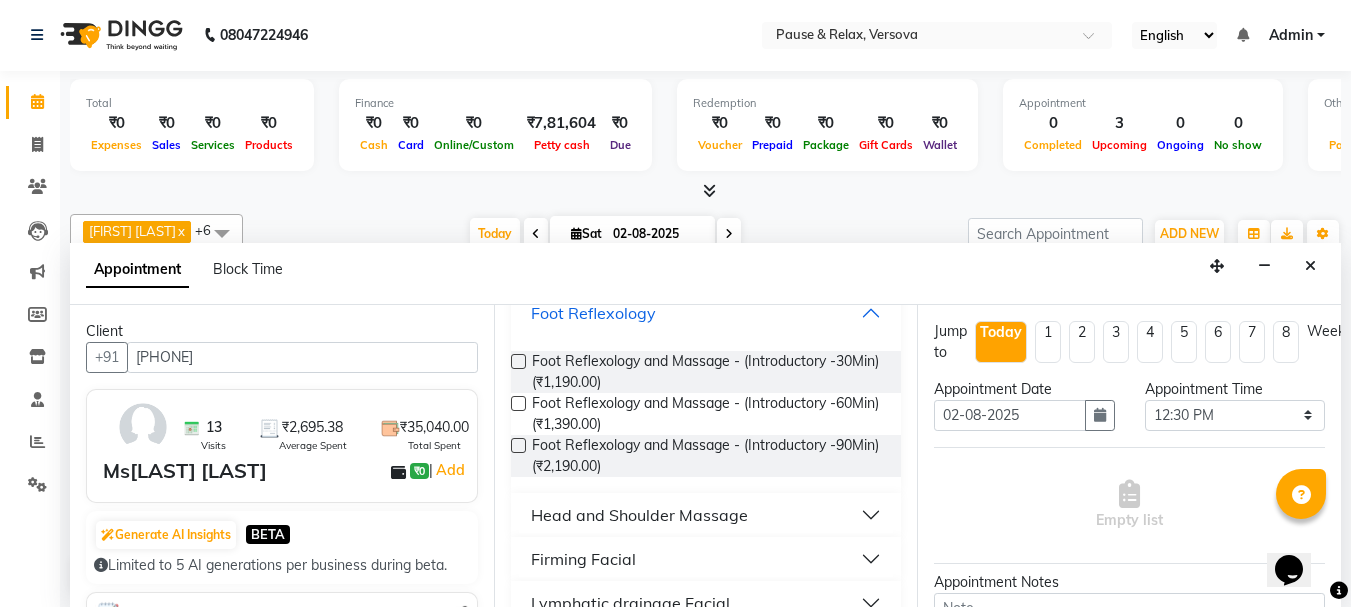 scroll, scrollTop: 384, scrollLeft: 0, axis: vertical 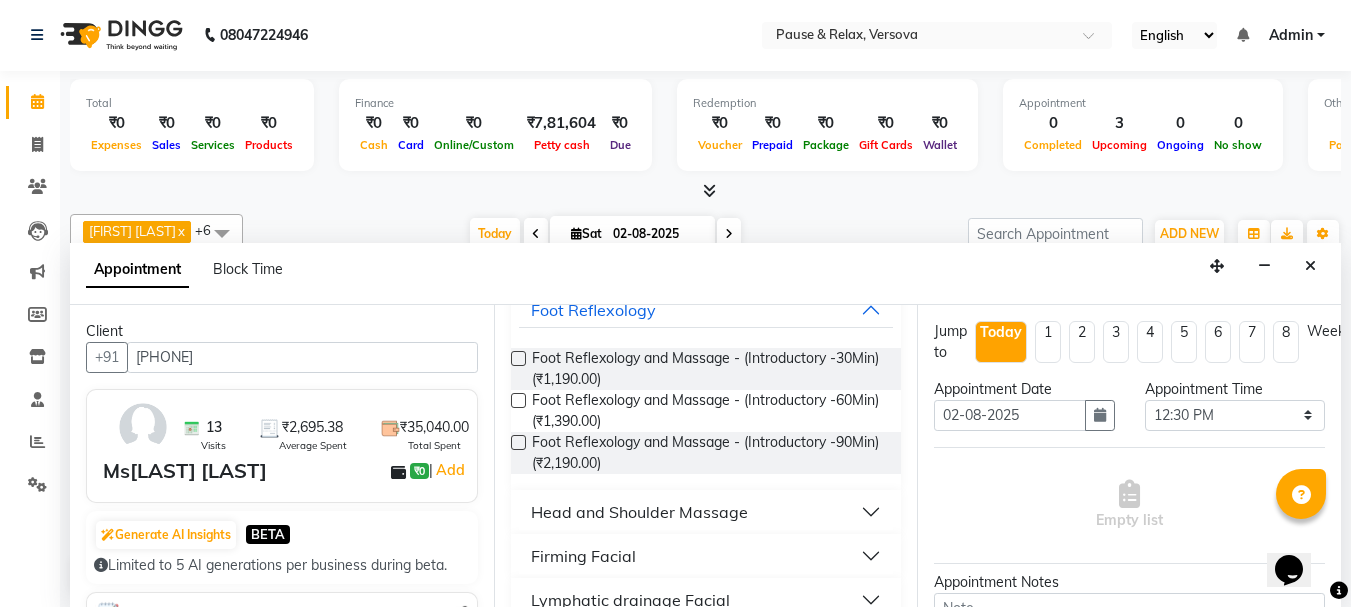 click at bounding box center (518, 442) 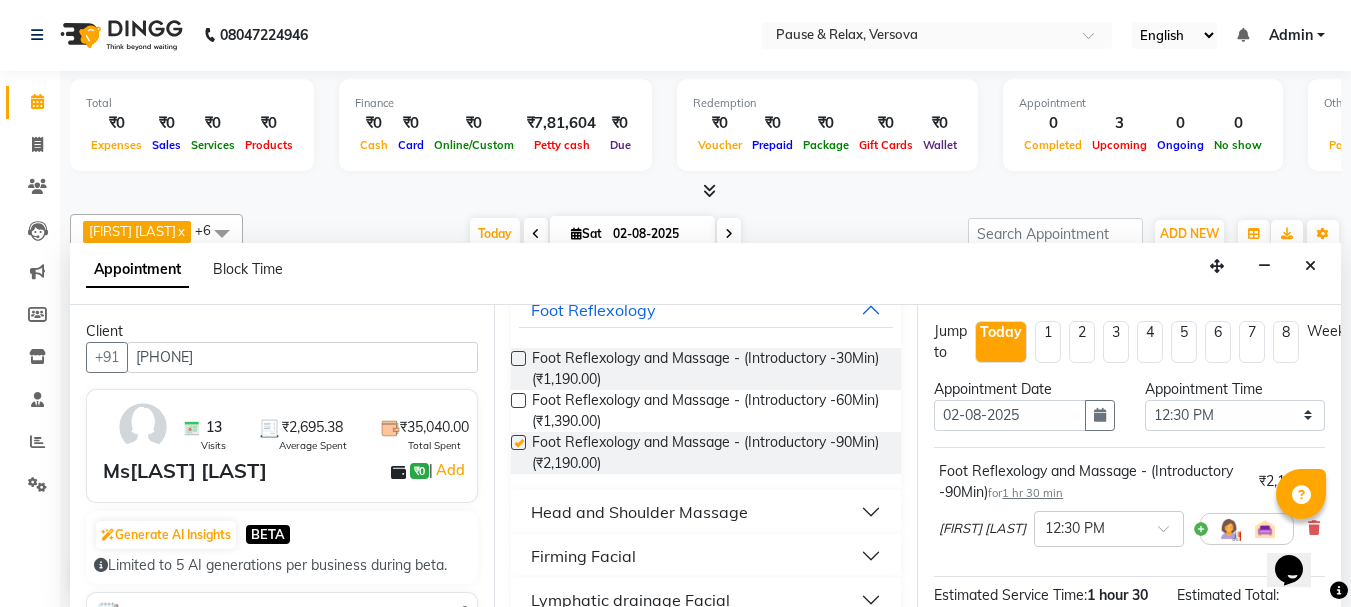 checkbox on "false" 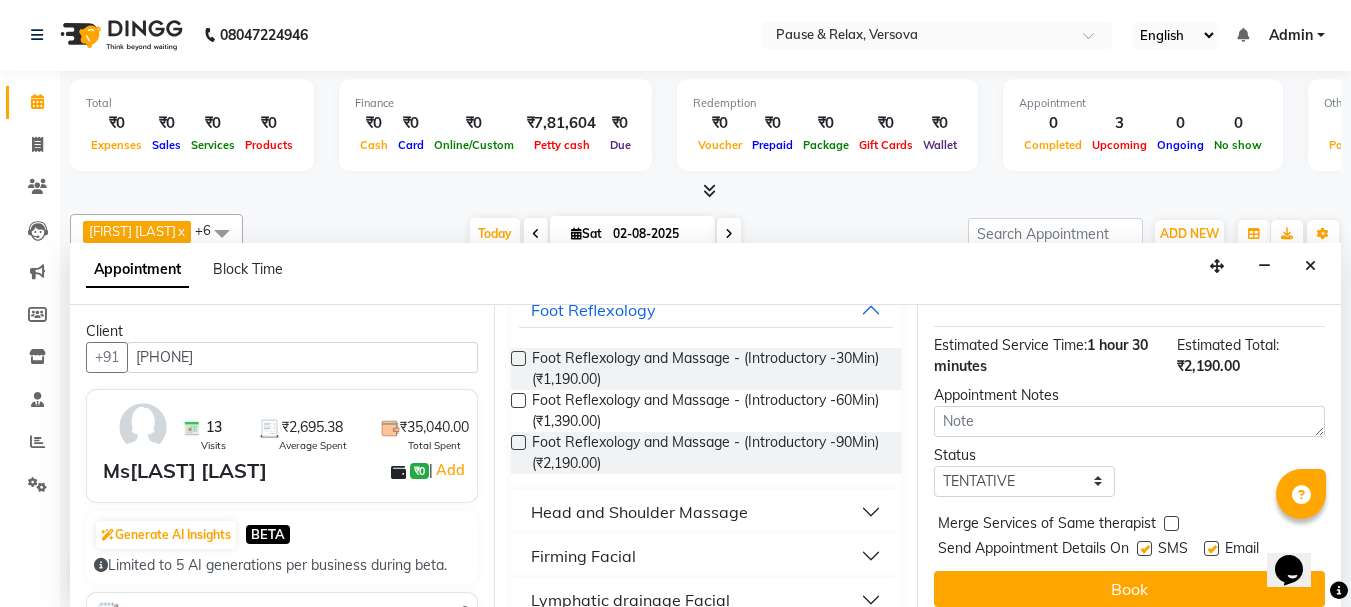 scroll, scrollTop: 284, scrollLeft: 0, axis: vertical 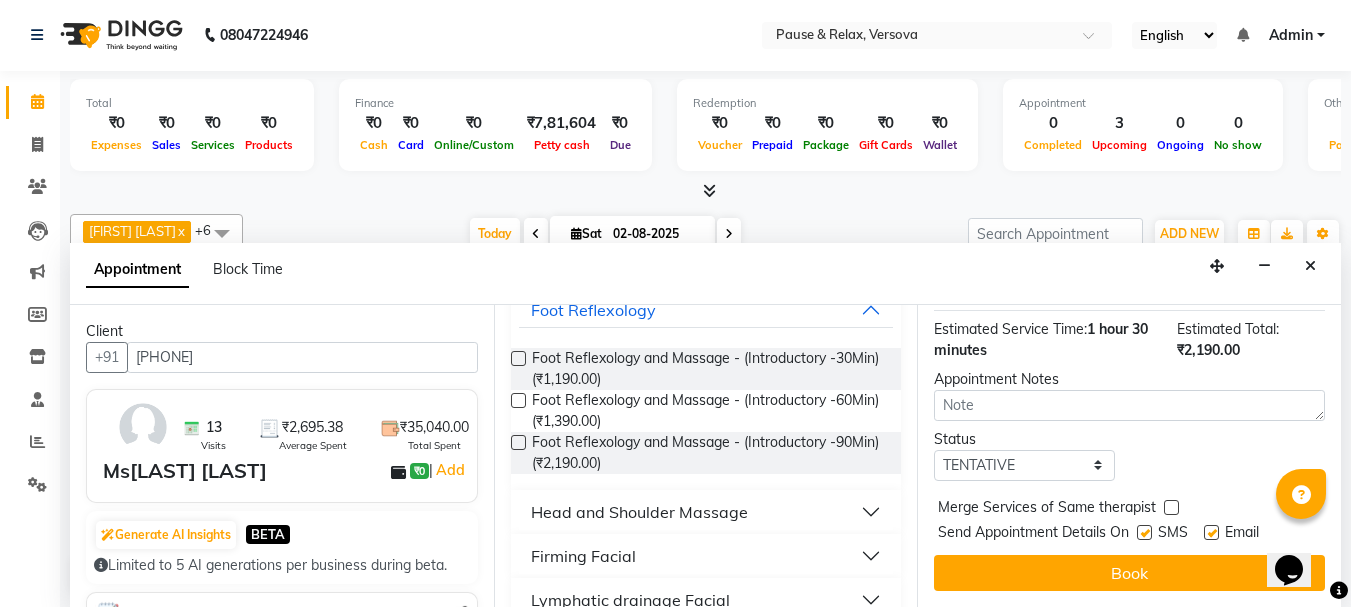 click at bounding box center (1211, 532) 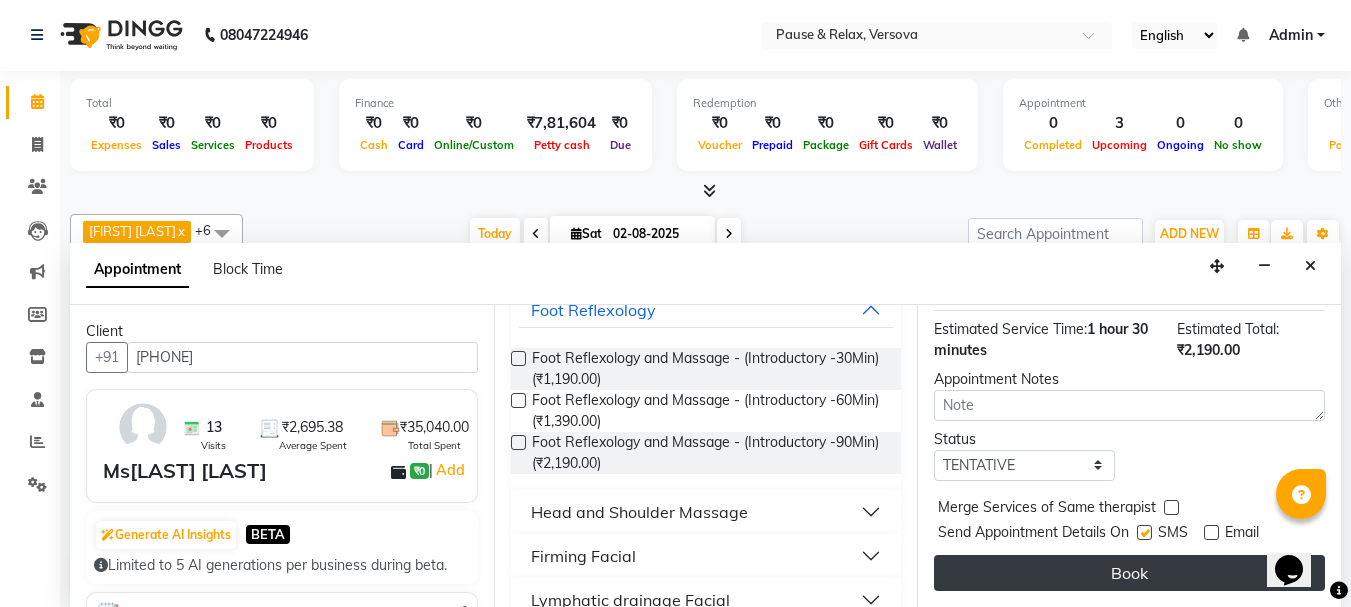 click on "Book" at bounding box center (1129, 573) 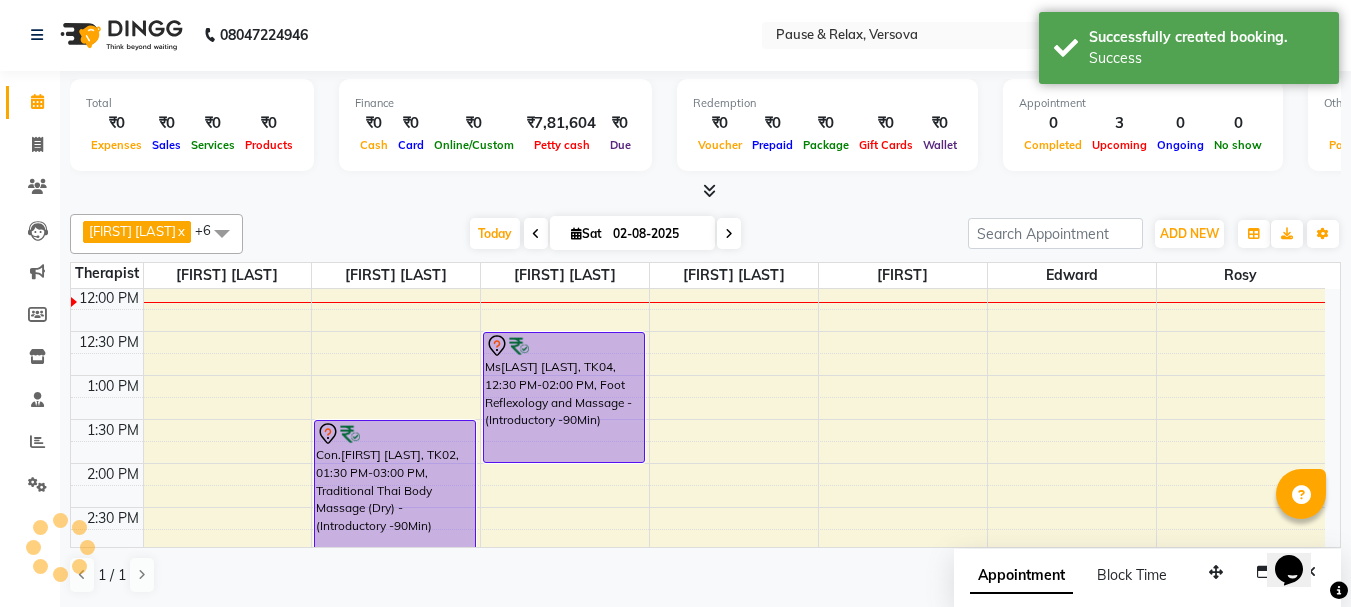 scroll, scrollTop: 0, scrollLeft: 0, axis: both 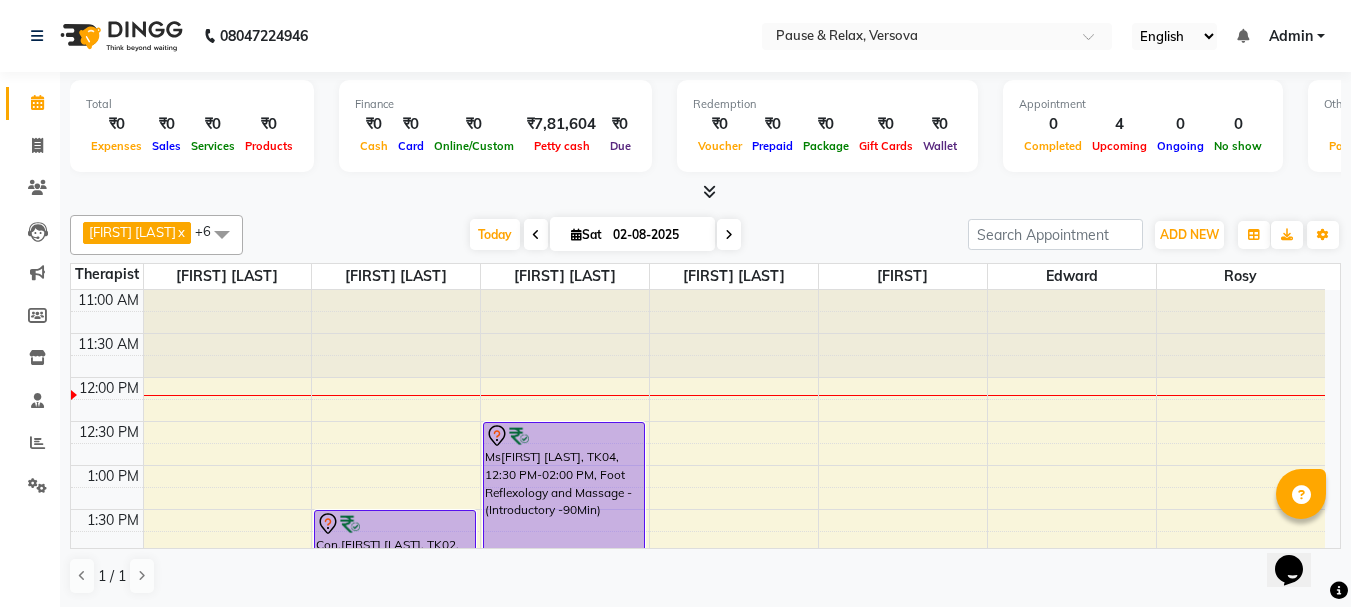 click at bounding box center [729, 235] 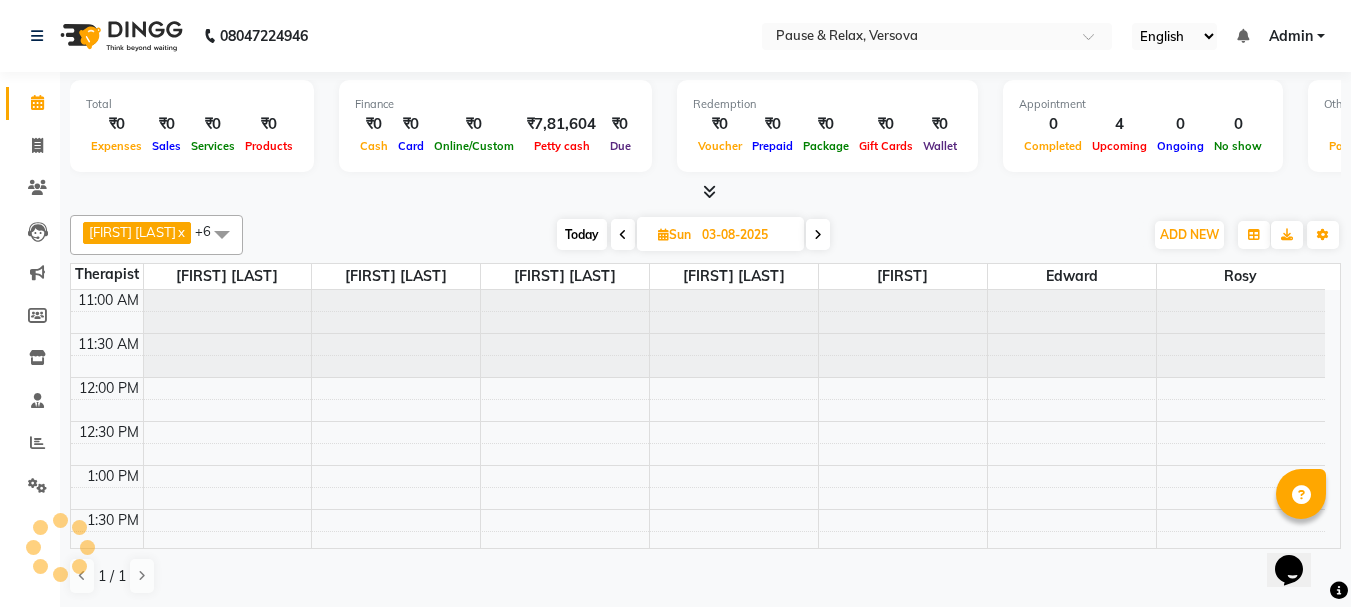 scroll, scrollTop: 89, scrollLeft: 0, axis: vertical 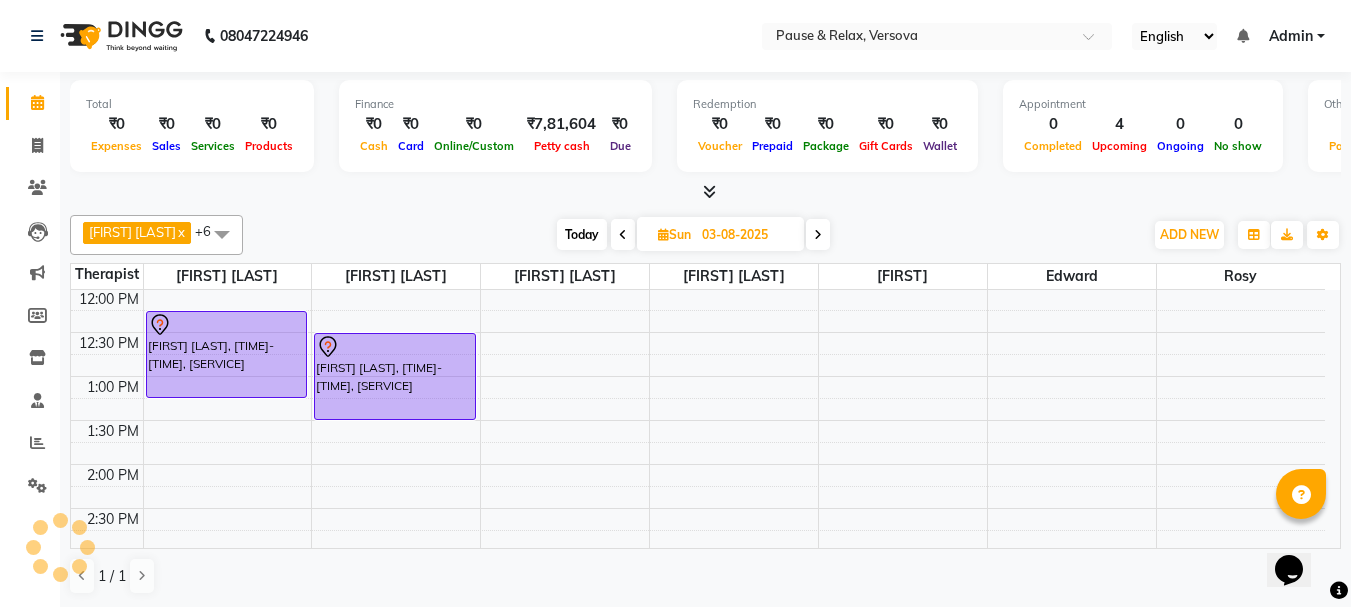 click at bounding box center [623, 235] 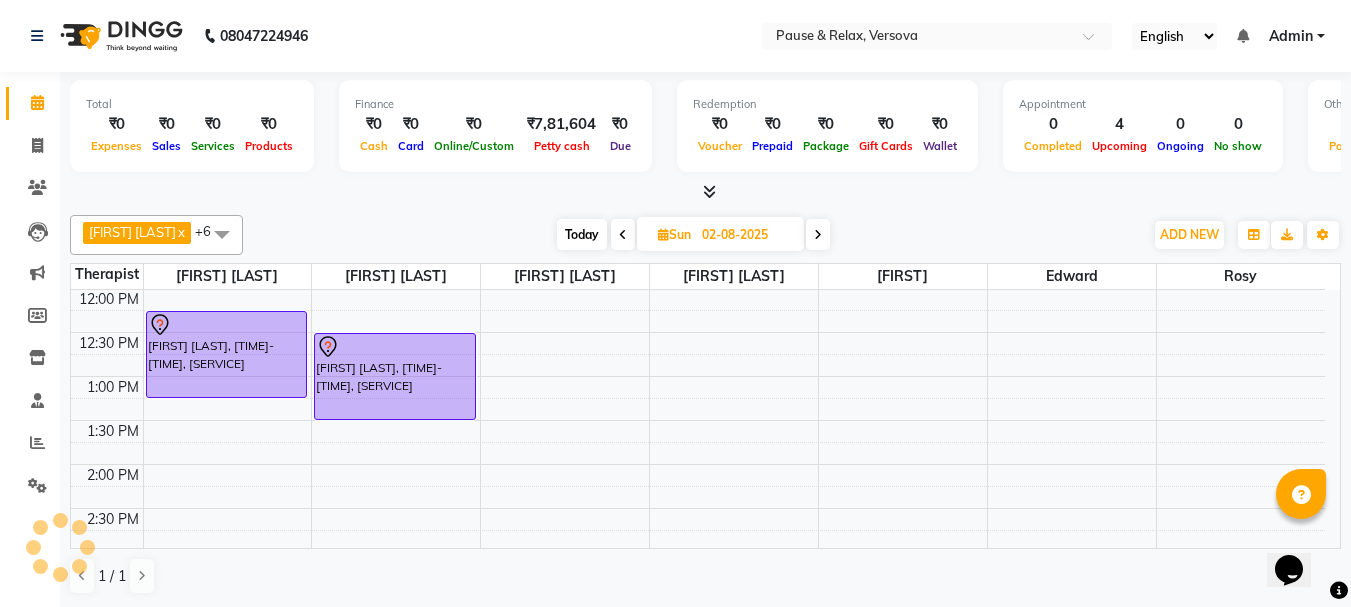 scroll, scrollTop: 89, scrollLeft: 0, axis: vertical 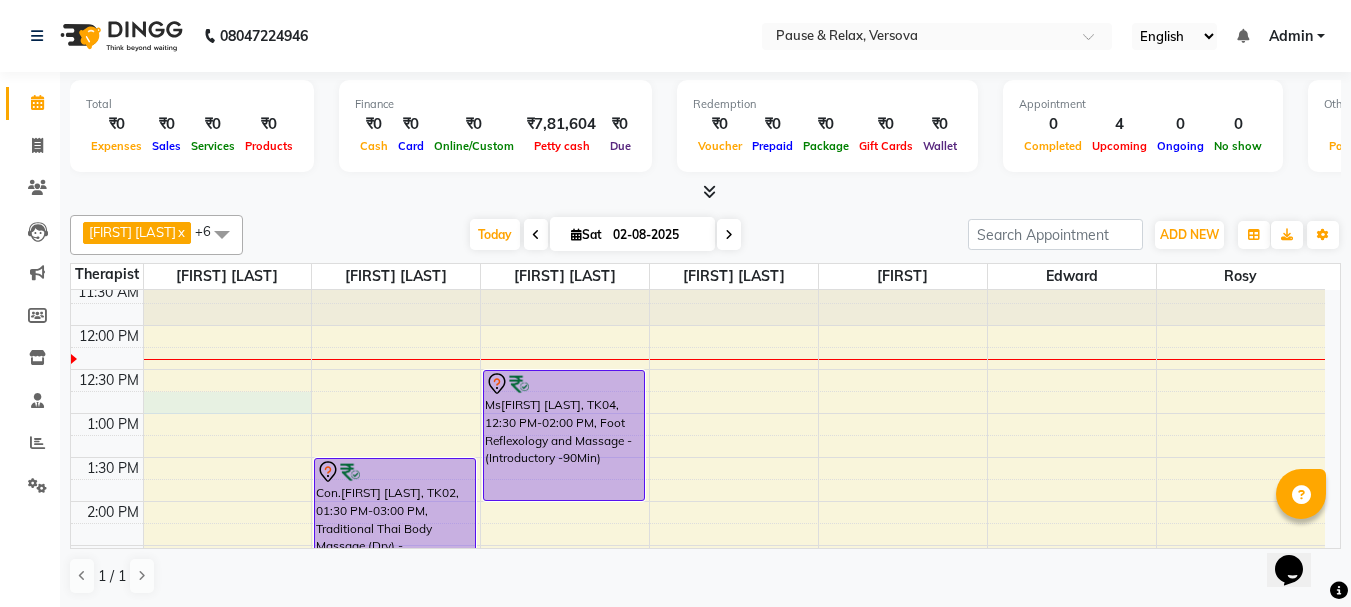 click on "[FIRST] [LAST], [CODE], [TIME]-[TIME], [SERVICE]             Con.[FIRST] [LAST], [CODE], [TIME]-[TIME], [SERVICE]             Mr [FIRST] [LAST], [CODE], [TIME]-[TIME], [SERVICE]             Ms[FIRST] [LAST], [CODE], [TIME]-[TIME], [SERVICE]" at bounding box center [698, 721] 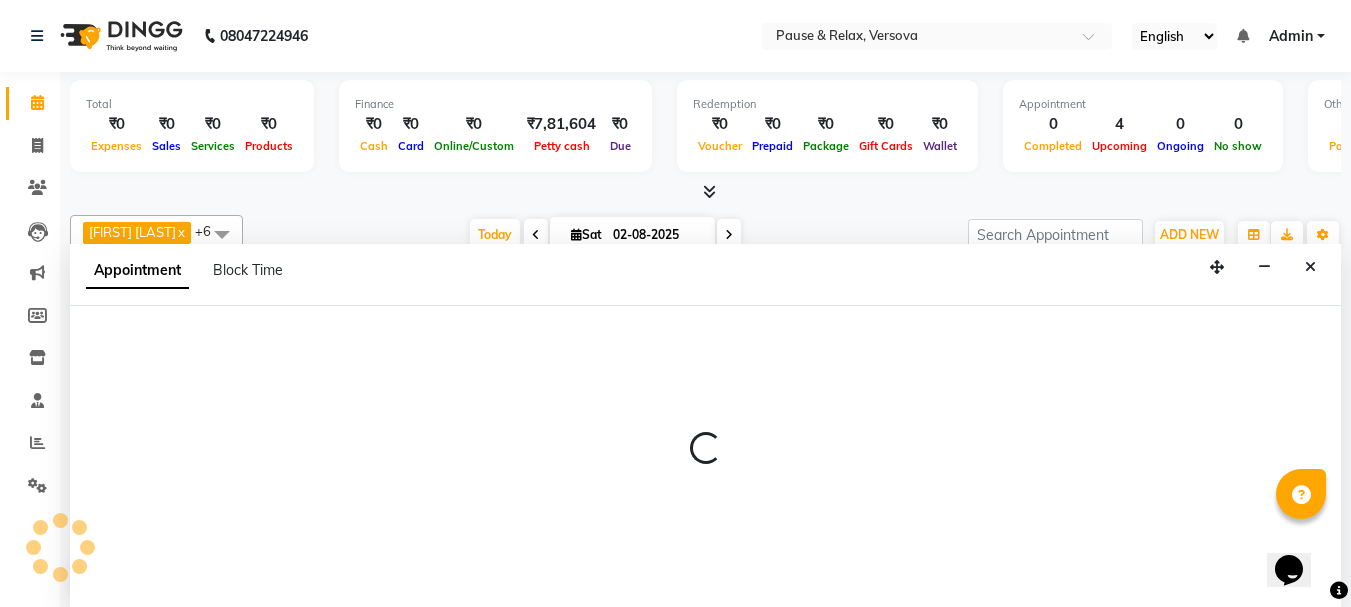 scroll, scrollTop: 1, scrollLeft: 0, axis: vertical 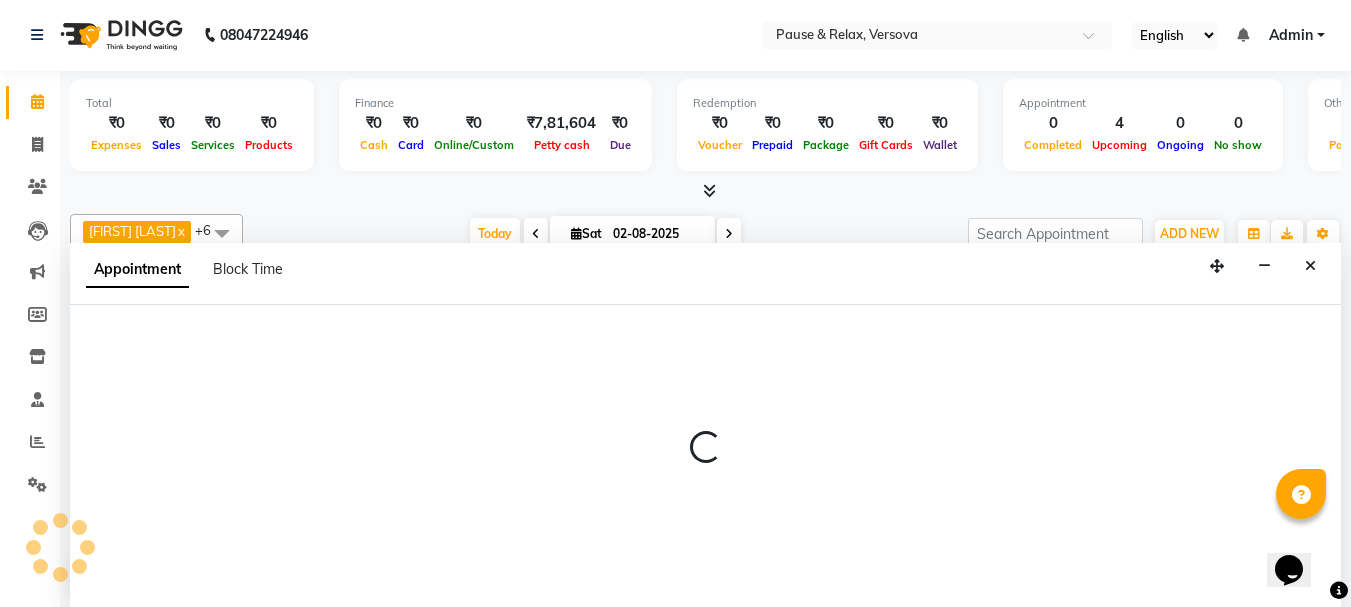 select on "53331" 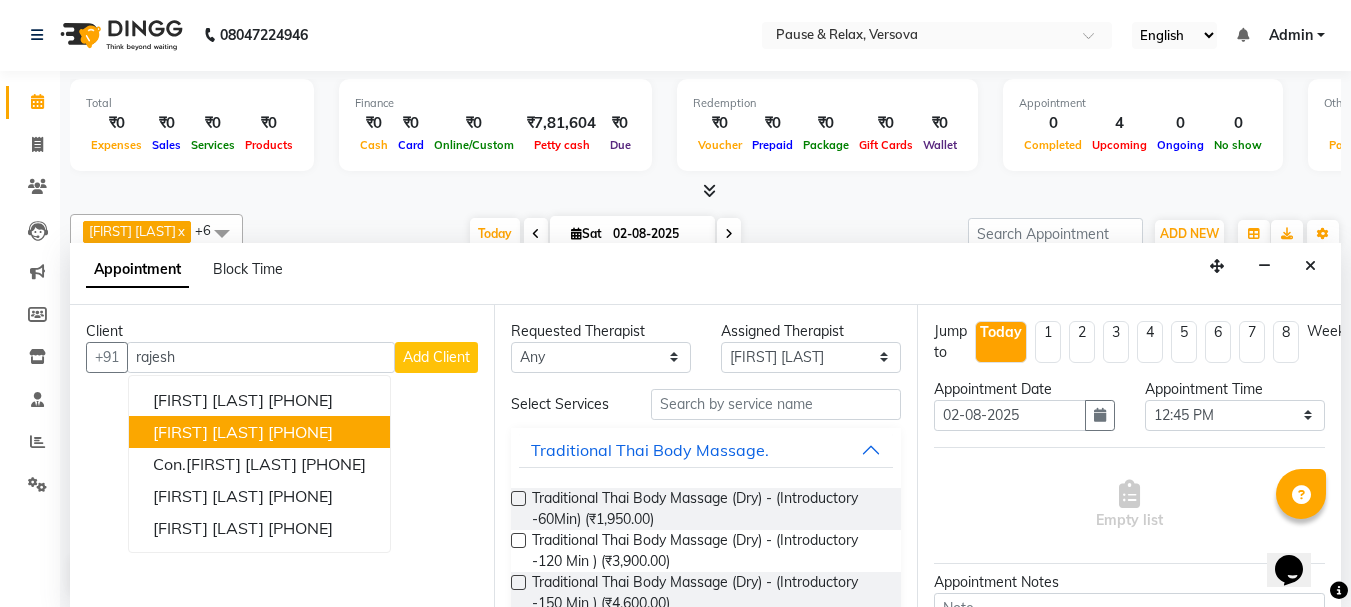 click on "[FIRST] [LAST]" at bounding box center (208, 432) 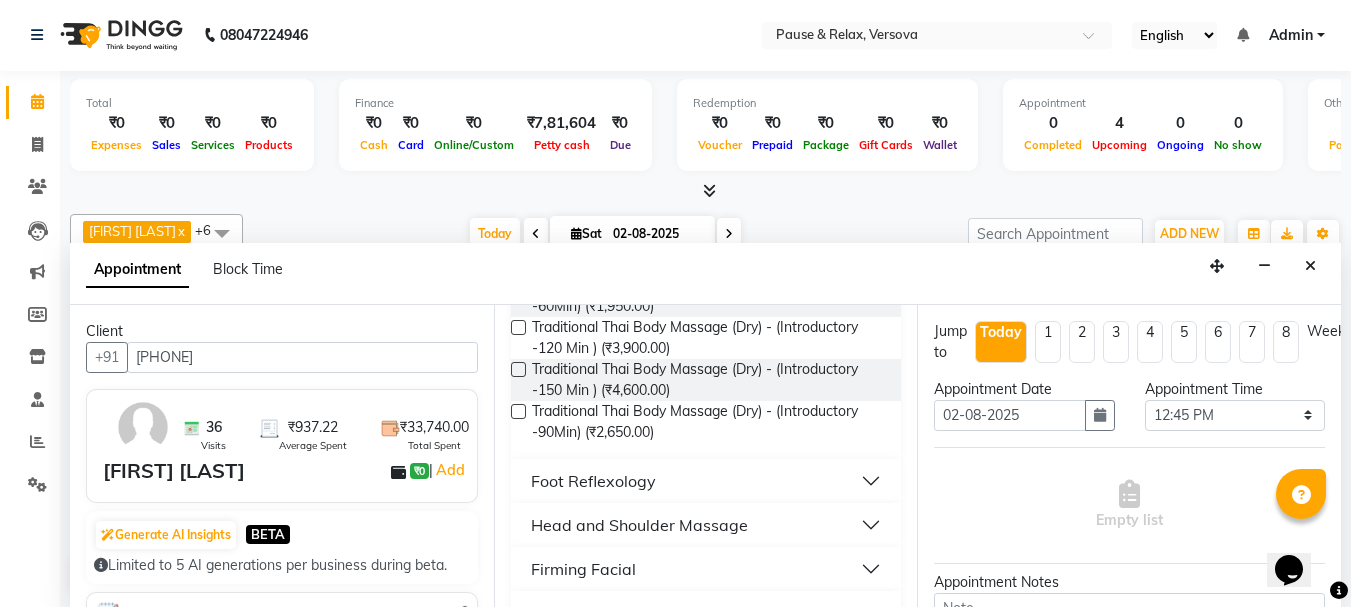 scroll, scrollTop: 301, scrollLeft: 0, axis: vertical 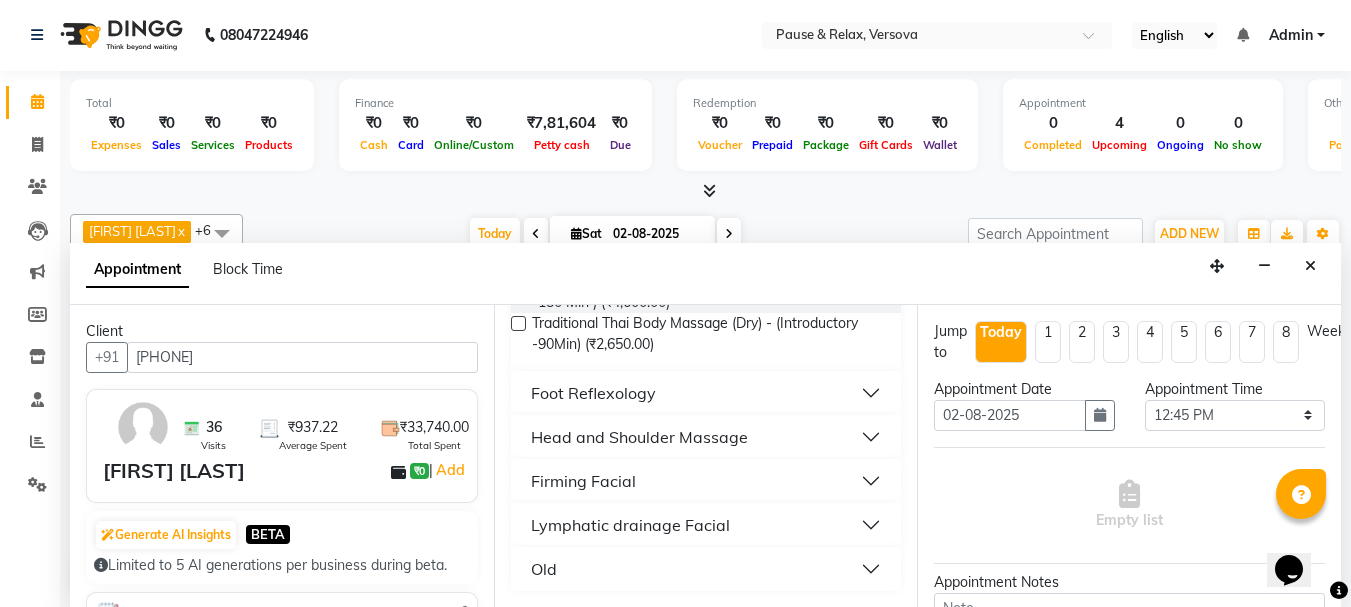 type on "[PHONE]" 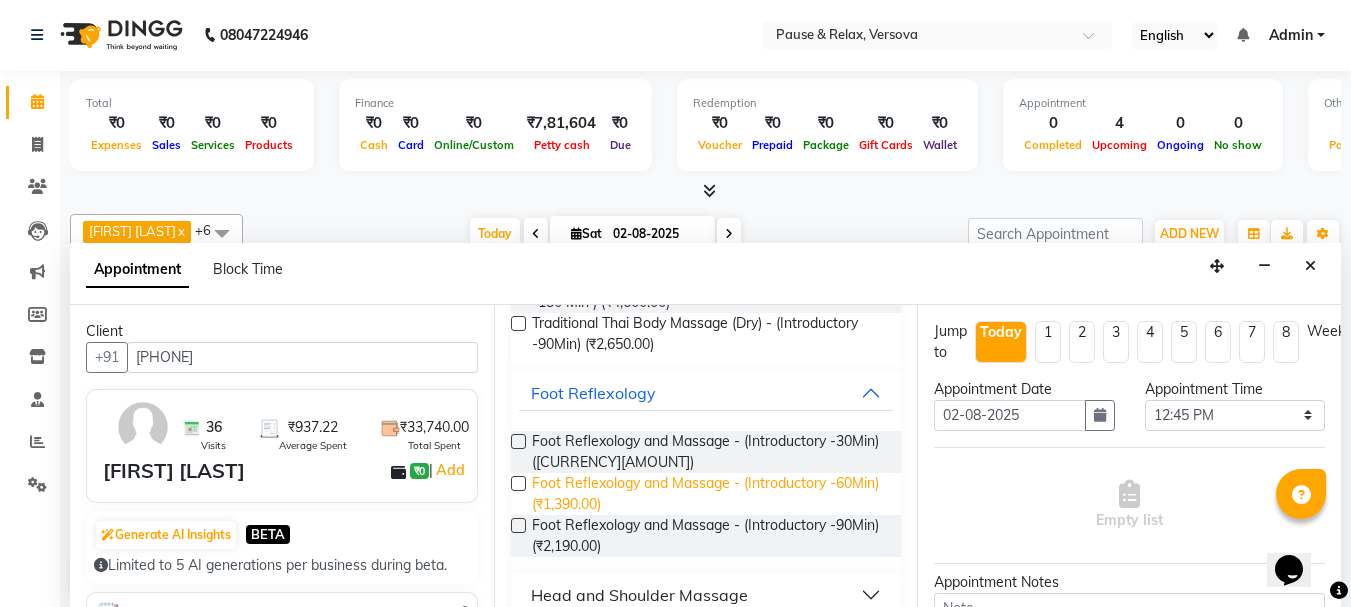 click on "Foot Reflexology and Massage - (Introductory -60Min) (₹1,390.00)" at bounding box center [709, 494] 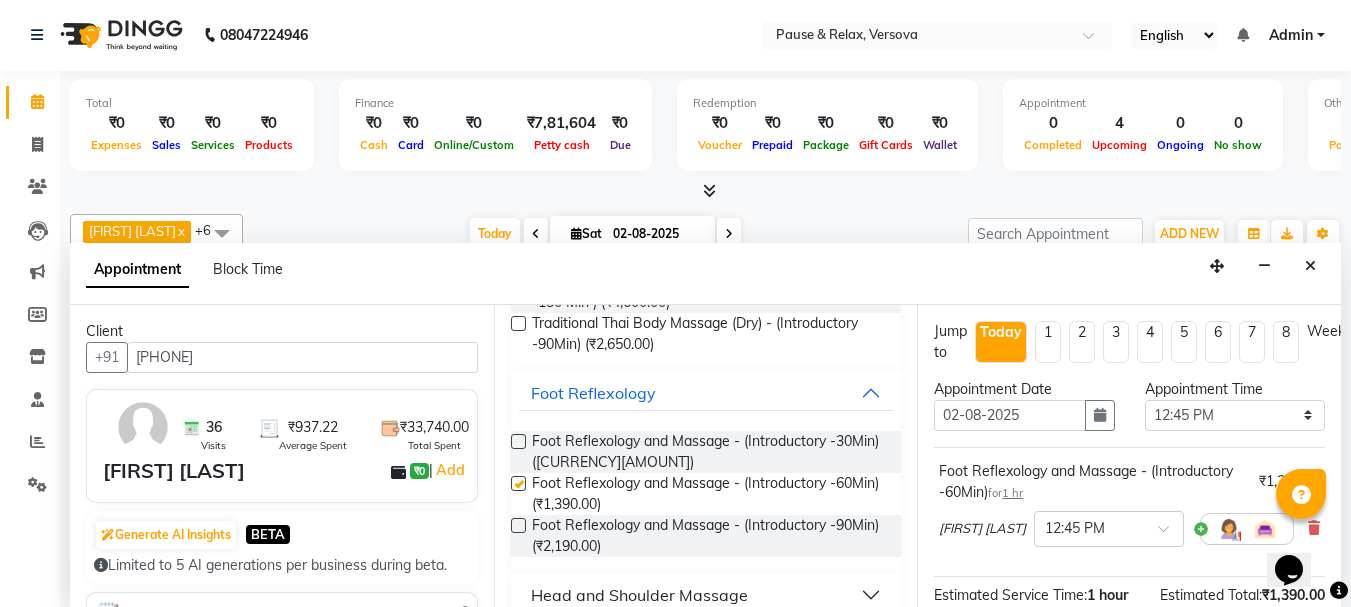 checkbox on "false" 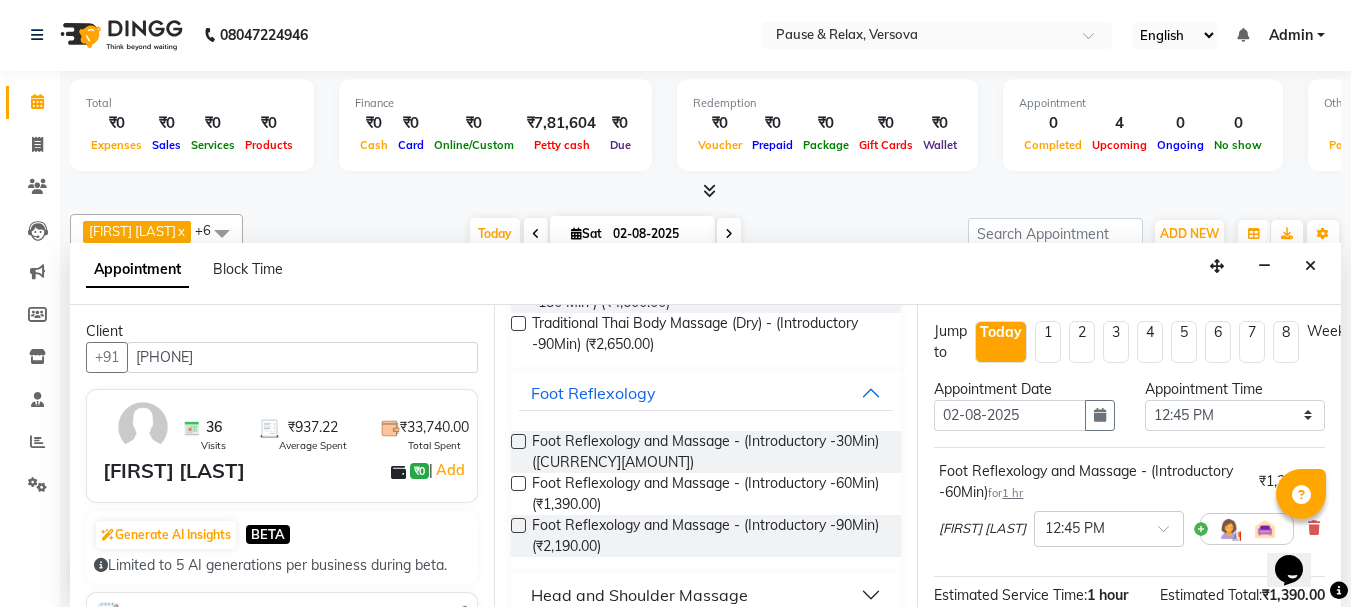 scroll, scrollTop: 263, scrollLeft: 0, axis: vertical 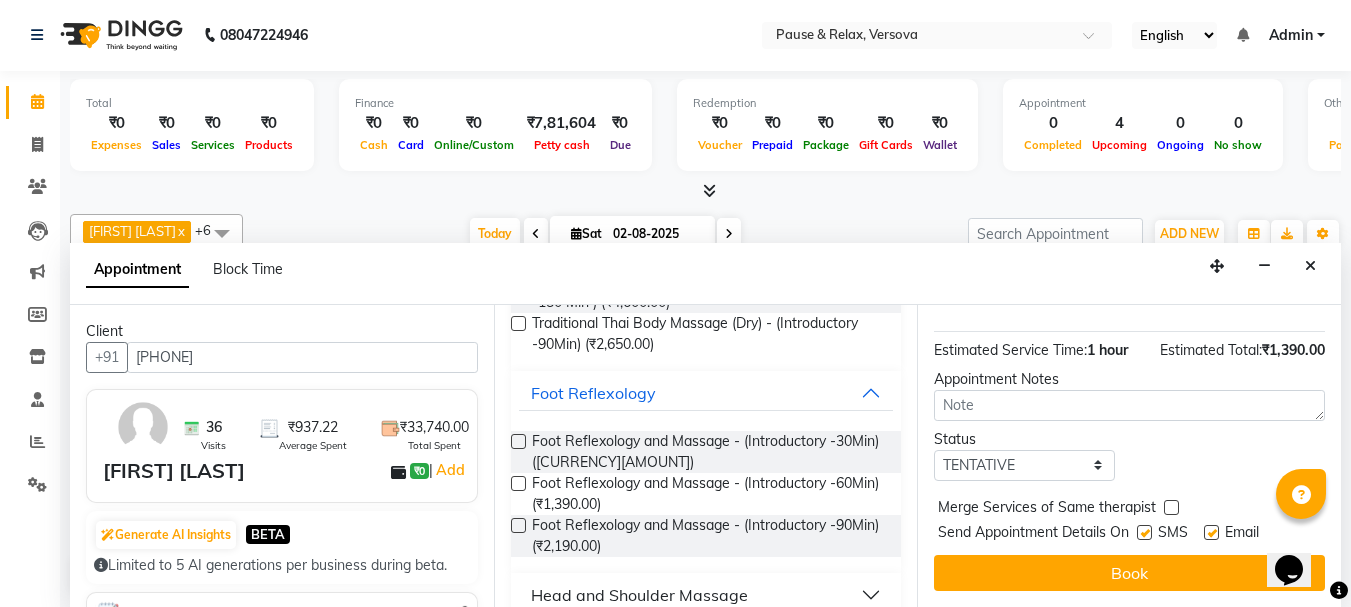 drag, startPoint x: 1332, startPoint y: 356, endPoint x: 3, endPoint y: 15, distance: 1372.0503 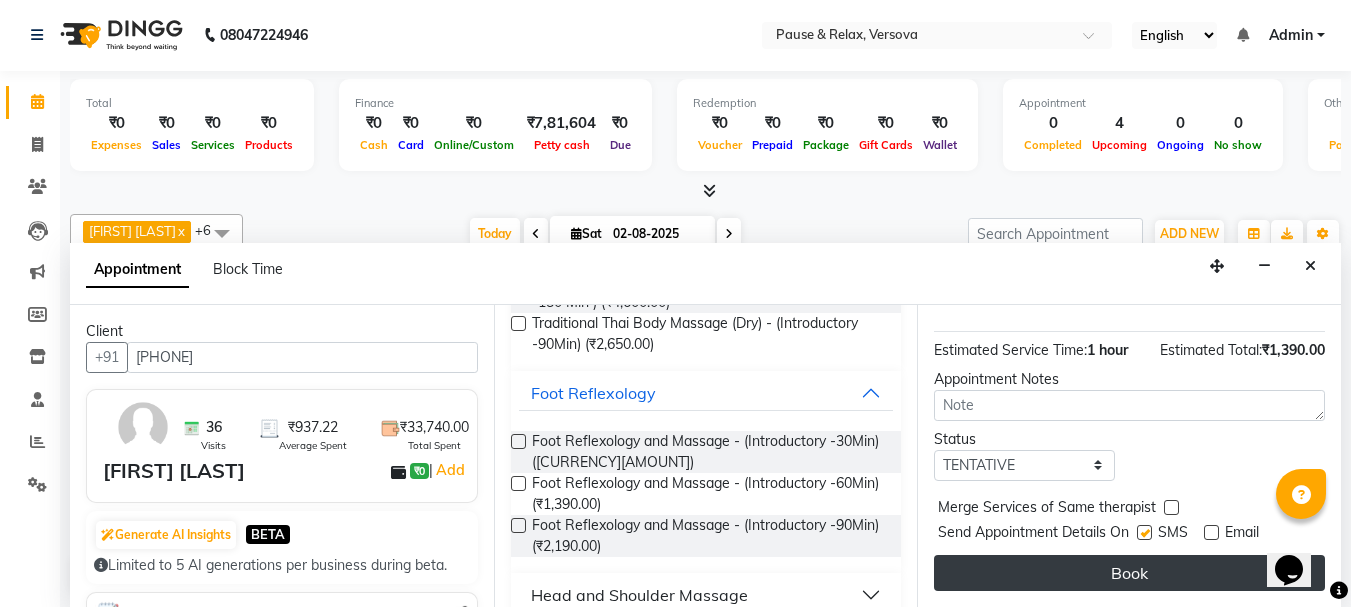 click on "Book" at bounding box center [1129, 573] 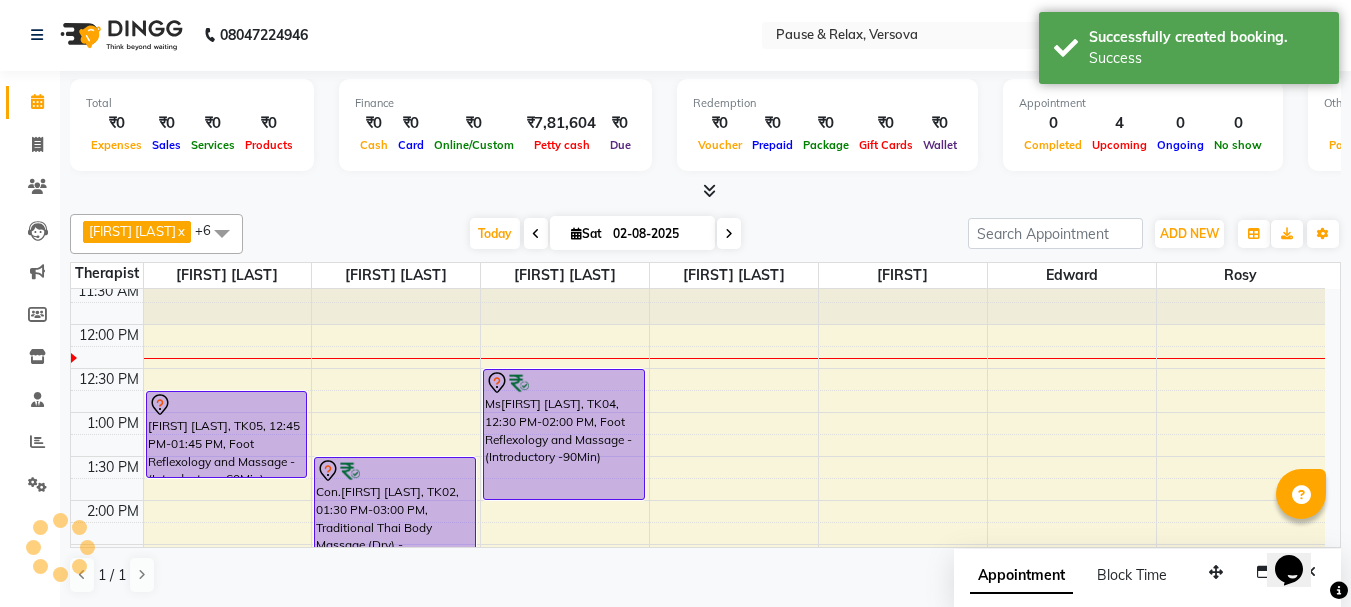 scroll, scrollTop: 0, scrollLeft: 0, axis: both 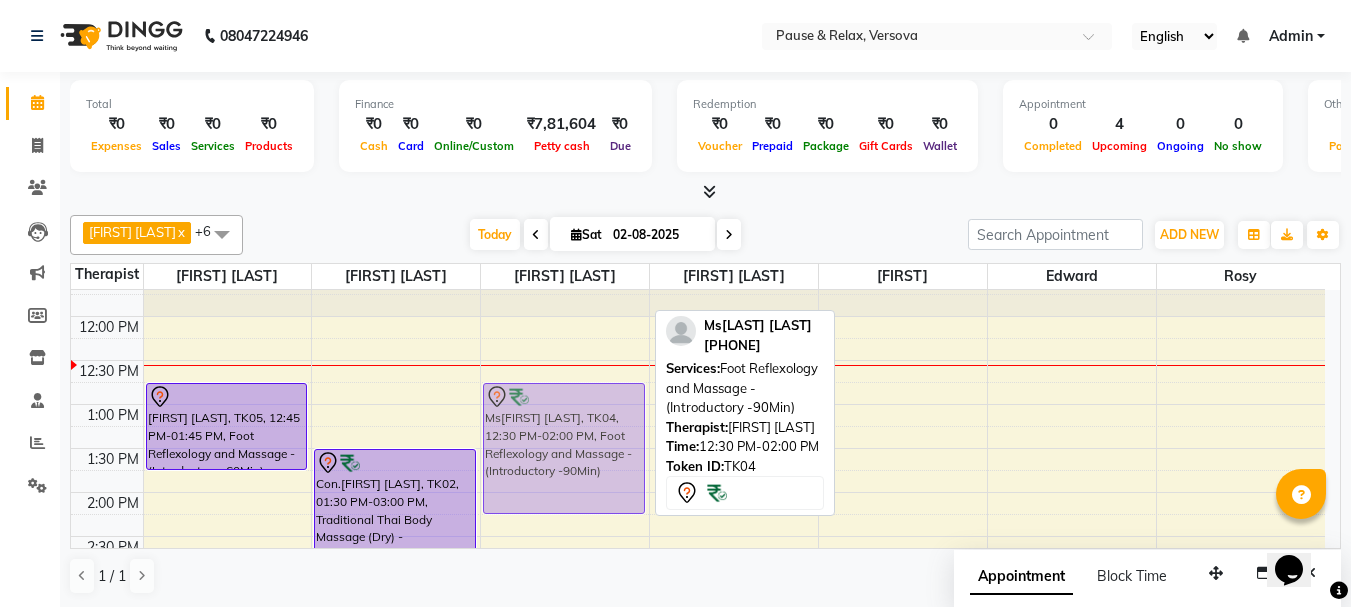 drag, startPoint x: 564, startPoint y: 380, endPoint x: 564, endPoint y: 392, distance: 12 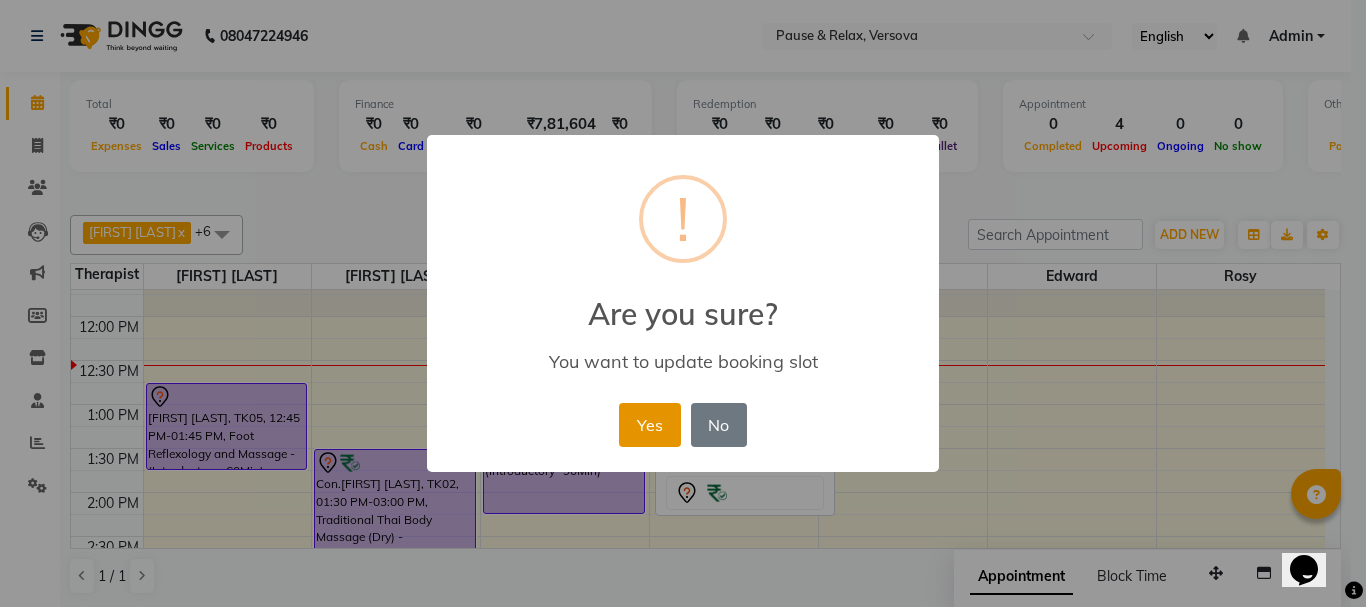 click on "Yes" at bounding box center [649, 425] 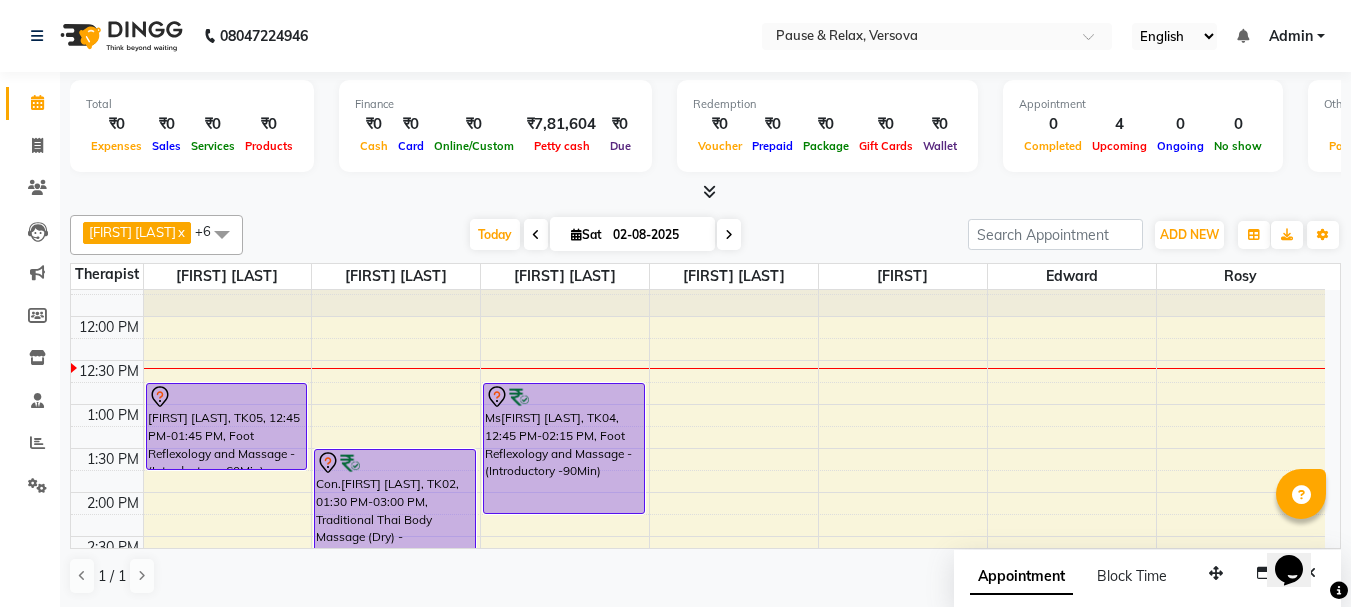 scroll, scrollTop: 148, scrollLeft: 0, axis: vertical 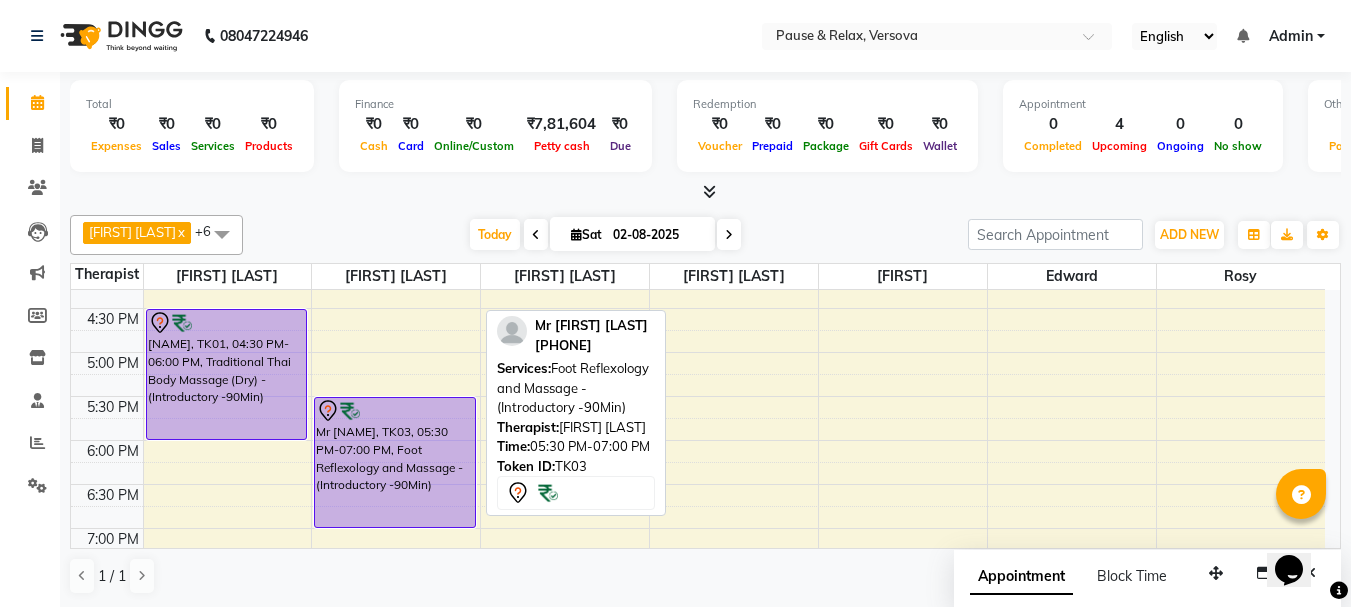click on "Mr [NAME], TK03, 05:30 PM-07:00 PM, Foot Reflexology and Massage - (Introductory -90Min)" at bounding box center (395, 462) 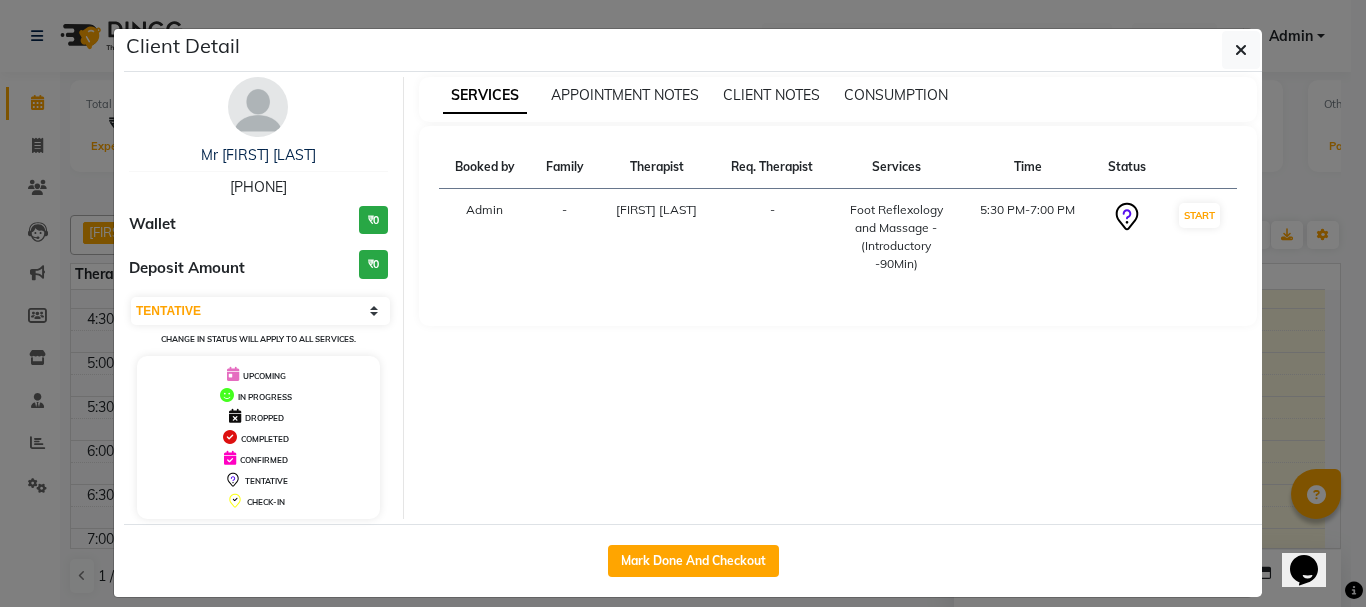drag, startPoint x: 210, startPoint y: 185, endPoint x: 299, endPoint y: 183, distance: 89.02247 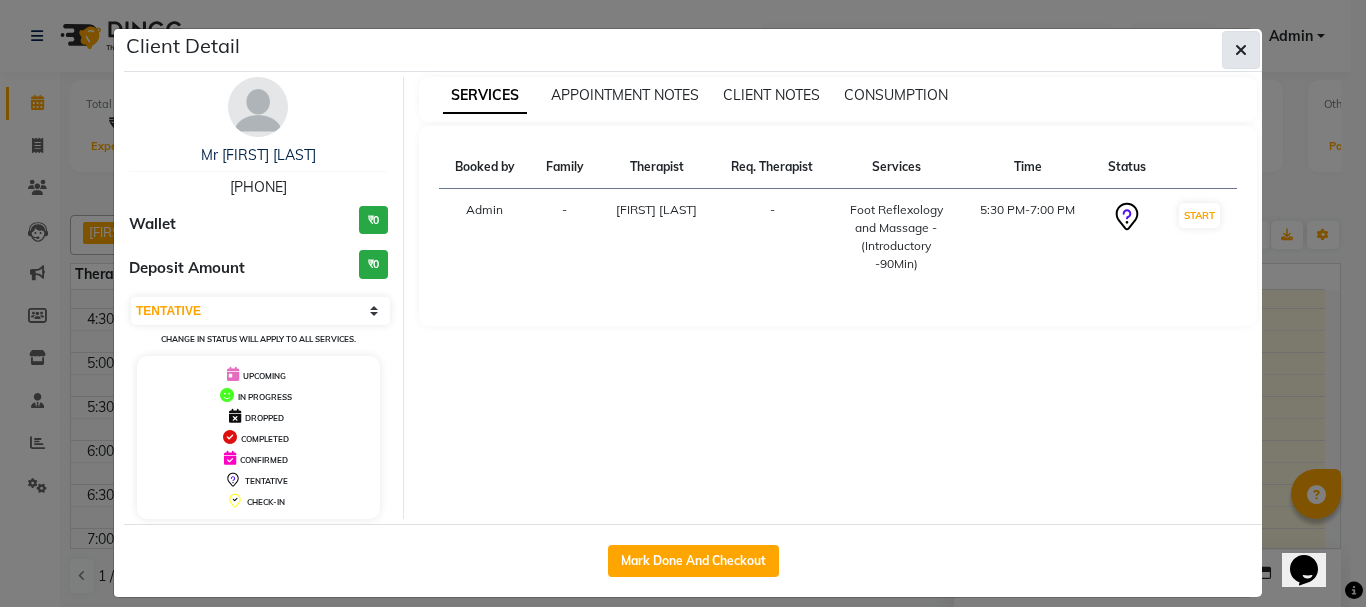 click 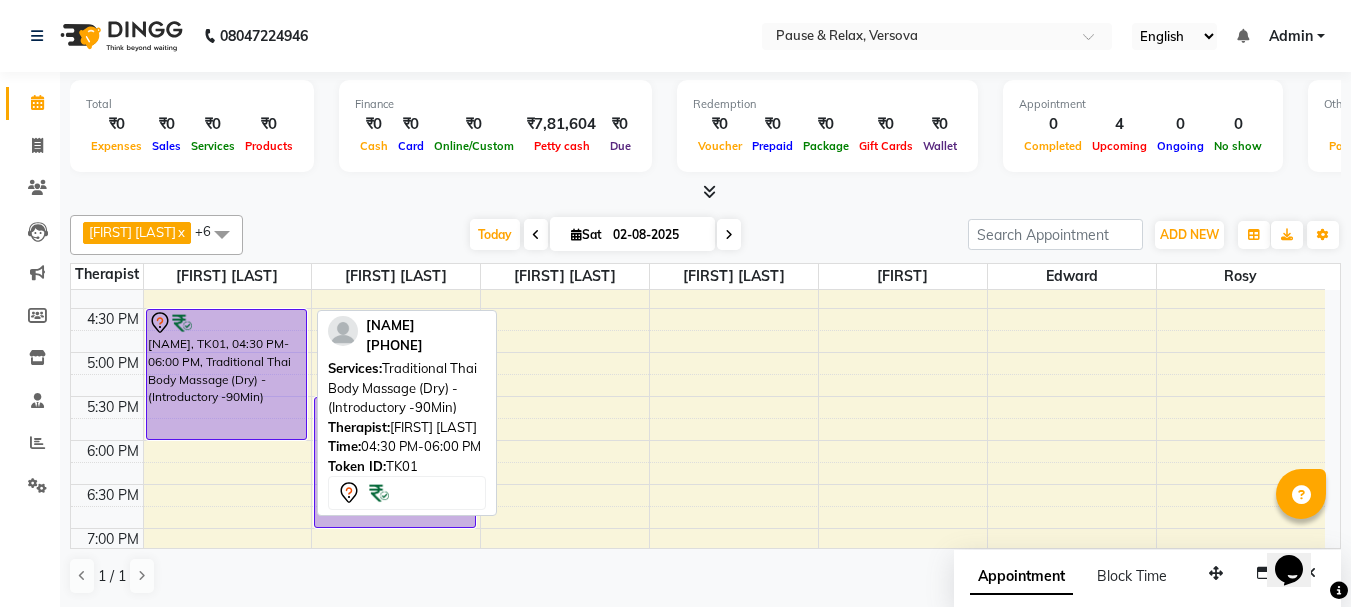 click on "[NAME], TK01, 04:30 PM-06:00 PM, Traditional Thai Body Massage (Dry) - (Introductory -90Min)" at bounding box center (227, 374) 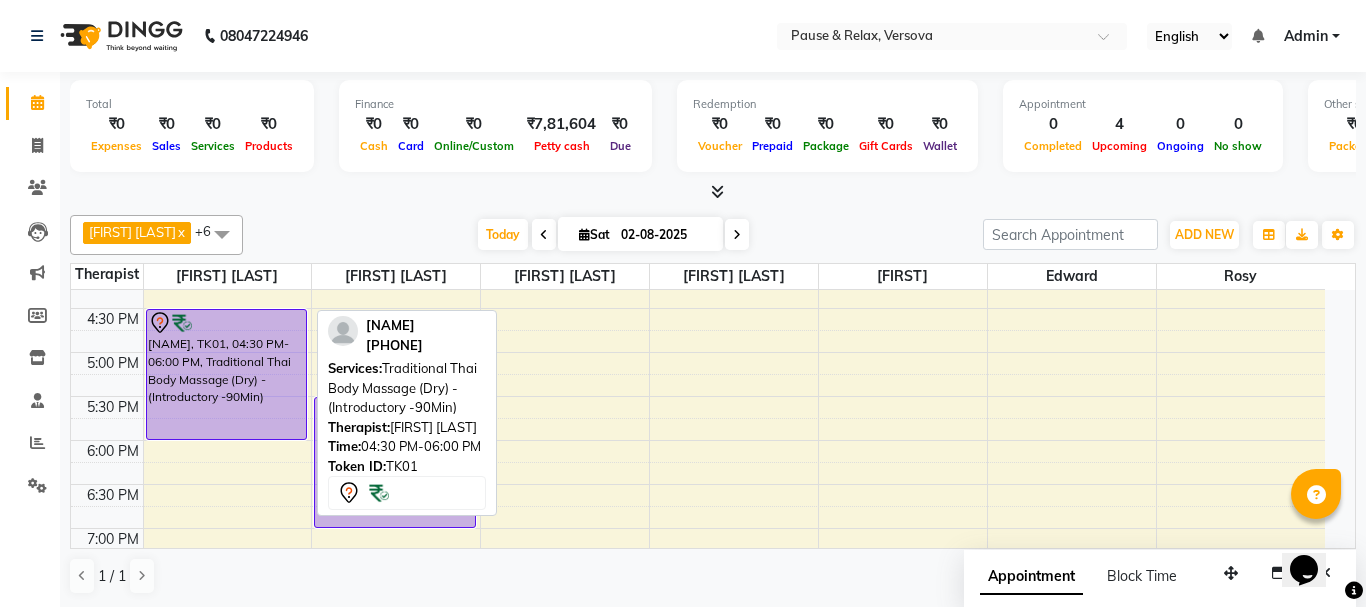 select on "7" 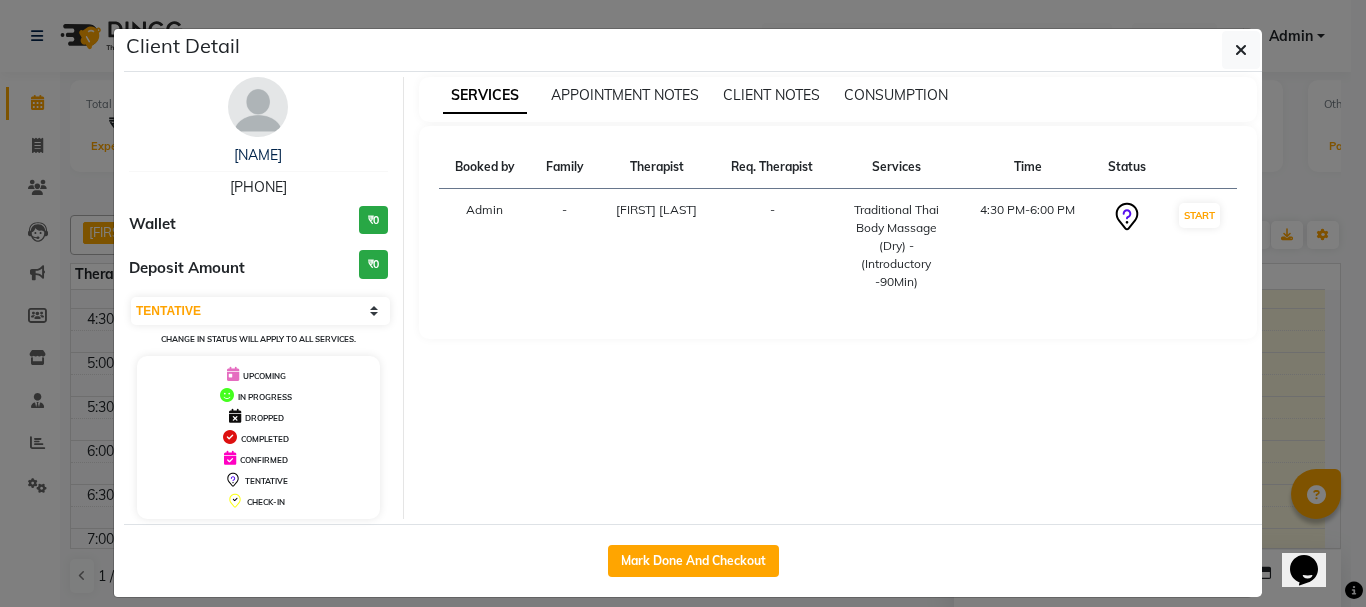 drag, startPoint x: 210, startPoint y: 183, endPoint x: 333, endPoint y: 184, distance: 123.00407 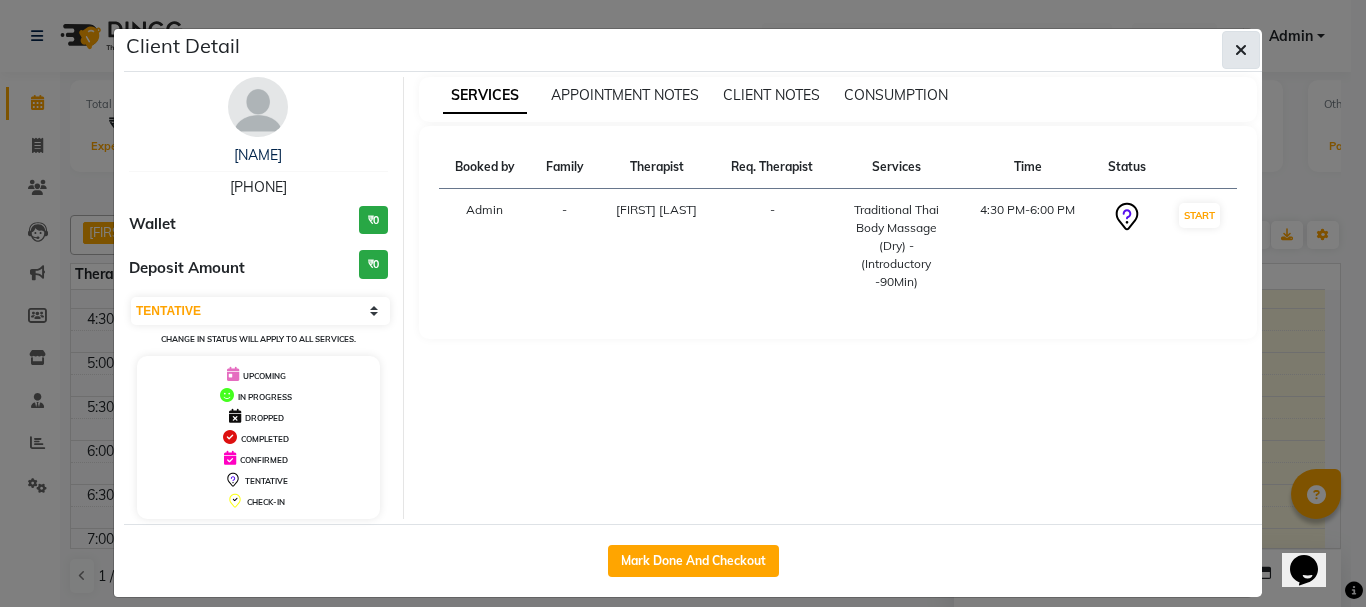 click 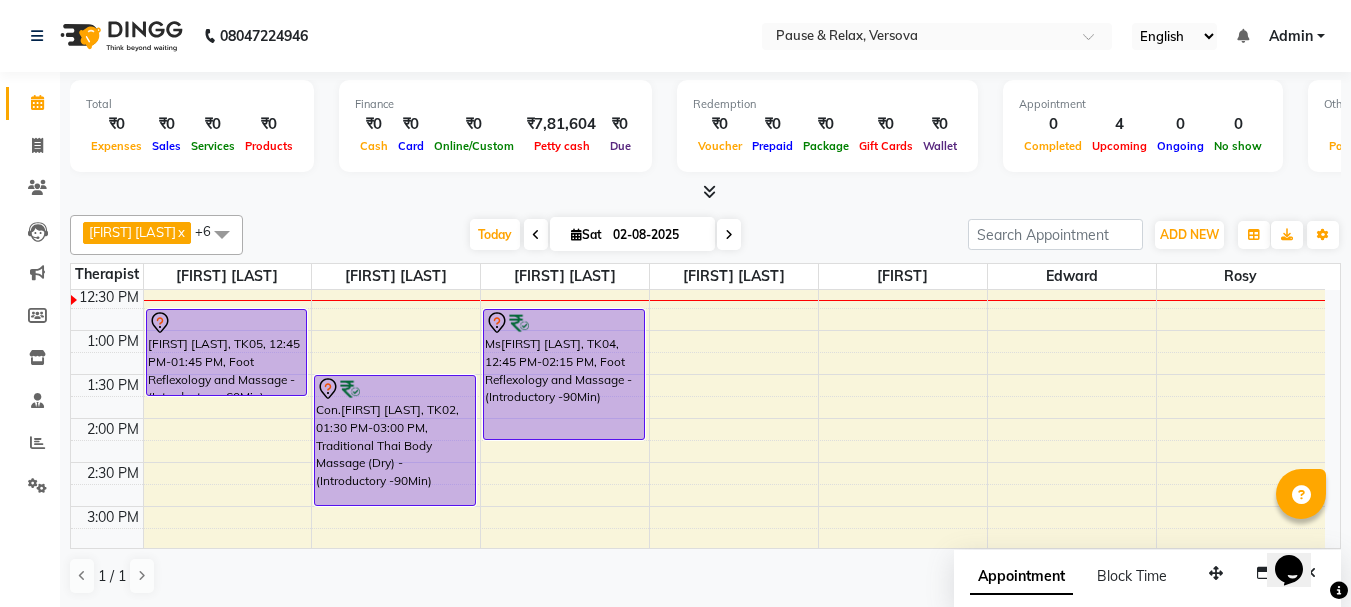scroll, scrollTop: 122, scrollLeft: 0, axis: vertical 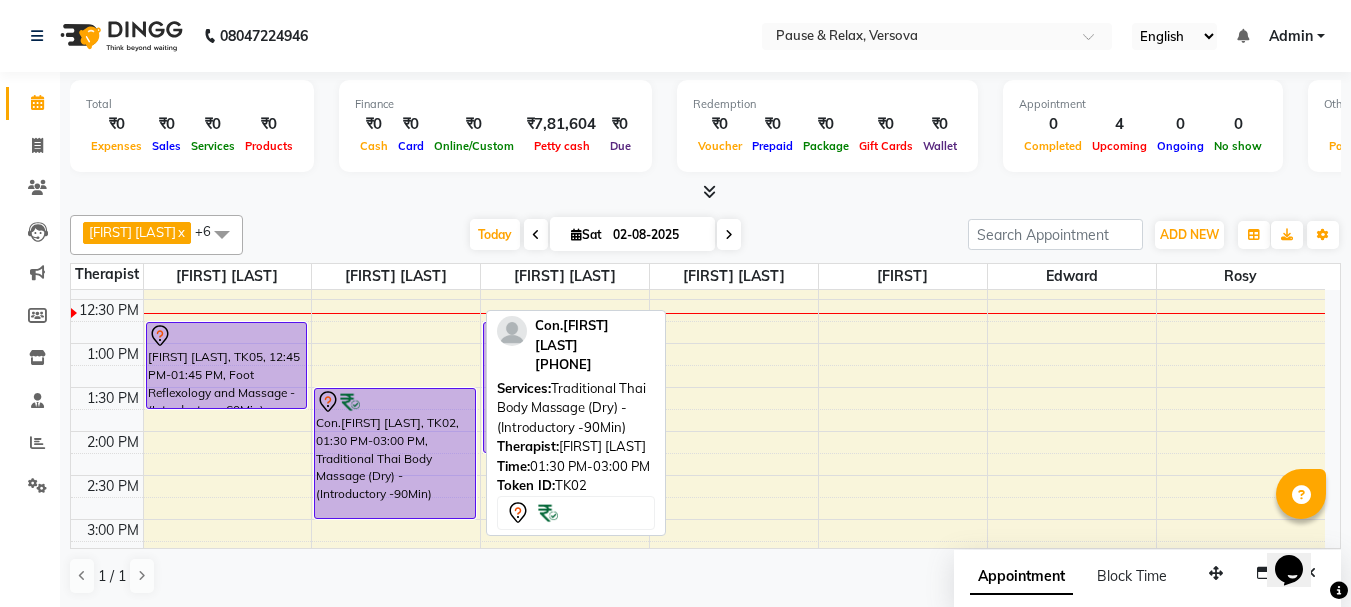 click on "Con.[FIRST] [LAST], TK02, 01:30 PM-03:00 PM, Traditional Thai Body Massage (Dry) - (Introductory -90Min)" at bounding box center [395, 453] 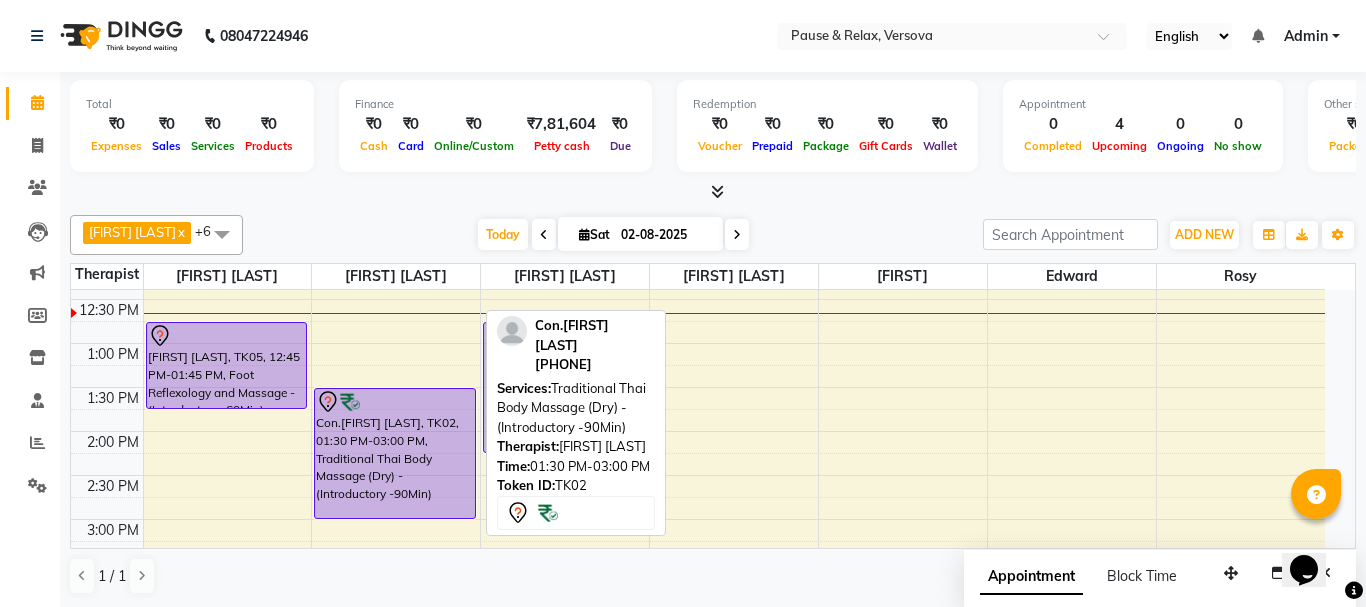 select on "7" 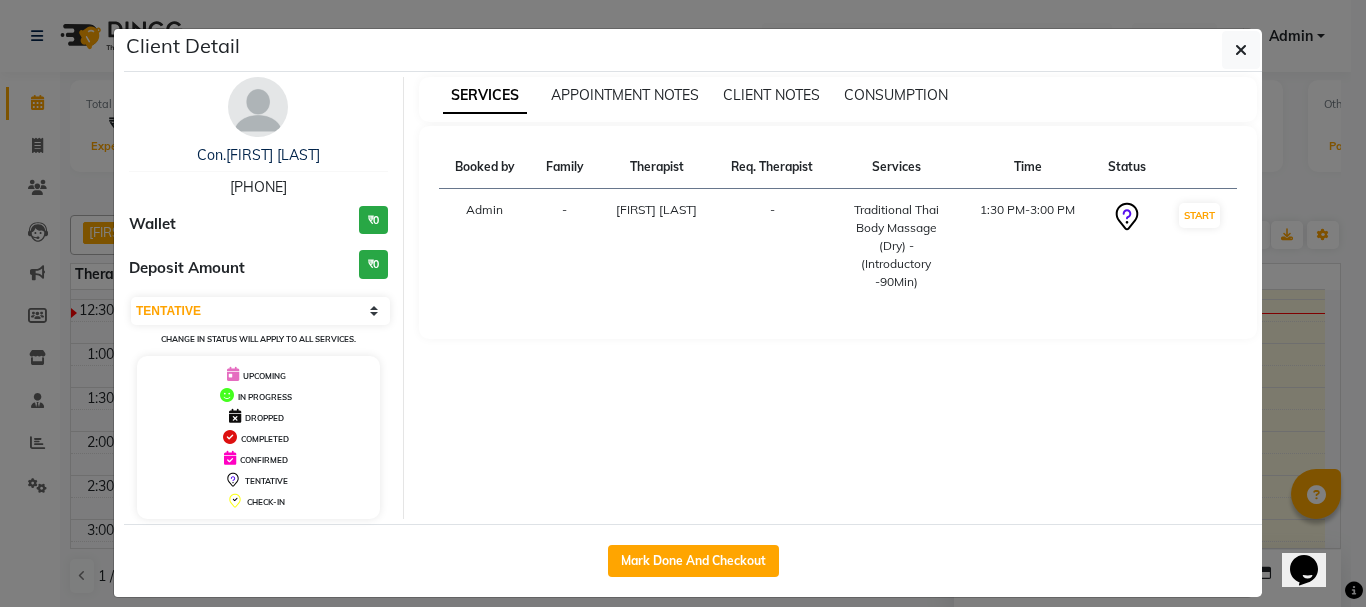 drag, startPoint x: 209, startPoint y: 184, endPoint x: 306, endPoint y: 183, distance: 97.00516 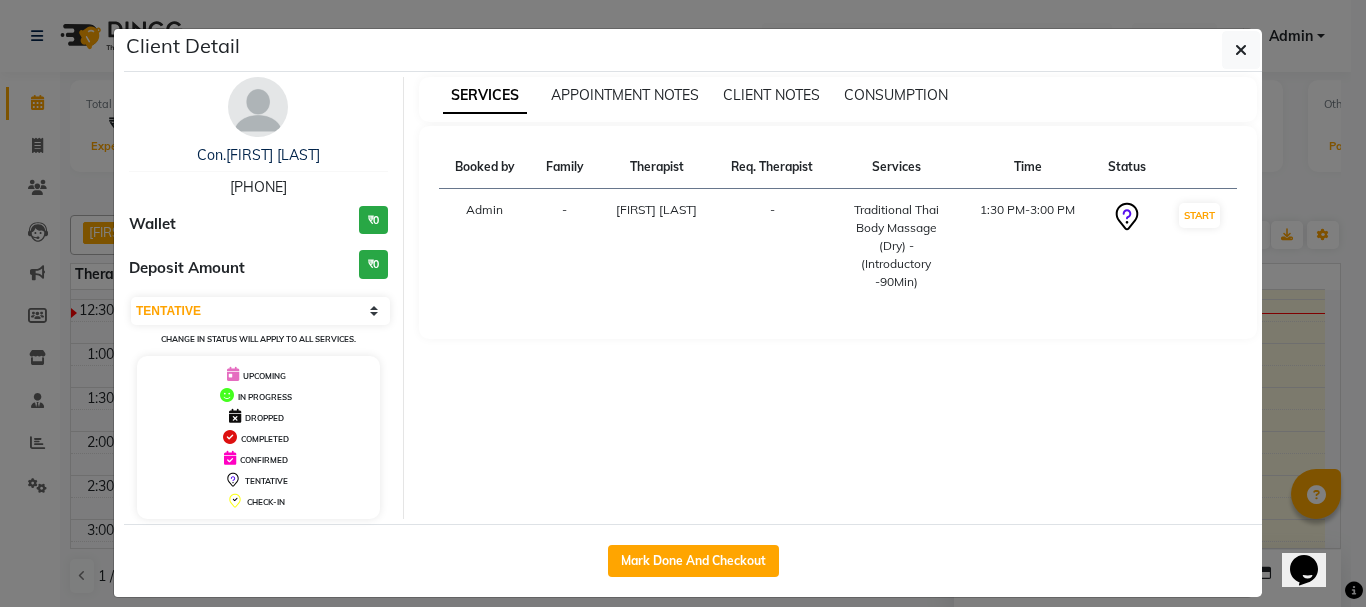click 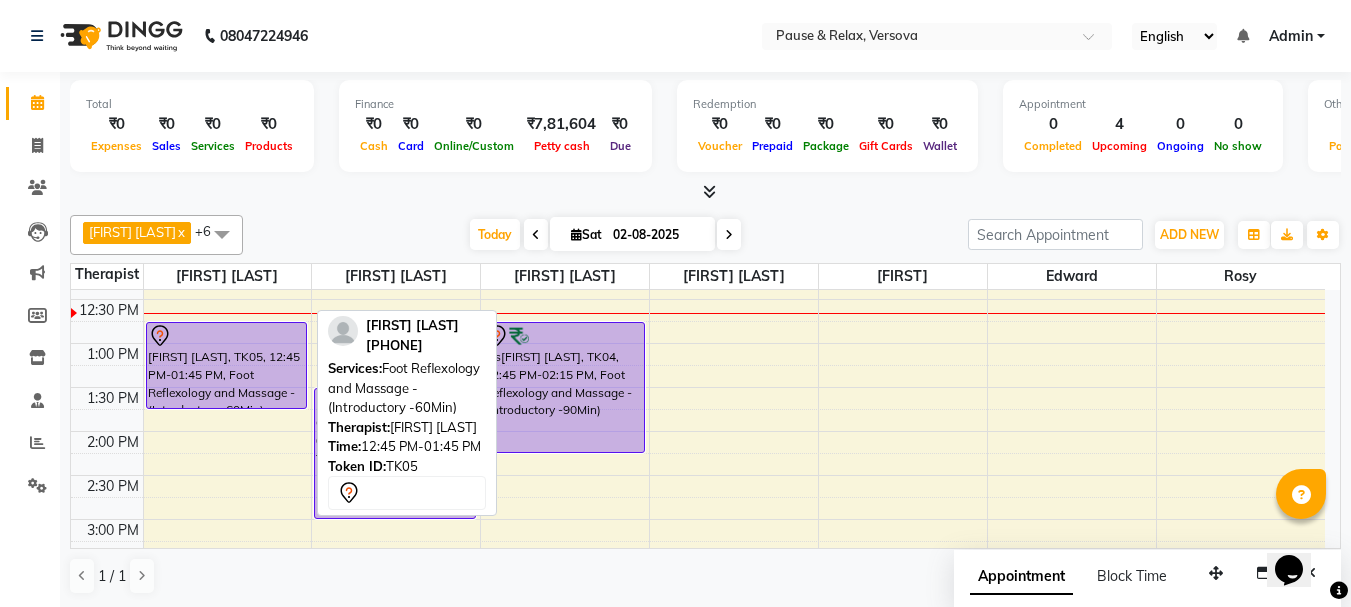click on "[FIRST] [LAST], TK05, 12:45 PM-01:45 PM, Foot Reflexology and Massage - (Introductory -60Min)" at bounding box center (227, 365) 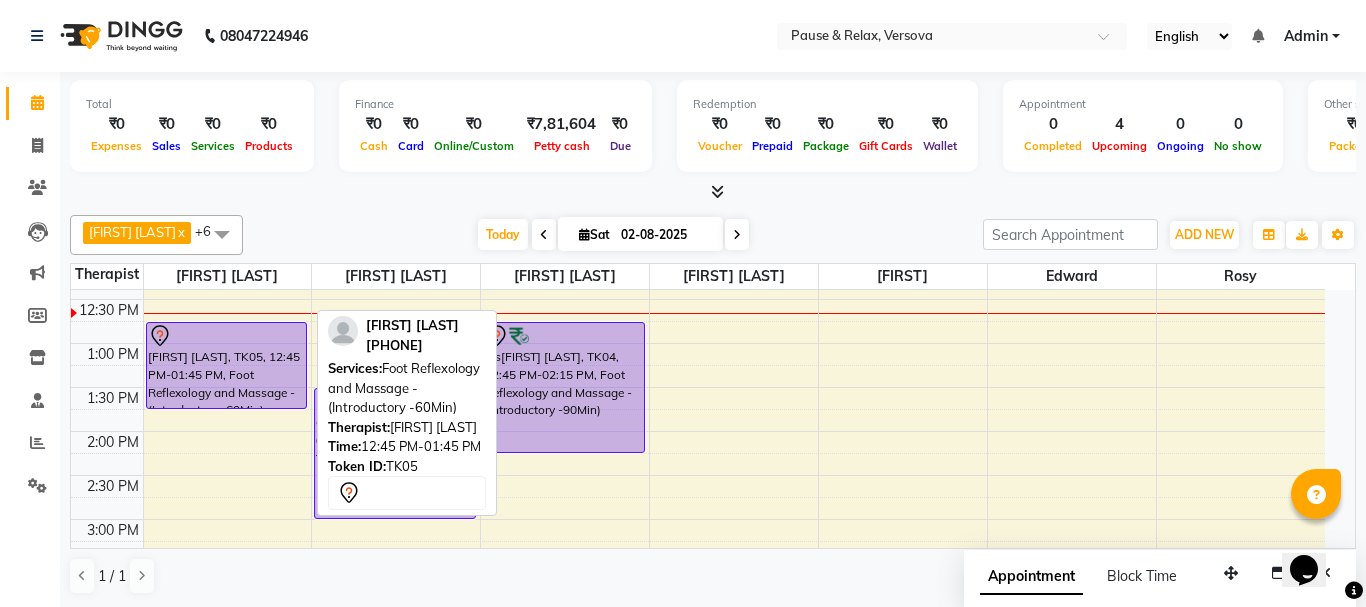 select on "7" 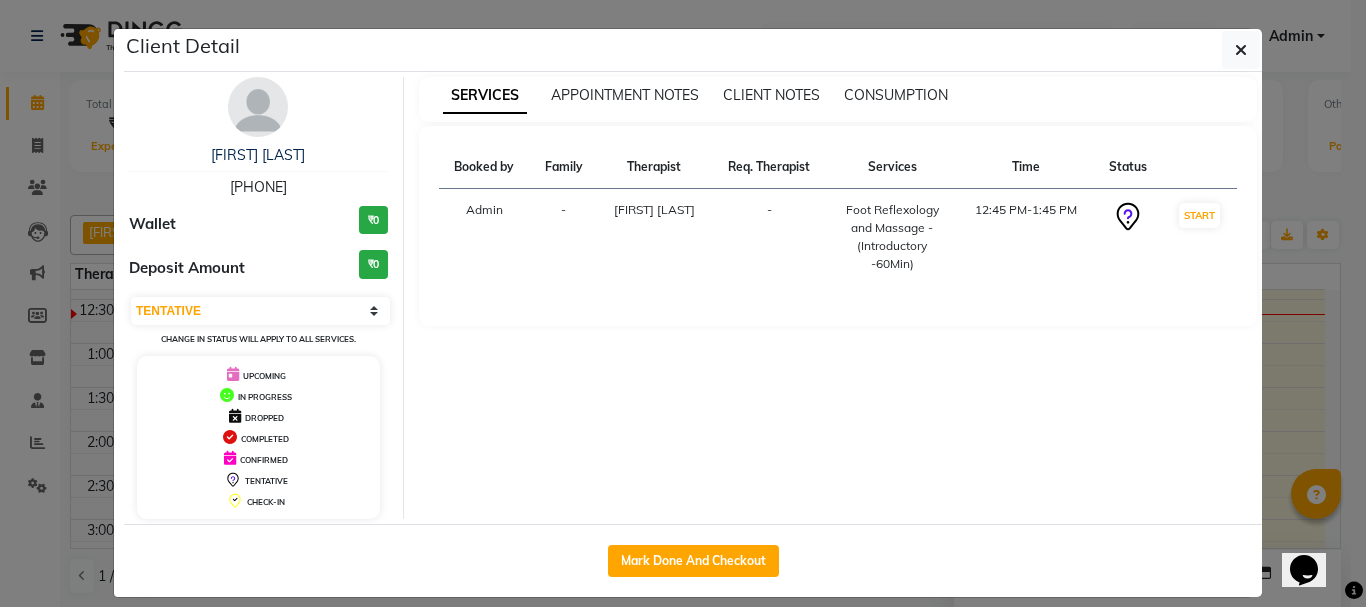 drag, startPoint x: 211, startPoint y: 183, endPoint x: 318, endPoint y: 183, distance: 107 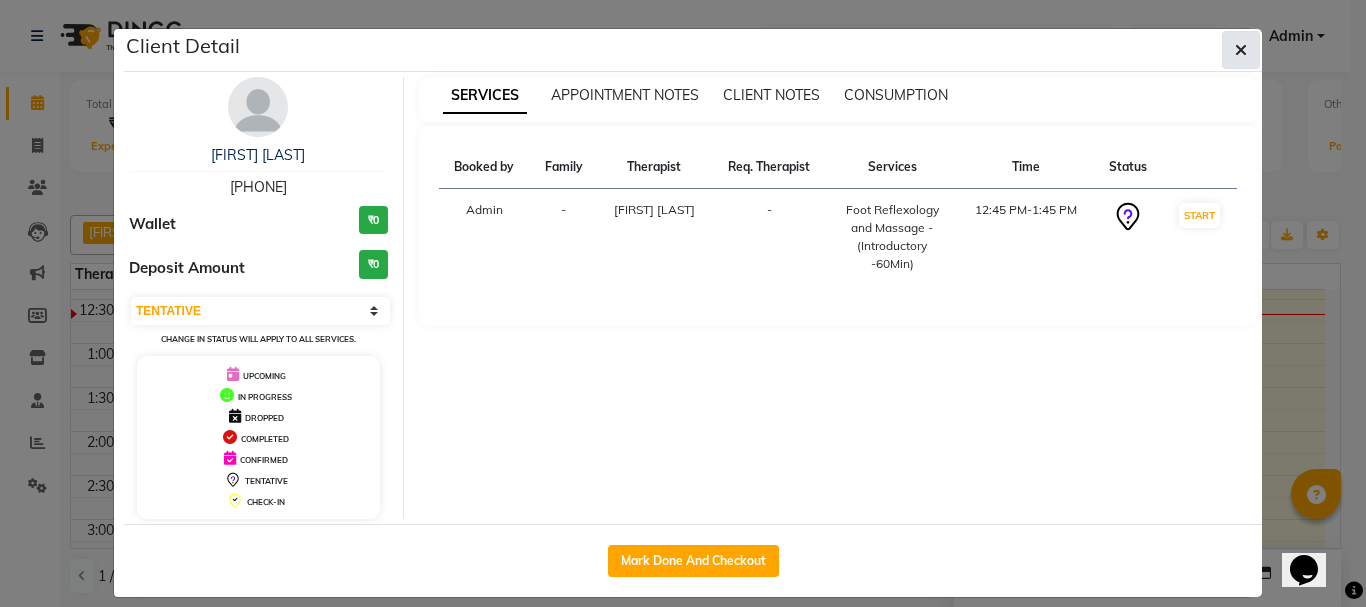click 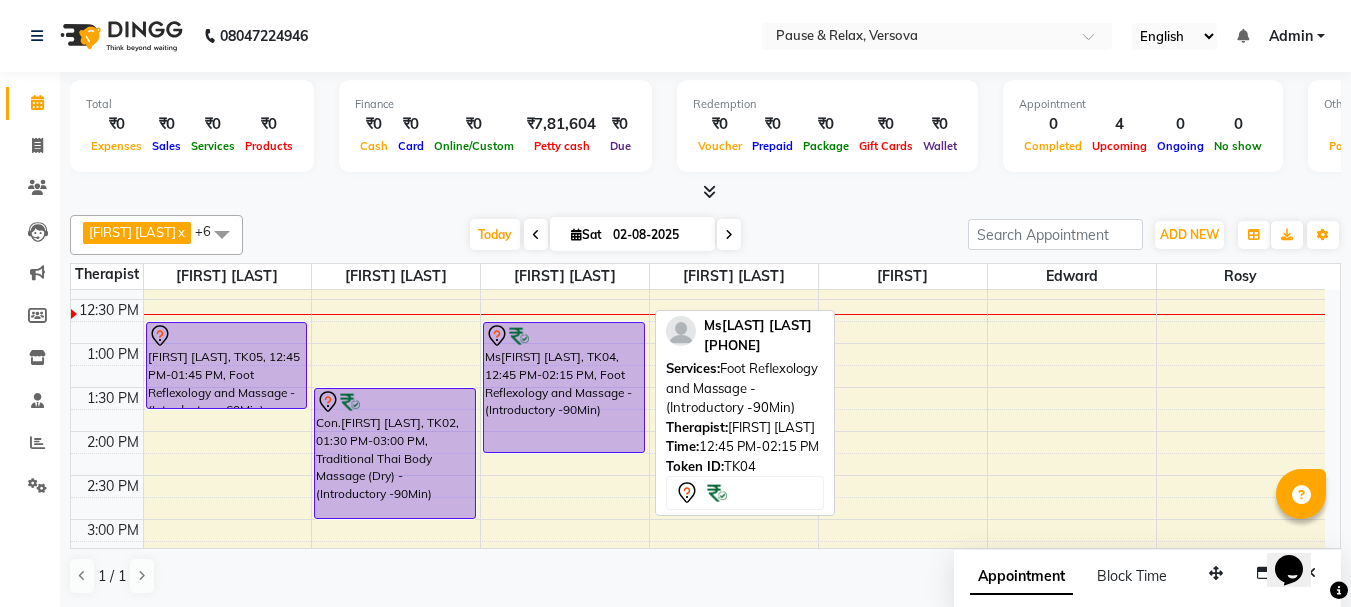 click on "Ms[FIRST] [LAST], TK04, 12:45 PM-02:15 PM, Foot Reflexology and Massage - (Introductory -90Min)" at bounding box center [564, 387] 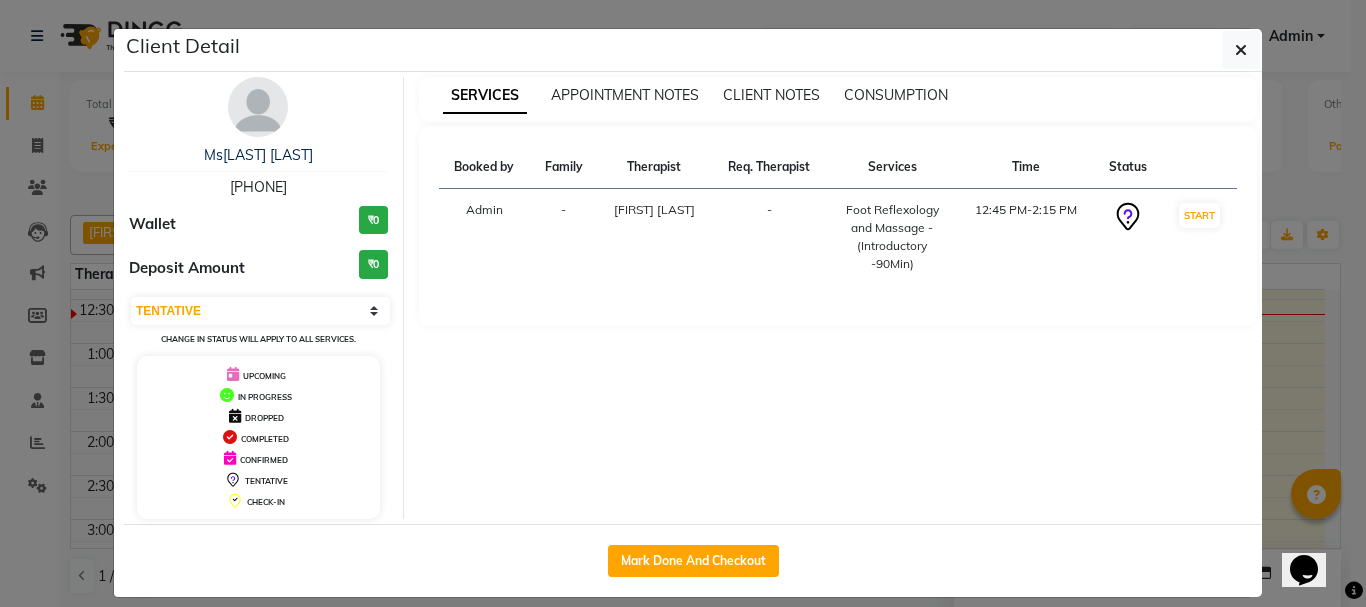 drag, startPoint x: 211, startPoint y: 187, endPoint x: 297, endPoint y: 186, distance: 86.00581 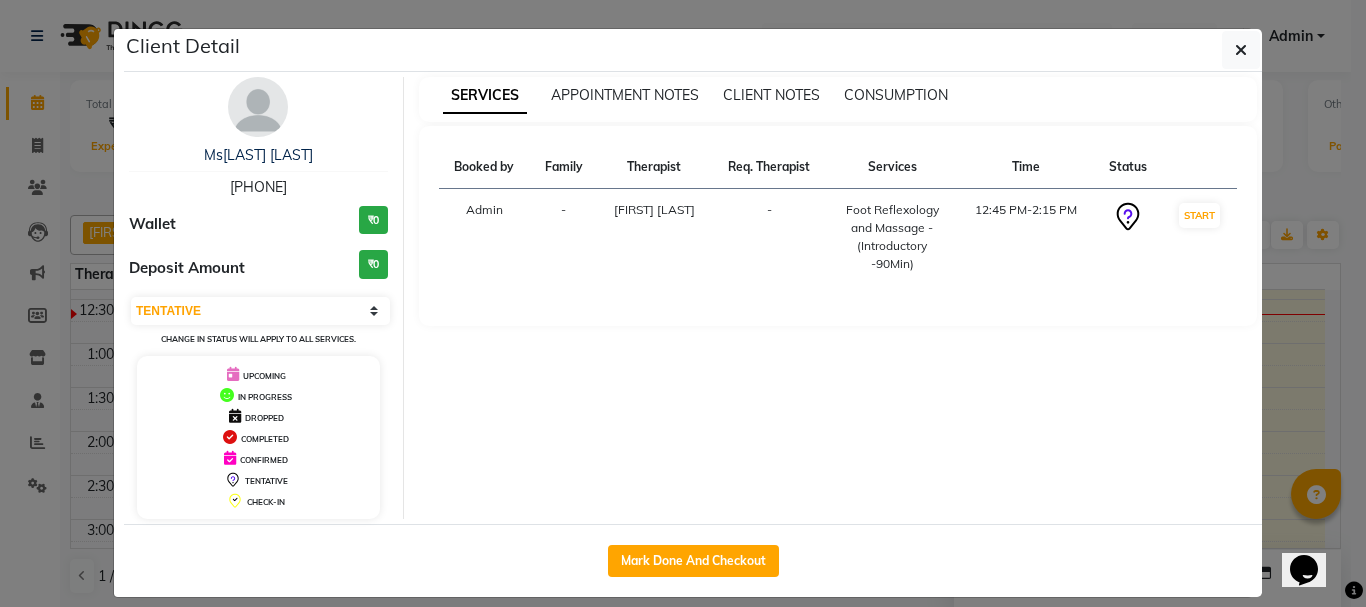 copy on "[PHONE]" 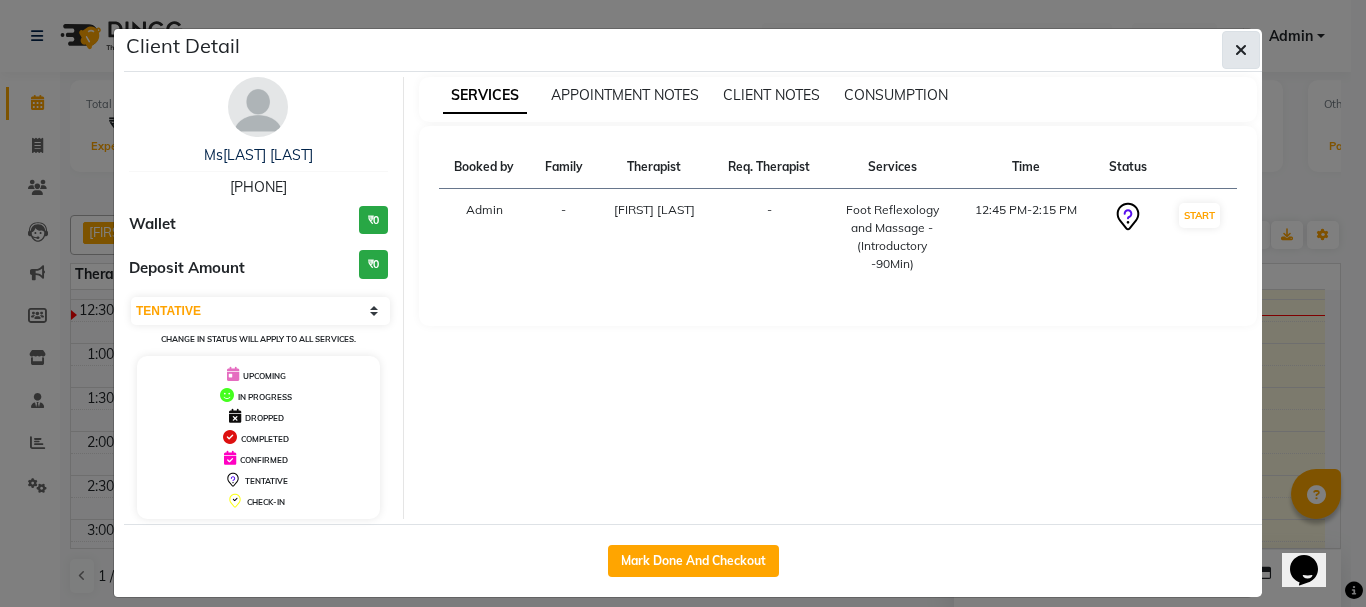 click 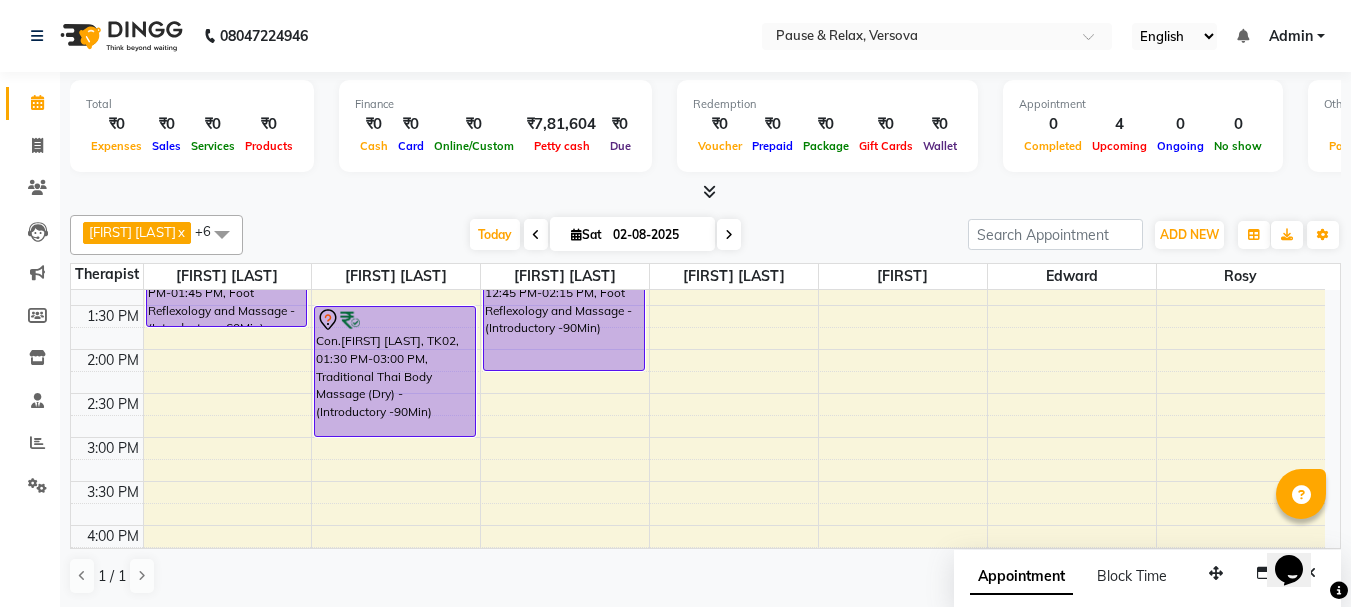 scroll, scrollTop: 148, scrollLeft: 0, axis: vertical 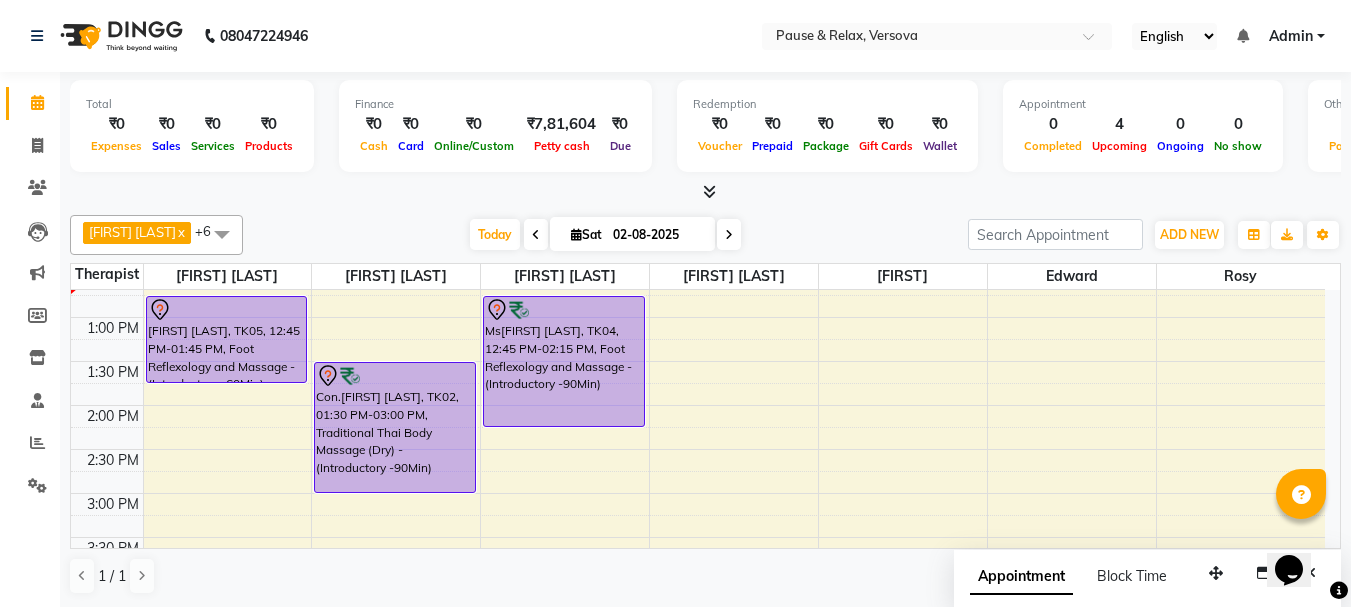 click on "[NAME], TK05, 12:45 PM-01:45 PM, Foot Reflexology and Massage - (Introductory -60Min)             [NAME], TK01, 04:30 PM-06:00 PM, Traditional Thai Body Massage (Dry) - (Introductory -90Min)             Con.[NAME], TK02, 01:30 PM-03:00 PM, Traditional Thai Body Massage (Dry) - (Introductory -90Min)             Mr [NAME], TK03, 05:30 PM-07:00 PM, Foot Reflexology and Massage - (Introductory -90Min)             Ms[NAME] [NAME], TK04, 12:45 PM-02:15 PM, Foot Reflexology and Massage - (Introductory -90Min)" at bounding box center [698, 625] 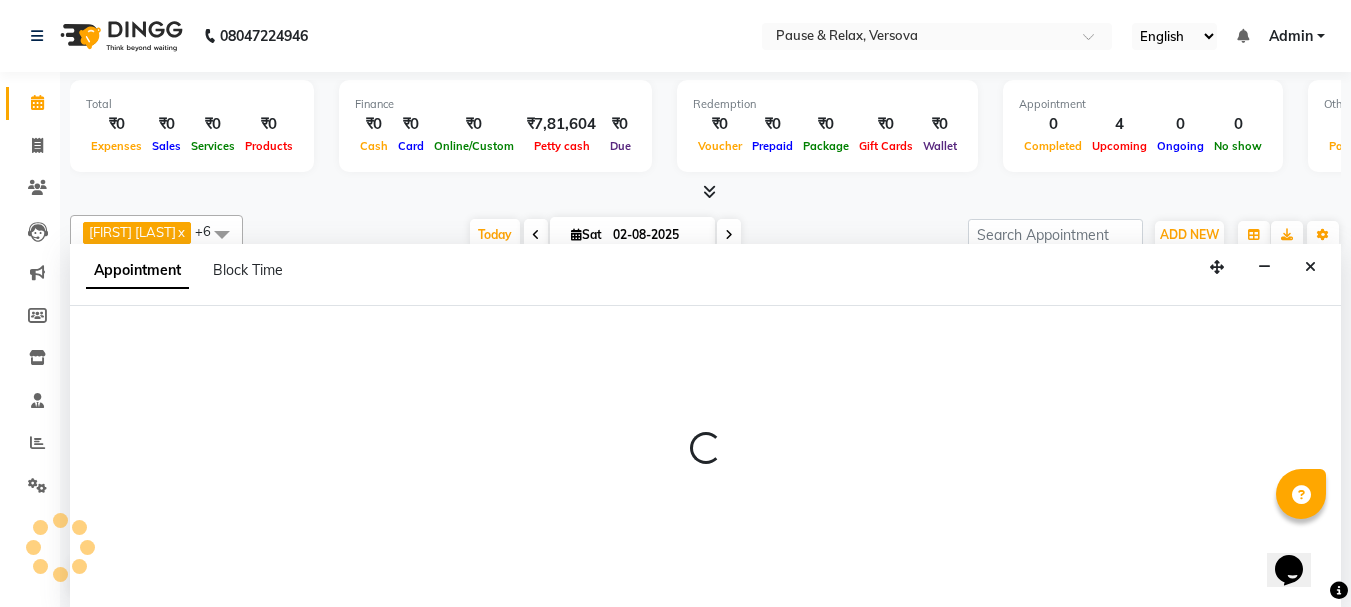 select on "53337" 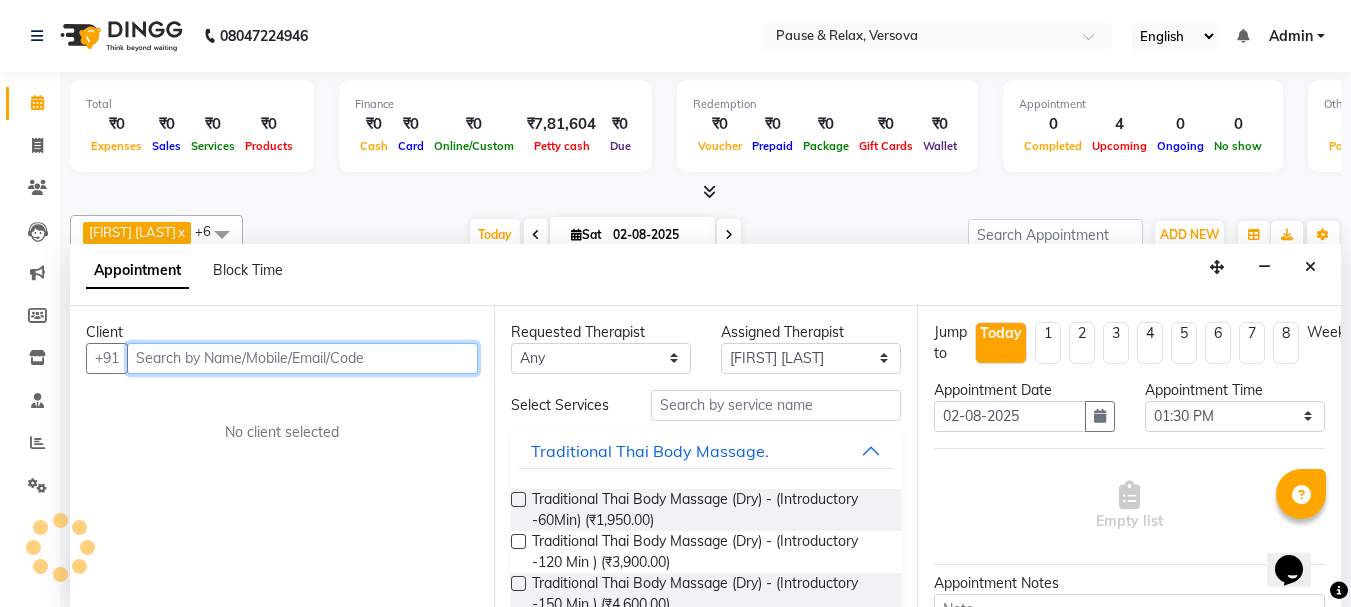 scroll, scrollTop: 1, scrollLeft: 0, axis: vertical 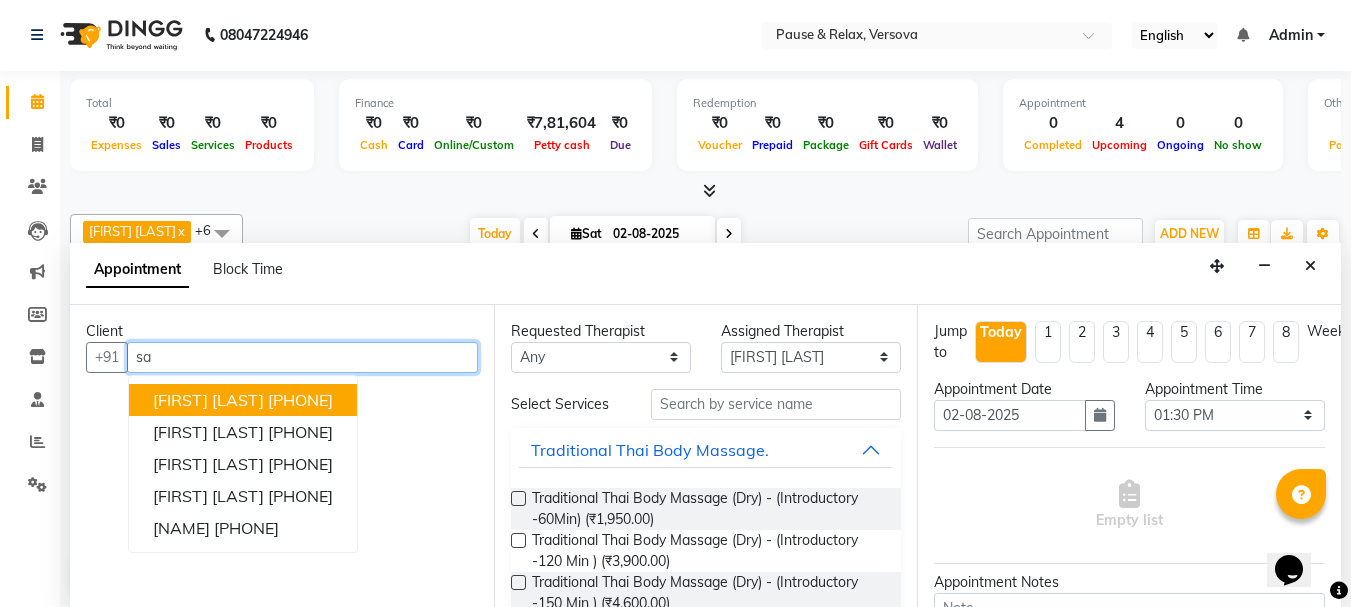 type on "s" 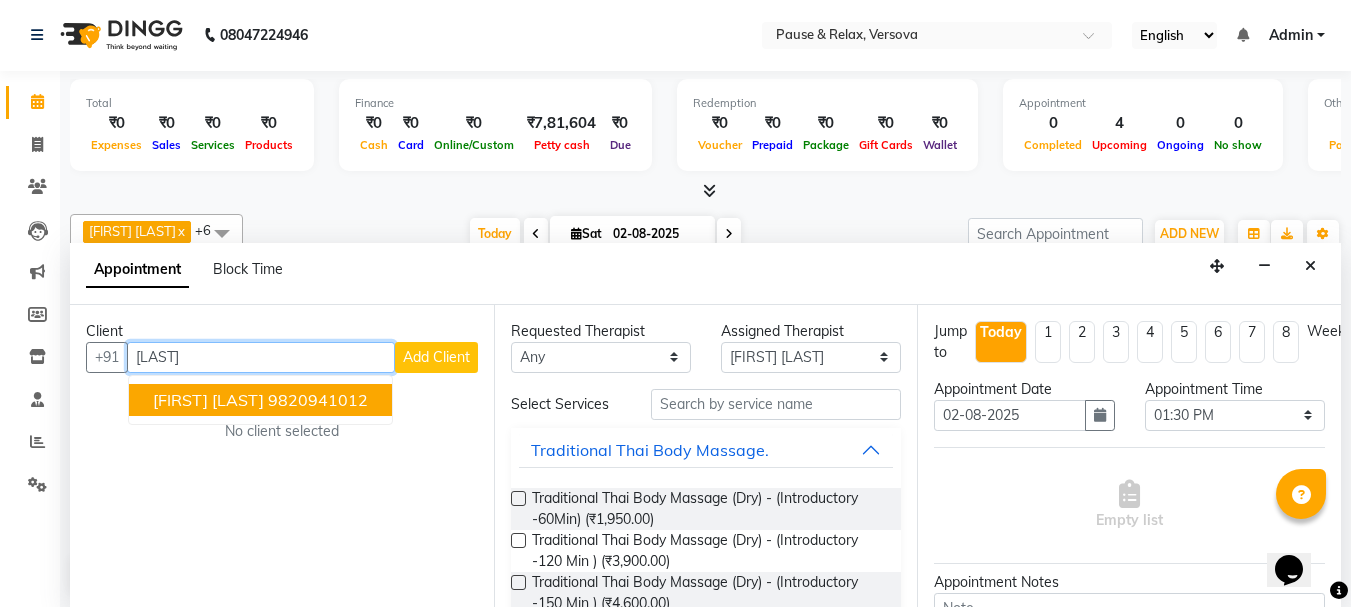 click on "[FIRST] [LAST]" at bounding box center (208, 400) 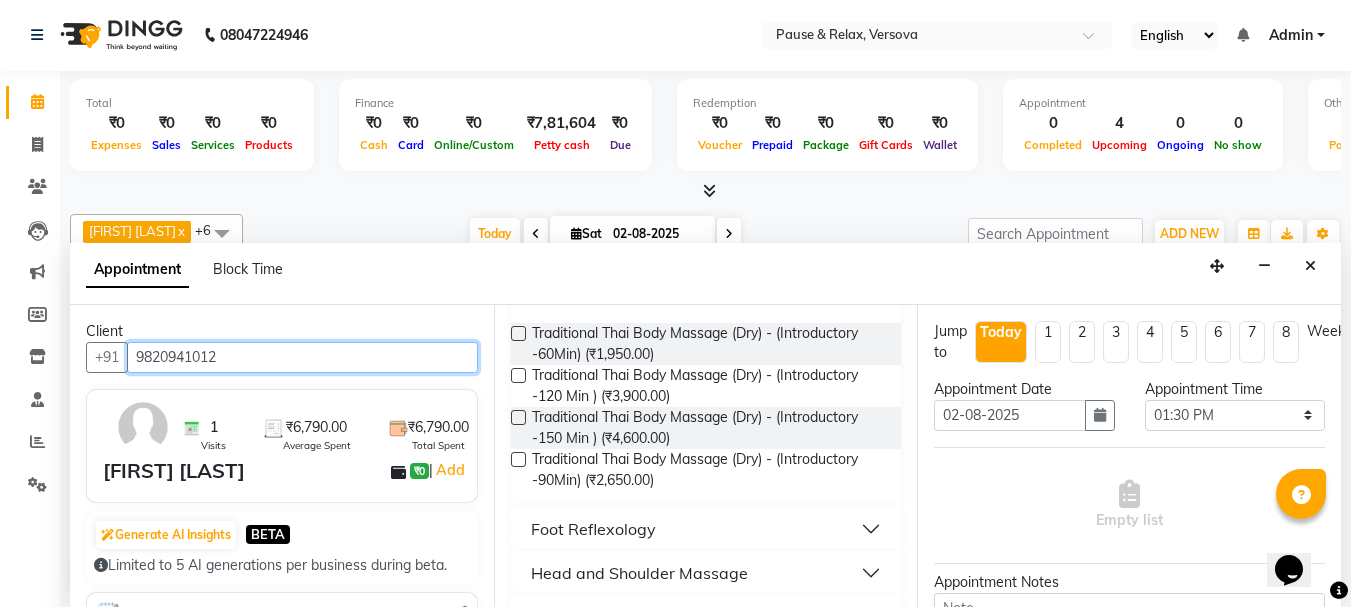 scroll, scrollTop: 301, scrollLeft: 0, axis: vertical 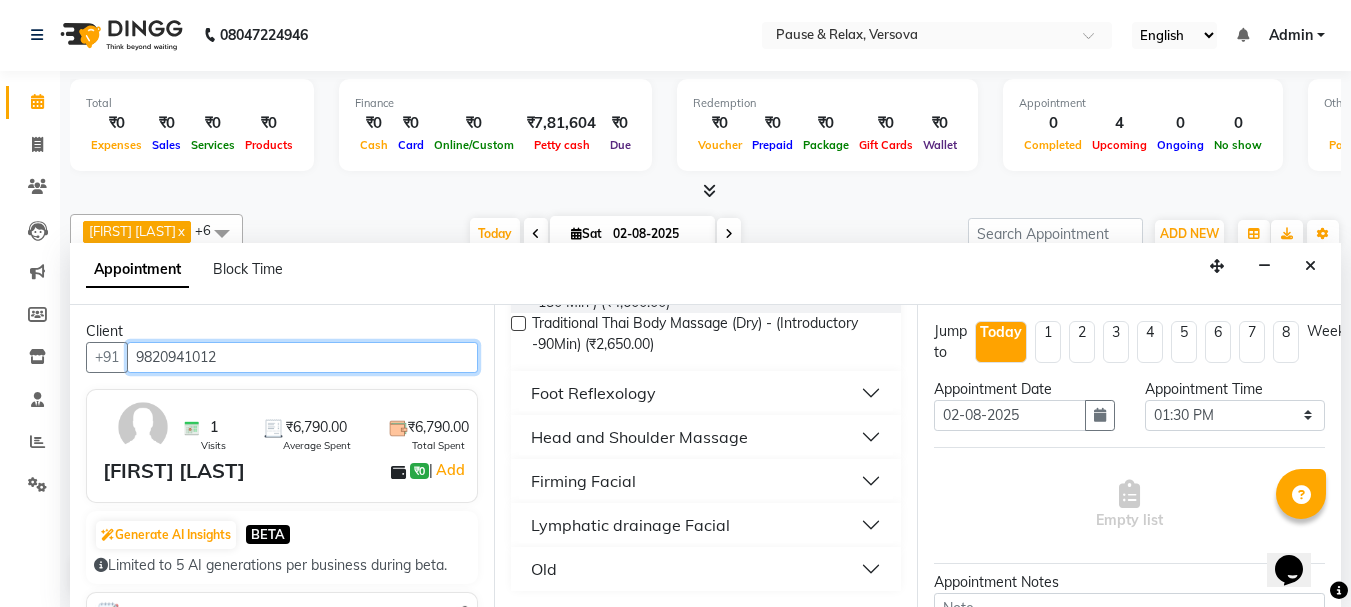 type on "9820941012" 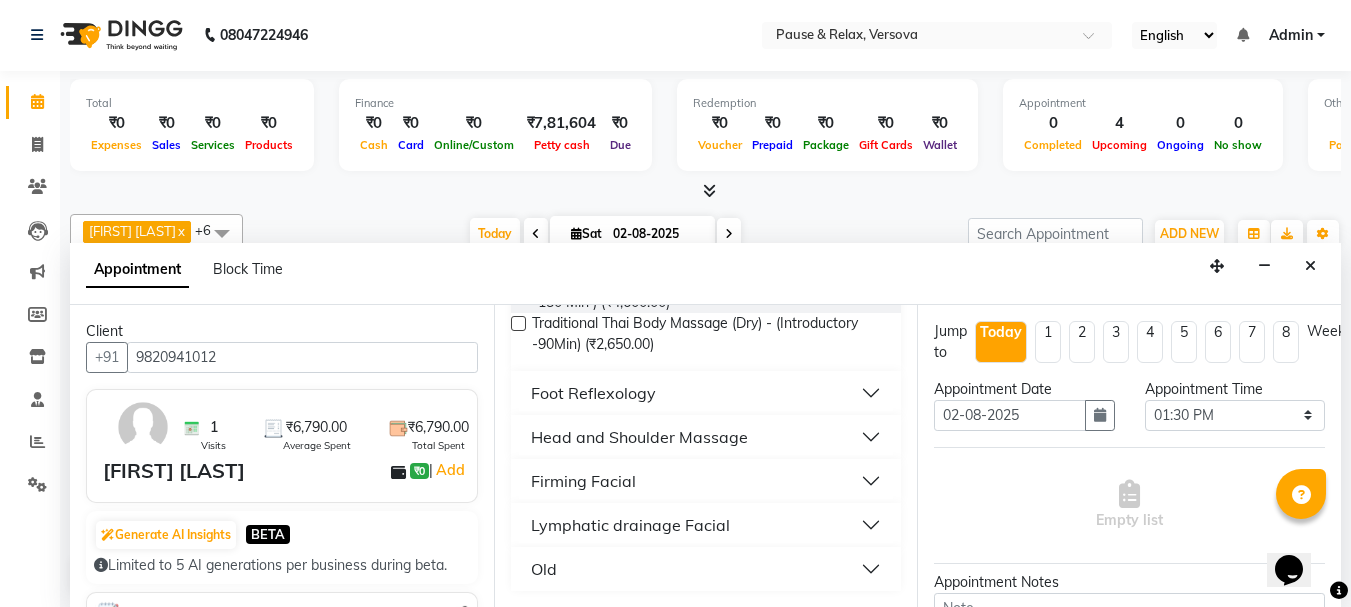 click on "Foot Reflexology" at bounding box center [706, 393] 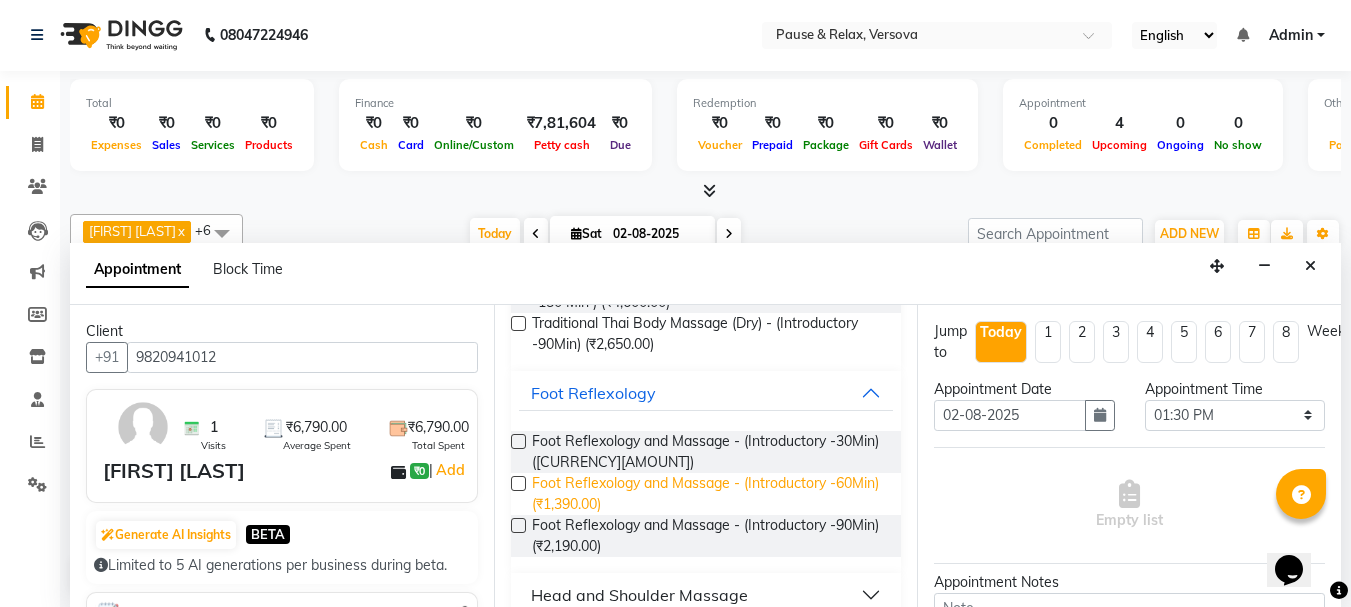 click on "Foot Reflexology and Massage - (Introductory -60Min) (₹1,390.00)" at bounding box center (709, 494) 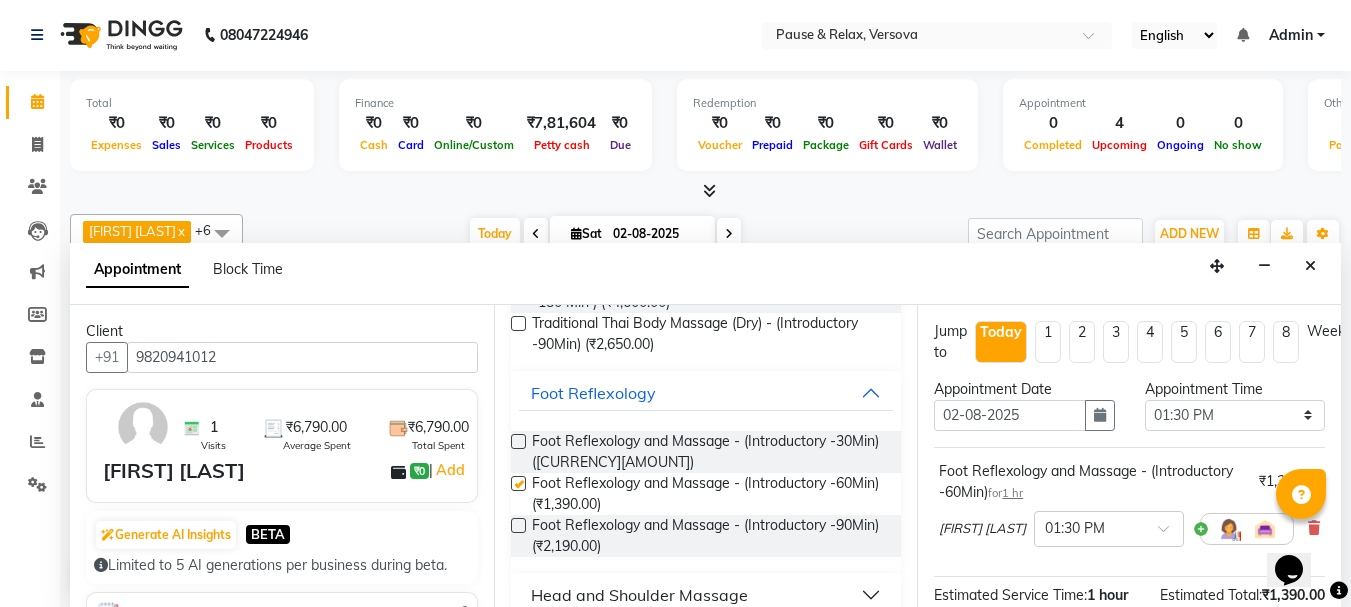 checkbox on "false" 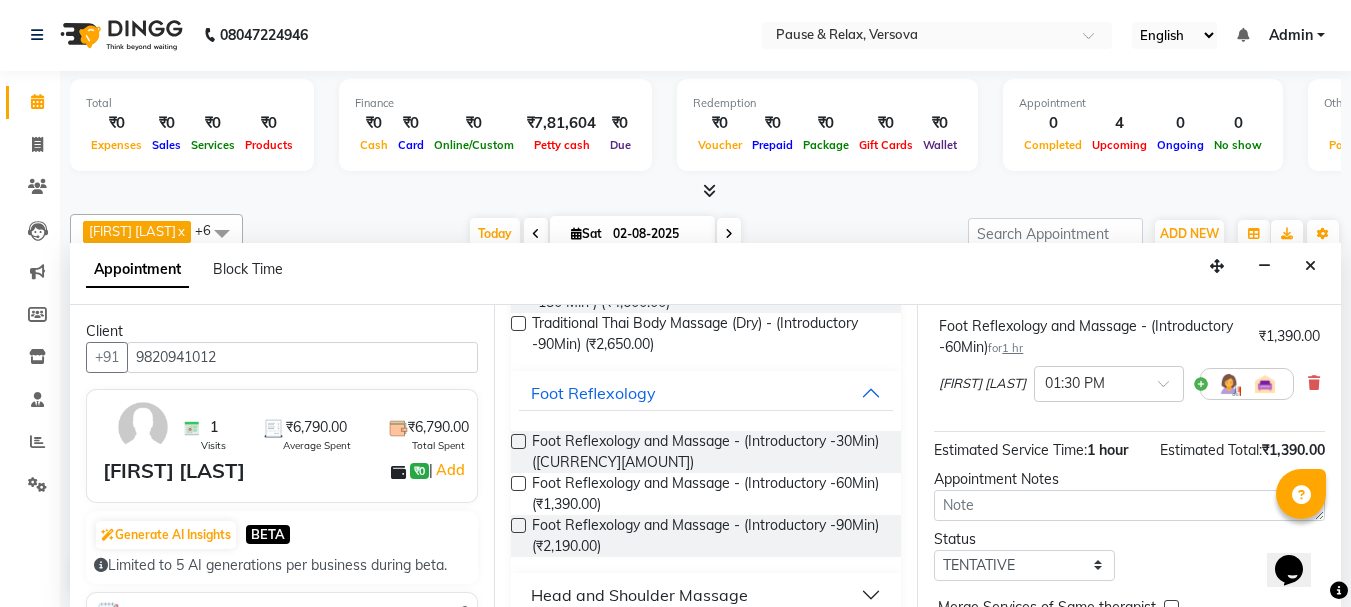scroll, scrollTop: 263, scrollLeft: 0, axis: vertical 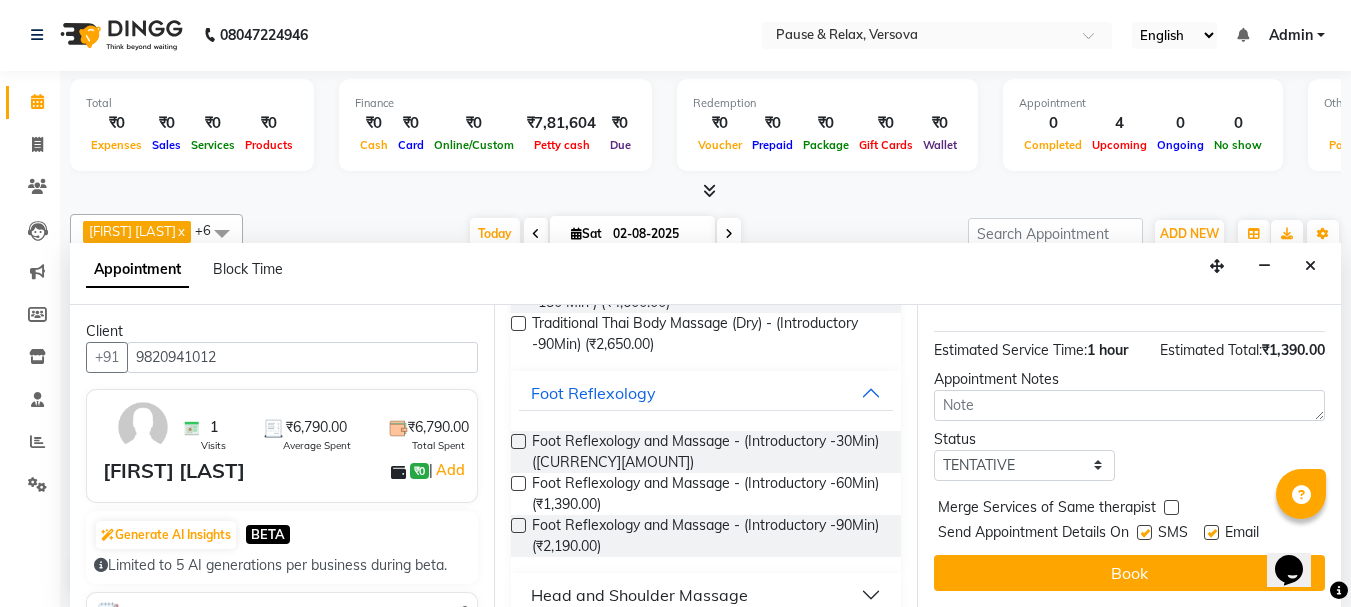 click at bounding box center (1211, 532) 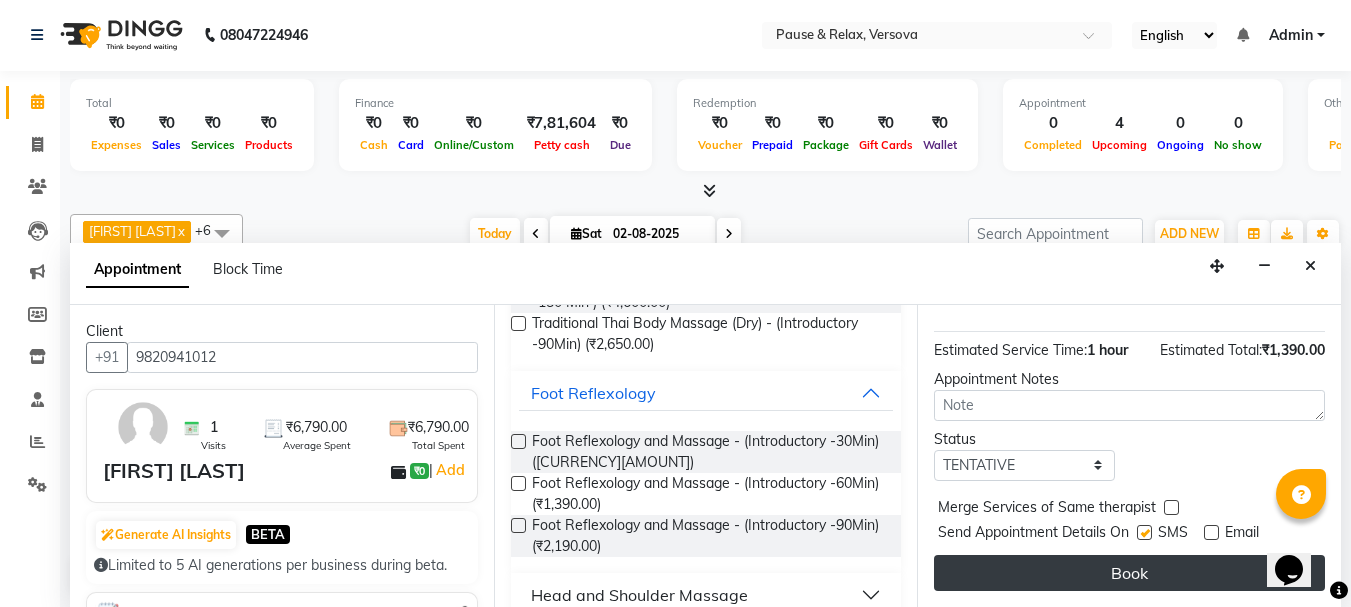 click on "Book" at bounding box center (1129, 573) 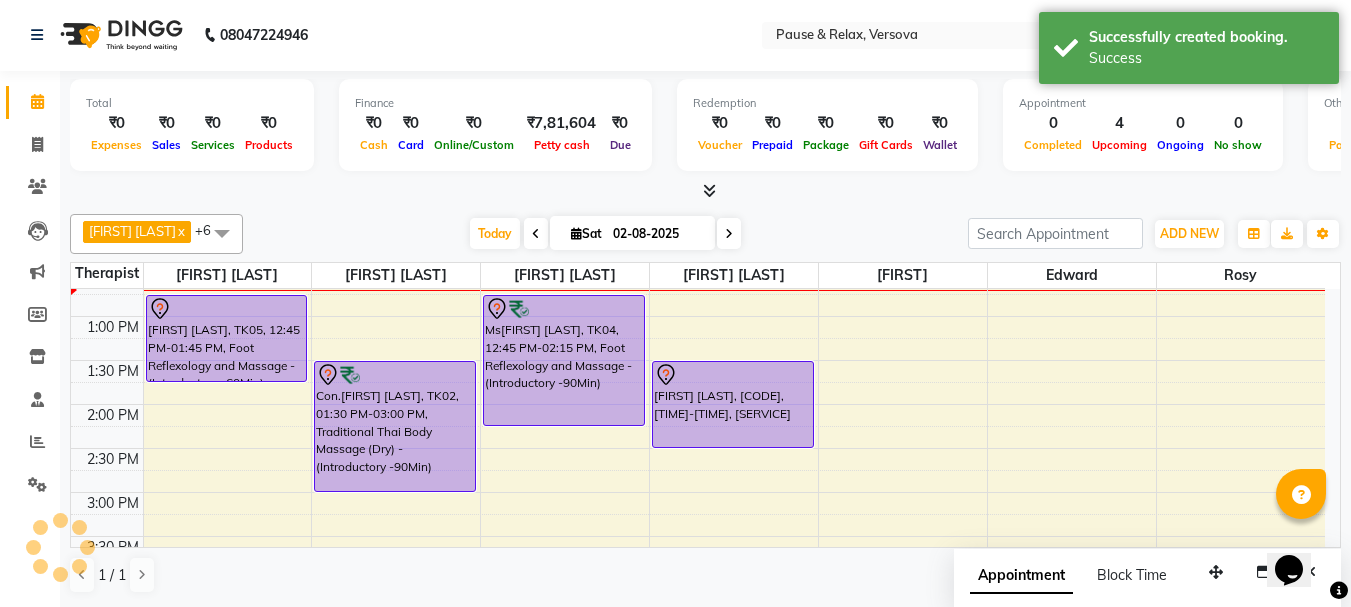 scroll, scrollTop: 0, scrollLeft: 0, axis: both 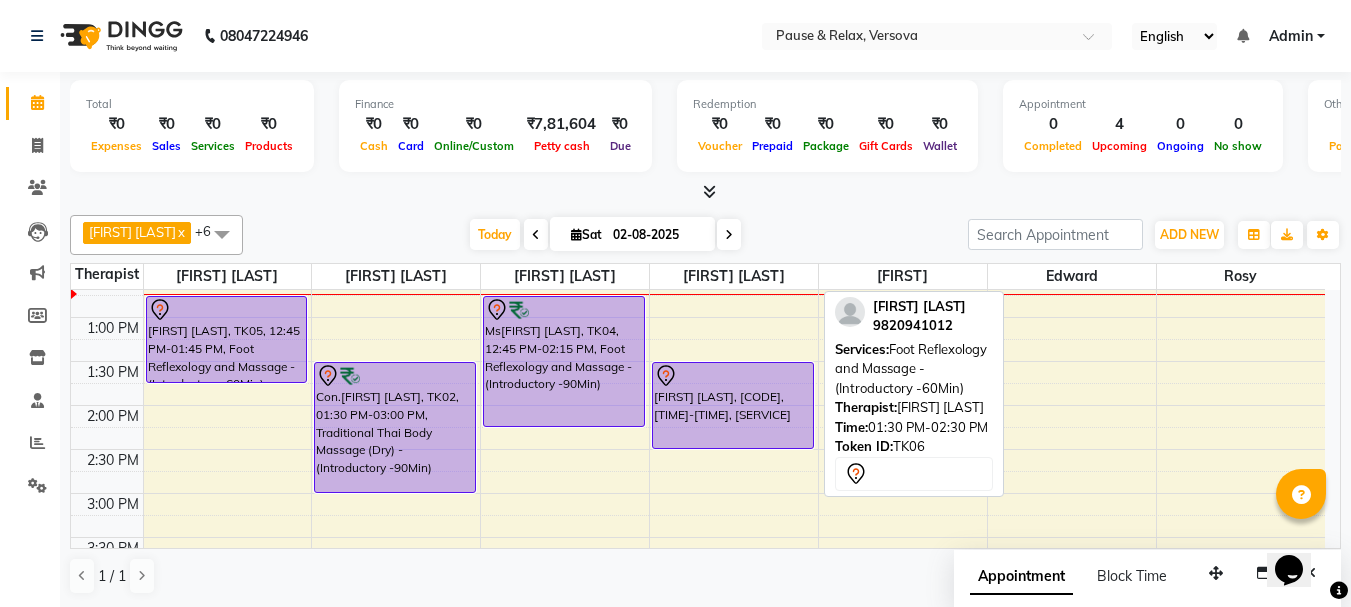 click on "[FIRST] [LAST], [CODE], [TIME]-[TIME], [SERVICE]" at bounding box center (733, 405) 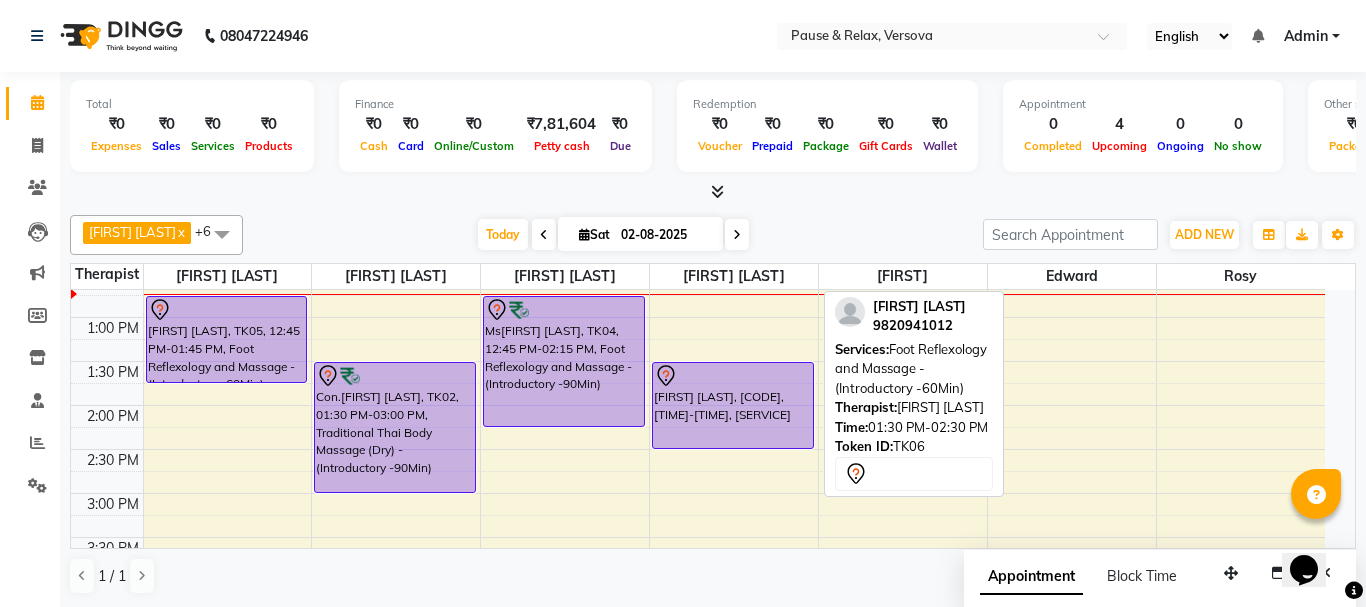 select on "7" 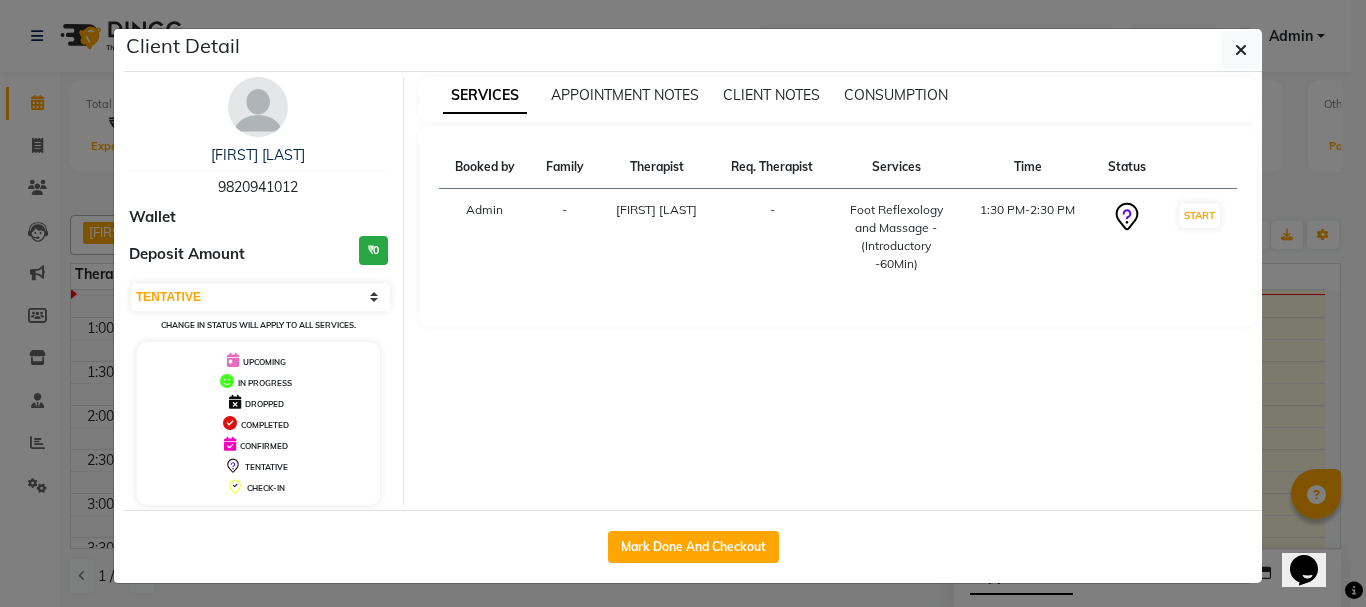 drag, startPoint x: 209, startPoint y: 186, endPoint x: 317, endPoint y: 187, distance: 108.00463 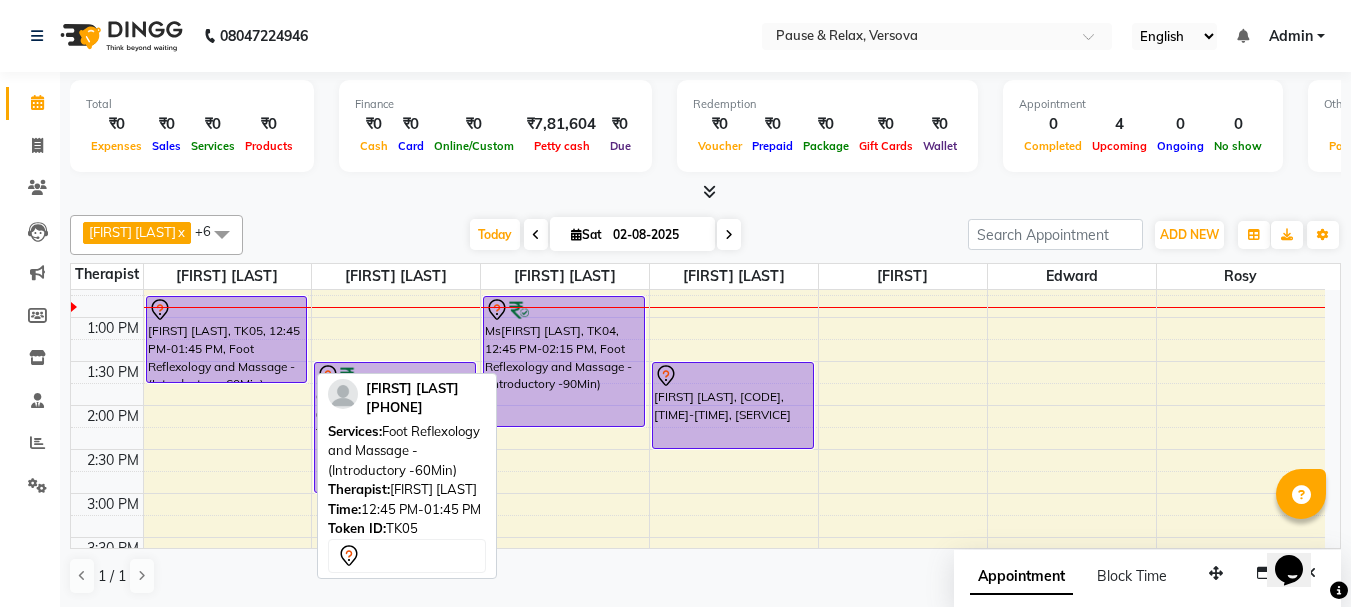 click on "[FIRST] [LAST], TK05, 12:45 PM-01:45 PM, Foot Reflexology and Massage - (Introductory -60Min)" at bounding box center (227, 339) 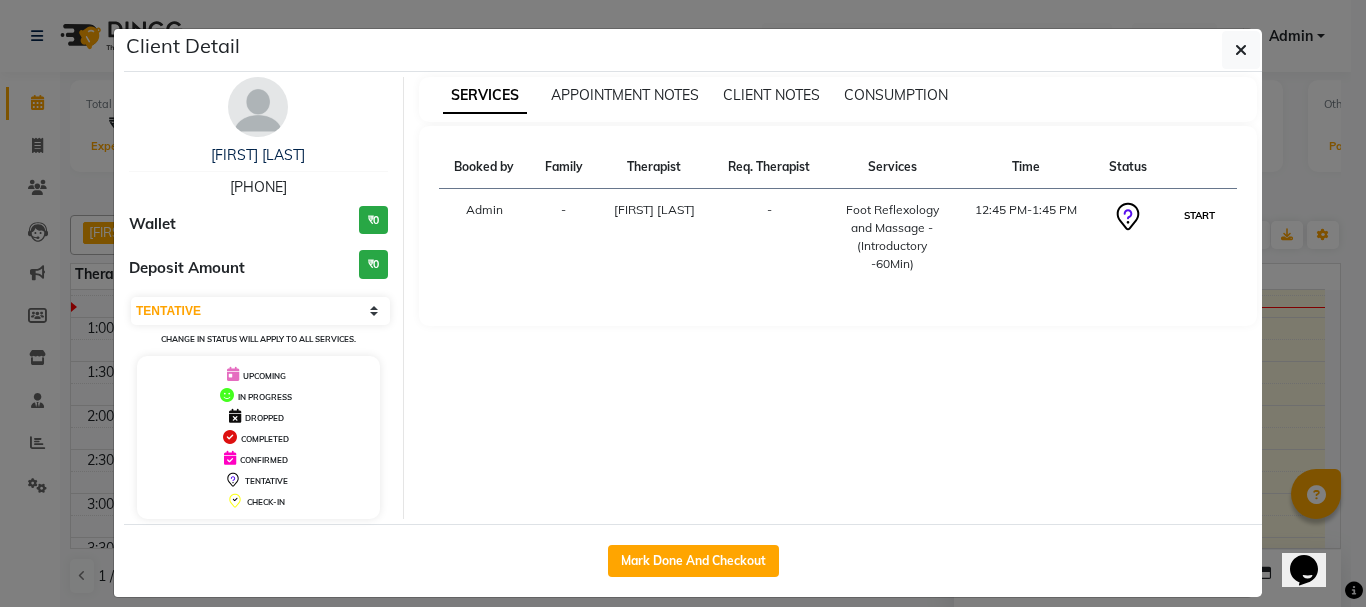 click on "START" at bounding box center (1199, 215) 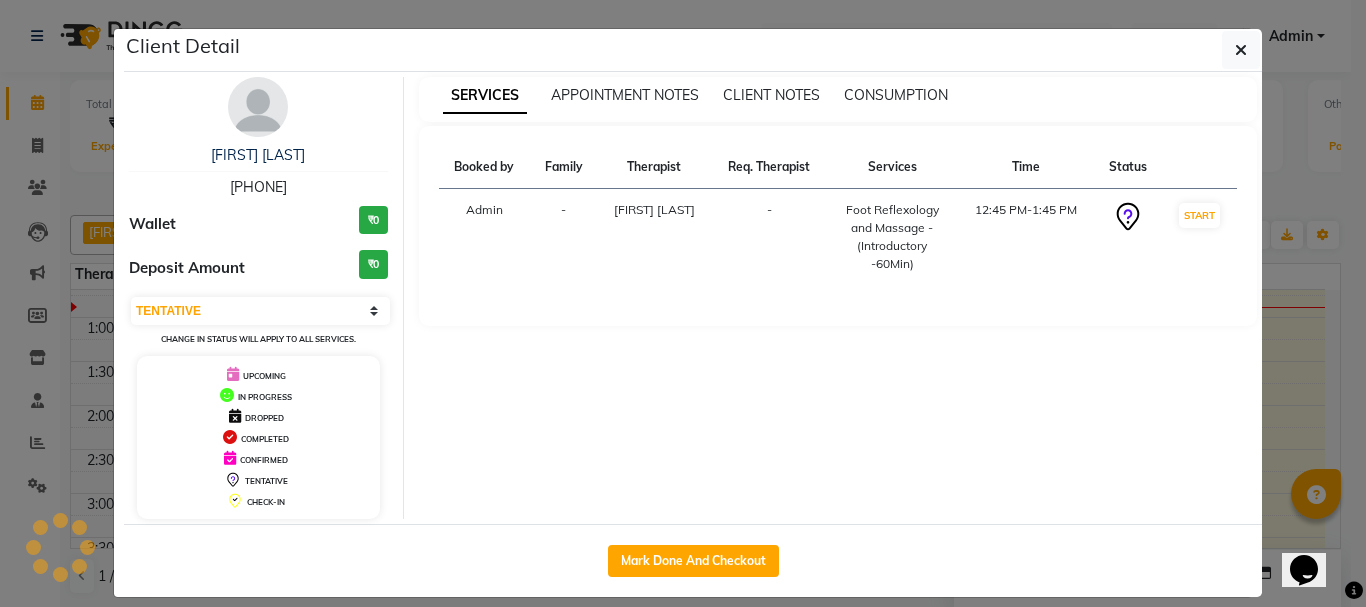 select on "1" 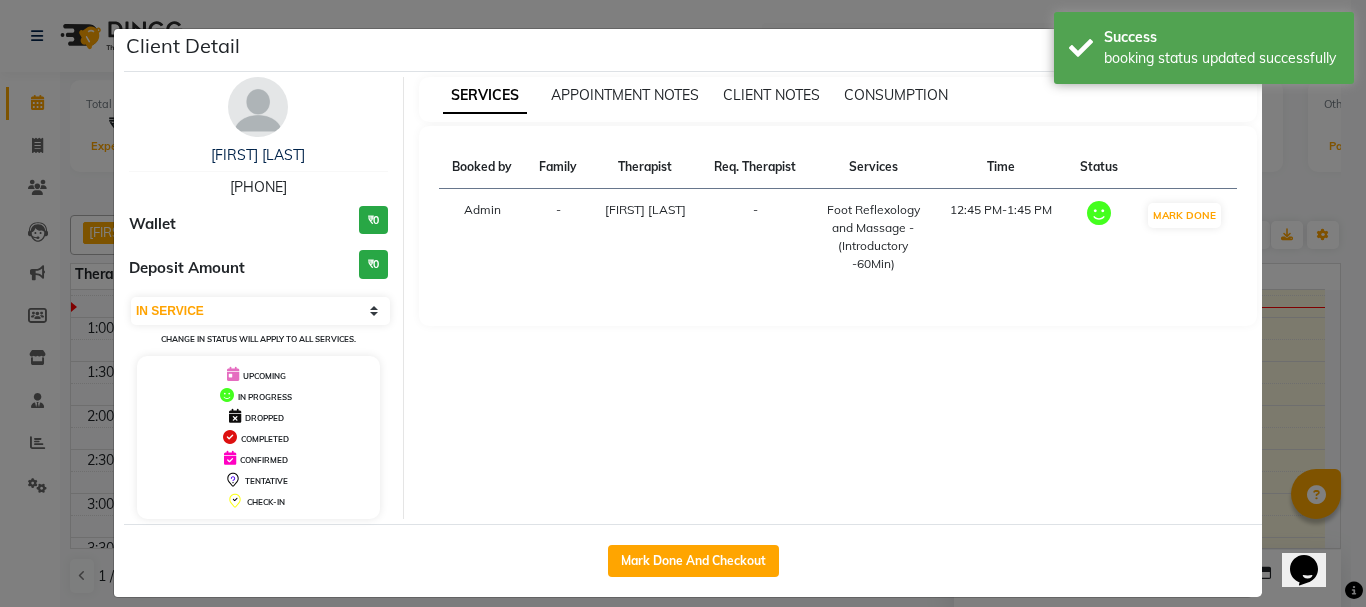 drag, startPoint x: 1277, startPoint y: 339, endPoint x: 1235, endPoint y: 353, distance: 44.27189 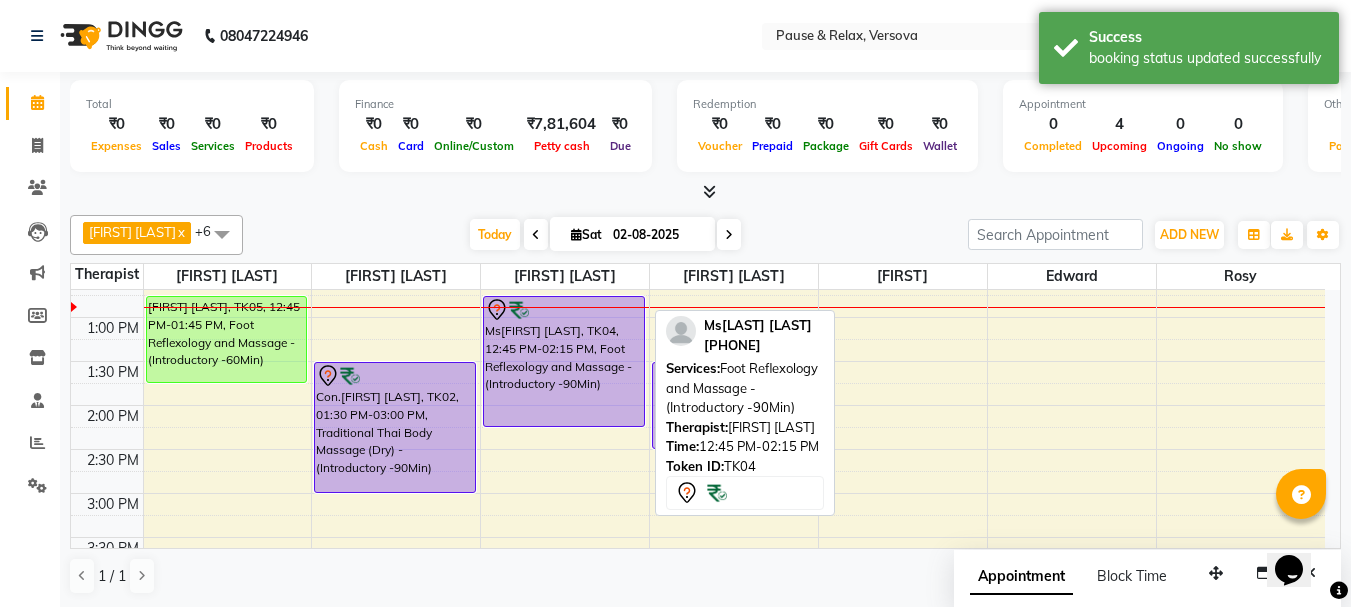 click on "Ms[FIRST] [LAST], TK04, 12:45 PM-02:15 PM, Foot Reflexology and Massage - (Introductory -90Min)" at bounding box center (564, 361) 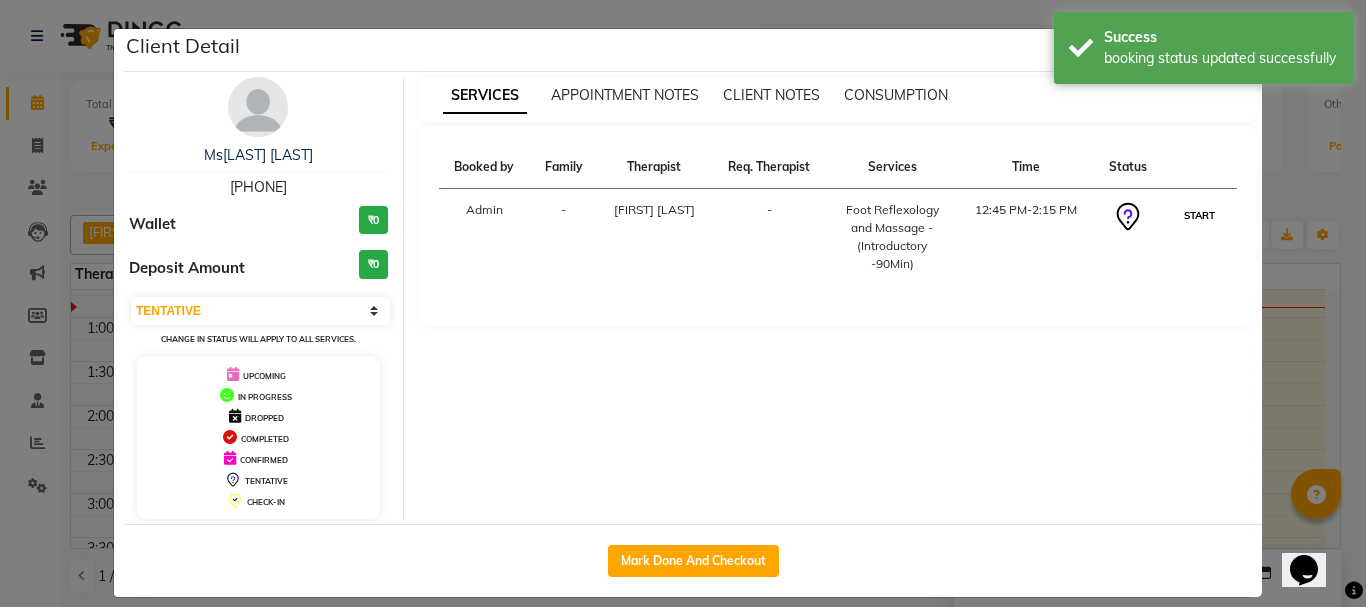click on "START" at bounding box center [1199, 215] 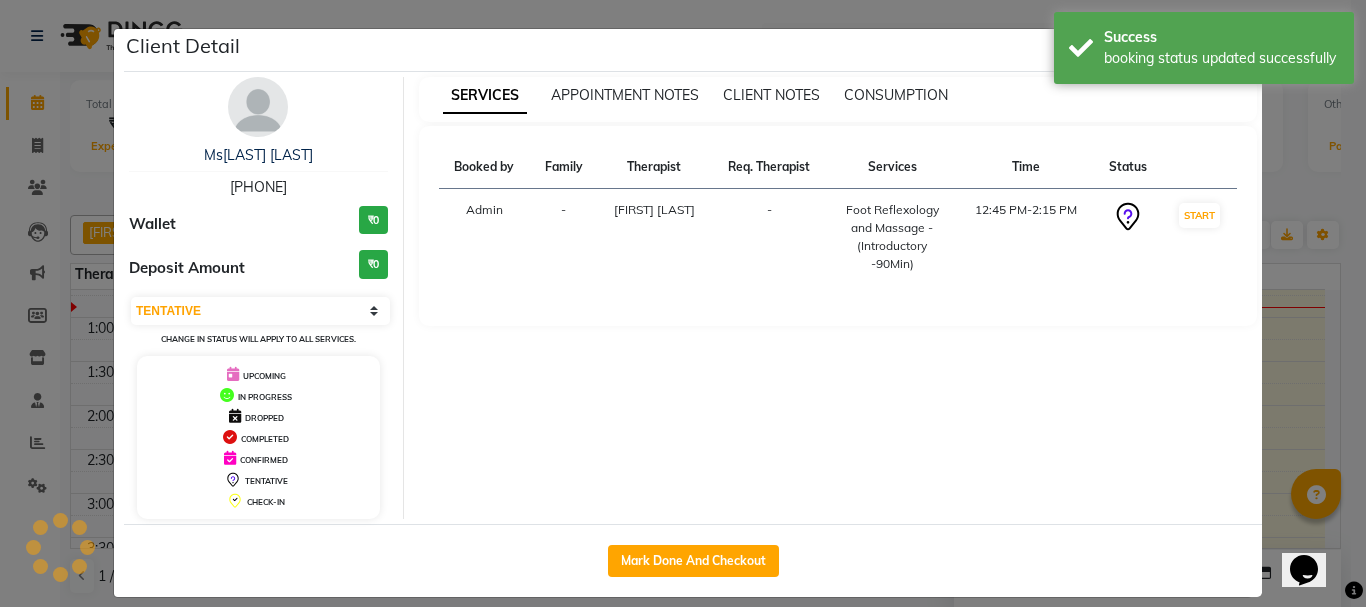 select on "1" 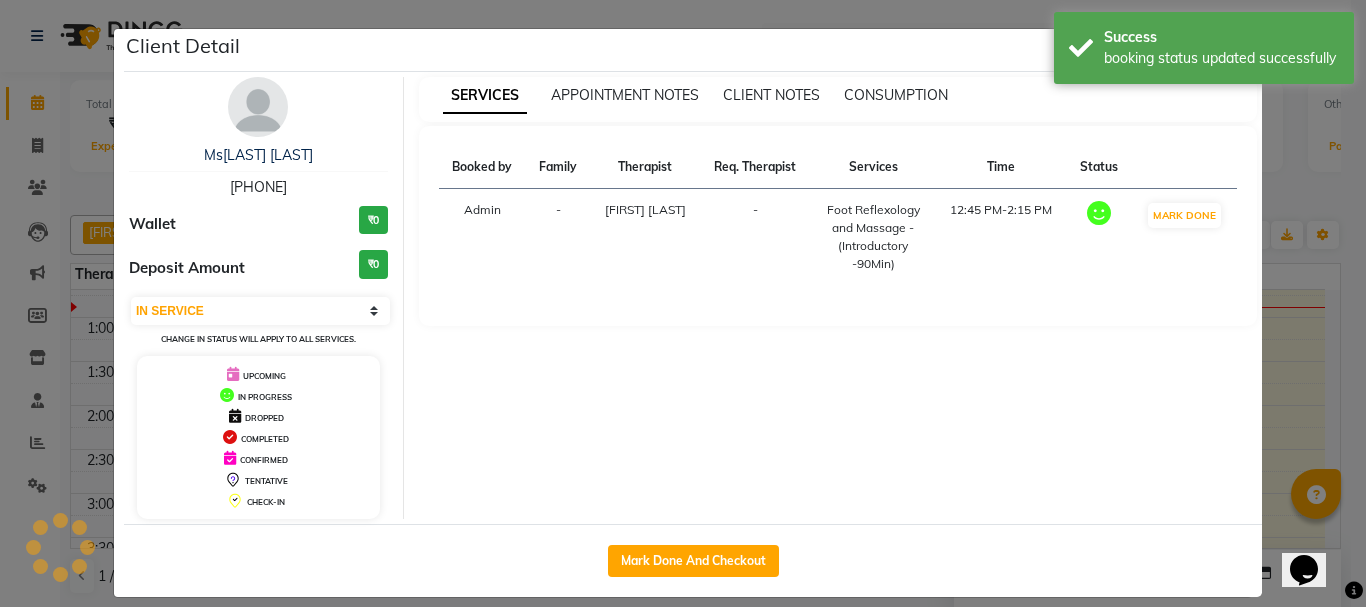 click on "Client Detail  Ms[LAST] [LAST]   [PHONE] Wallet ₹0 Deposit Amount  ₹0  Select IN SERVICE CONFIRMED TENTATIVE CHECK IN MARK DONE DROPPED UPCOMING Change in status will apply to all services. UPCOMING IN PROGRESS DROPPED COMPLETED CONFIRMED TENTATIVE CHECK-IN SERVICES APPOINTMENT NOTES CLIENT NOTES CONSUMPTION Booked by Family Therapist Req. Therapist Services Time Status  Admin  - [FIRST] [LAST]  -  Foot Reflexology and Massage - (Introductory -90Min)   12:45 PM-2:15 PM   MARK DONE   Mark Done And Checkout" 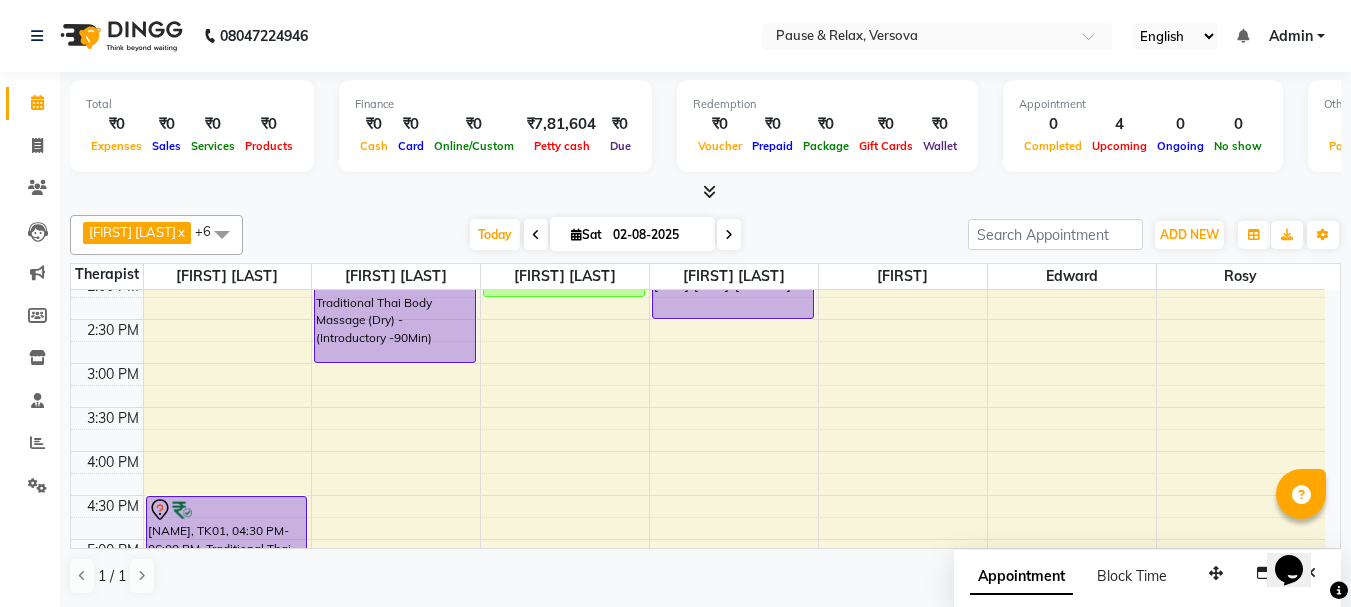 scroll, scrollTop: 257, scrollLeft: 0, axis: vertical 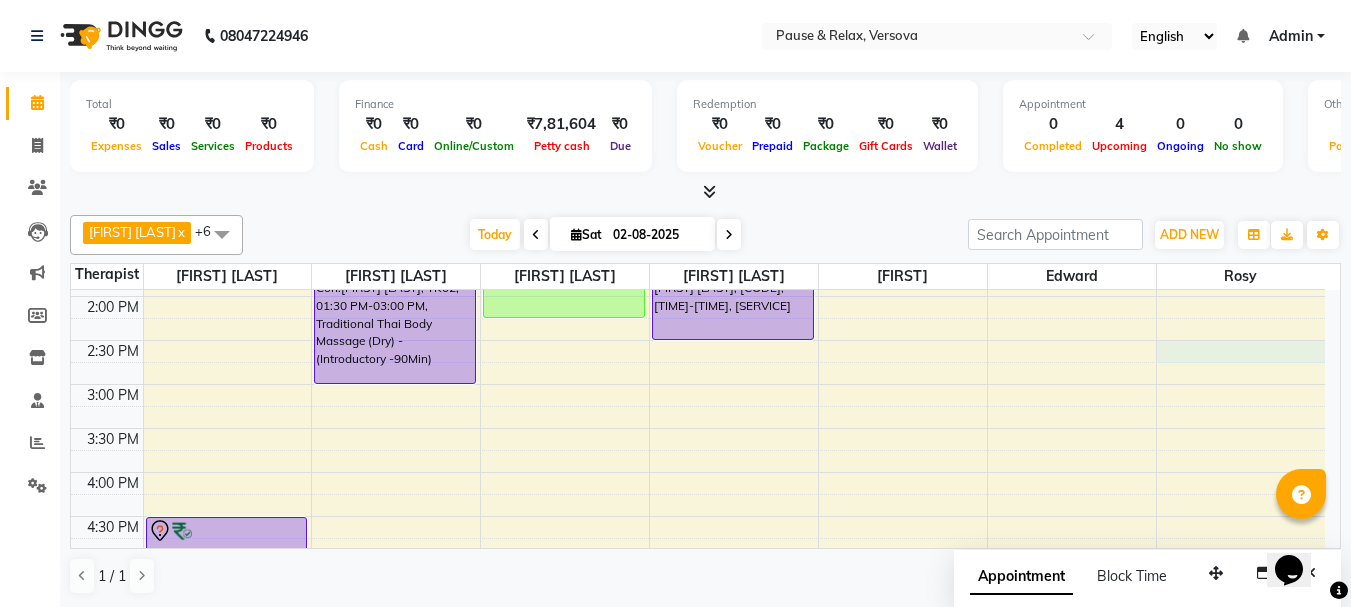 click on "11:00 AM 11:30 AM 12:00 PM 12:30 PM 1:00 PM 1:30 PM 2:00 PM 2:30 PM 3:00 PM 3:30 PM 4:00 PM 4:30 PM 5:00 PM 5:30 PM 6:00 PM 6:30 PM 7:00 PM 7:30 PM 8:00 PM 8:30 PM 9:00 PM 9:30 PM    [FIRST] [LAST], TK05, 12:45 PM-01:45 PM, Foot Reflexology and Massage - (Introductory -60Min)             [FIRST] [LAST], TK01, 04:30 PM-06:00 PM, Traditional Thai Body Massage (Dry) - (Introductory -90Min)             Con.[FIRST] [LAST], TK02, 01:30 PM-03:00 PM, Traditional Thai Body Massage (Dry) - (Introductory -90Min)             Mr [FIRST] [LAST], TK03, 05:30 PM-07:00 PM, Foot Reflexology and Massage - (Introductory -90Min)     Ms[LAST] [LAST], TK04, 12:45 PM-02:15 PM, Foot Reflexology and Massage - (Introductory -90Min)             [FIRST] [LAST], TK06, 01:30 PM-02:30 PM, Foot Reflexology and Massage - (Introductory -60Min)" at bounding box center [698, 516] 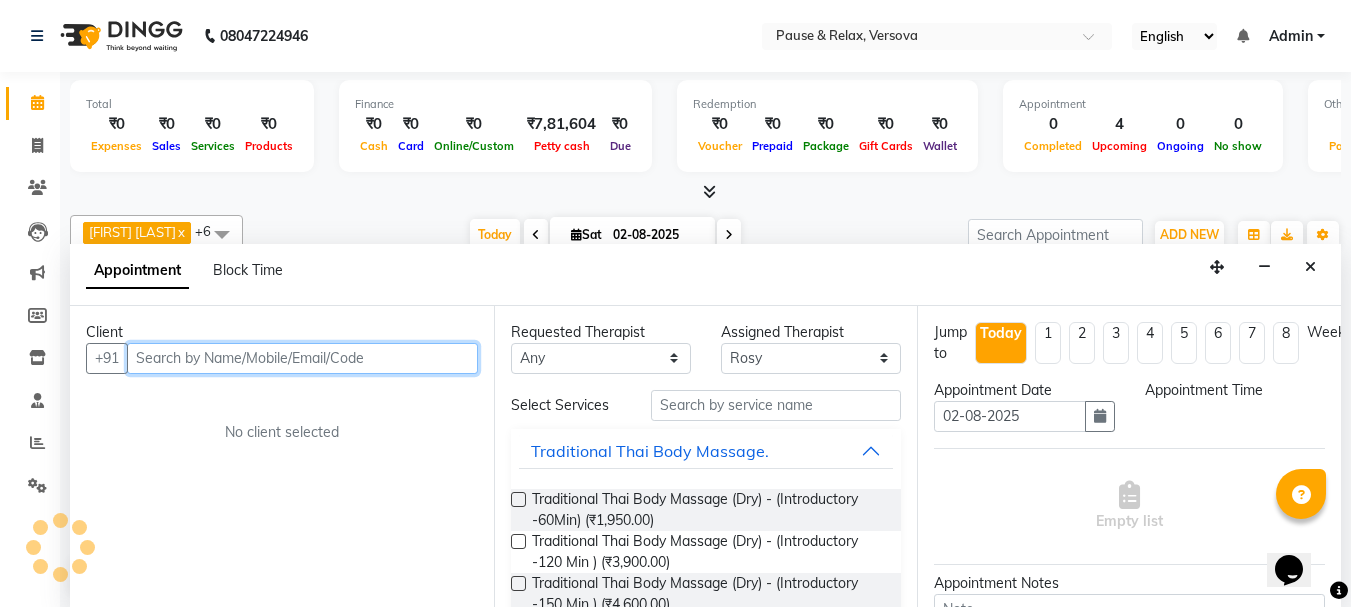 scroll, scrollTop: 1, scrollLeft: 0, axis: vertical 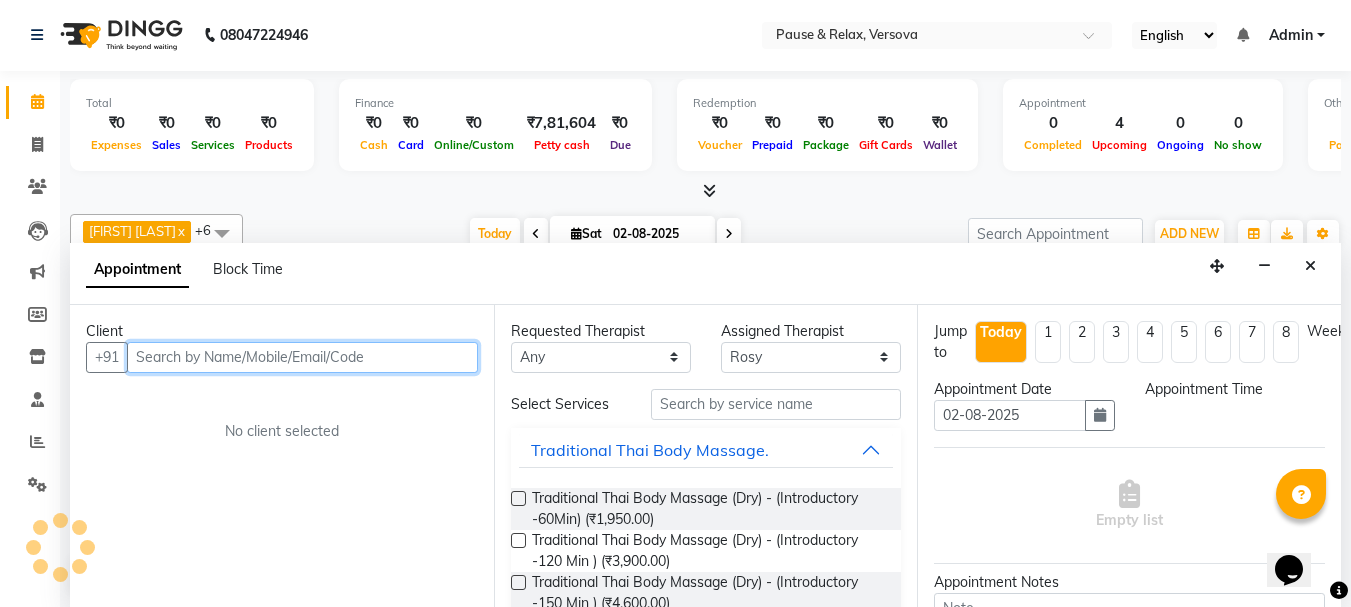 select on "870" 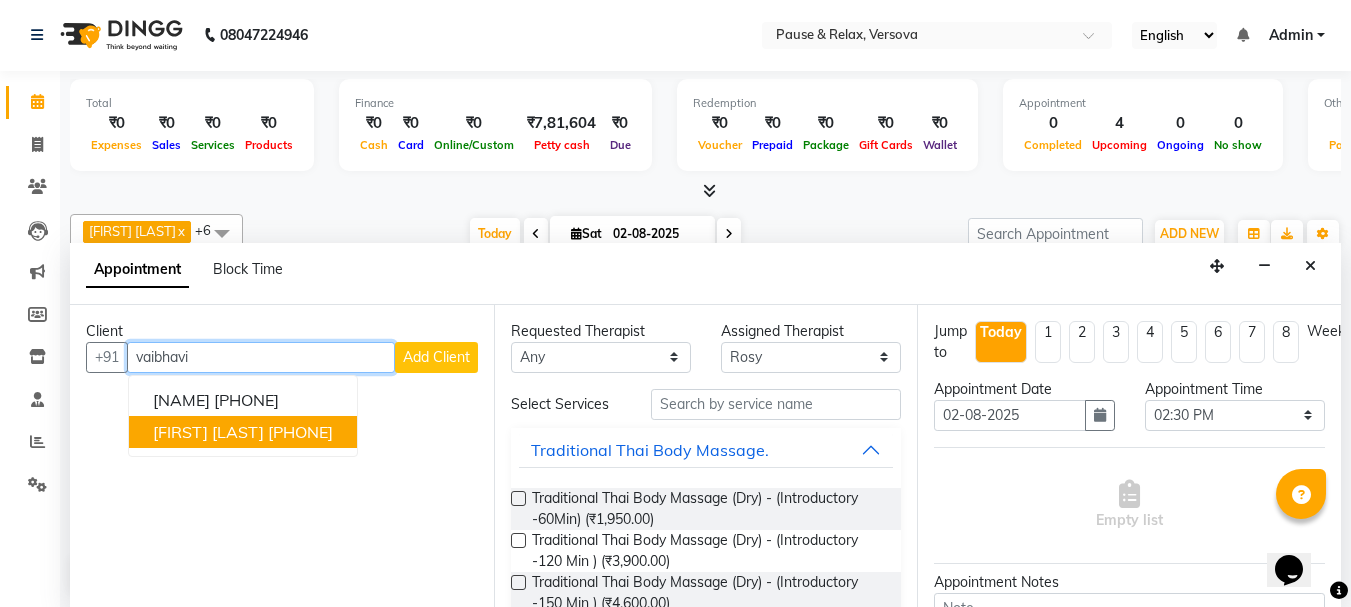 click on "[PHONE]" at bounding box center (300, 432) 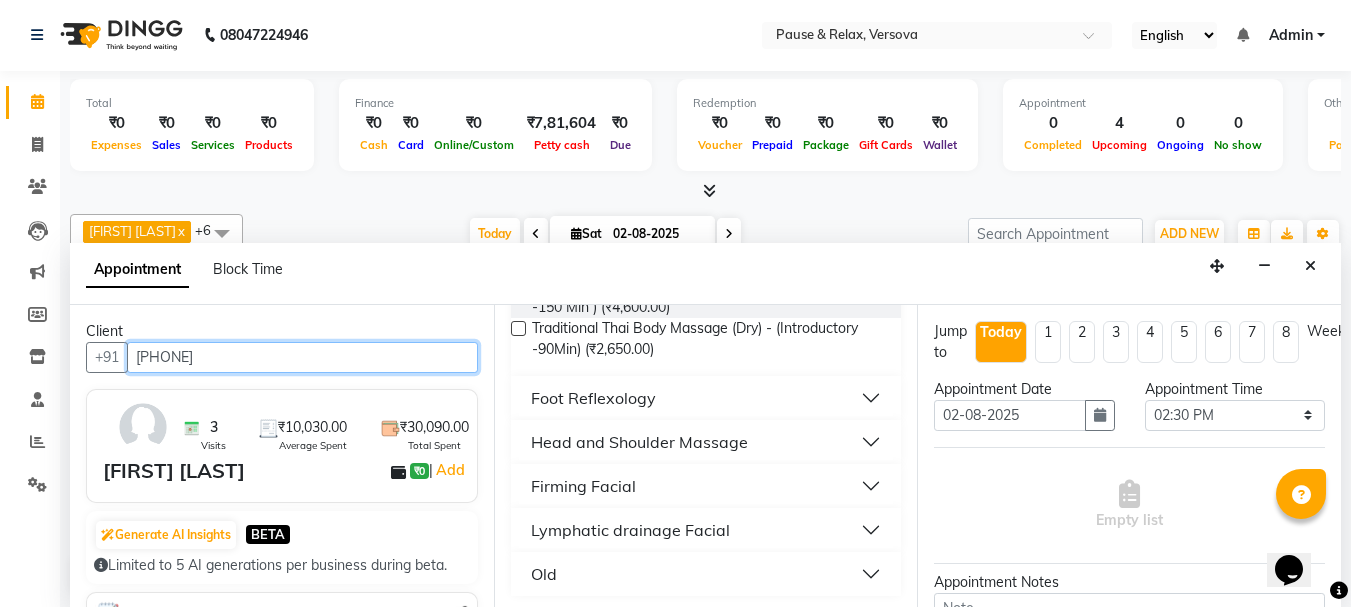 scroll, scrollTop: 290, scrollLeft: 0, axis: vertical 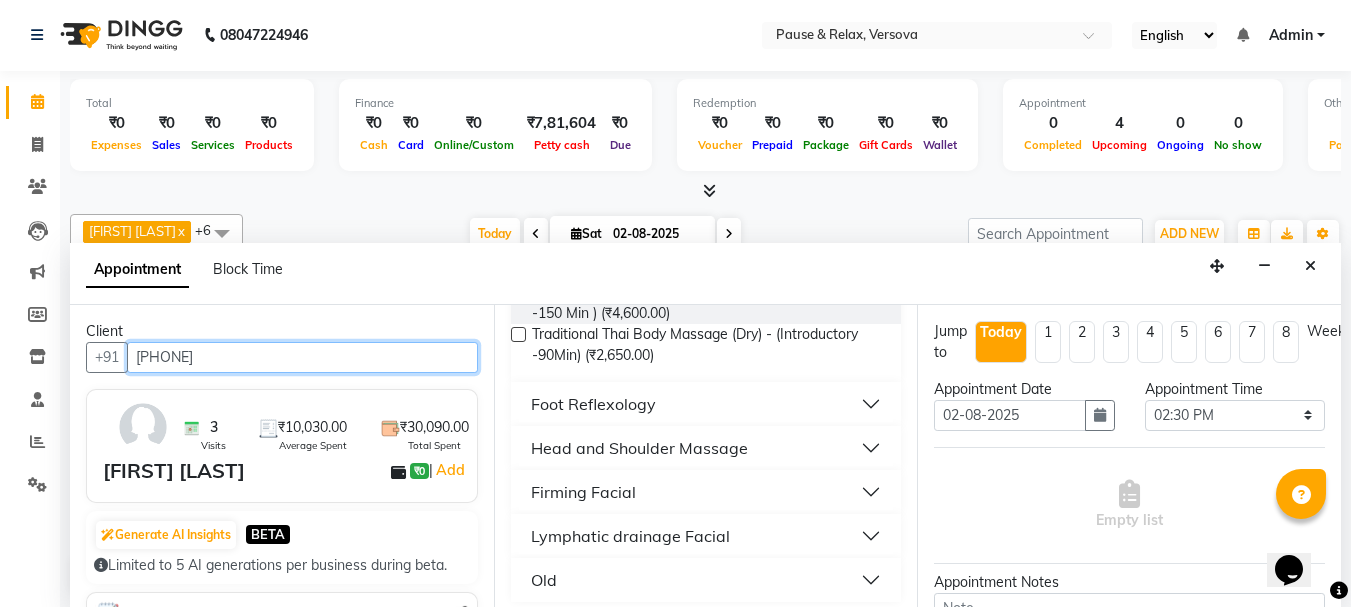 type on "[PHONE]" 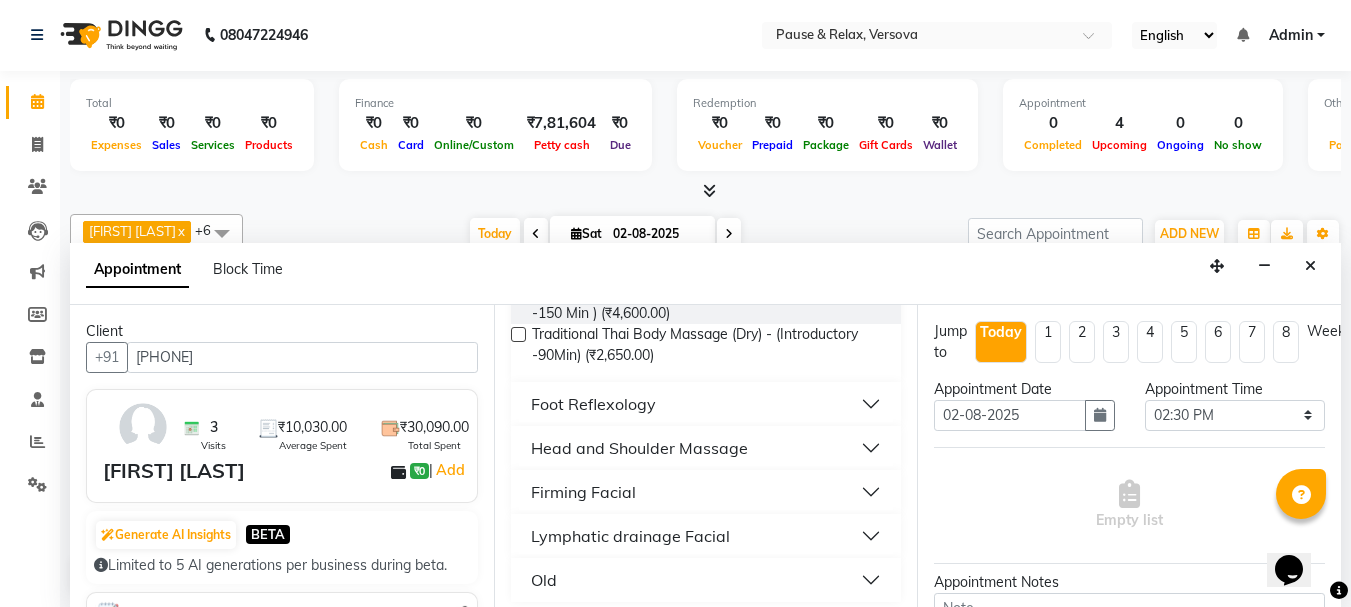 click on "Foot Reflexology" at bounding box center (706, 404) 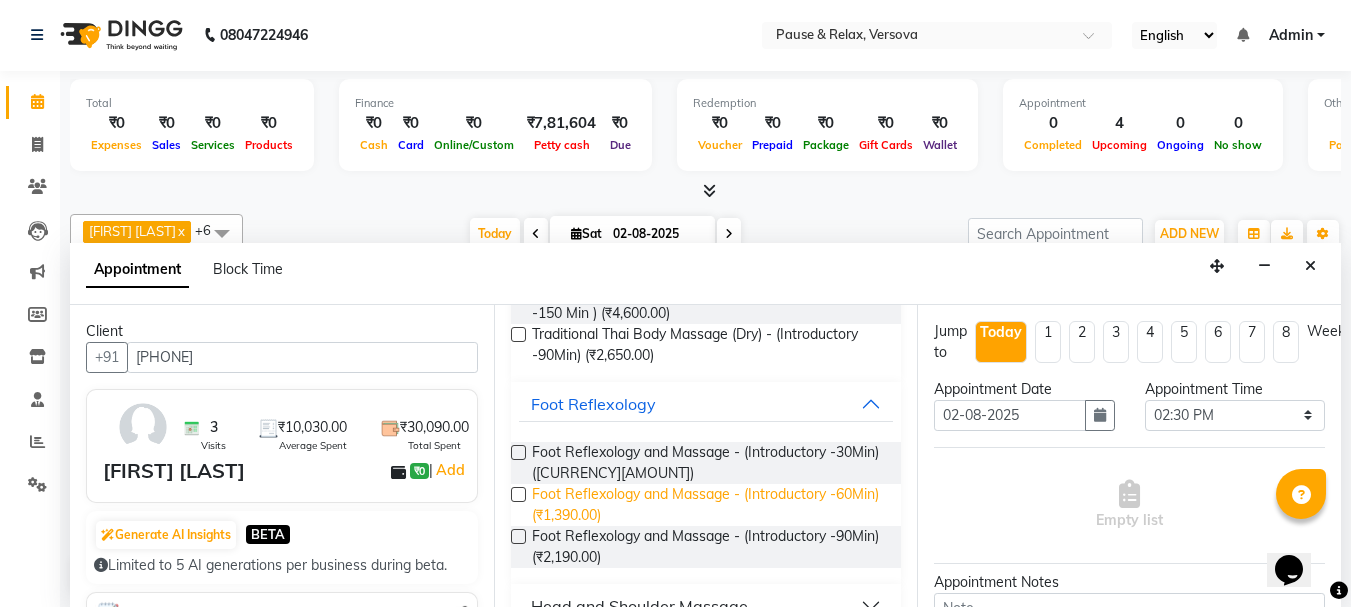 click on "Foot Reflexology and Massage - (Introductory -60Min) (₹1,390.00)" at bounding box center (709, 505) 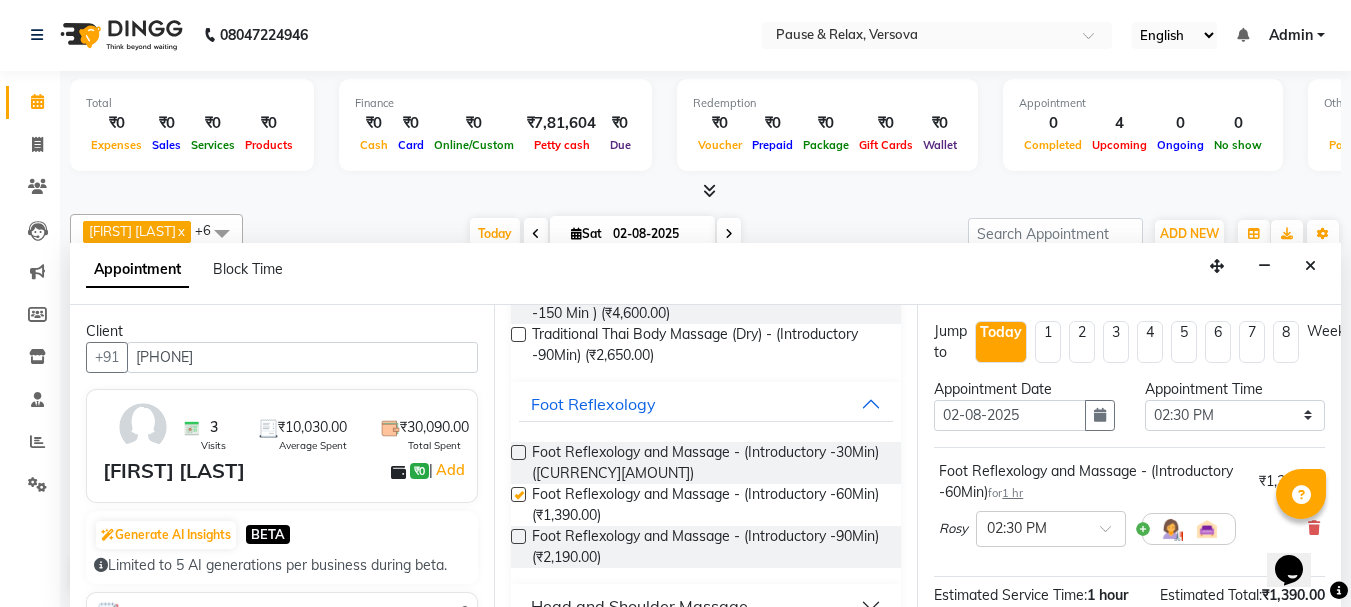 checkbox on "false" 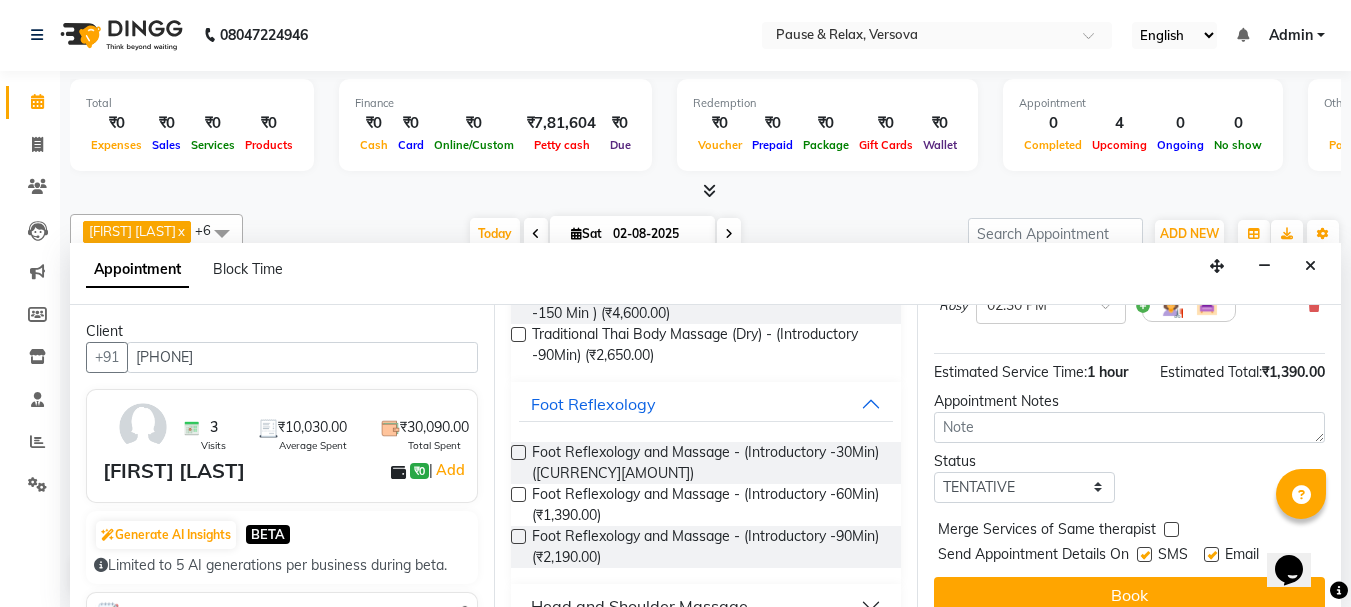 scroll, scrollTop: 238, scrollLeft: 0, axis: vertical 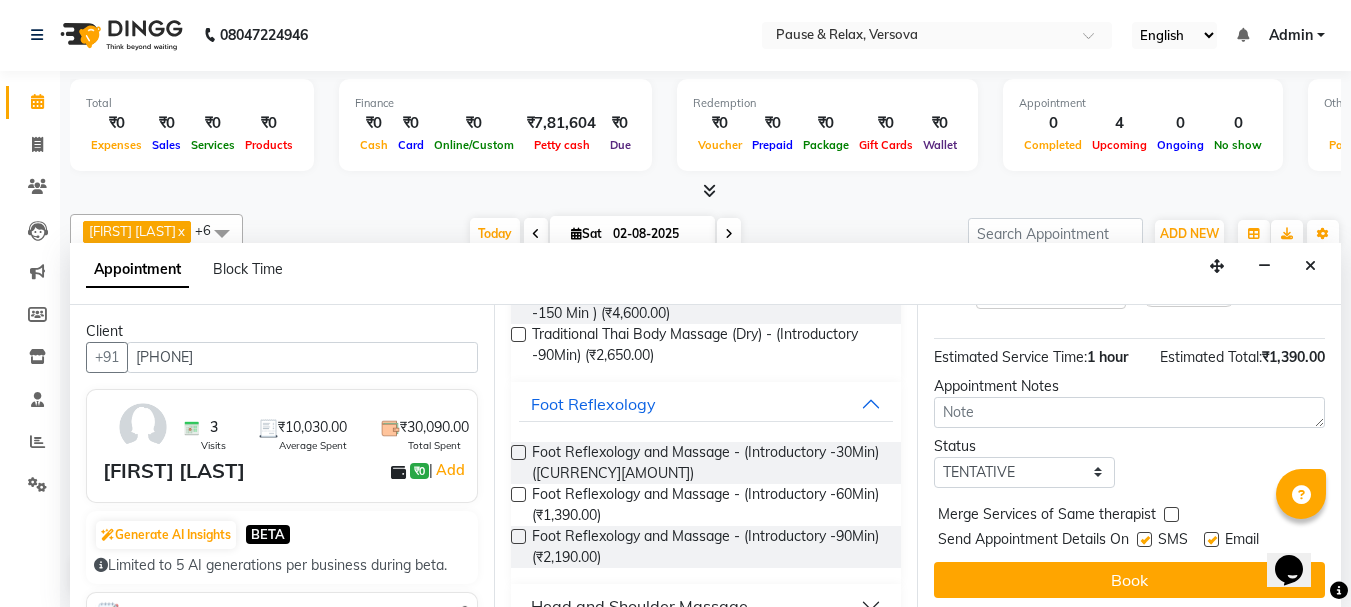 click on "Email" at bounding box center (1239, 541) 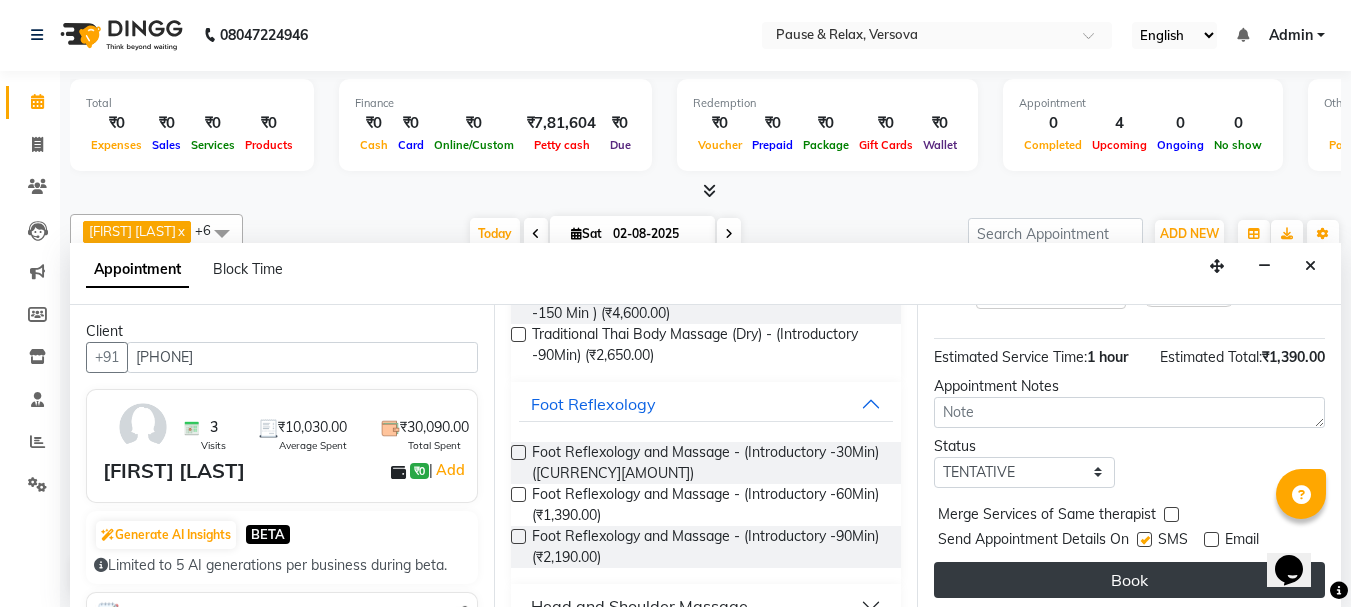 click on "Book" at bounding box center [1129, 580] 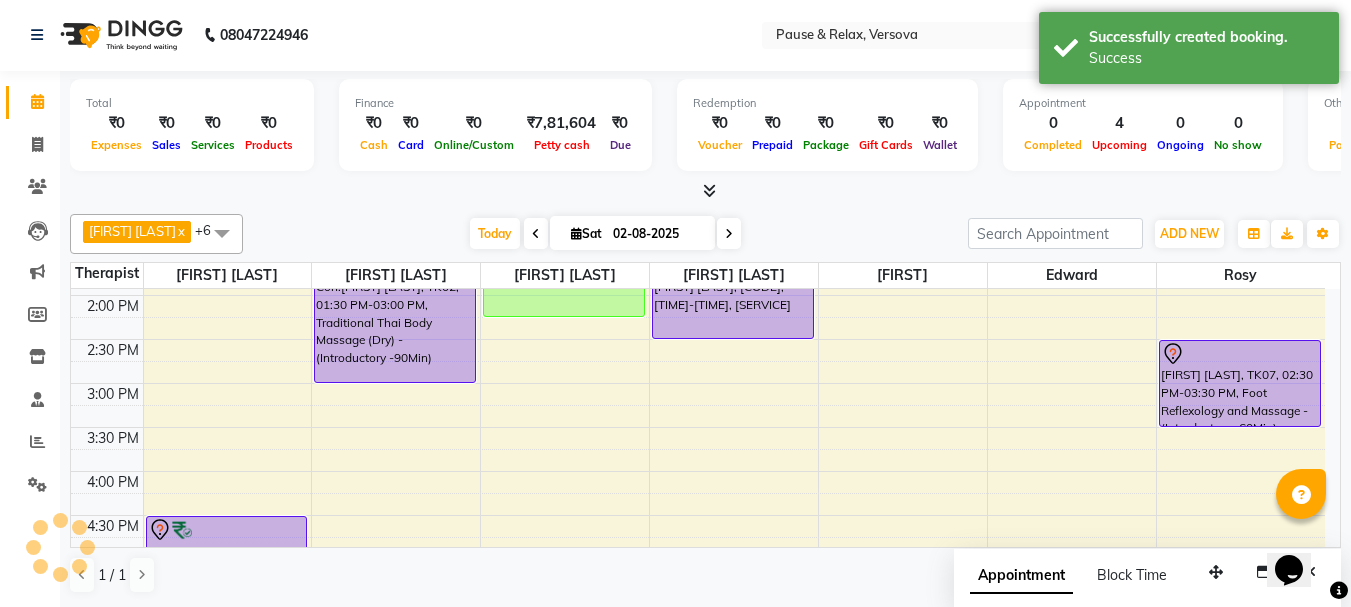 scroll, scrollTop: 0, scrollLeft: 0, axis: both 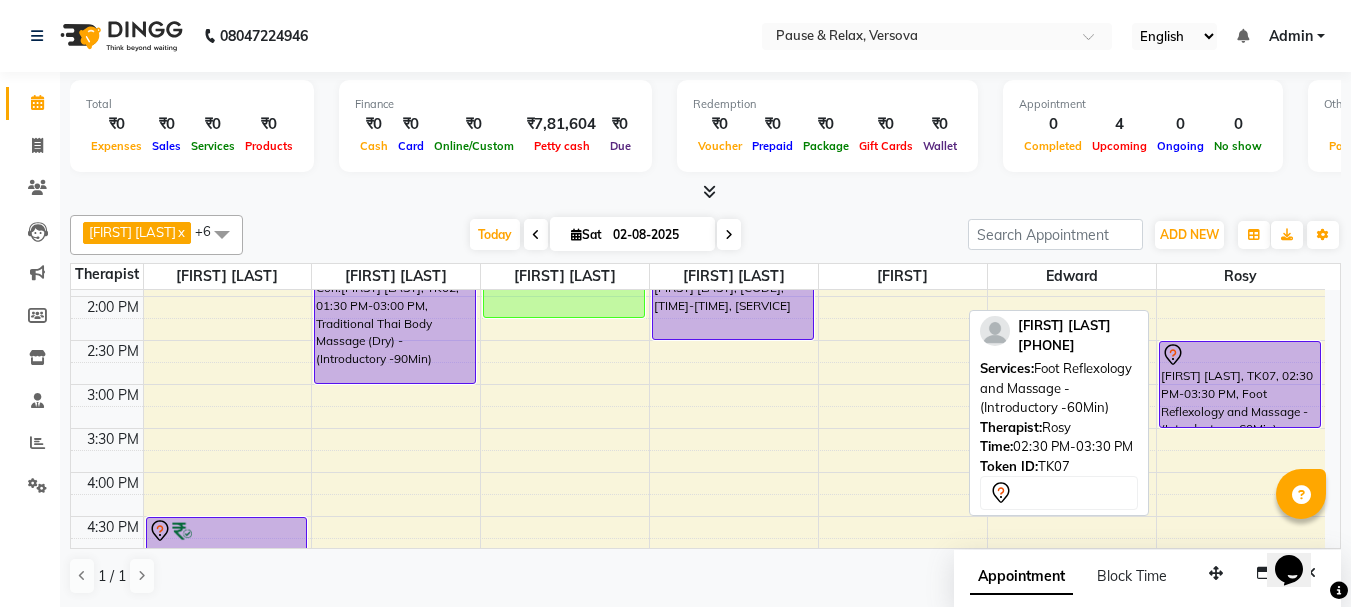 click on "[FIRST] [LAST], TK07, 02:30 PM-03:30 PM, Foot Reflexology and Massage - (Introductory -60Min)" at bounding box center (1240, 384) 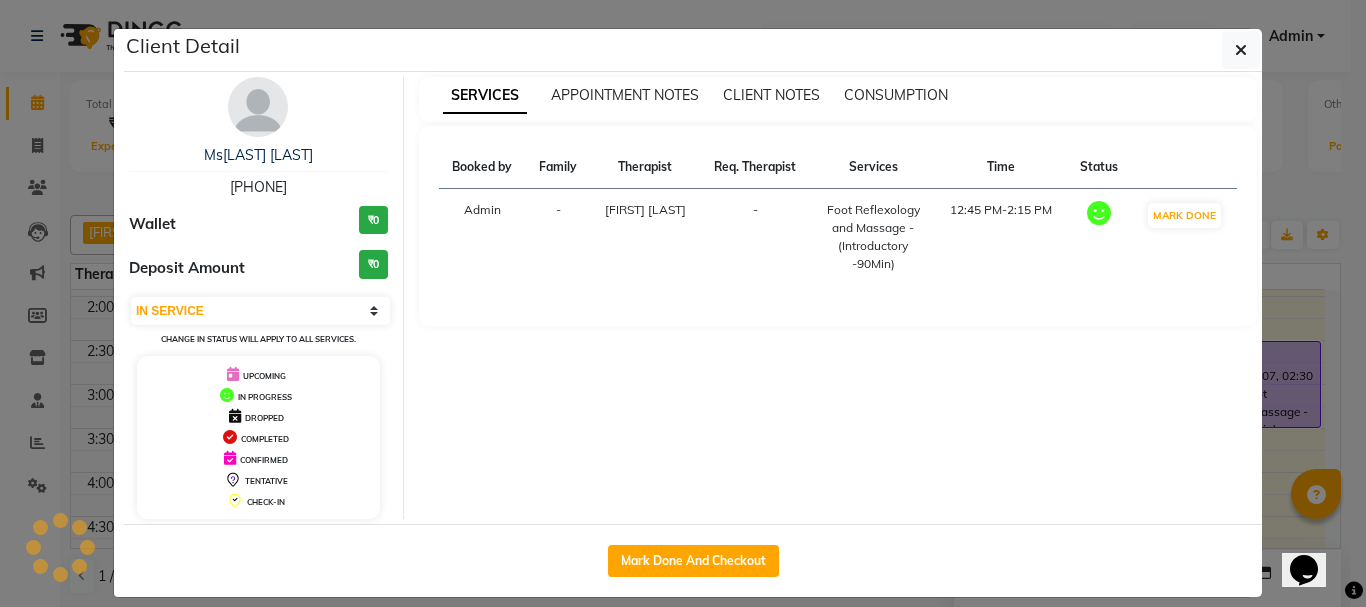 select on "7" 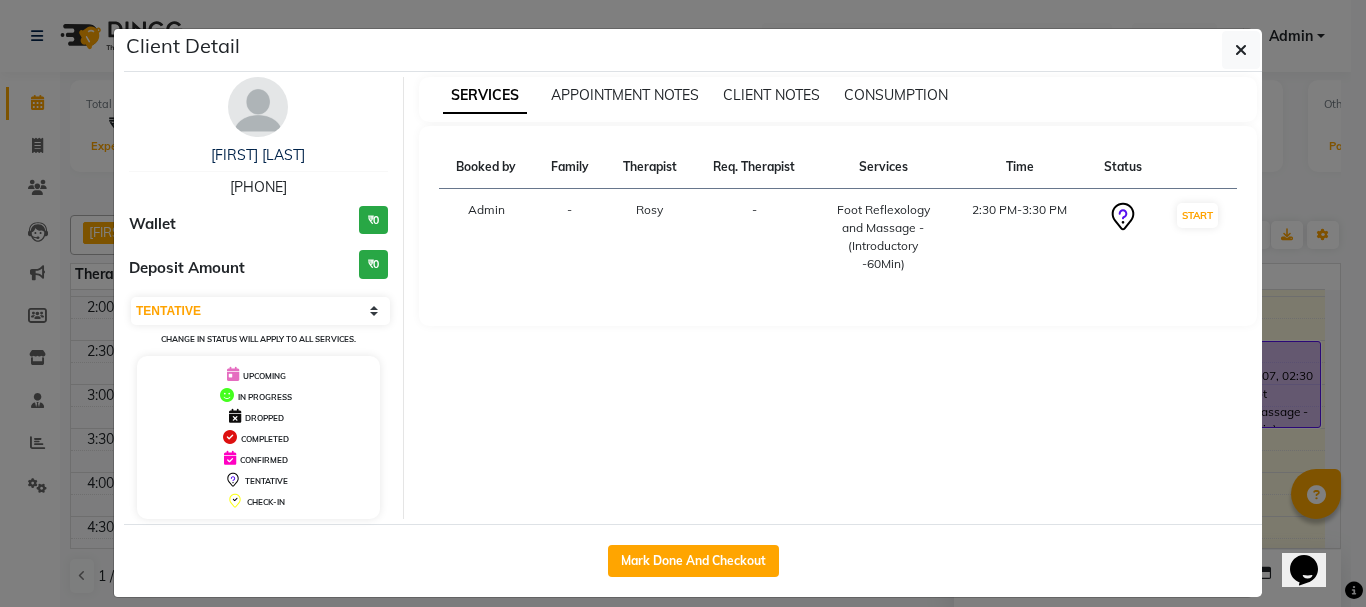 drag, startPoint x: 210, startPoint y: 187, endPoint x: 313, endPoint y: 187, distance: 103 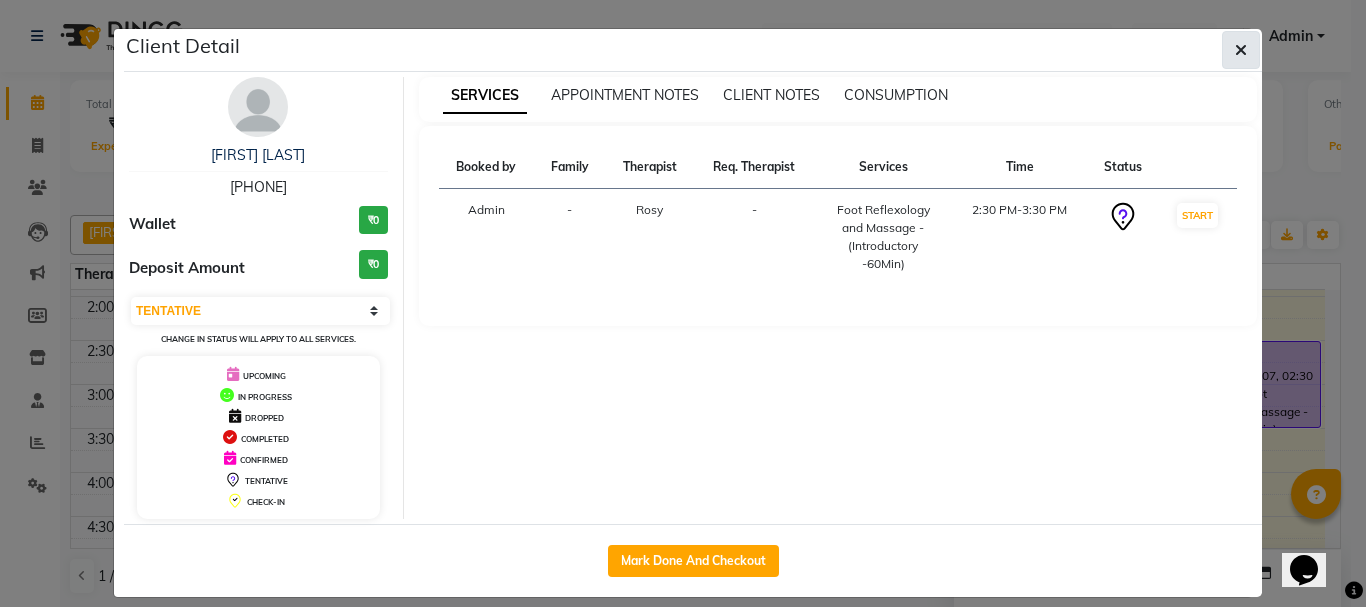 click 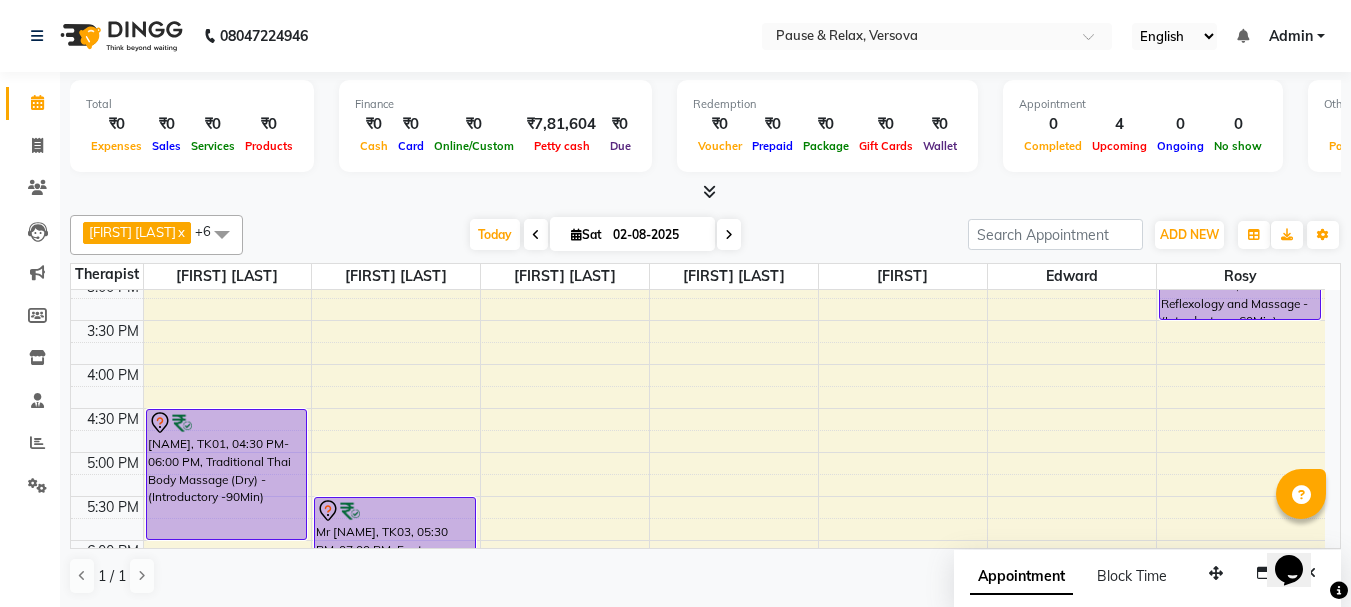 scroll, scrollTop: 378, scrollLeft: 0, axis: vertical 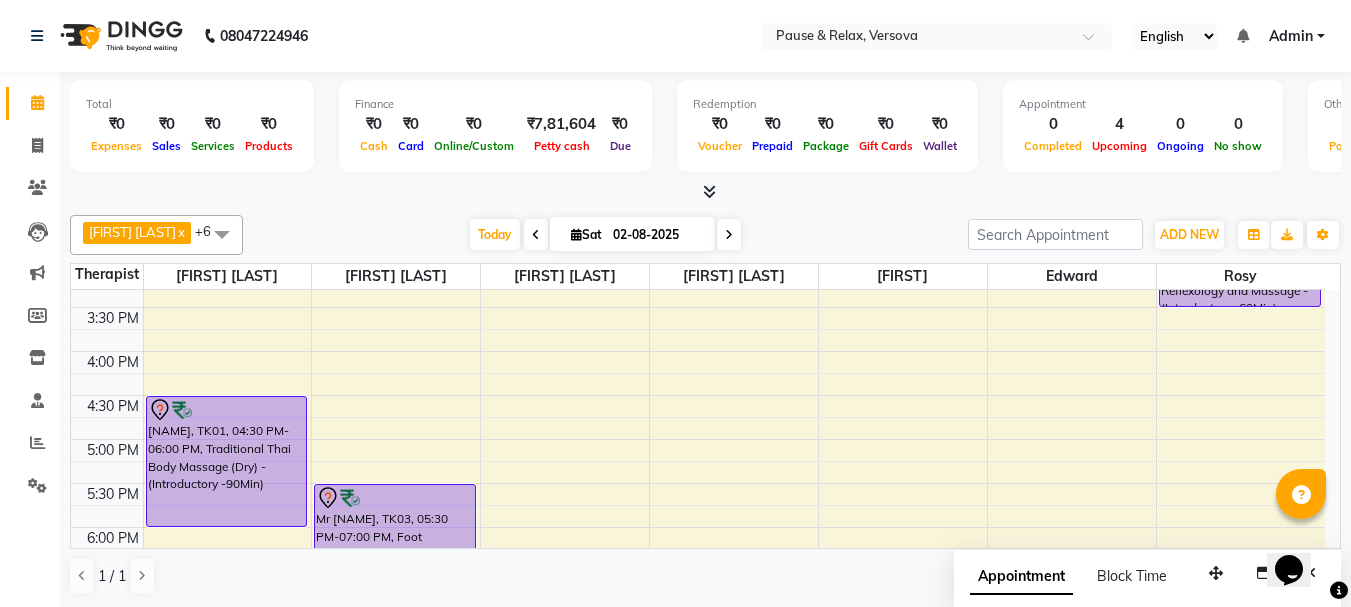 click on "11:00 AM 11:30 AM 12:00 PM 12:30 PM 1:00 PM 1:30 PM 2:00 PM 2:30 PM 3:00 PM 3:30 PM 4:00 PM 4:30 PM 5:00 PM 5:30 PM 6:00 PM 6:30 PM 7:00 PM 7:30 PM 8:00 PM 8:30 PM 9:00 PM 9:30 PM    [FIRST] [LAST], TK05, 12:45 PM-01:45 PM, Foot Reflexology and Massage - (Introductory -60Min)             [FIRST] [LAST], TK01, 04:30 PM-06:00 PM, Traditional Thai Body Massage (Dry) - (Introductory -90Min)             Con.[FIRST] [LAST], TK02, 01:30 PM-03:00 PM, Traditional Thai Body Massage (Dry) - (Introductory -90Min)             Mr [FIRST] [LAST], TK03, 05:30 PM-07:00 PM, Foot Reflexology and Massage - (Introductory -90Min)     Ms[FIRST] [LAST], TK04, 12:45 PM-02:15 PM, Foot Reflexology and Massage - (Introductory -90Min)             [FIRST] [LAST], TK06, 01:30 PM-02:30 PM, Foot Reflexology and Massage - (Introductory -60Min)             [FIRST] [LAST], TK07, 02:30 PM-03:30 PM, Foot Reflexology and Massage - (Introductory -60Min)" at bounding box center [698, 395] 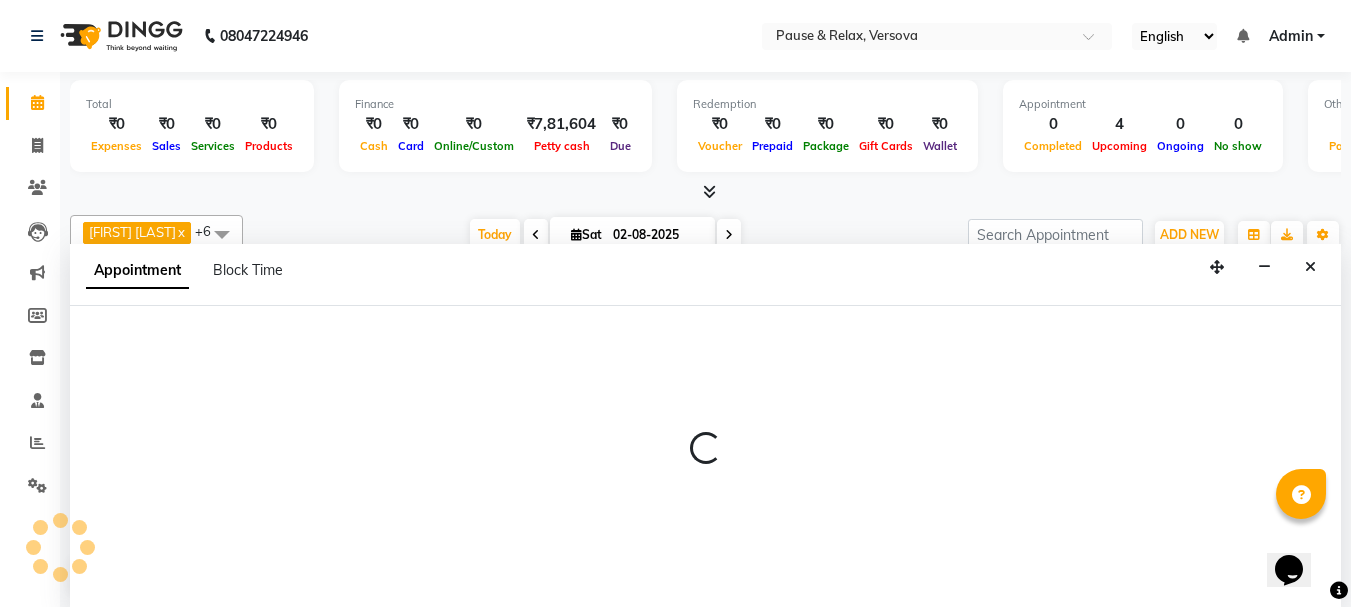 select on "53337" 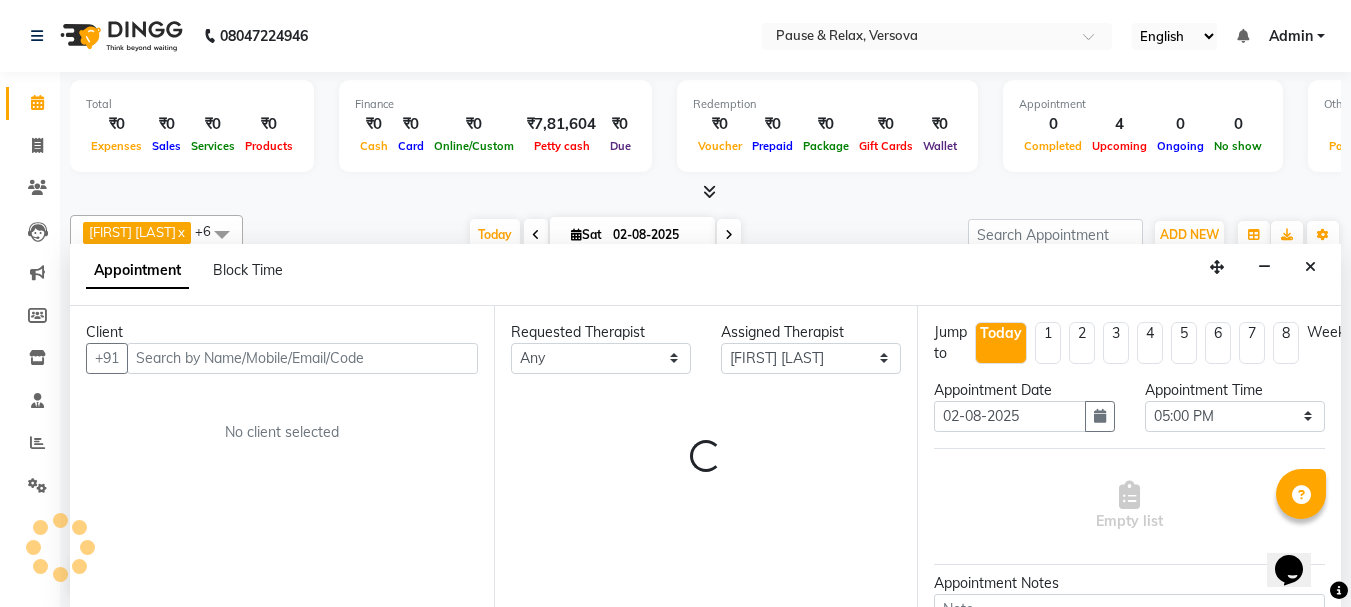 scroll, scrollTop: 1, scrollLeft: 0, axis: vertical 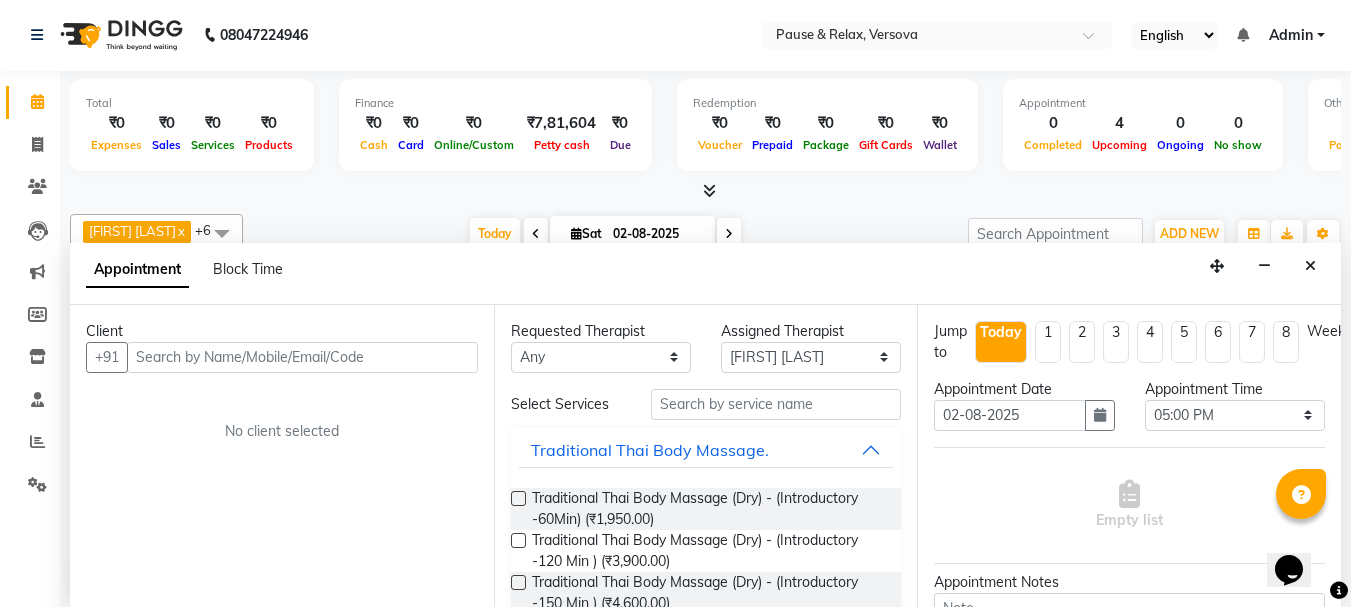 click at bounding box center [302, 357] 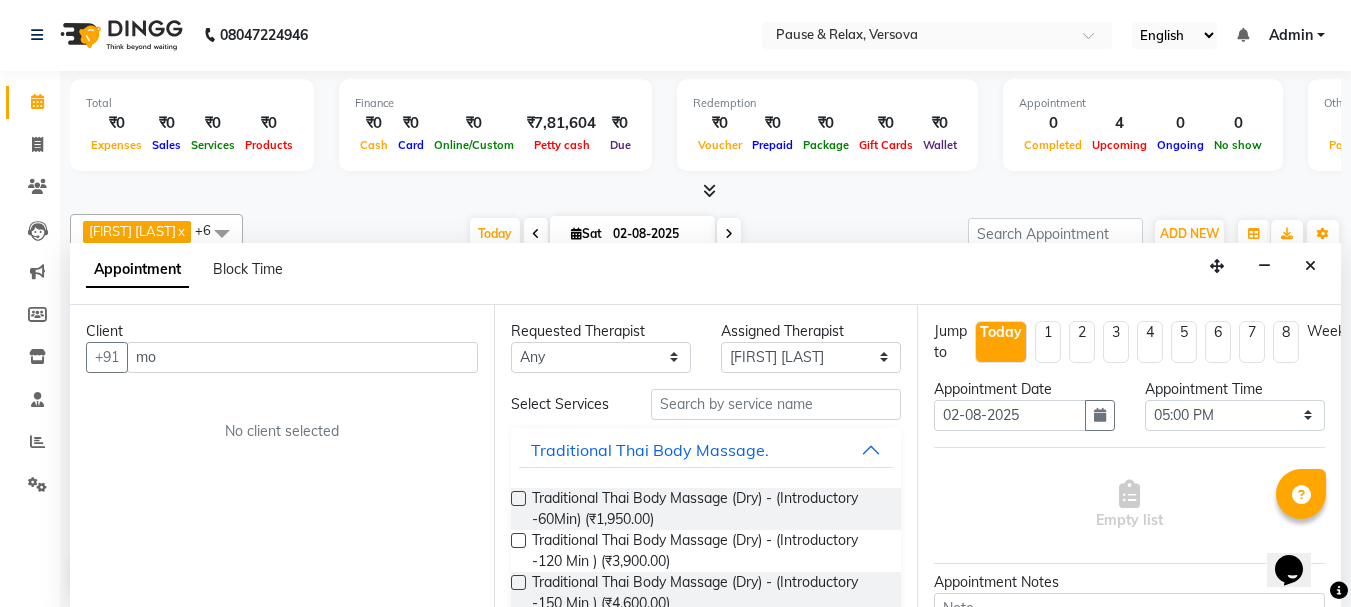 type on "m" 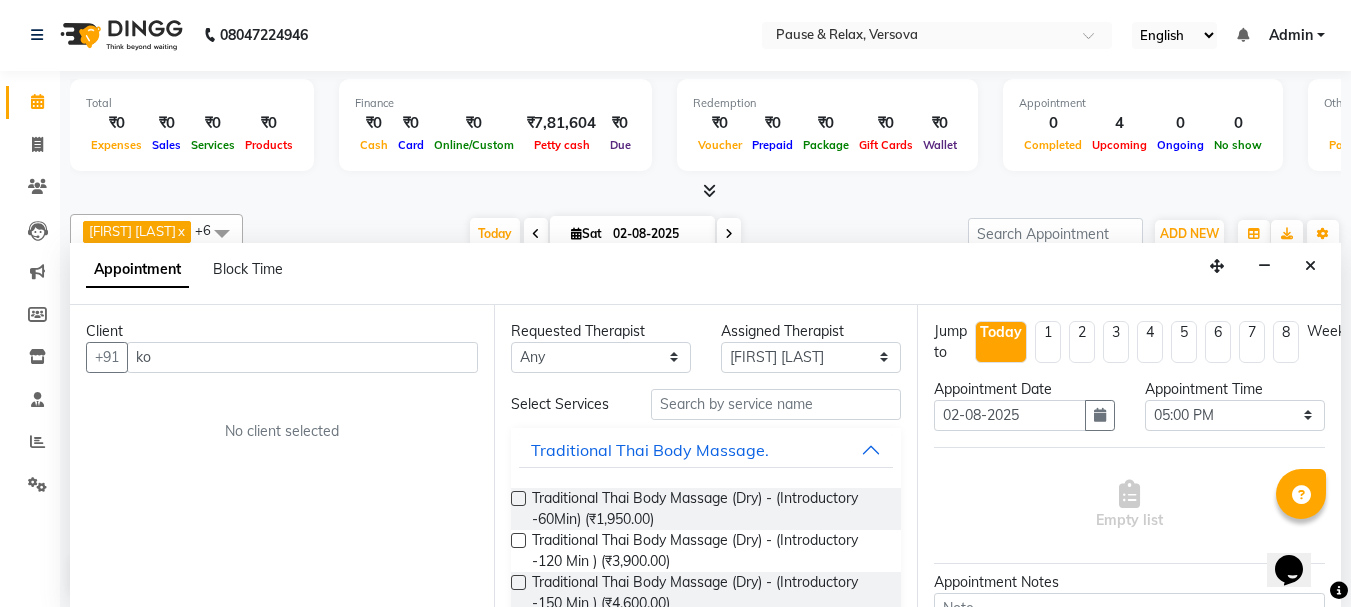 type on "k" 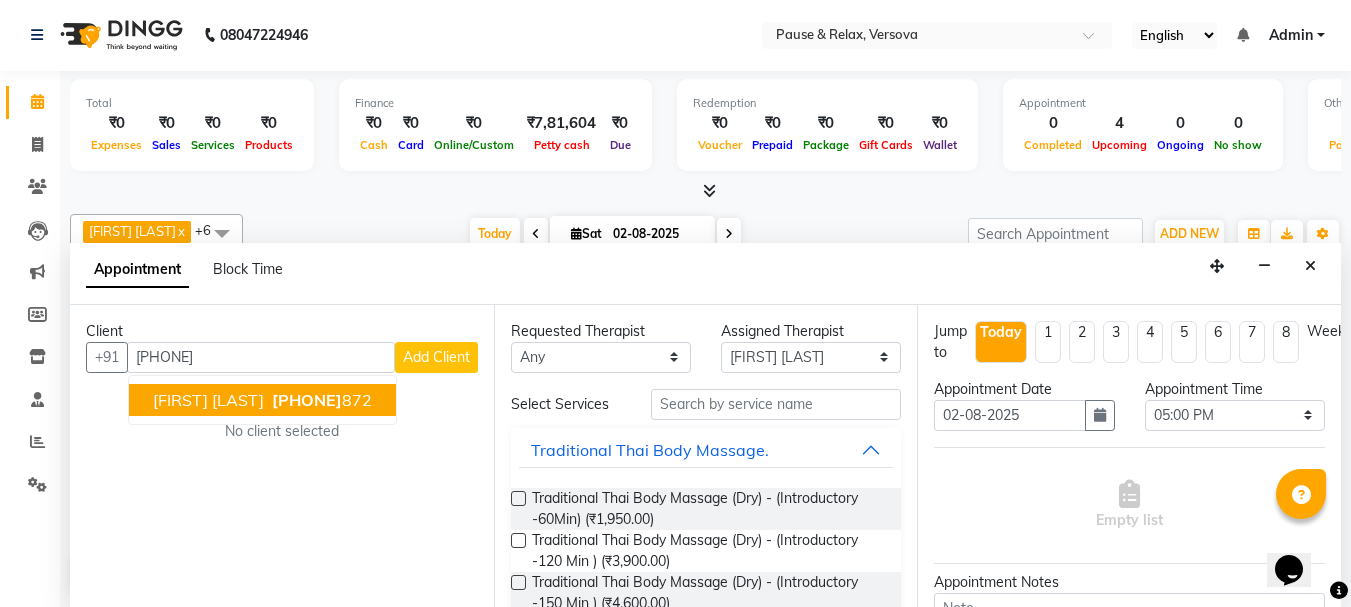 click on "[PHONE]" at bounding box center (320, 400) 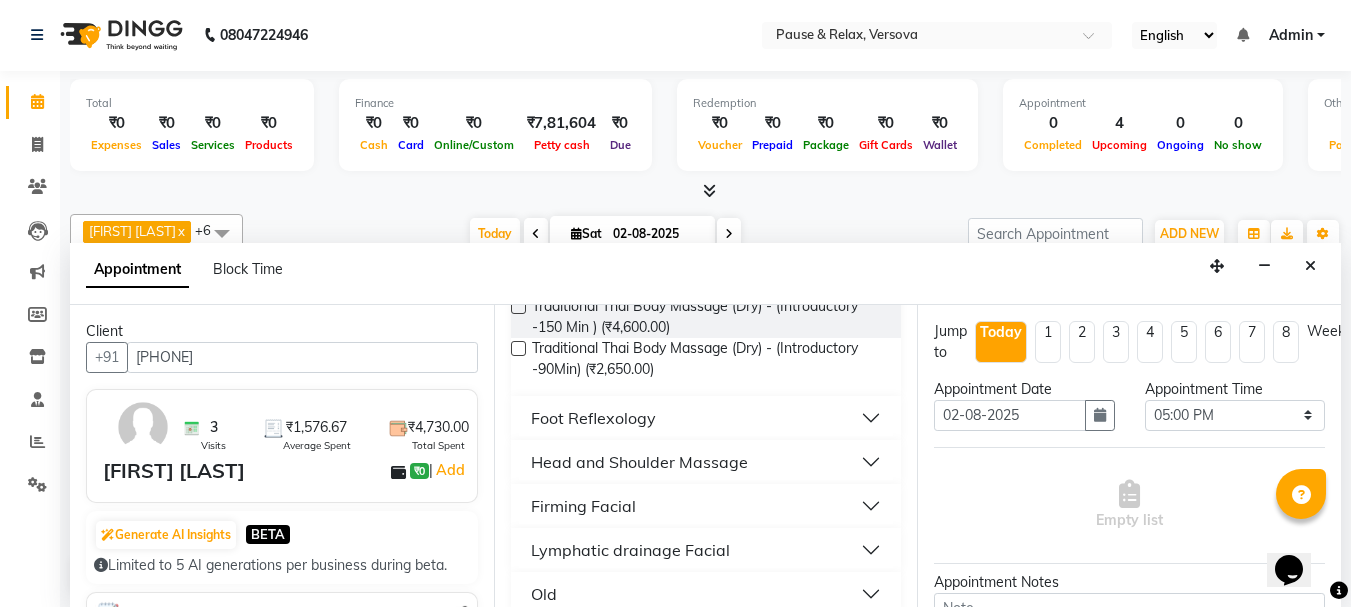 scroll, scrollTop: 278, scrollLeft: 0, axis: vertical 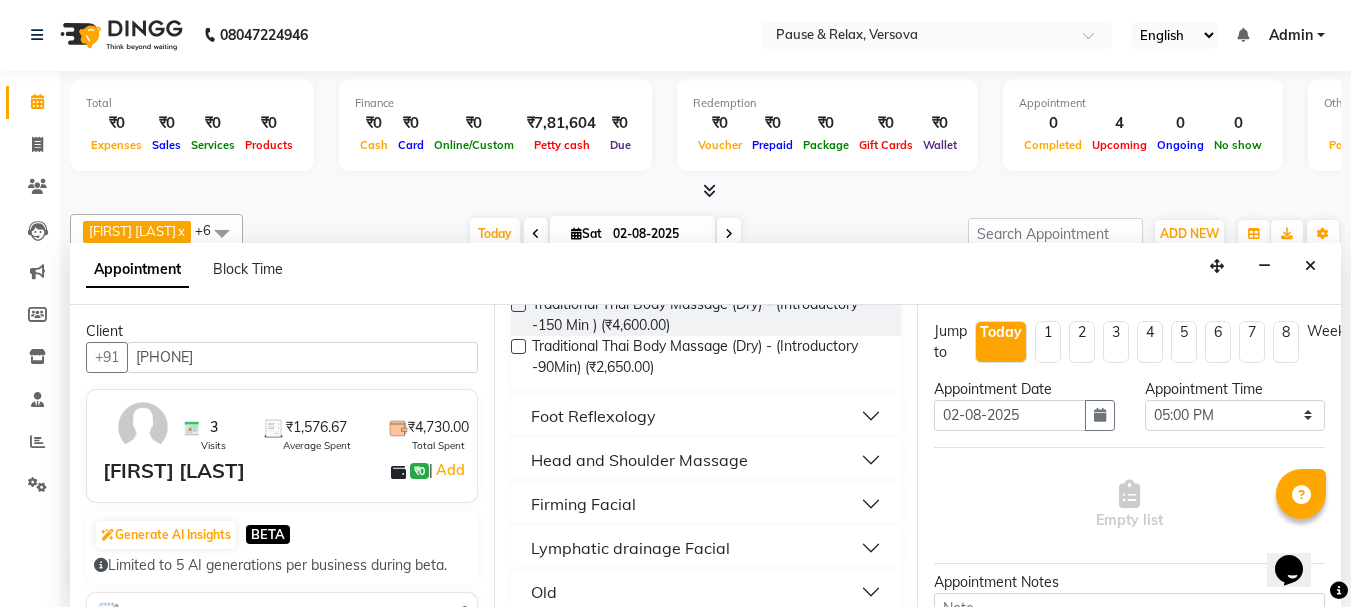 type on "[PHONE]" 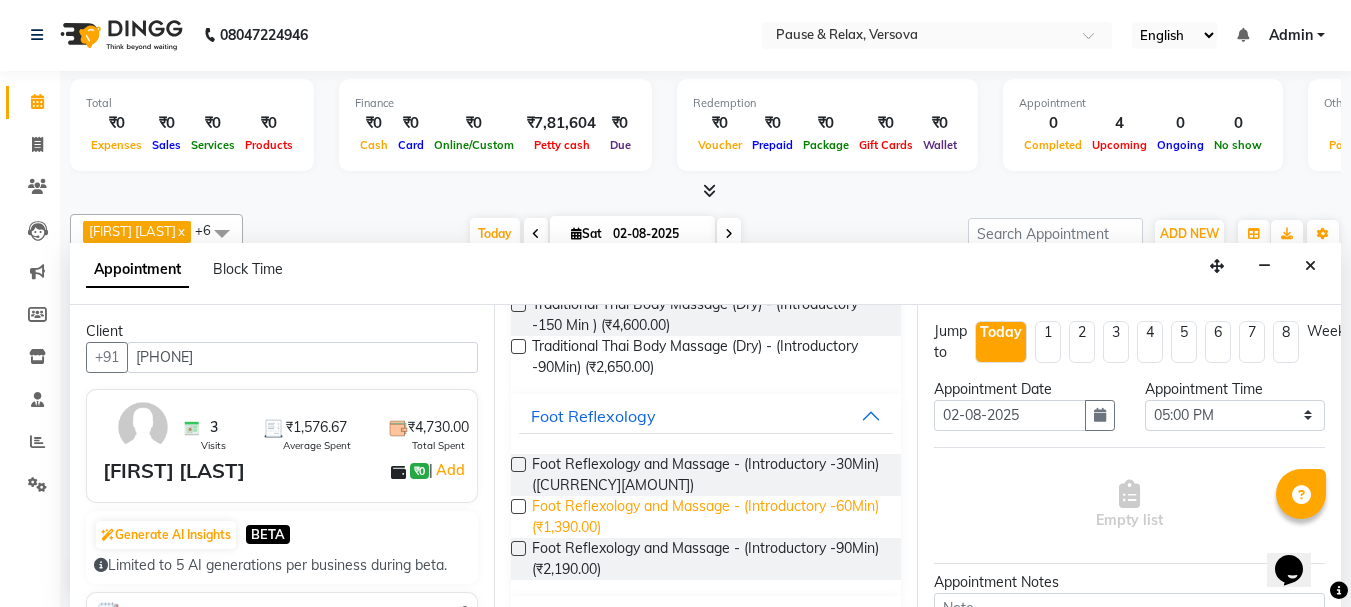 click on "Foot Reflexology and Massage - (Introductory -60Min) (₹1,390.00)" at bounding box center (709, 517) 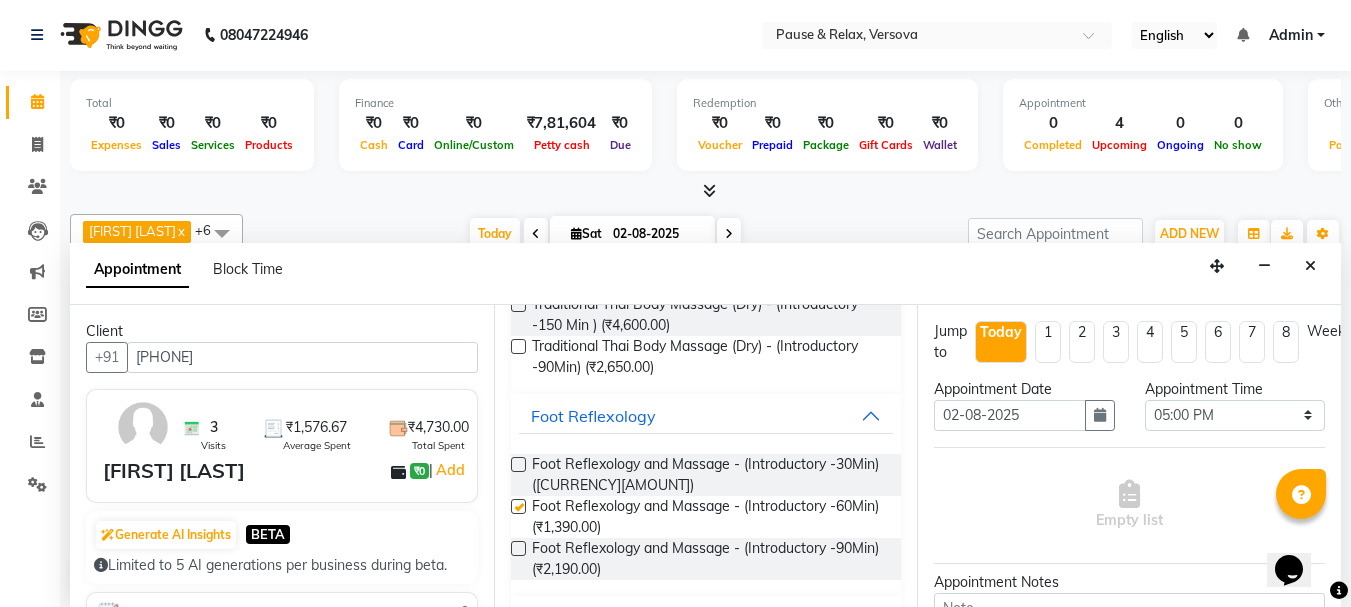 checkbox on "false" 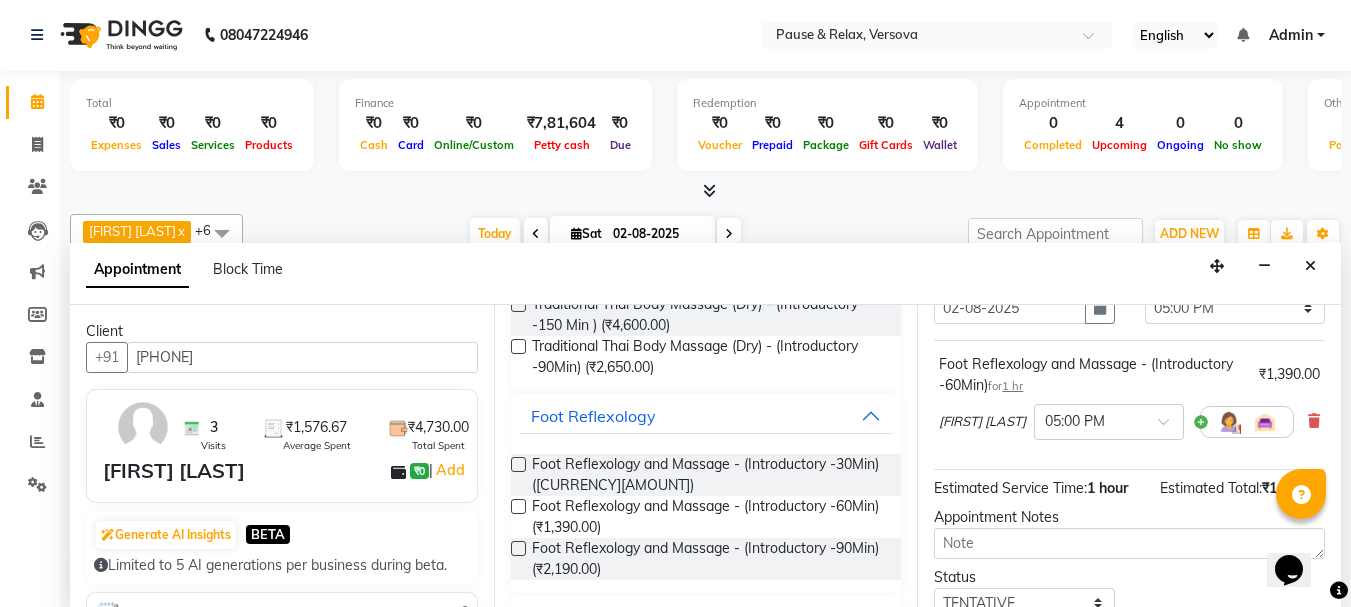 scroll, scrollTop: 263, scrollLeft: 0, axis: vertical 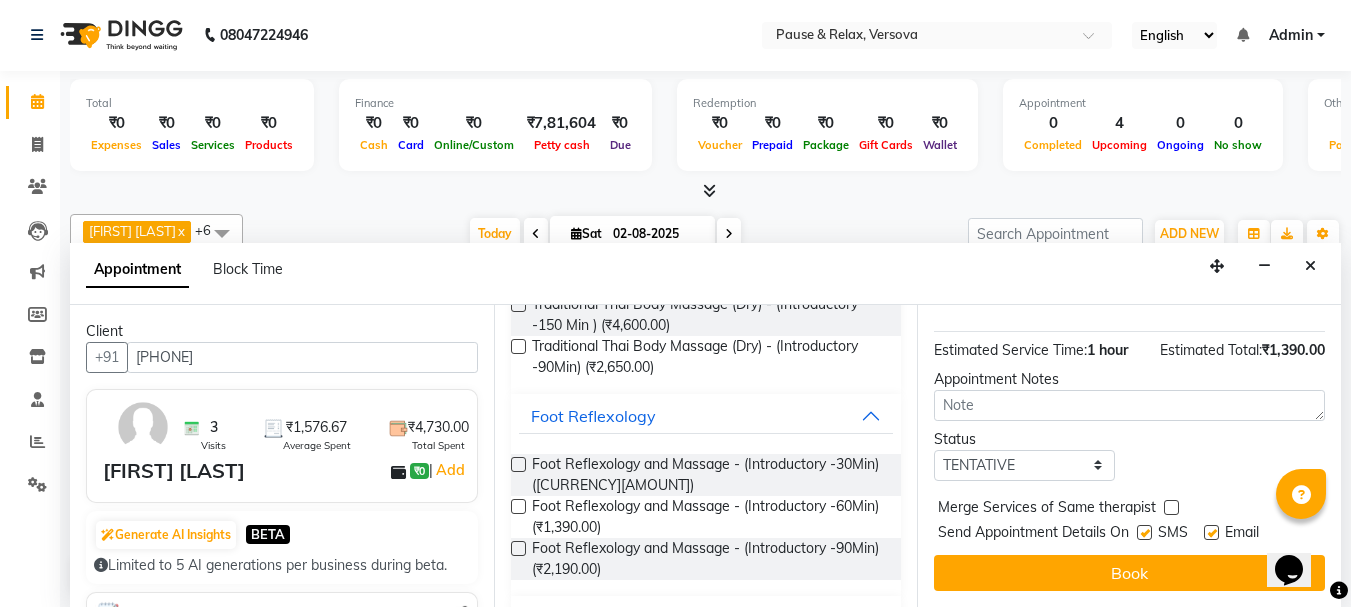 click at bounding box center [1211, 532] 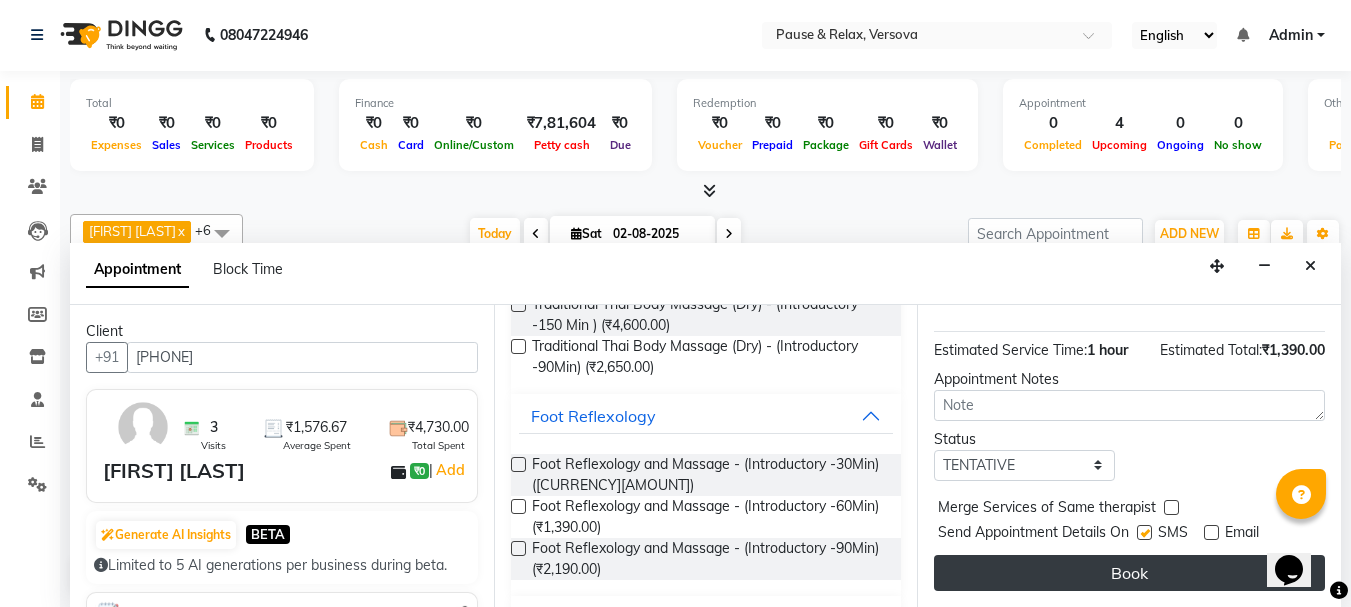 click on "Book" at bounding box center [1129, 573] 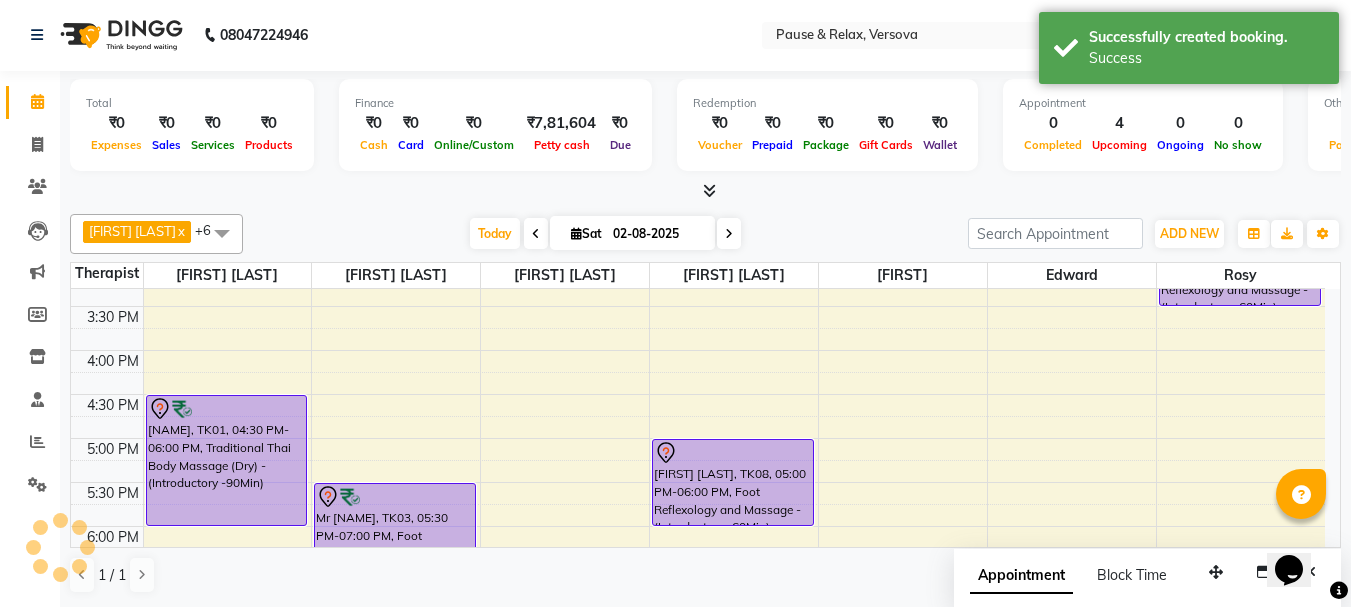 scroll, scrollTop: 0, scrollLeft: 0, axis: both 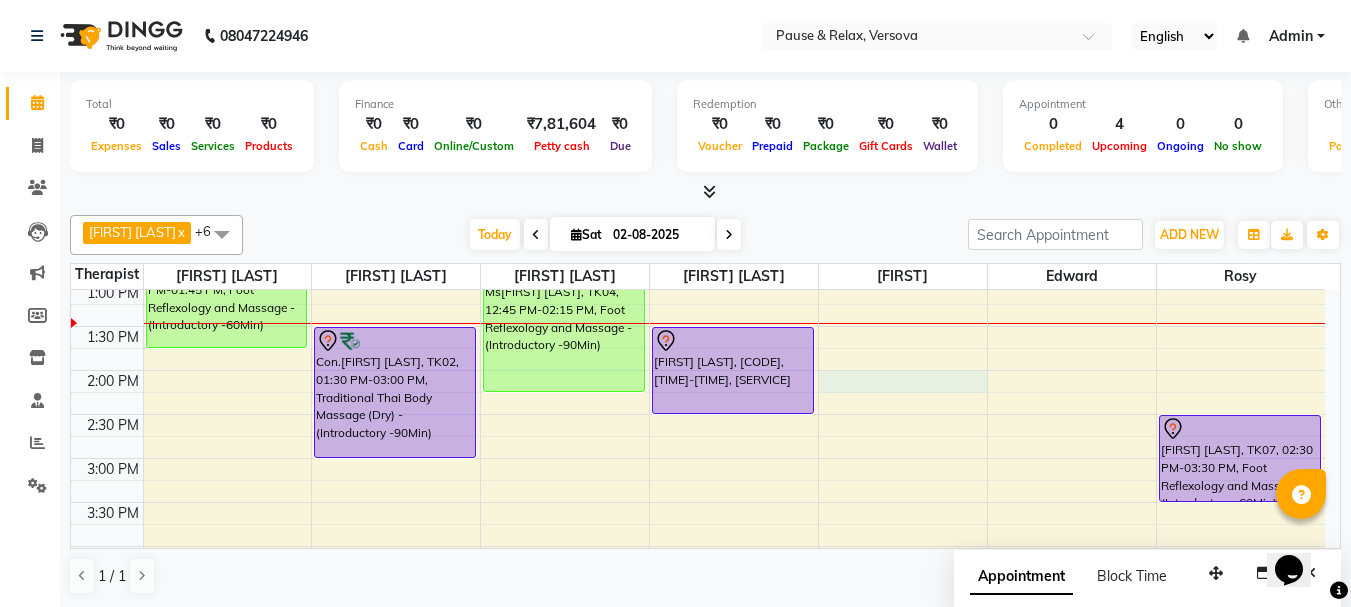 click on "11:00 AM 11:30 AM 12:00 PM 12:30 PM 1:00 PM 1:30 PM 2:00 PM 2:30 PM 3:00 PM 3:30 PM 4:00 PM 4:30 PM 5:00 PM 5:30 PM 6:00 PM 6:30 PM 7:00 PM 7:30 PM 8:00 PM 8:30 PM 9:00 PM 9:30 PM    [FIRST] [LAST], TK05, 12:45 PM-01:45 PM, Foot Reflexology and Massage - (Introductory -60Min)             [FIRST] [LAST], TK01, 04:30 PM-06:00 PM, Traditional Thai Body Massage (Dry) - (Introductory -90Min)             Con.[FIRST] [LAST], TK02, 01:30 PM-03:00 PM, Traditional Thai Body Massage (Dry) - (Introductory -90Min)             Mr [FIRST] [LAST], TK03, 05:30 PM-07:00 PM, Foot Reflexology and Massage - (Introductory -90Min)     Ms[FIRST] [LAST], TK04, 12:45 PM-02:15 PM, Foot Reflexology and Massage - (Introductory -90Min)             [FIRST] [LAST], TK06, 01:30 PM-02:30 PM, Foot Reflexology and Massage - (Introductory -60Min)             [FIRST] [LAST], TK07, 02:30 PM-03:30 PM, Foot Reflexology and Massage - (Introductory -60Min)" at bounding box center (698, 590) 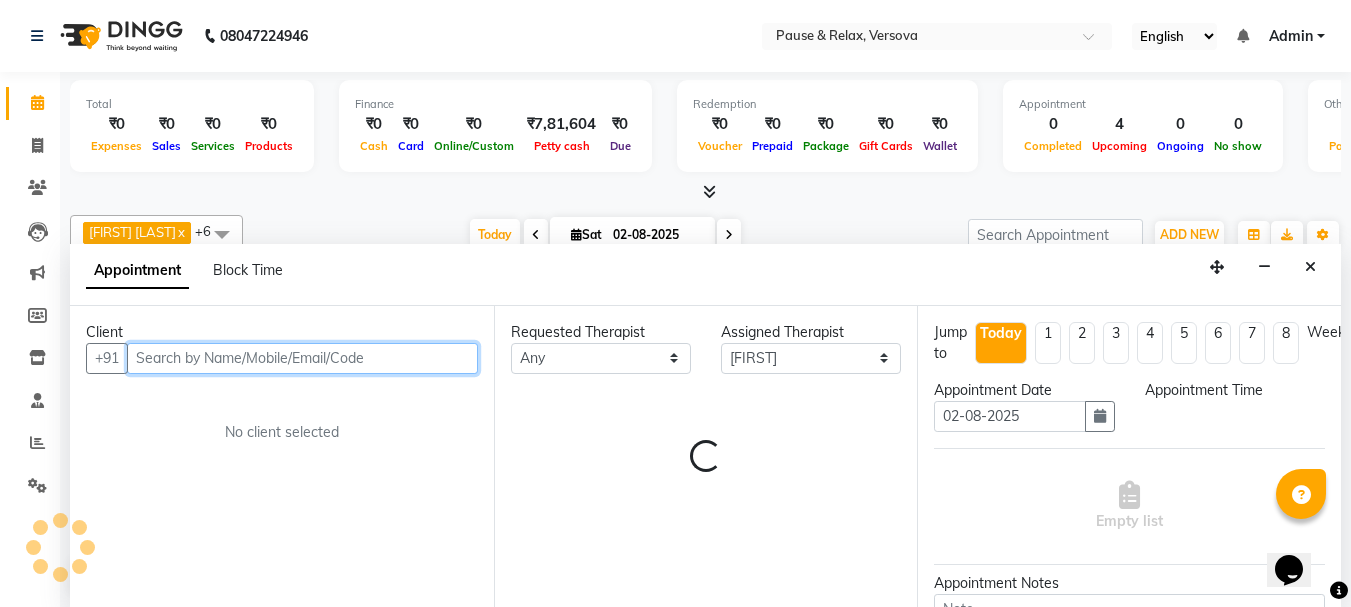 scroll, scrollTop: 1, scrollLeft: 0, axis: vertical 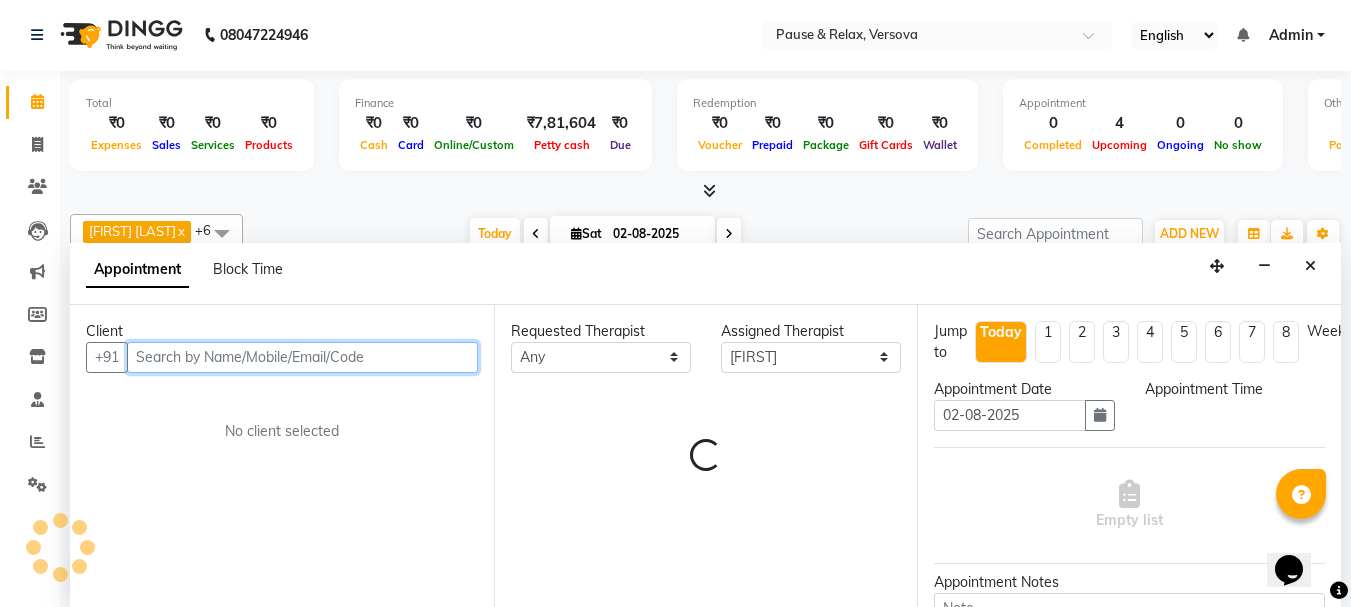 select on "840" 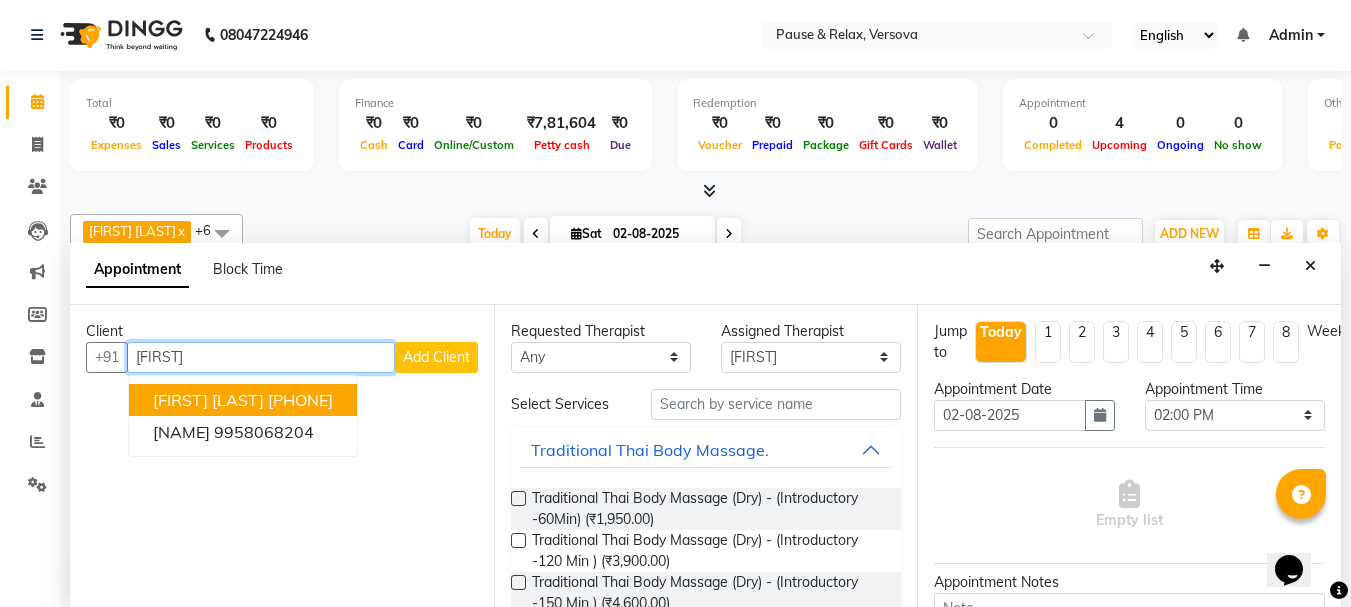 click on "[FIRST] [LAST]" at bounding box center [208, 400] 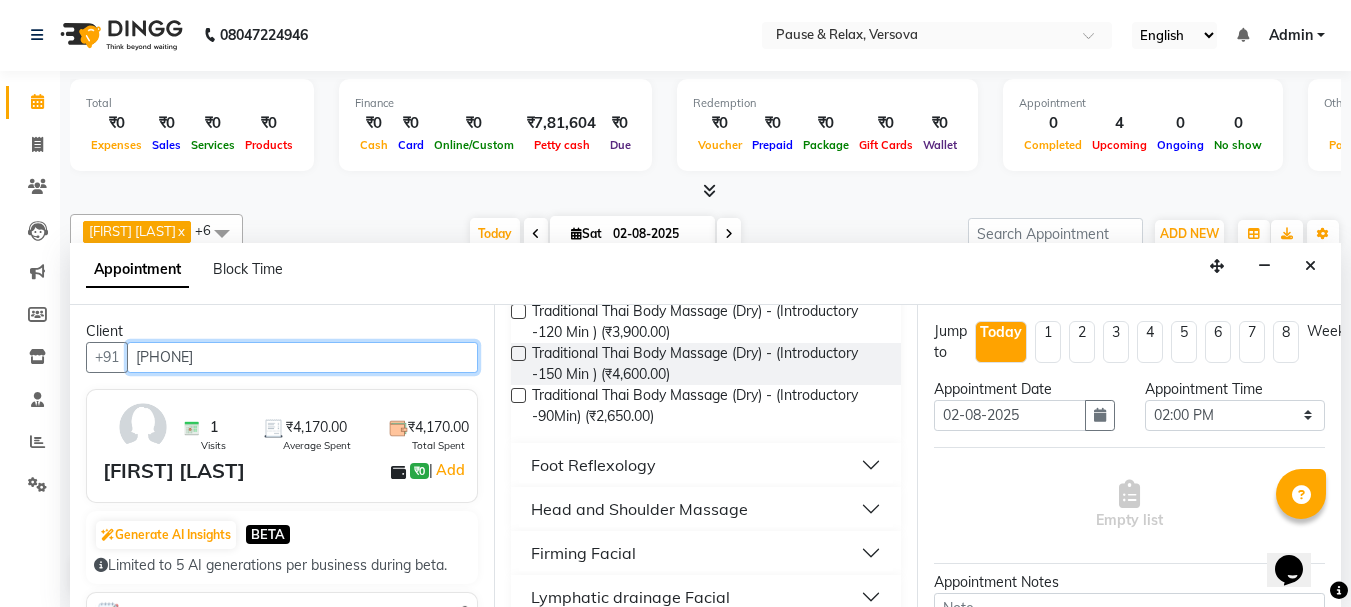 scroll, scrollTop: 258, scrollLeft: 0, axis: vertical 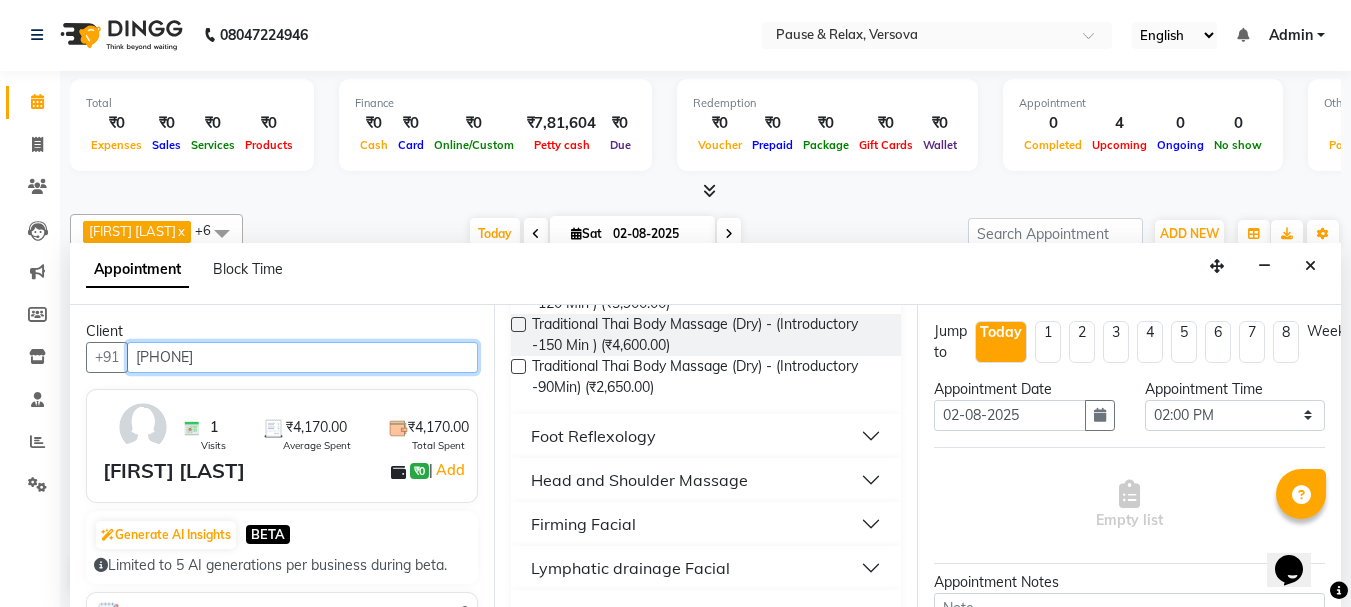 type on "[PHONE]" 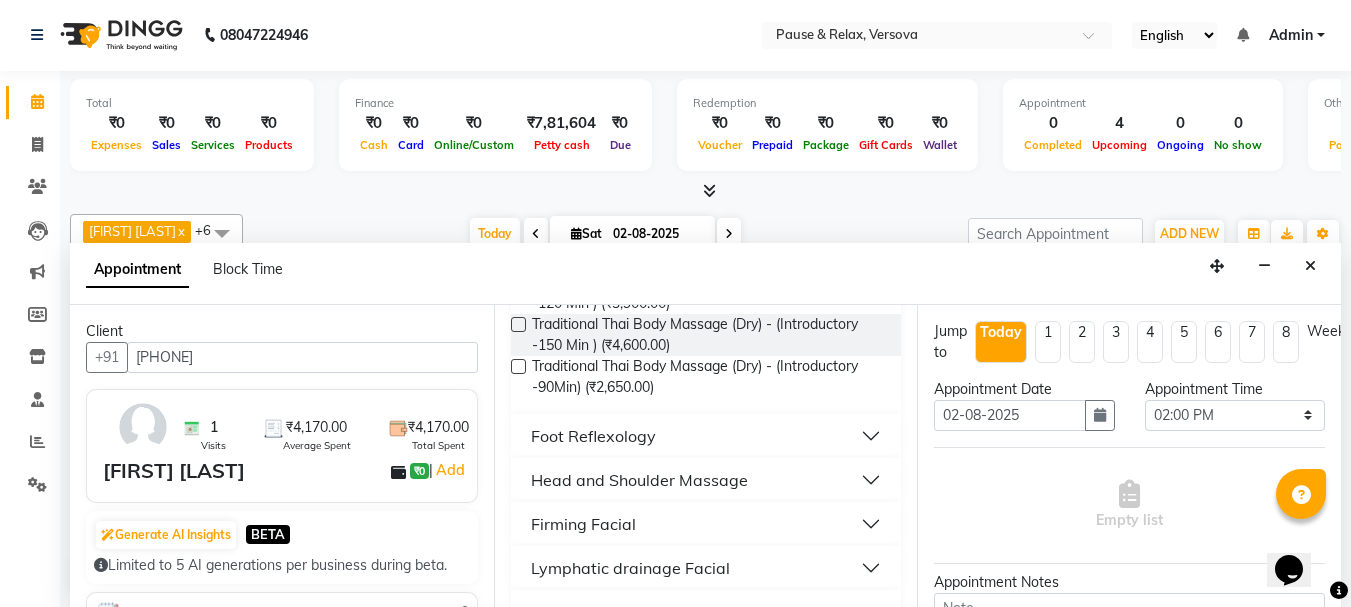 click on "Foot Reflexology" at bounding box center [706, 436] 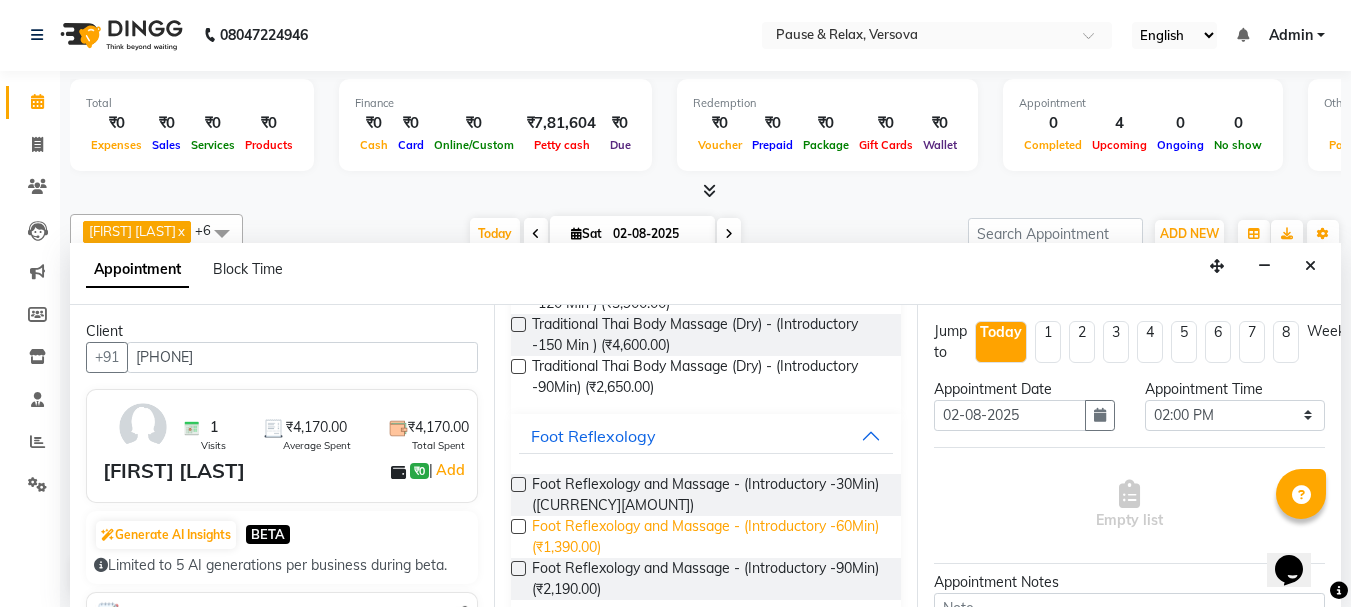 click on "Foot Reflexology and Massage - (Introductory -60Min) (₹1,390.00)" at bounding box center (709, 537) 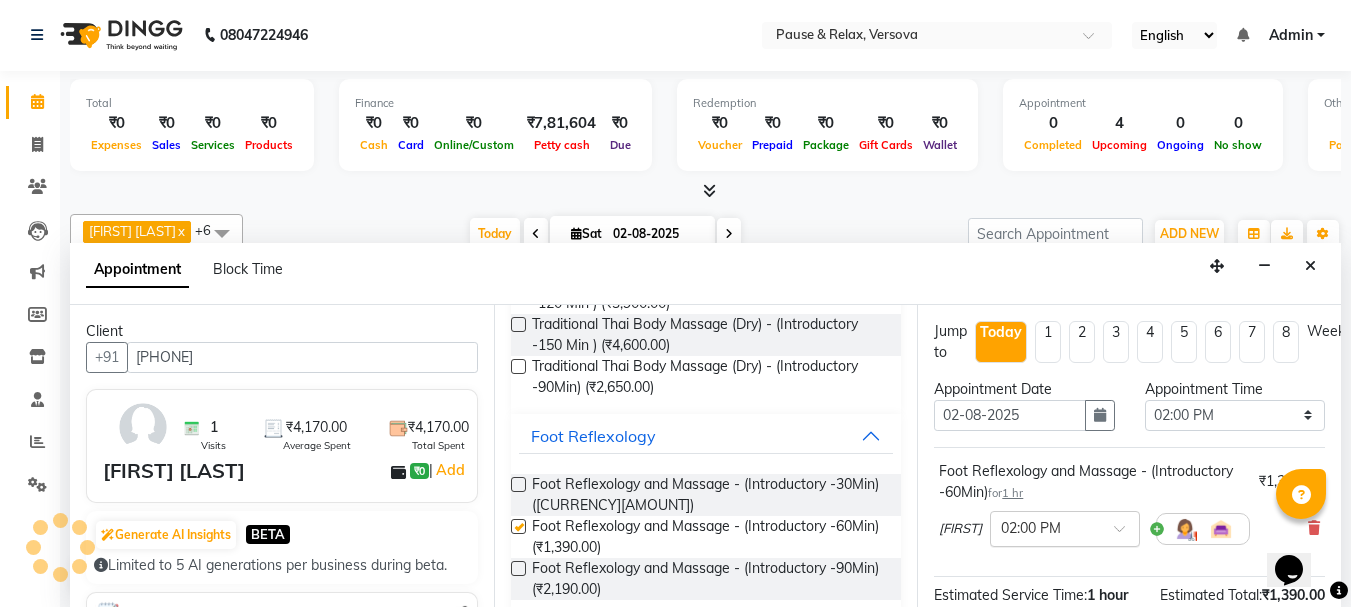 checkbox on "false" 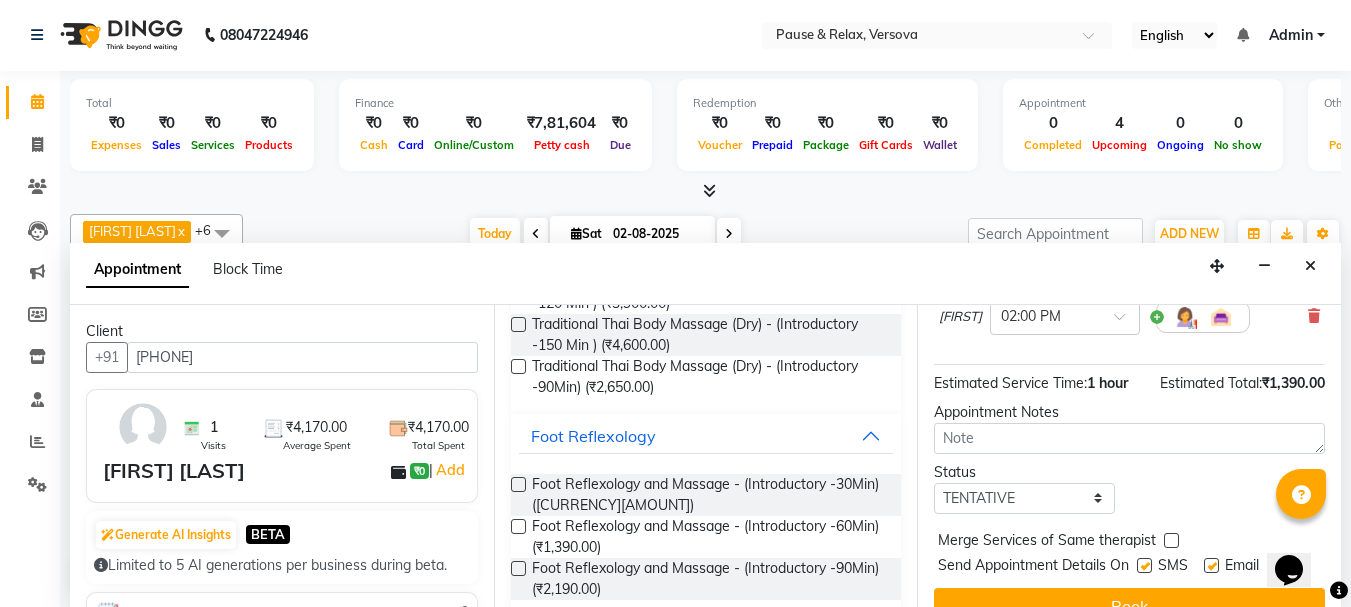 scroll, scrollTop: 260, scrollLeft: 0, axis: vertical 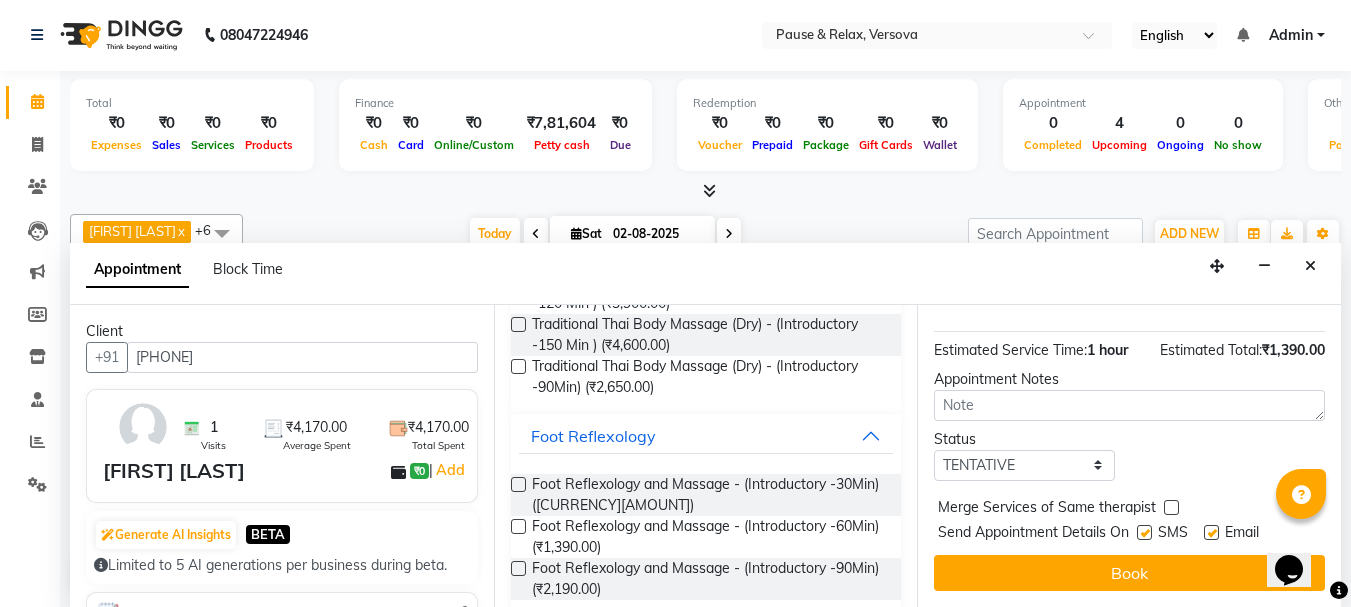 click at bounding box center (1211, 532) 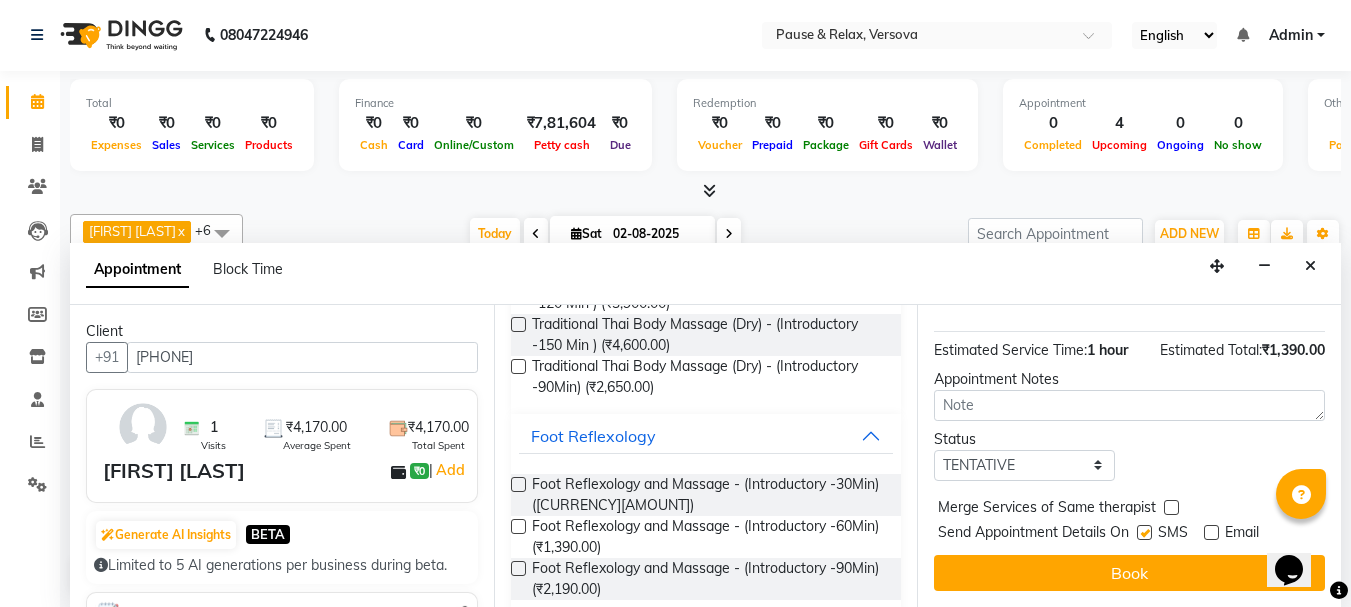click on "Book" at bounding box center (1129, 573) 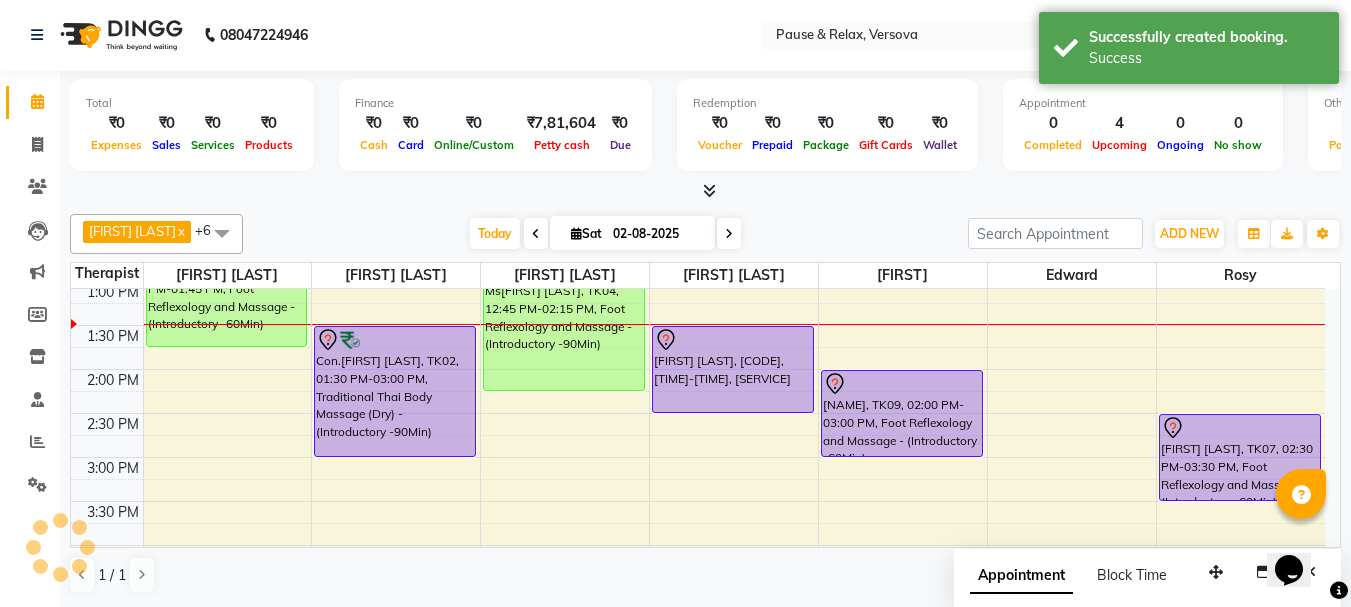 scroll, scrollTop: 0, scrollLeft: 0, axis: both 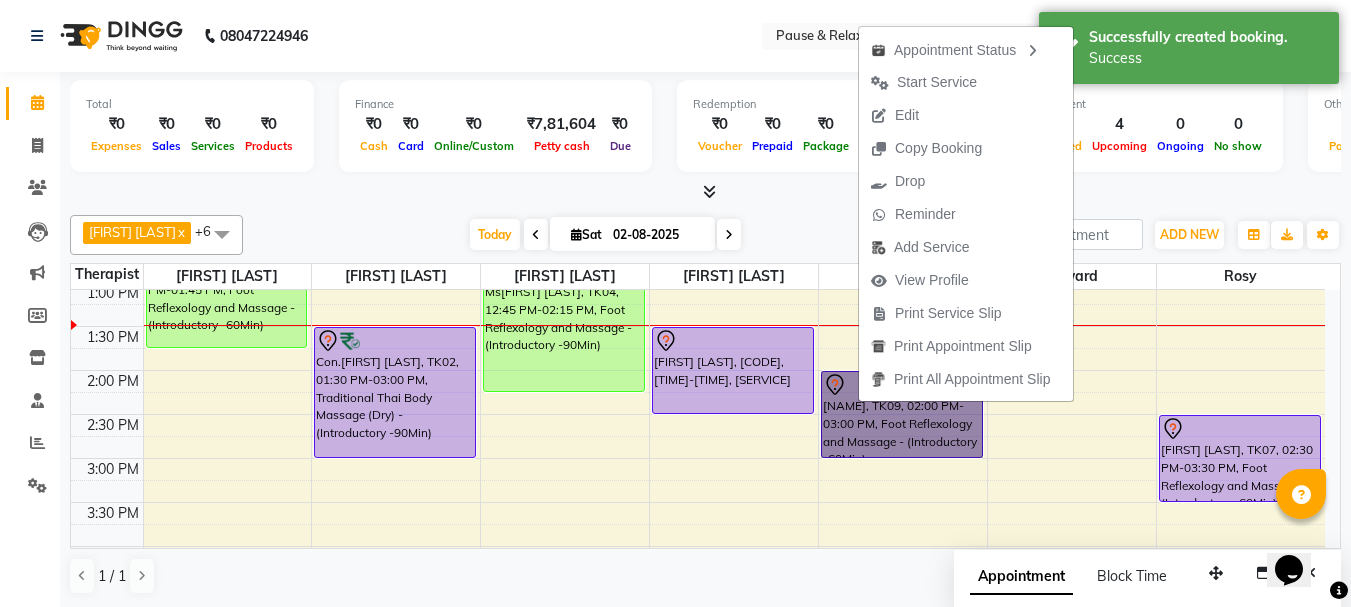 drag, startPoint x: 861, startPoint y: 401, endPoint x: 904, endPoint y: 430, distance: 51.86521 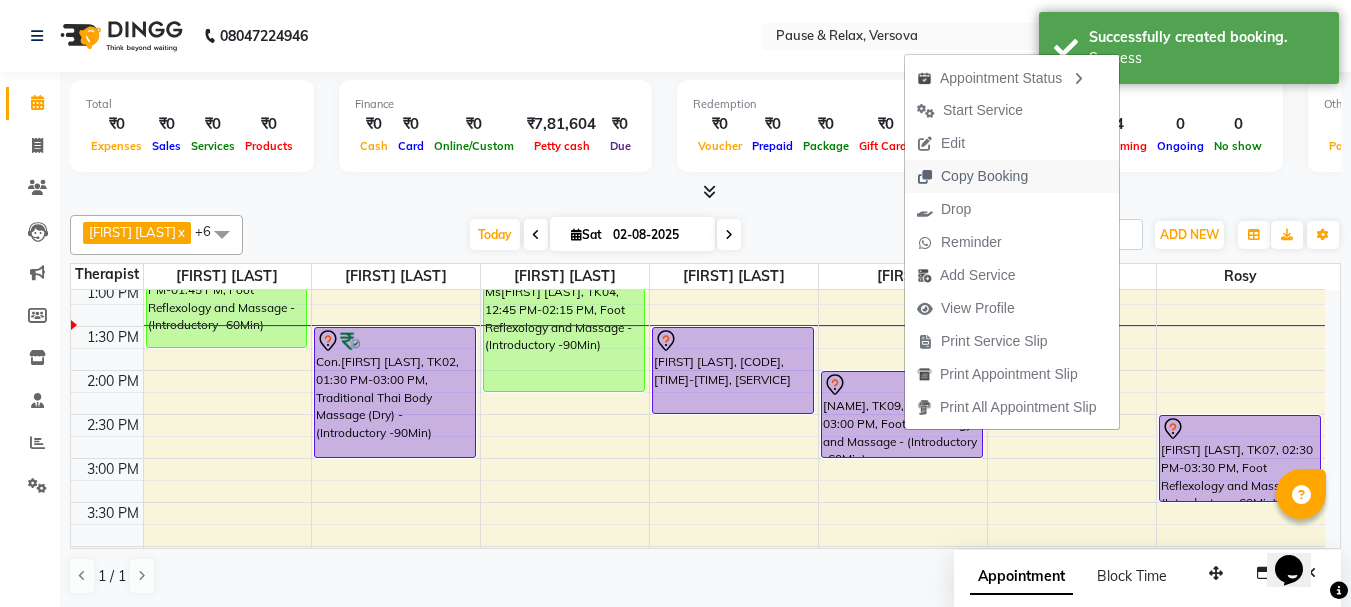click on "Copy Booking" at bounding box center [984, 176] 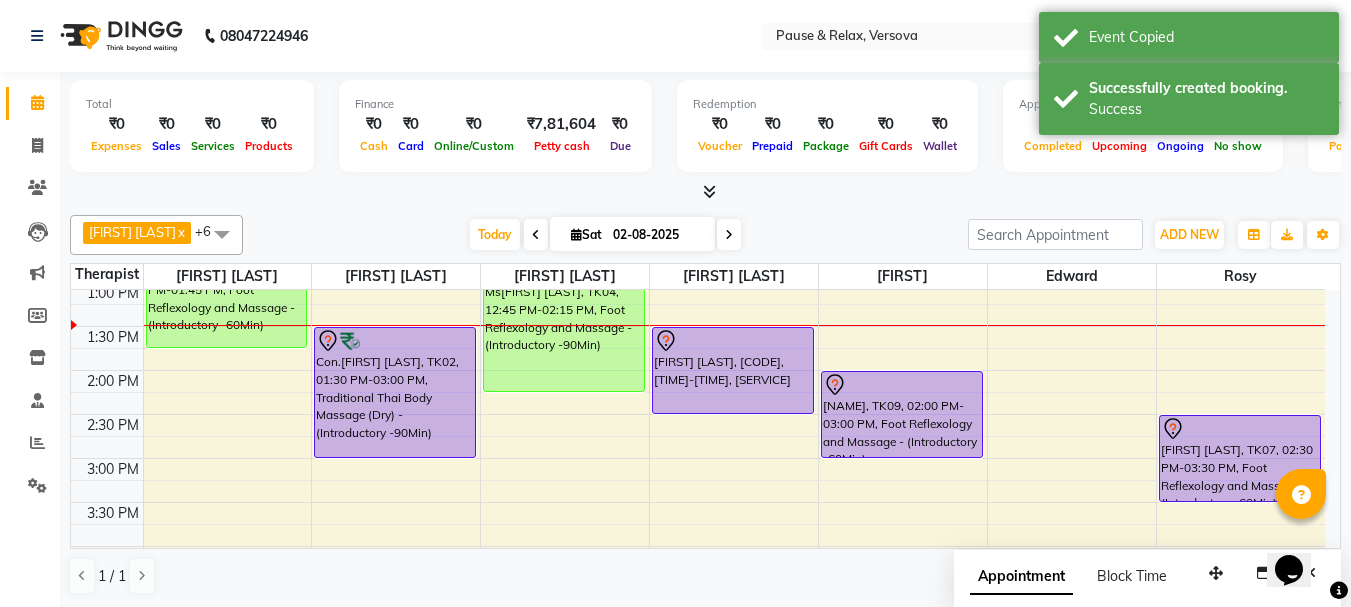 click on "[NAME], TK05, 12:45 PM-01:45 PM, Foot Reflexology and Massage - (Introductory -60Min)             [NAME], TK01, 04:30 PM-06:00 PM, Traditional Thai Body Massage (Dry) - (Introductory -90Min)             Con.[NAME], TK02, 01:30 PM-03:00 PM, Traditional Thai Body Massage (Dry) - (Introductory -90Min)             Mr [NAME], TK03, 05:30 PM-07:00 PM, Foot Reflexology and Massage - (Introductory -90Min)     Ms[NAME] [NAME], TK04, 12:45 PM-02:15 PM, Foot Reflexology and Massage - (Introductory -90Min)             [NAME], TK06, 01:30 PM-02:30 PM, Foot Reflexology and Massage - (Introductory -60Min)             [NAME], TK08, 05:00 PM-06:00 PM, Foot Reflexology and Massage - (Introductory -60Min)             [NAME], TK09, 02:00 PM-03:00 PM, Foot Reflexology and Massage - (Introductory -60Min)" at bounding box center [698, 590] 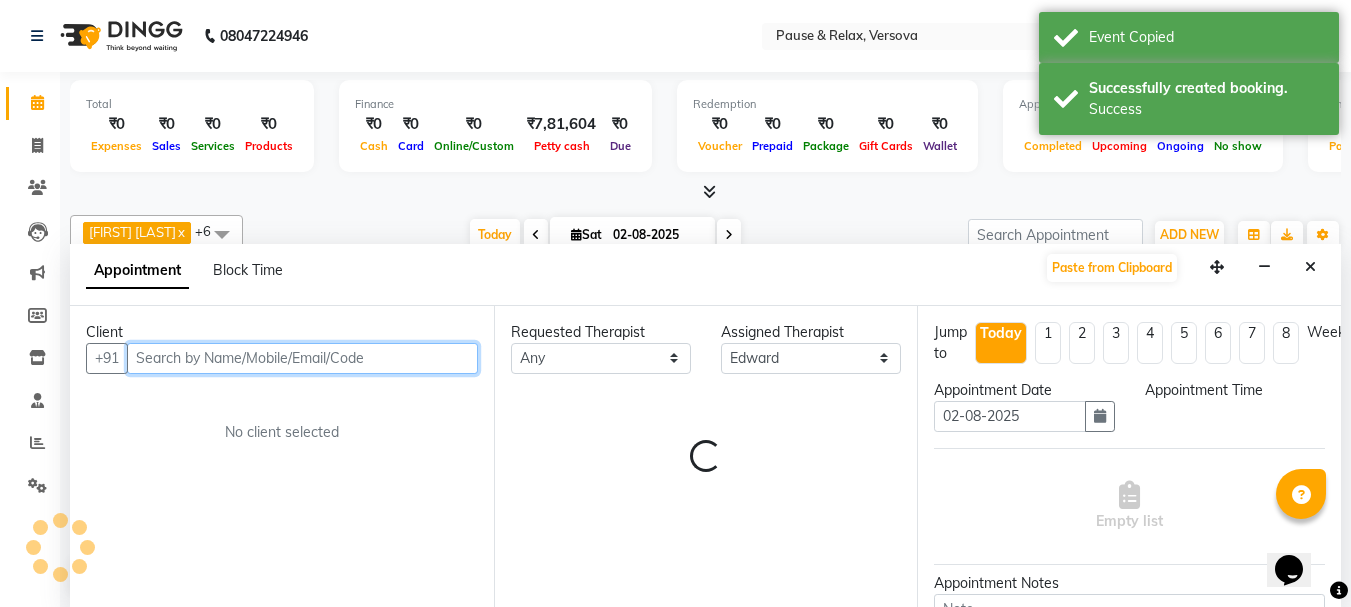 scroll, scrollTop: 1, scrollLeft: 0, axis: vertical 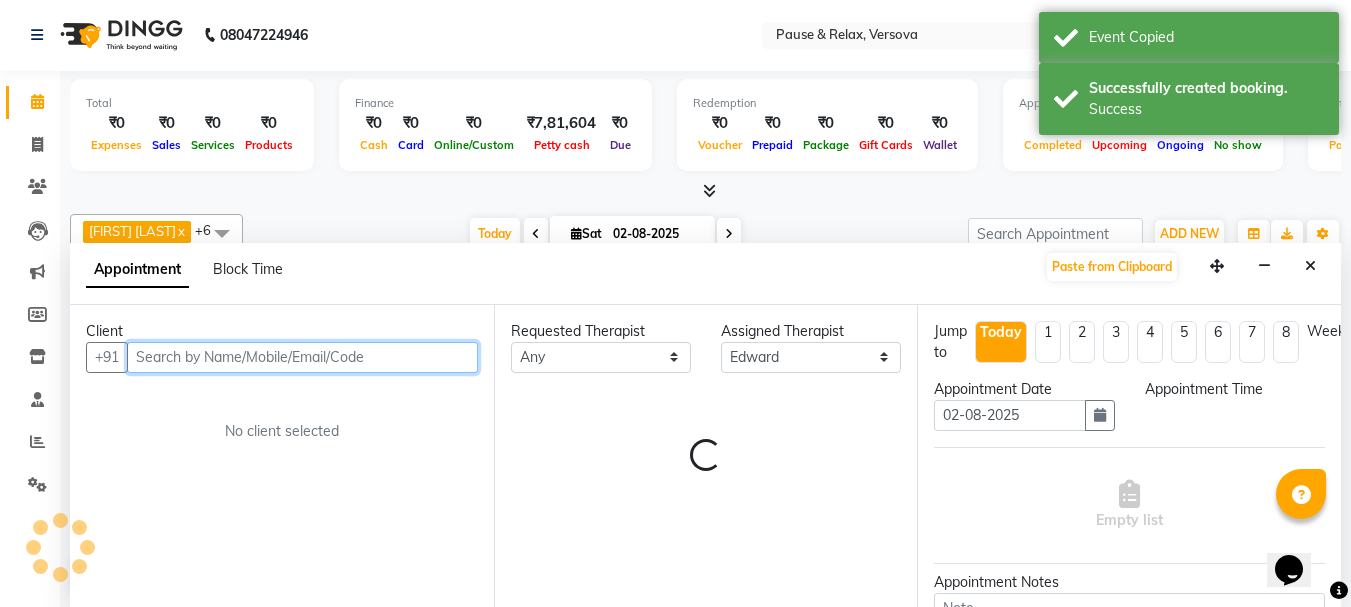 select on "840" 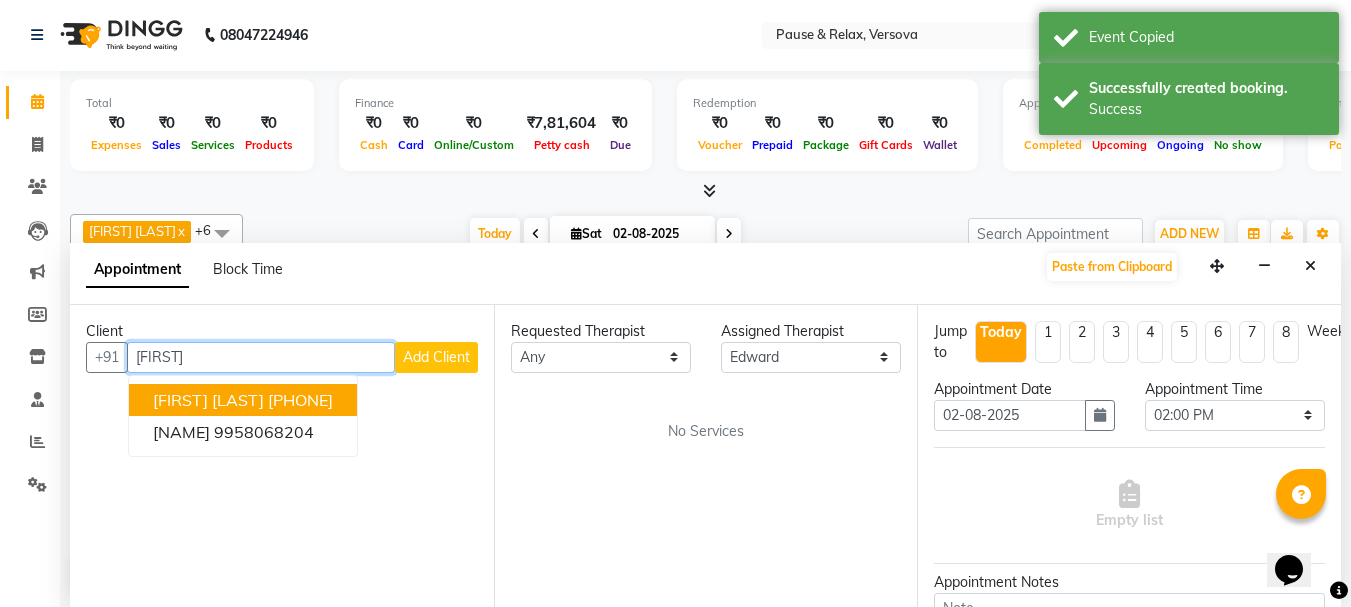 click on "[PHONE]" at bounding box center (300, 400) 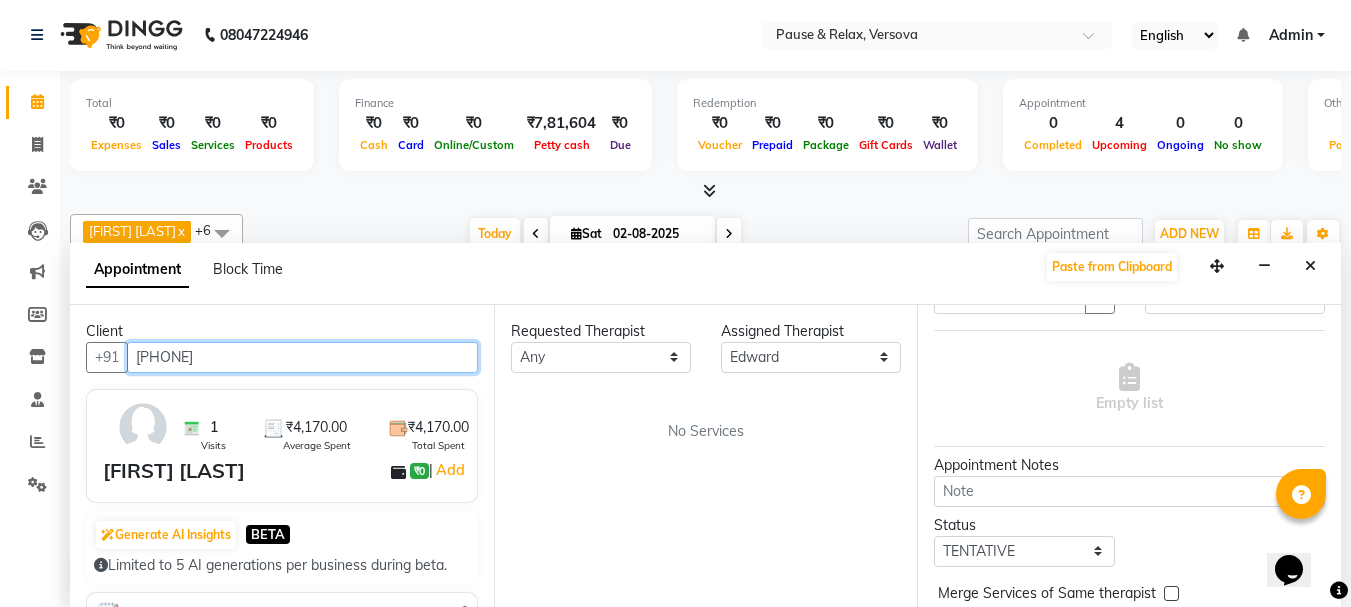 scroll, scrollTop: 220, scrollLeft: 0, axis: vertical 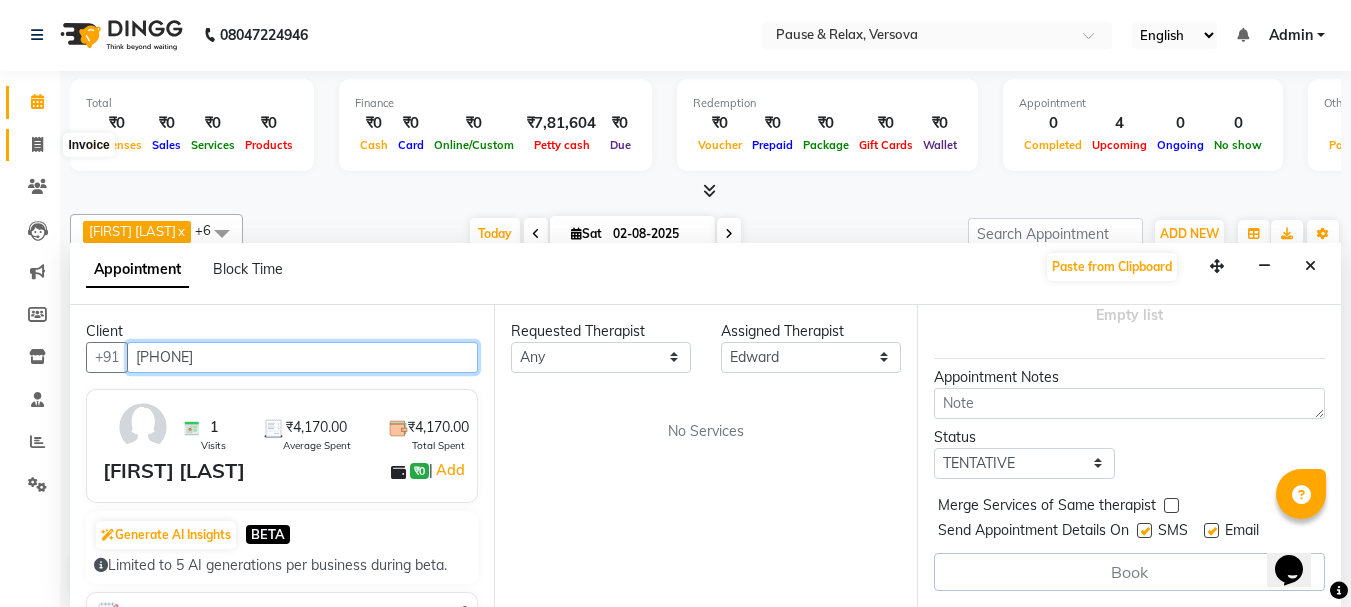 type on "[PHONE]" 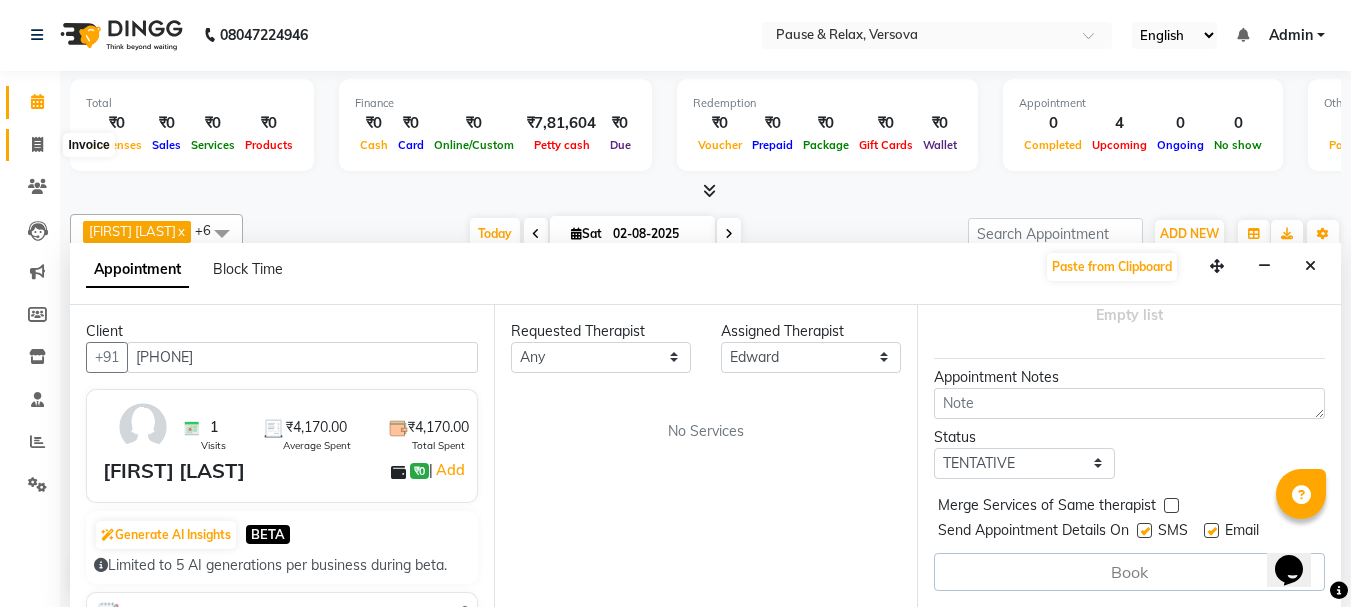 click 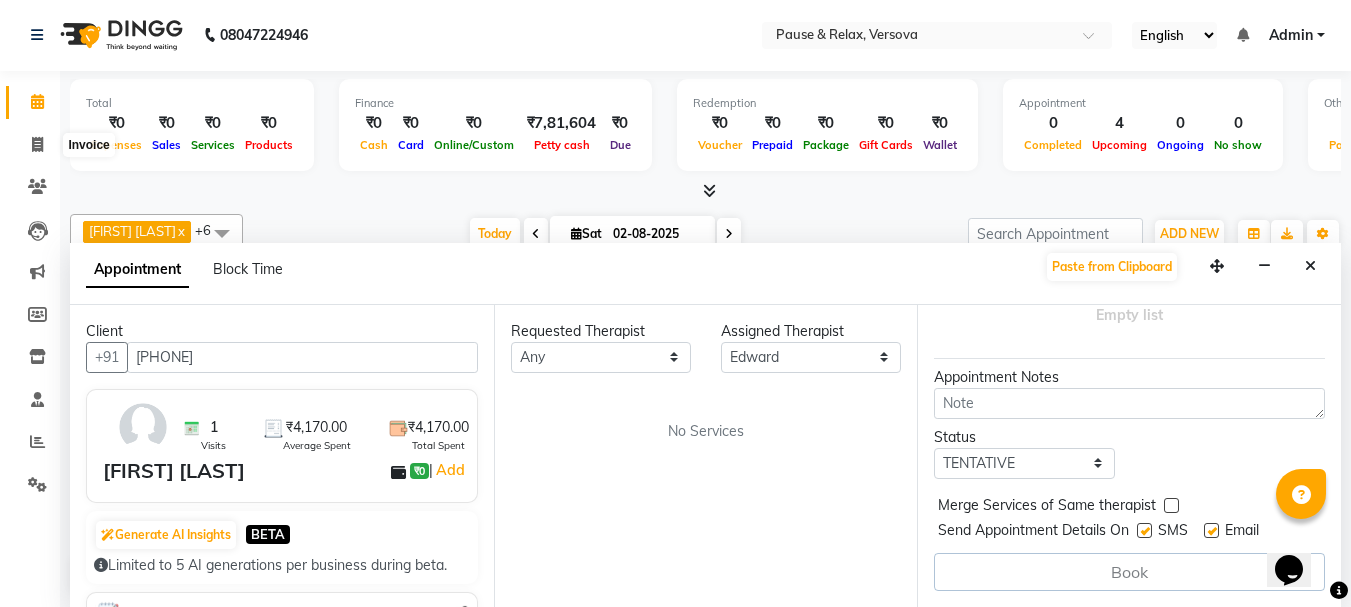 select on "6832" 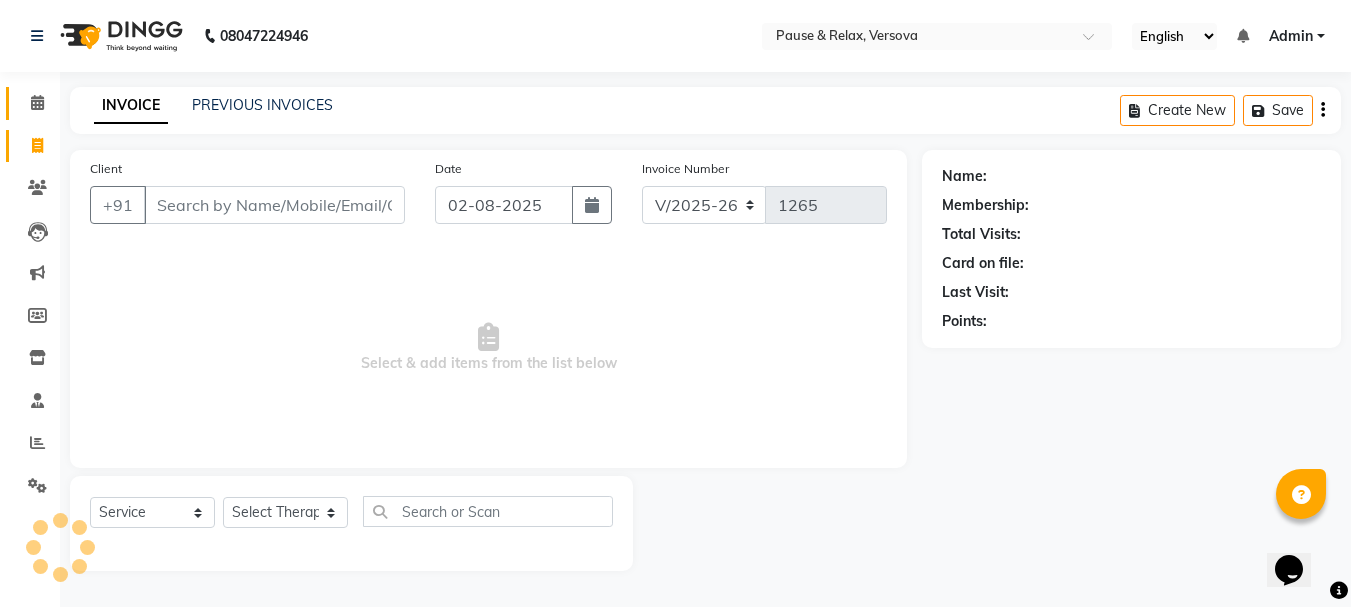 scroll, scrollTop: 0, scrollLeft: 0, axis: both 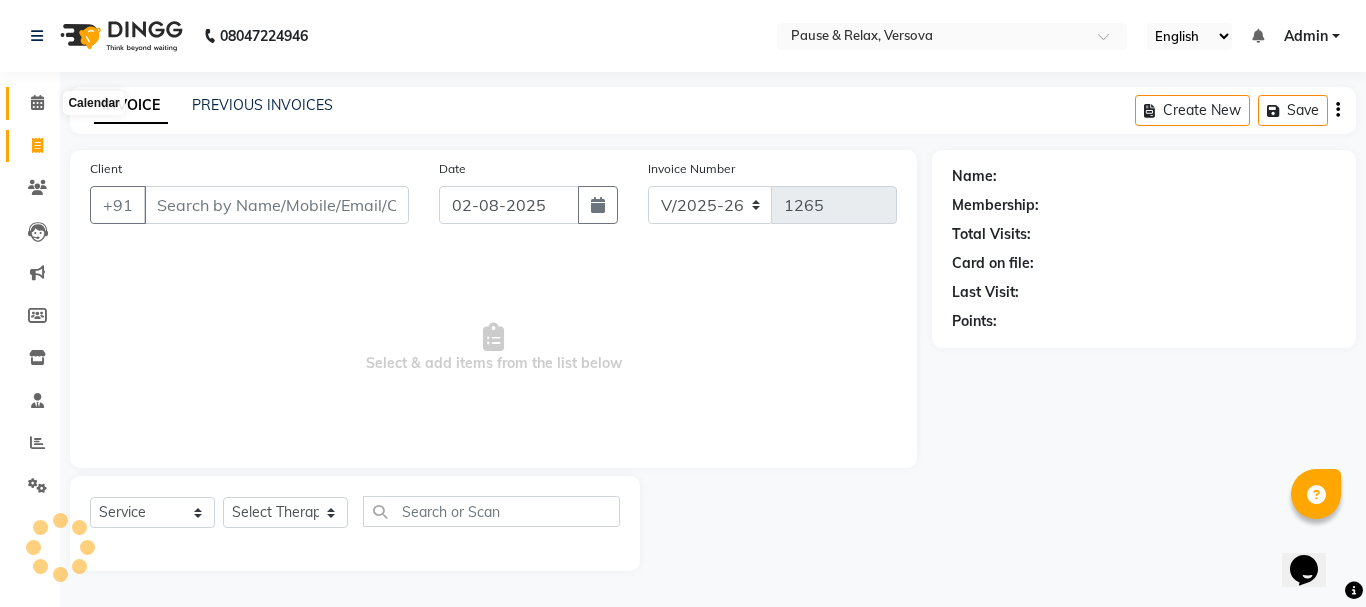 click 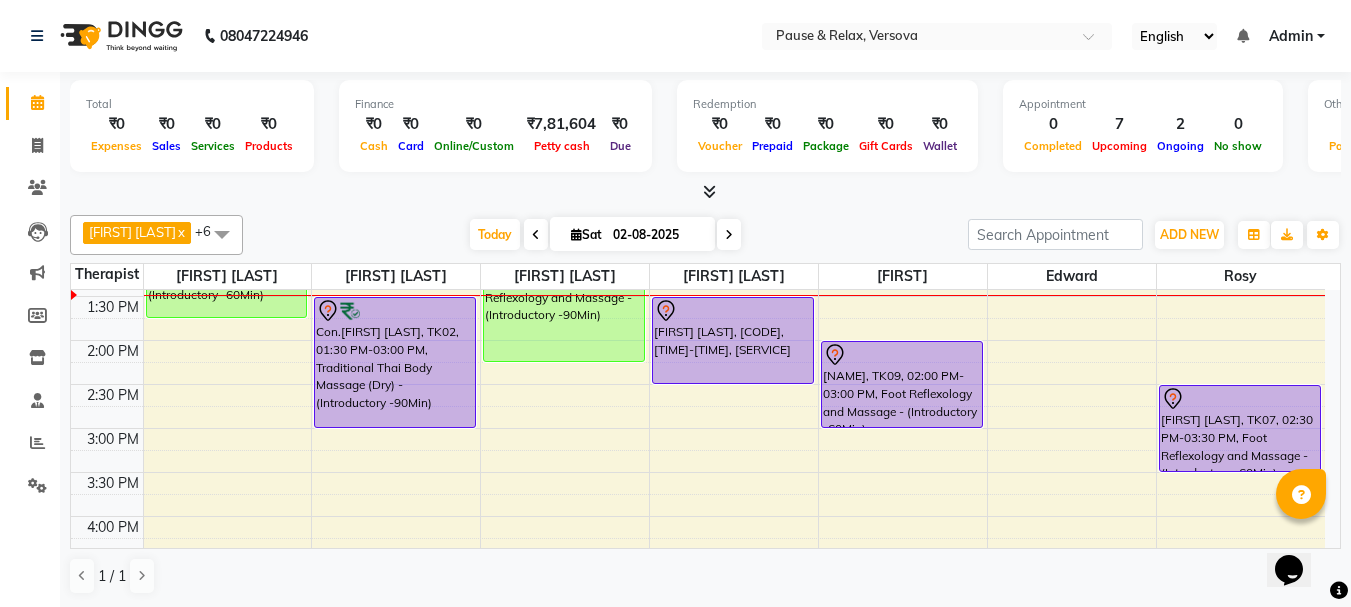 scroll, scrollTop: 244, scrollLeft: 0, axis: vertical 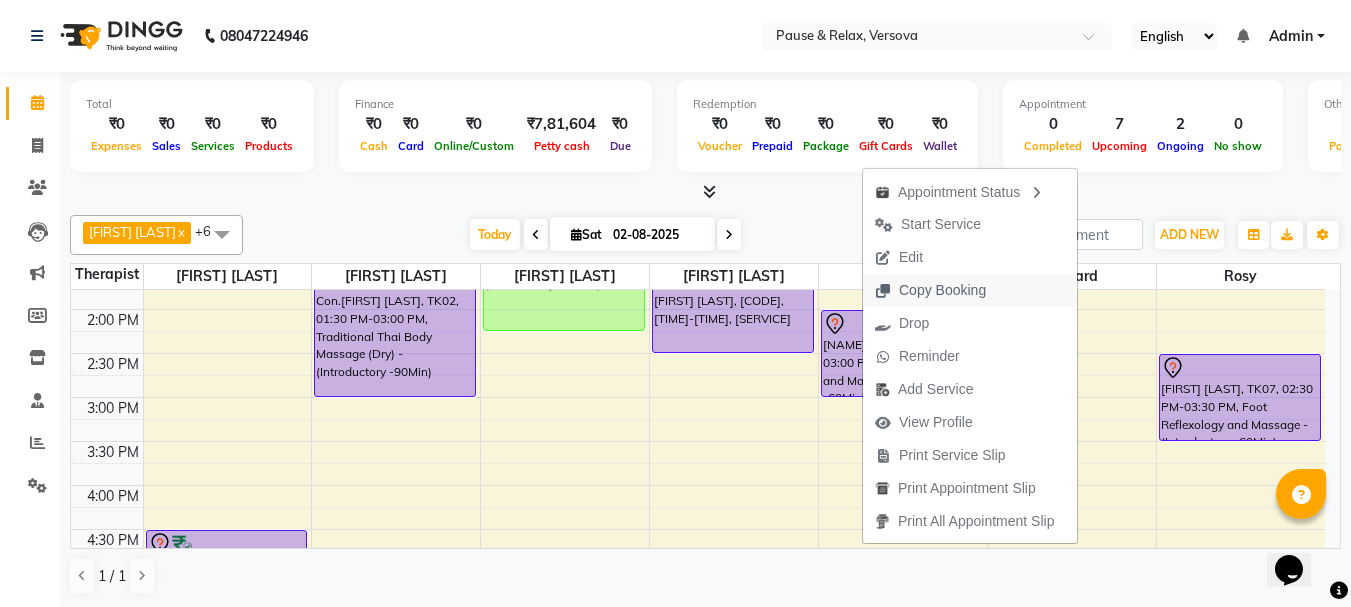 click on "Copy Booking" at bounding box center [942, 290] 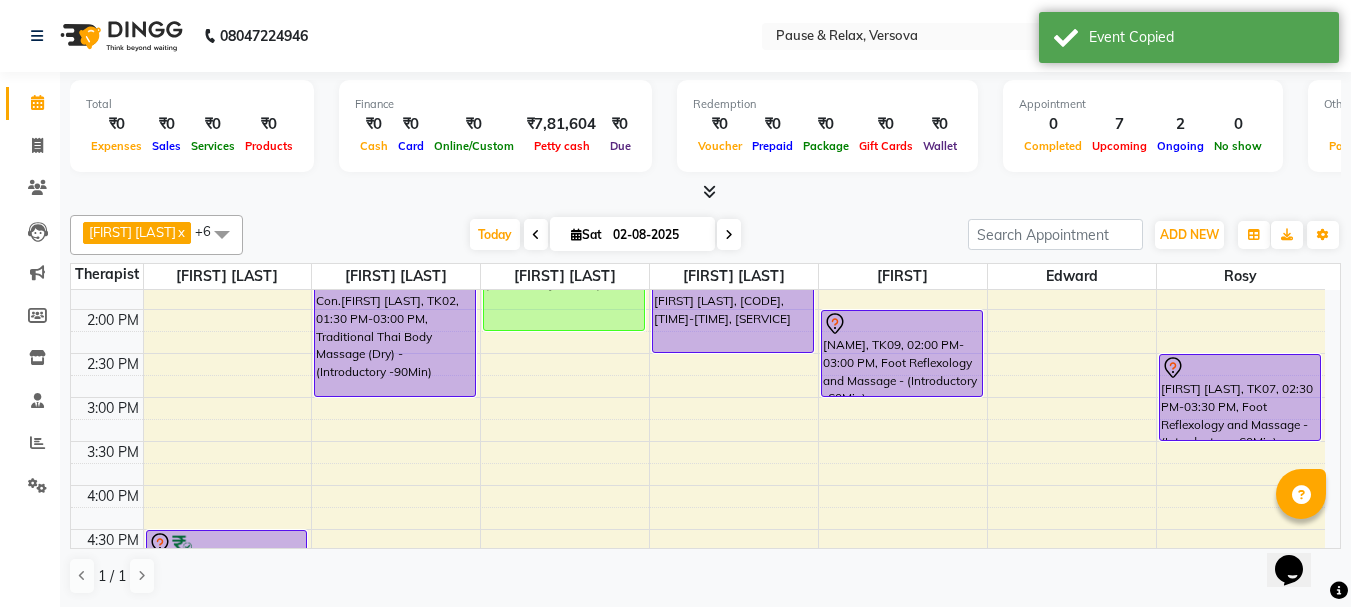 click on "[NAME], TK05, 12:45 PM-01:45 PM, Foot Reflexology and Massage - (Introductory -60Min)             [NAME], TK01, 04:30 PM-06:00 PM, Traditional Thai Body Massage (Dry) - (Introductory -90Min)             Con.[NAME], TK02, 01:30 PM-03:00 PM, Traditional Thai Body Massage (Dry) - (Introductory -90Min)             Mr [NAME], TK03, 05:30 PM-07:00 PM, Foot Reflexology and Massage - (Introductory -90Min)     Ms[NAME] [NAME], TK04, 12:45 PM-02:15 PM, Foot Reflexology and Massage - (Introductory -90Min)             [NAME], TK06, 01:30 PM-02:30 PM, Foot Reflexology and Massage - (Introductory -60Min)             [NAME], TK08, 05:00 PM-06:00 PM, Foot Reflexology and Massage - (Introductory -60Min)             [NAME], TK09, 02:00 PM-03:00 PM, Foot Reflexology and Massage - (Introductory -60Min)" at bounding box center [698, 529] 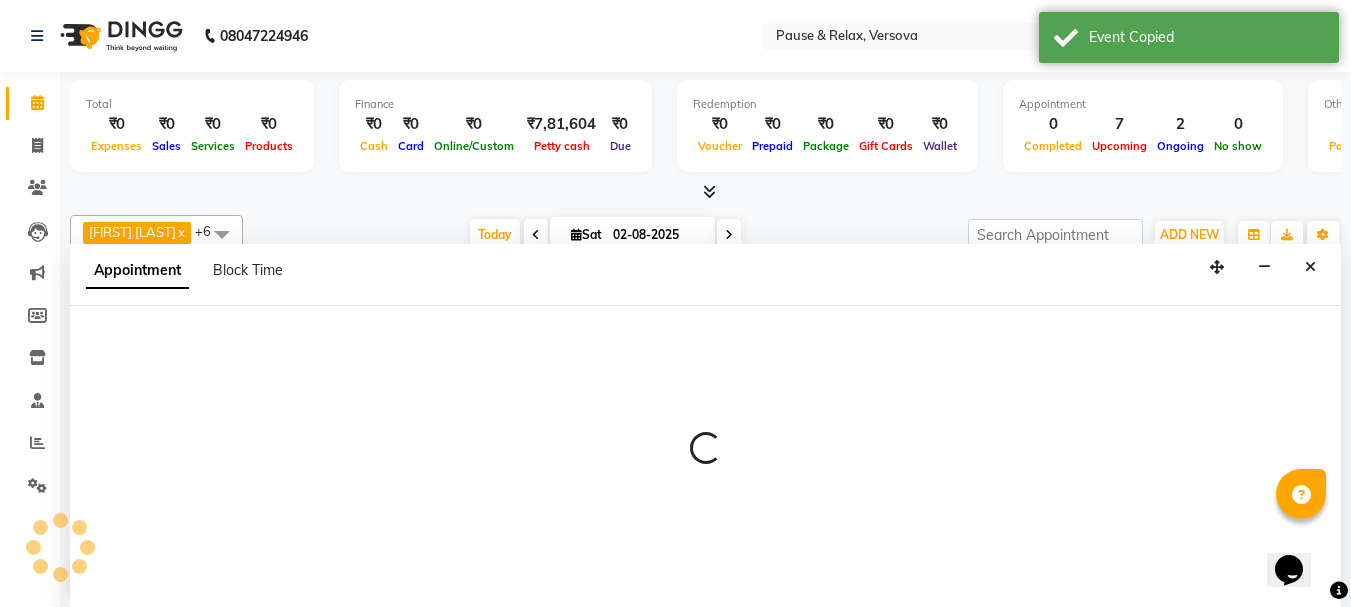scroll, scrollTop: 1, scrollLeft: 0, axis: vertical 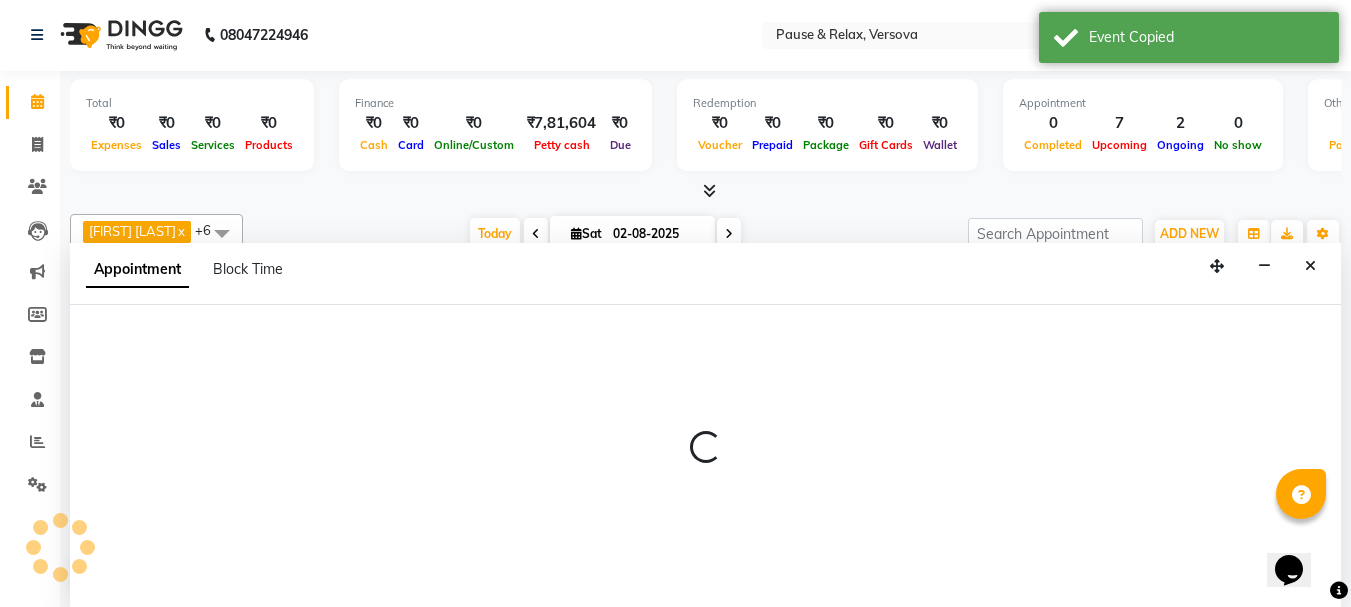 select on "82843" 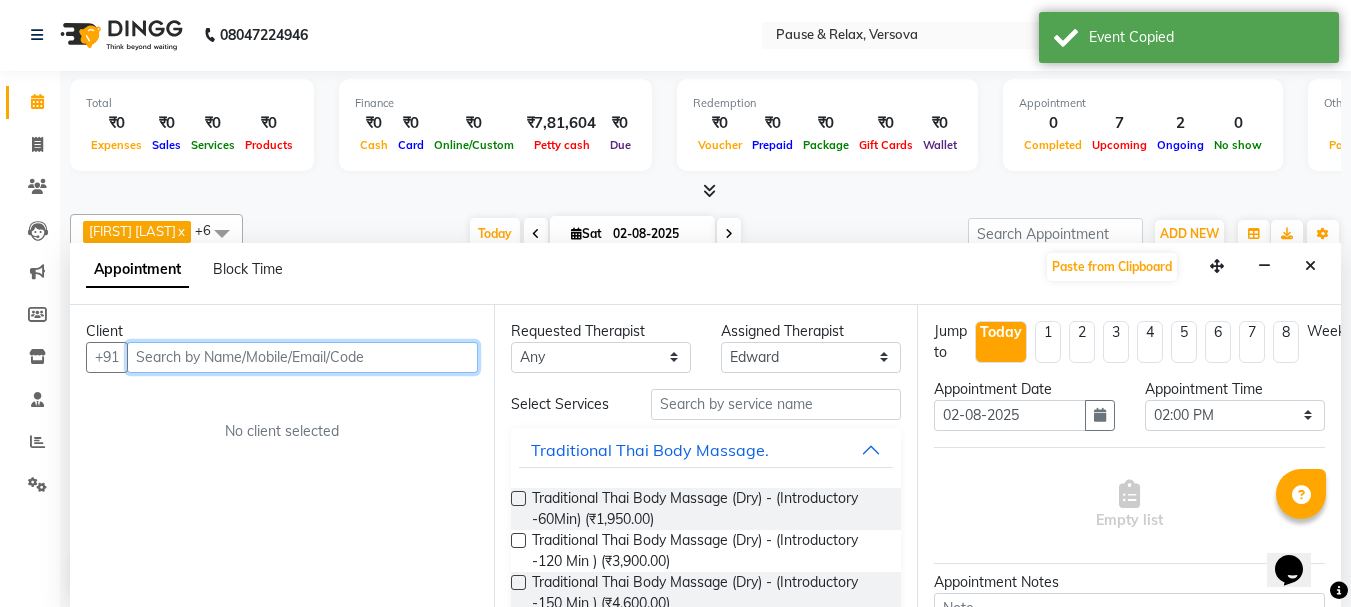 click at bounding box center [302, 357] 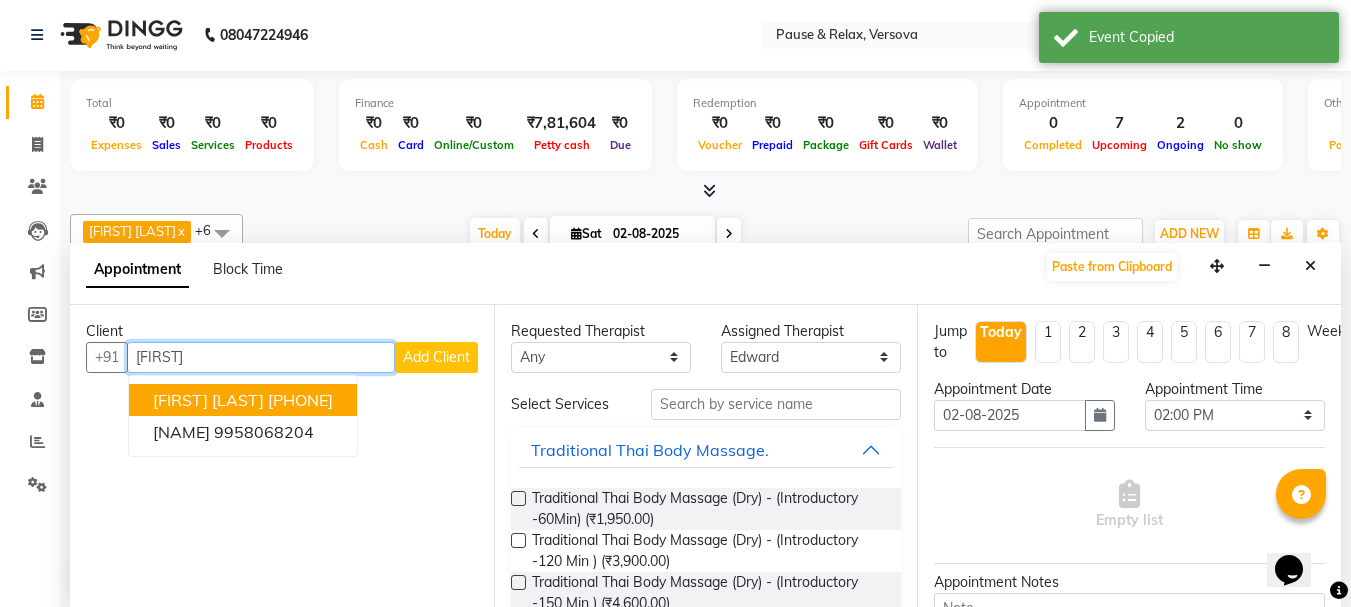 click on "[FIRST] [LAST]  [PHONE]" at bounding box center [243, 400] 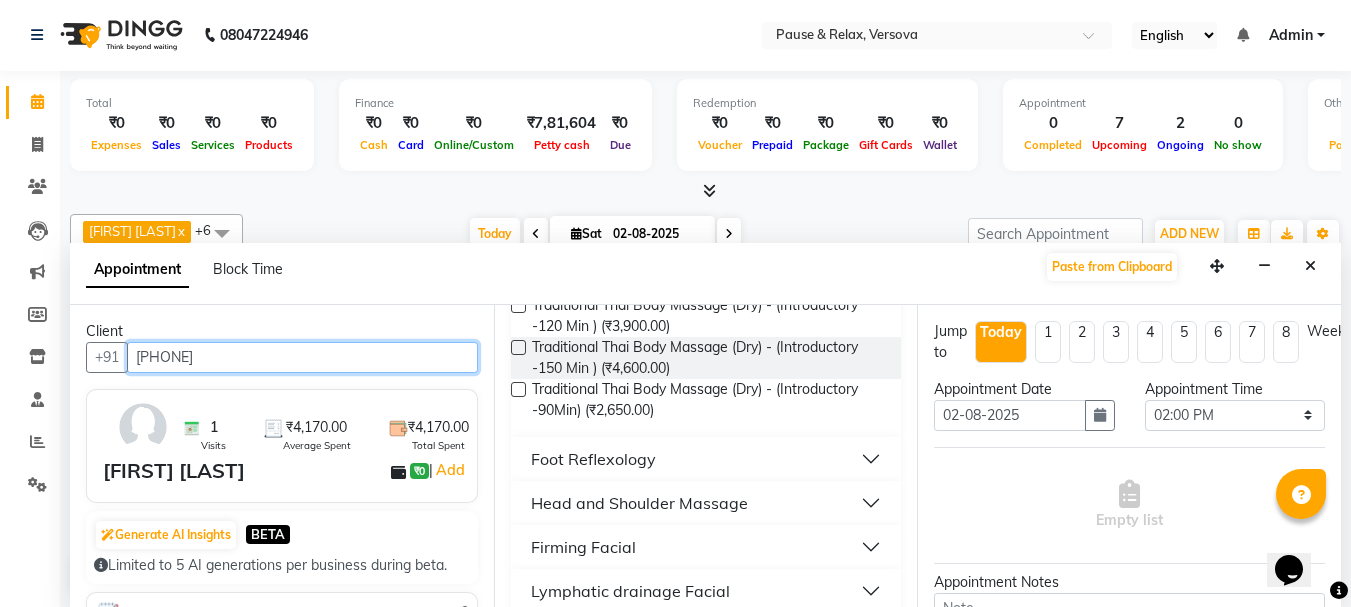 scroll, scrollTop: 301, scrollLeft: 0, axis: vertical 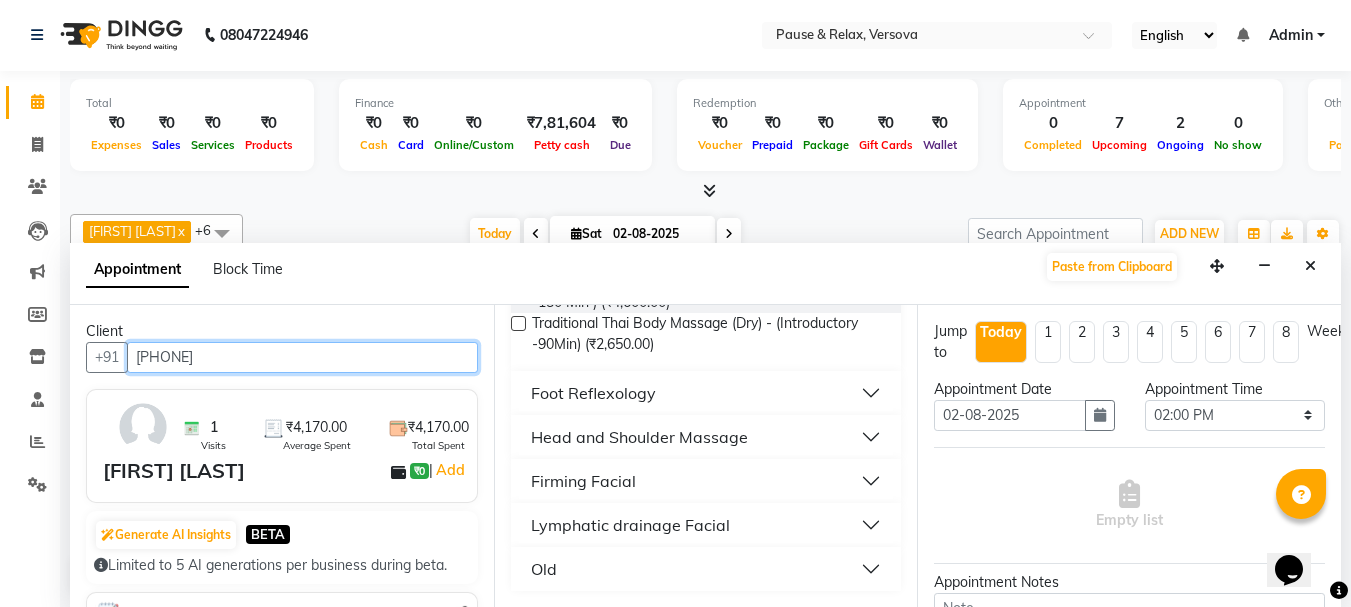 type on "[PHONE]" 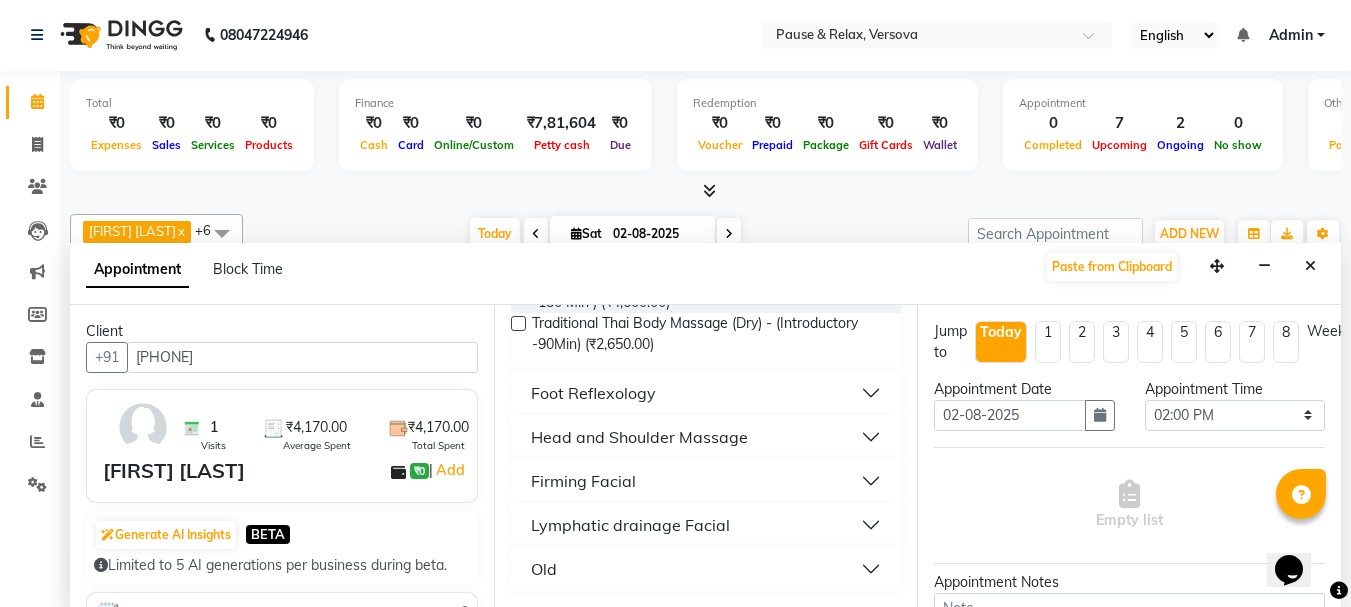 click on "Foot Reflexology" at bounding box center [706, 393] 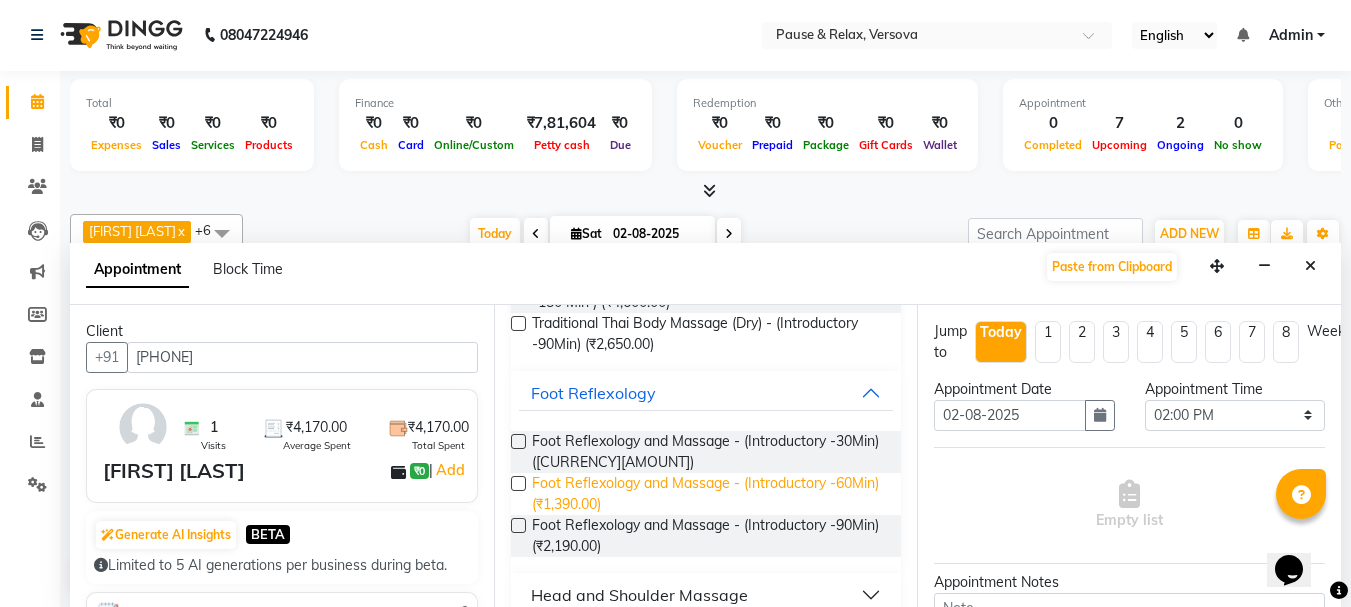 click on "Foot Reflexology and Massage - (Introductory -60Min) (₹1,390.00)" at bounding box center [709, 494] 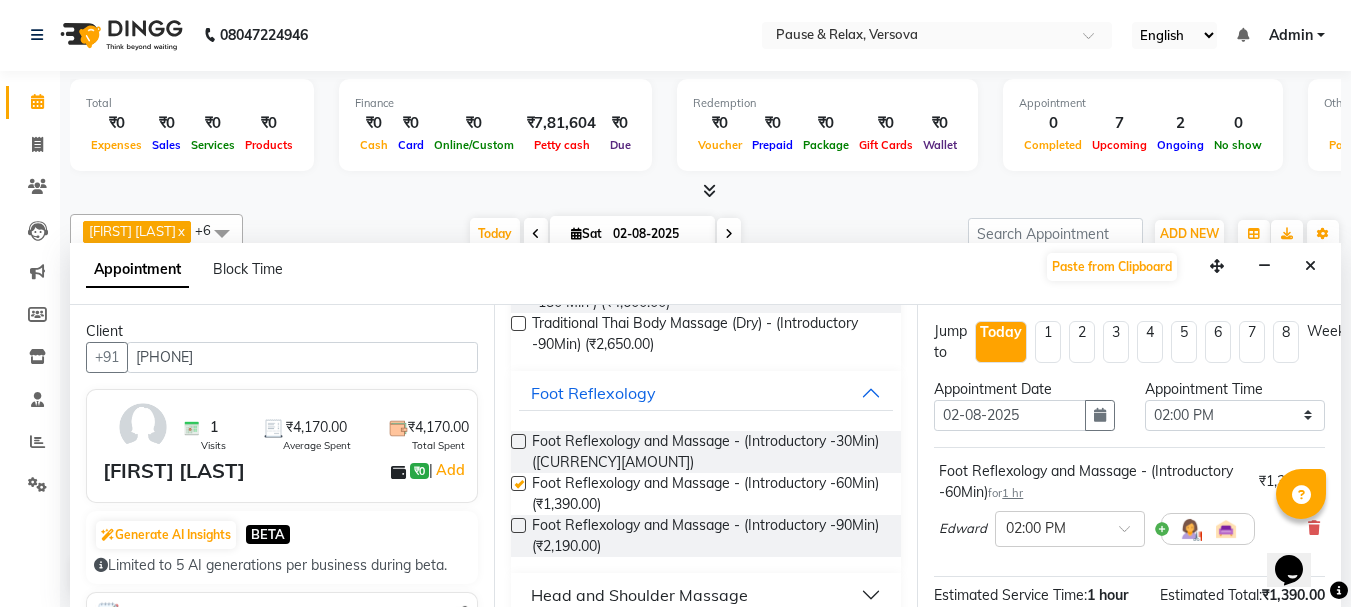 checkbox on "false" 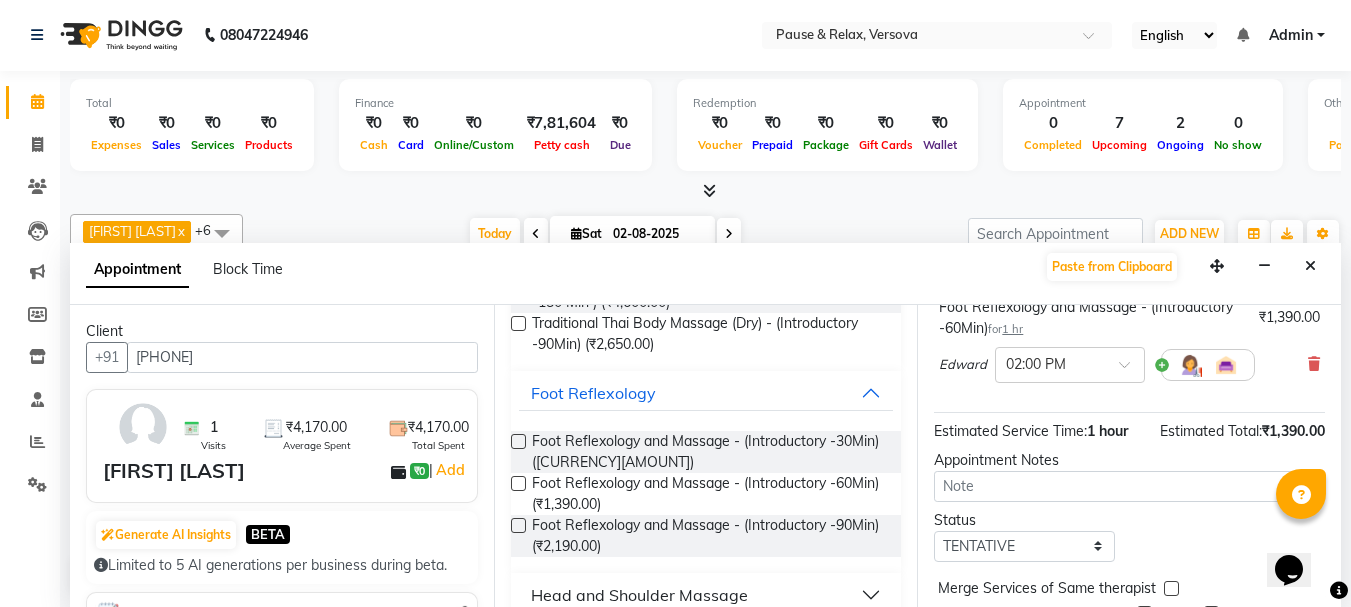 scroll, scrollTop: 260, scrollLeft: 0, axis: vertical 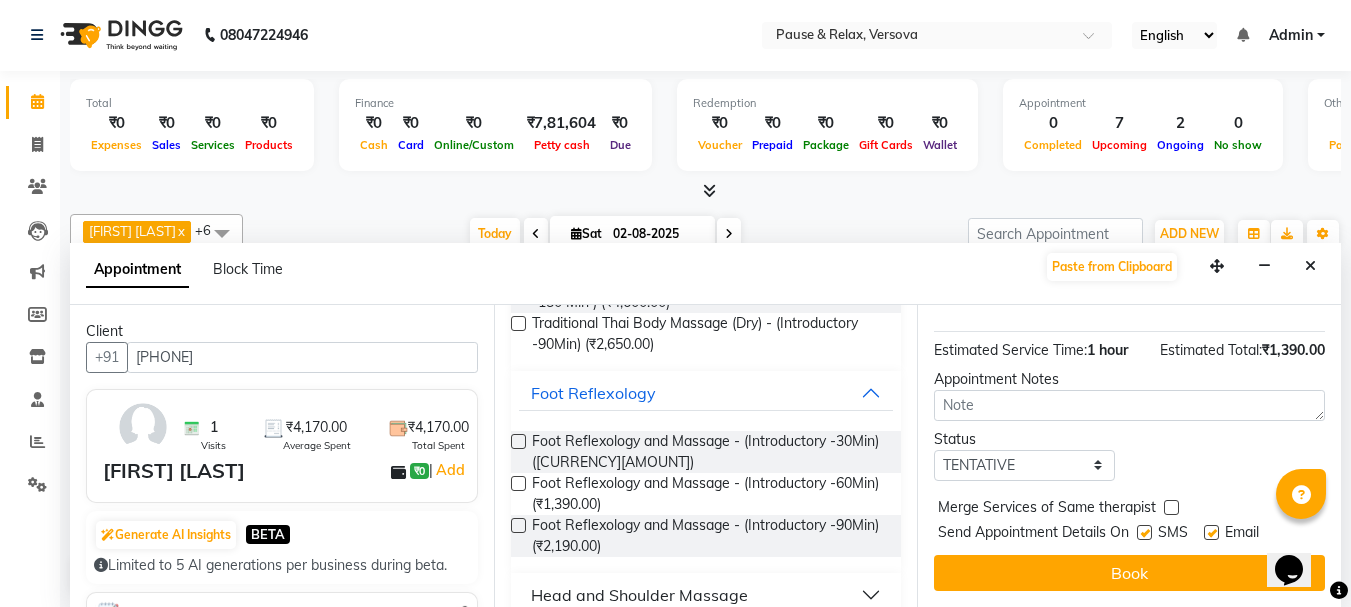 drag, startPoint x: 1212, startPoint y: 518, endPoint x: 1214, endPoint y: 538, distance: 20.09975 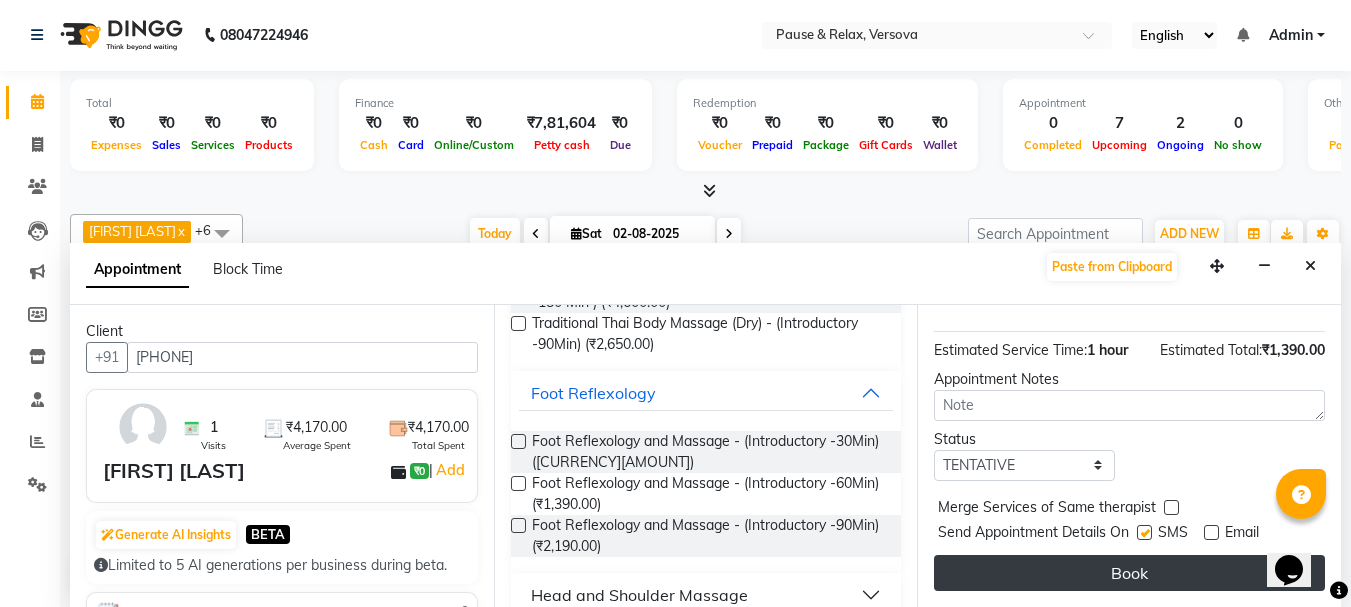 click on "Book" at bounding box center (1129, 573) 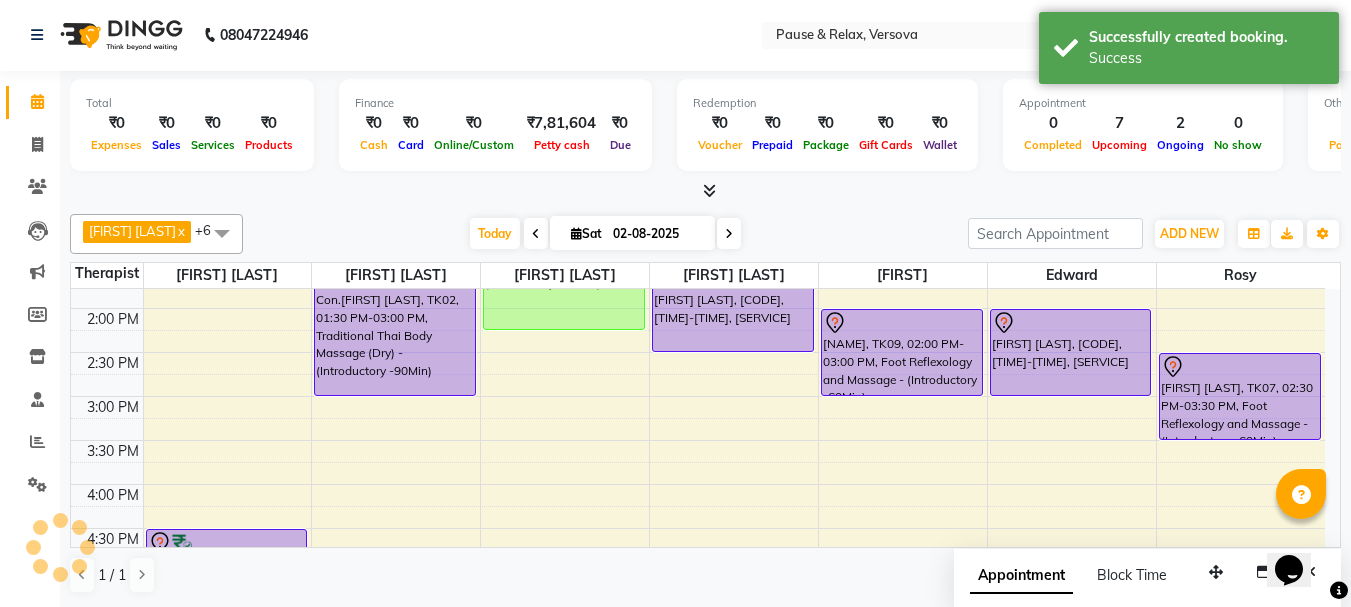 scroll, scrollTop: 0, scrollLeft: 0, axis: both 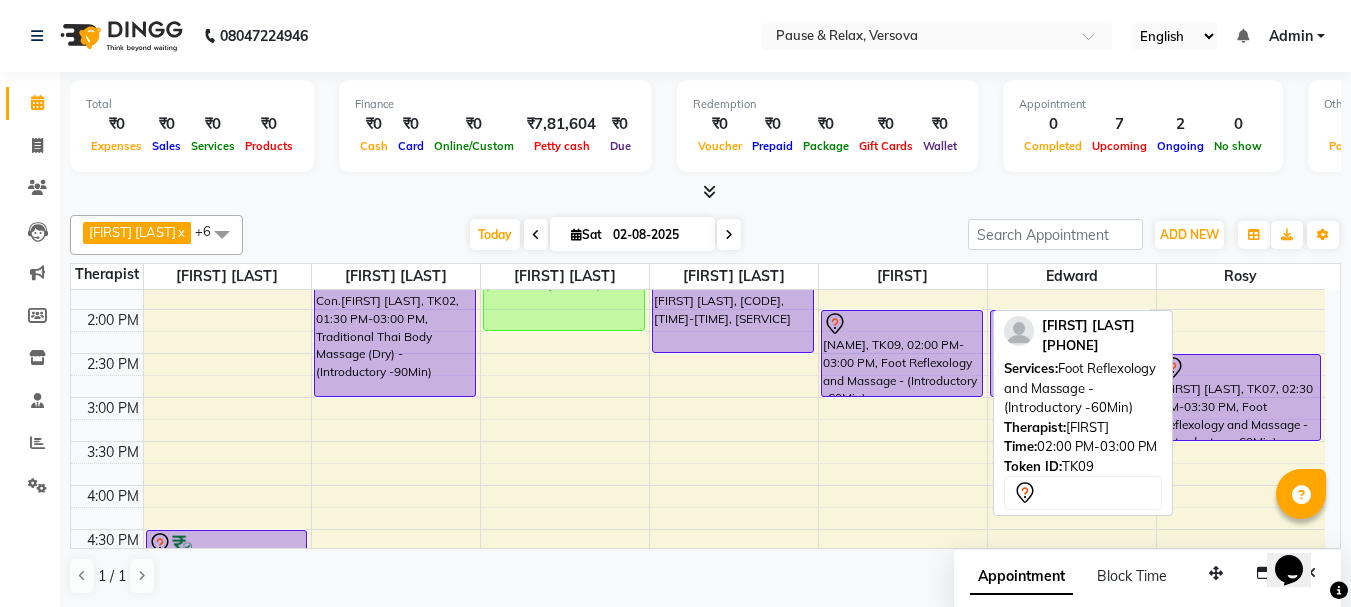 click on "[NAME], TK09, 02:00 PM-03:00 PM, Foot Reflexology and Massage - (Introductory -60Min)" at bounding box center (902, 353) 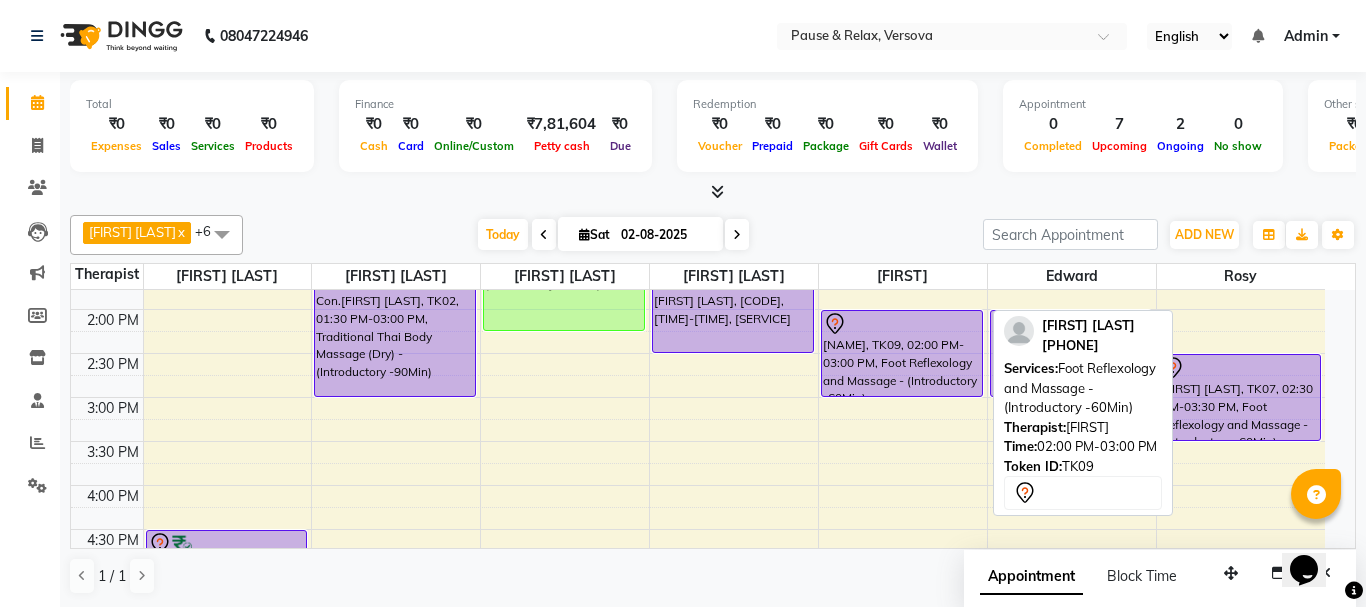 select on "7" 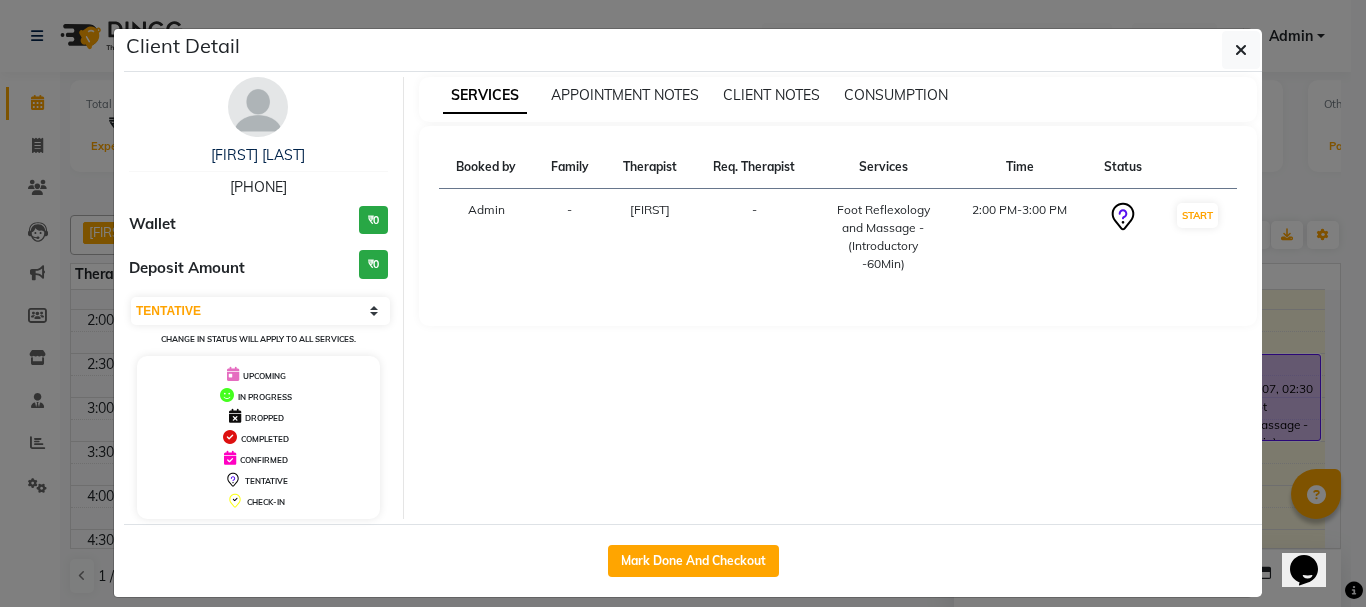 drag, startPoint x: 209, startPoint y: 185, endPoint x: 310, endPoint y: 190, distance: 101.12369 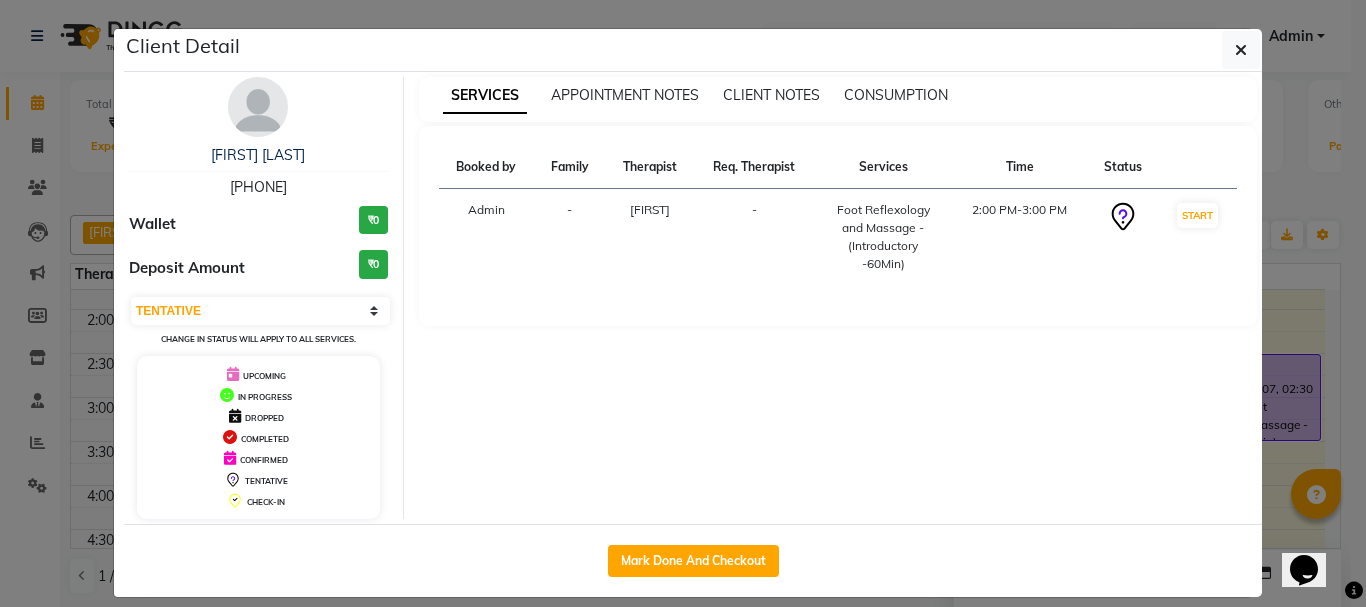 click 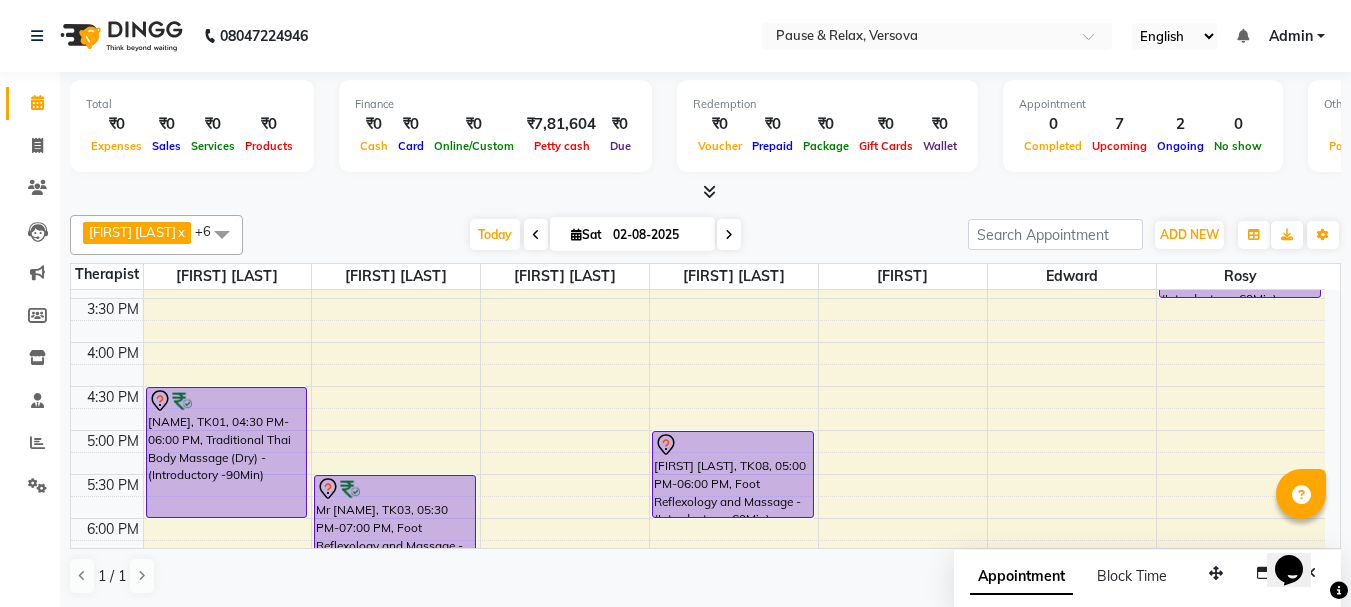 scroll, scrollTop: 409, scrollLeft: 0, axis: vertical 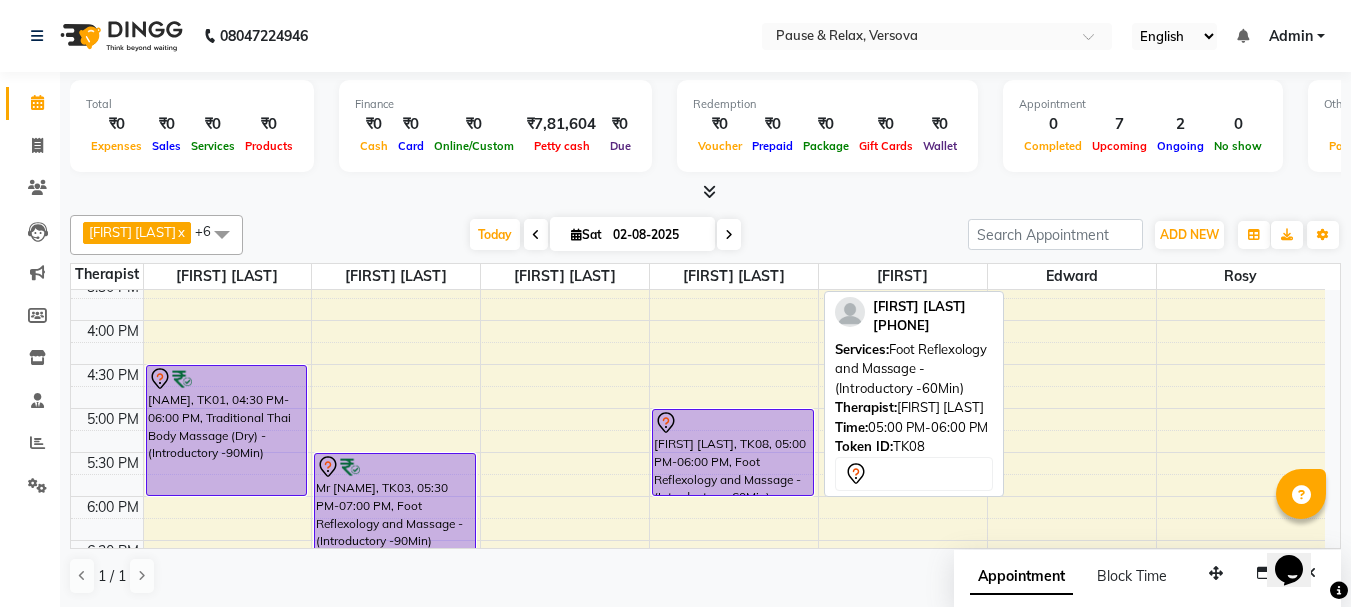 click on "[FIRST] [LAST], TK08, 05:00 PM-06:00 PM, Foot Reflexology and Massage - (Introductory -60Min)" at bounding box center (733, 452) 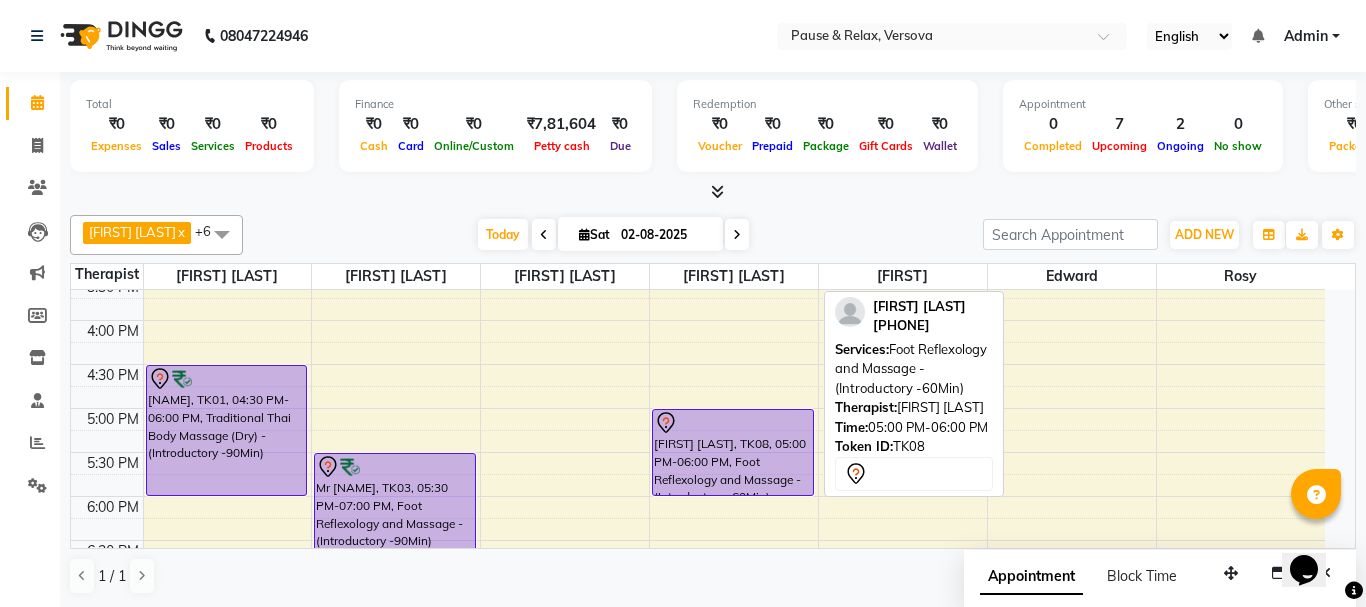 select on "7" 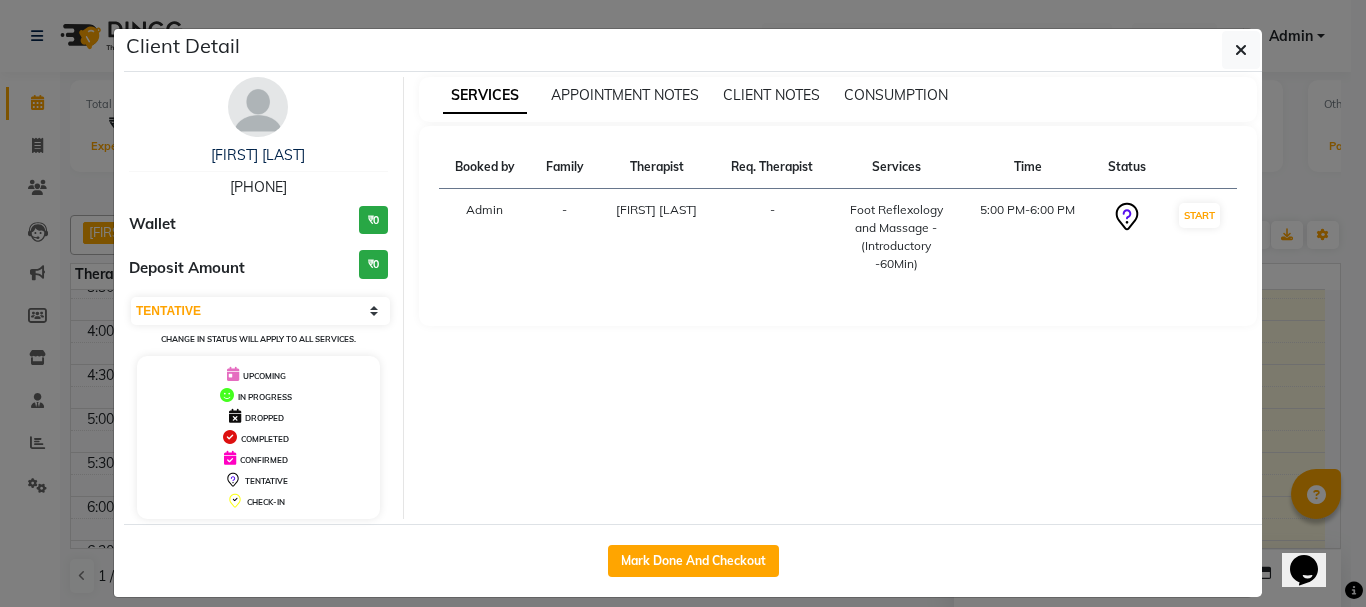 drag, startPoint x: 210, startPoint y: 186, endPoint x: 344, endPoint y: 186, distance: 134 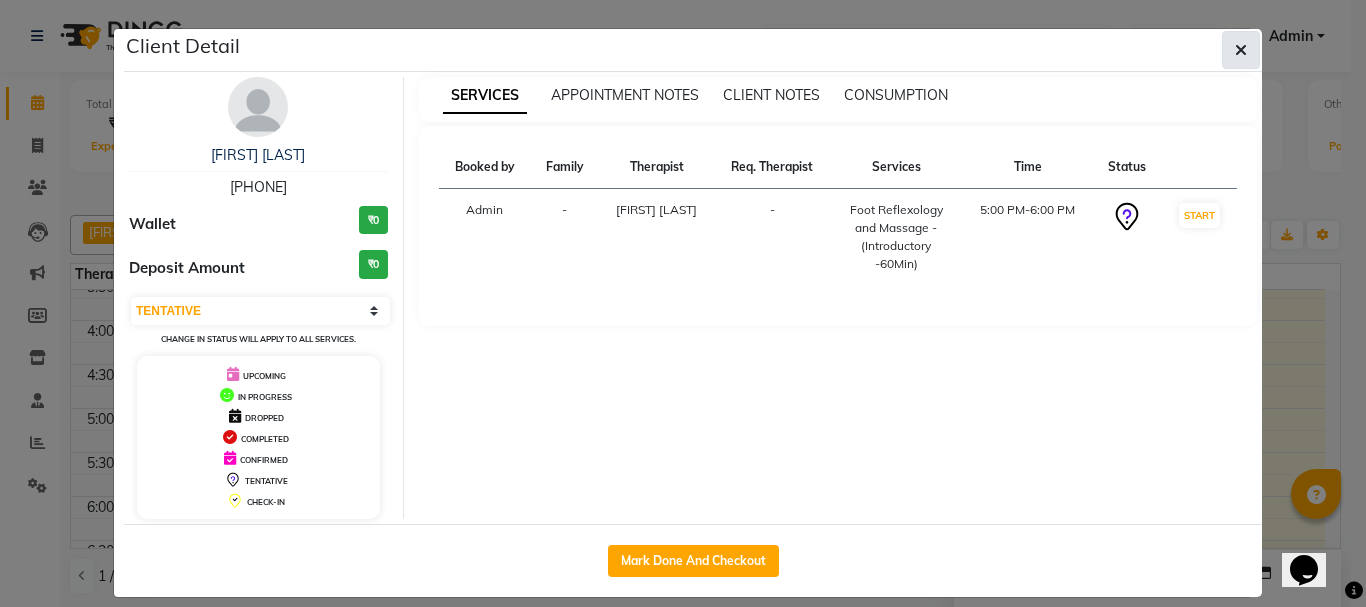 click 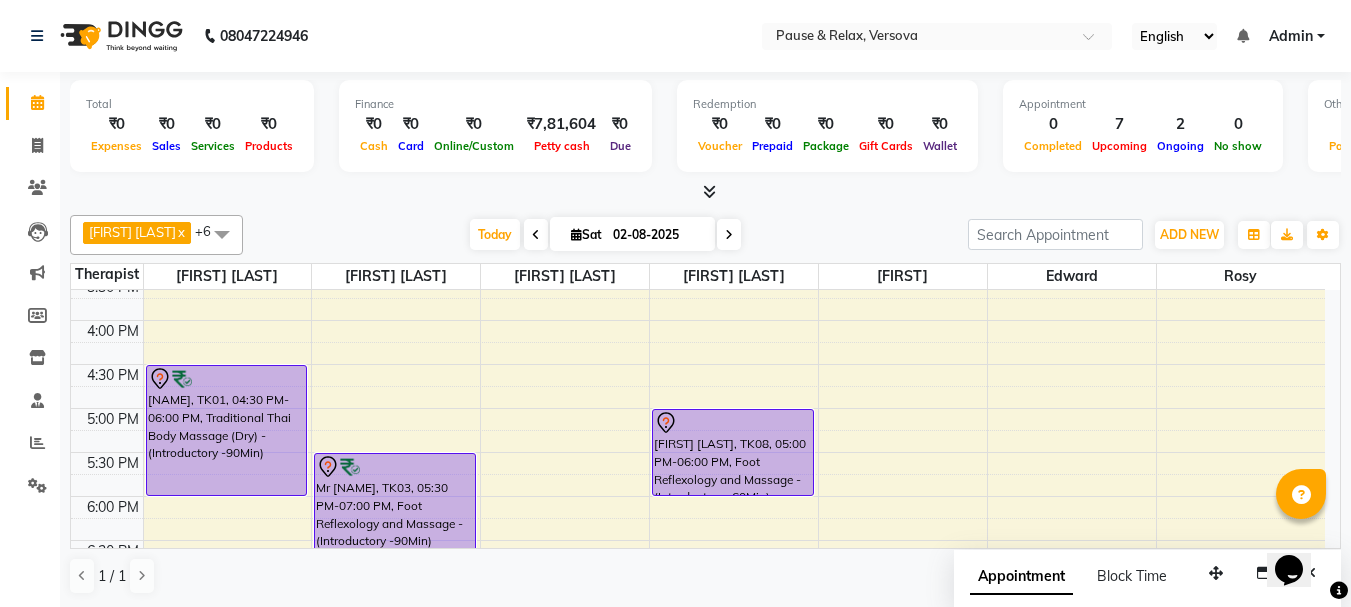 drag, startPoint x: 1340, startPoint y: 435, endPoint x: 1330, endPoint y: 366, distance: 69.72087 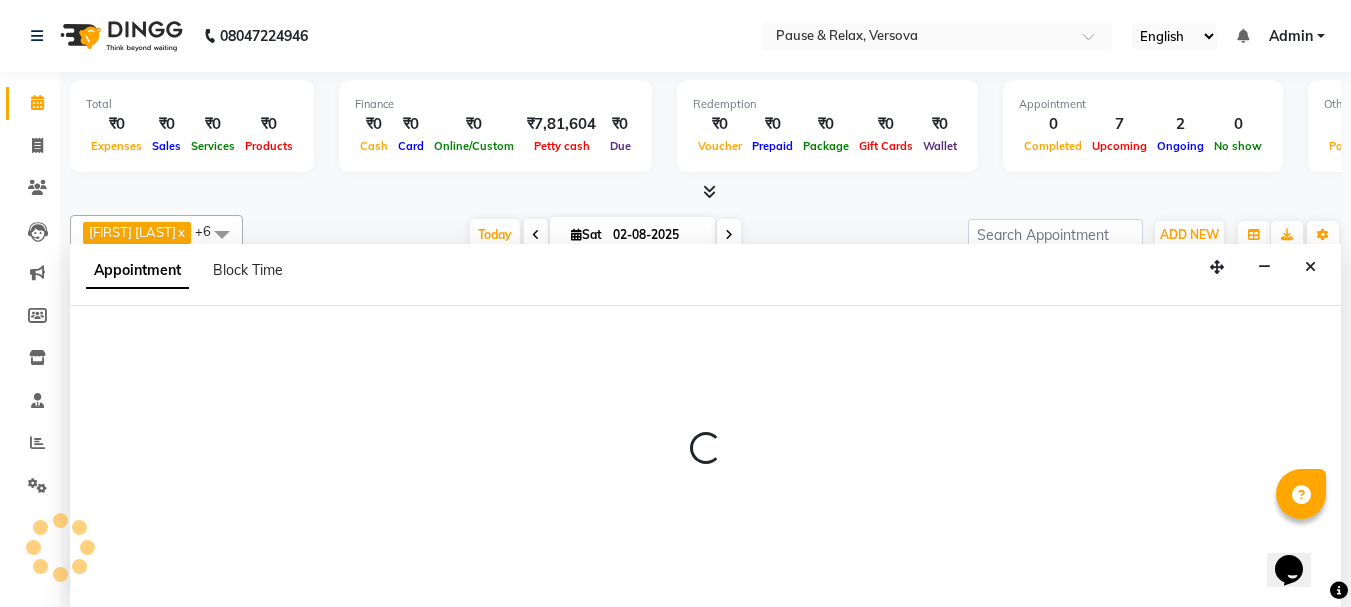 scroll, scrollTop: 1, scrollLeft: 0, axis: vertical 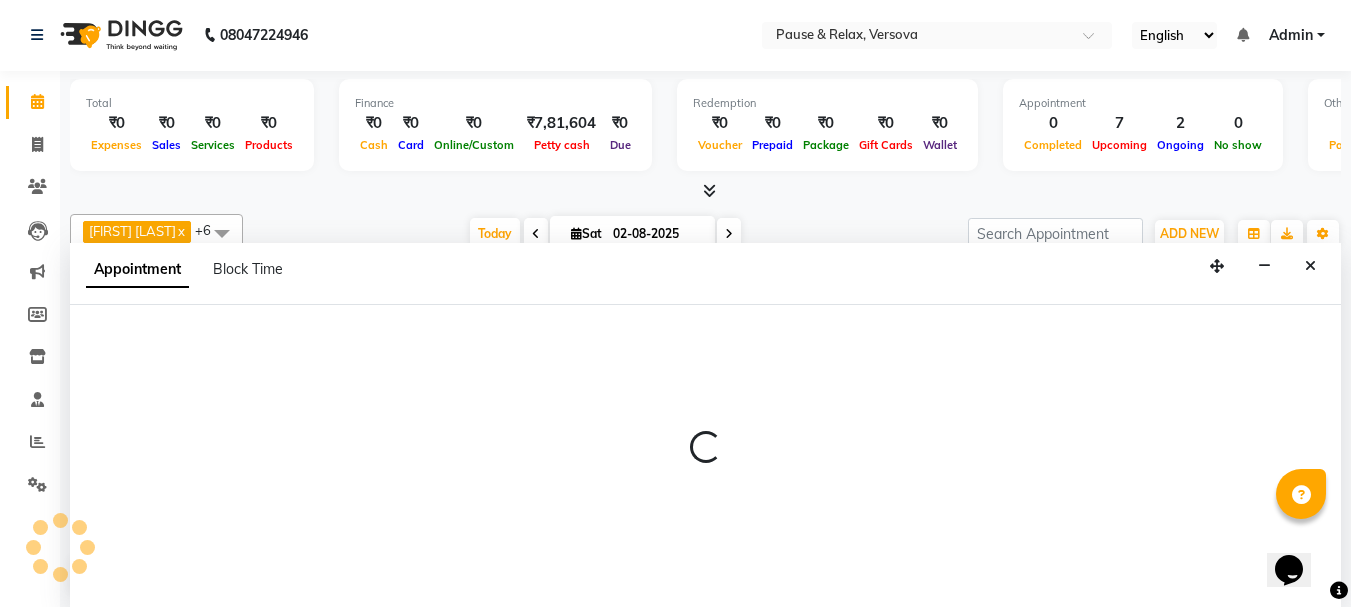 select on "85214" 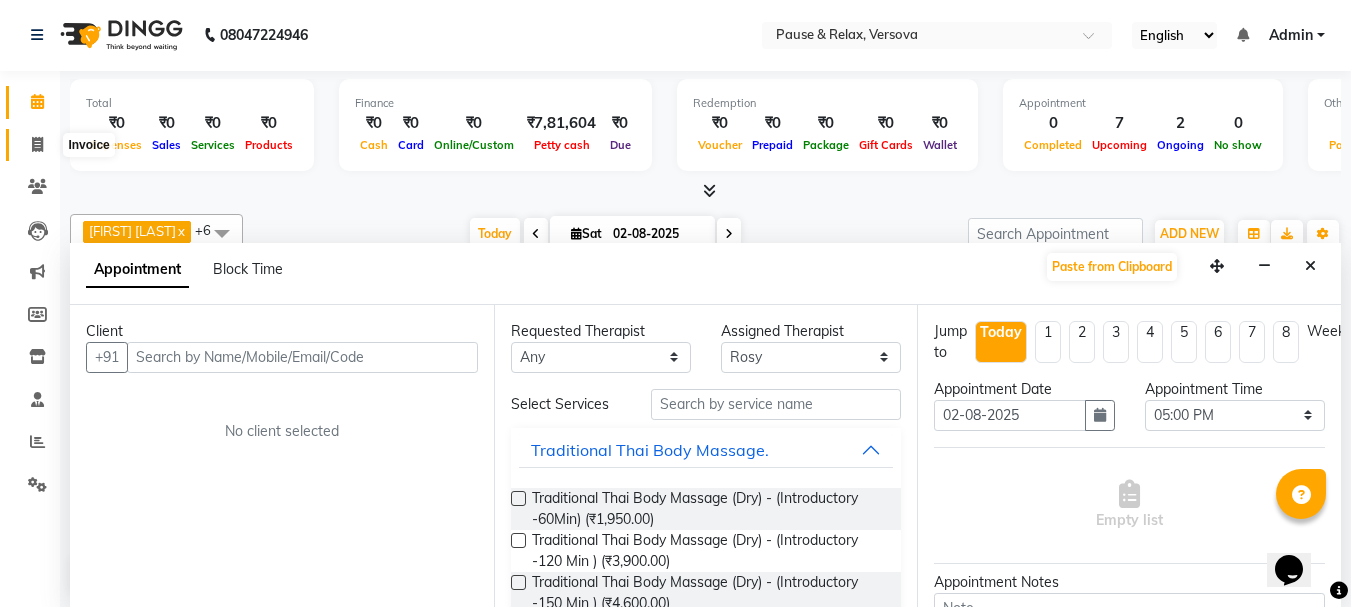 click 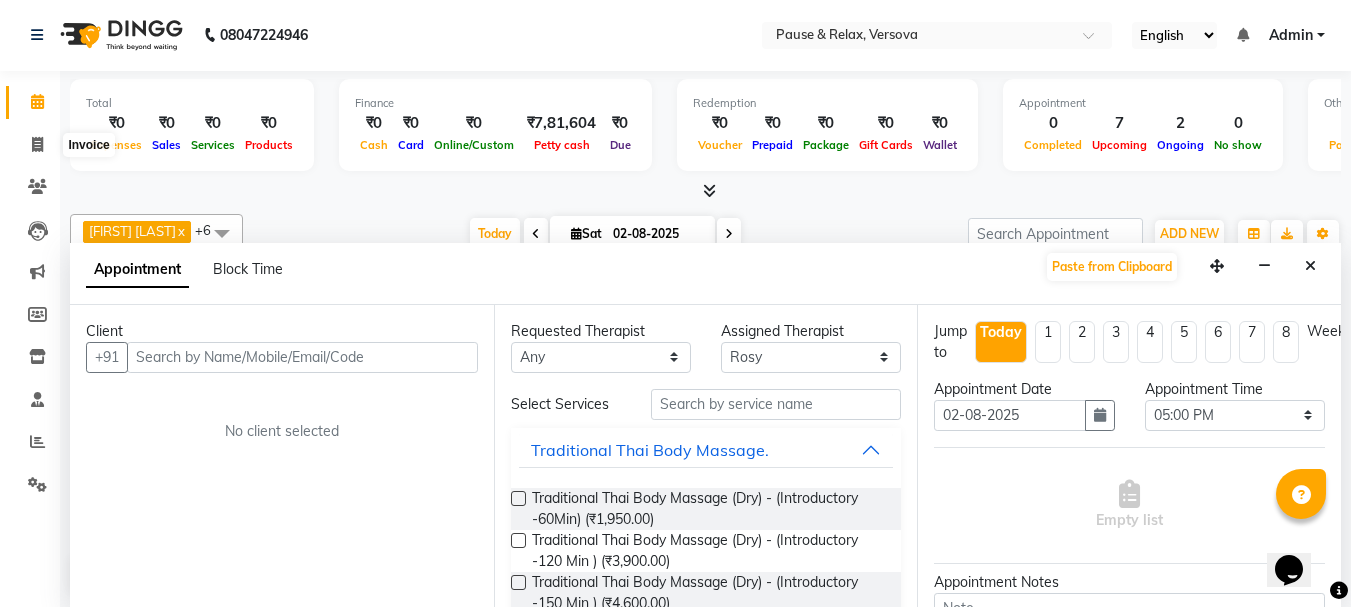 select on "6832" 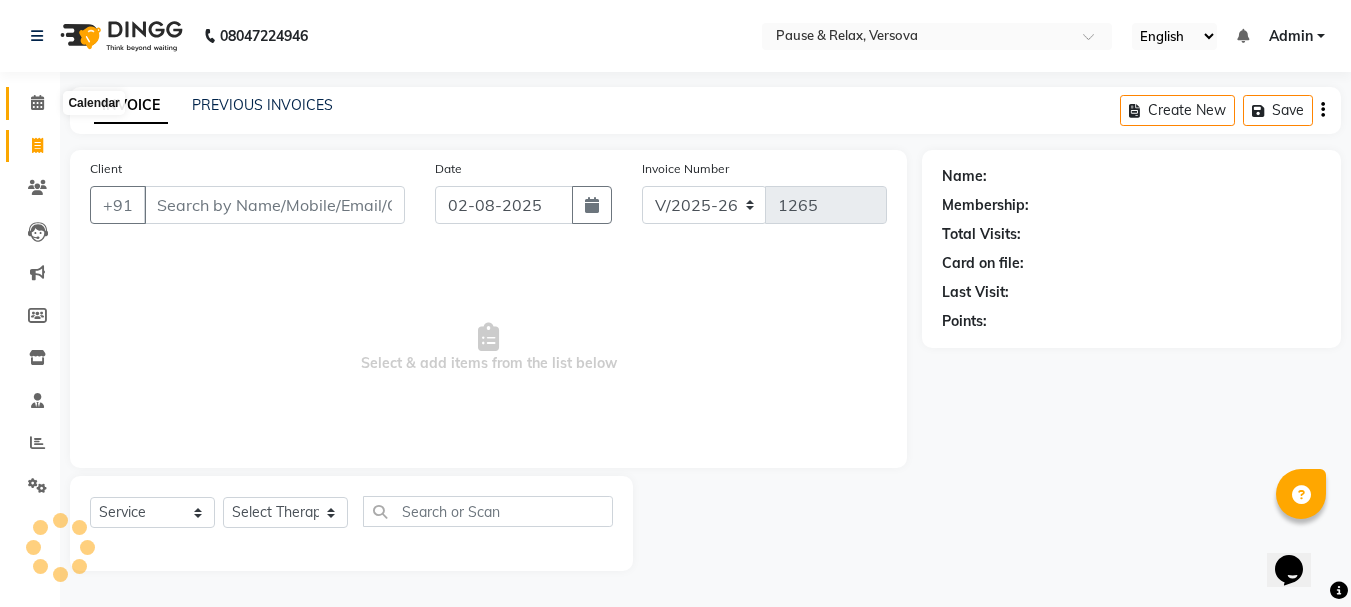 scroll, scrollTop: 0, scrollLeft: 0, axis: both 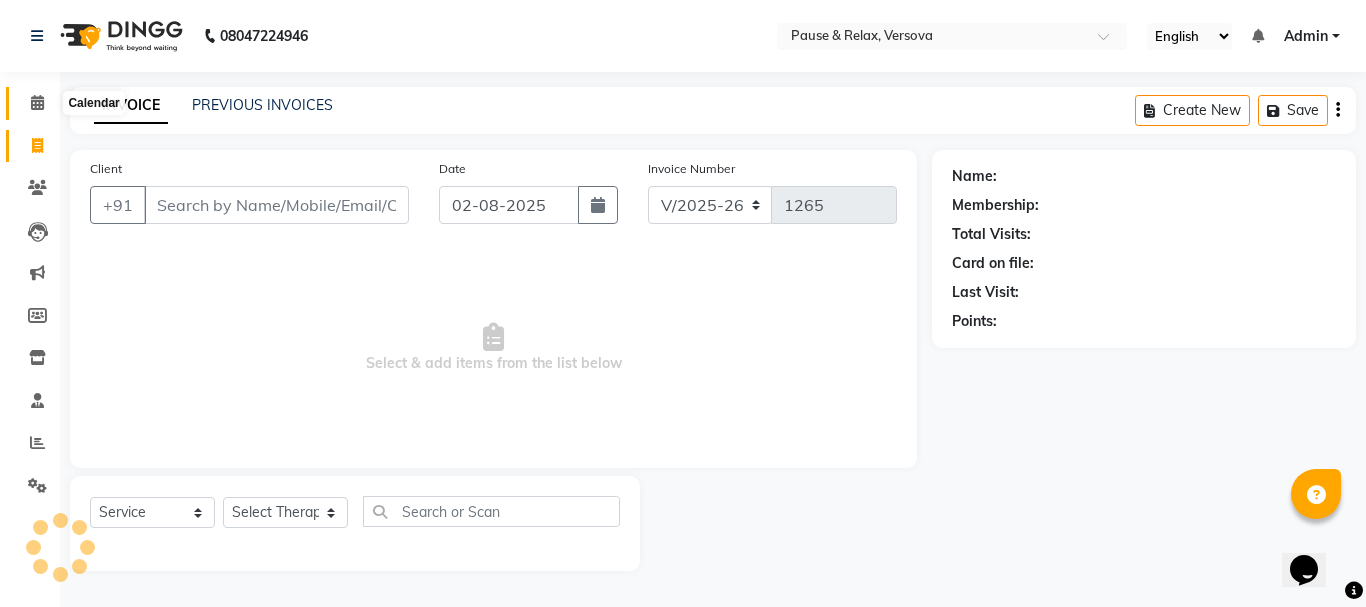 click 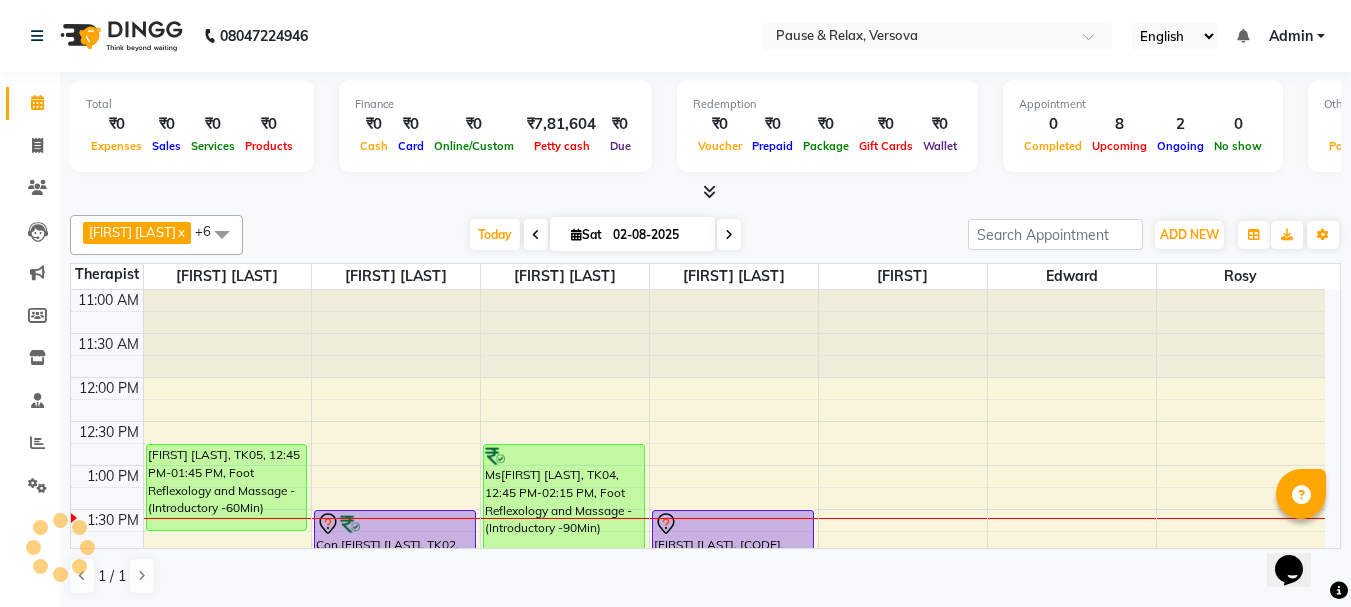 scroll, scrollTop: 0, scrollLeft: 0, axis: both 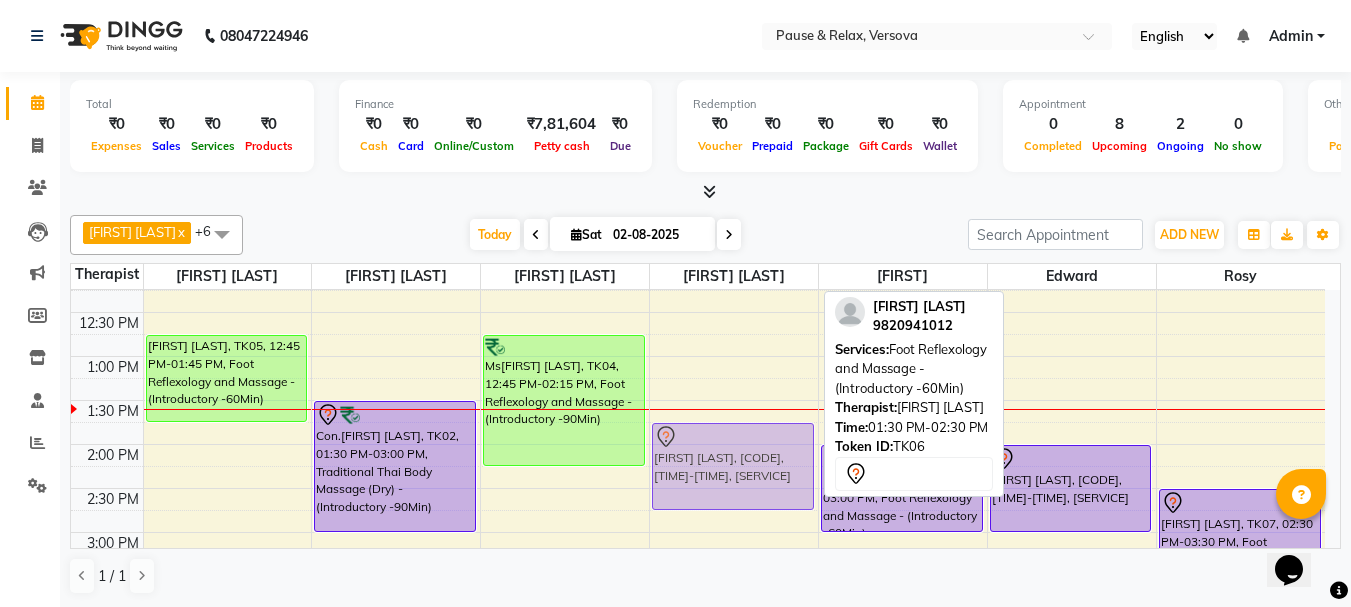 drag, startPoint x: 703, startPoint y: 421, endPoint x: 703, endPoint y: 432, distance: 11 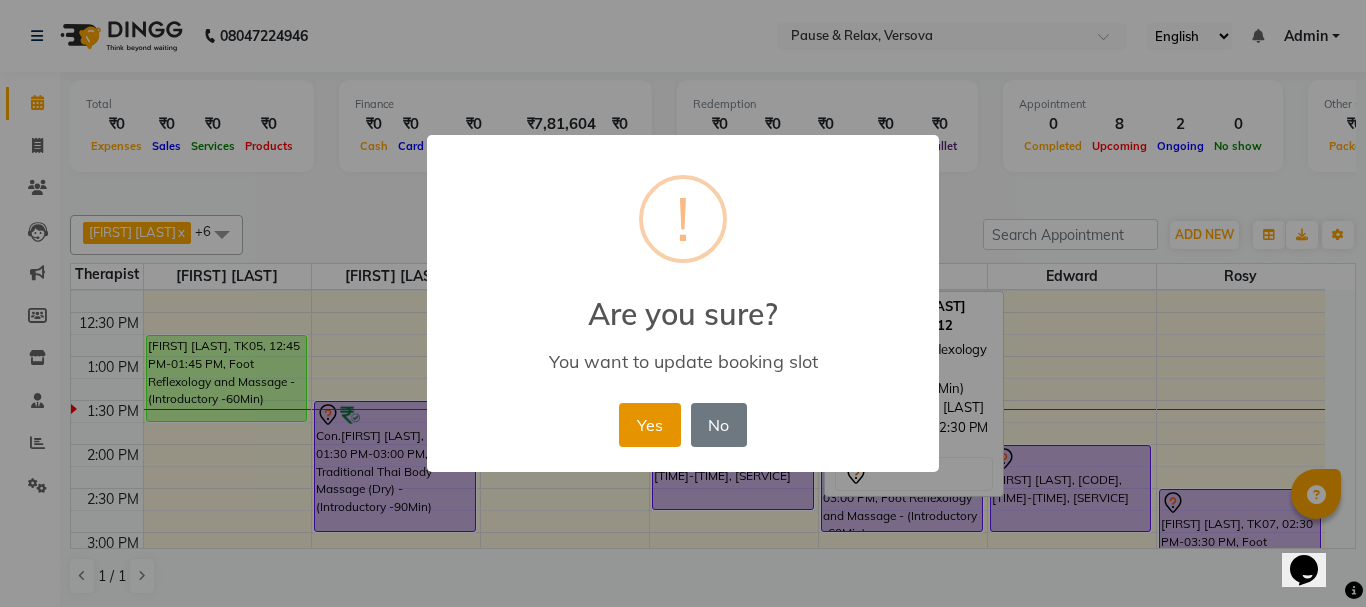click on "Yes" at bounding box center [649, 425] 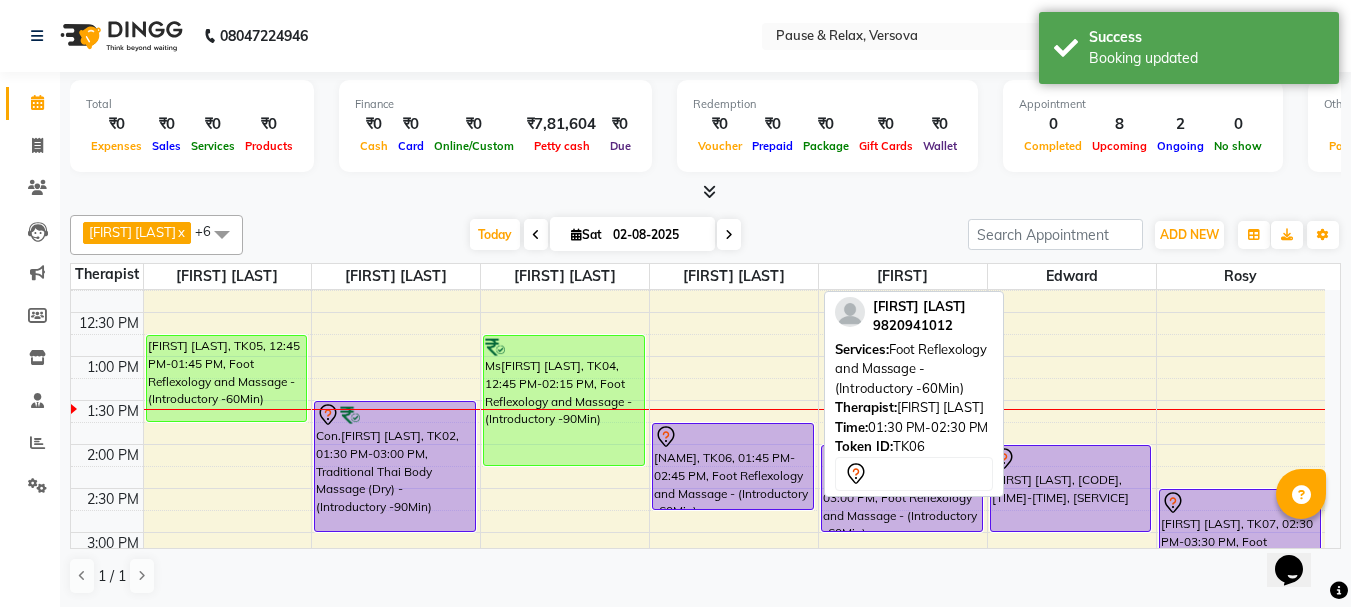 click on "[NAME], TK06, 01:45 PM-02:45 PM, Foot Reflexology and Massage - (Introductory -60Min)" at bounding box center [733, 466] 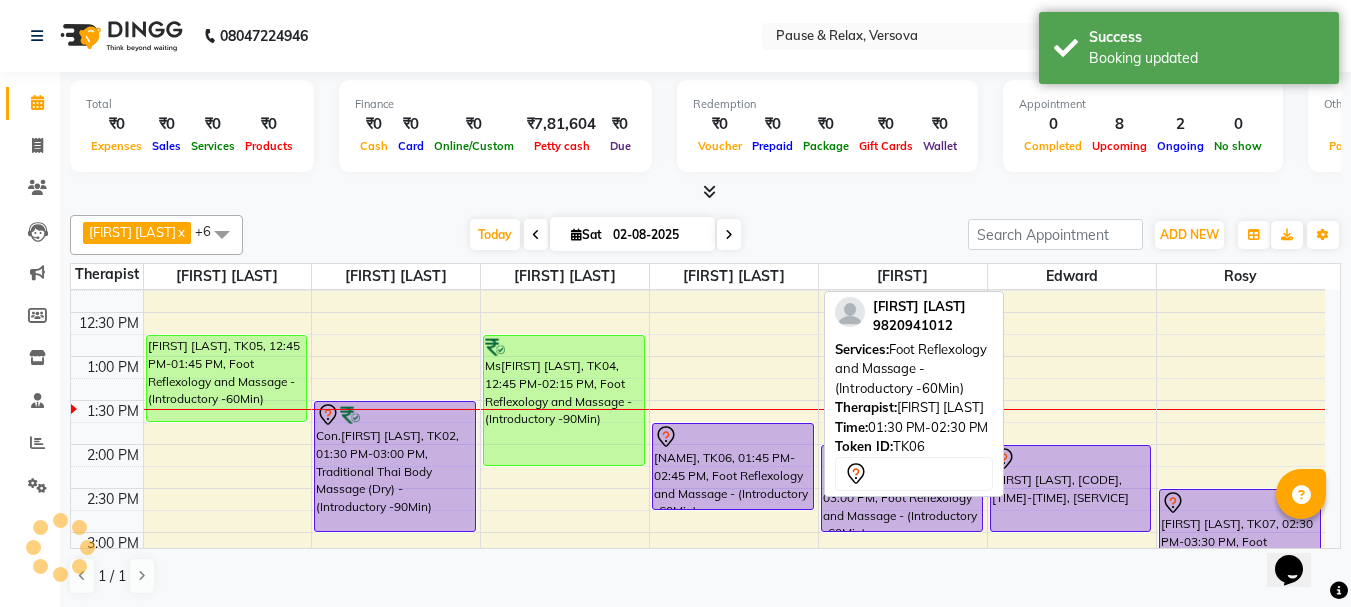 click on "[NAME], TK06, 01:45 PM-02:45 PM, Foot Reflexology and Massage - (Introductory -60Min)" at bounding box center (733, 466) 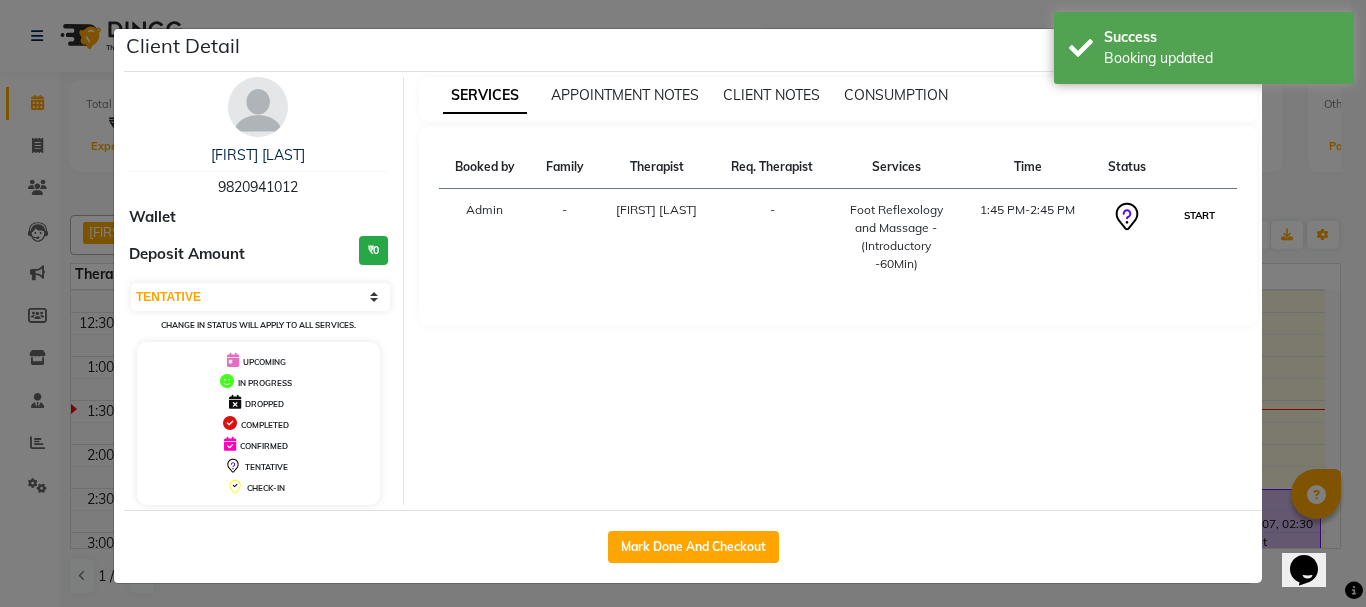 click on "START" at bounding box center [1199, 215] 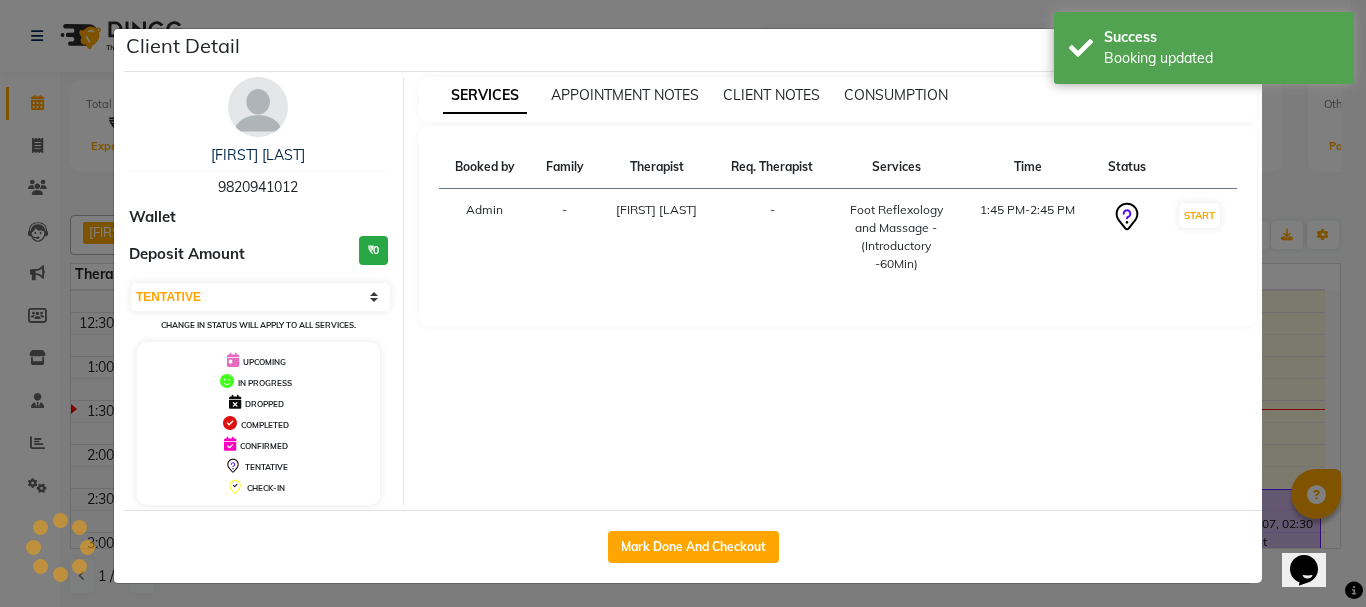 select on "1" 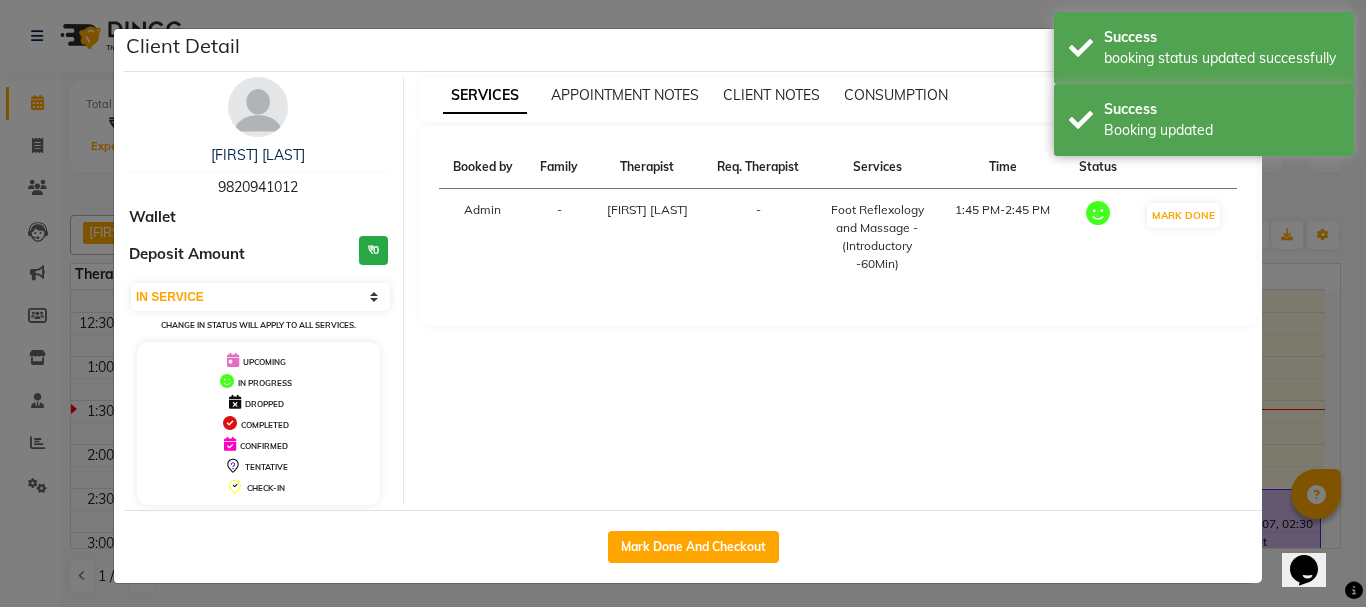 click on "Client Detail  [NAME]   [PHONE] Wallet Deposit Amount  ₹0  Select IN SERVICE CONFIRMED TENTATIVE CHECK IN MARK DONE DROPPED UPCOMING Change in status will apply to all services. UPCOMING IN PROGRESS DROPPED COMPLETED CONFIRMED TENTATIVE CHECK-IN SERVICES APPOINTMENT NOTES CLIENT NOTES CONSUMPTION Booked by Family Therapist Req. Therapist Services Time Status  Admin  - [NAME]  -  Foot Reflexology and Massage - (Introductory -60Min)   1:45 PM-2:45 PM   MARK DONE   Mark Done And Checkout" 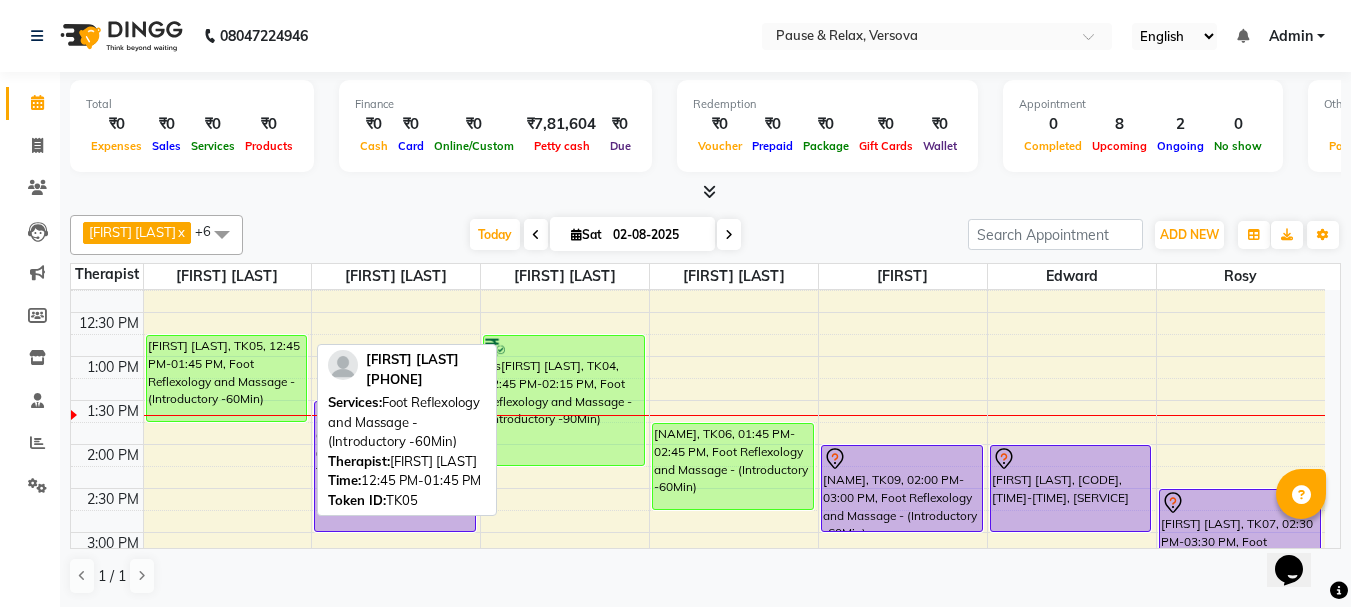 click on "[FIRST] [LAST], TK05, 12:45 PM-01:45 PM, Foot Reflexology and Massage - (Introductory -60Min)" at bounding box center (227, 378) 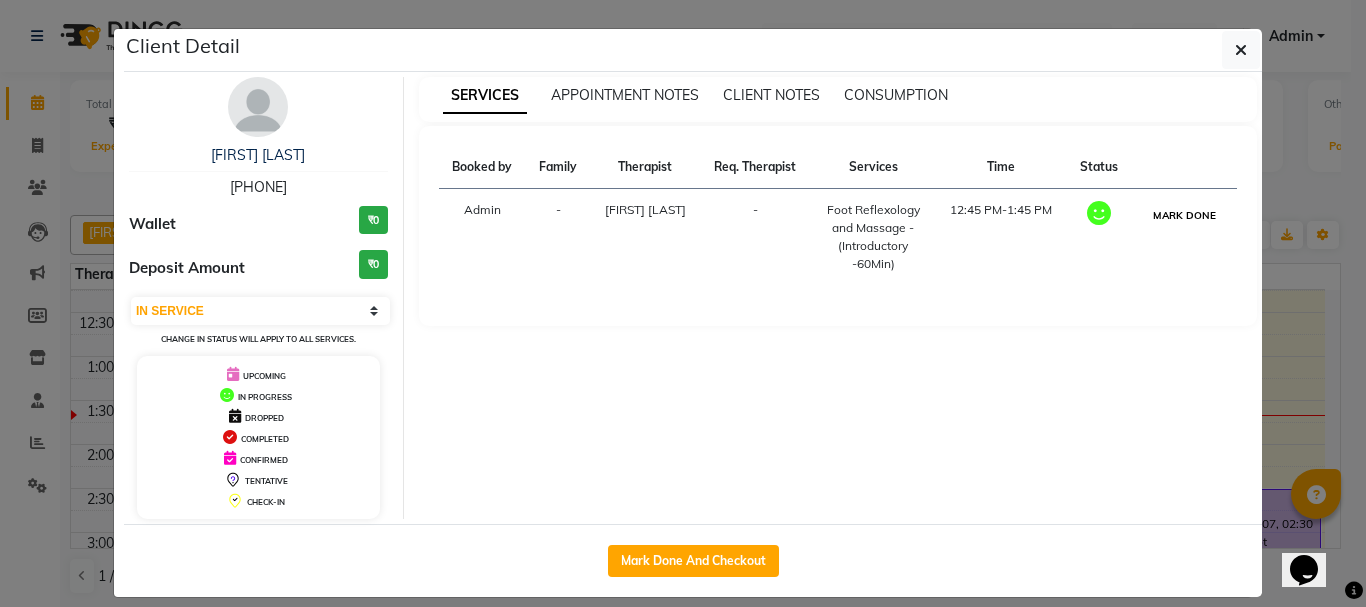 click on "MARK DONE" at bounding box center [1184, 215] 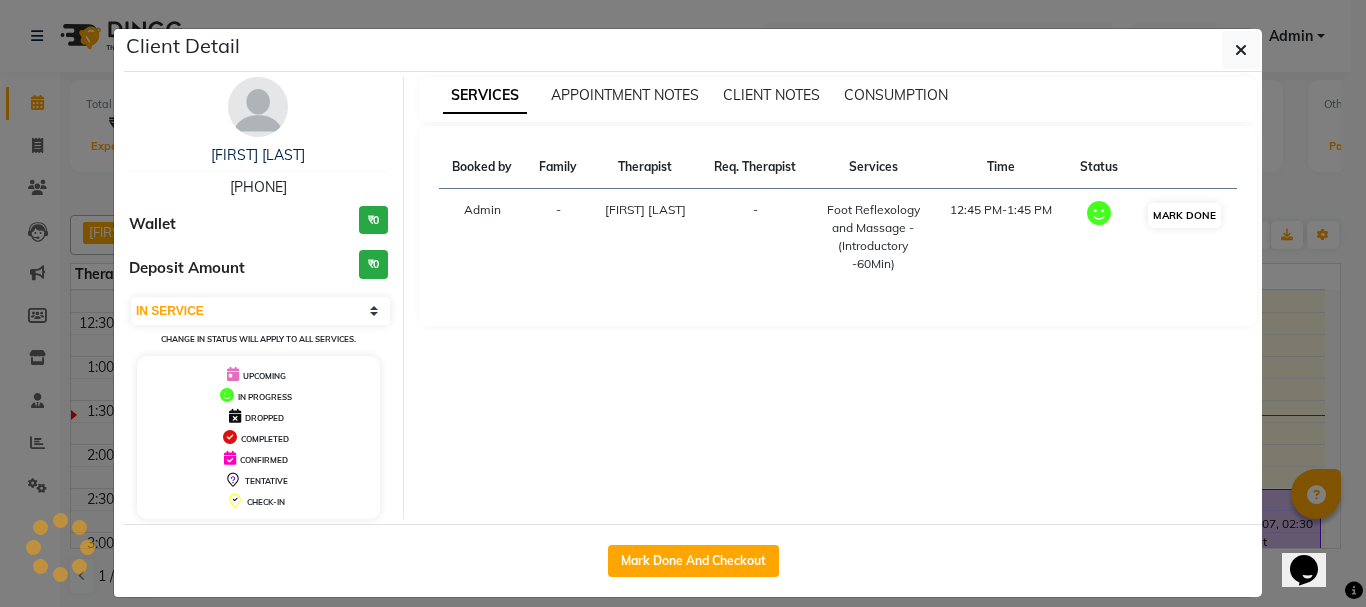 select on "3" 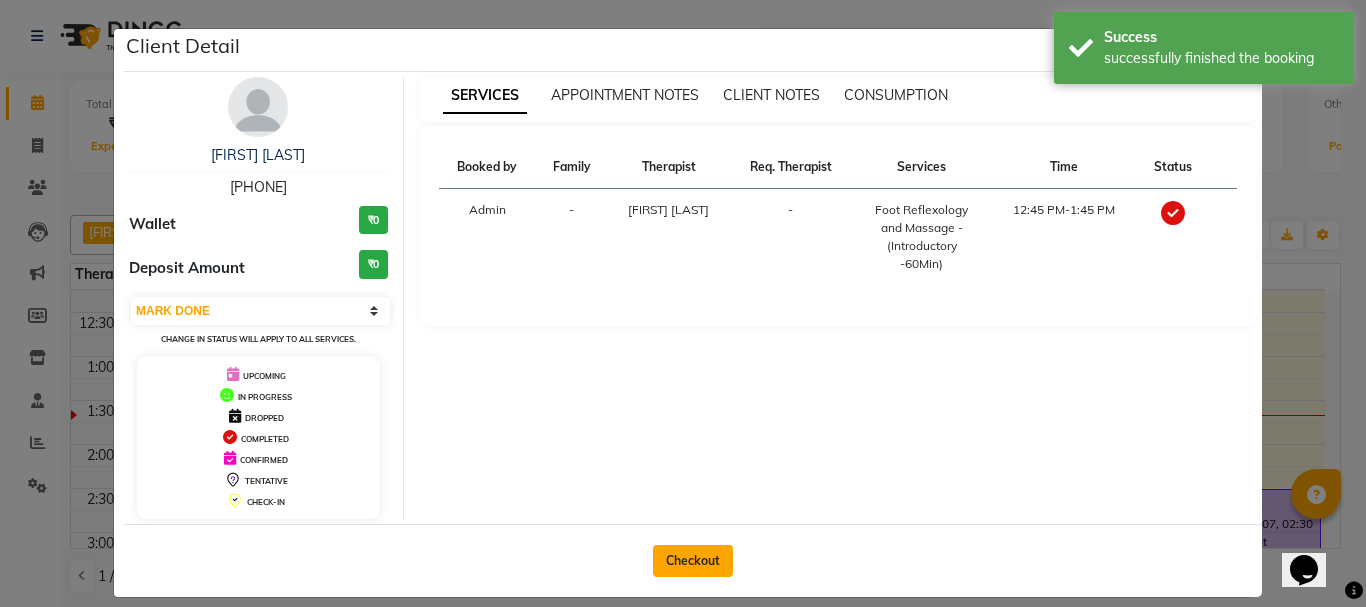 click on "Checkout" 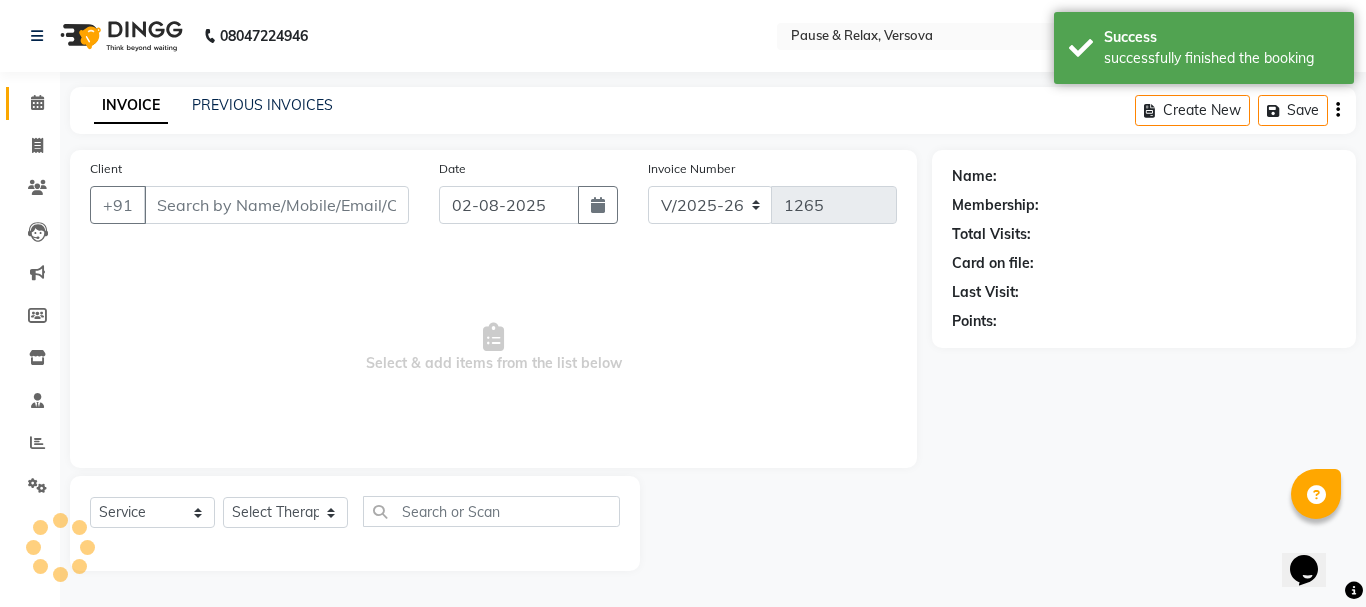 type on "[PHONE]" 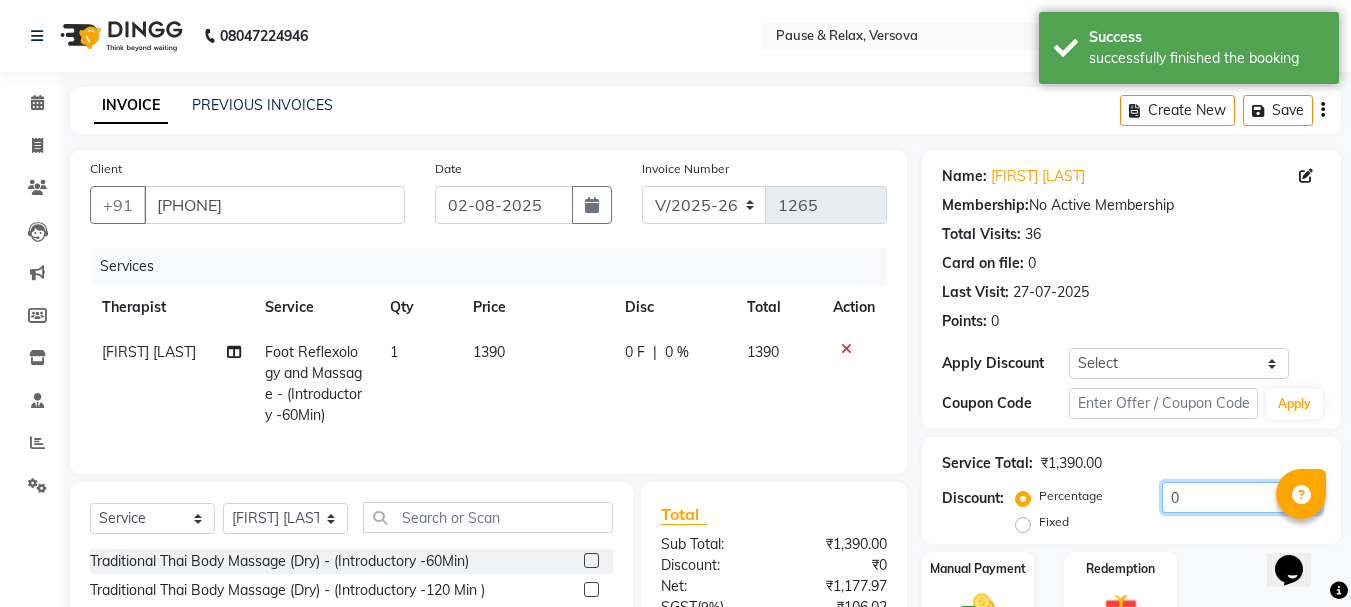 click on "0" 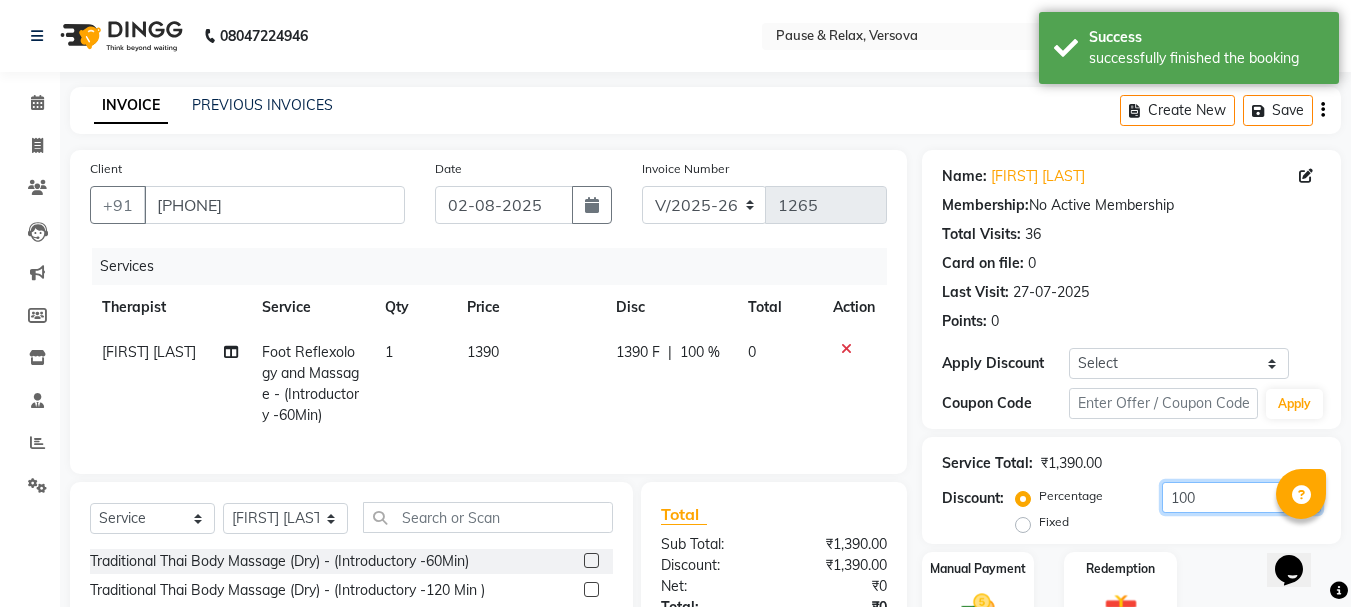 scroll, scrollTop: 215, scrollLeft: 0, axis: vertical 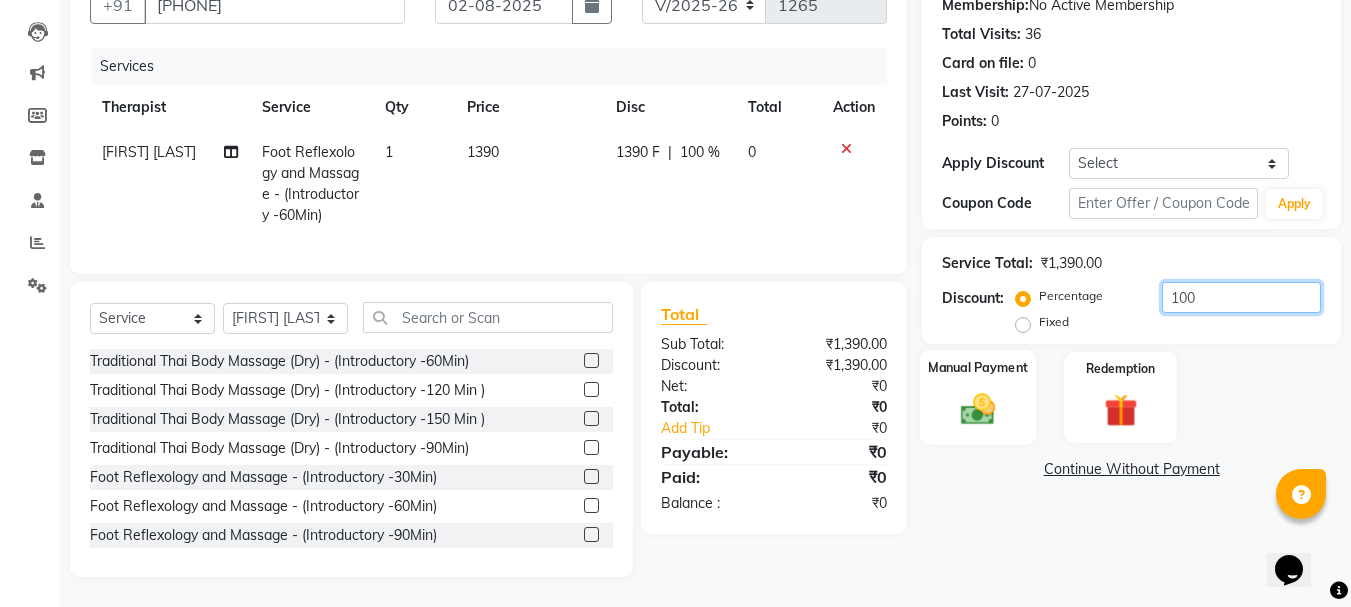 type on "100" 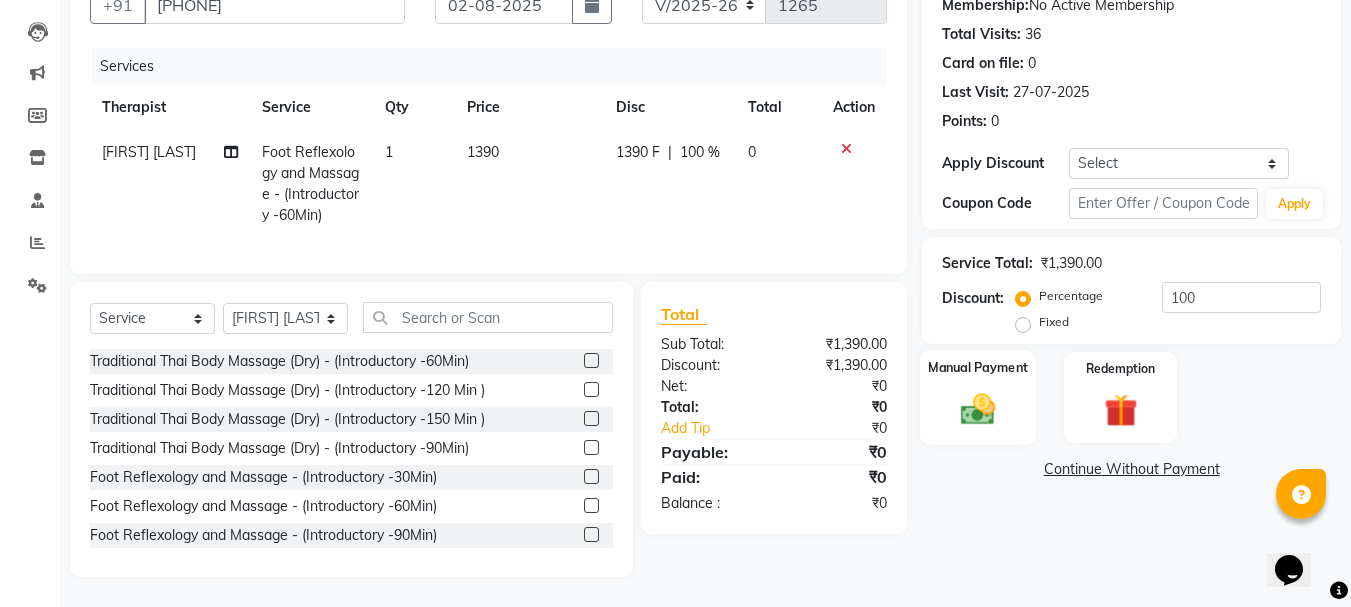 click on "Manual Payment" 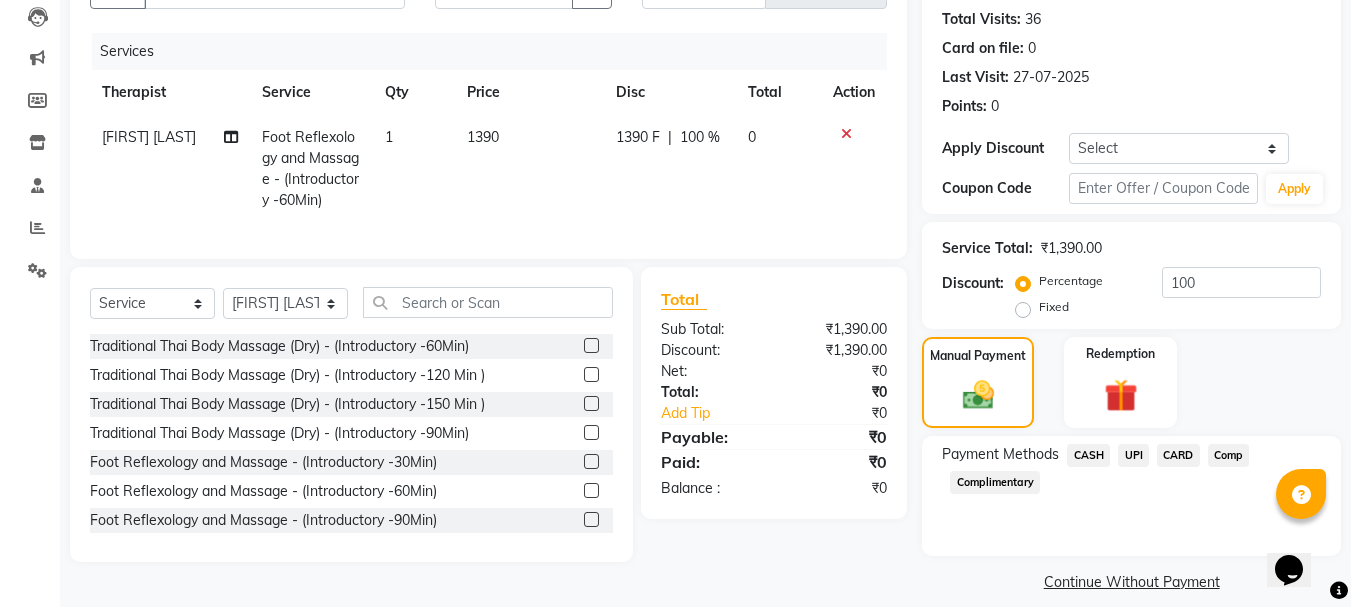 click on "CASH" 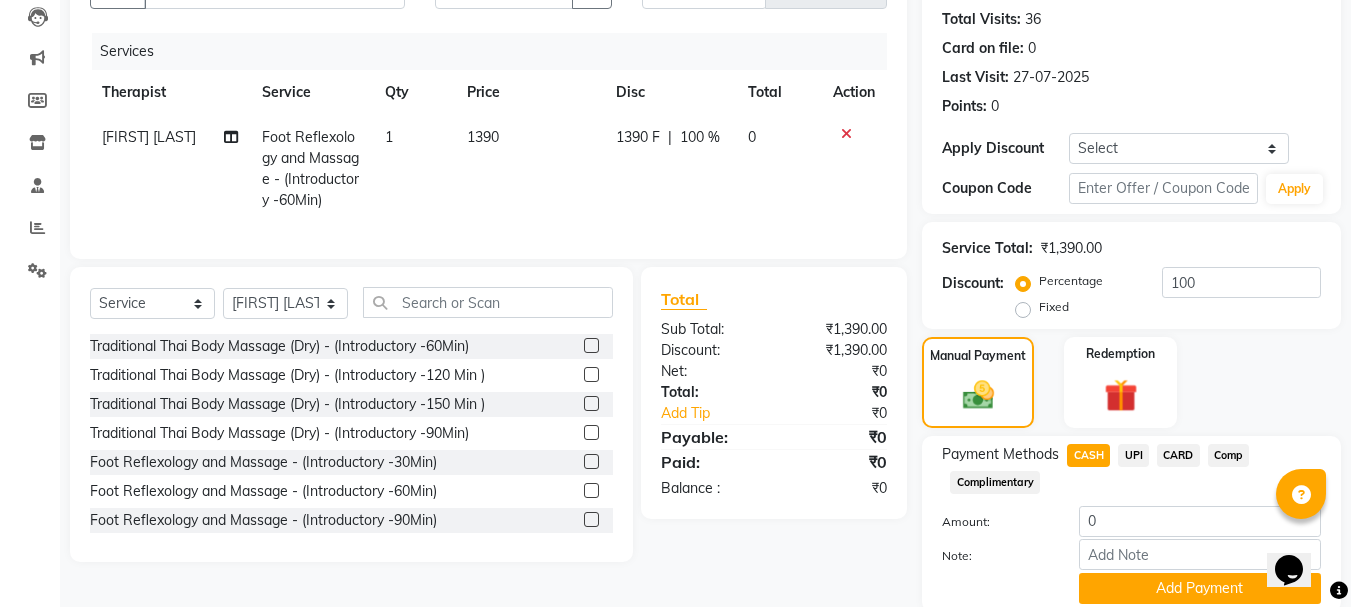 scroll, scrollTop: 291, scrollLeft: 0, axis: vertical 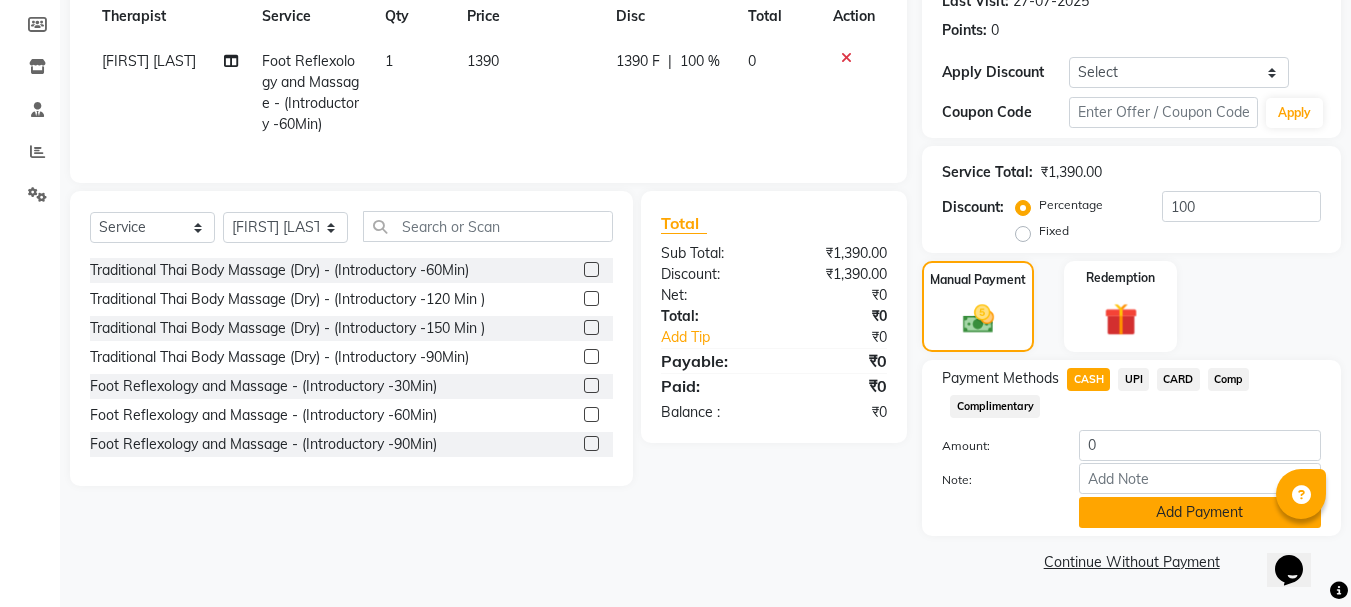 click on "Add Payment" 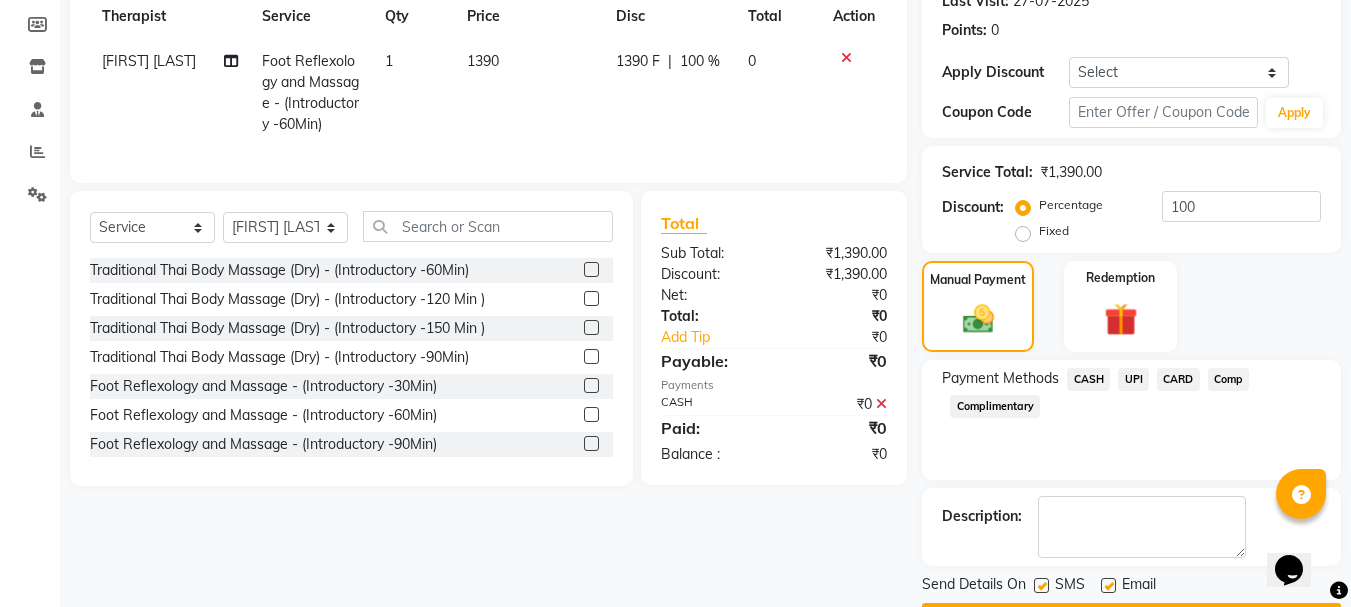 scroll, scrollTop: 348, scrollLeft: 0, axis: vertical 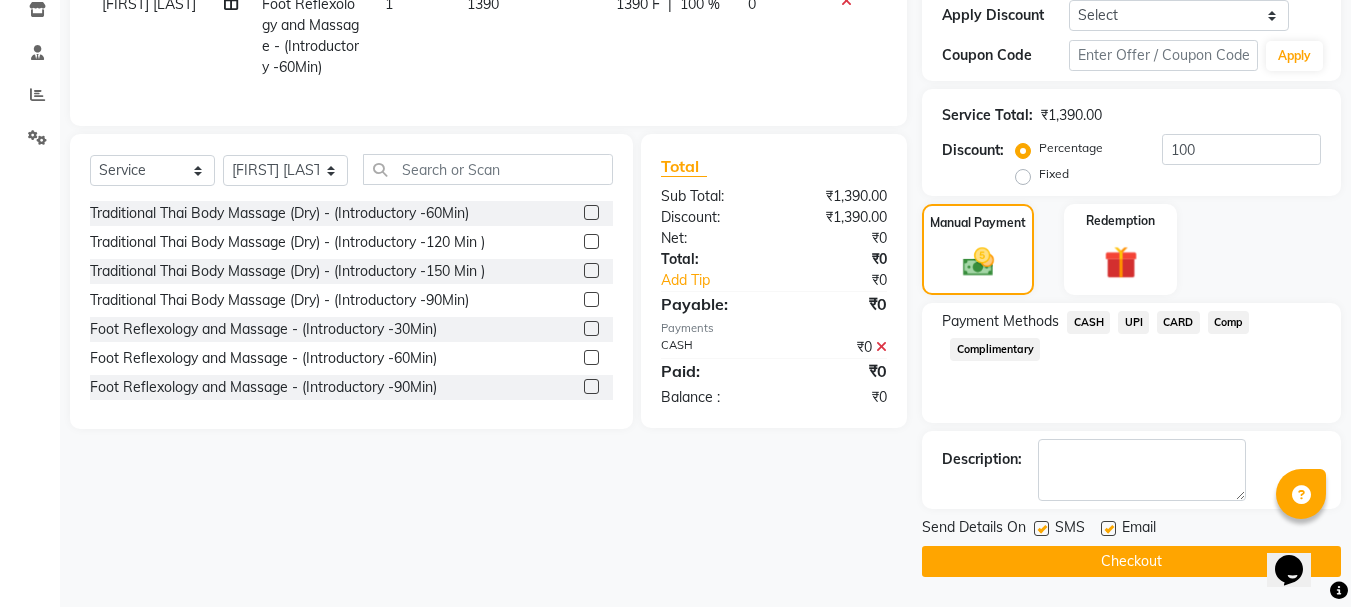 click 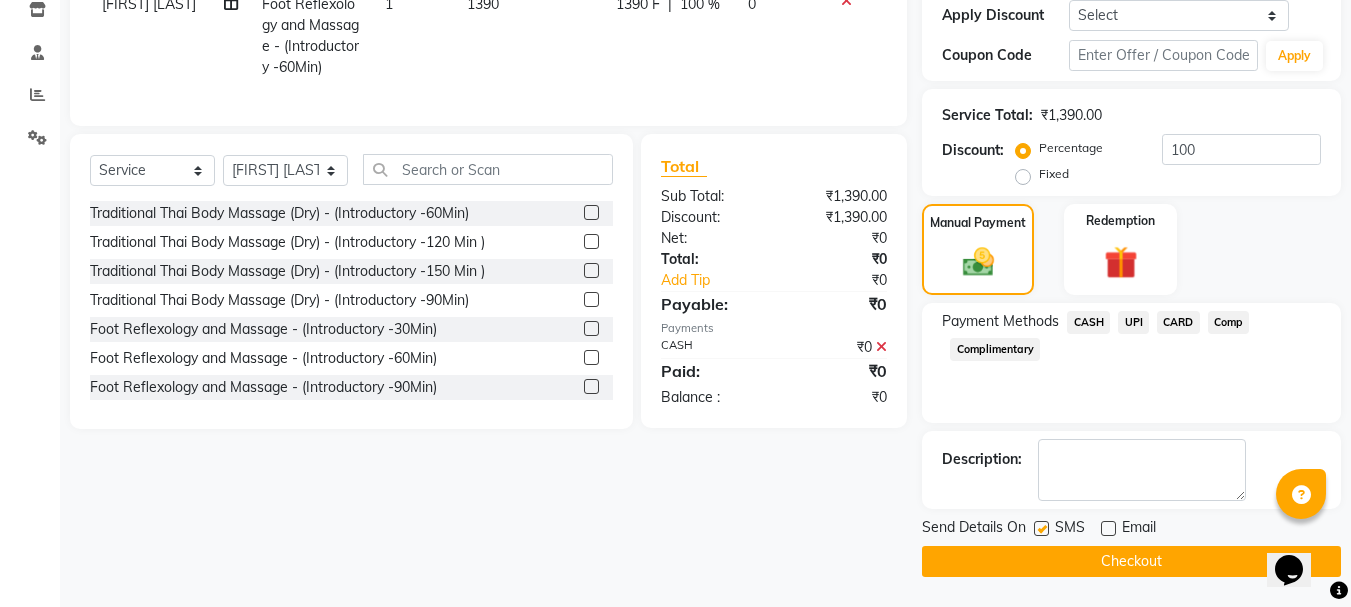 click on "Checkout" 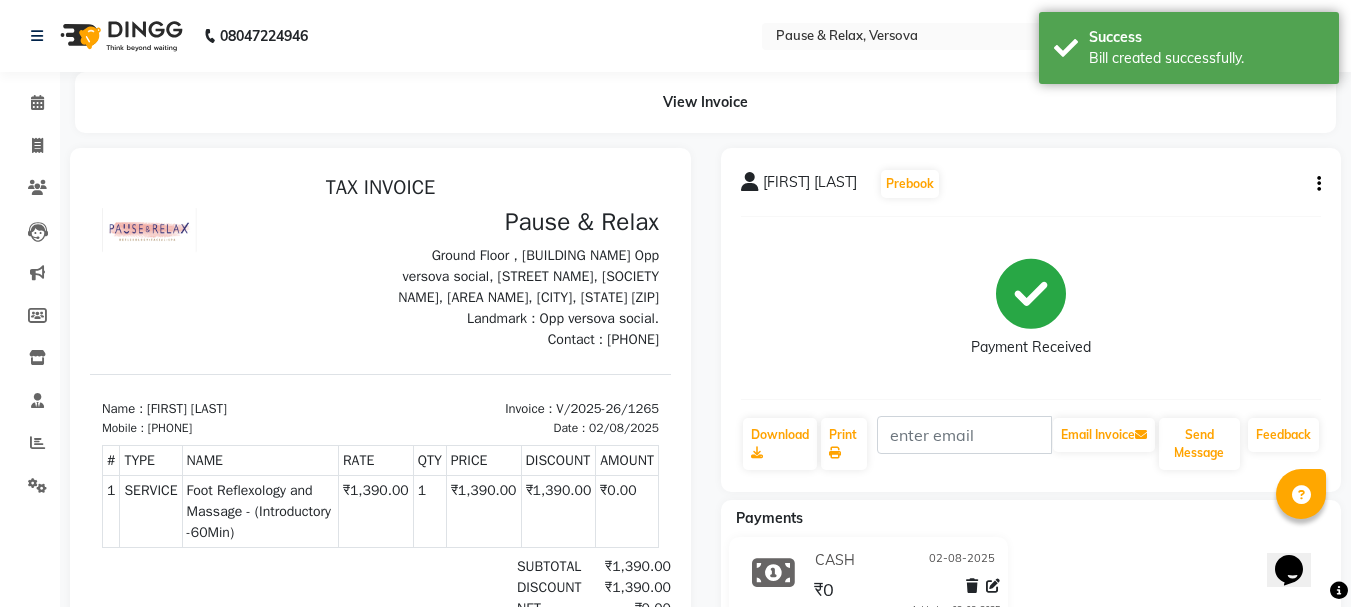scroll, scrollTop: 0, scrollLeft: 0, axis: both 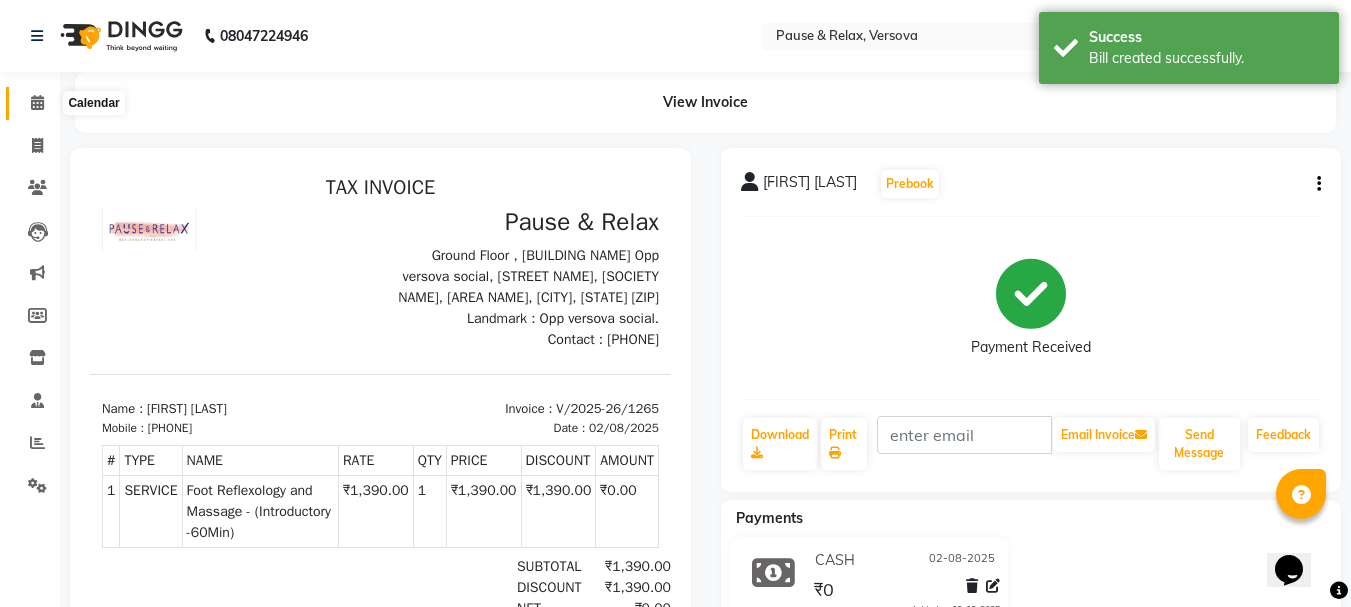click 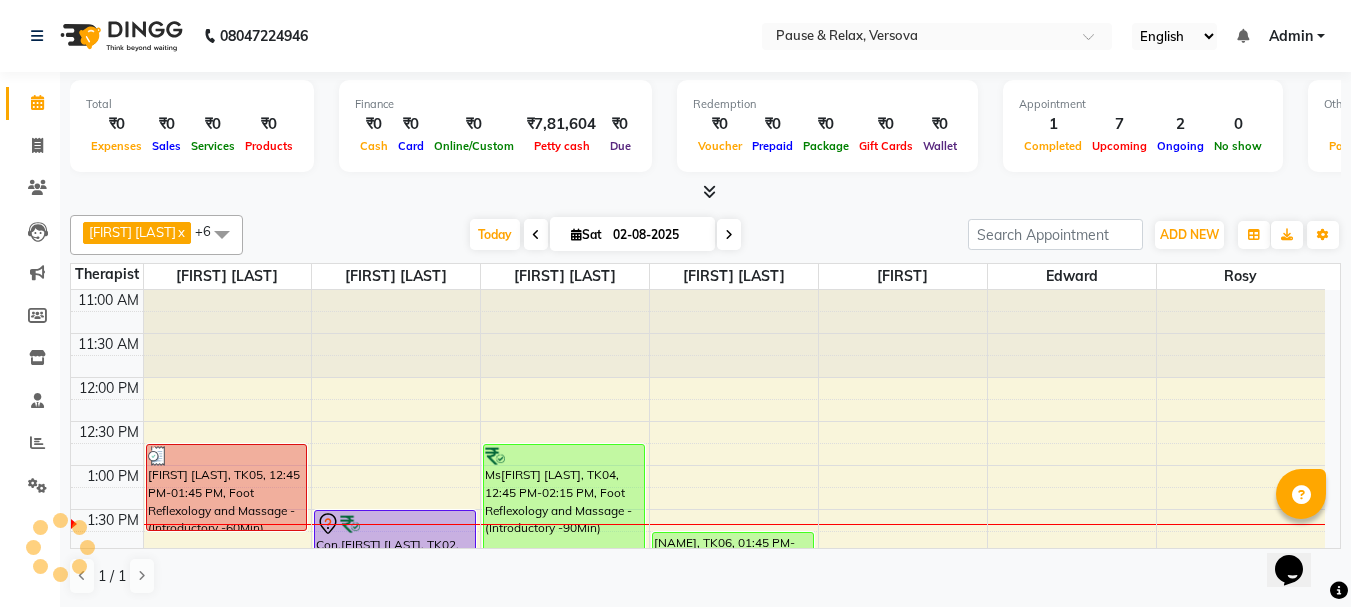 scroll, scrollTop: 177, scrollLeft: 0, axis: vertical 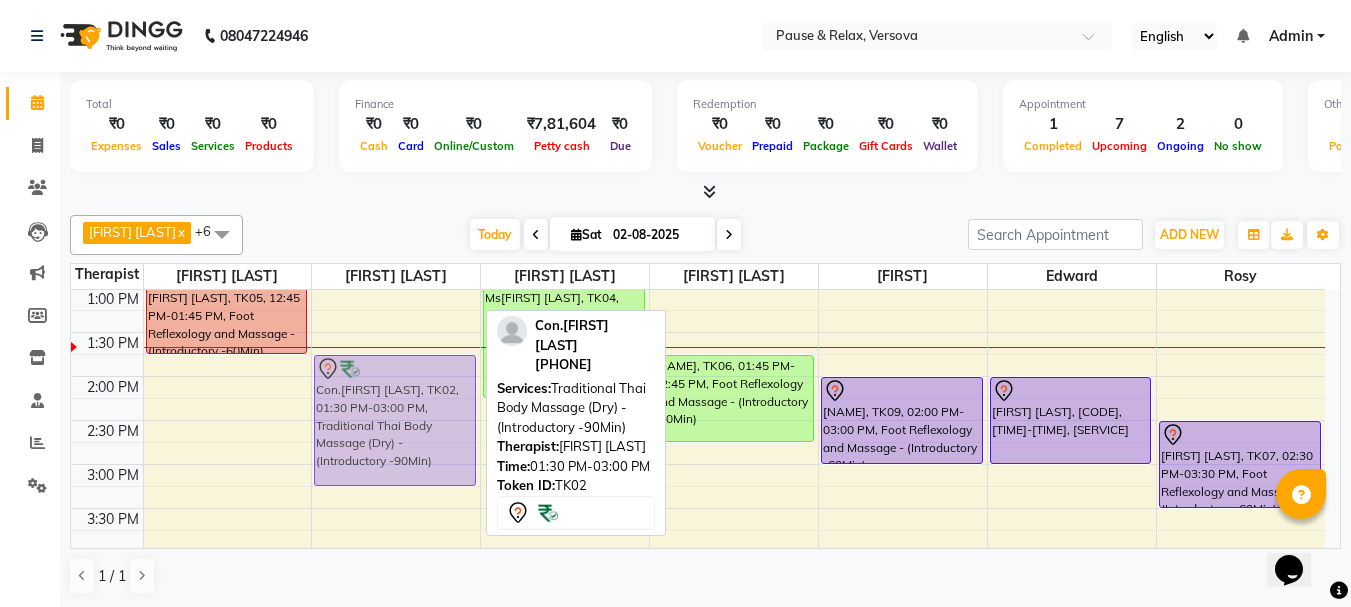 click on "Con.[FIRST] [LAST], TK02, 01:30 PM-03:00 PM, Traditional Thai Body Massage (Dry) - (Introductory -90Min)             Mr [FIRST] [LAST], TK03, 05:30 PM-07:00 PM, Foot Reflexology and Massage - (Introductory -90Min)             Con.[FIRST] [LAST], TK02, 01:30 PM-03:00 PM, Traditional Thai Body Massage (Dry) - (Introductory -90Min)" at bounding box center (396, 596) 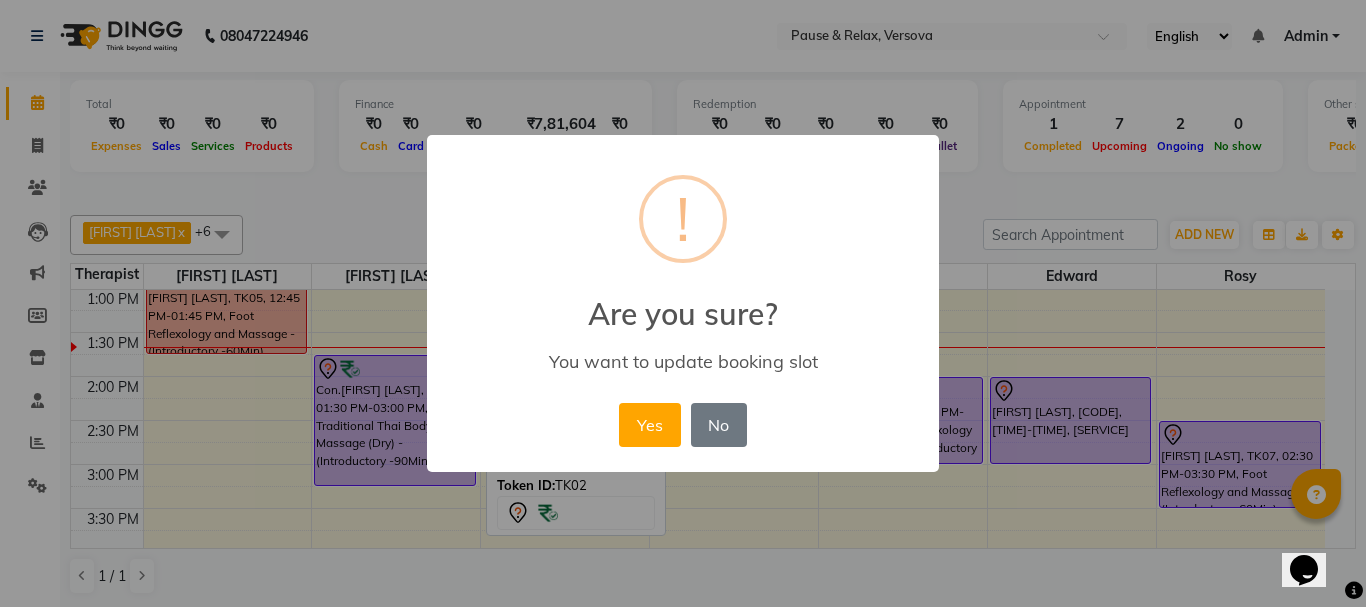 click on "Yes" at bounding box center [649, 425] 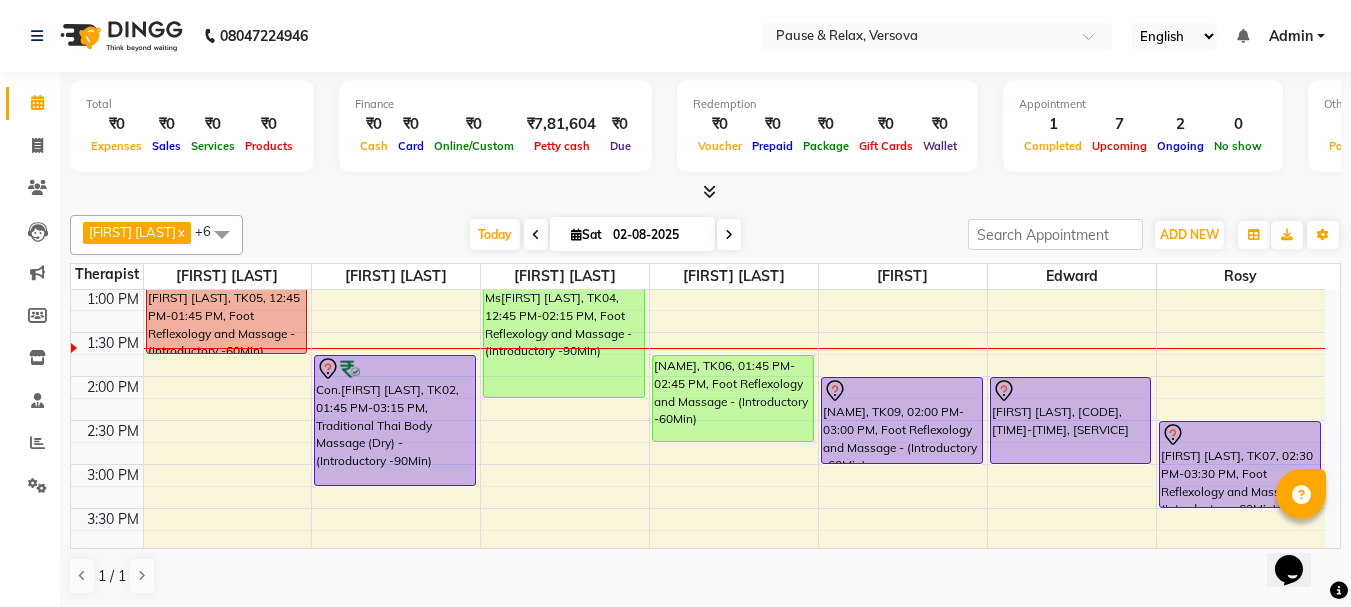 click at bounding box center (729, 235) 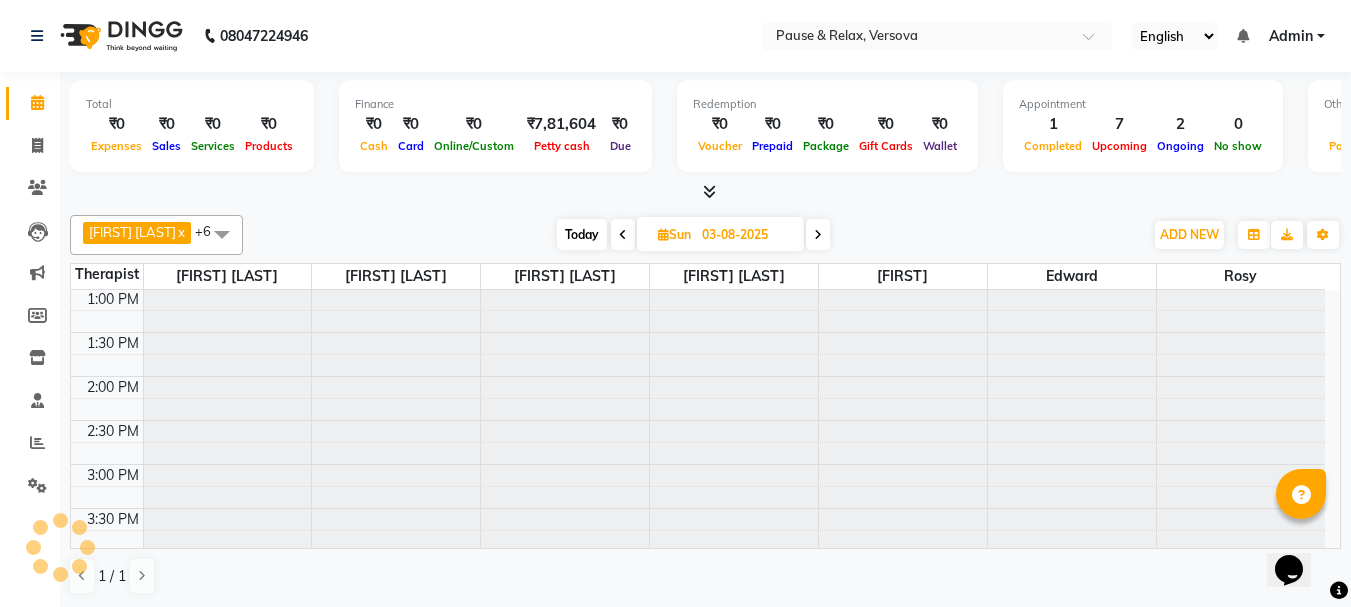 scroll, scrollTop: 177, scrollLeft: 0, axis: vertical 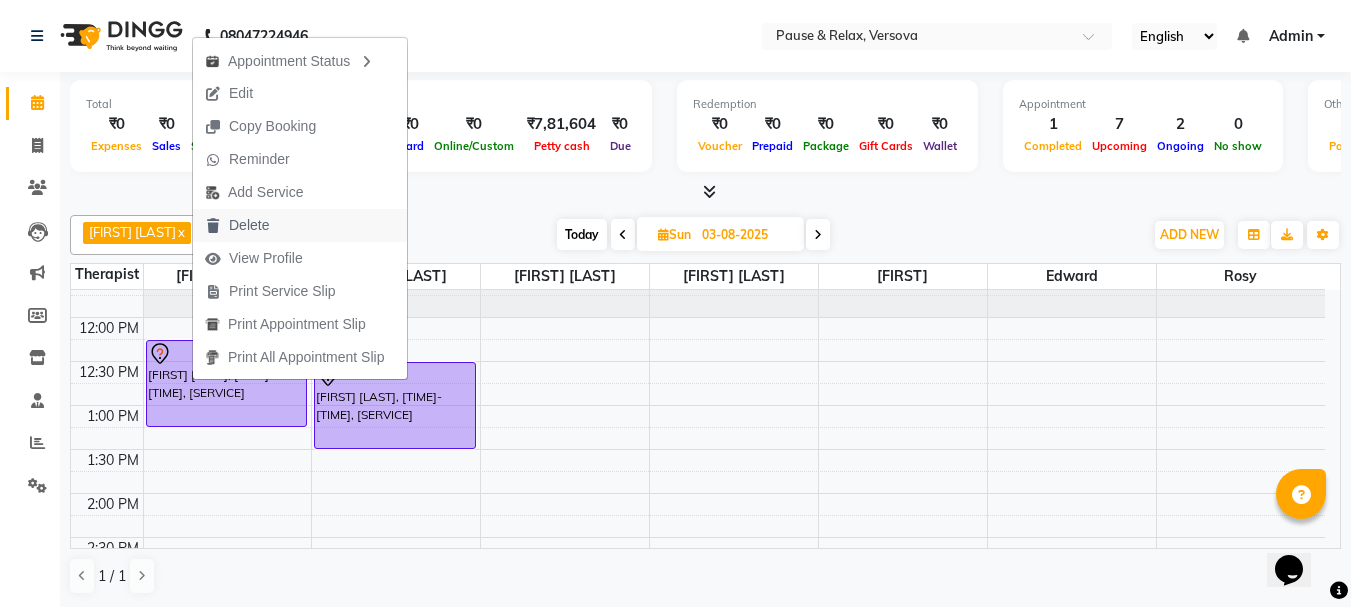 click on "Delete" at bounding box center (249, 225) 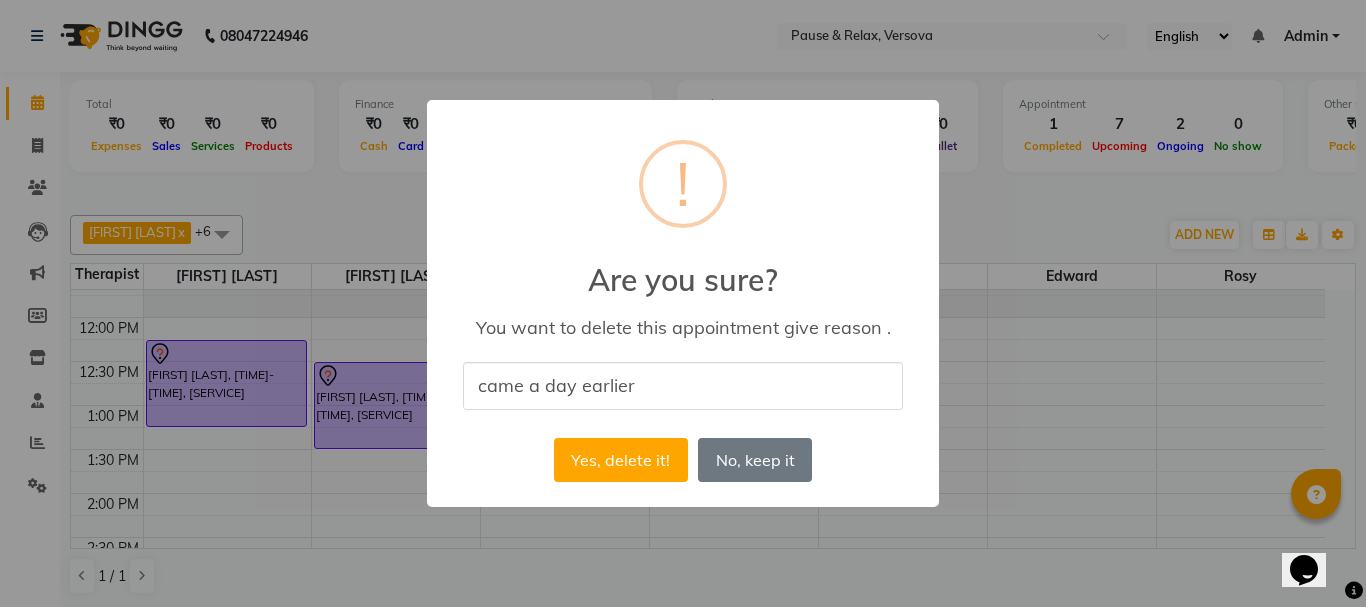 type on "came a day earlier" 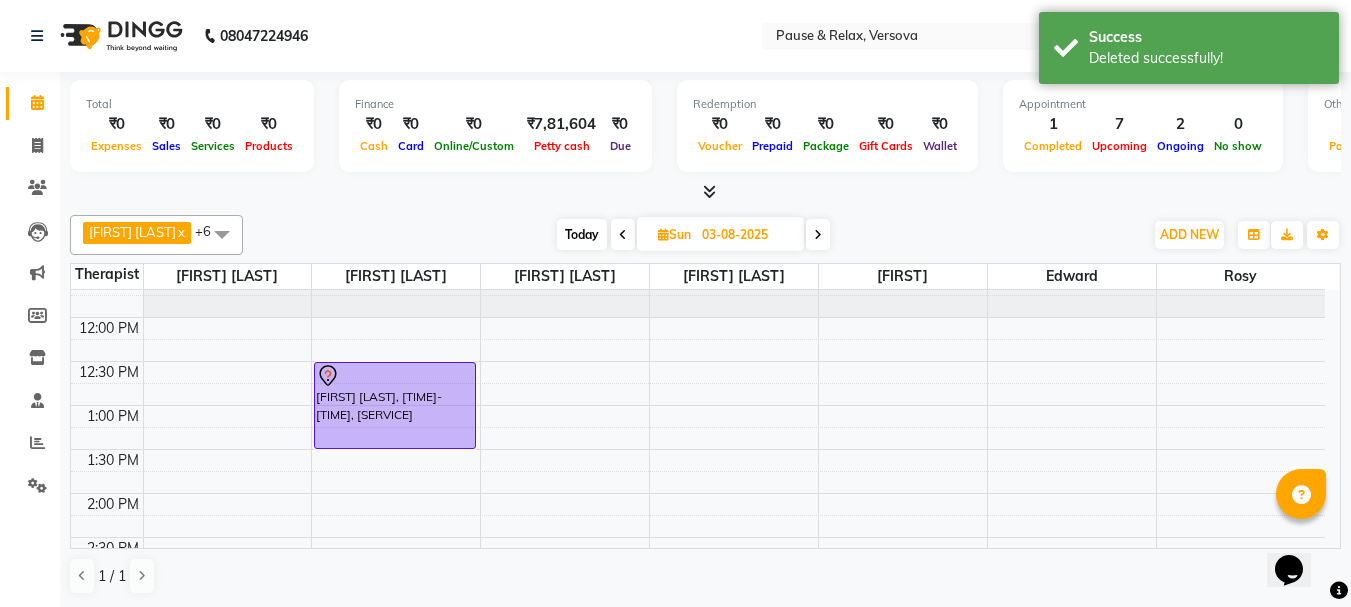 click on "Today" at bounding box center [582, 234] 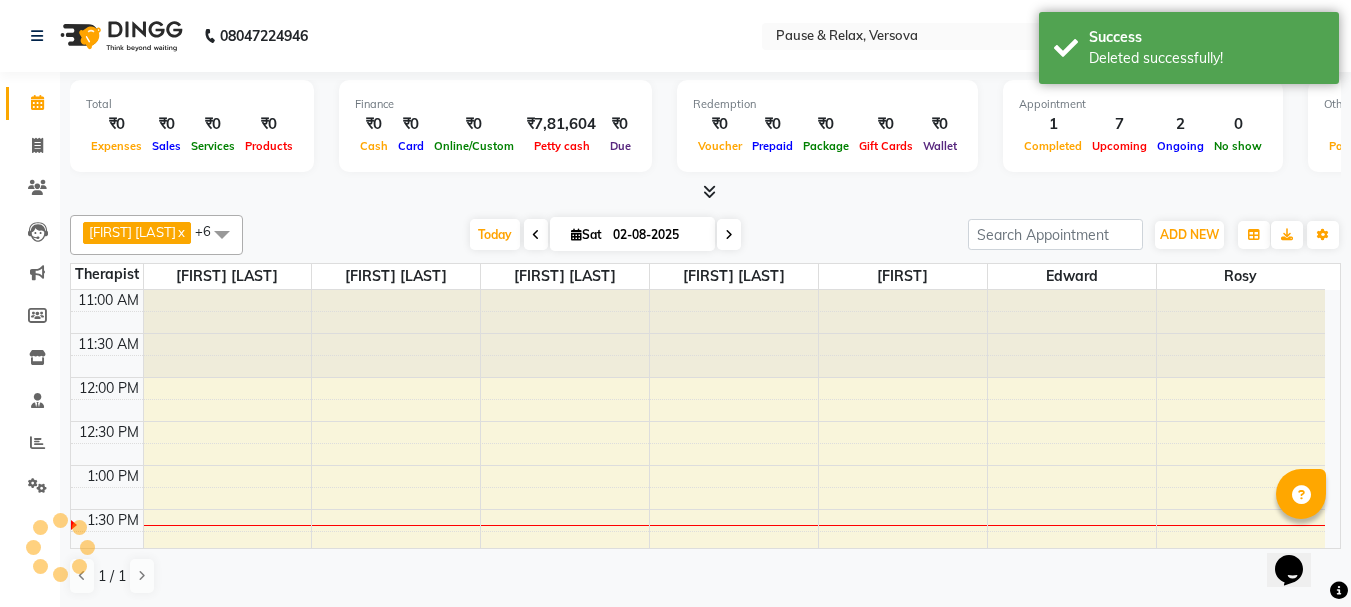 scroll, scrollTop: 177, scrollLeft: 0, axis: vertical 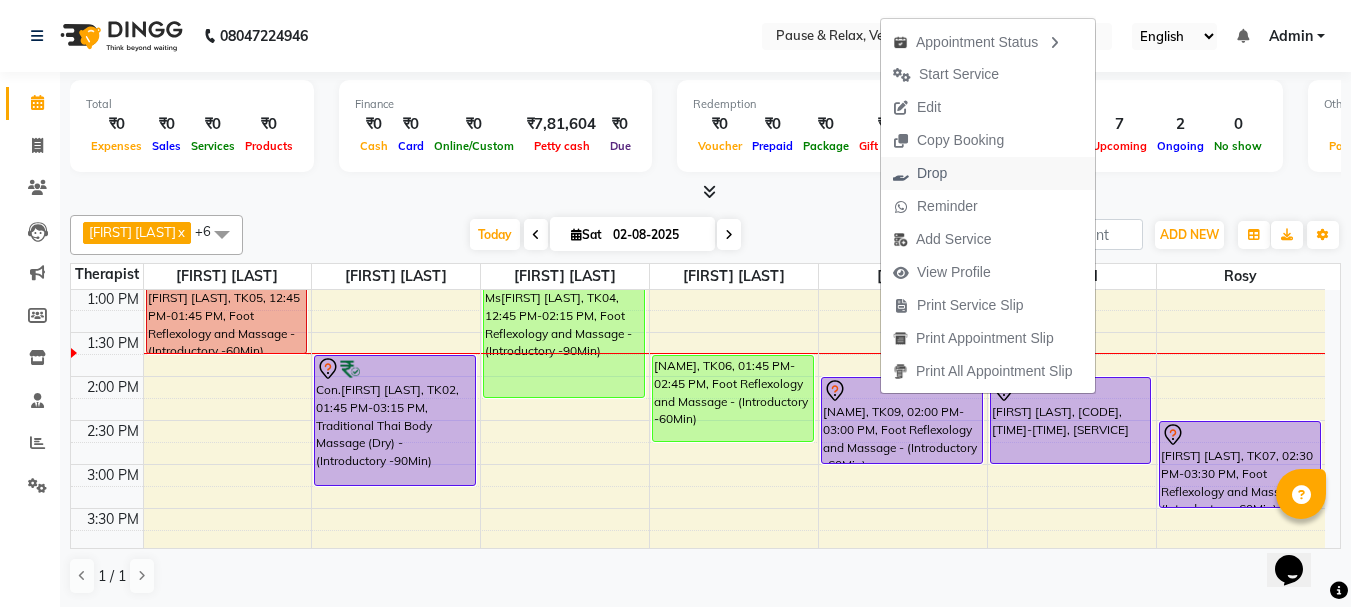 click on "Drop" at bounding box center (932, 173) 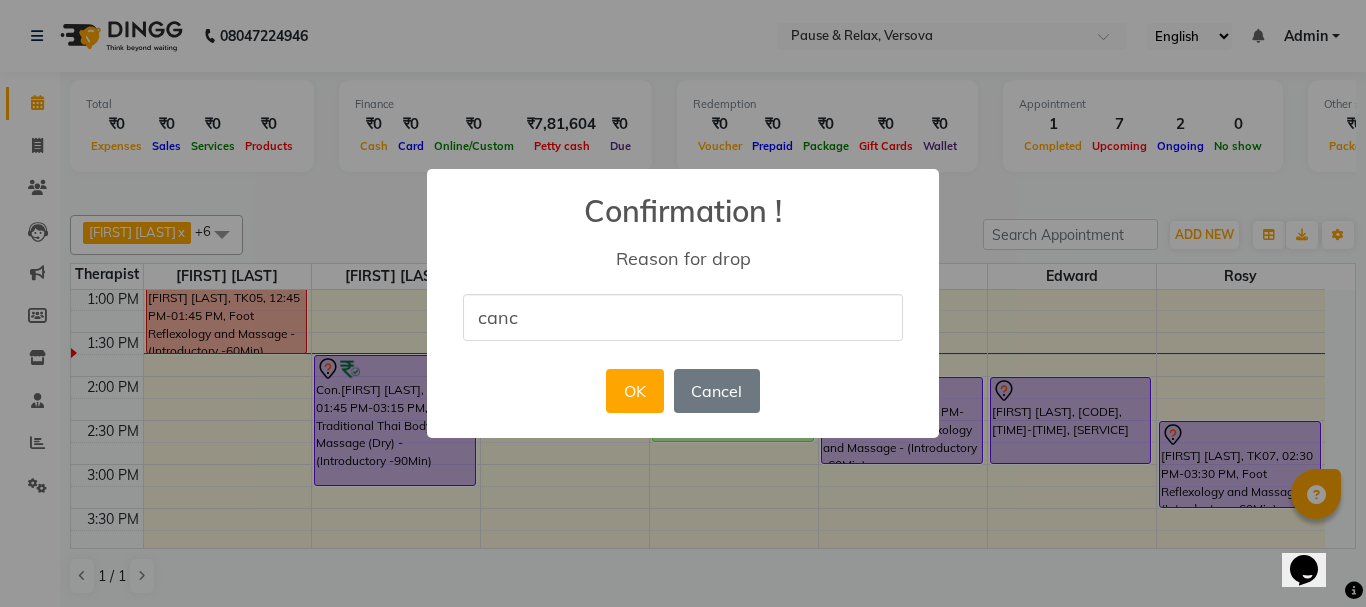 type on "cancelled the appointment" 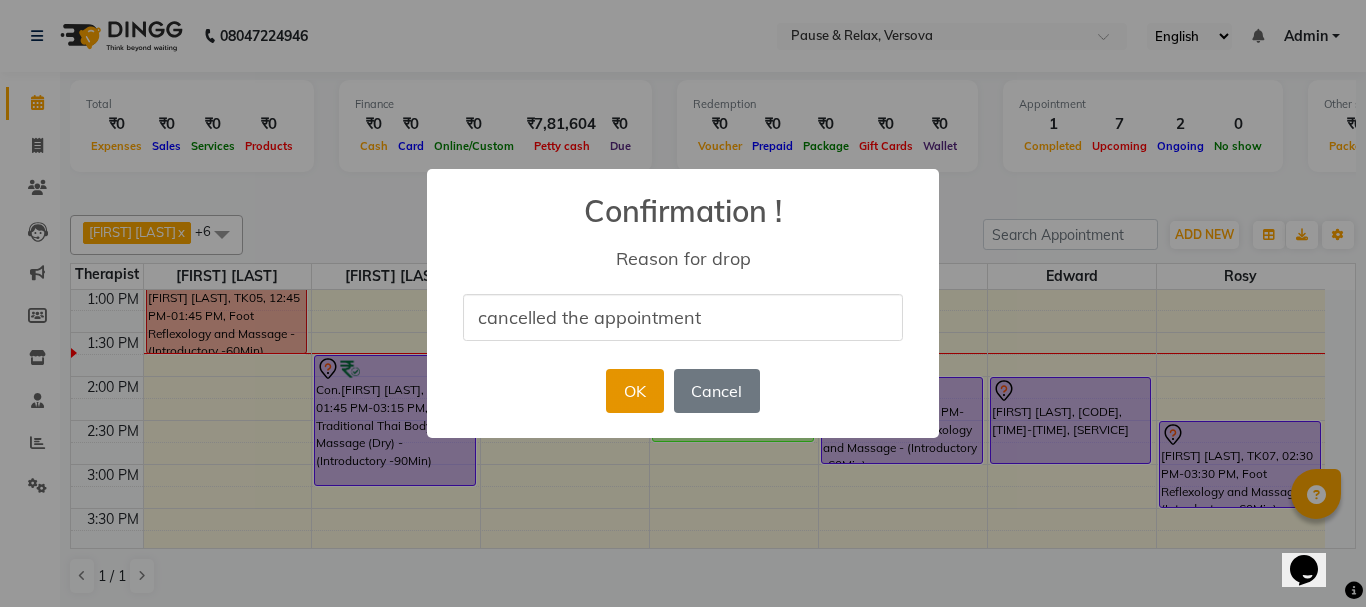 click on "OK" at bounding box center (634, 391) 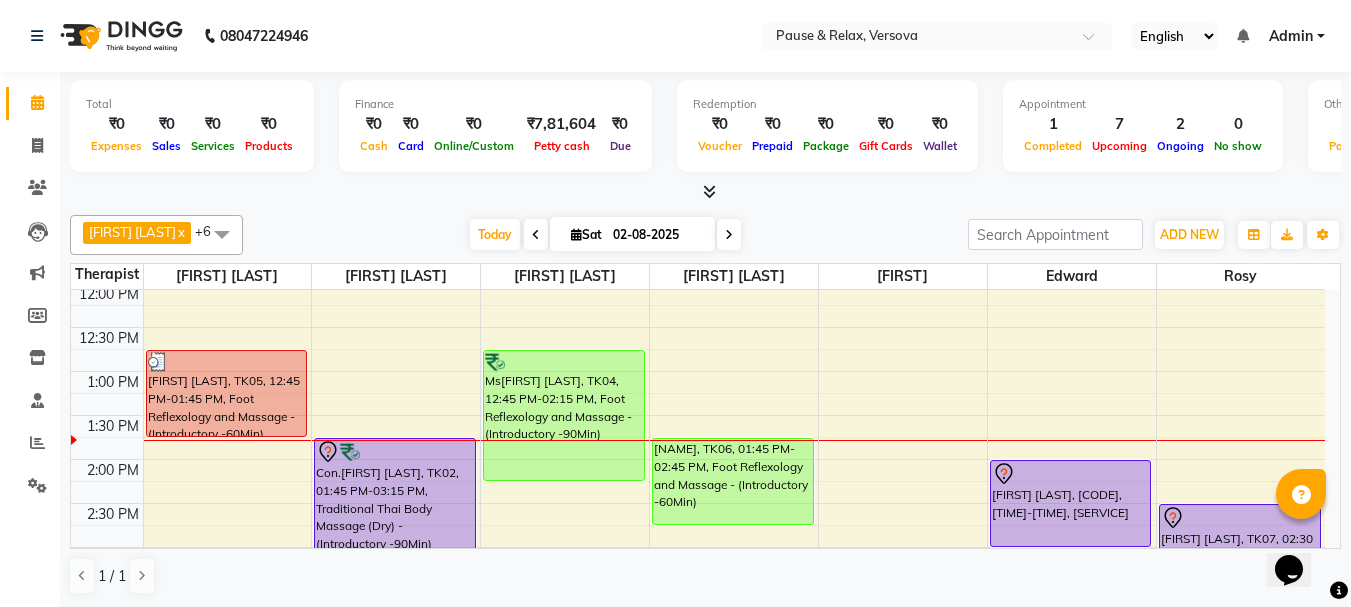 scroll, scrollTop: 42, scrollLeft: 0, axis: vertical 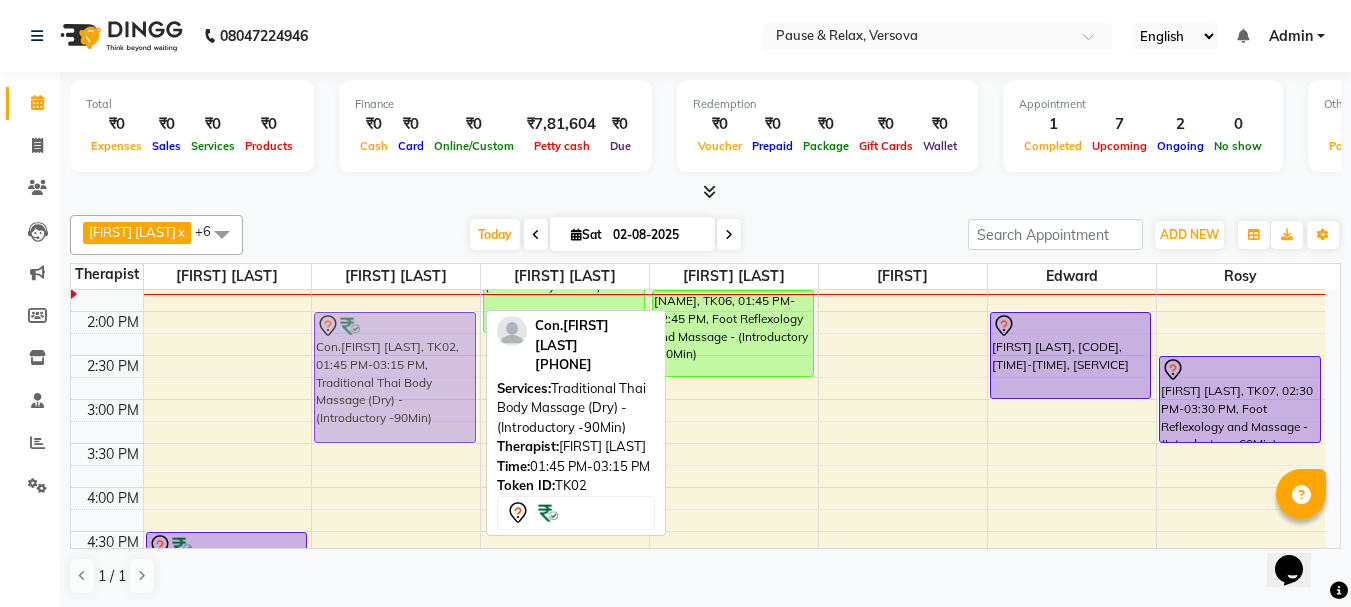 drag, startPoint x: 385, startPoint y: 309, endPoint x: 385, endPoint y: 325, distance: 16 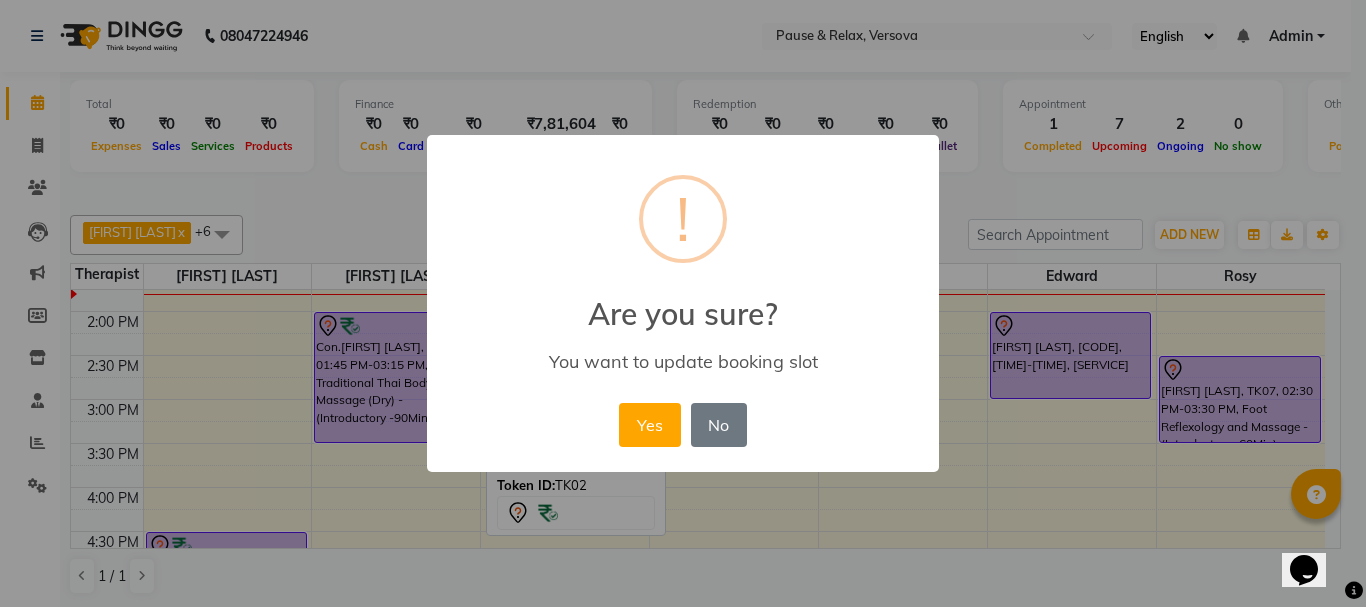 click on "Yes" at bounding box center (649, 425) 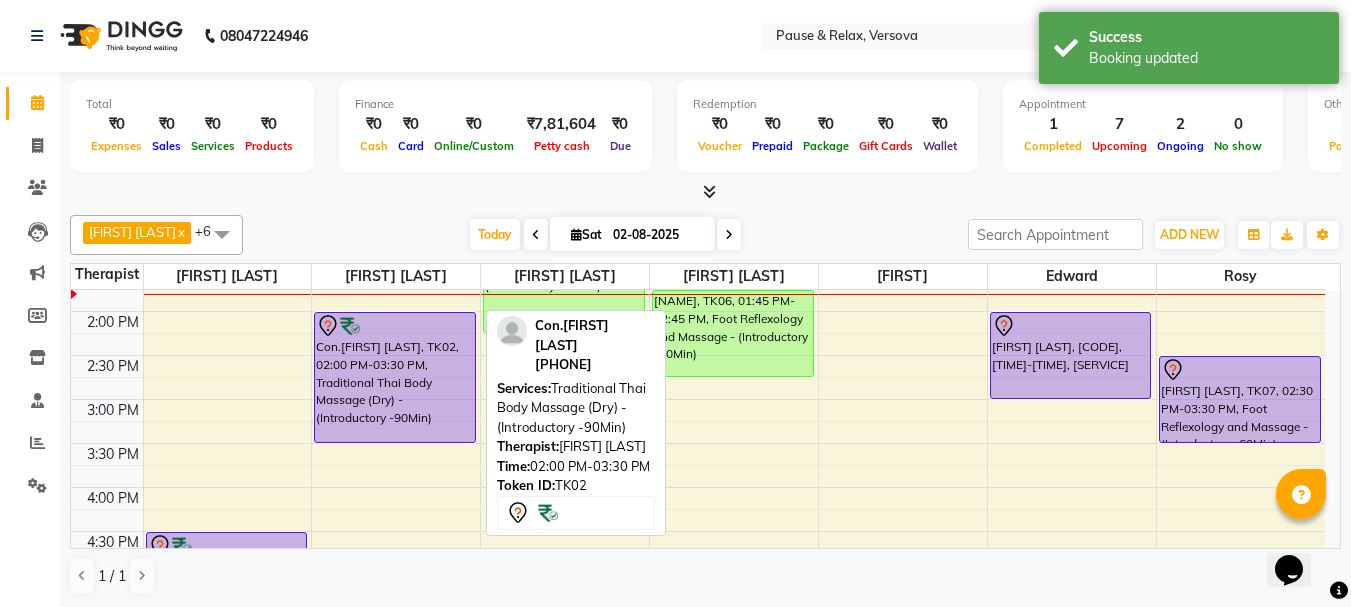 click on "Con.[FIRST] [LAST], TK02, 02:00 PM-03:30 PM, Traditional Thai Body Massage (Dry) - (Introductory -90Min)" at bounding box center (395, 377) 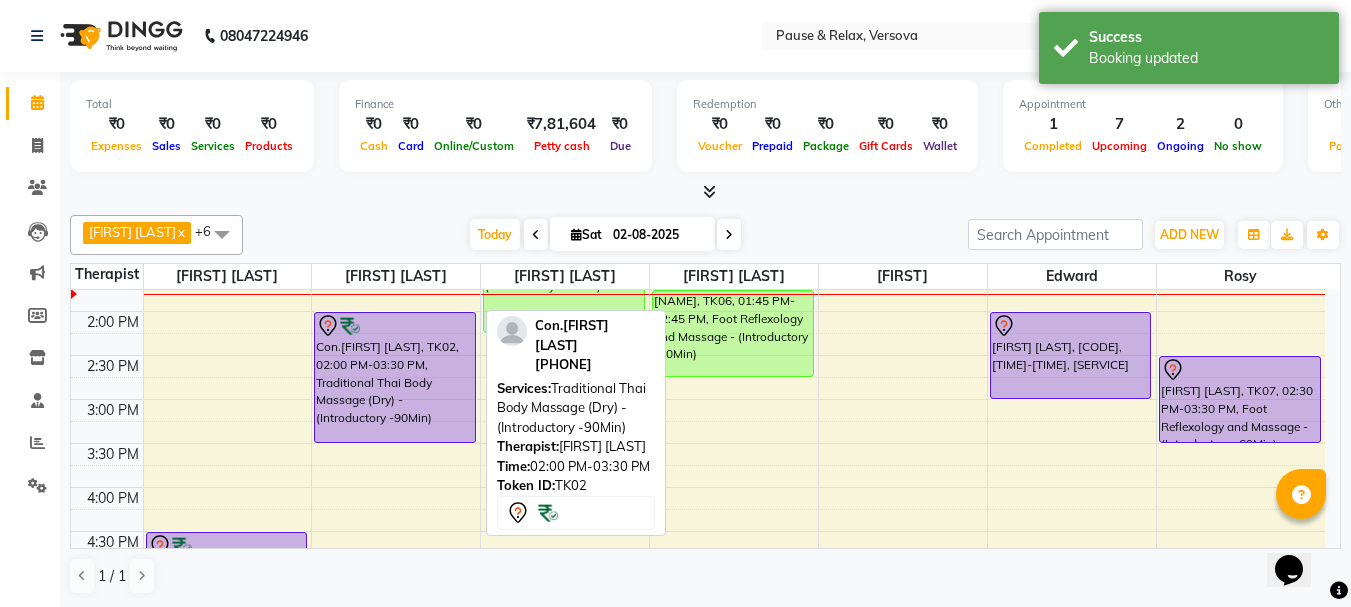 click on "Con.[FIRST] [LAST], TK02, 02:00 PM-03:30 PM, Traditional Thai Body Massage (Dry) - (Introductory -90Min)" at bounding box center [395, 377] 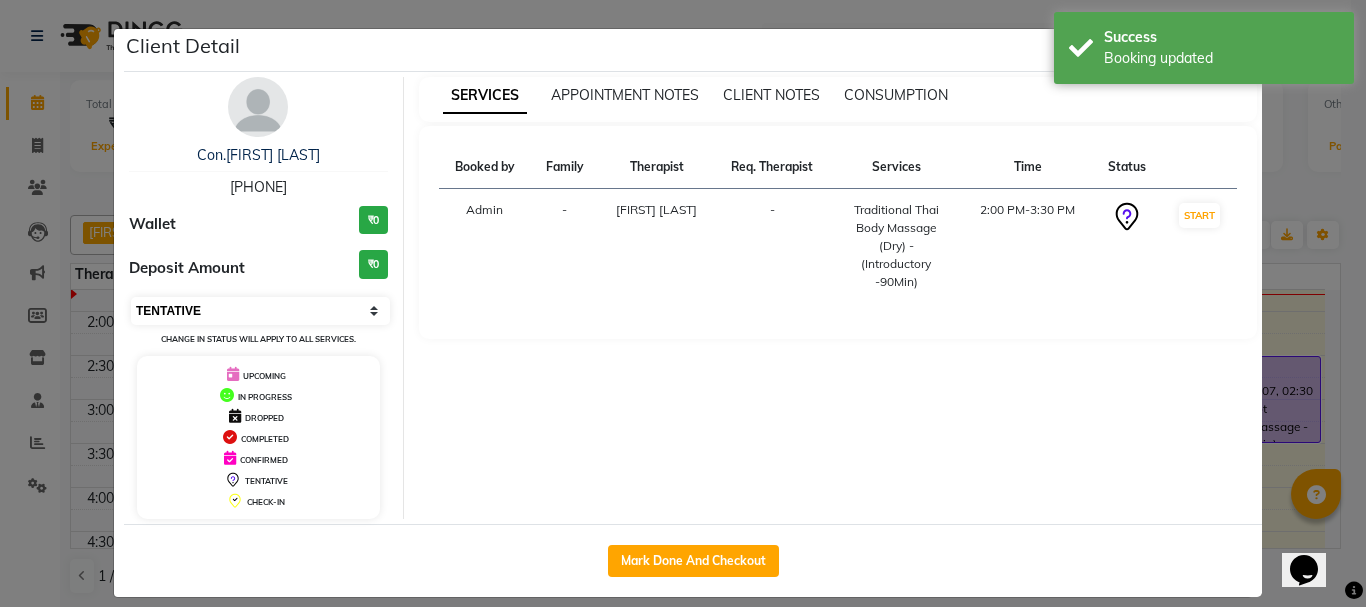 click on "Select IN SERVICE CONFIRMED TENTATIVE CHECK IN MARK DONE DROPPED UPCOMING" at bounding box center (260, 311) 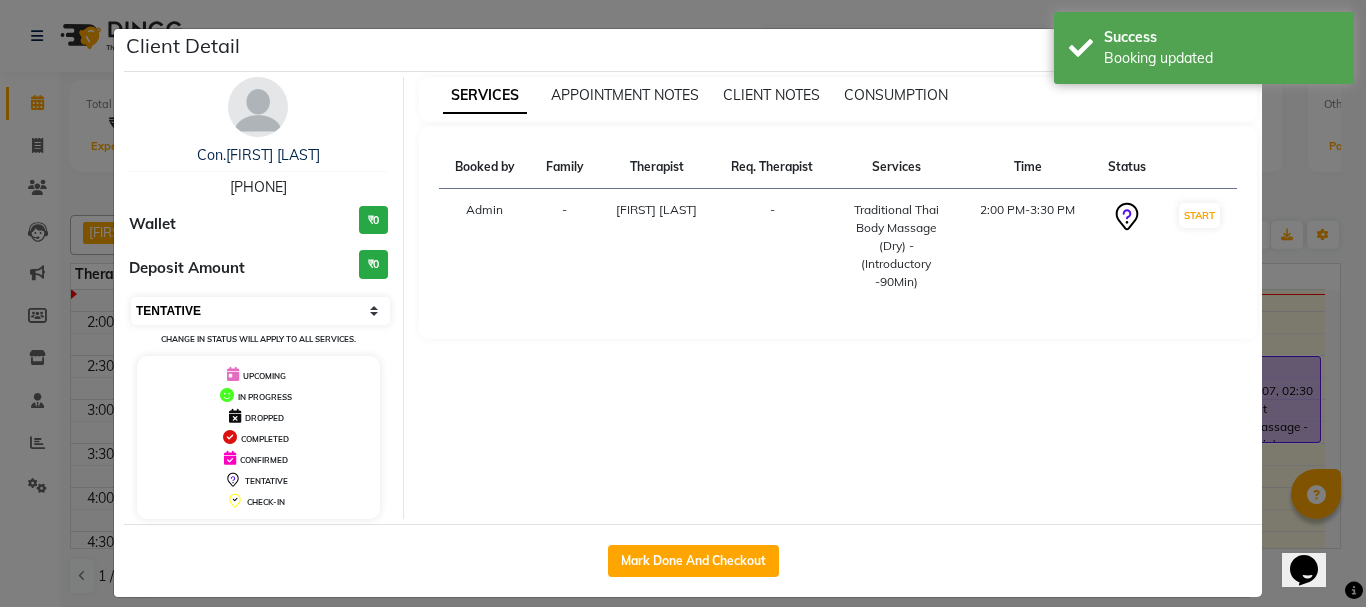 select on "8" 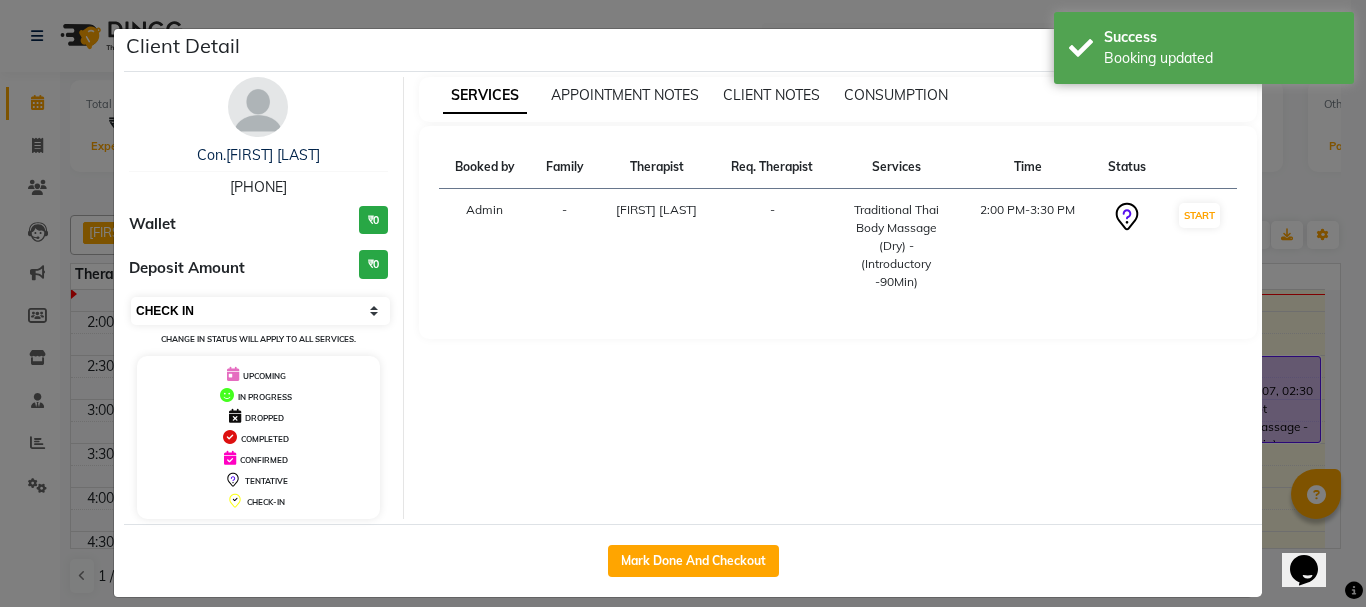 click on "Select IN SERVICE CONFIRMED TENTATIVE CHECK IN MARK DONE DROPPED UPCOMING" at bounding box center [260, 311] 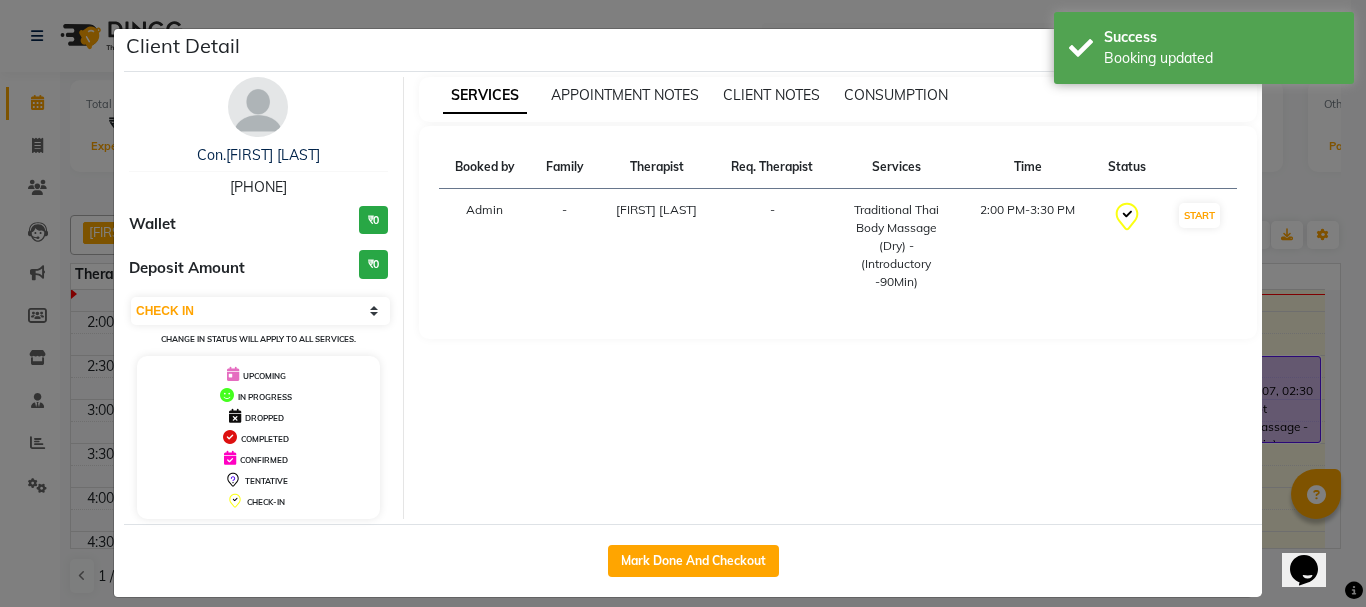 click on "Client Detail  Con.[FIRST] [LAST]   [PHONE] Wallet ₹0 Deposit Amount  ₹0  Select IN SERVICE CONFIRMED TENTATIVE CHECK IN MARK DONE DROPPED UPCOMING Change in status will apply to all services. UPCOMING IN PROGRESS DROPPED COMPLETED CONFIRMED TENTATIVE CHECK-IN SERVICES APPOINTMENT NOTES CLIENT NOTES CONSUMPTION Booked by Family Therapist Req. Therapist Services Time Status  Admin  - [FIRST] [LAST] -  Traditional Thai Body Massage (Dry) - (Introductory -90Min)   2:00 PM-3:30 PM   START   Mark Done And Checkout" 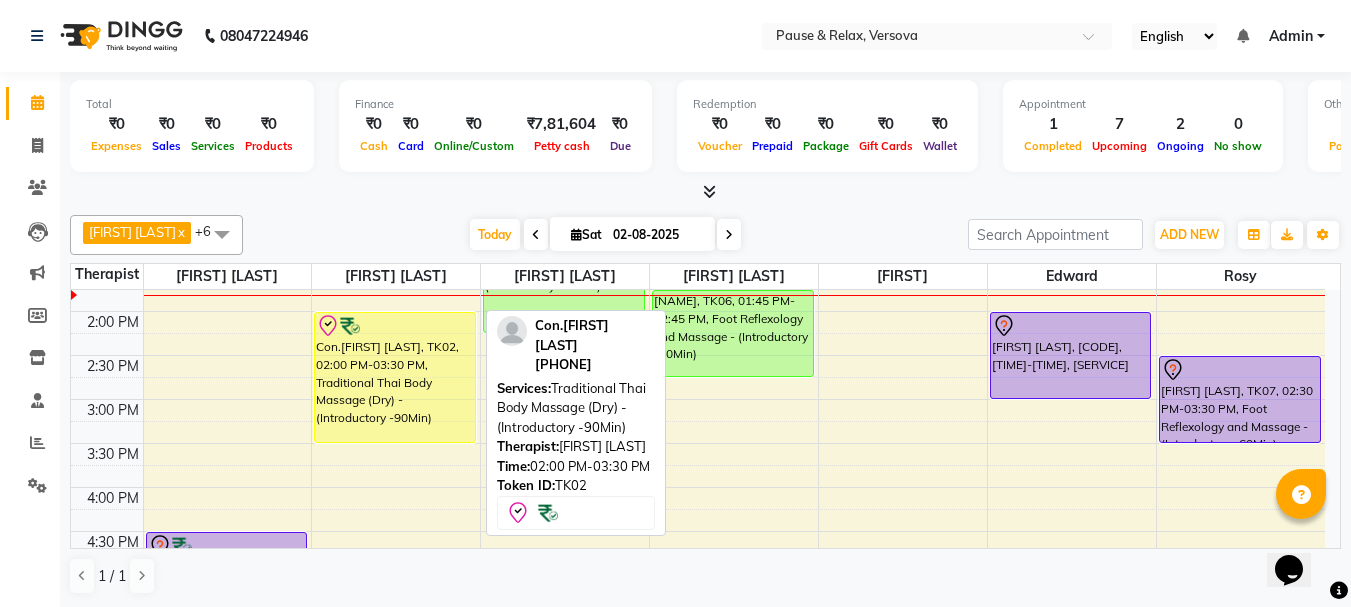 click on "Con.[FIRST] [LAST], TK02, 02:00 PM-03:30 PM, Traditional Thai Body Massage (Dry) - (Introductory -90Min)" at bounding box center (395, 377) 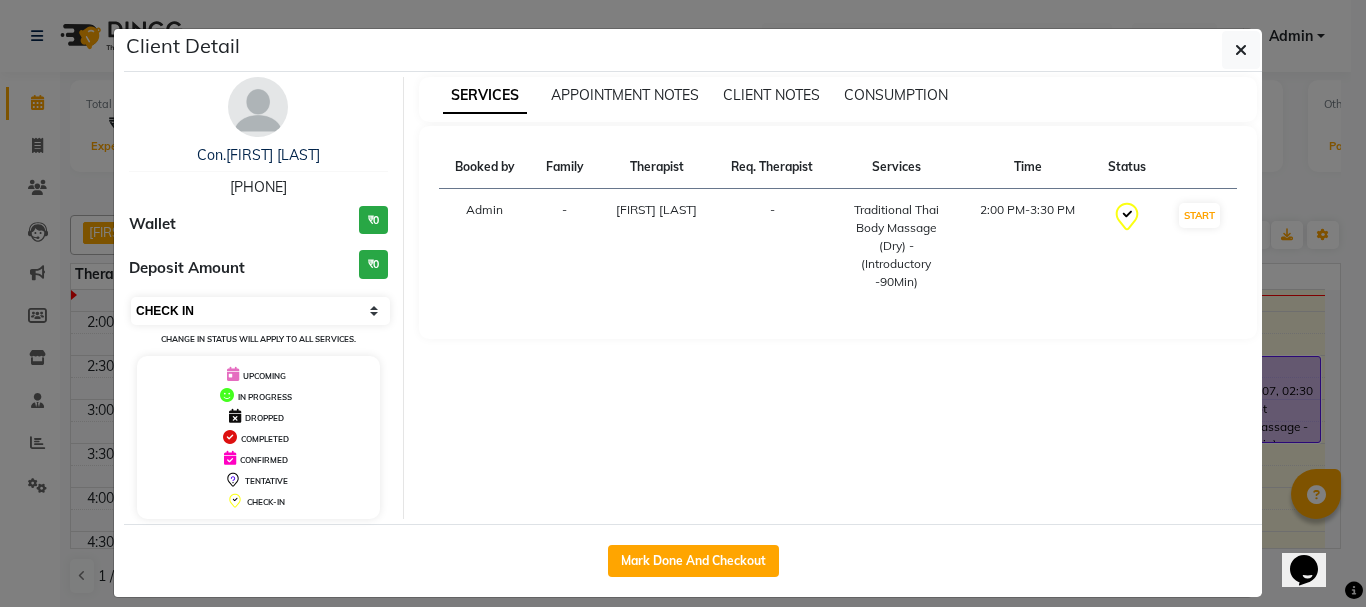 click on "Select IN SERVICE CONFIRMED TENTATIVE CHECK IN MARK DONE DROPPED UPCOMING" at bounding box center (260, 311) 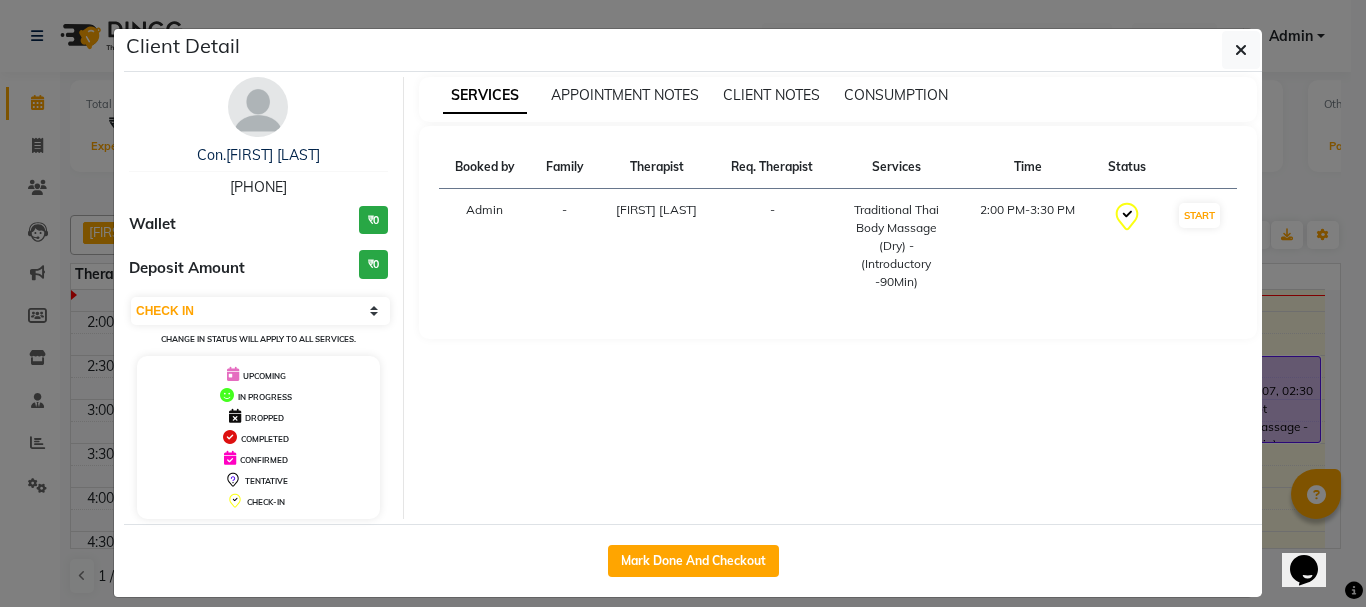 click on "SERVICES APPOINTMENT NOTES CLIENT NOTES CONSUMPTION Booked by Family Therapist Req. Therapist Services Time Status  Admin  - [FIRST] [LAST] -  [SERVICE]   [TIME]-[TIME]   START" at bounding box center [838, 298] 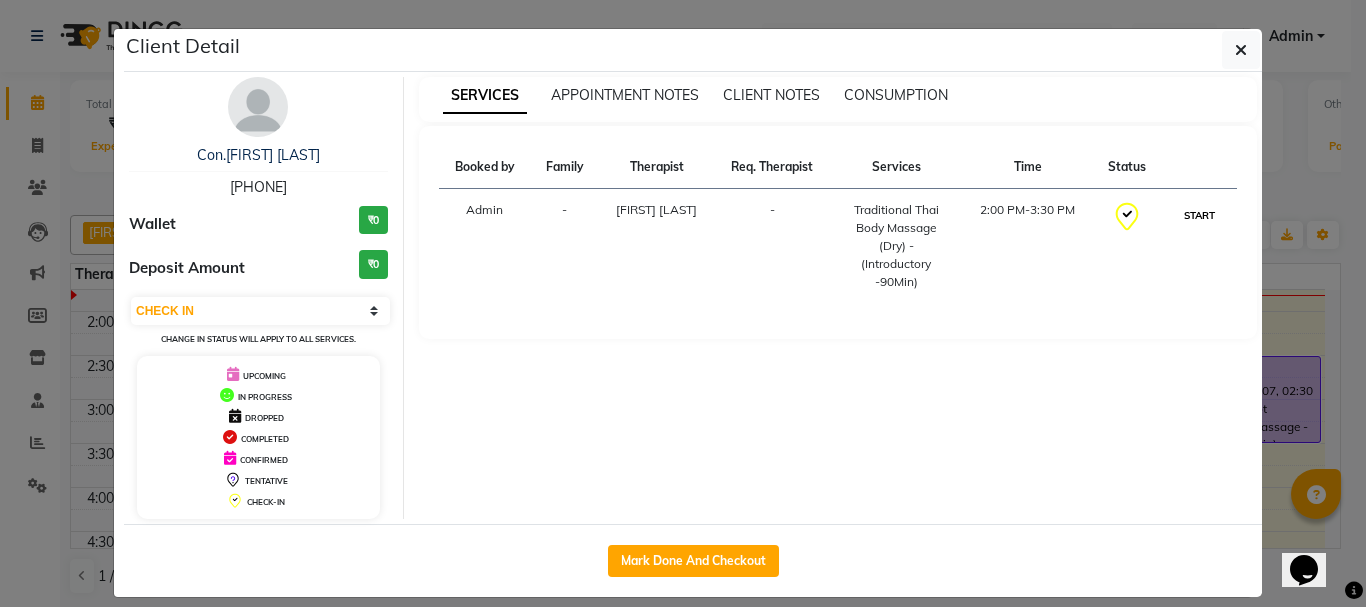 click on "START" at bounding box center (1199, 215) 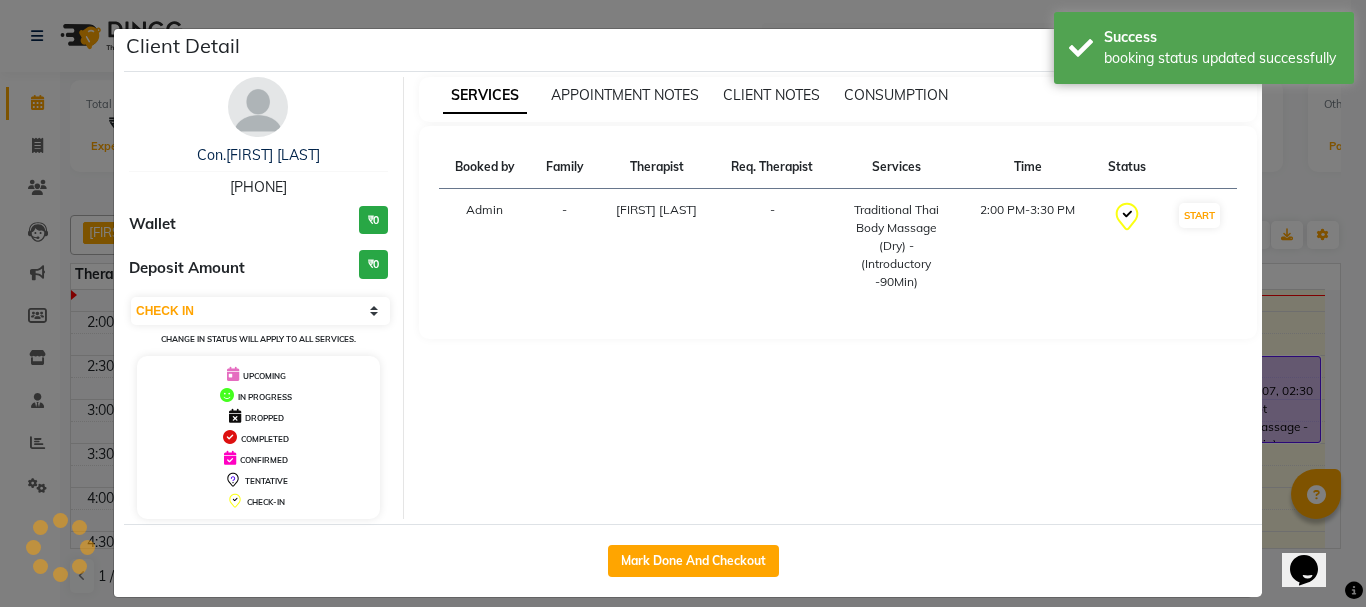 select on "1" 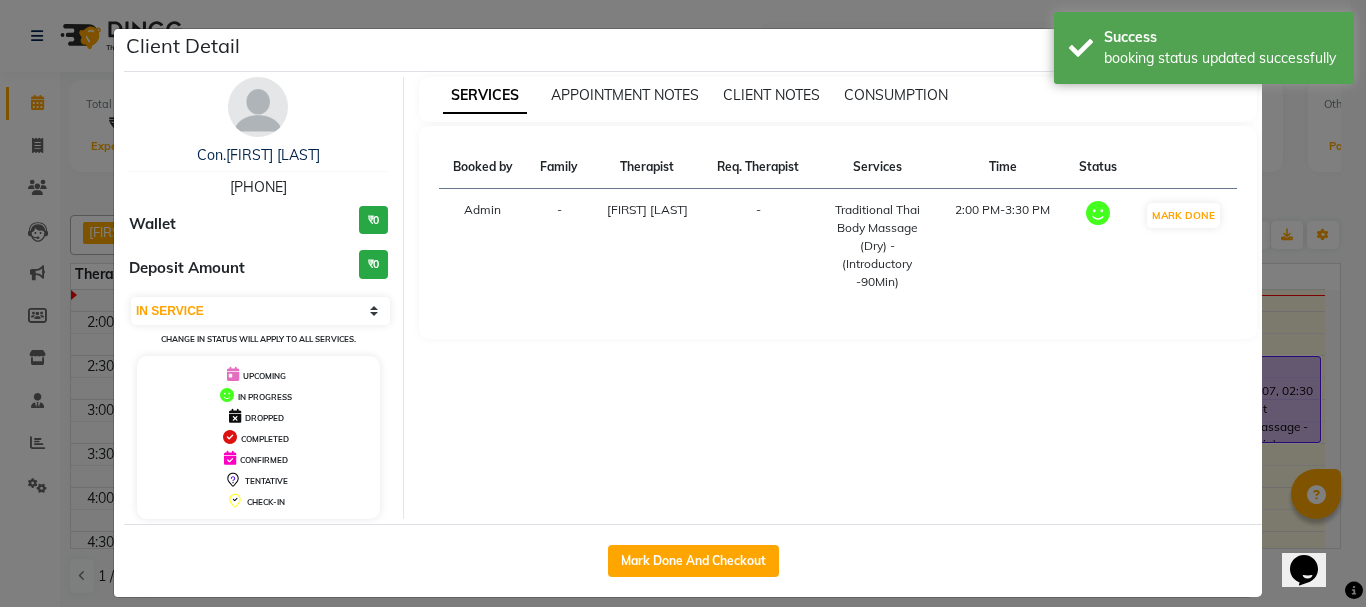 drag, startPoint x: 1299, startPoint y: 338, endPoint x: 1299, endPoint y: 350, distance: 12 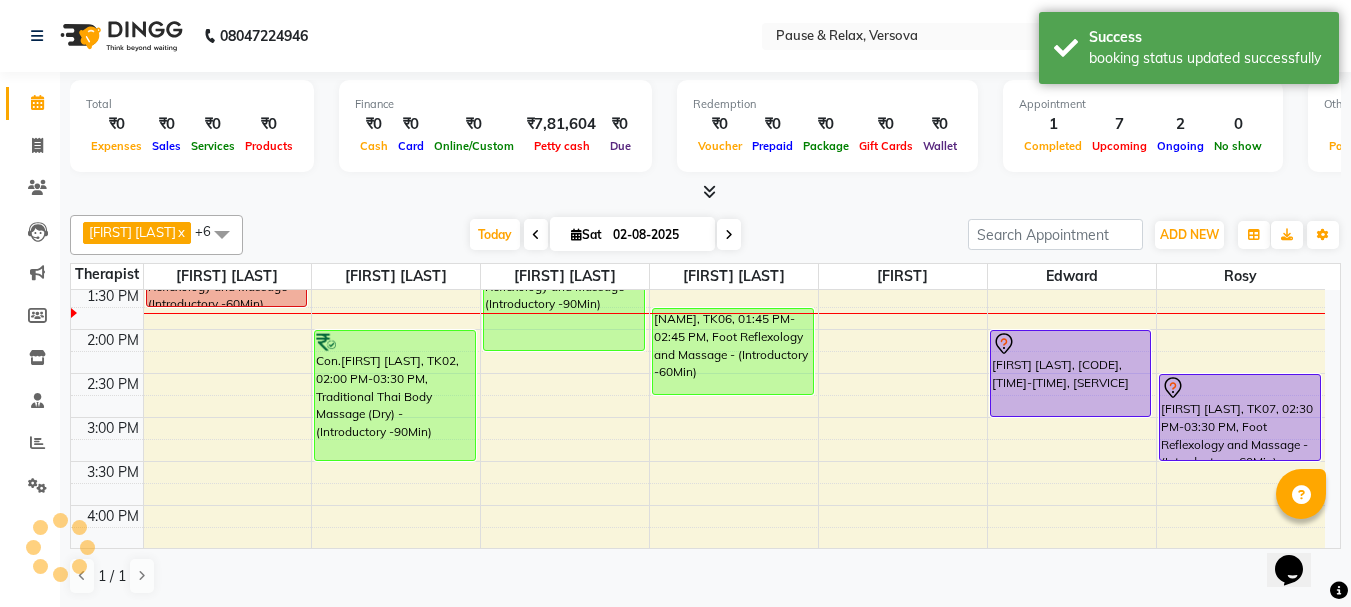 scroll, scrollTop: 168, scrollLeft: 0, axis: vertical 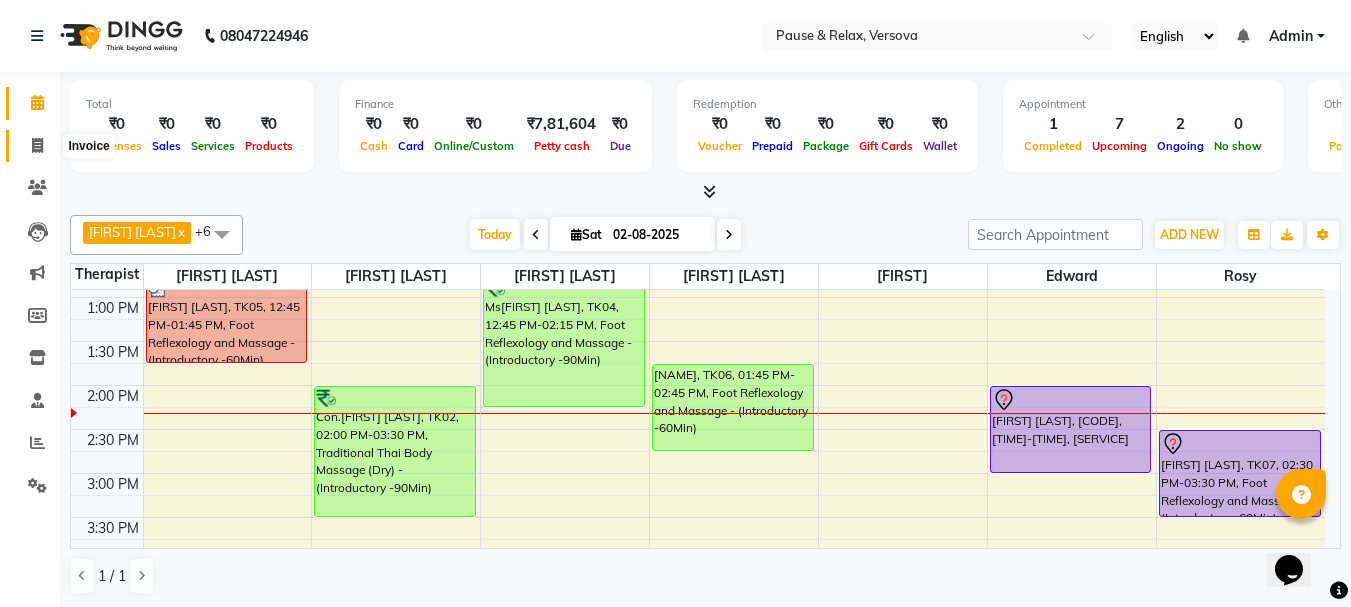 click 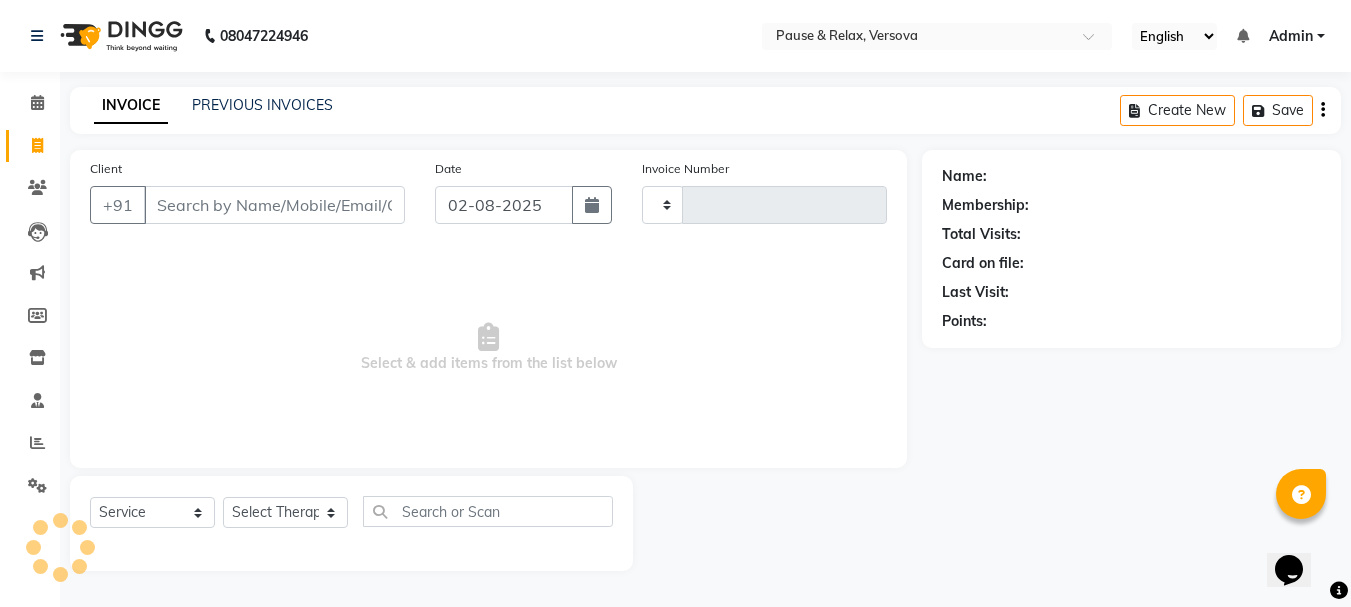 type on "1266" 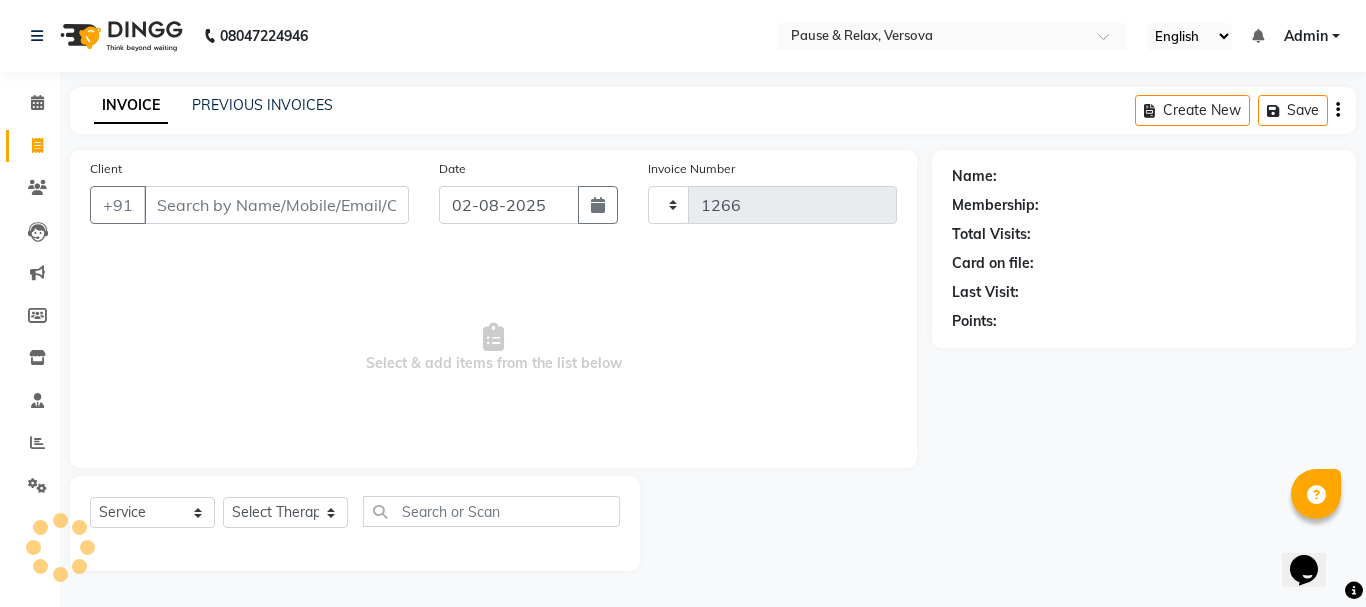 select on "6832" 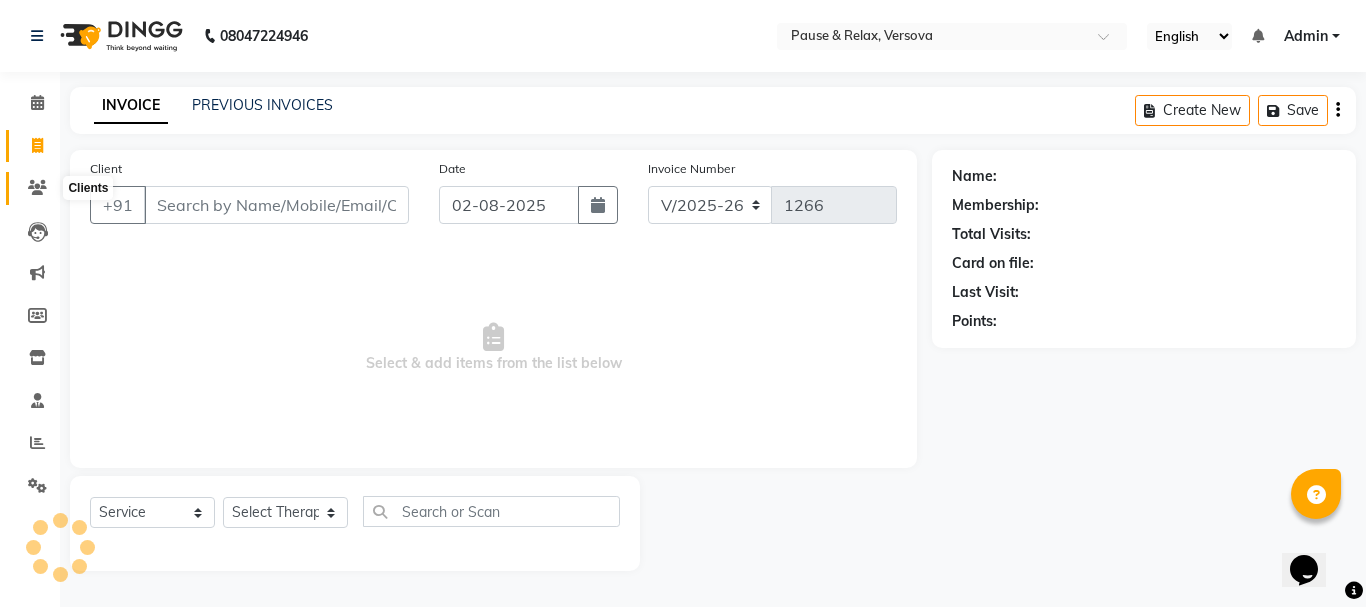 click 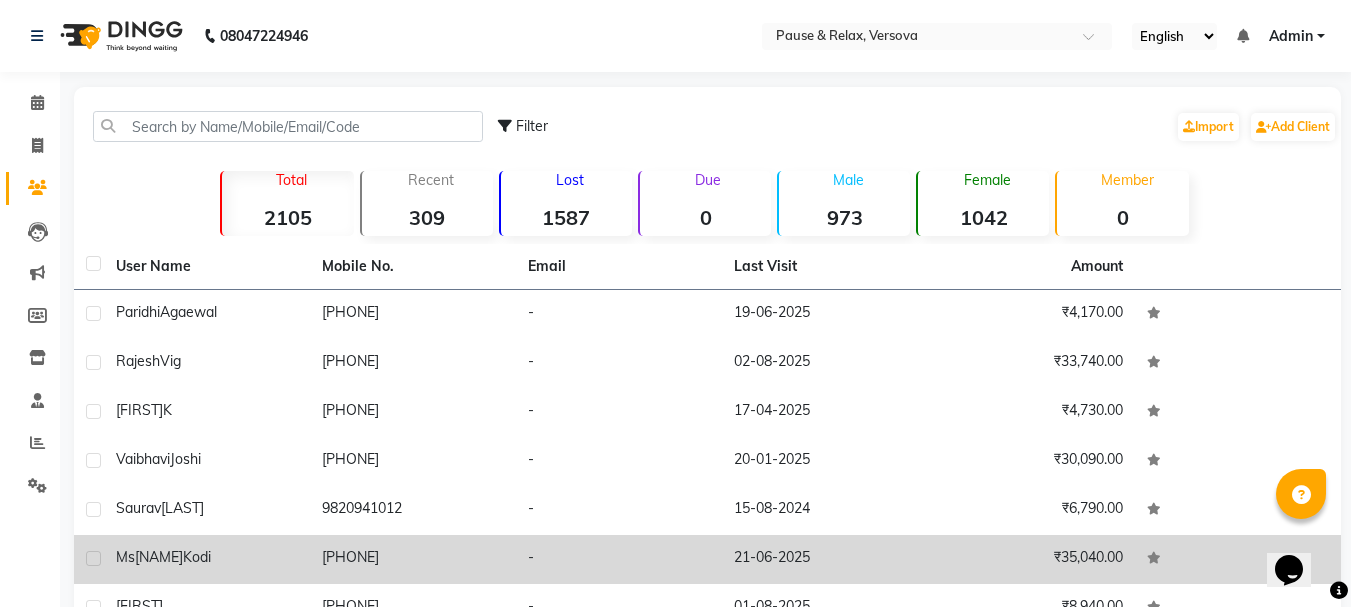 click on "Kodi" 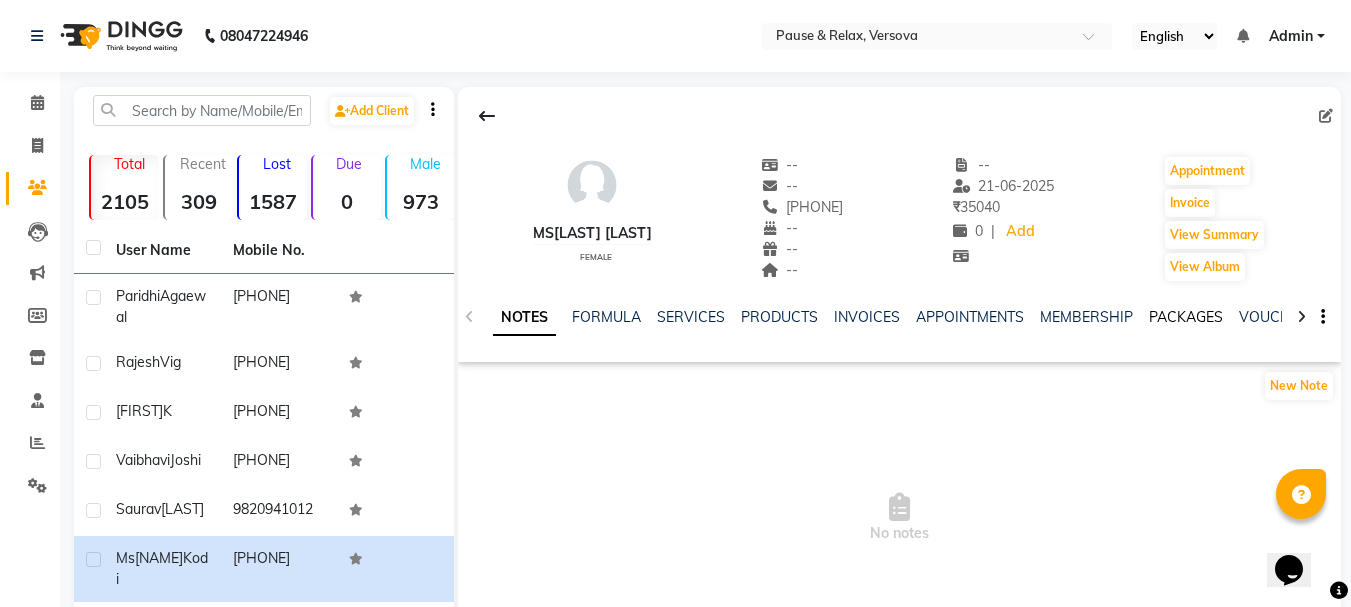 click on "PACKAGES" 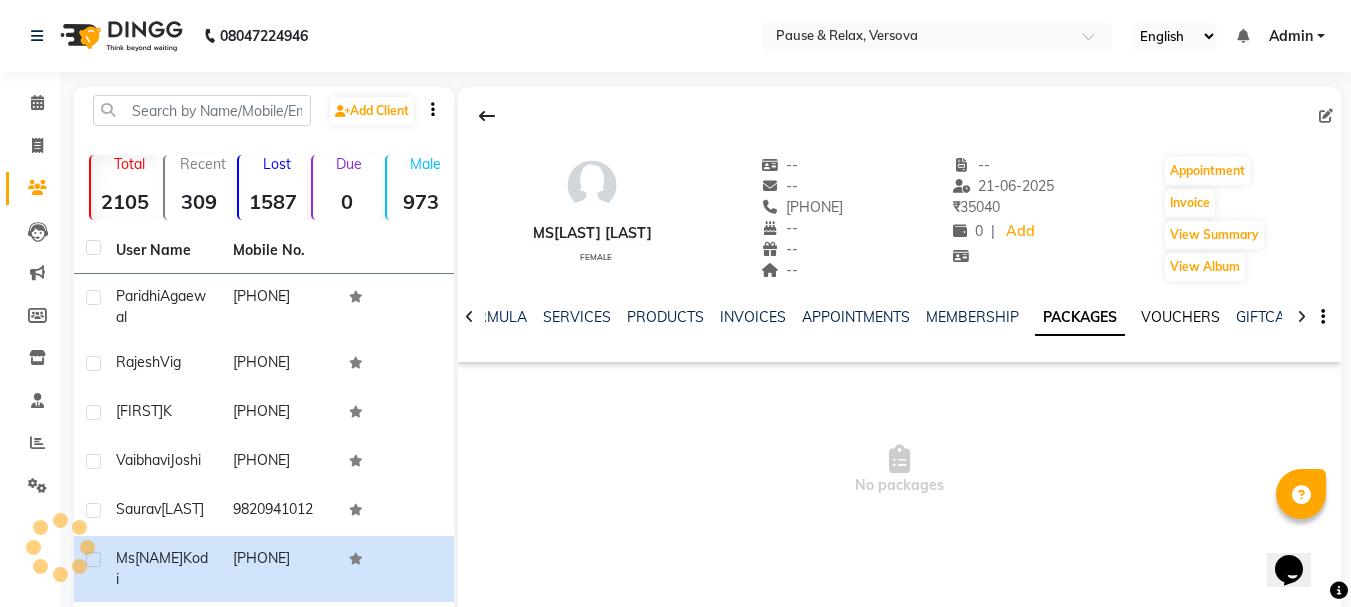 click on "VOUCHERS" 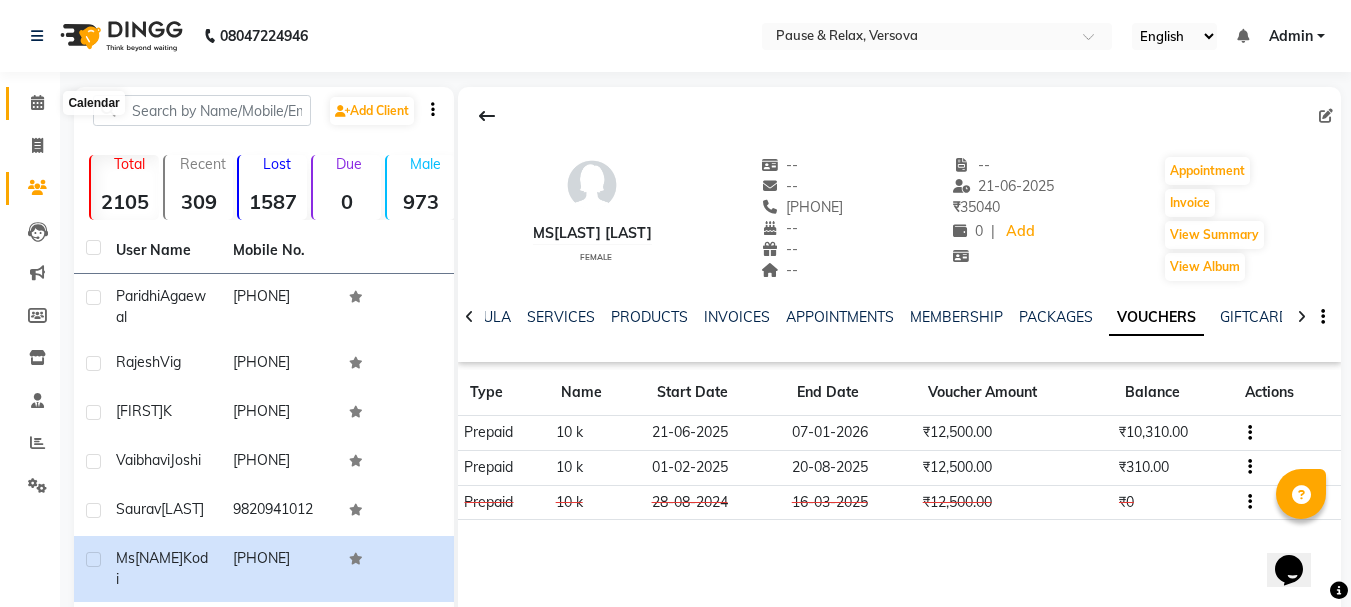 click 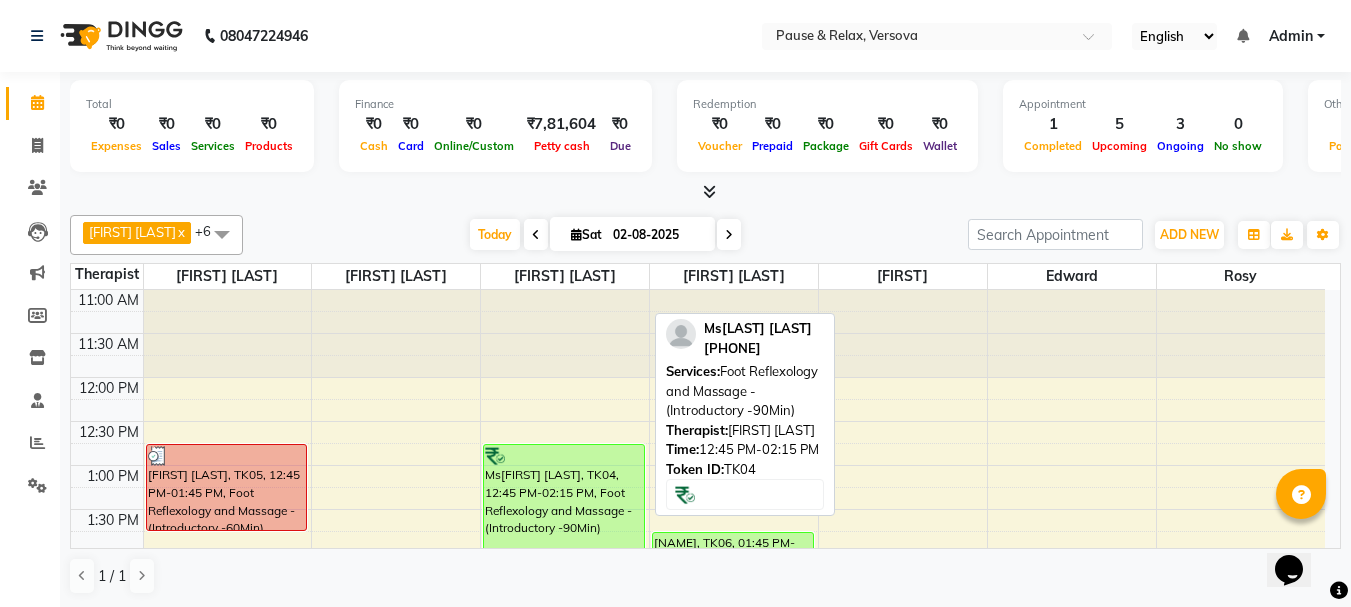 click on "Ms[FIRST] [LAST], TK04, 12:45 PM-02:15 PM, Foot Reflexology and Massage - (Introductory -90Min)" at bounding box center (564, 509) 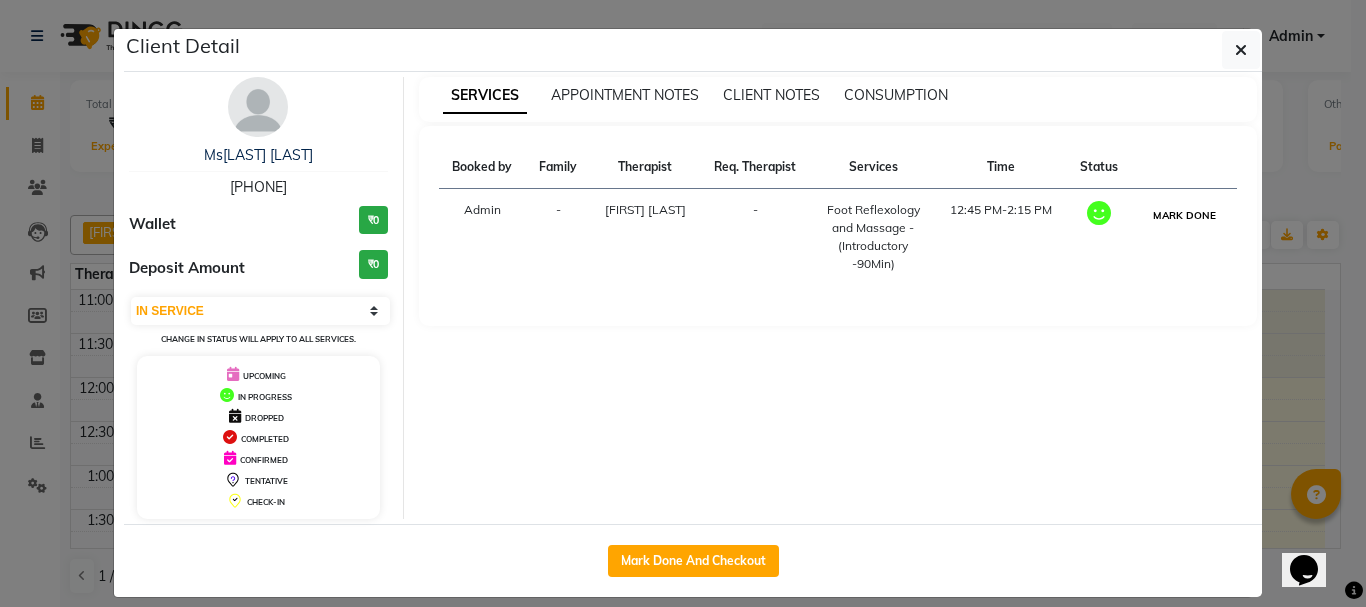 click on "MARK DONE" at bounding box center [1184, 215] 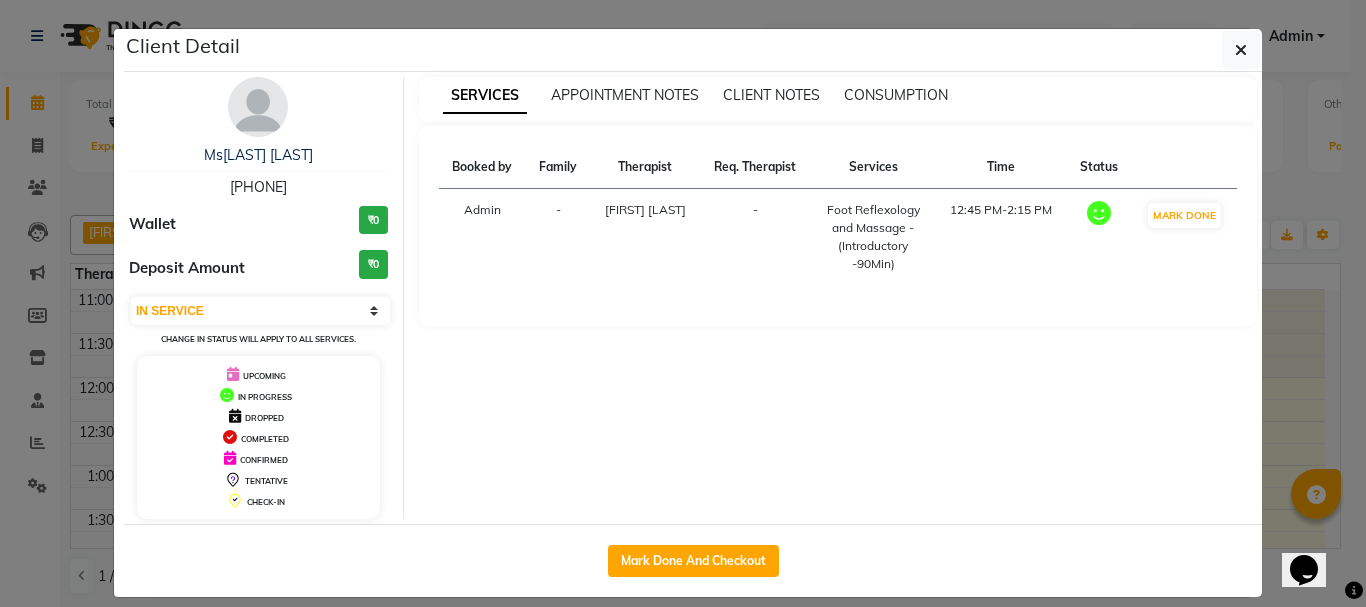 select on "3" 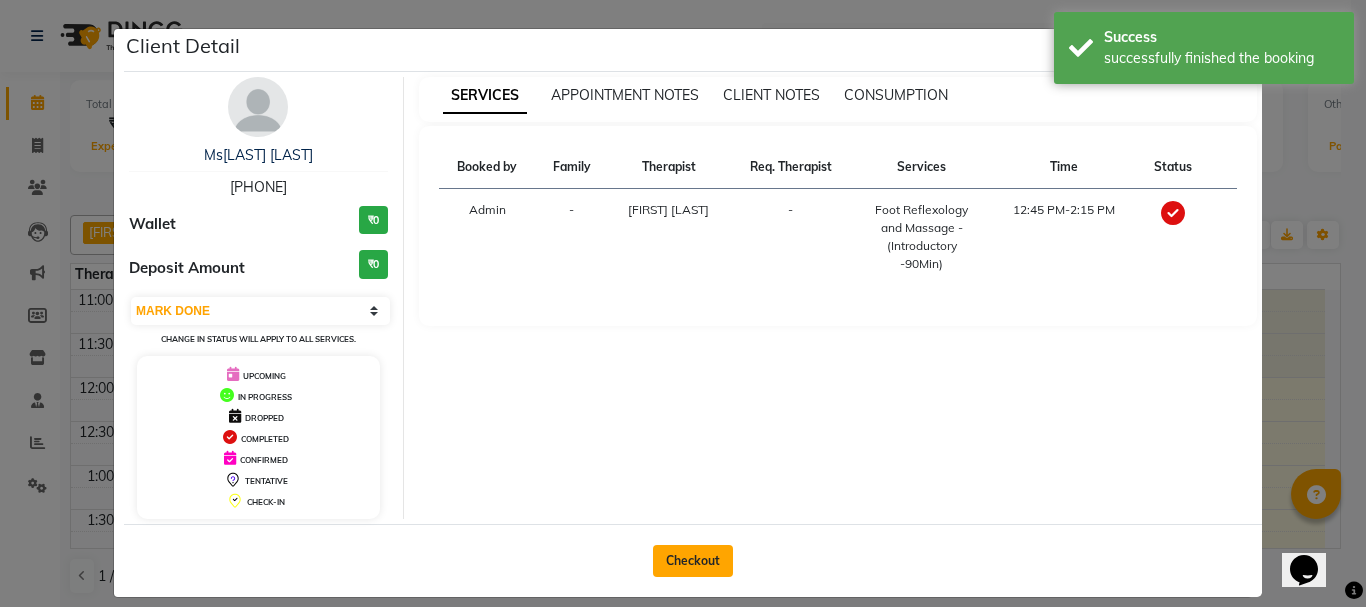 drag, startPoint x: 665, startPoint y: 566, endPoint x: 1132, endPoint y: 524, distance: 468.88486 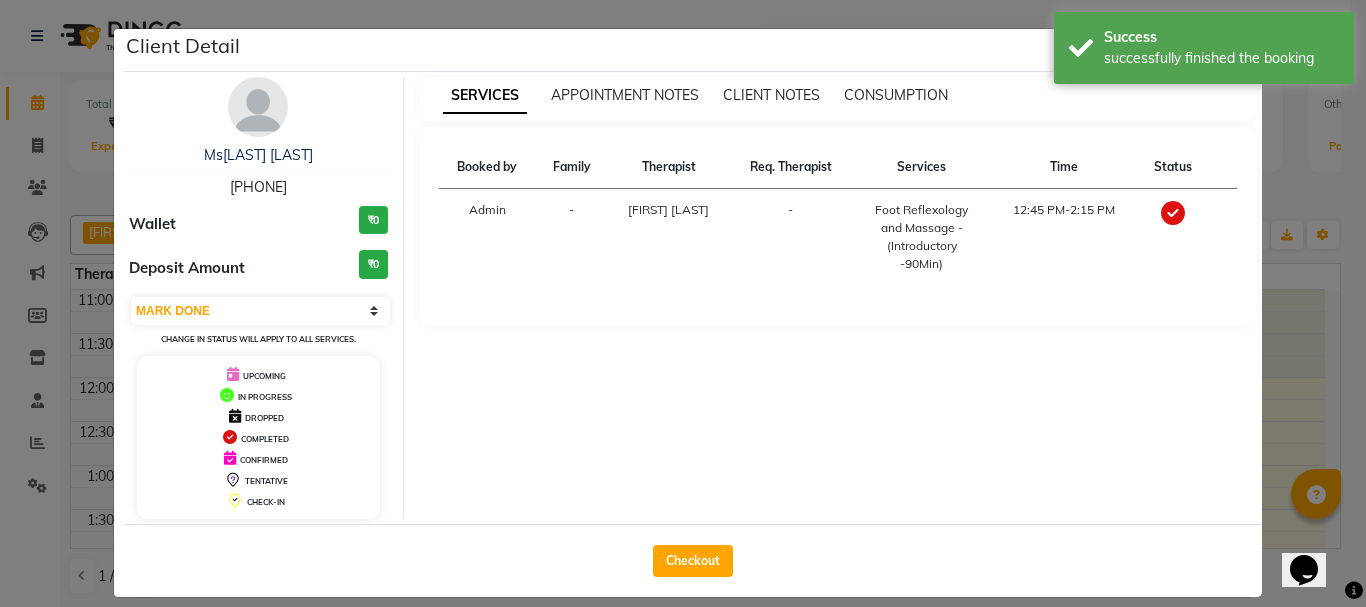 click on "Checkout" 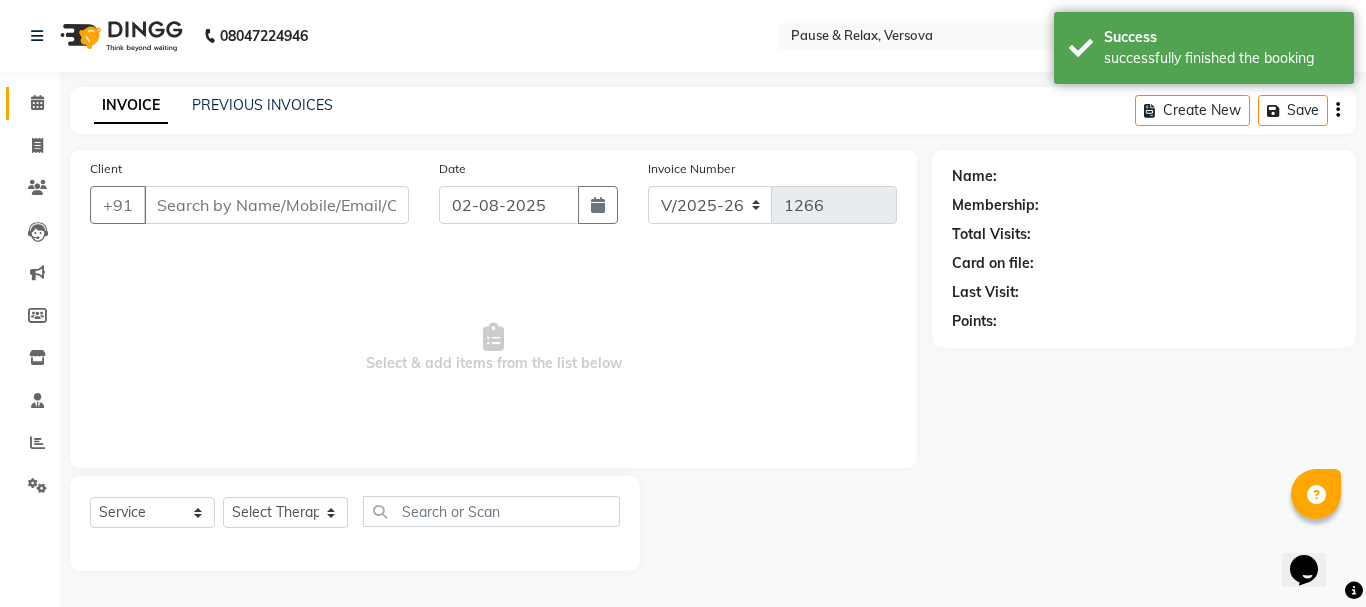 type on "[PHONE]" 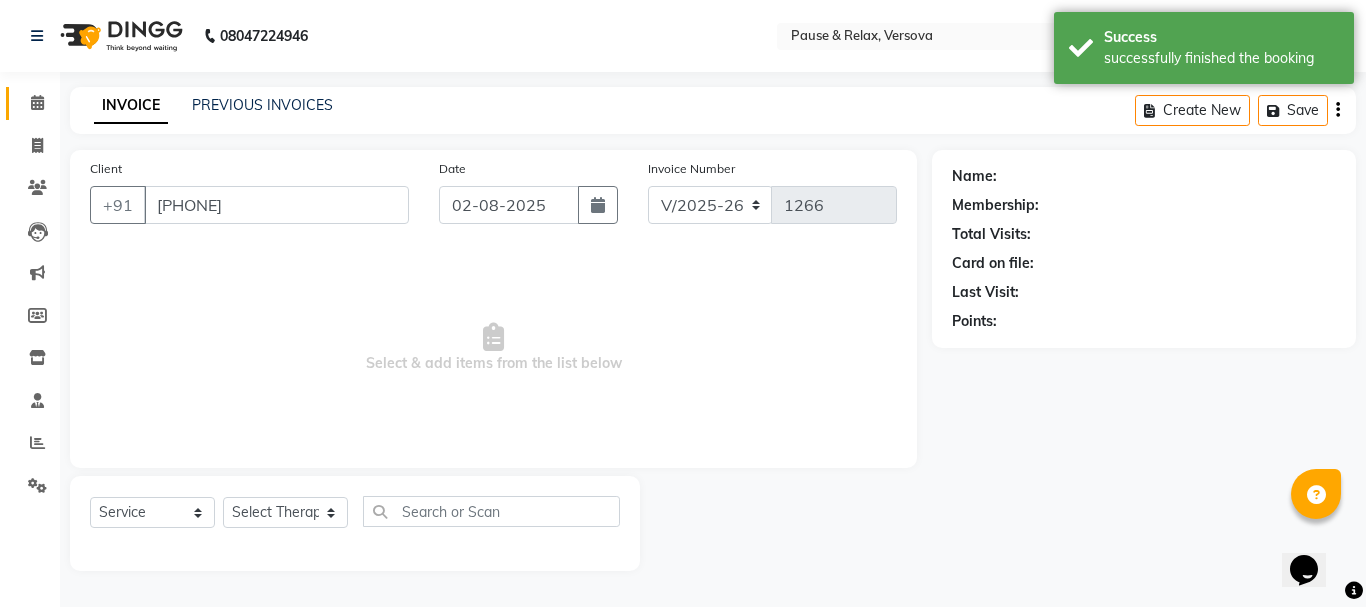 select on "53335" 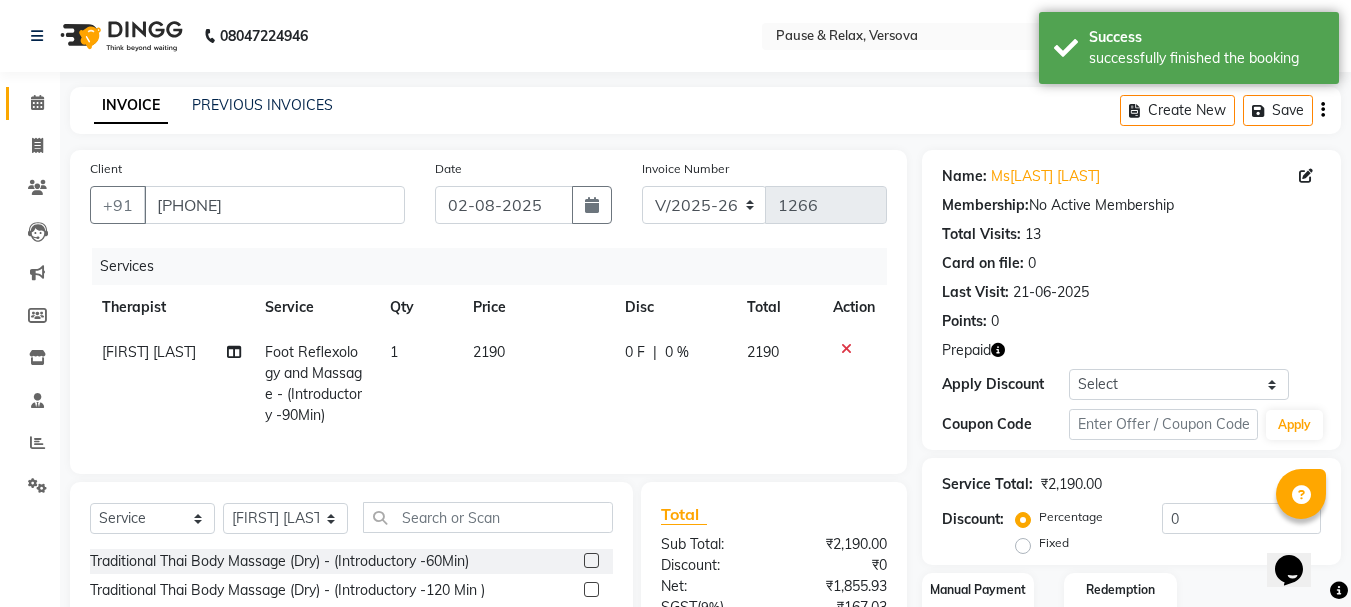 scroll, scrollTop: 215, scrollLeft: 0, axis: vertical 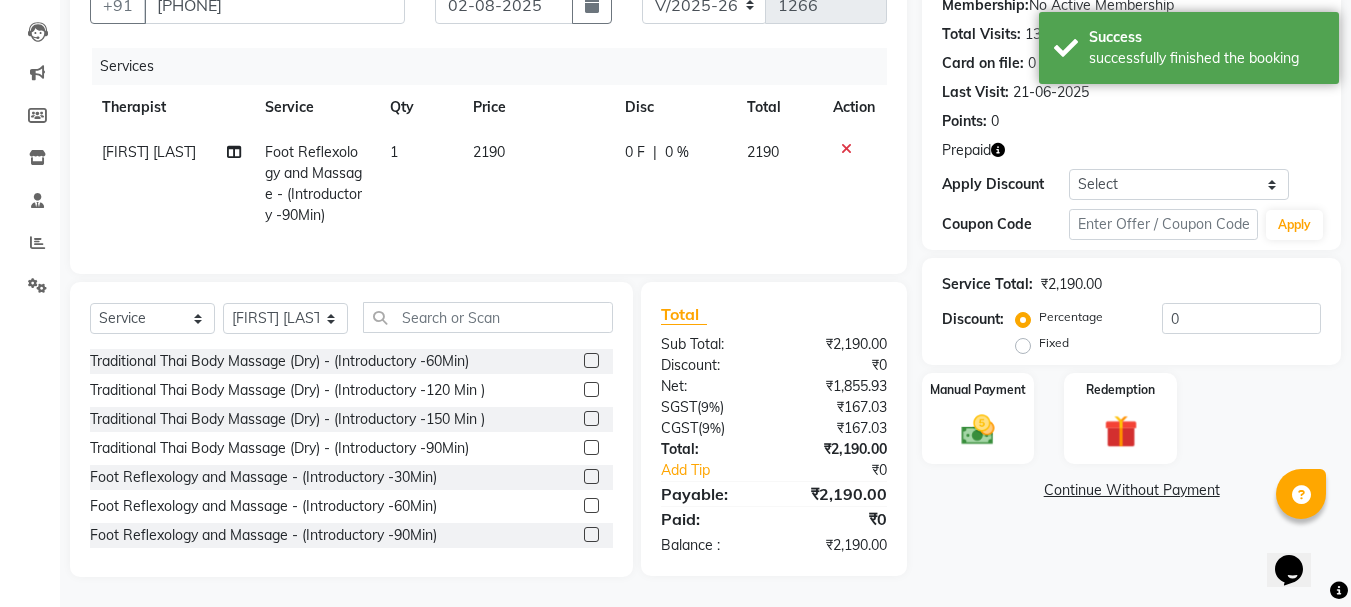click on "Fixed" 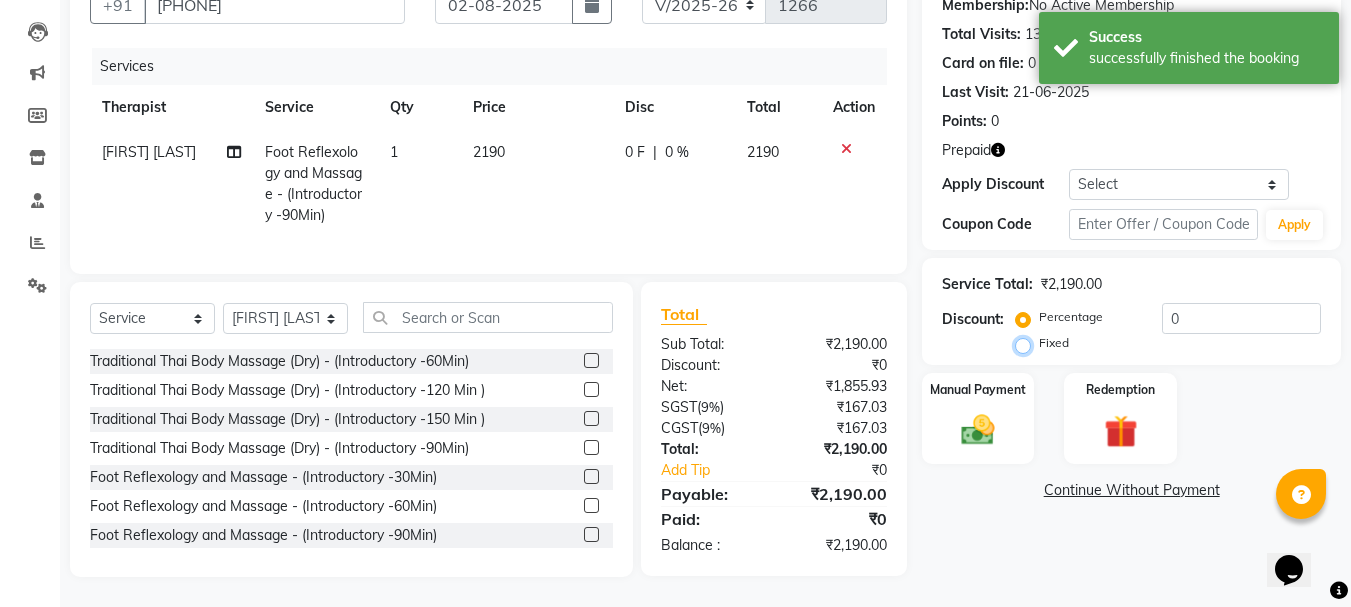 click on "Fixed" at bounding box center (1027, 343) 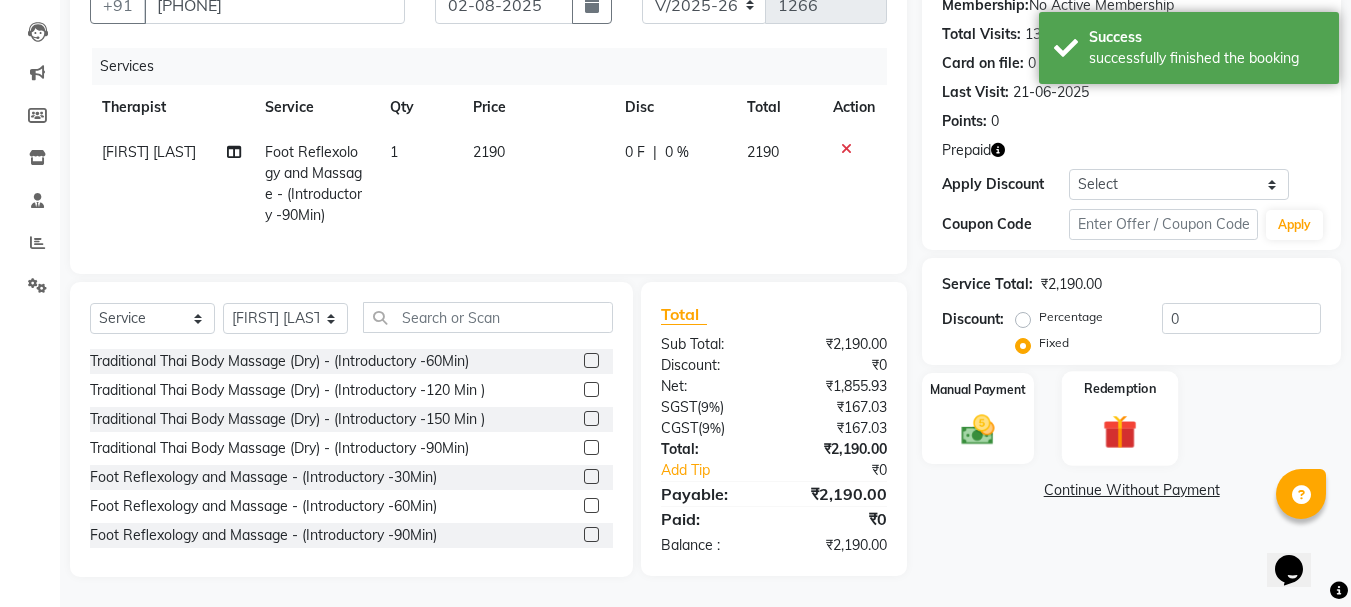 drag, startPoint x: 1103, startPoint y: 373, endPoint x: 1152, endPoint y: 402, distance: 56.938564 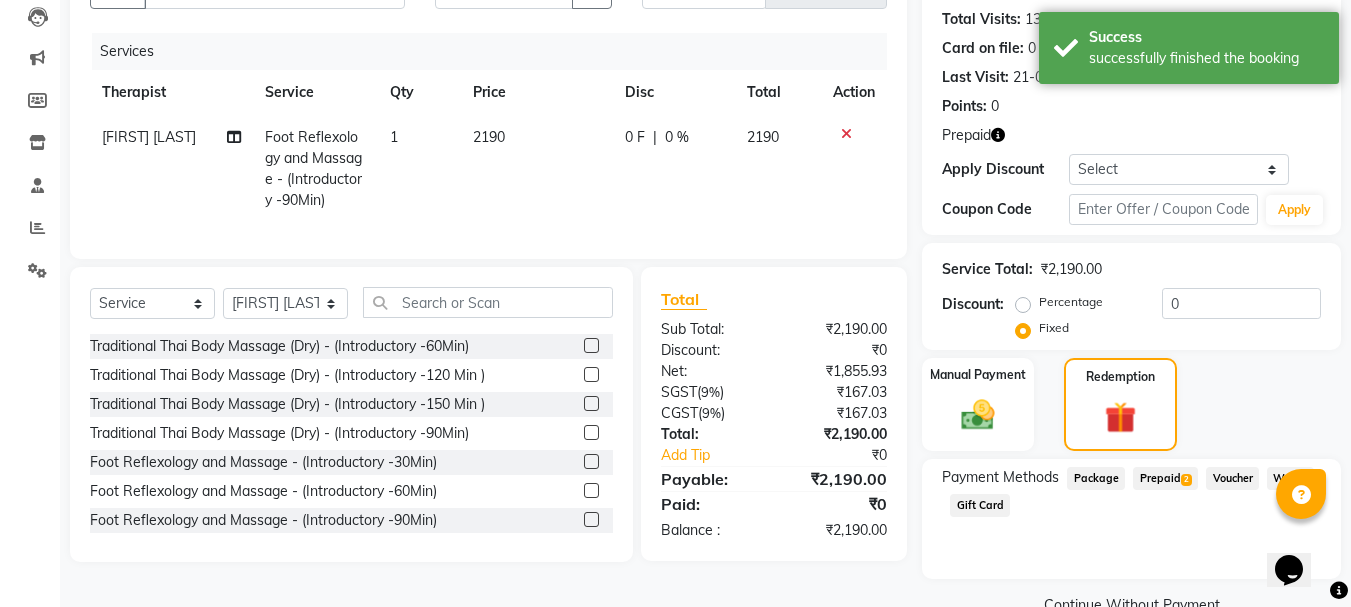 click on "2" 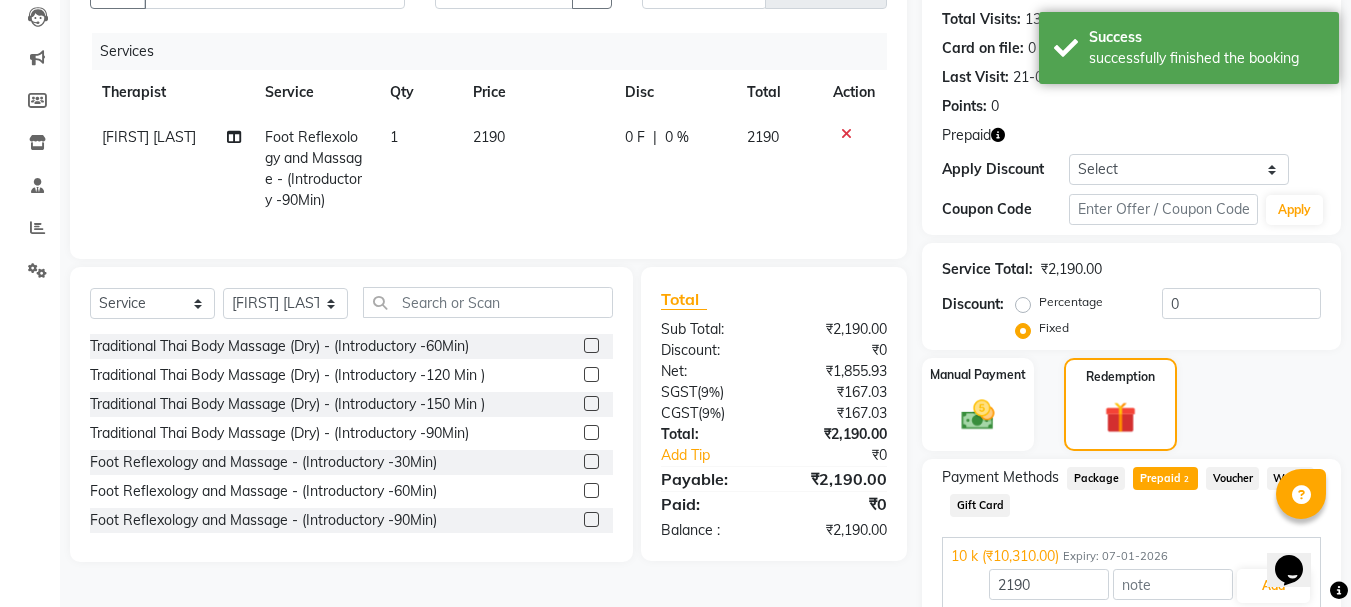 scroll, scrollTop: 348, scrollLeft: 0, axis: vertical 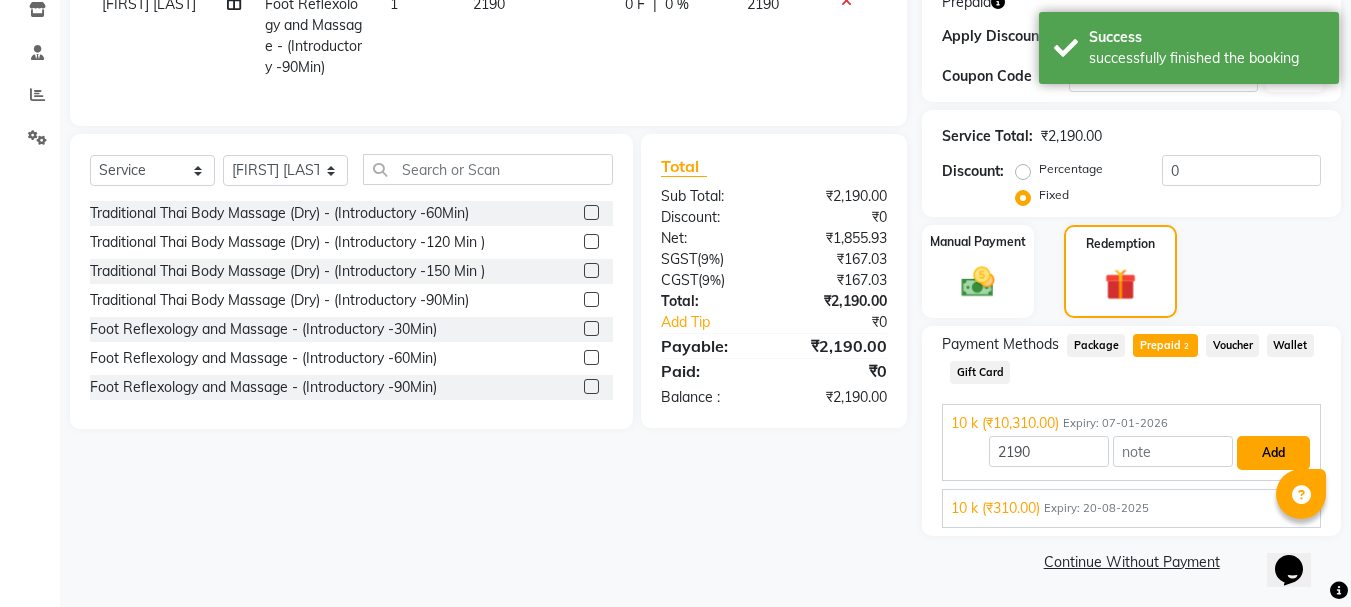 click on "Add" at bounding box center [1273, 453] 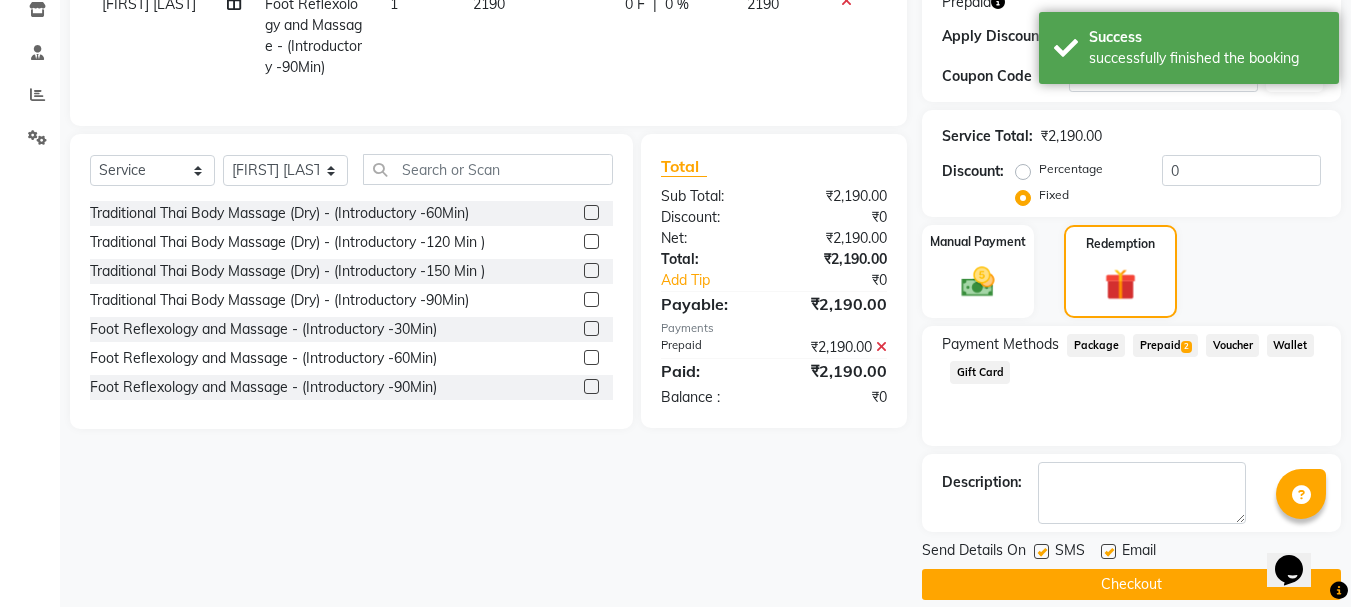 scroll, scrollTop: 371, scrollLeft: 0, axis: vertical 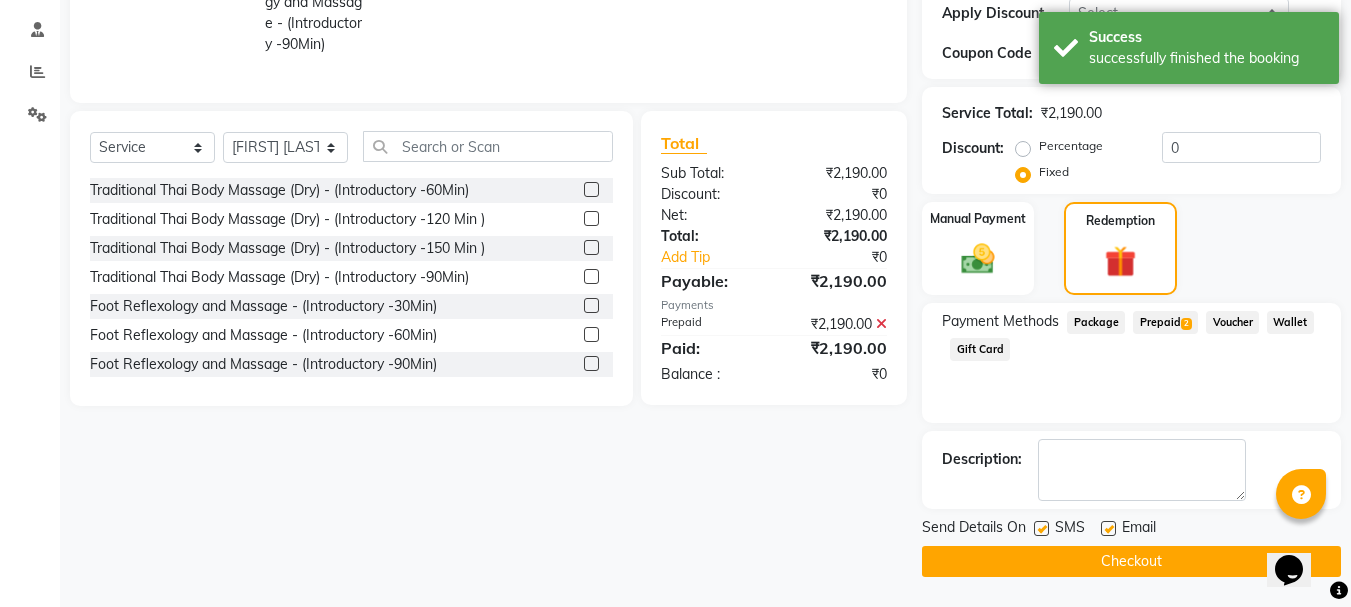 click 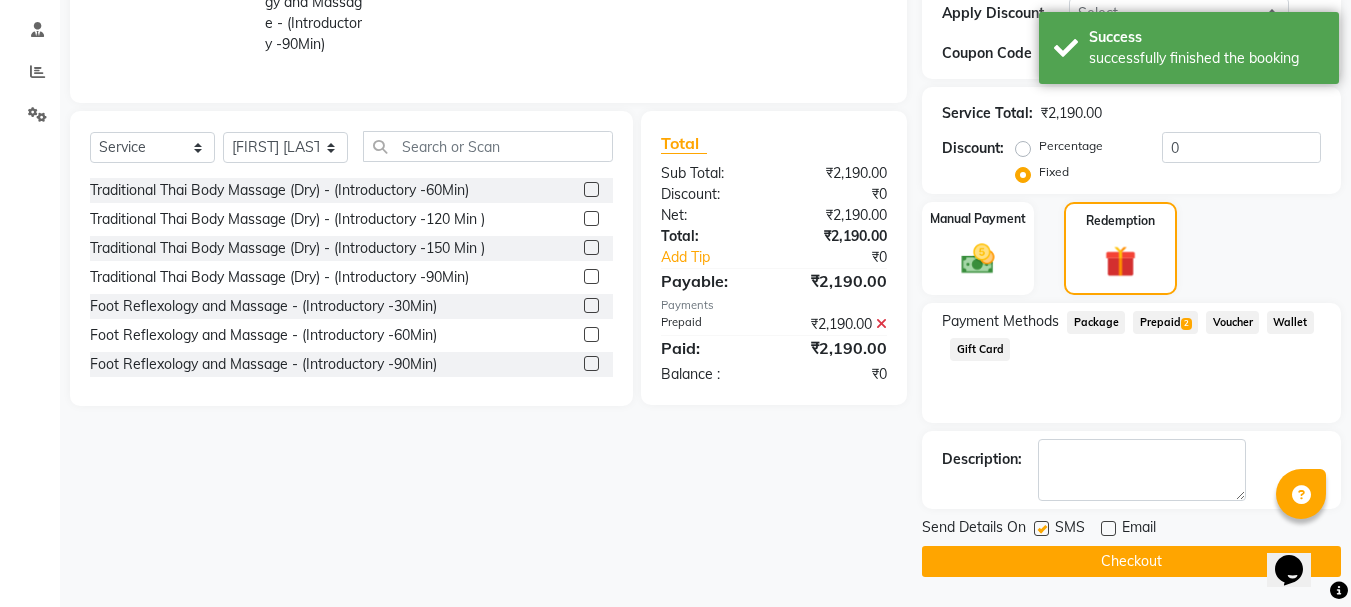 click on "Checkout" 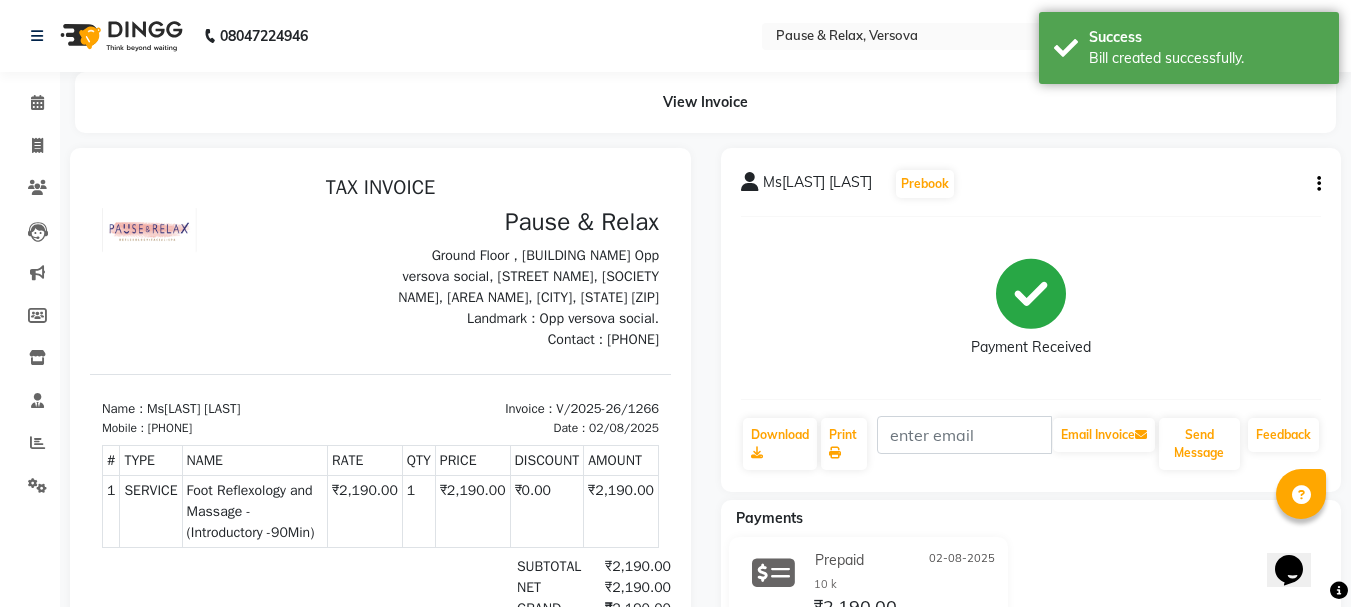 scroll, scrollTop: 0, scrollLeft: 0, axis: both 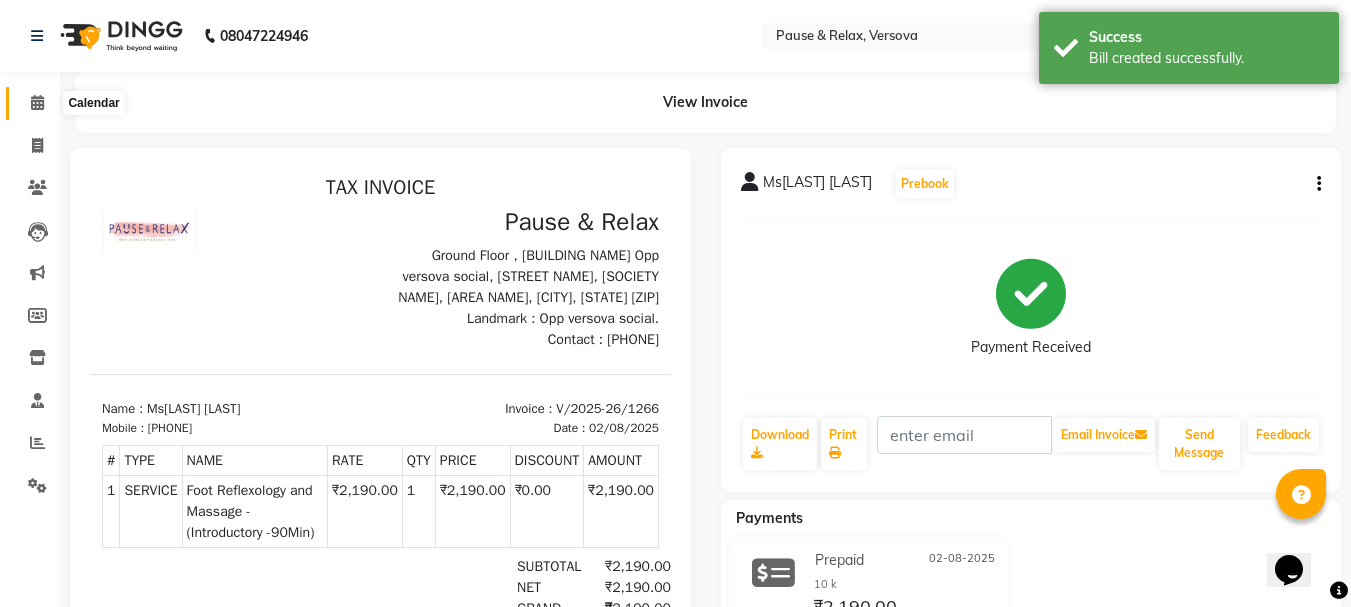 click 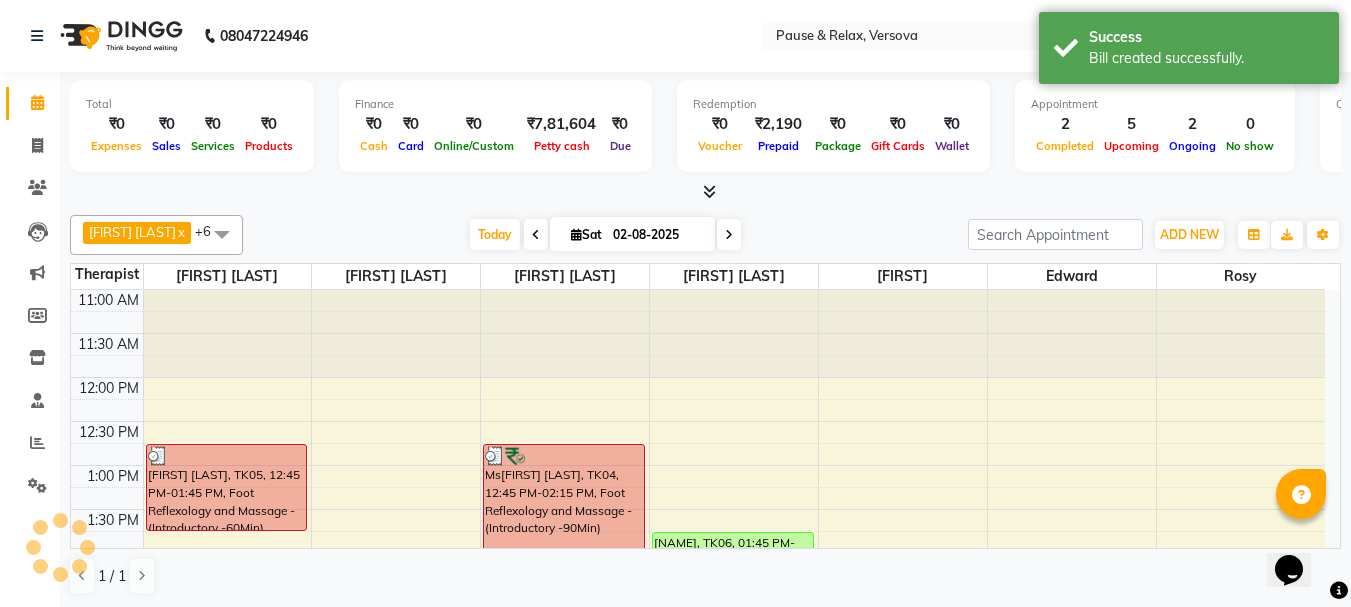 scroll, scrollTop: 0, scrollLeft: 0, axis: both 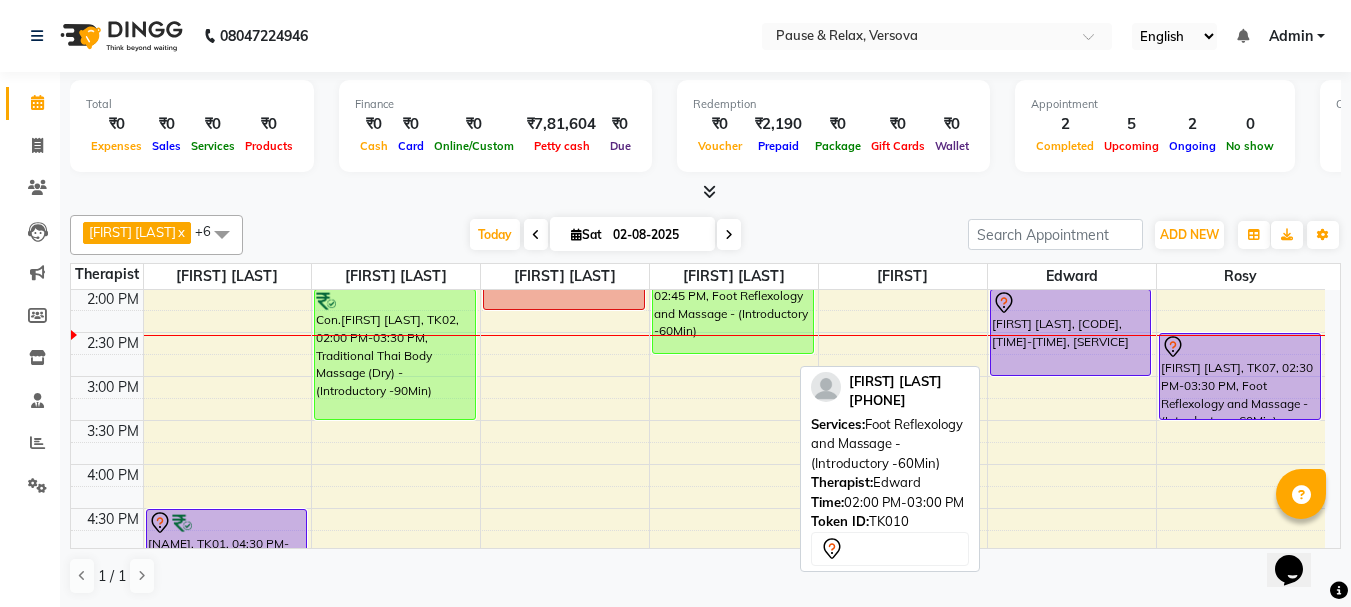 click at bounding box center [1071, 303] 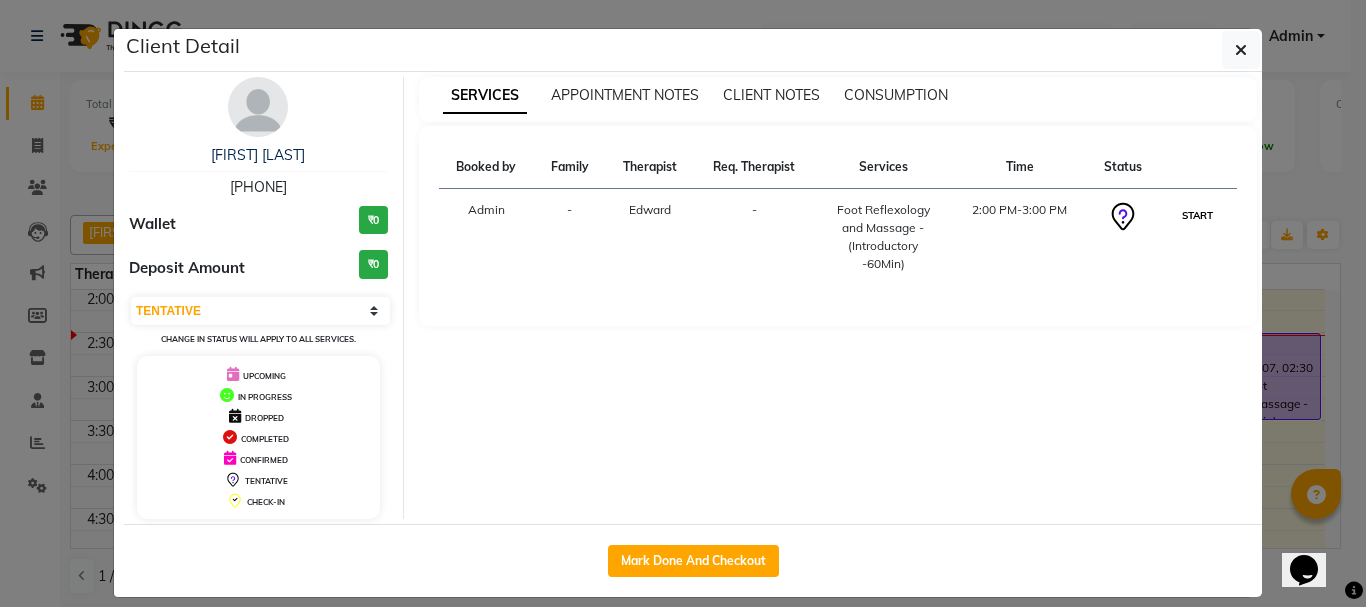 click on "START" at bounding box center [1197, 215] 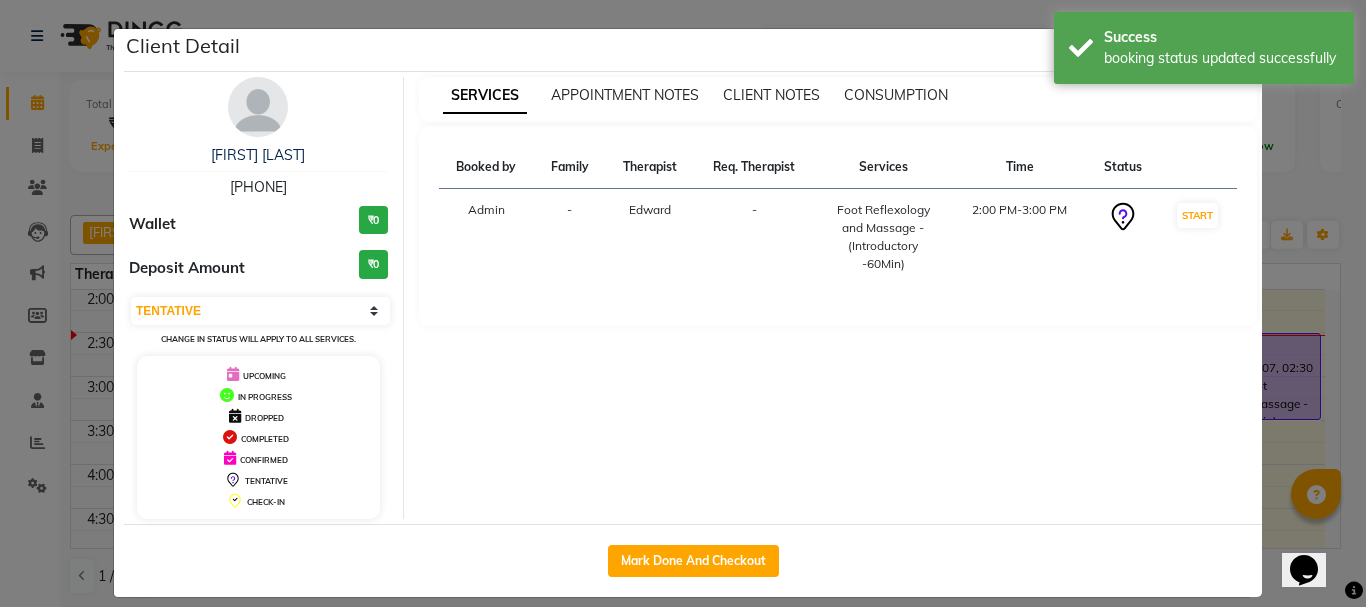 select on "1" 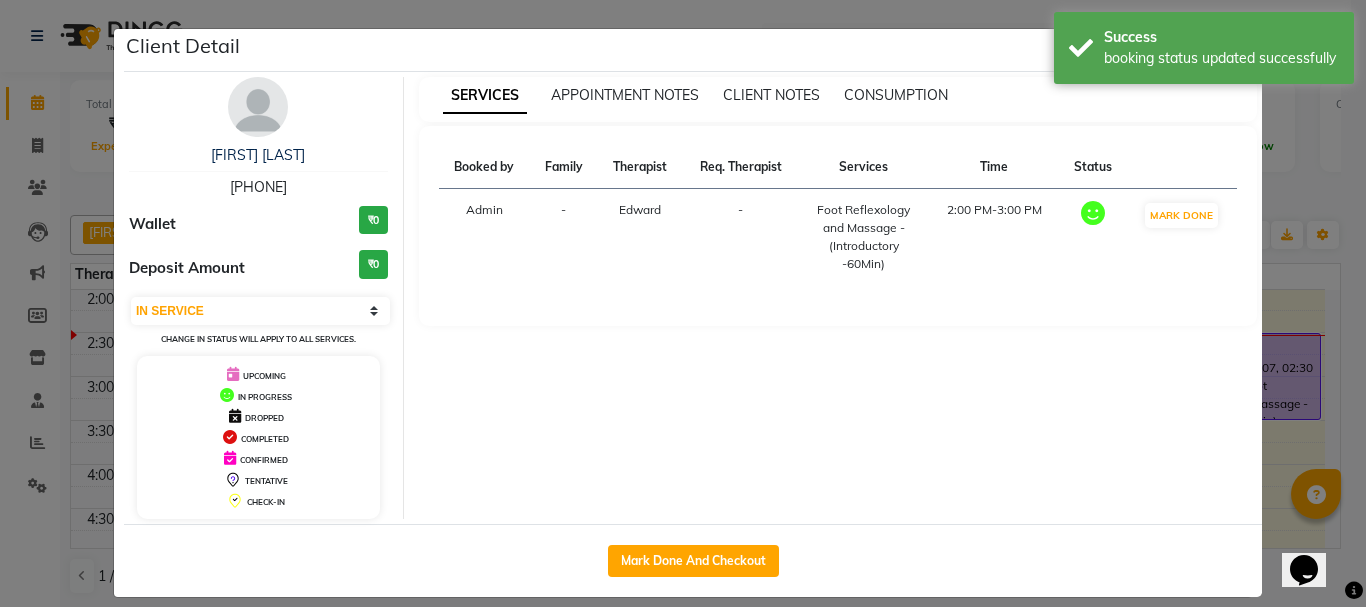 click on "Client Detail  [FIRST] [LAST]   [PHONE] Wallet ₹0 Deposit Amount  ₹0  Select IN SERVICE CONFIRMED TENTATIVE CHECK IN MARK DONE DROPPED UPCOMING Change in status will apply to all services. UPCOMING IN PROGRESS DROPPED COMPLETED CONFIRMED TENTATIVE CHECK-IN SERVICES APPOINTMENT NOTES CLIENT NOTES CONSUMPTION Booked by Family Therapist Req. Therapist Services Time Status  Admin  - [FIRST]  -  Foot Reflexology and Massage - (Introductory -60Min)   2:00 PM-3:00 PM   MARK DONE   Mark Done And Checkout" 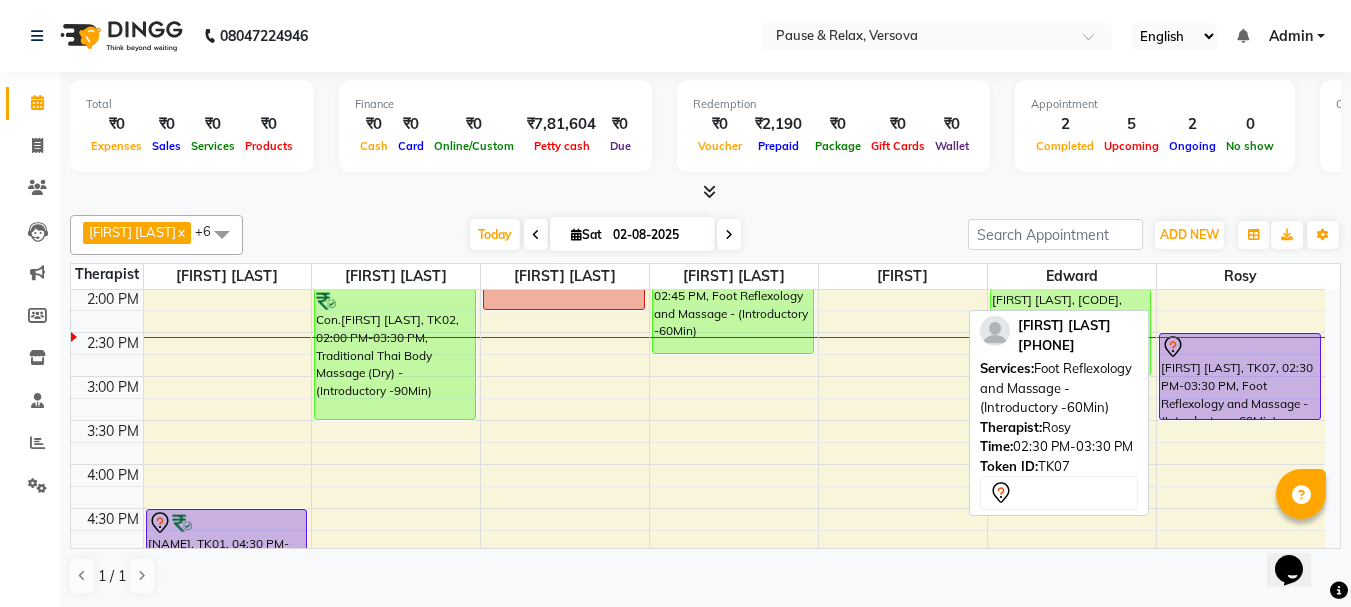 click on "[FIRST] [LAST], TK07, 02:30 PM-03:30 PM, Foot Reflexology and Massage - (Introductory -60Min)" at bounding box center [1240, 376] 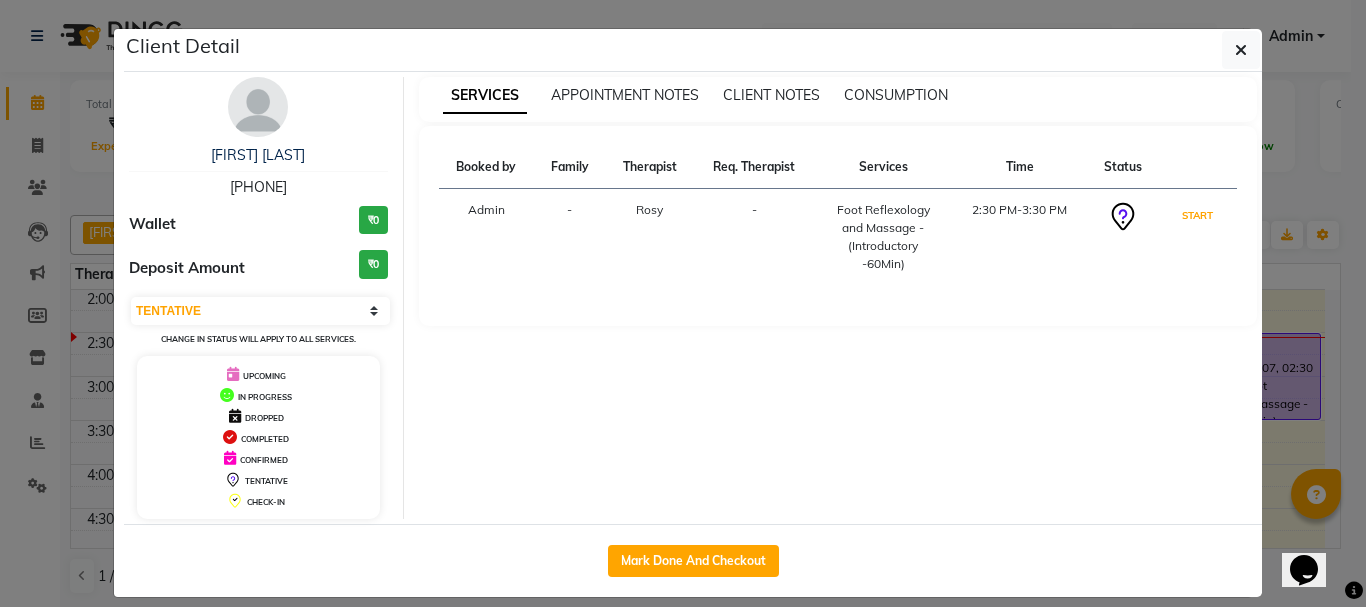 drag, startPoint x: 1192, startPoint y: 212, endPoint x: 1212, endPoint y: 326, distance: 115.74109 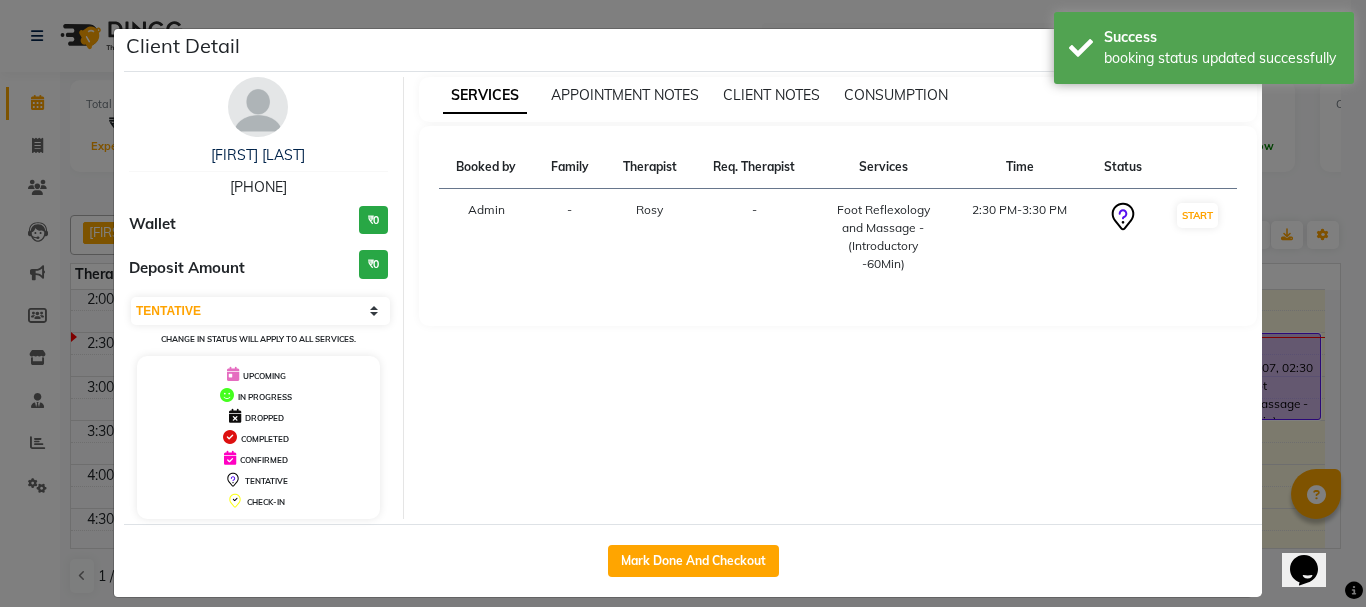 select on "1" 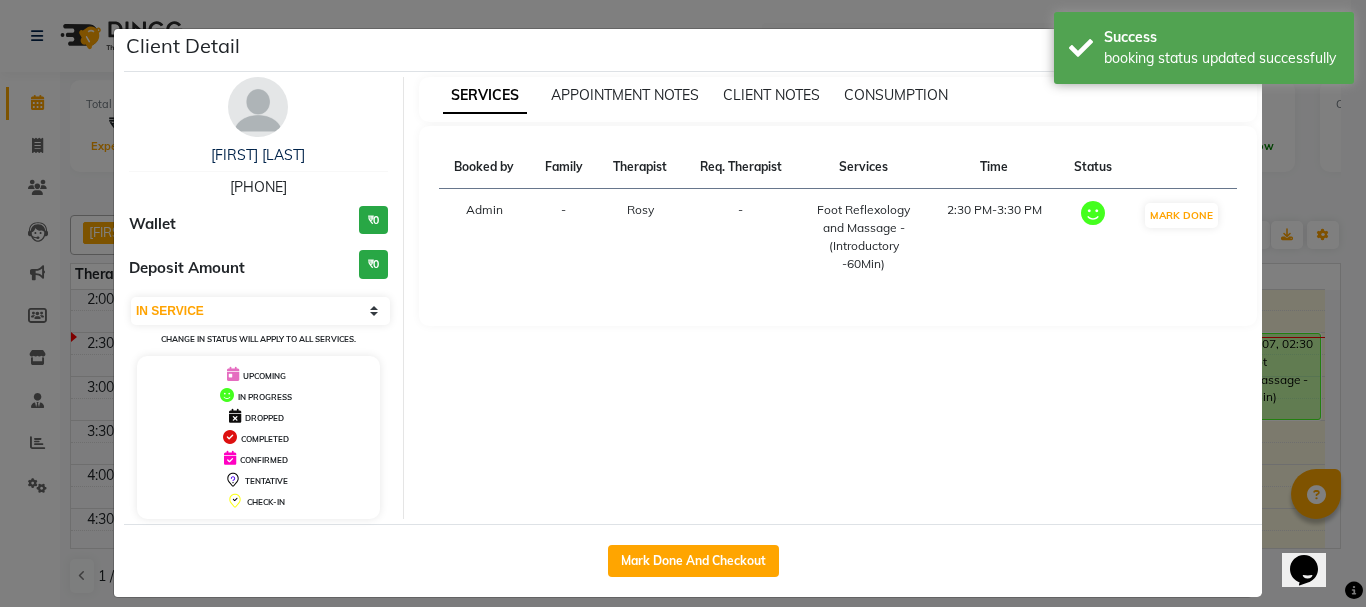 click on "Client Detail  [FIRST] [LAST]   [PHONE] Wallet ₹0 Deposit Amount  ₹0  Select IN SERVICE CONFIRMED TENTATIVE CHECK IN MARK DONE DROPPED UPCOMING Change in status will apply to all services. UPCOMING IN PROGRESS DROPPED COMPLETED CONFIRMED TENTATIVE CHECK-IN SERVICES APPOINTMENT NOTES CLIENT NOTES CONSUMPTION Booked by Family Therapist Req. Therapist Services Time Status  Admin  - [FIRST] -  Foot Reflexology and Massage - (Introductory -60Min)   2:30 PM-3:30 PM   MARK DONE   Mark Done And Checkout" 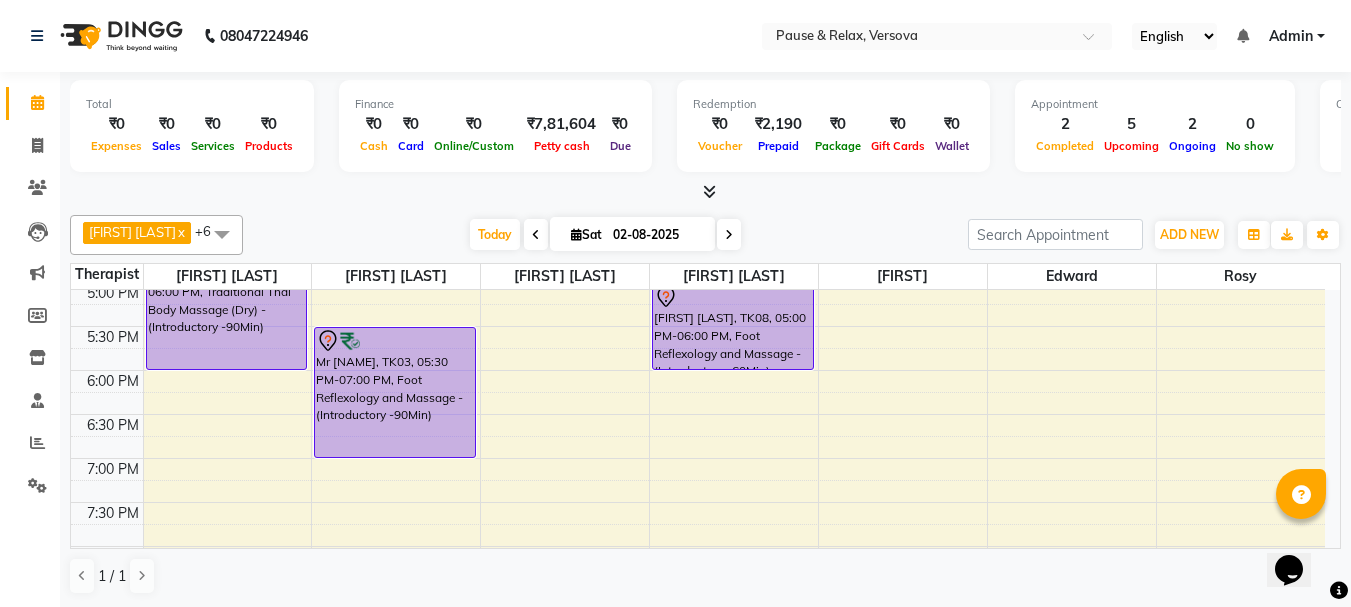 scroll, scrollTop: 509, scrollLeft: 0, axis: vertical 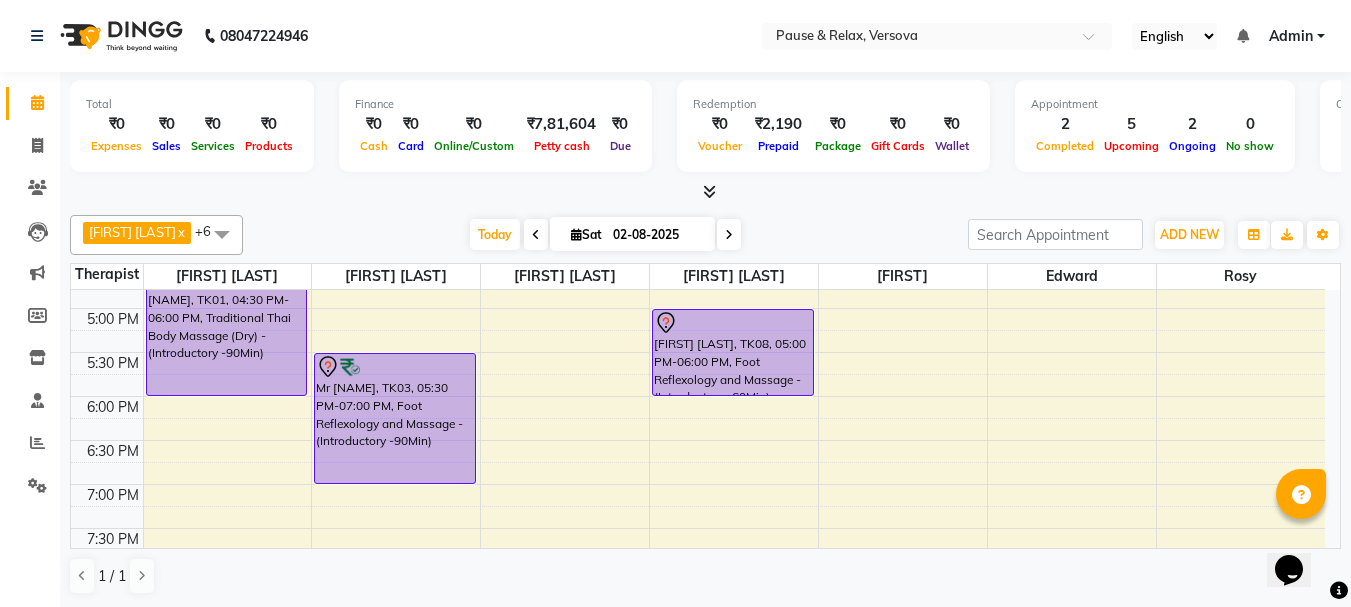 click at bounding box center [729, 235] 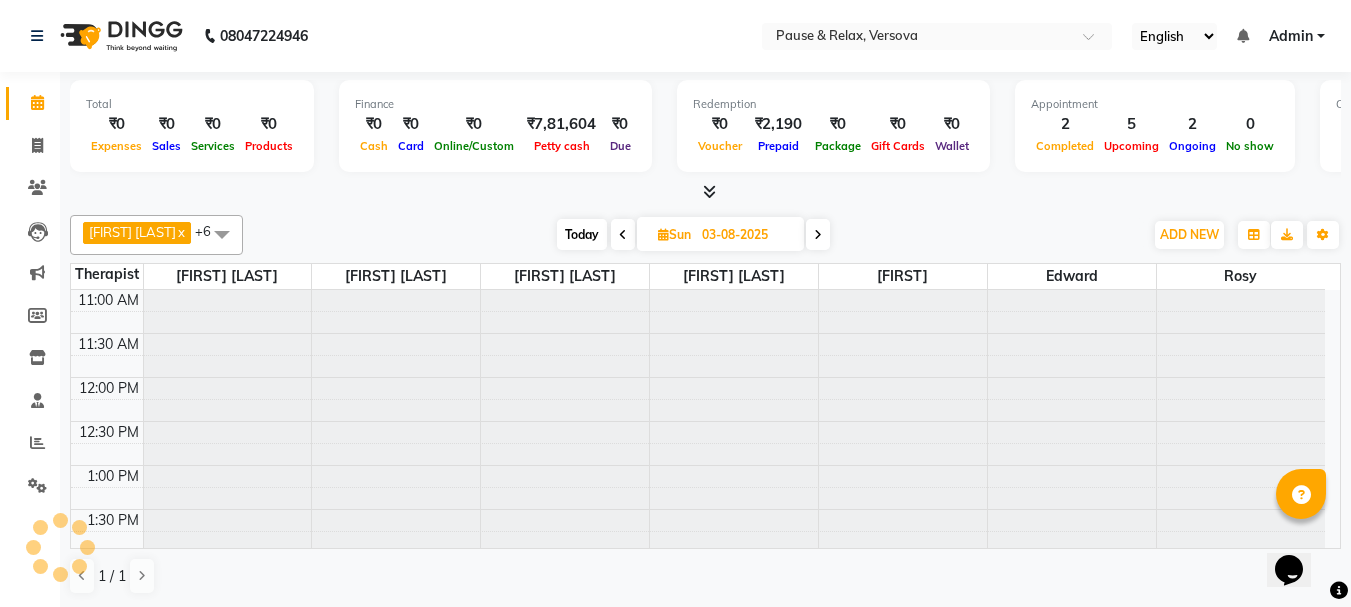 scroll, scrollTop: 265, scrollLeft: 0, axis: vertical 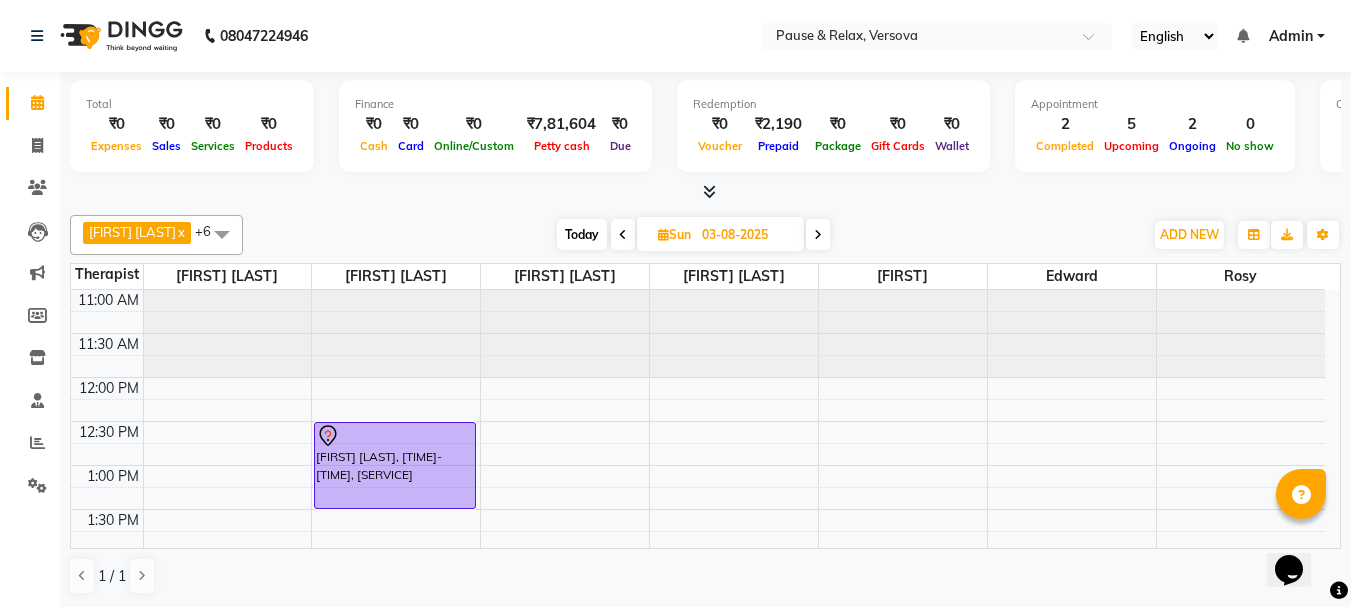 click on "Today" at bounding box center [582, 234] 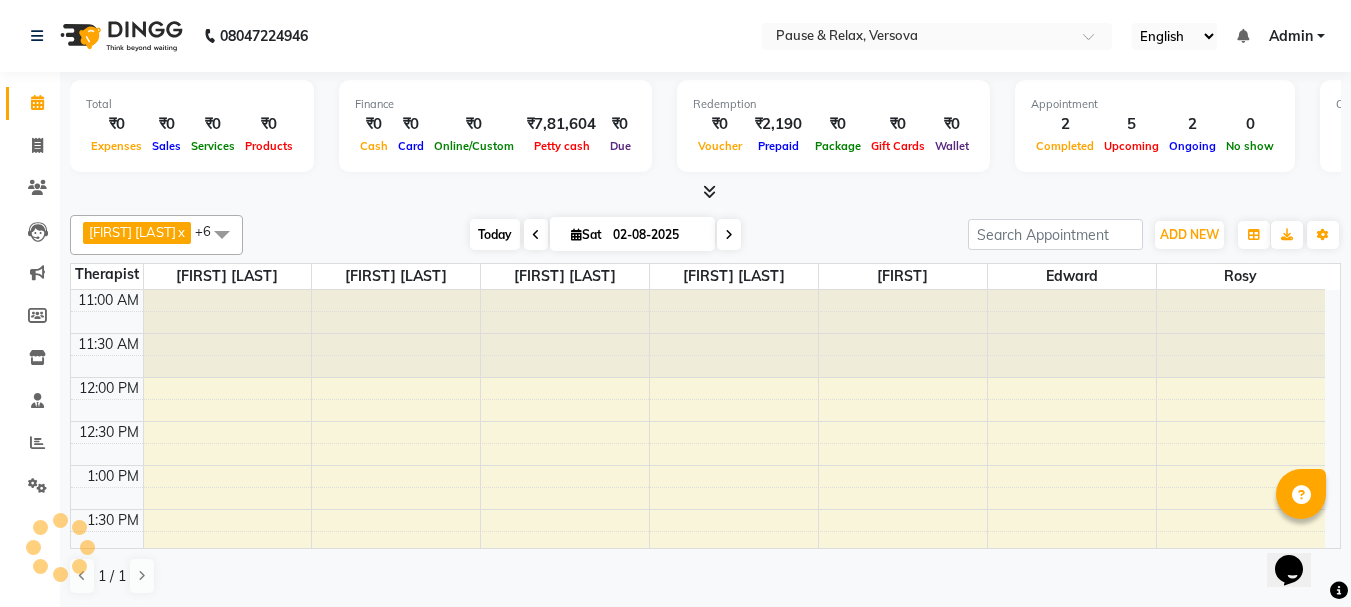 scroll, scrollTop: 265, scrollLeft: 0, axis: vertical 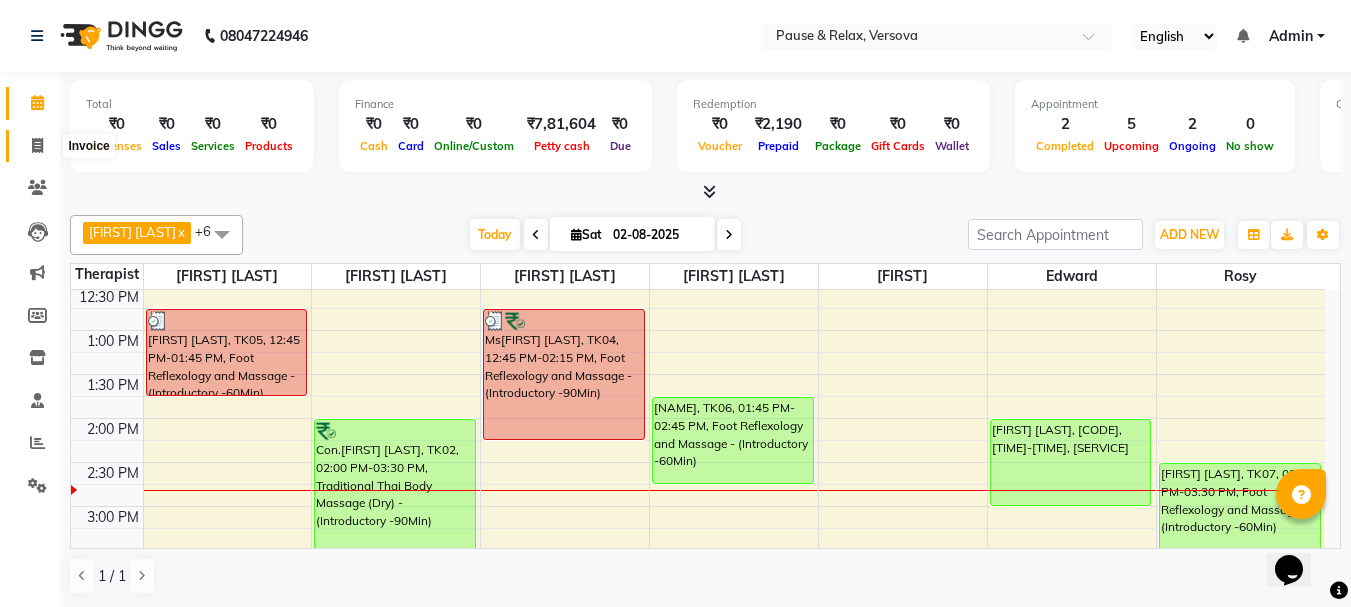 click 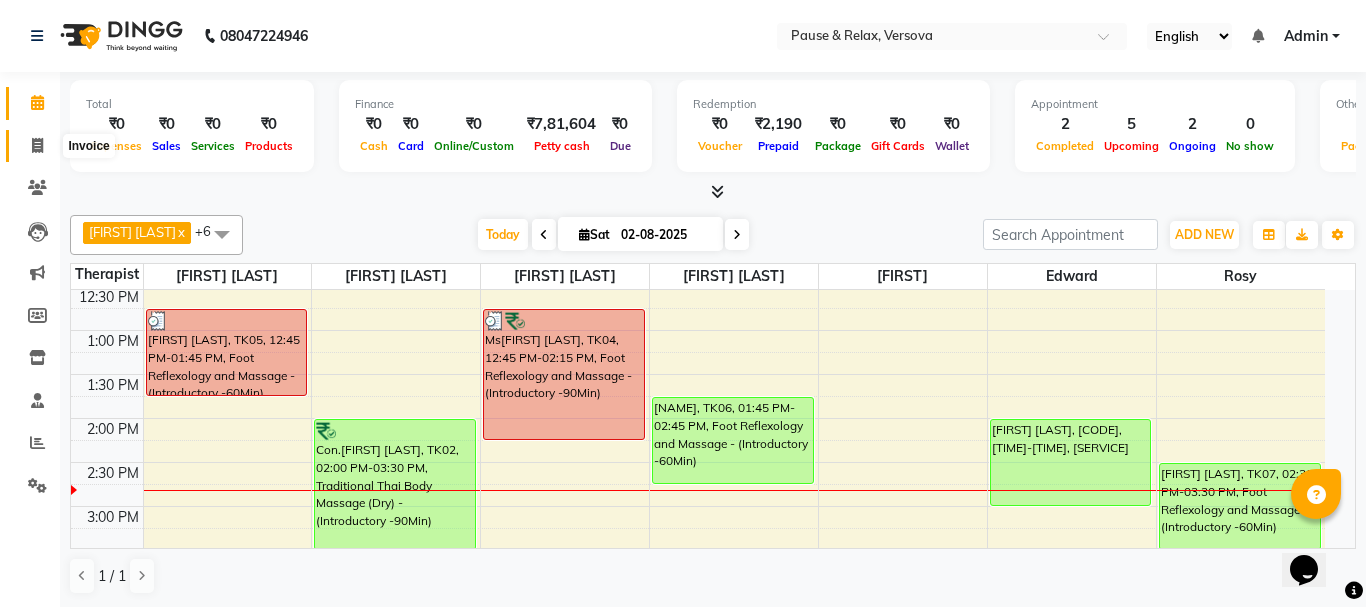 select on "6832" 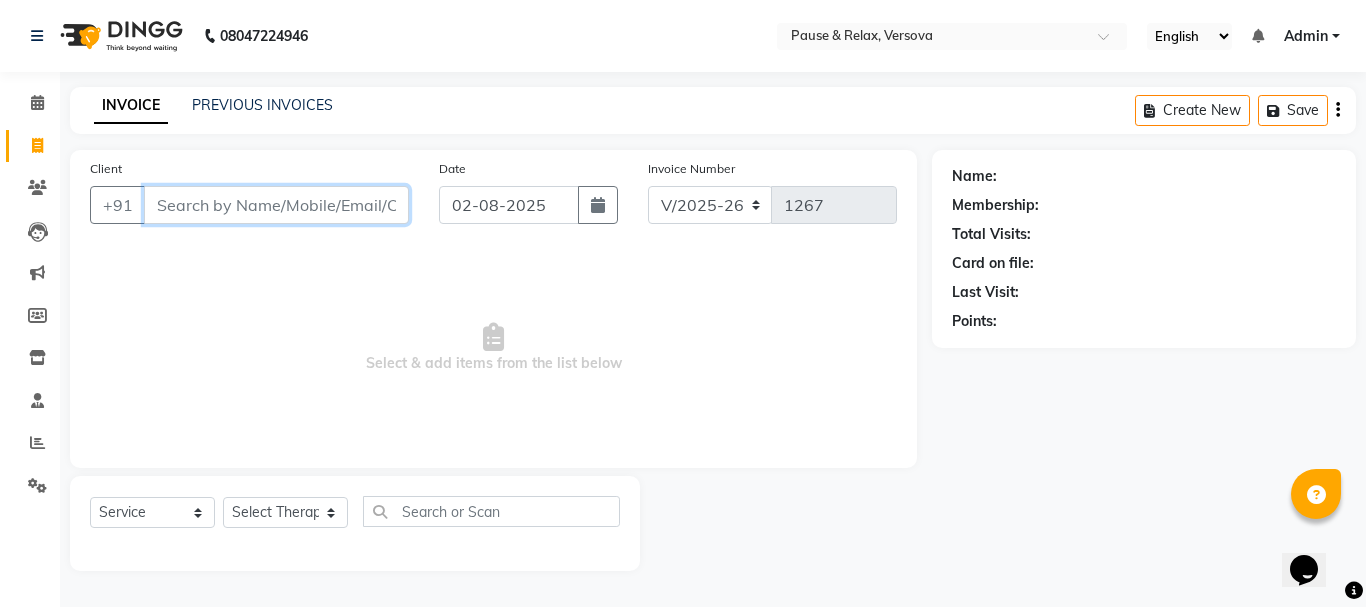 click on "Client" at bounding box center (276, 205) 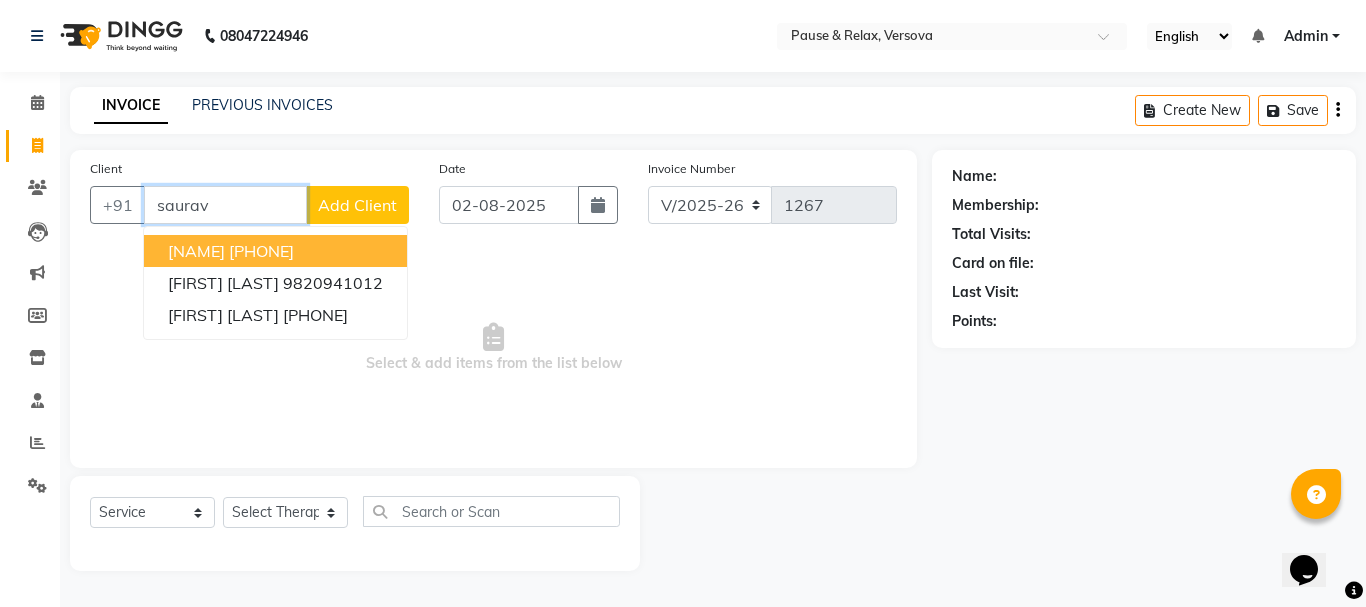 click on "[NAME]" at bounding box center [196, 251] 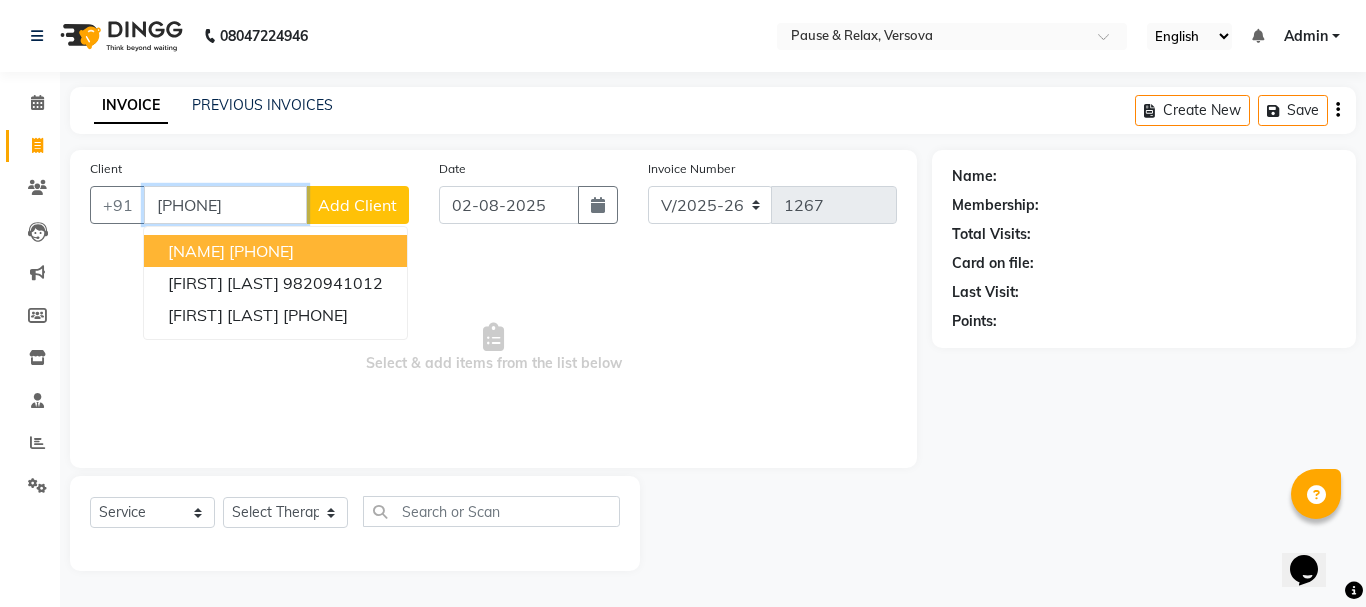 type on "[PHONE]" 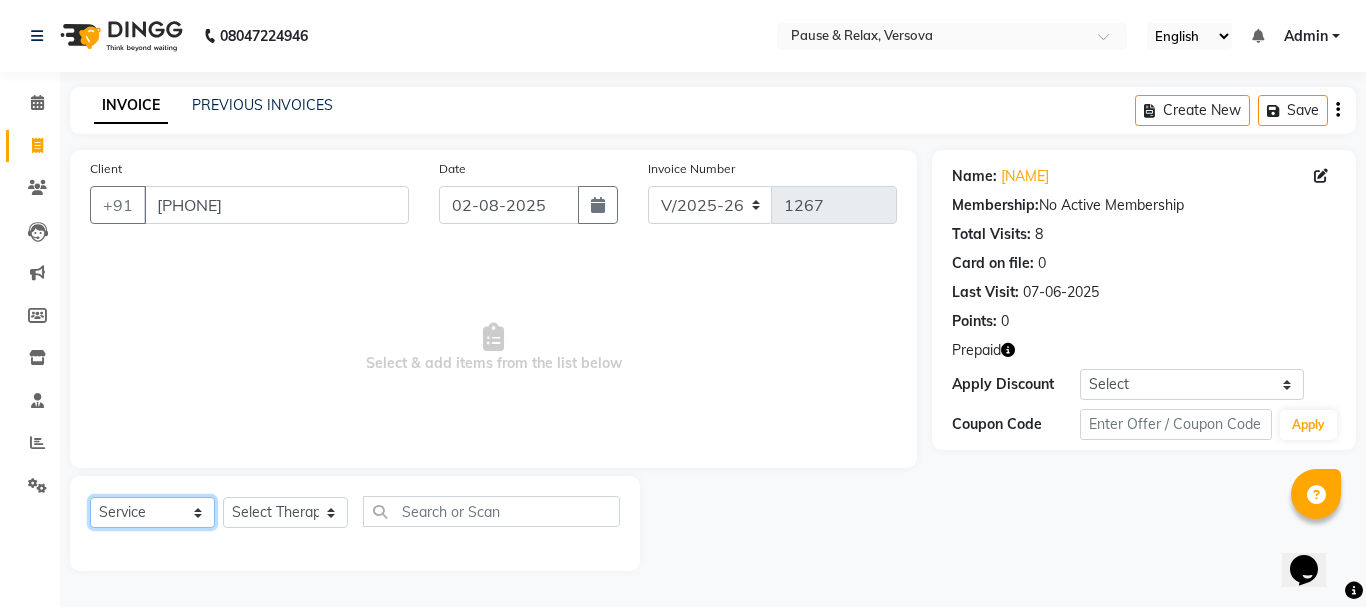 click on "Select  Service  Product  Membership  Package Voucher Prepaid Gift Card" 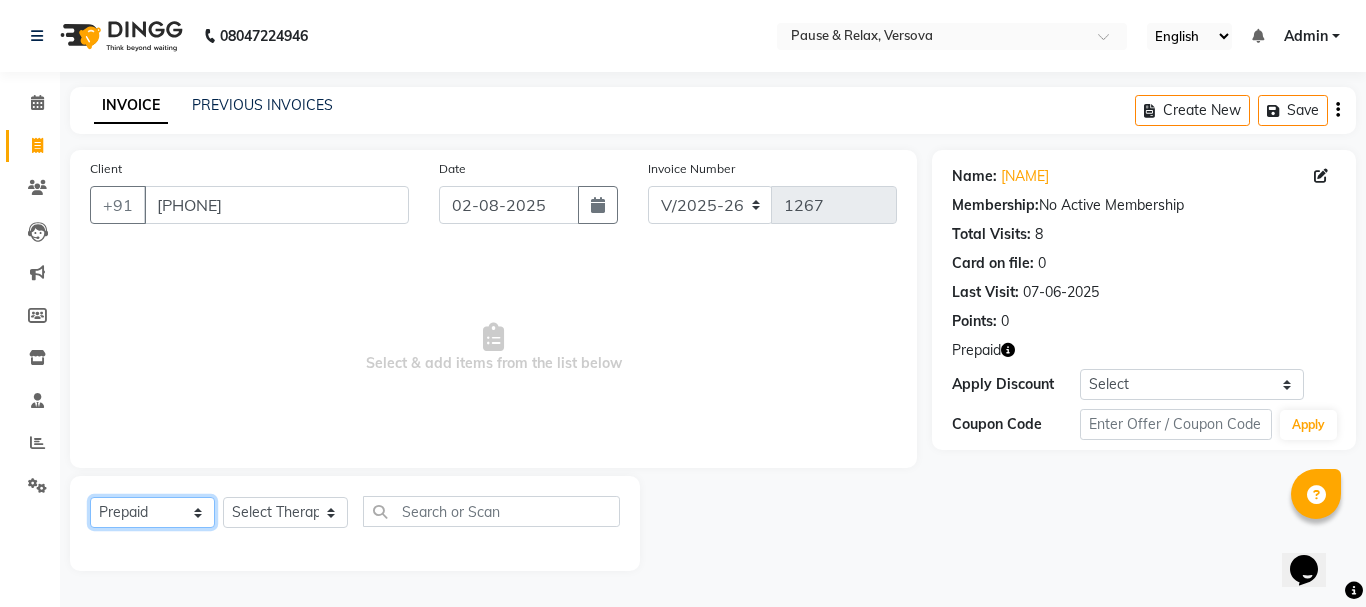 click on "Select  Service  Product  Membership  Package Voucher Prepaid Gift Card" 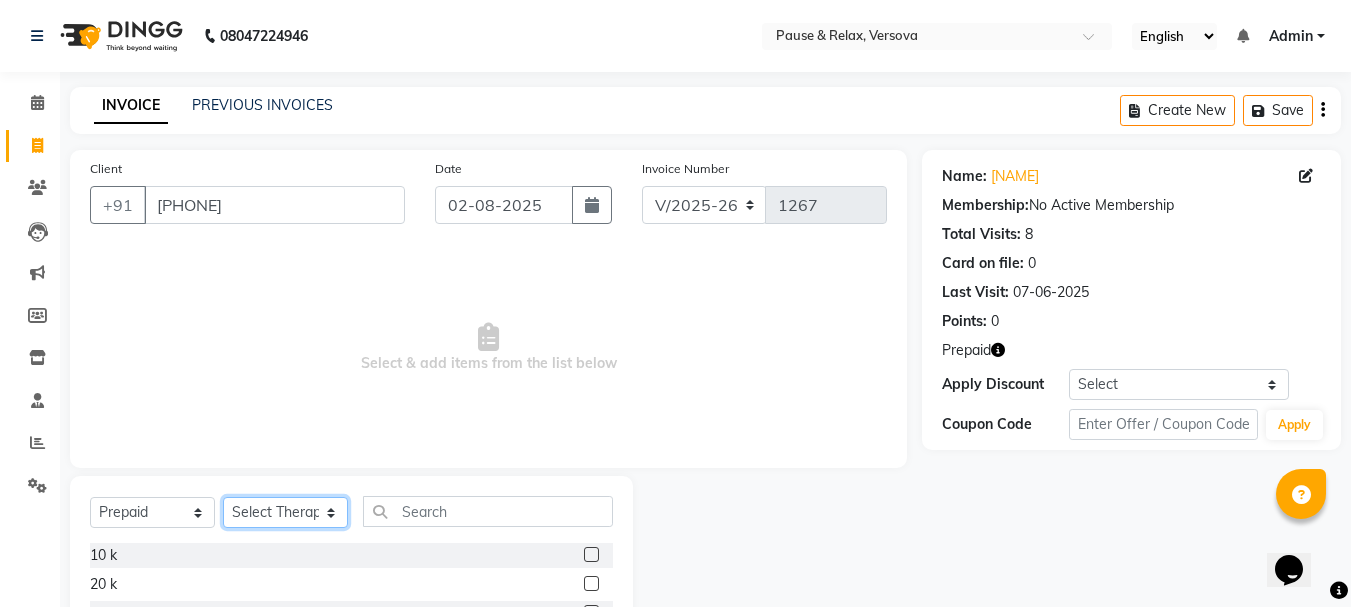 click on "Select Therapist AMOSA  [FIRST] [LAST] Edward  [NAME] [FIRST] [LAST] [FIRST] [LAST]  [FIRST] [LAST]  [FIRST] [LAST]  [FIRST] [LAST]  [FIRST] [LAST]" 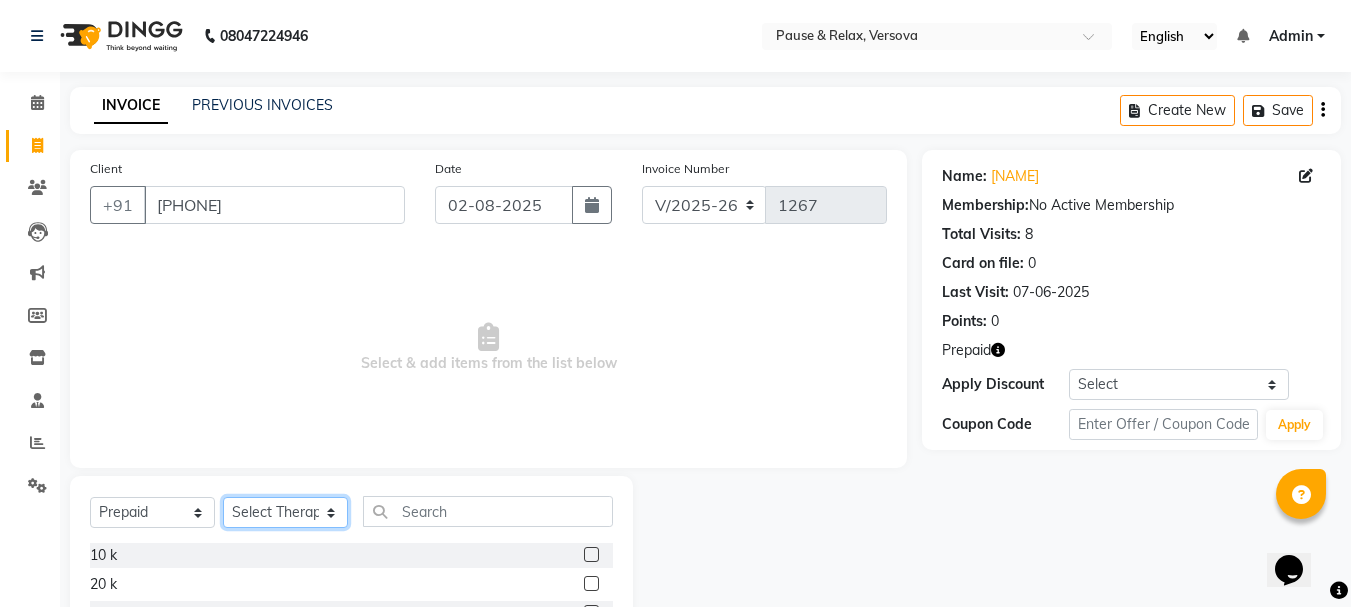 select on "54508" 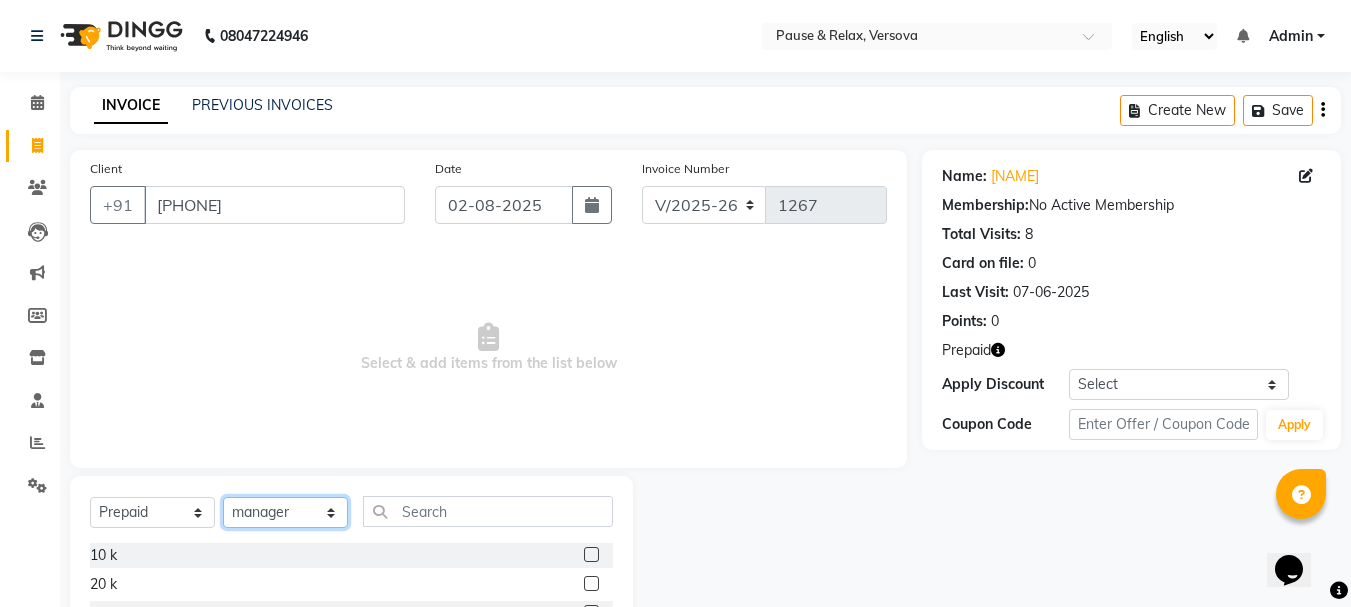 click on "Select Therapist AMOSA  [FIRST] [LAST] Edward  [NAME] [FIRST] [LAST] [FIRST] [LAST]  [FIRST] [LAST]  [FIRST] [LAST]  [FIRST] [LAST]  [FIRST] [LAST]" 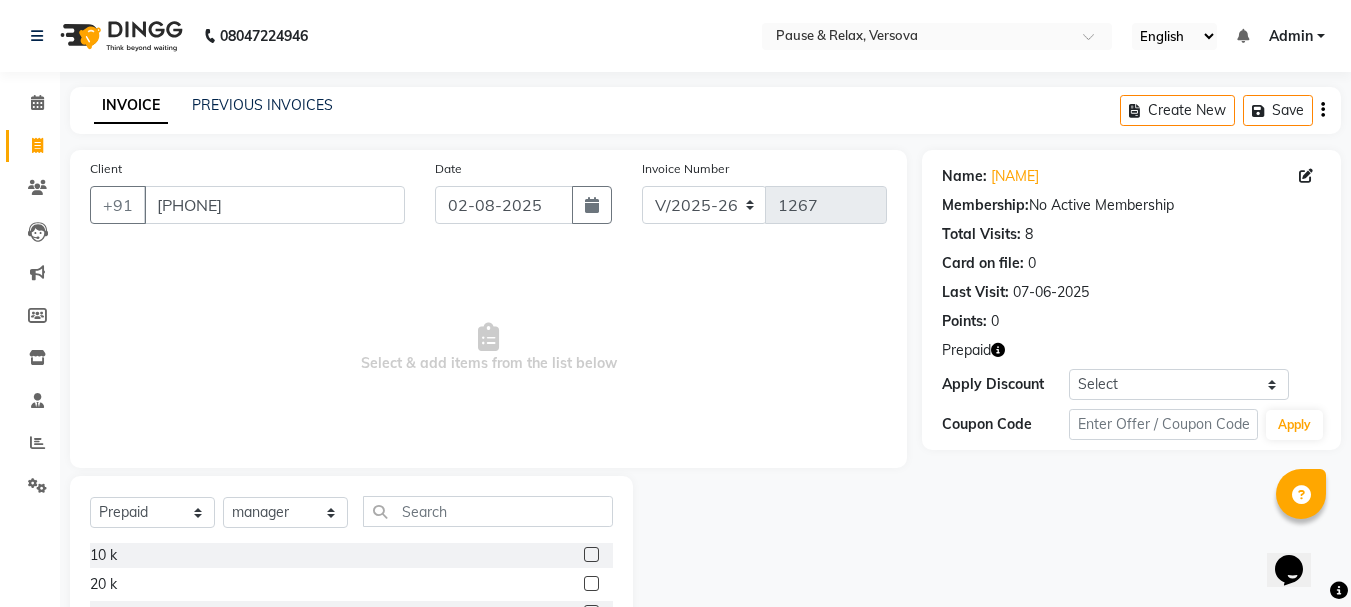 click 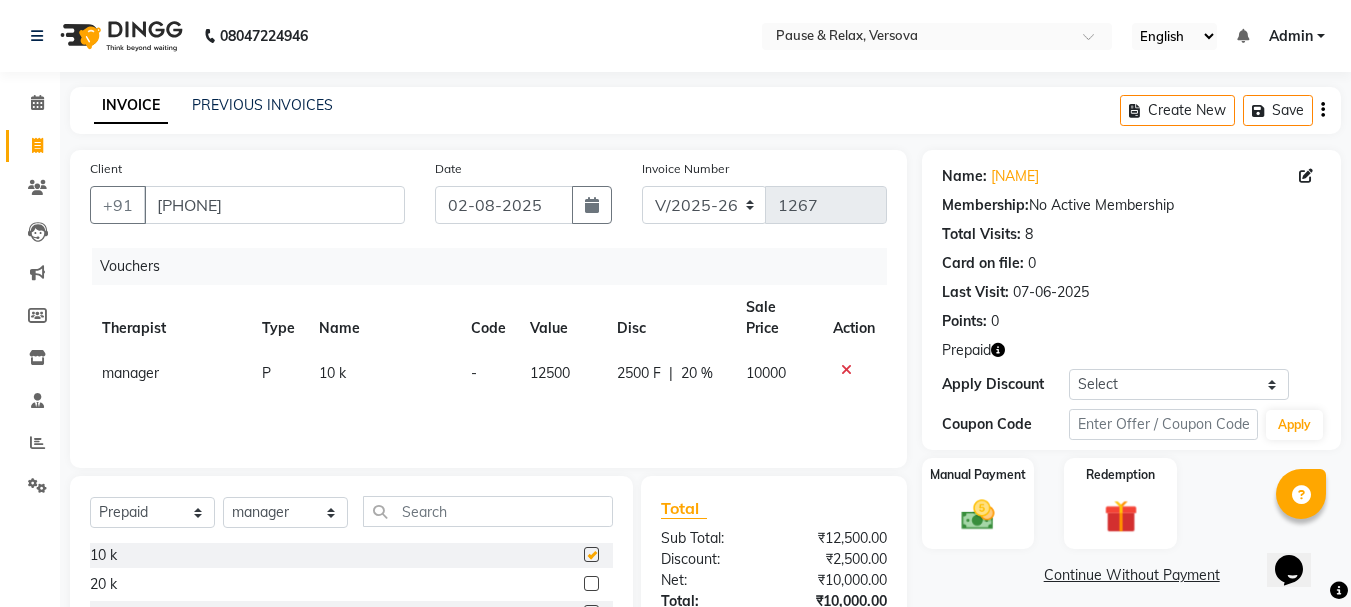 checkbox on "false" 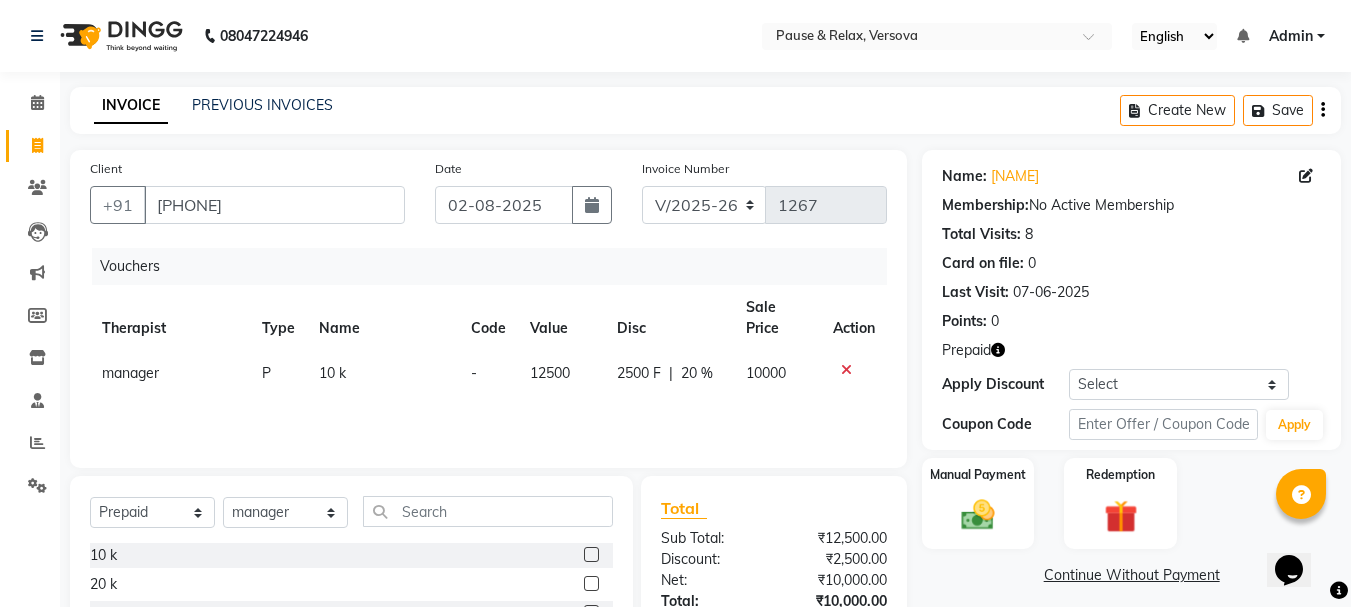 scroll, scrollTop: 130, scrollLeft: 0, axis: vertical 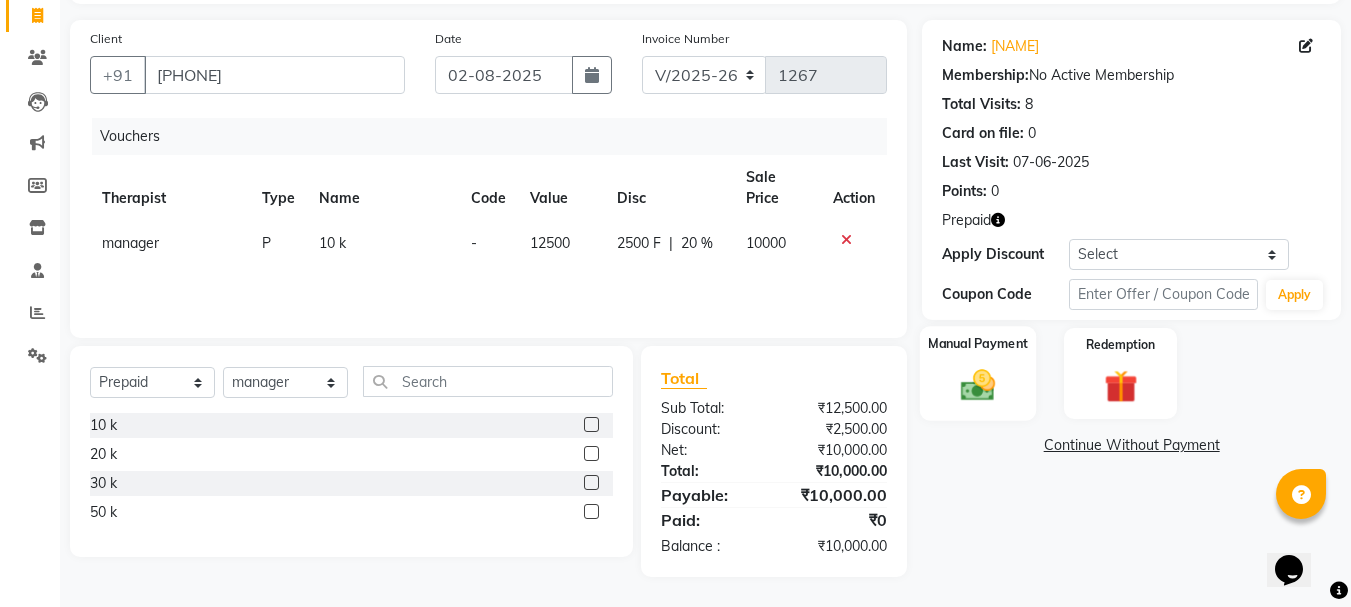 click on "Manual Payment" 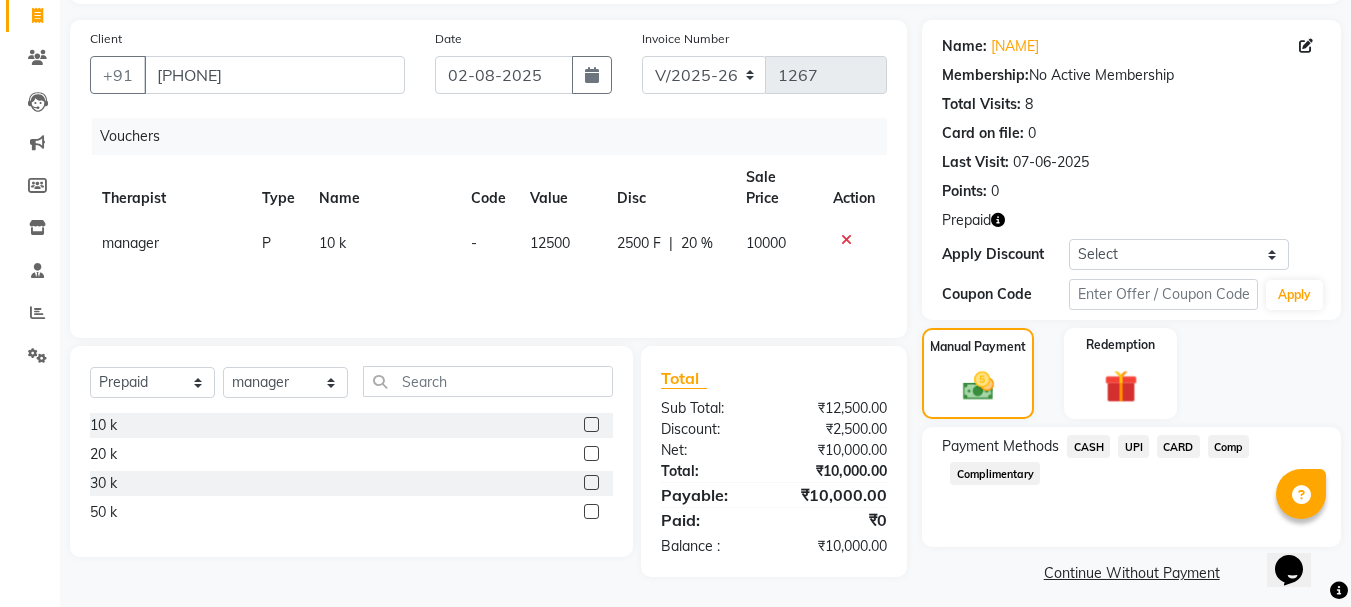 click on "CARD" 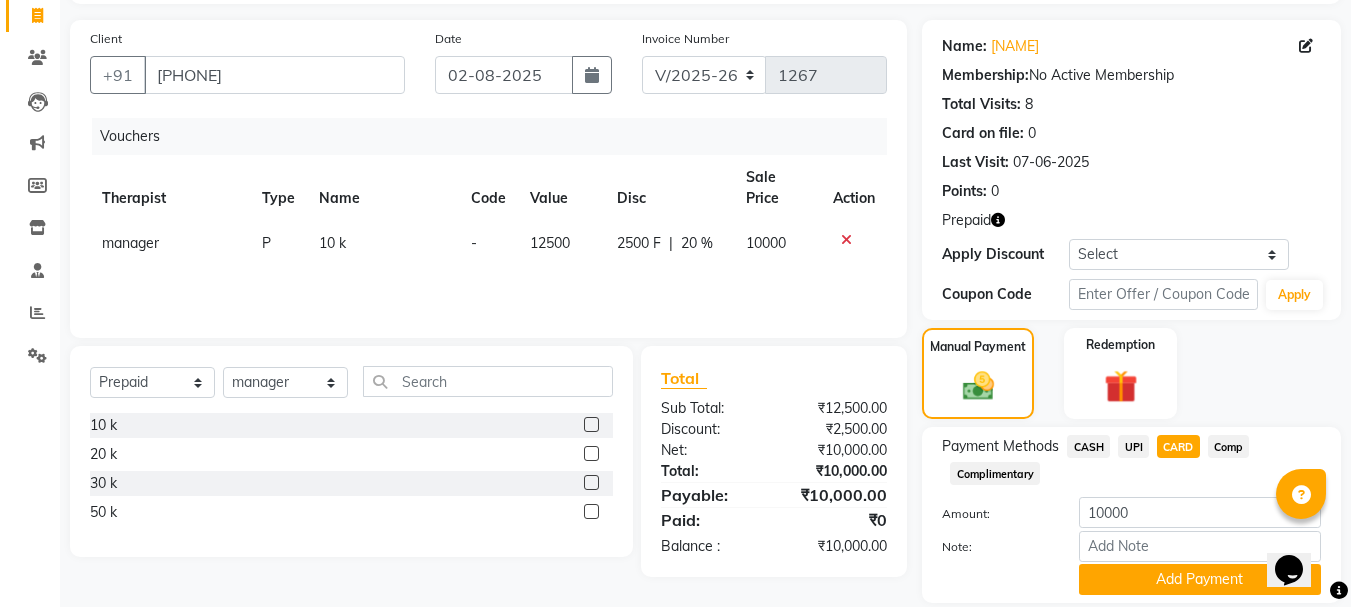 scroll, scrollTop: 197, scrollLeft: 0, axis: vertical 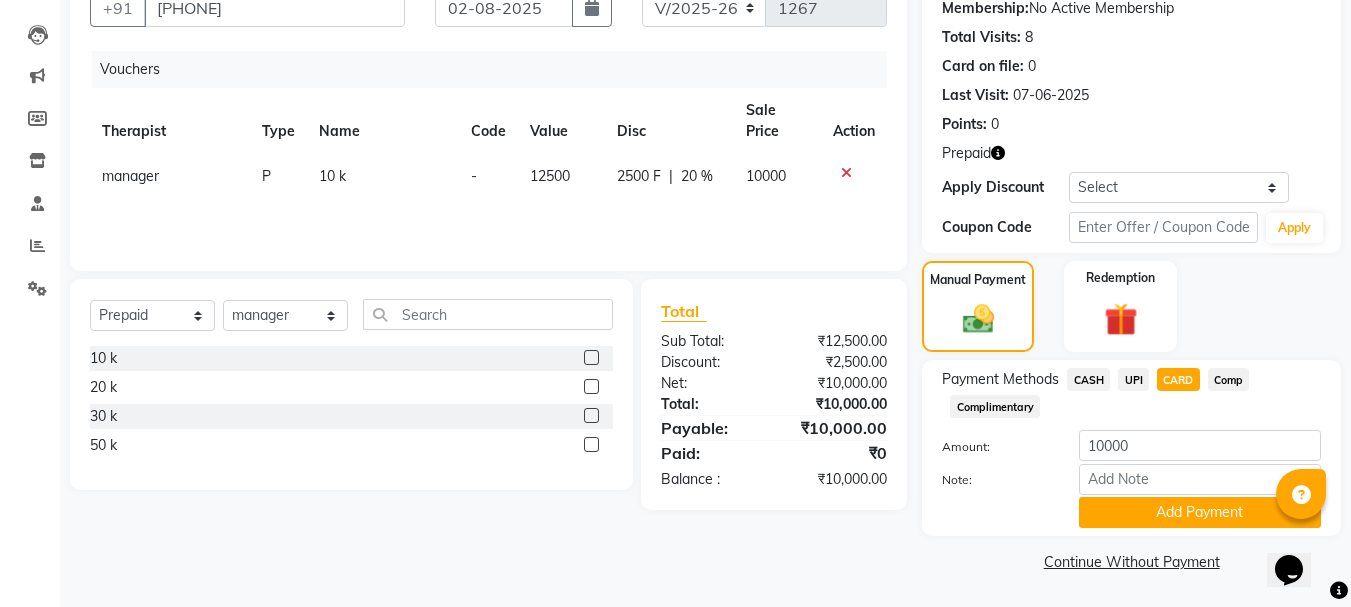 drag, startPoint x: 1358, startPoint y: 443, endPoint x: 37, endPoint y: 38, distance: 1381.6896 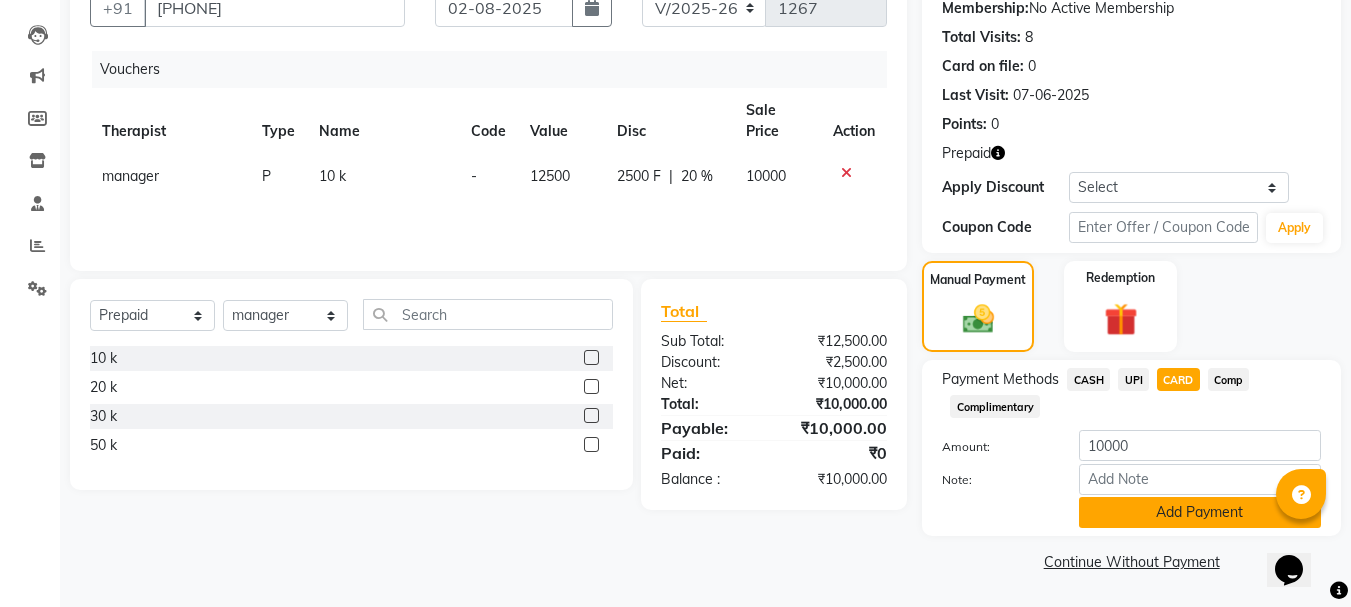 click on "Add Payment" 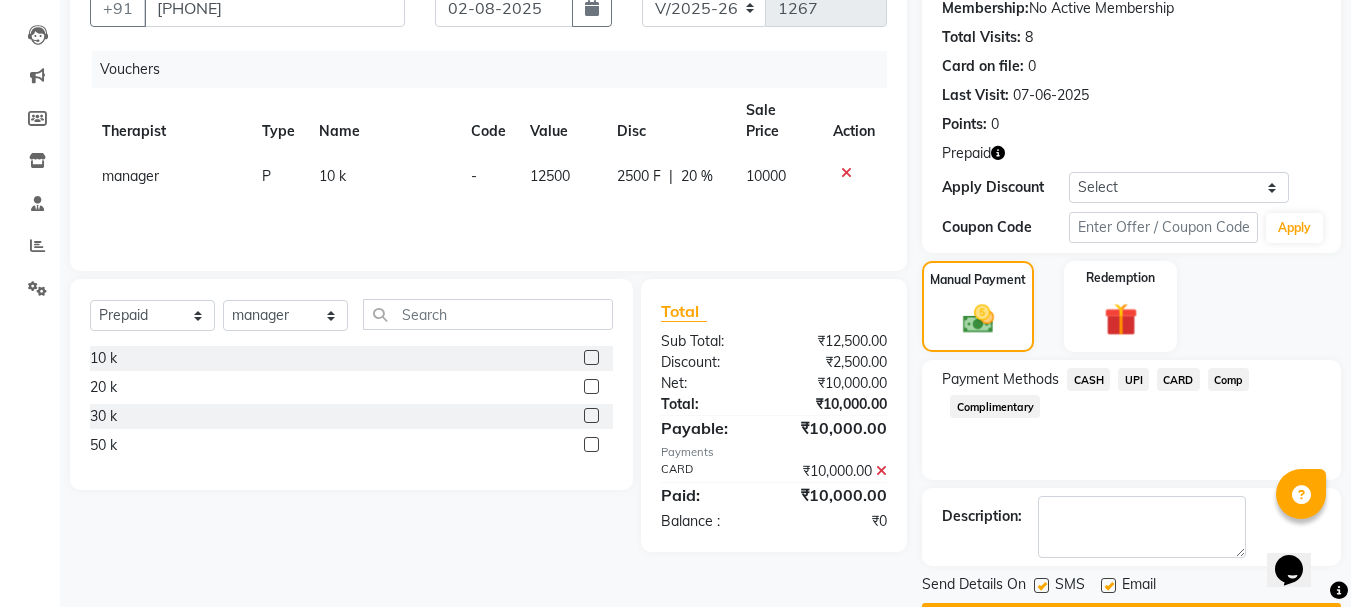 scroll, scrollTop: 254, scrollLeft: 0, axis: vertical 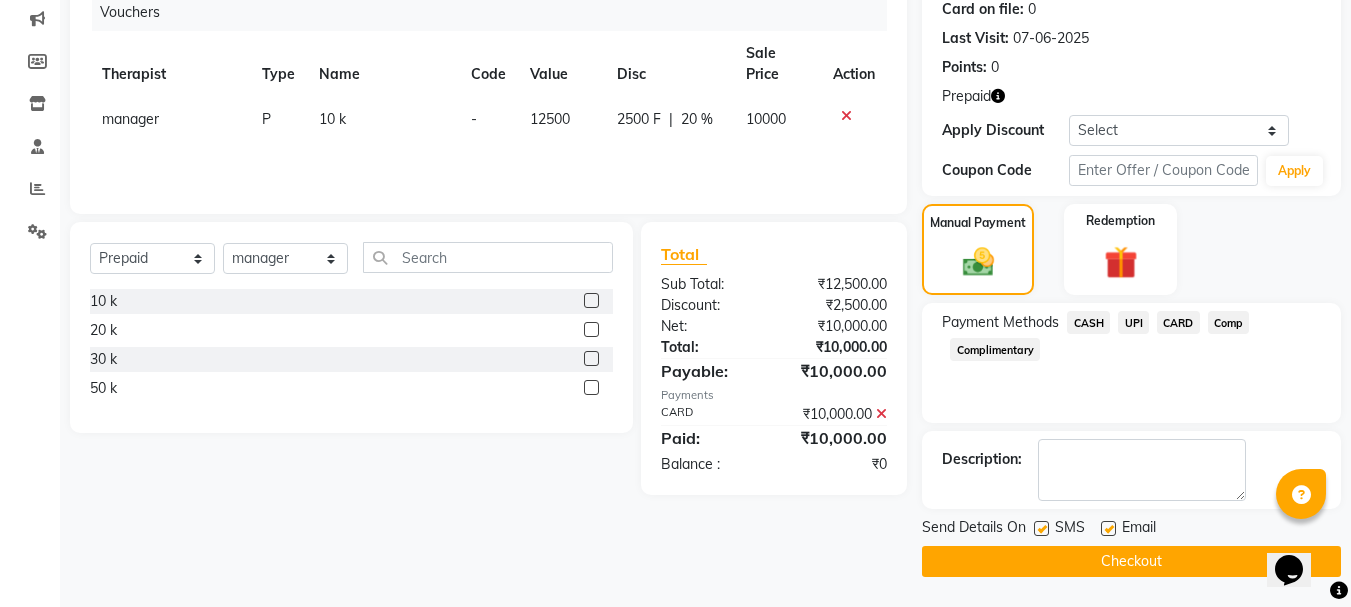 drag, startPoint x: 1109, startPoint y: 524, endPoint x: 1140, endPoint y: 555, distance: 43.840622 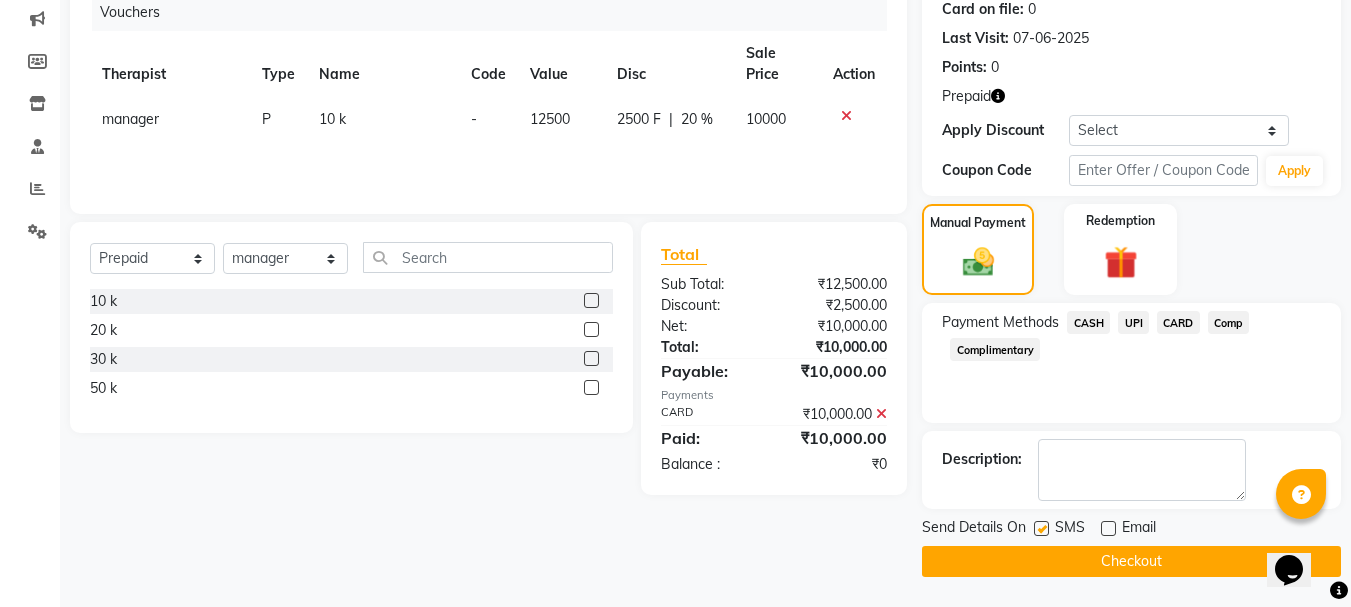 click on "Checkout" 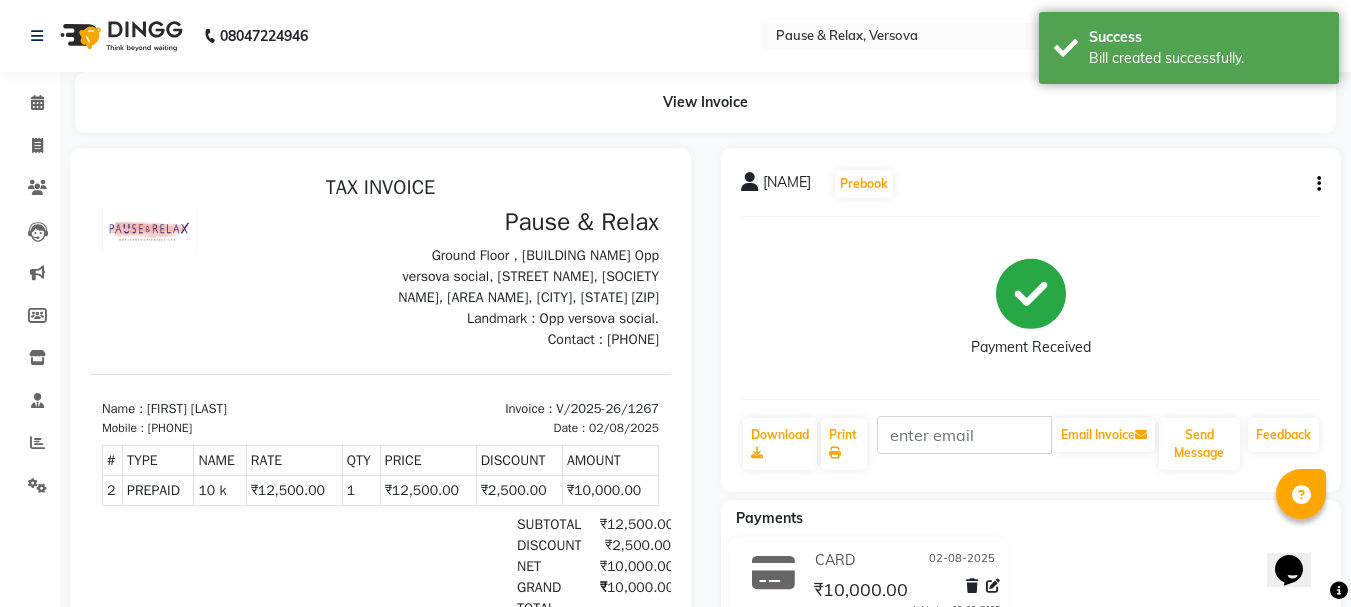 scroll, scrollTop: 0, scrollLeft: 0, axis: both 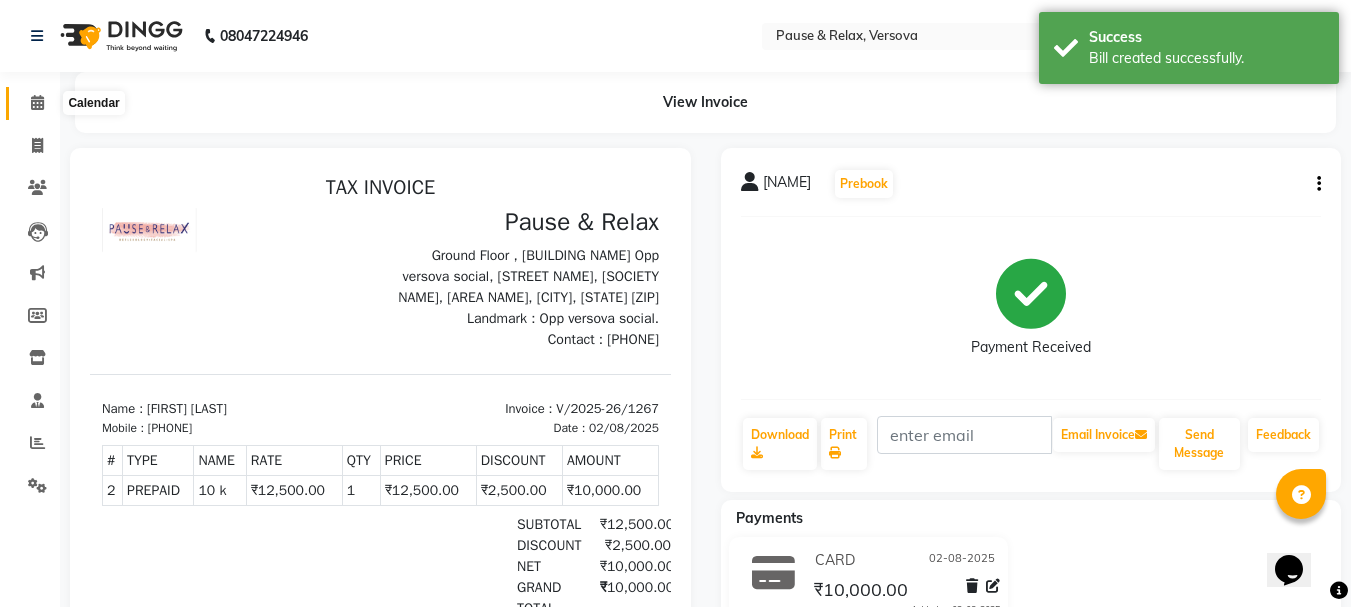 click 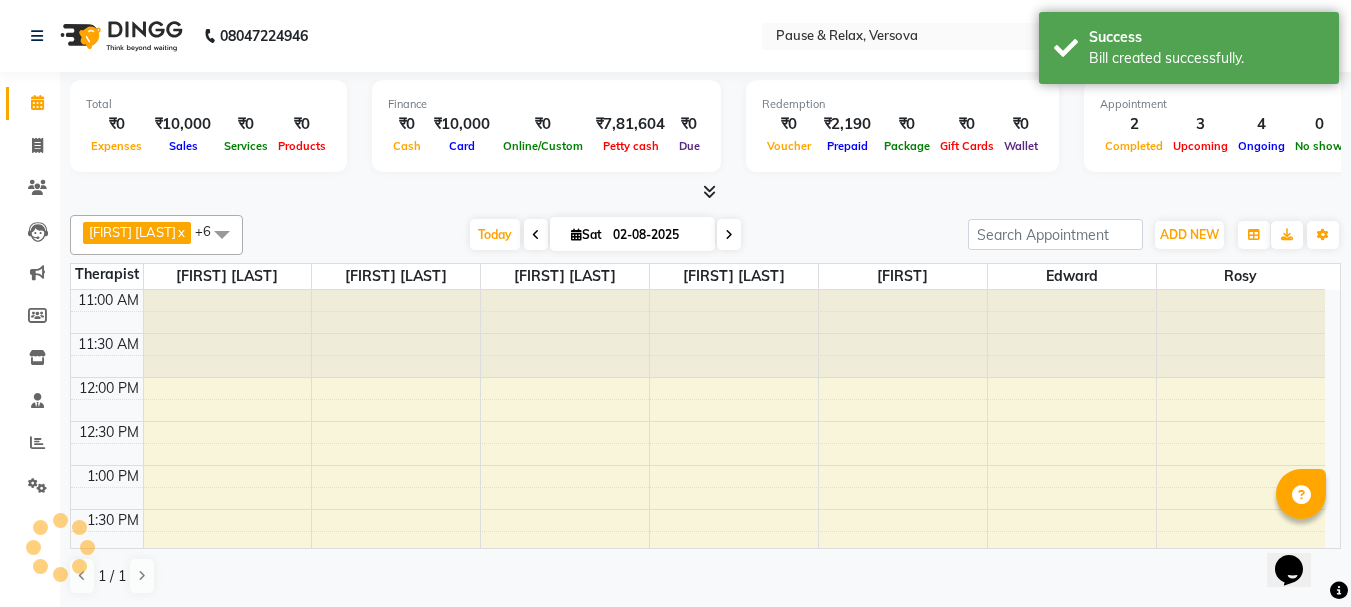 scroll, scrollTop: 265, scrollLeft: 0, axis: vertical 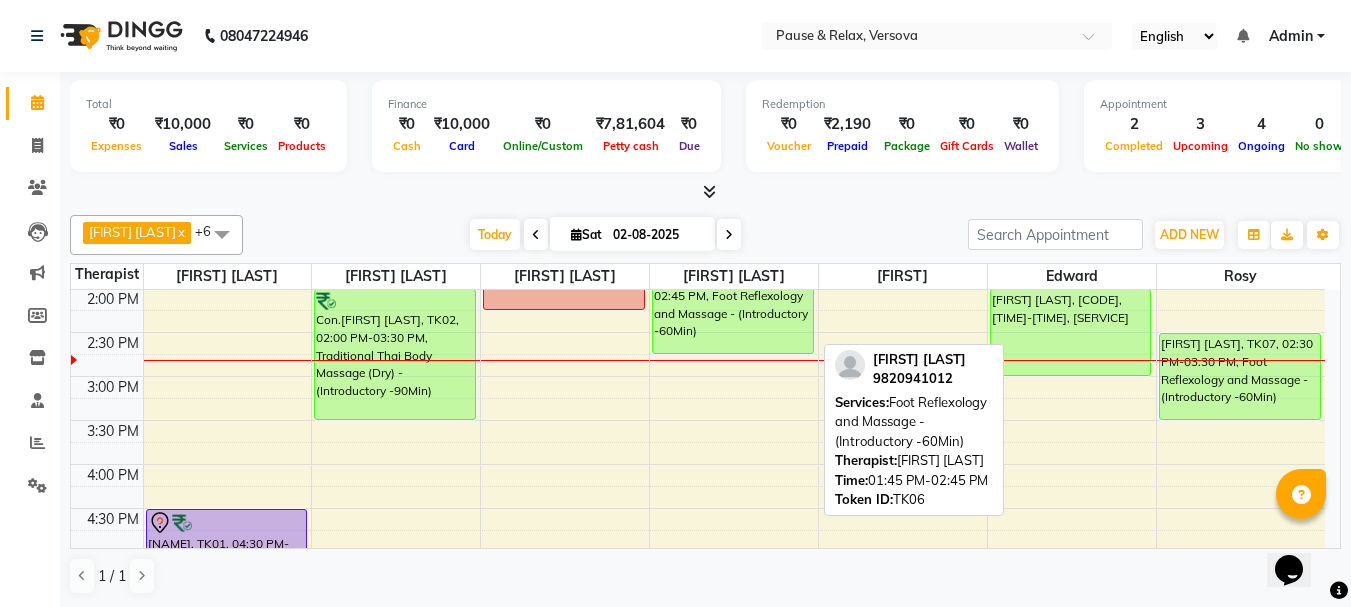 click on "[NAME], TK06, 01:45 PM-02:45 PM, Foot Reflexology and Massage - (Introductory -60Min)" at bounding box center [733, 310] 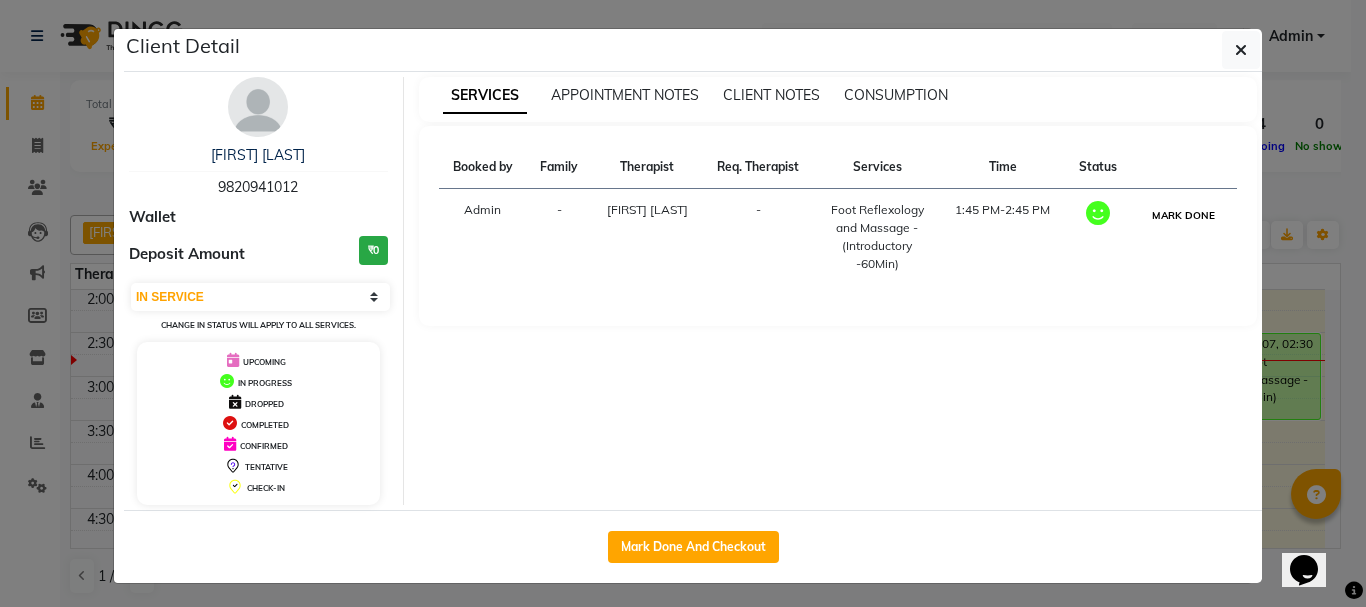 click on "MARK DONE" at bounding box center [1183, 215] 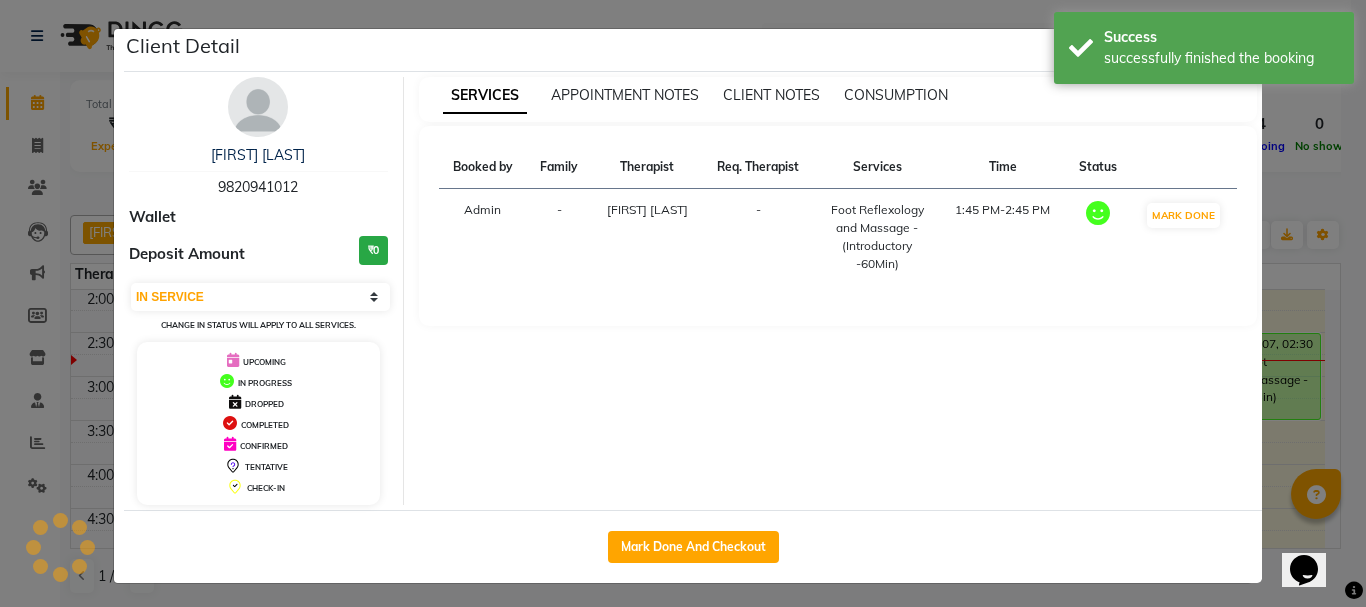 select on "3" 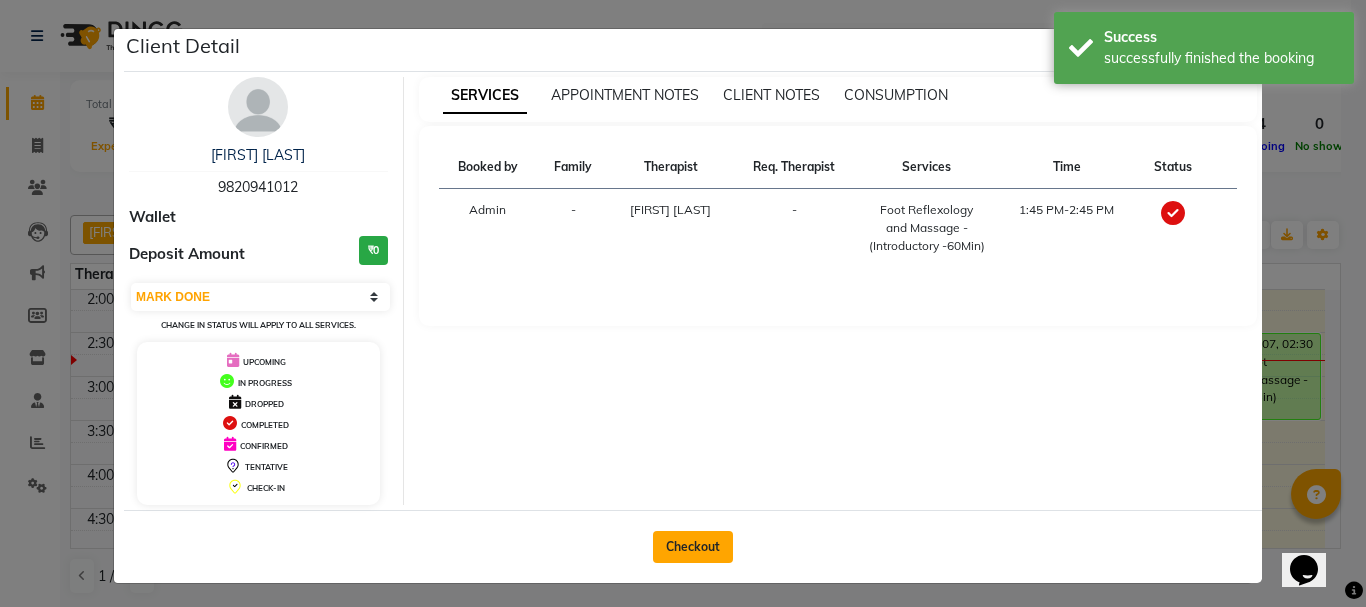click on "Checkout" 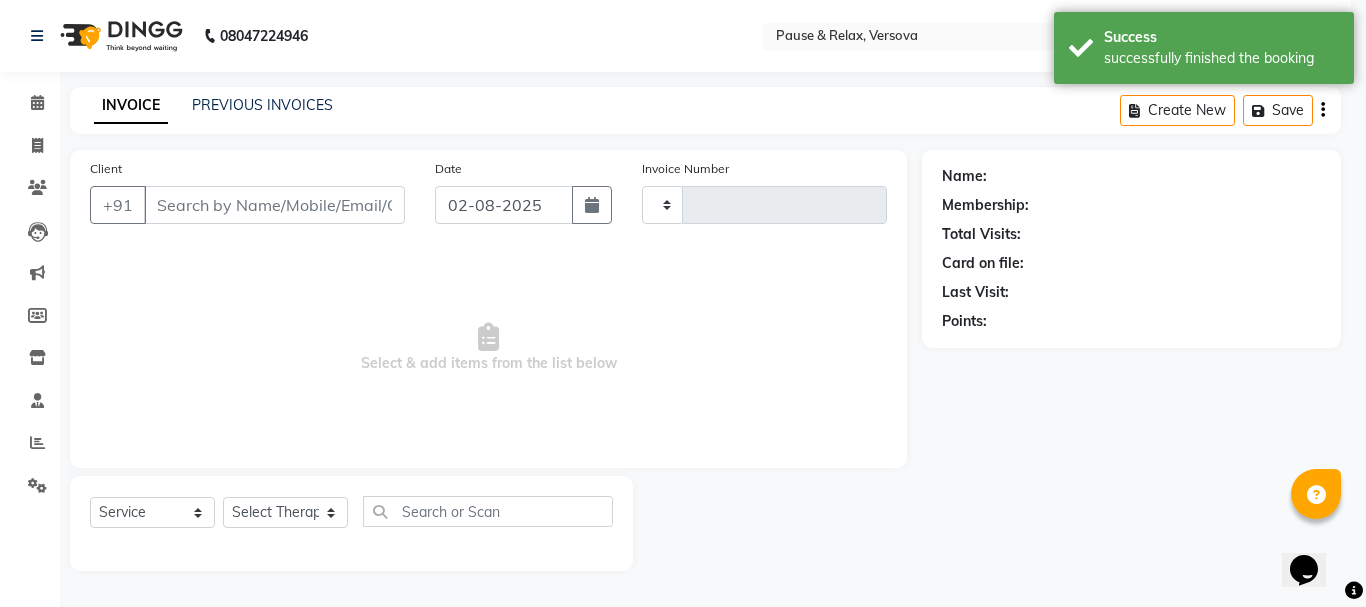 type on "1268" 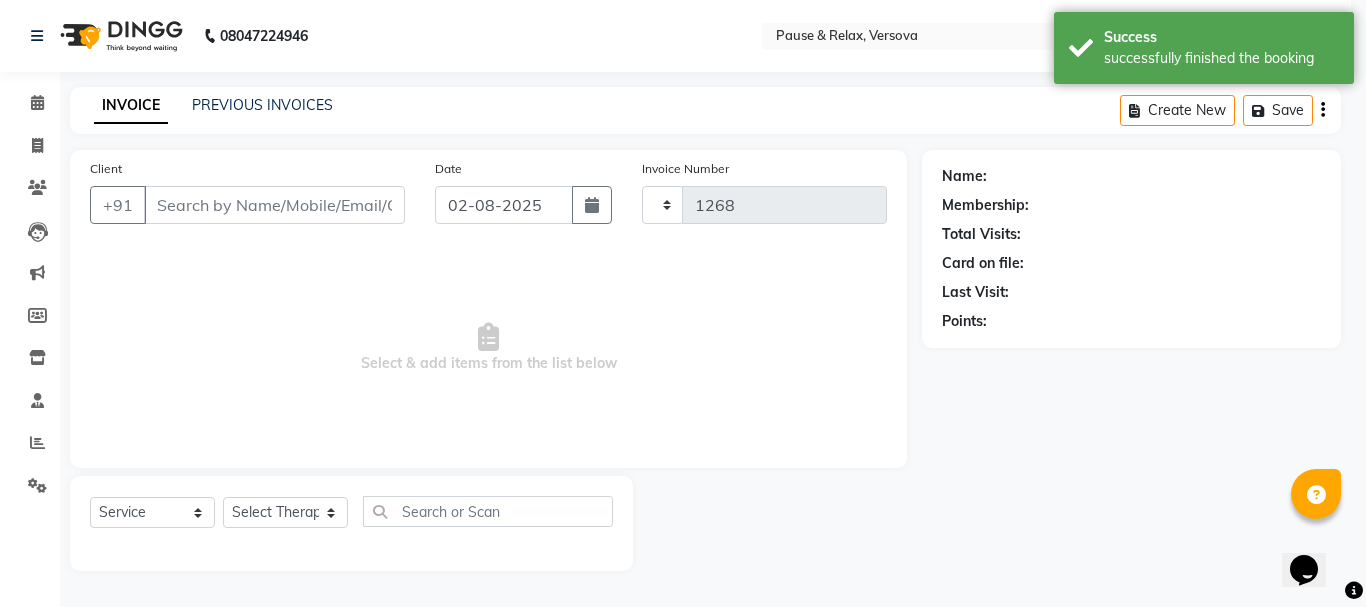 select on "6832" 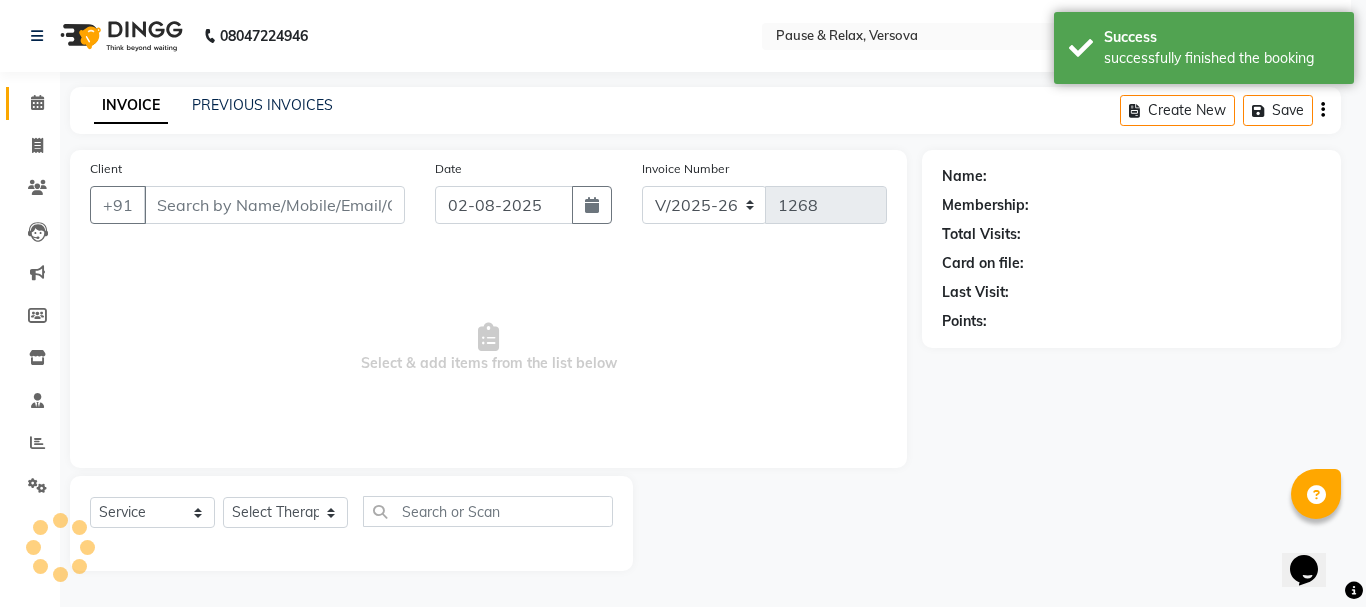 type on "9820941012" 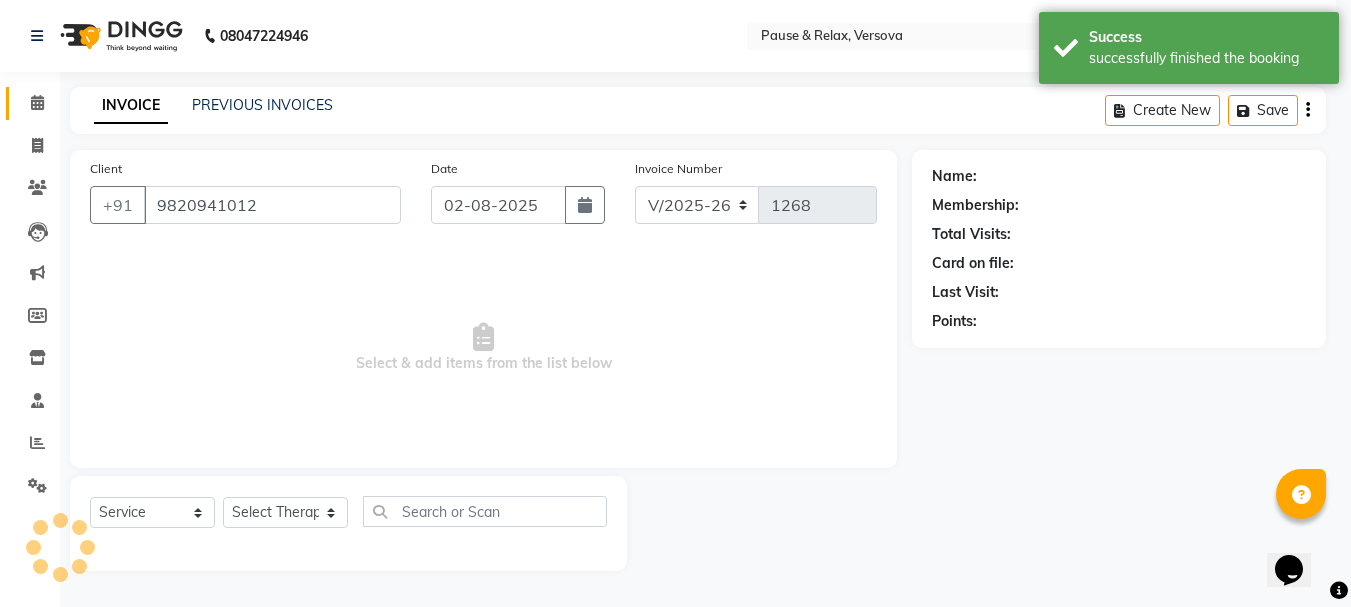 select on "53337" 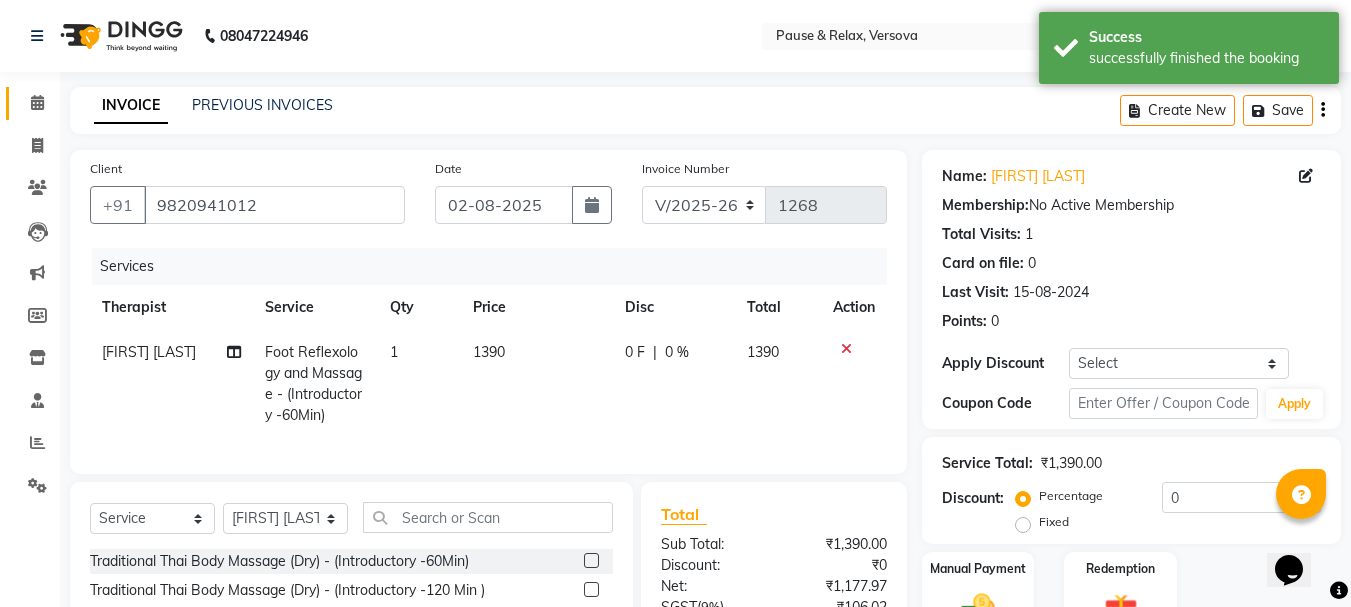 scroll, scrollTop: 205, scrollLeft: 0, axis: vertical 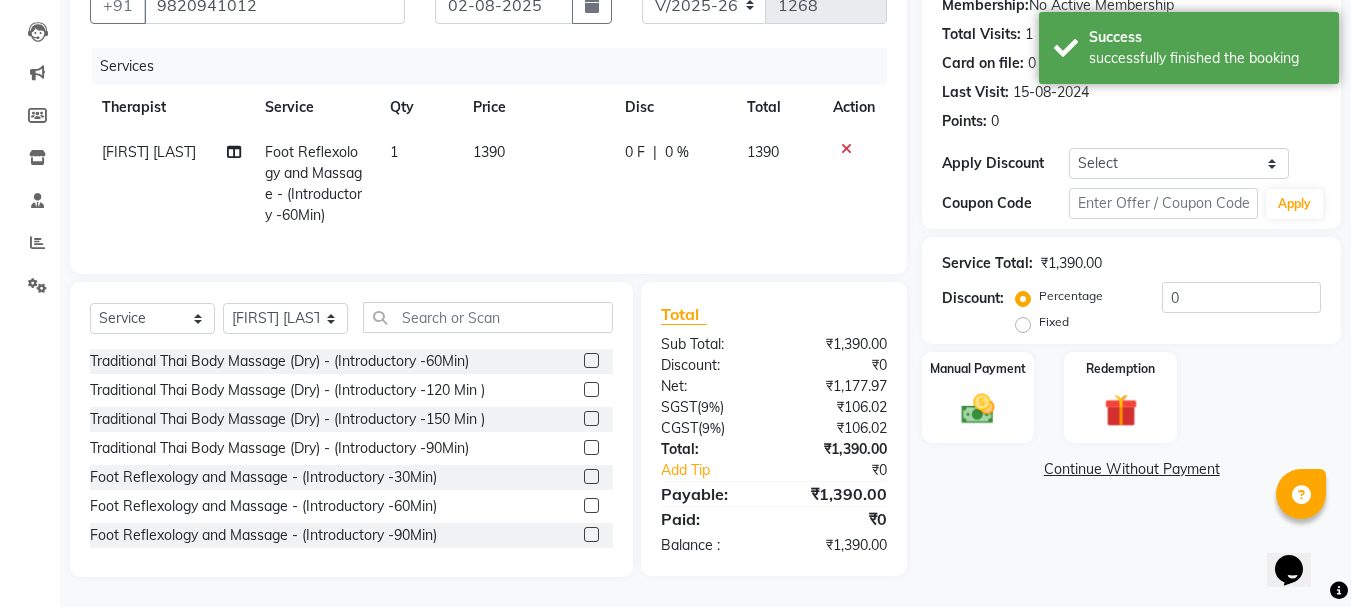 click on "Fixed" 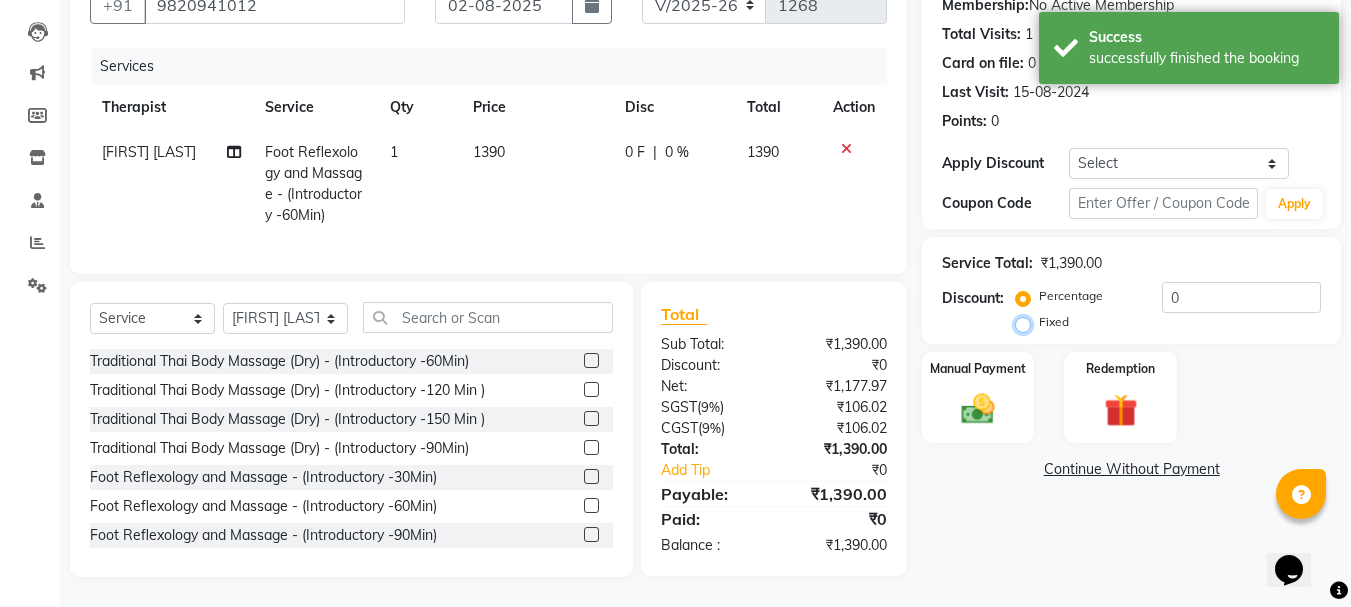 click on "Fixed" at bounding box center [1027, 322] 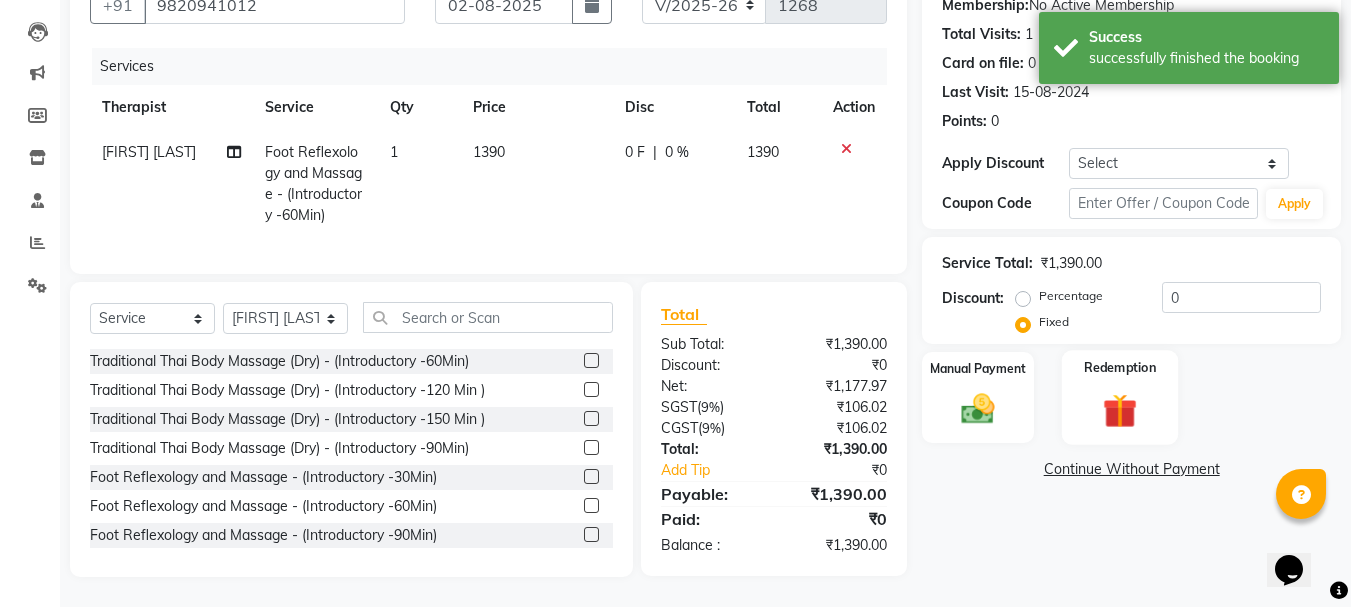 click on "Redemption" 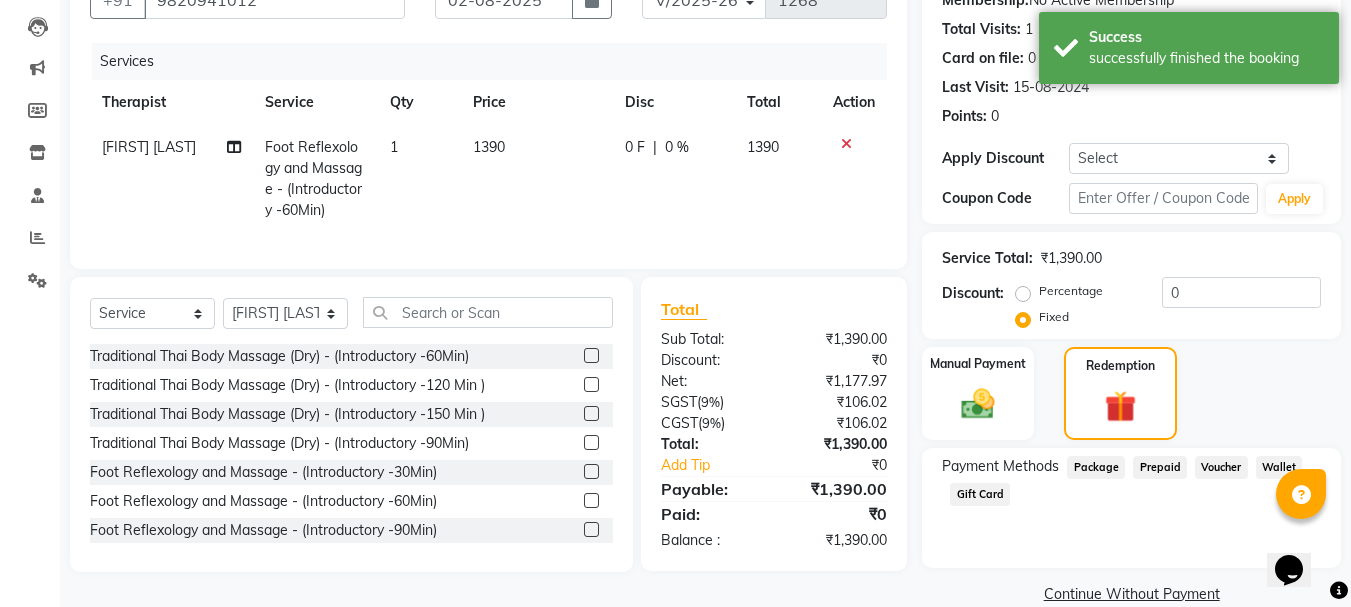 click on "Prepaid" 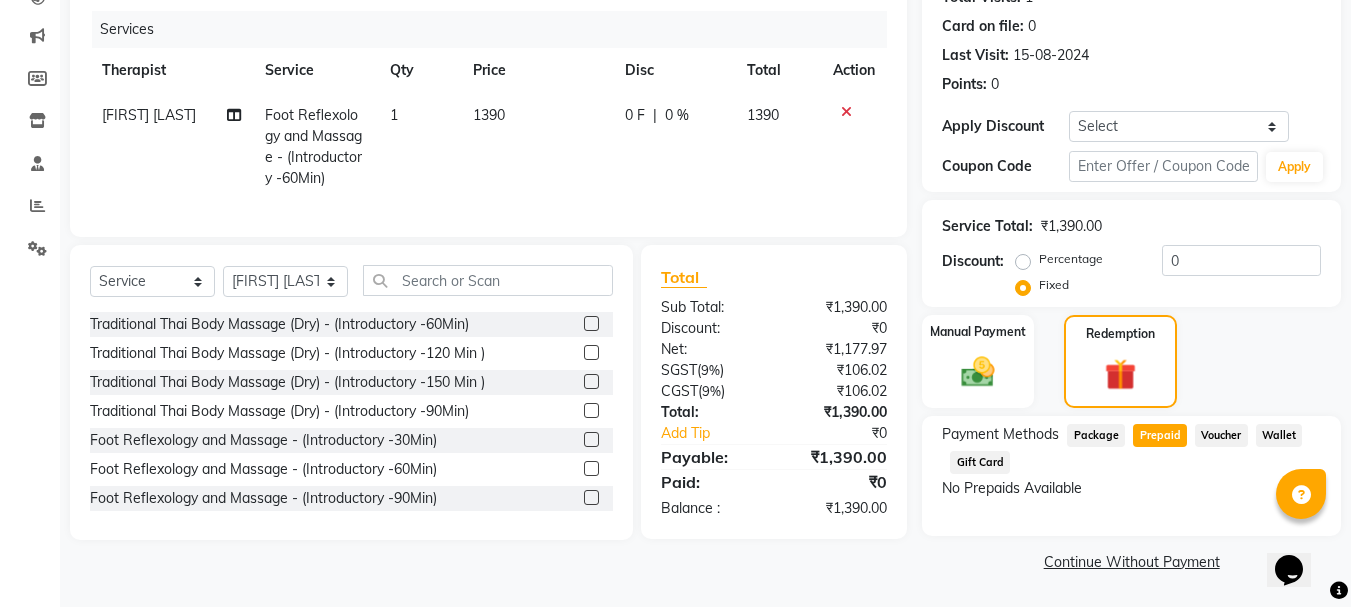 scroll, scrollTop: 0, scrollLeft: 0, axis: both 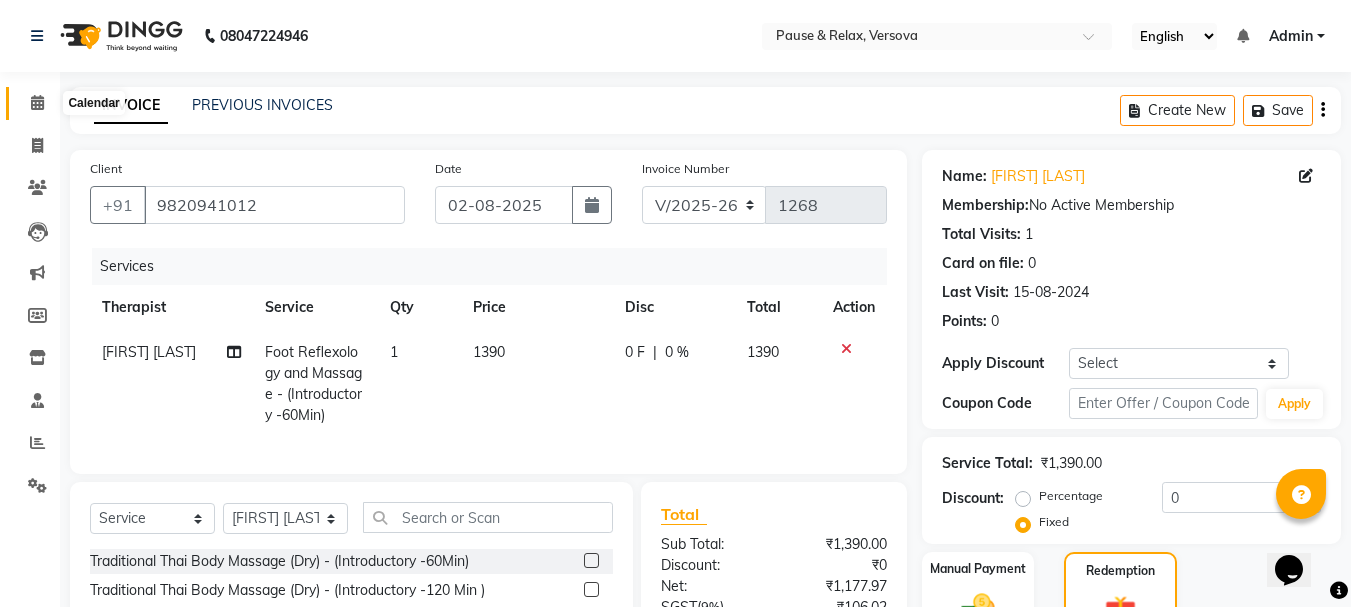click 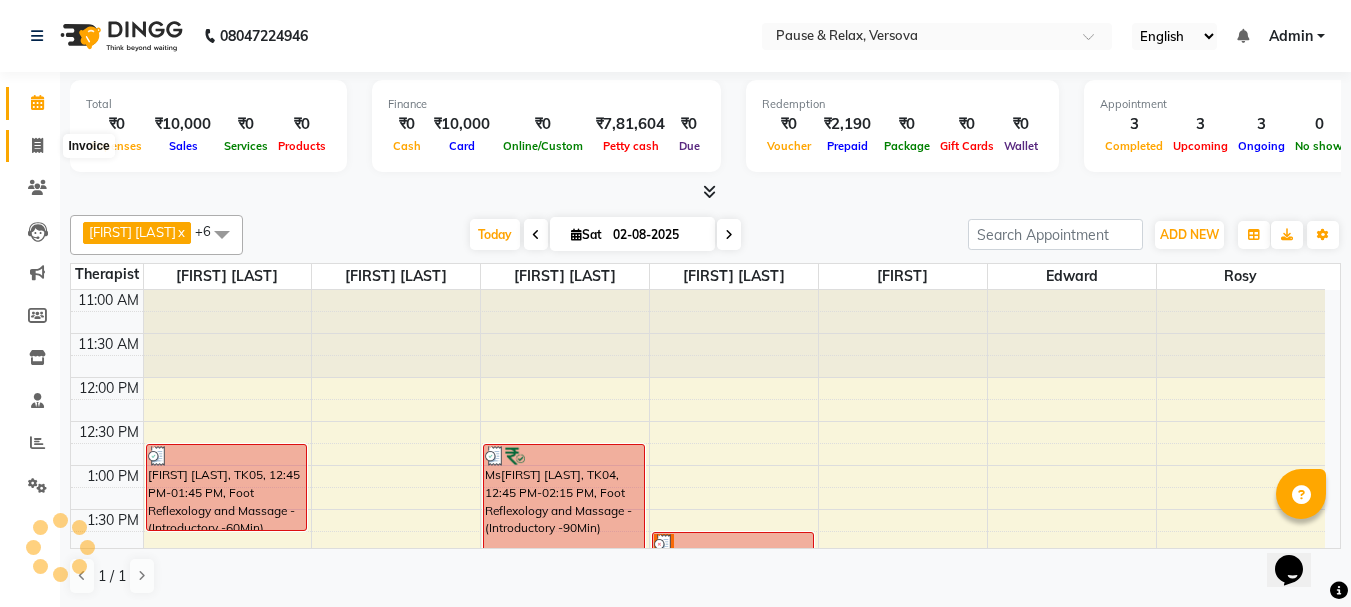 scroll, scrollTop: 265, scrollLeft: 0, axis: vertical 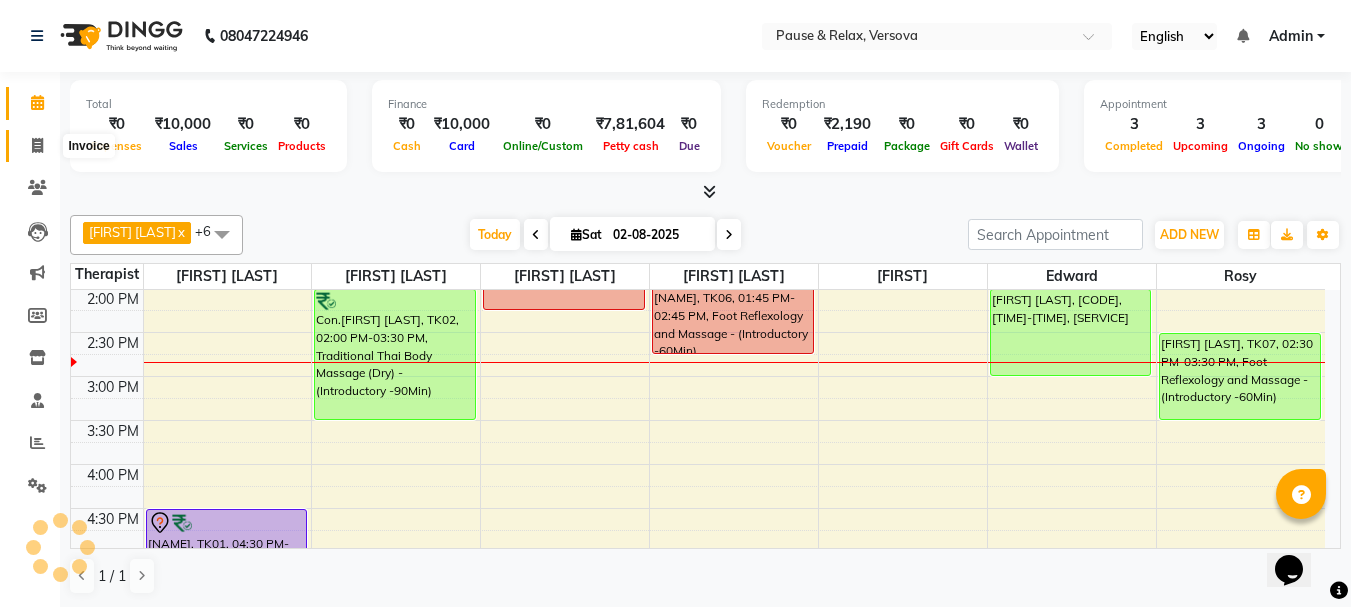 click 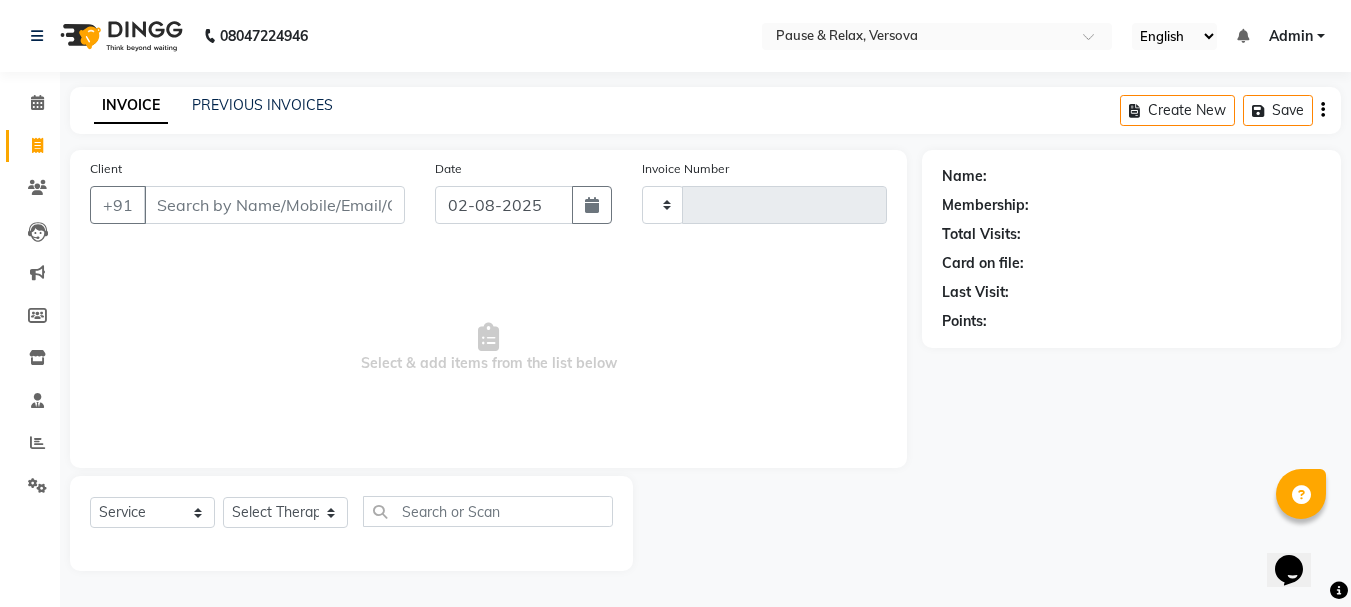 type on "1268" 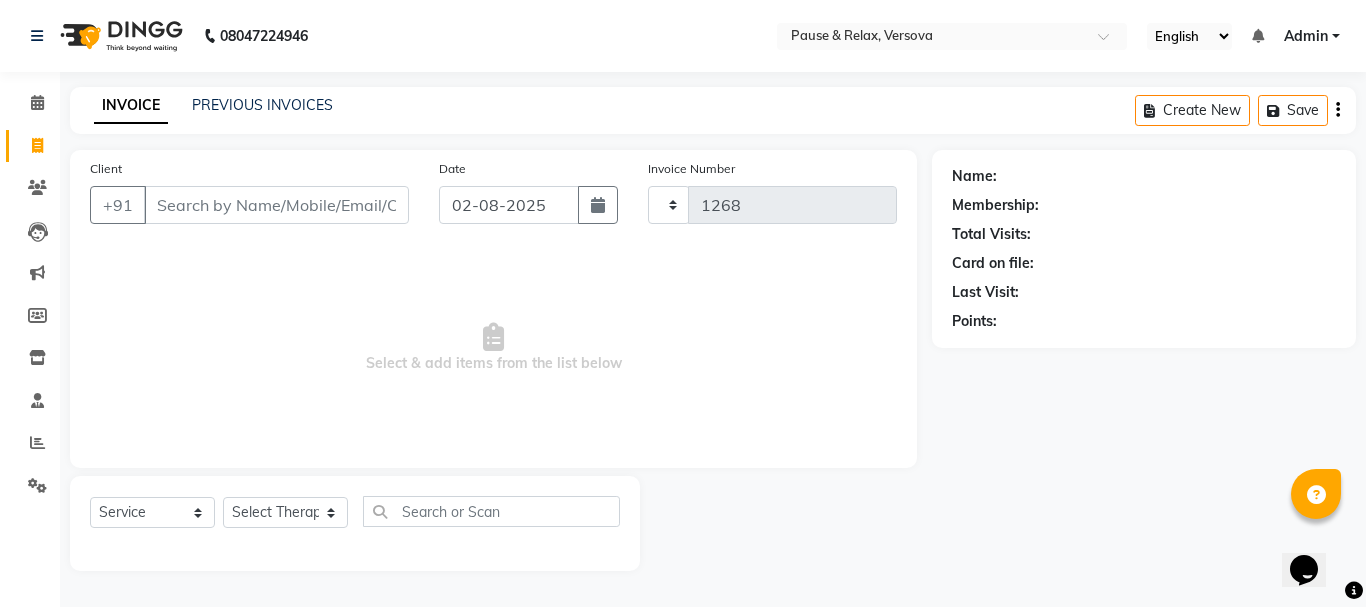 select on "6832" 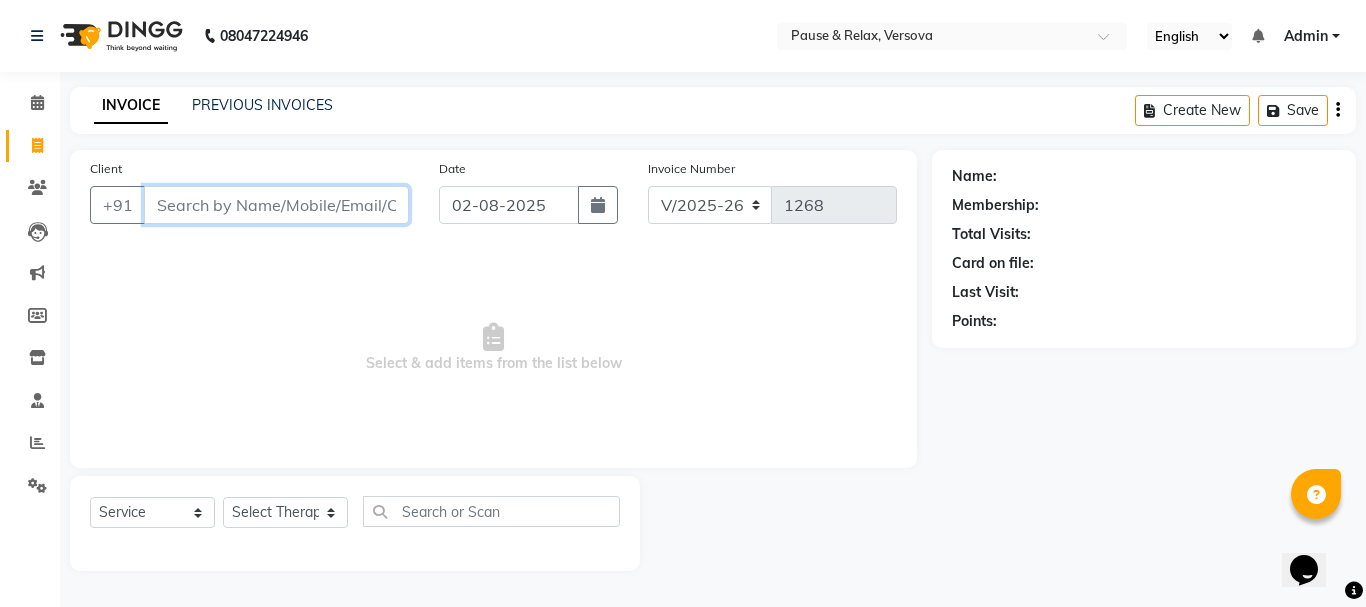 click on "Client" at bounding box center (276, 205) 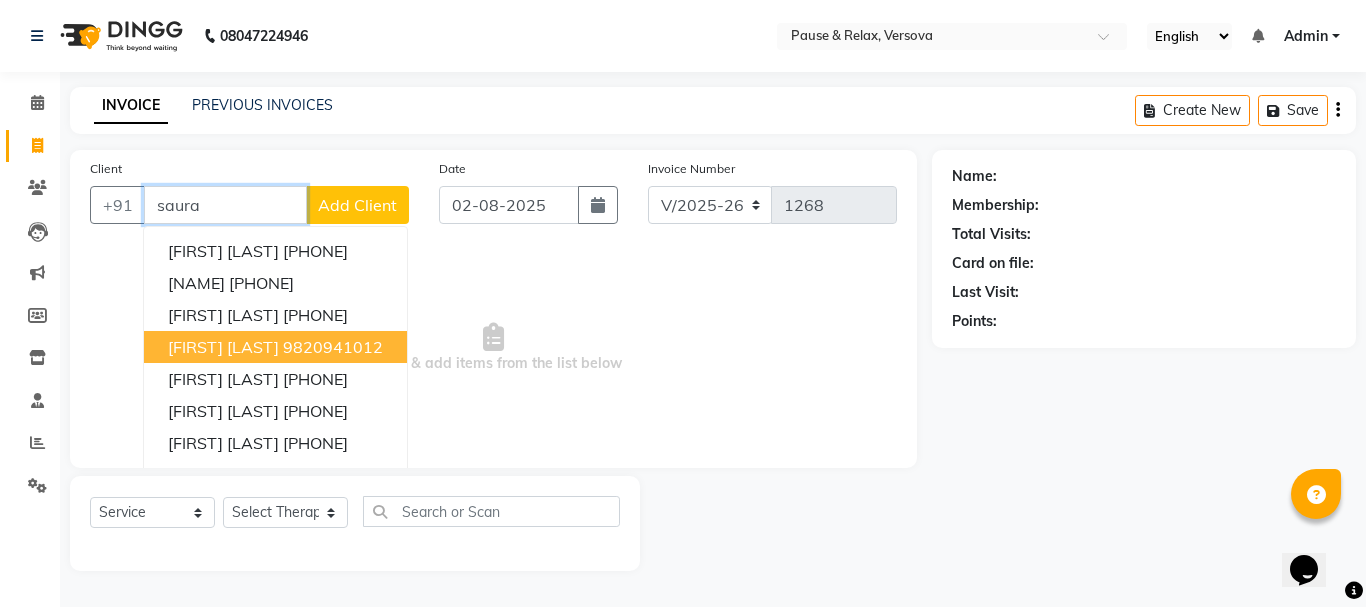 click on "[FIRST] [LAST]" at bounding box center [223, 347] 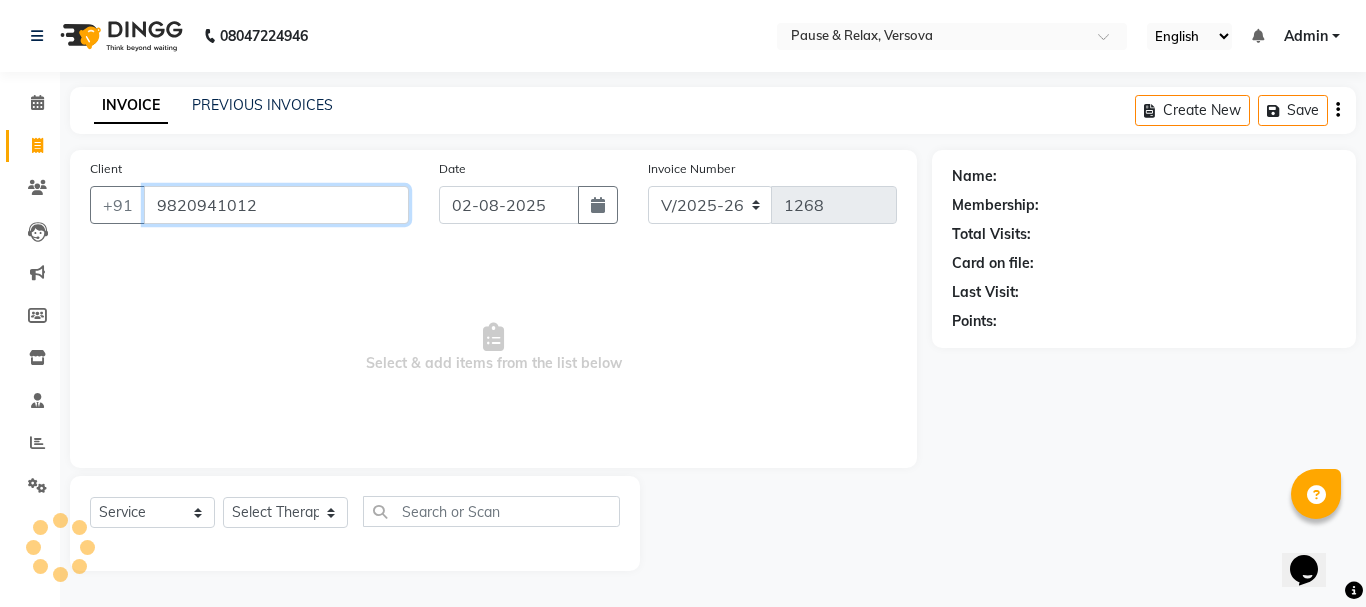 type on "9820941012" 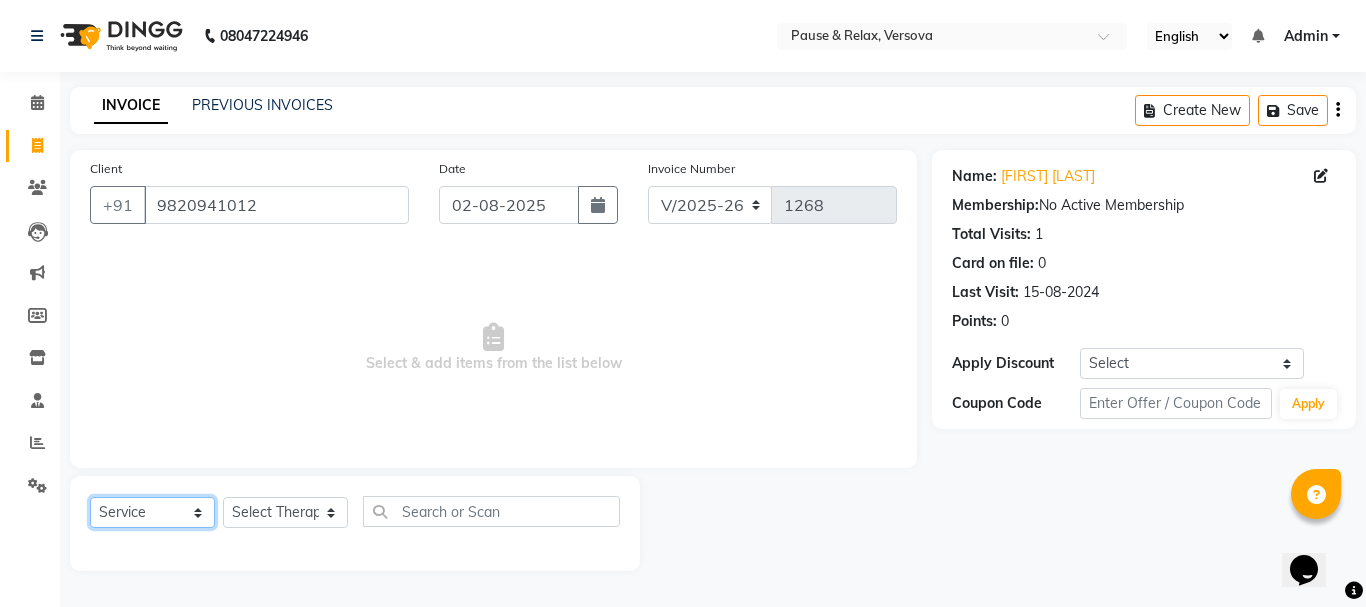 click on "Select  Service  Product  Membership  Package Voucher Prepaid Gift Card" 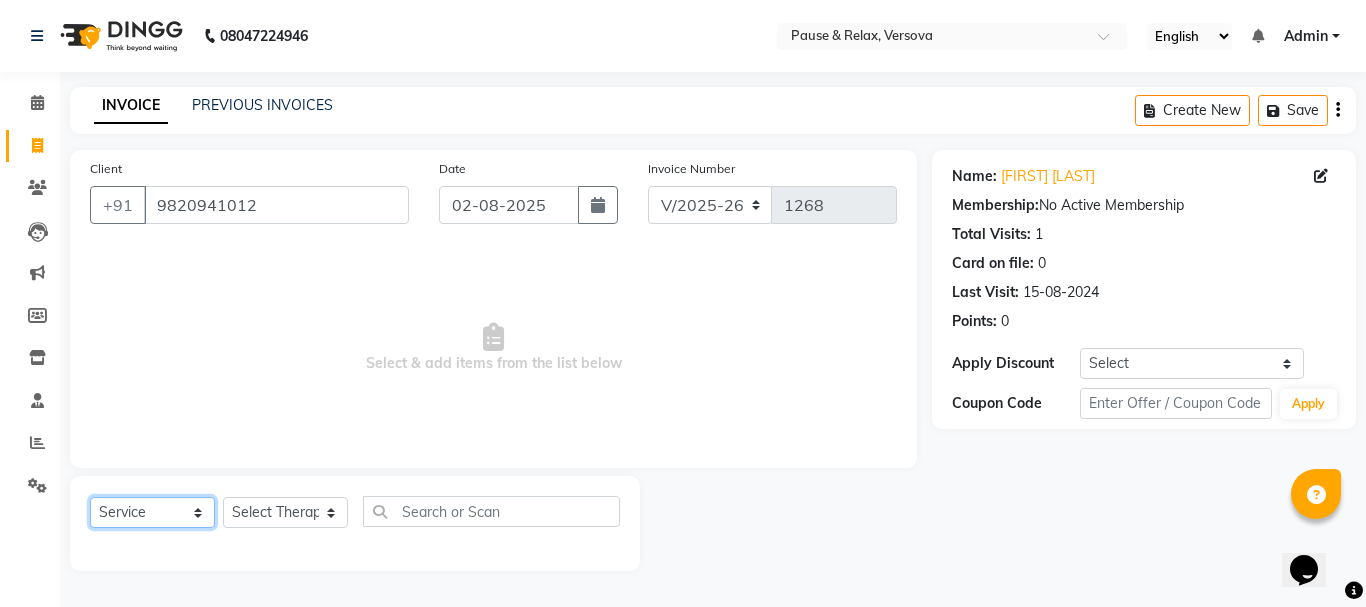 select on "P" 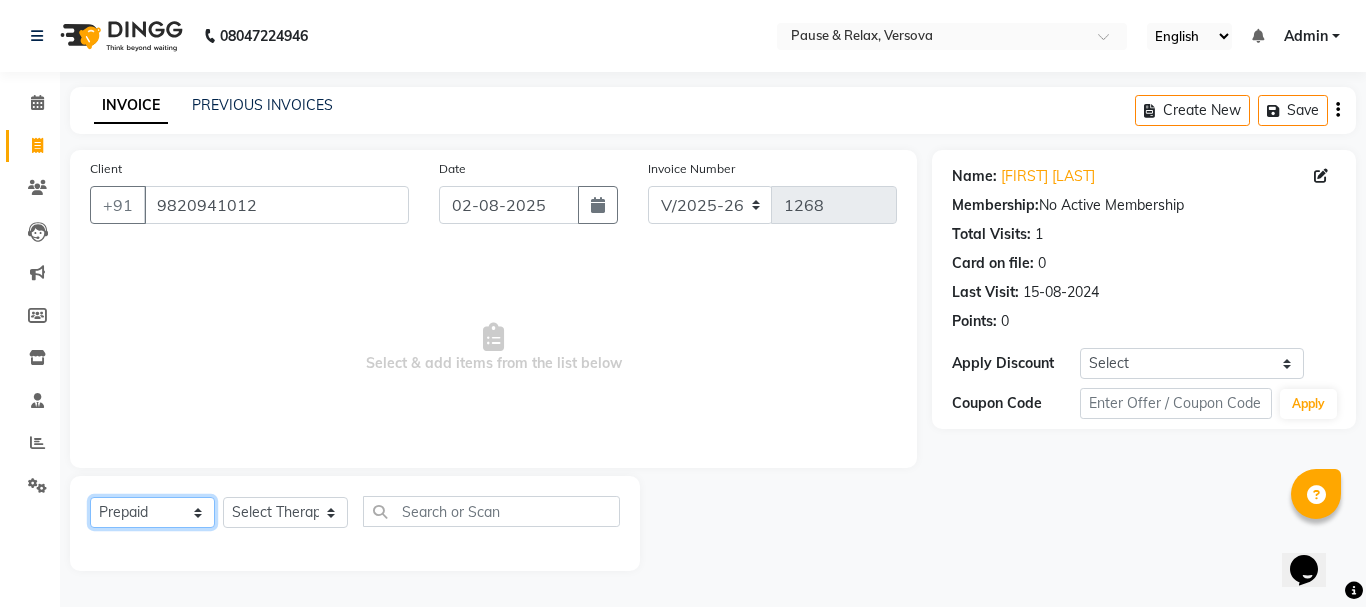 click on "Select  Service  Product  Membership  Package Voucher Prepaid Gift Card" 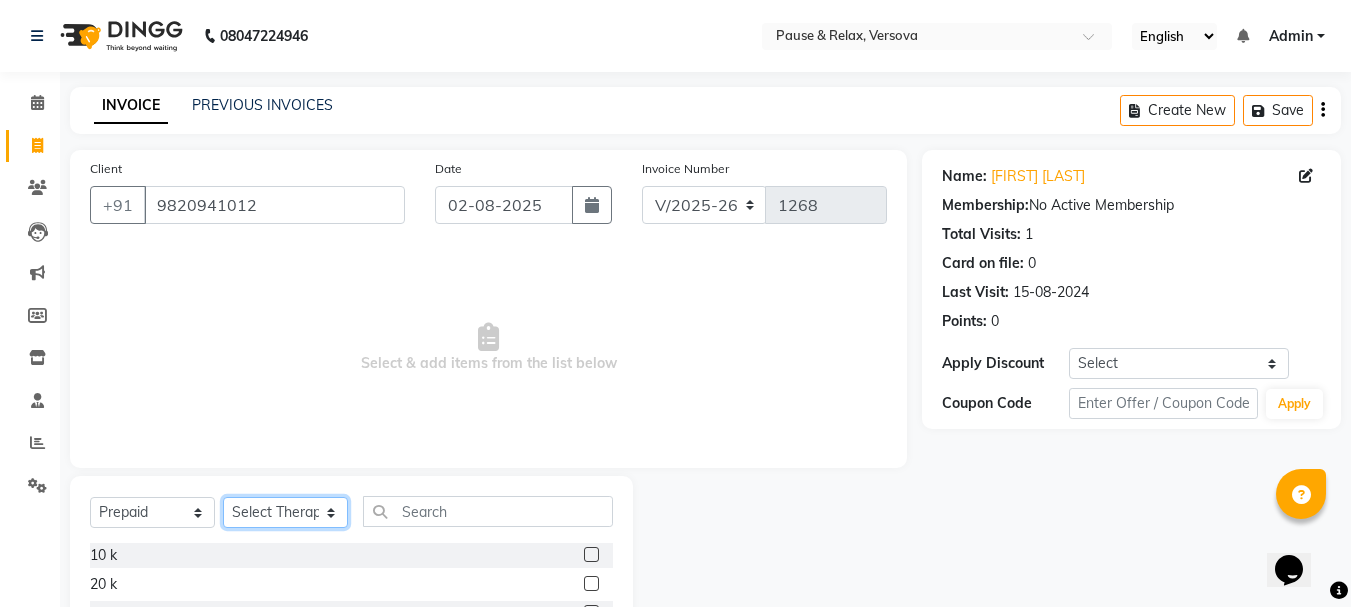 click on "Select Therapist AMOSA  [FIRST] [LAST] Edward  [NAME] [FIRST] [LAST] [FIRST] [LAST]  [FIRST] [LAST]  [FIRST] [LAST]  [FIRST] [LAST]  [FIRST] [LAST]" 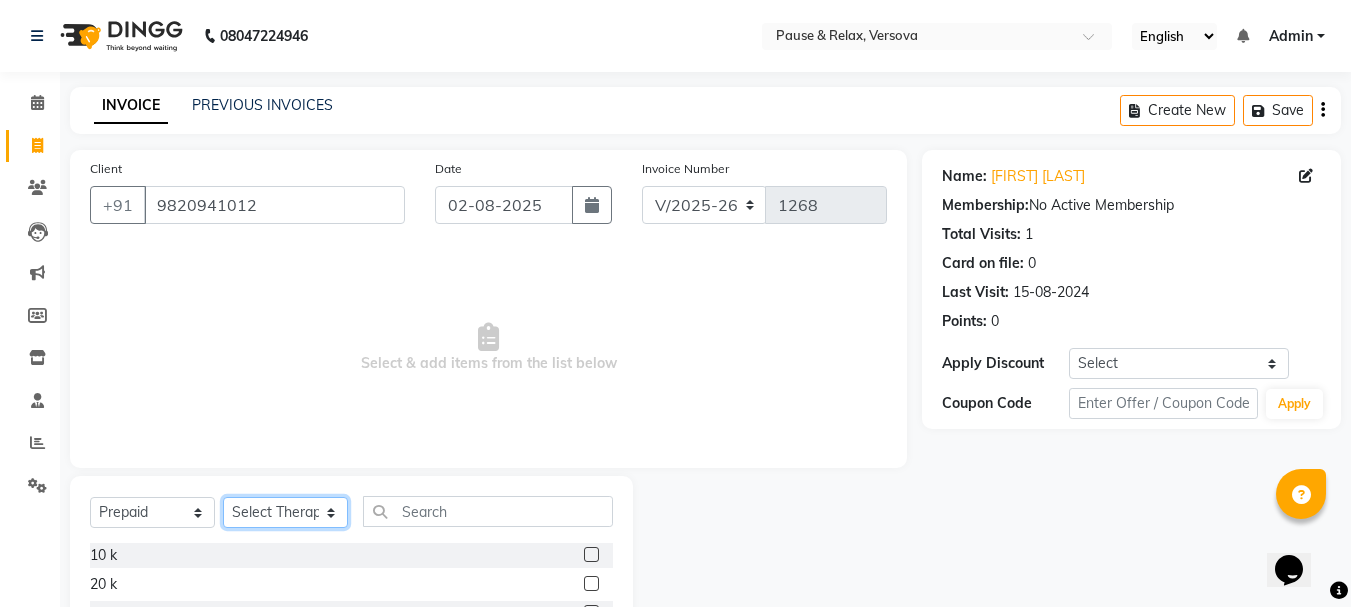 select on "54508" 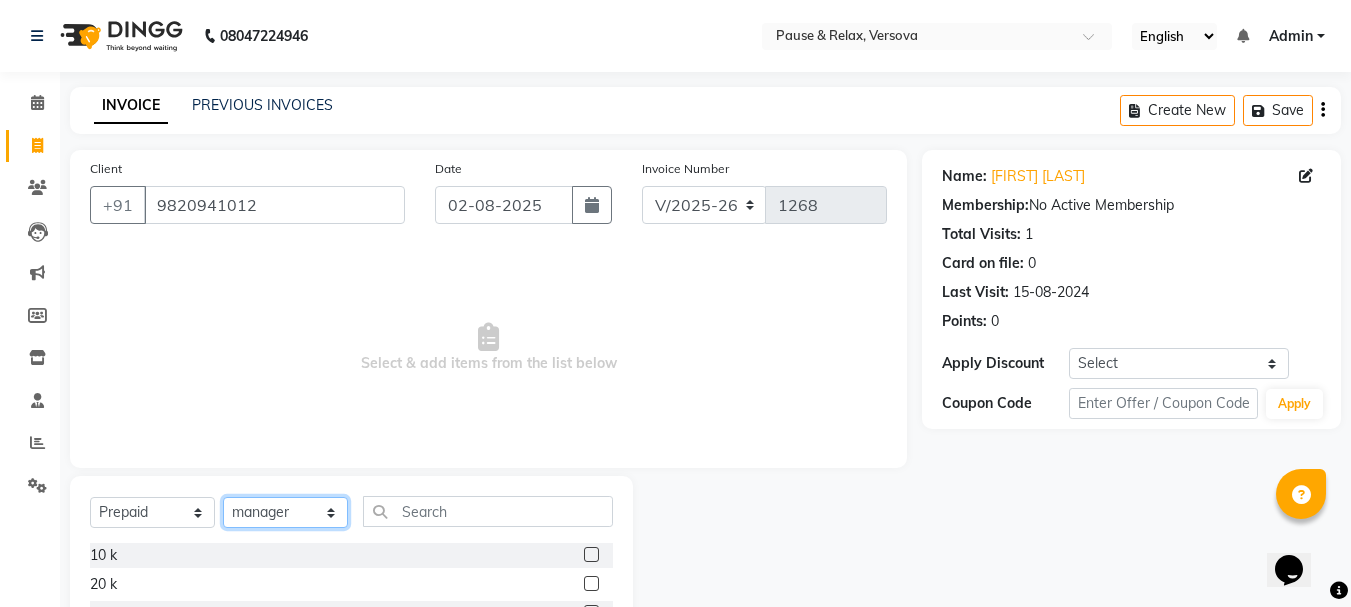 click on "Select Therapist AMOSA  [FIRST] [LAST] Edward  [NAME] [FIRST] [LAST] [FIRST] [LAST]  [FIRST] [LAST]  [FIRST] [LAST]  [FIRST] [LAST]  [FIRST] [LAST]" 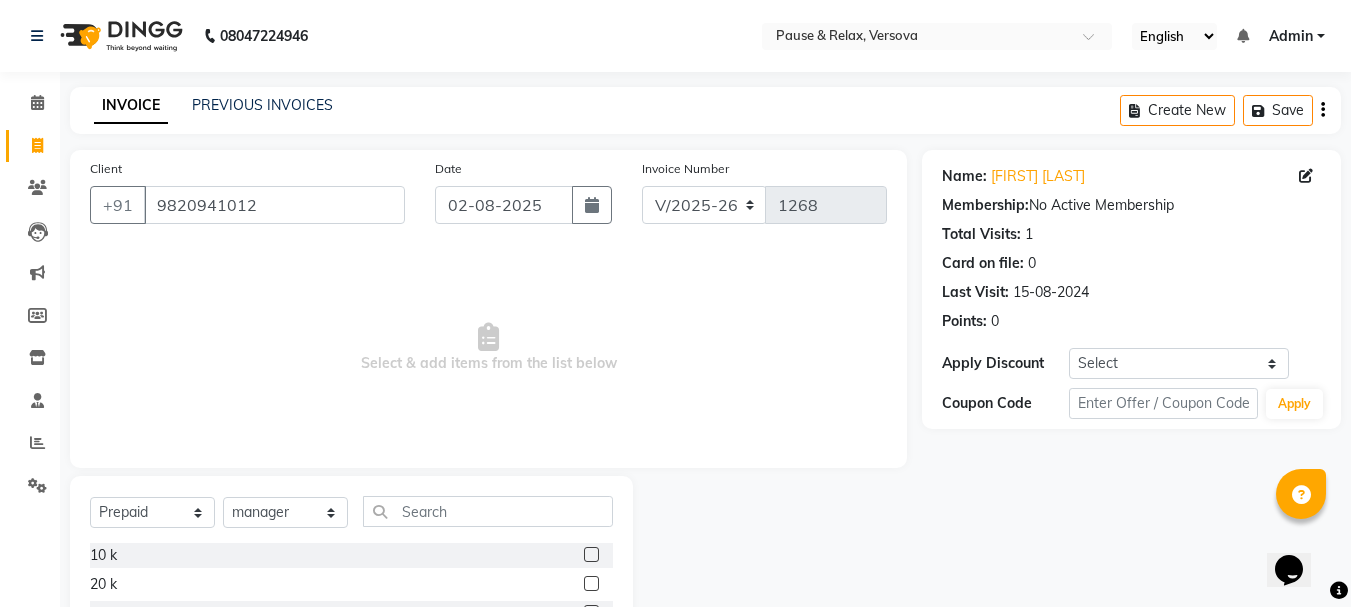click 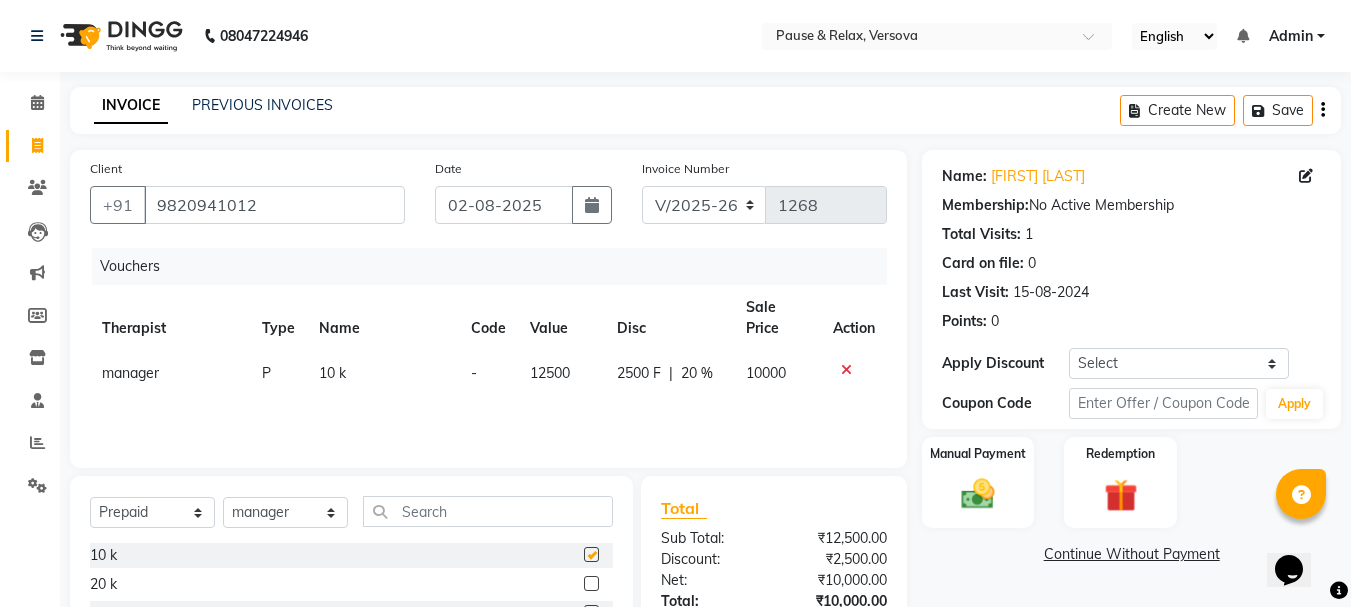 checkbox on "false" 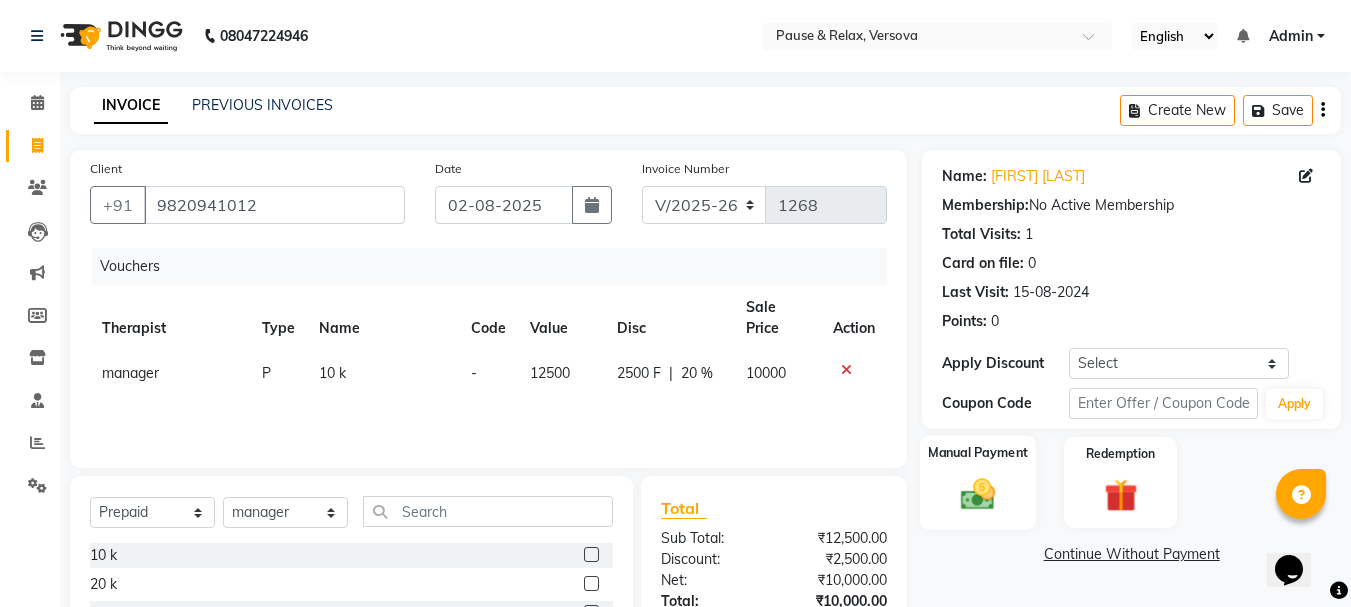 click on "Manual Payment" 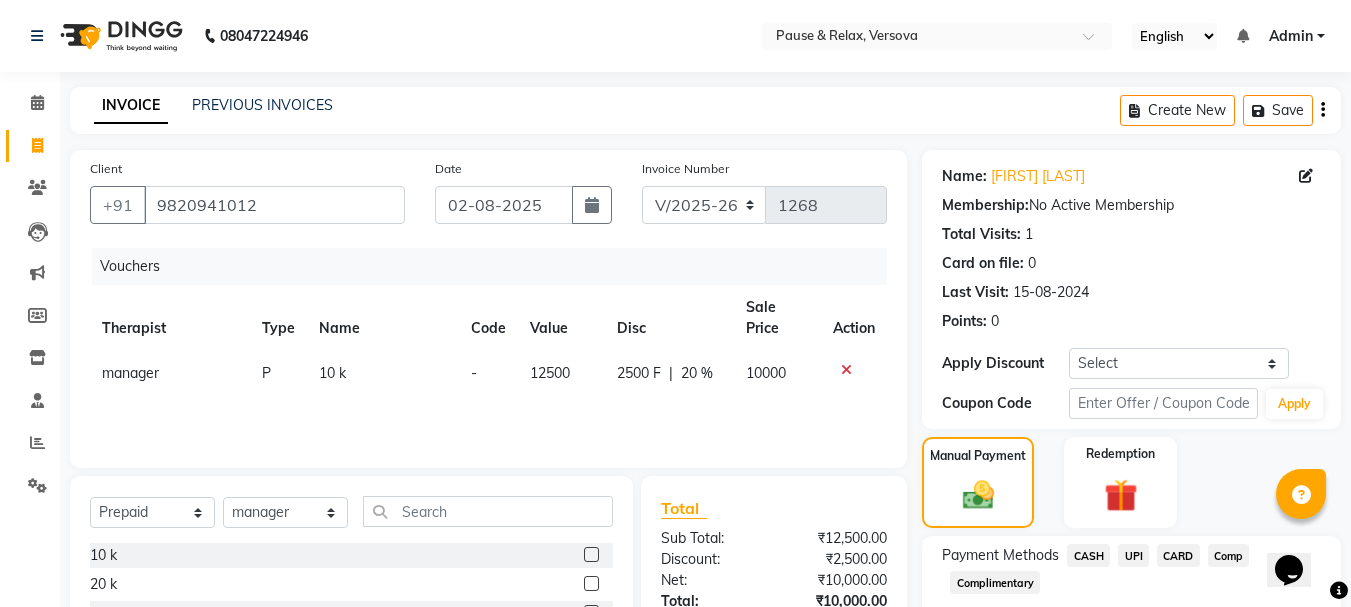 scroll, scrollTop: 130, scrollLeft: 0, axis: vertical 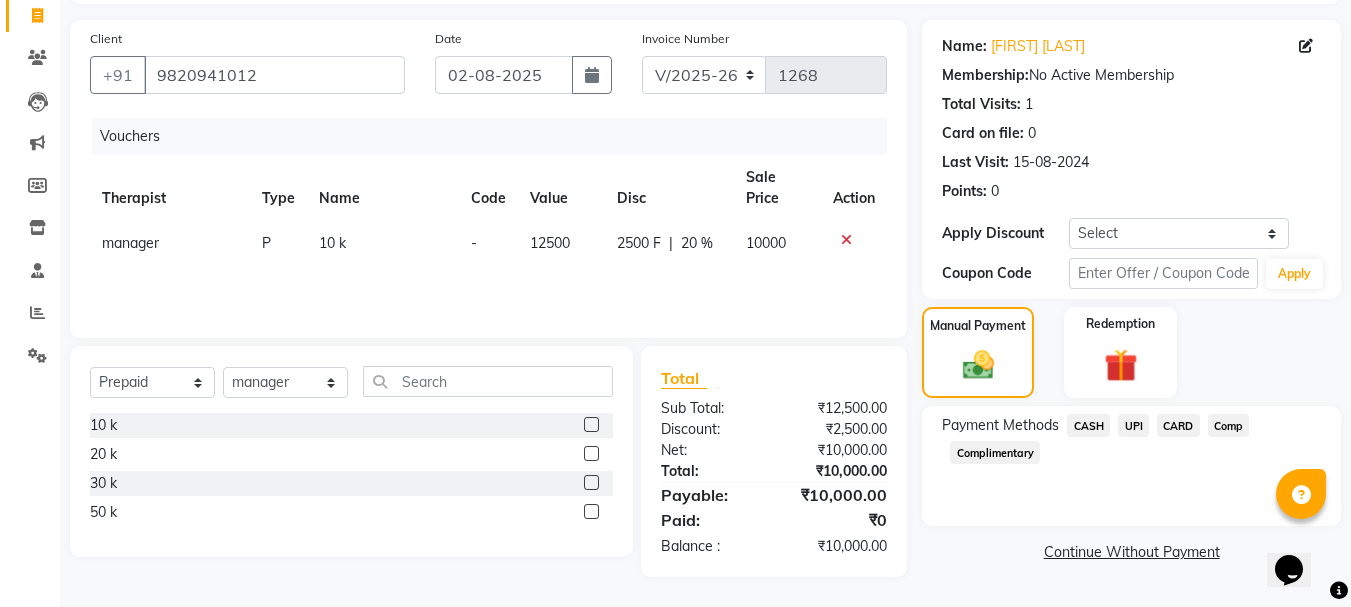 click on "CARD" 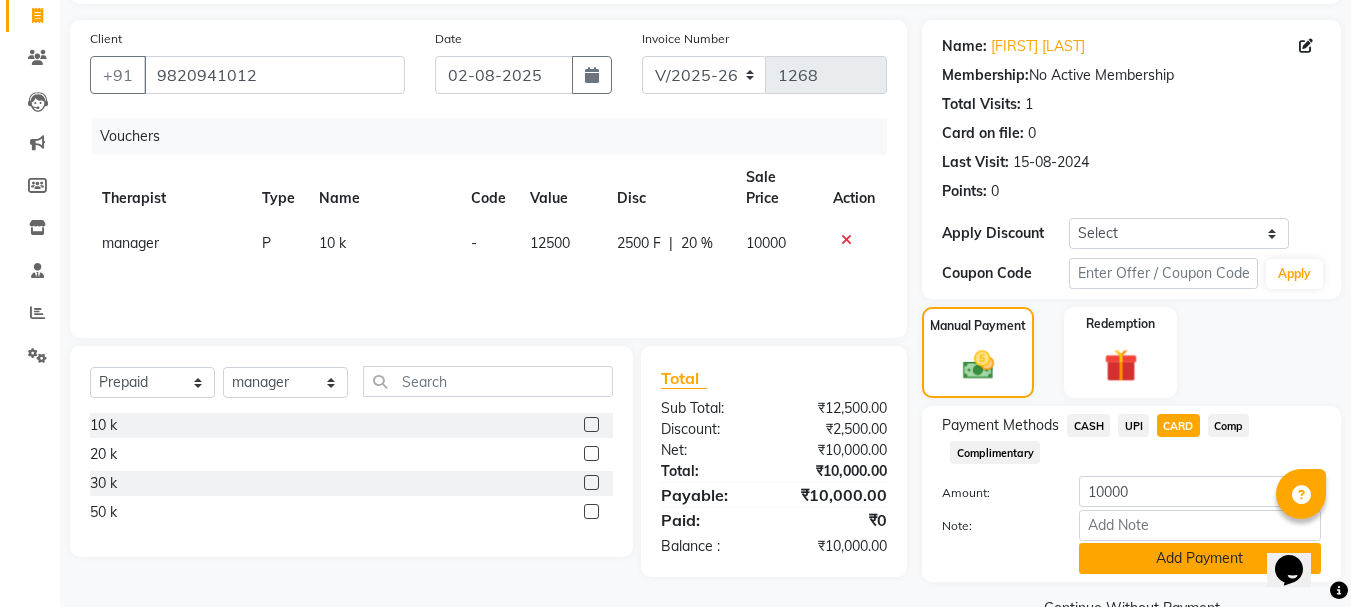 click on "Add Payment" 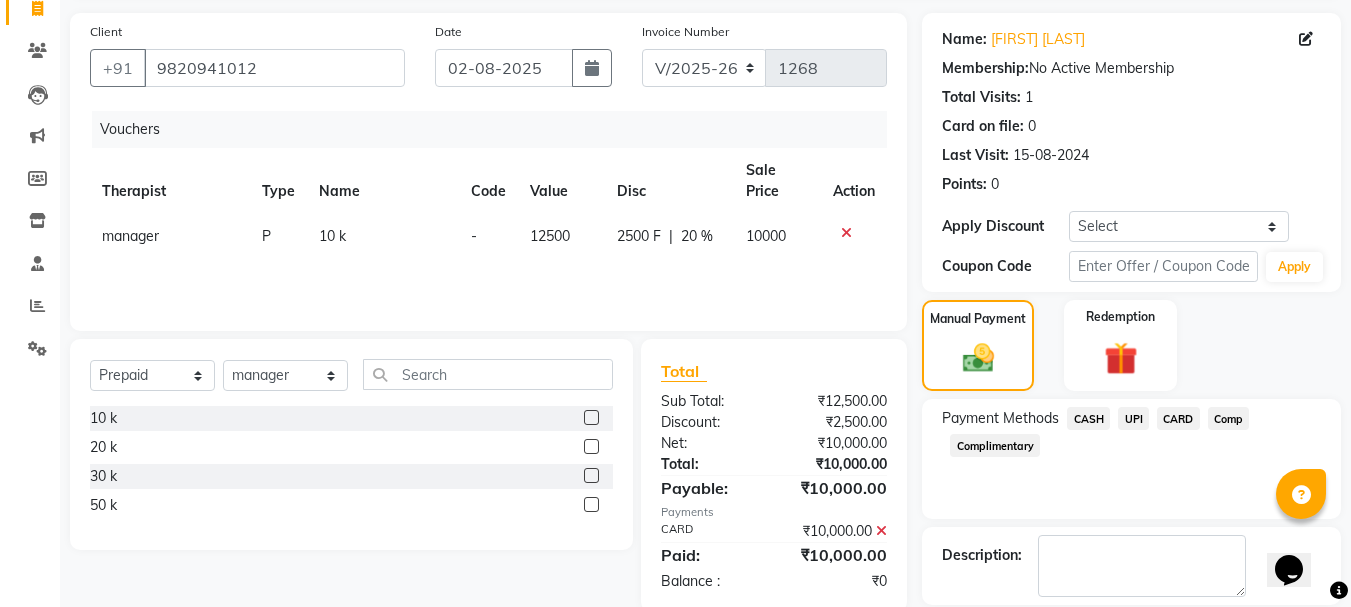 scroll, scrollTop: 233, scrollLeft: 0, axis: vertical 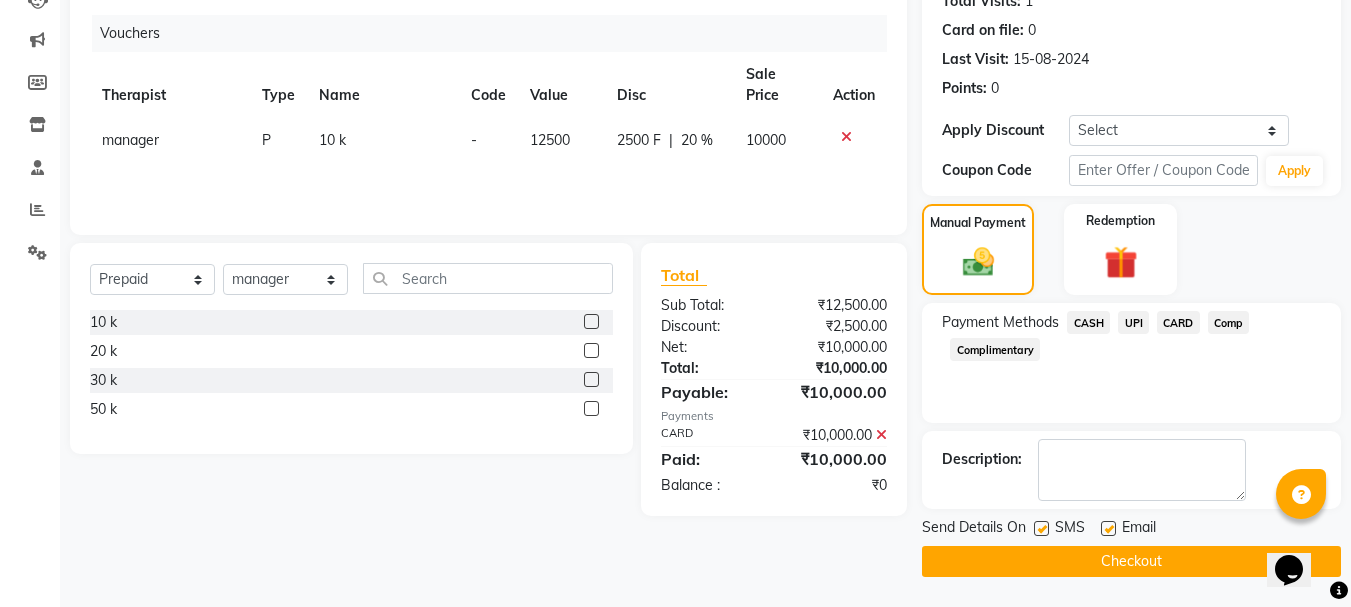 click 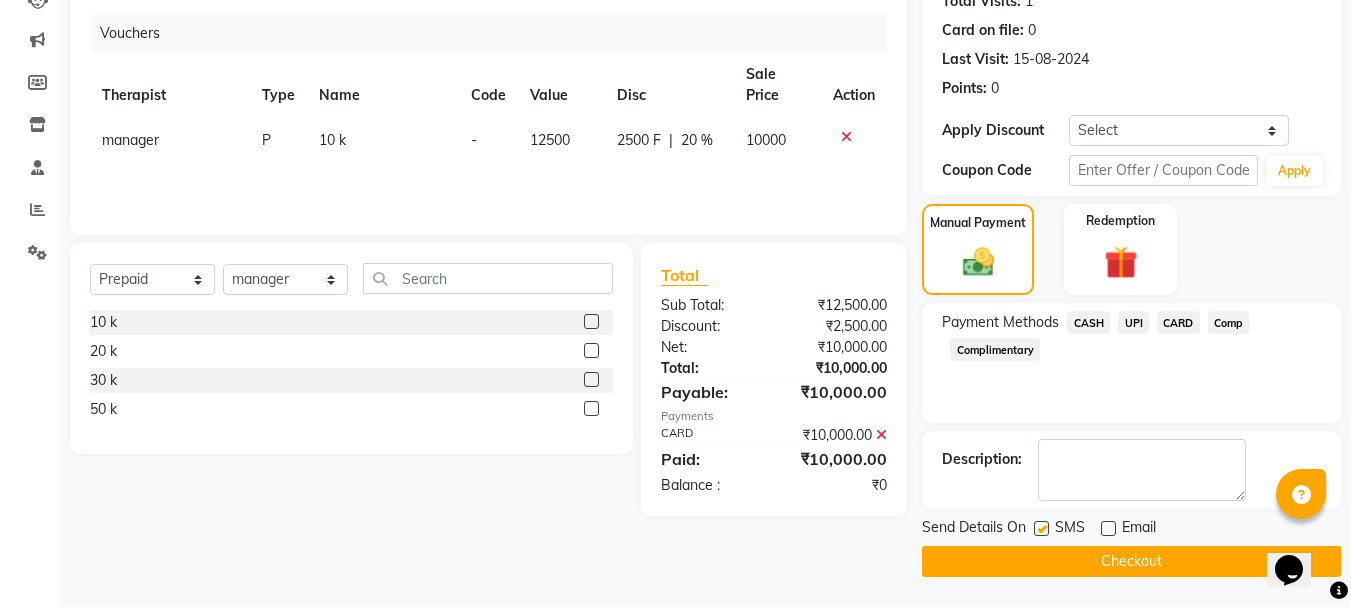 click on "Checkout" 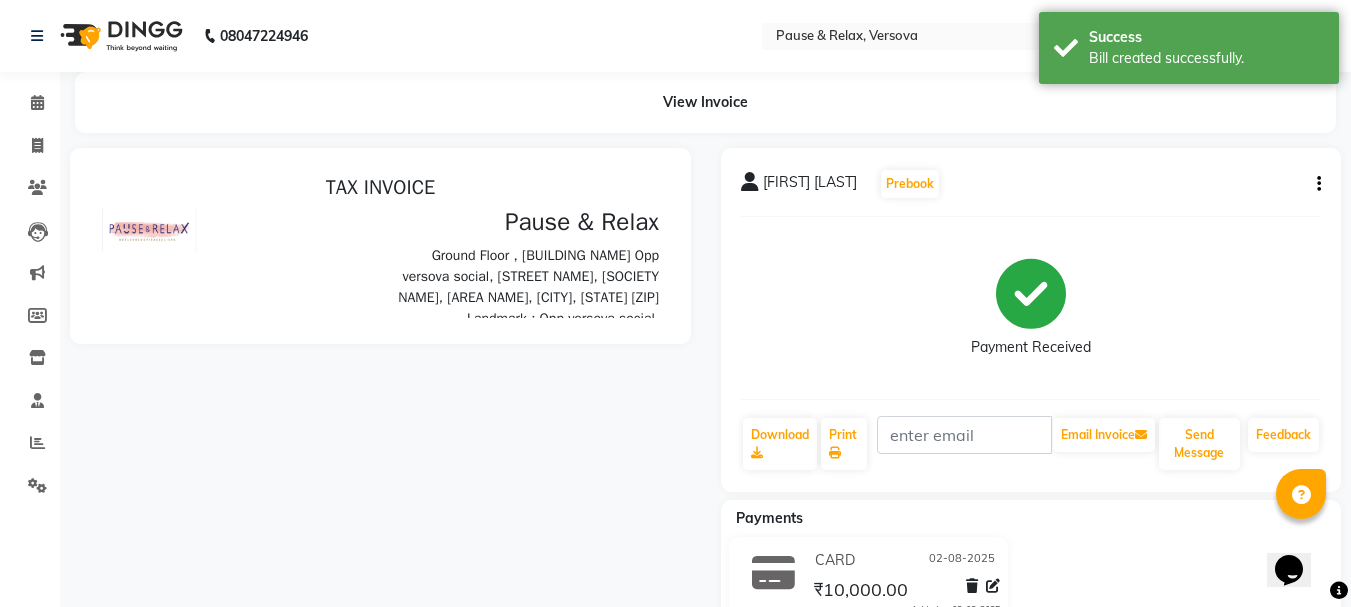 scroll, scrollTop: 0, scrollLeft: 0, axis: both 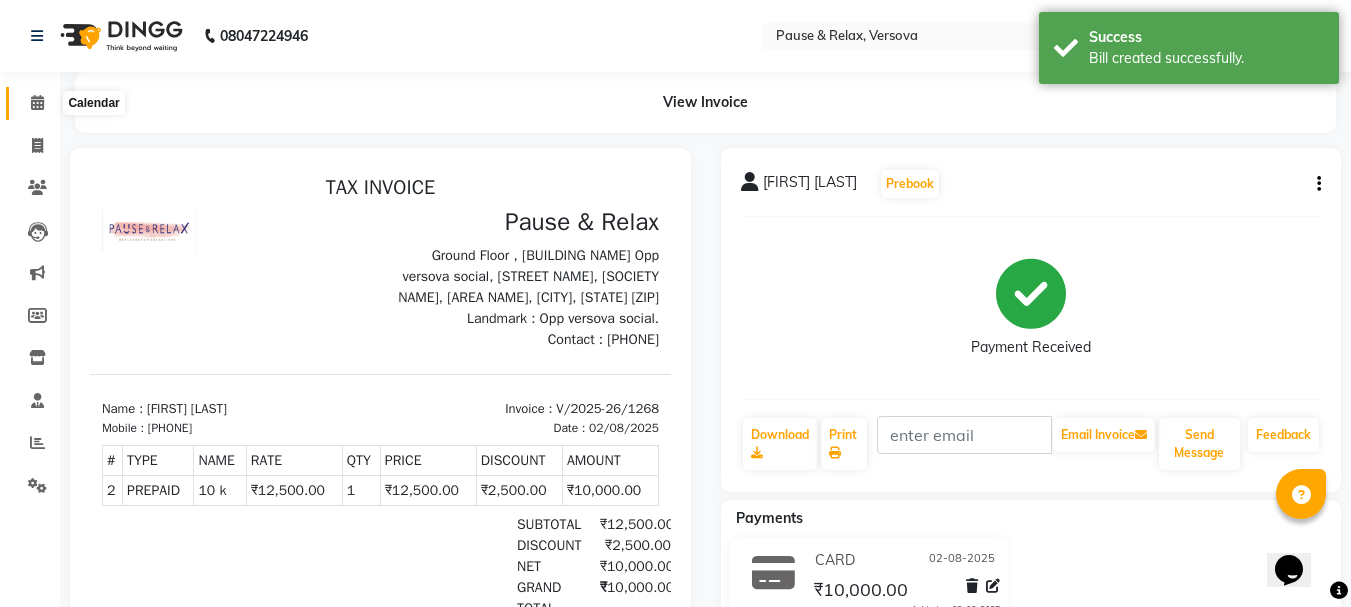 click 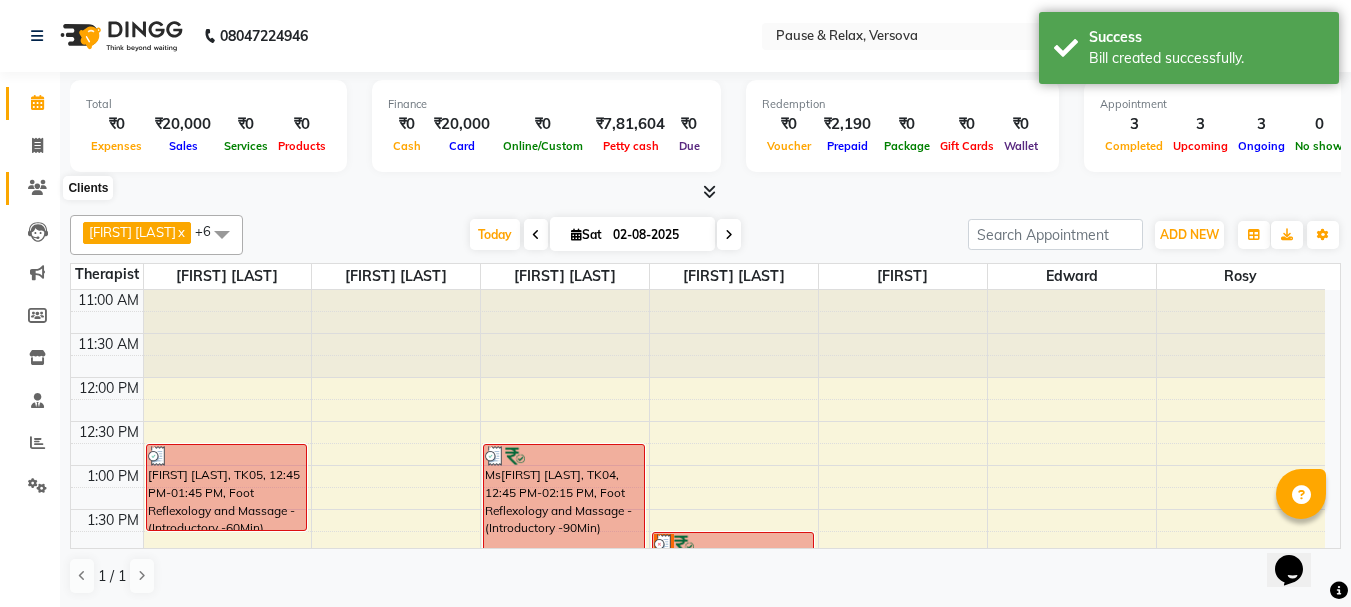 click 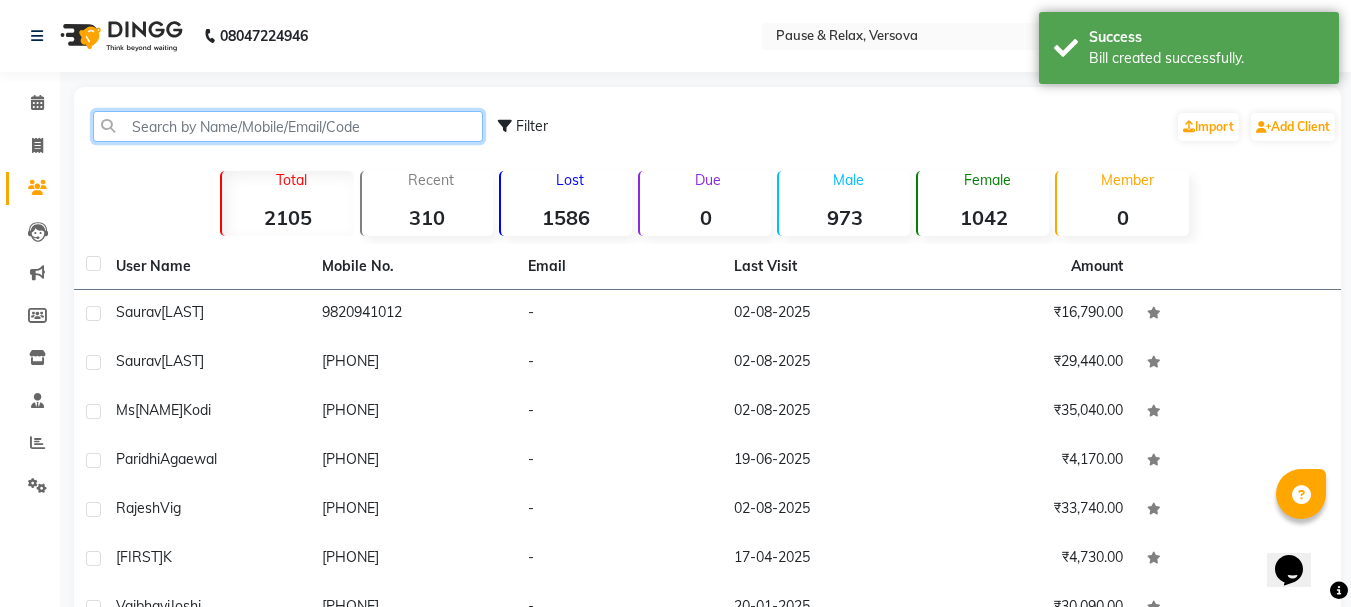 click 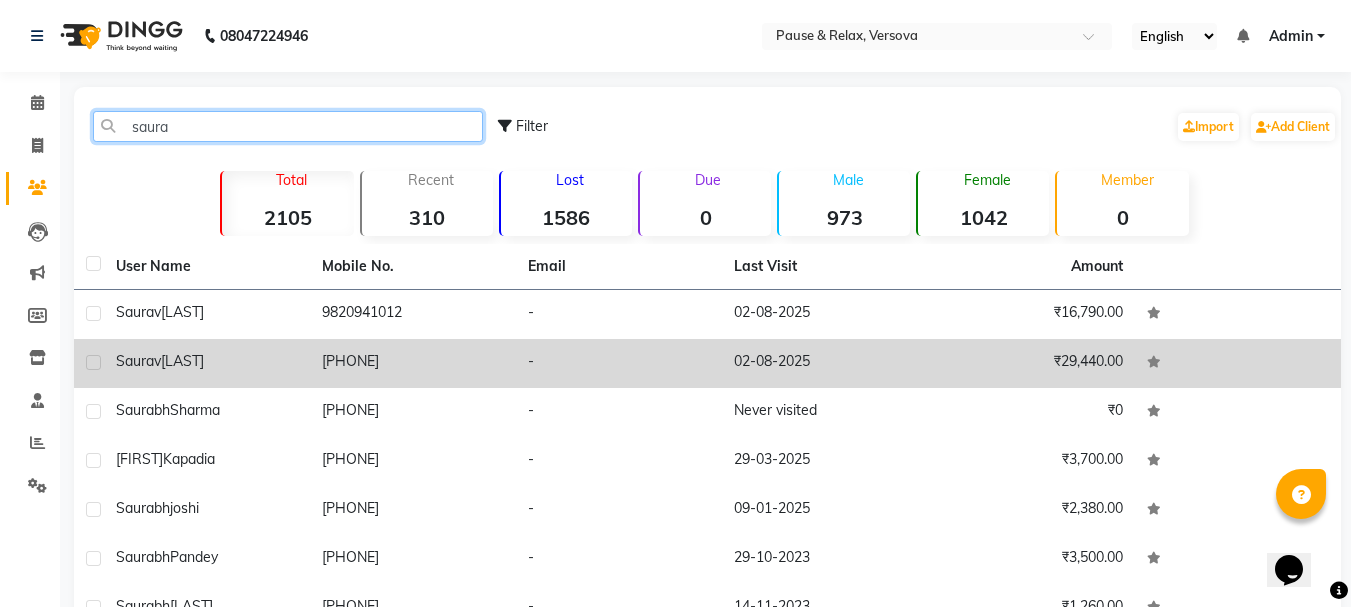 type on "saura" 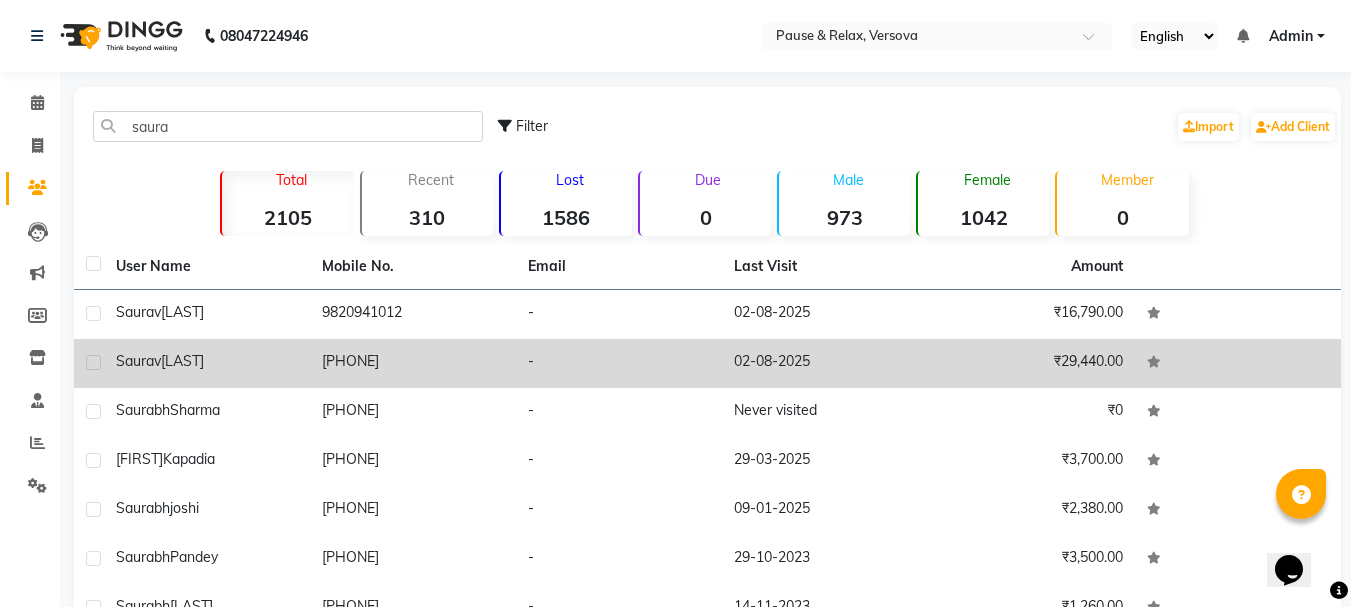 click on "[LAST]" 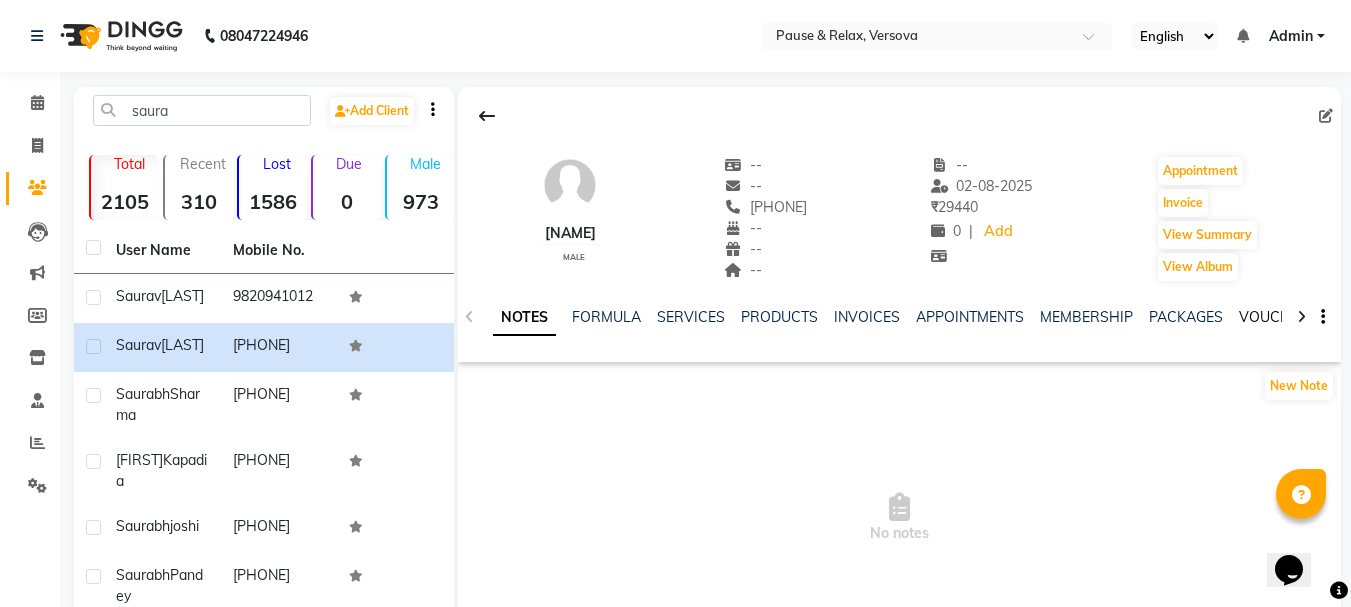 click on "VOUCHERS" 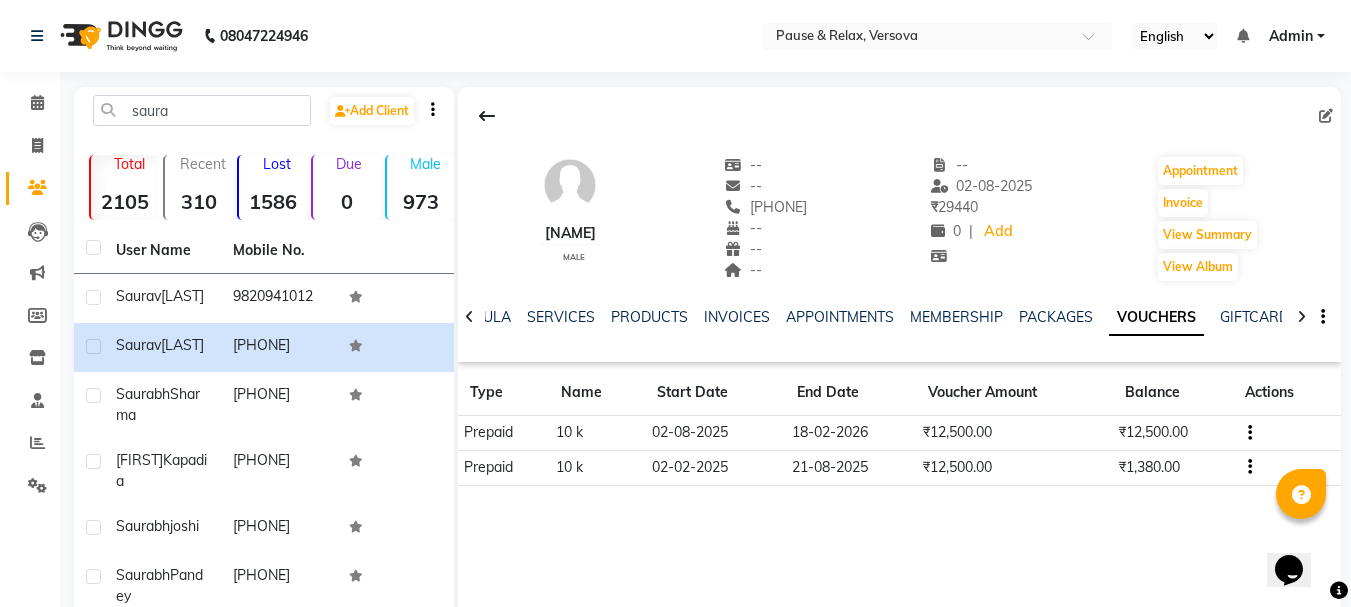 click 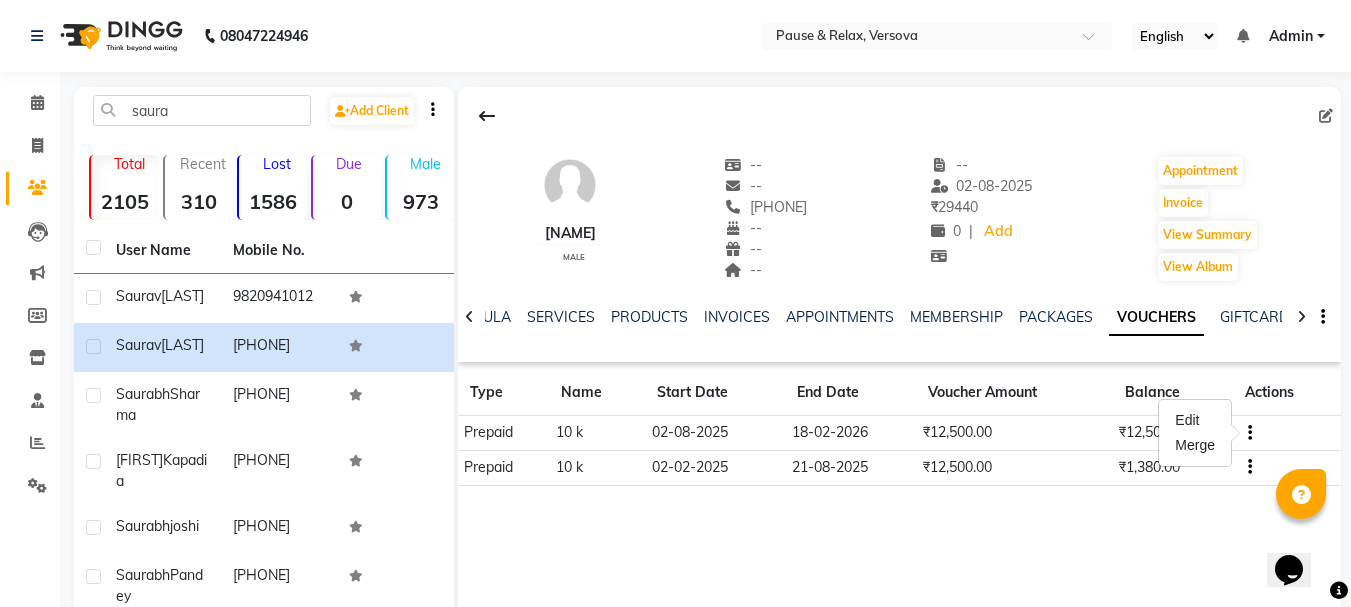 click 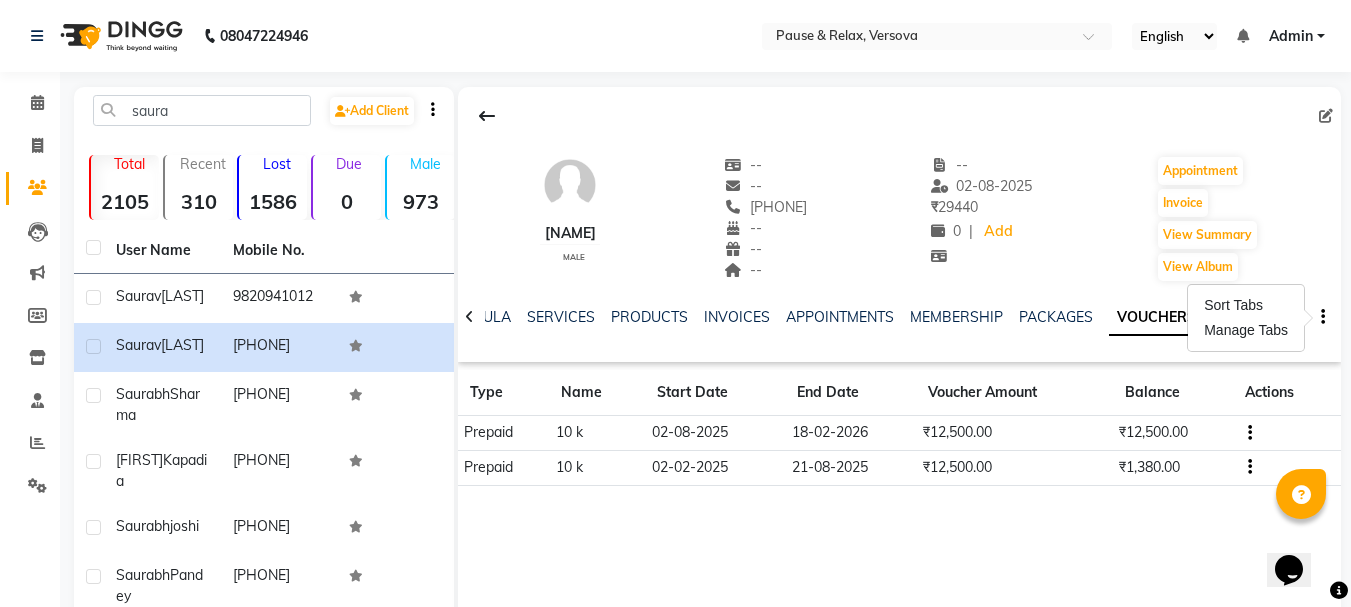 click on "NOTES FORMULA SERVICES PRODUCTS INVOICES APPOINTMENTS MEMBERSHIP PACKAGES VOUCHERS GIFTCARDS POINTS FORMS FAMILY CARDS WALLET" 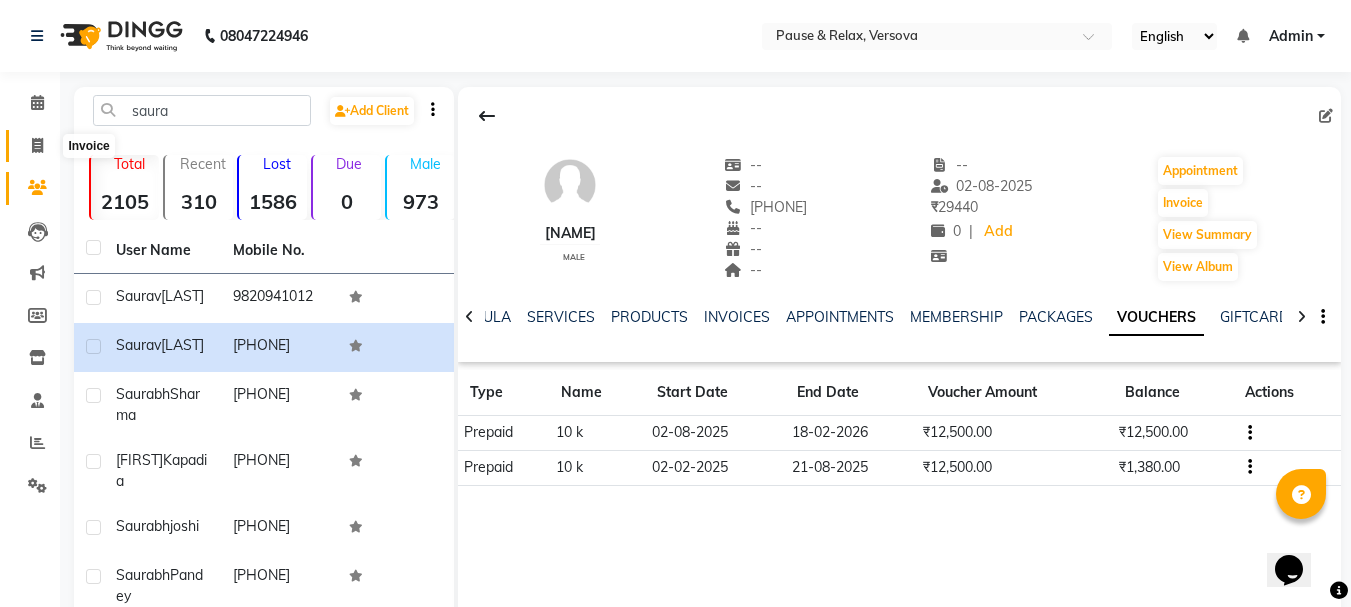 click 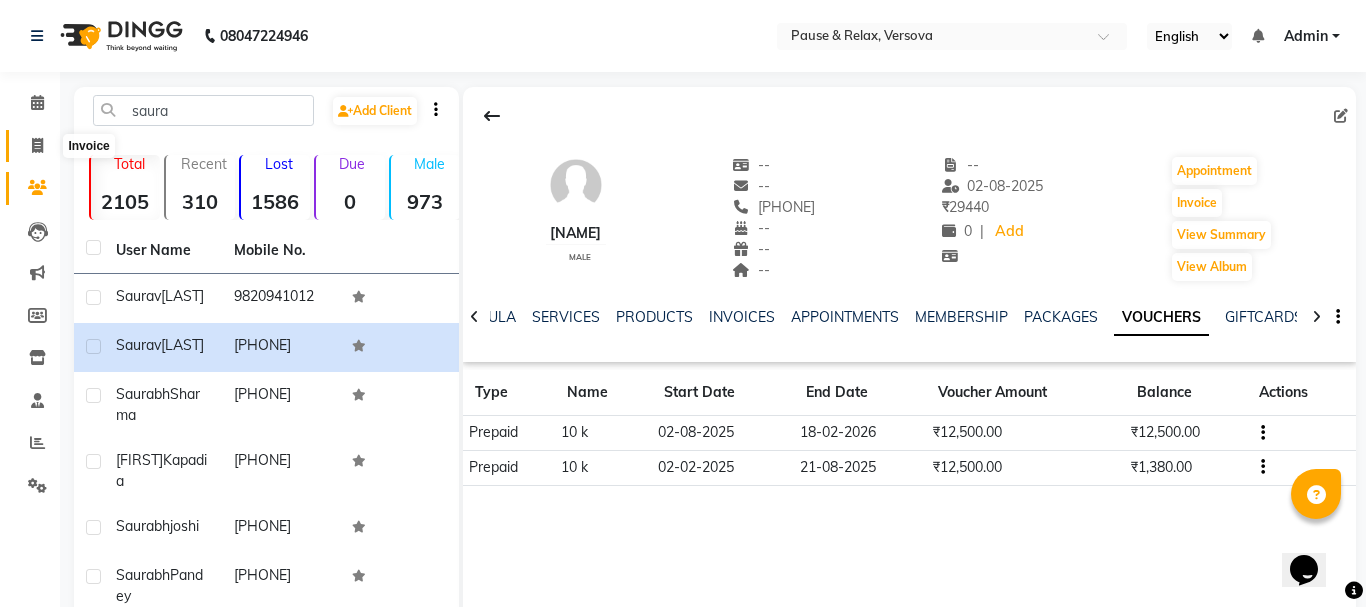 select on "service" 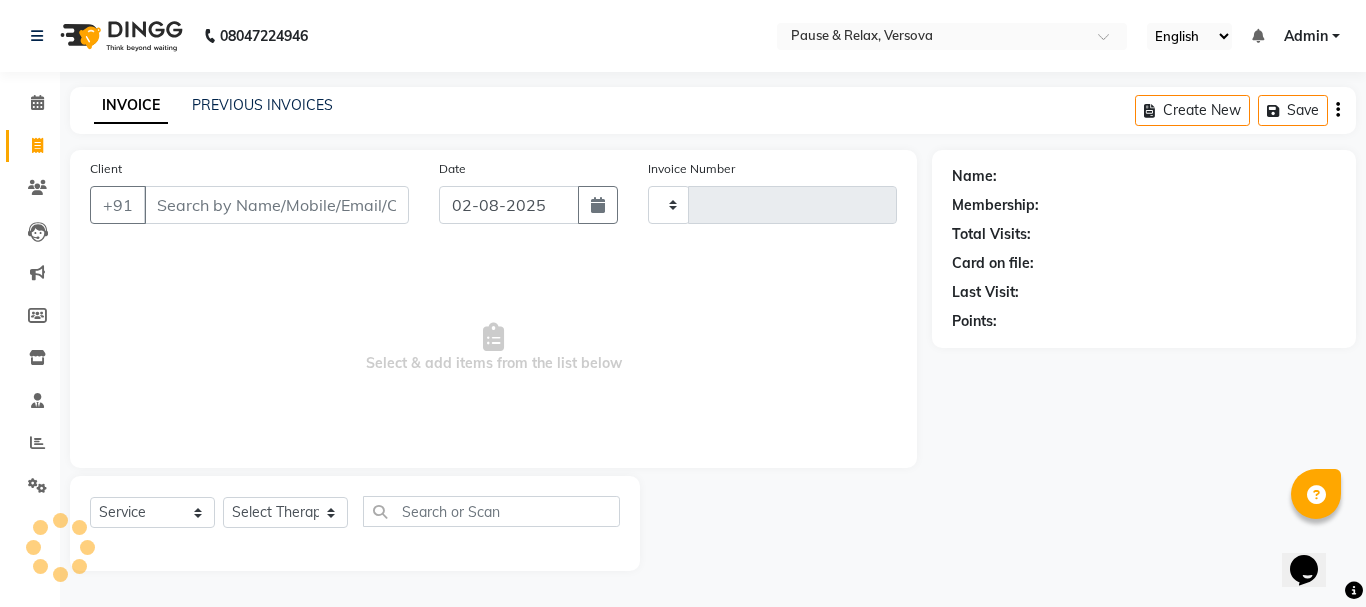 type on "1269" 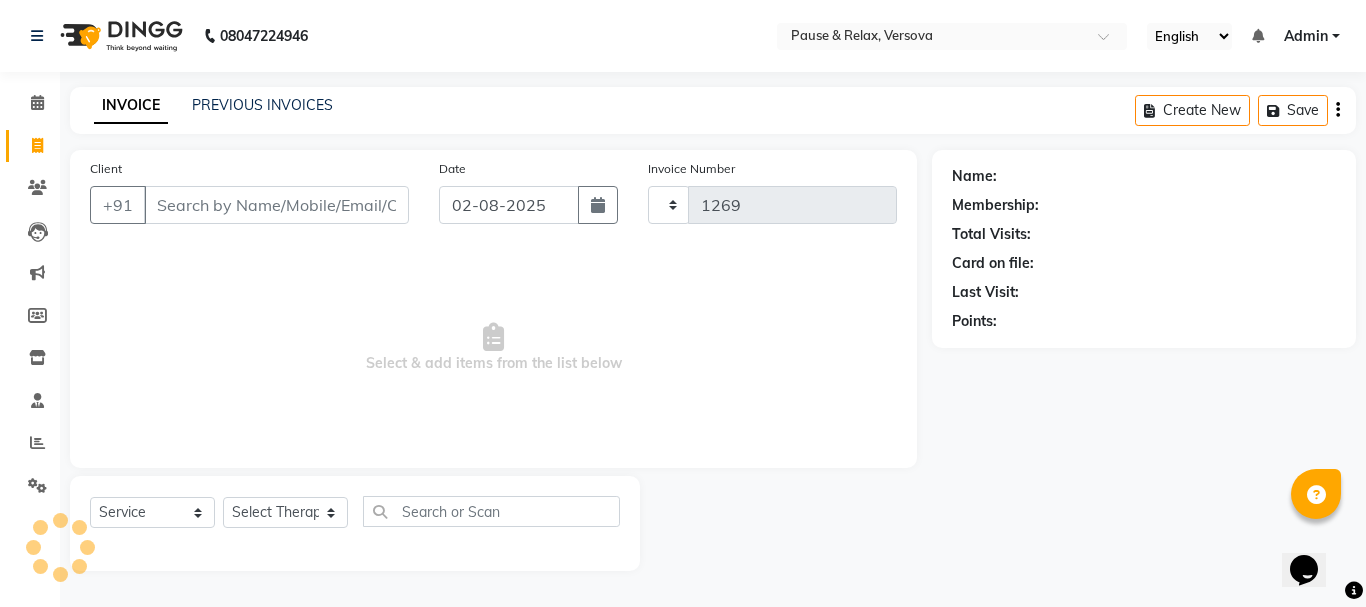 select on "6832" 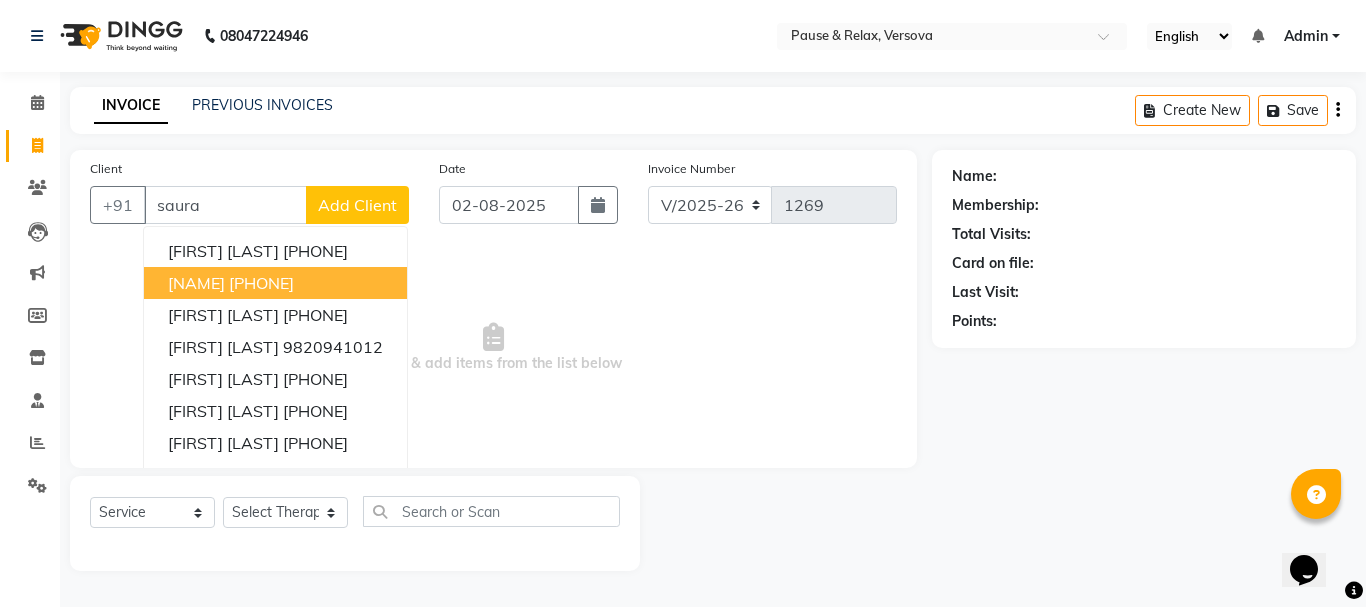 click on "[NAME]" at bounding box center [196, 283] 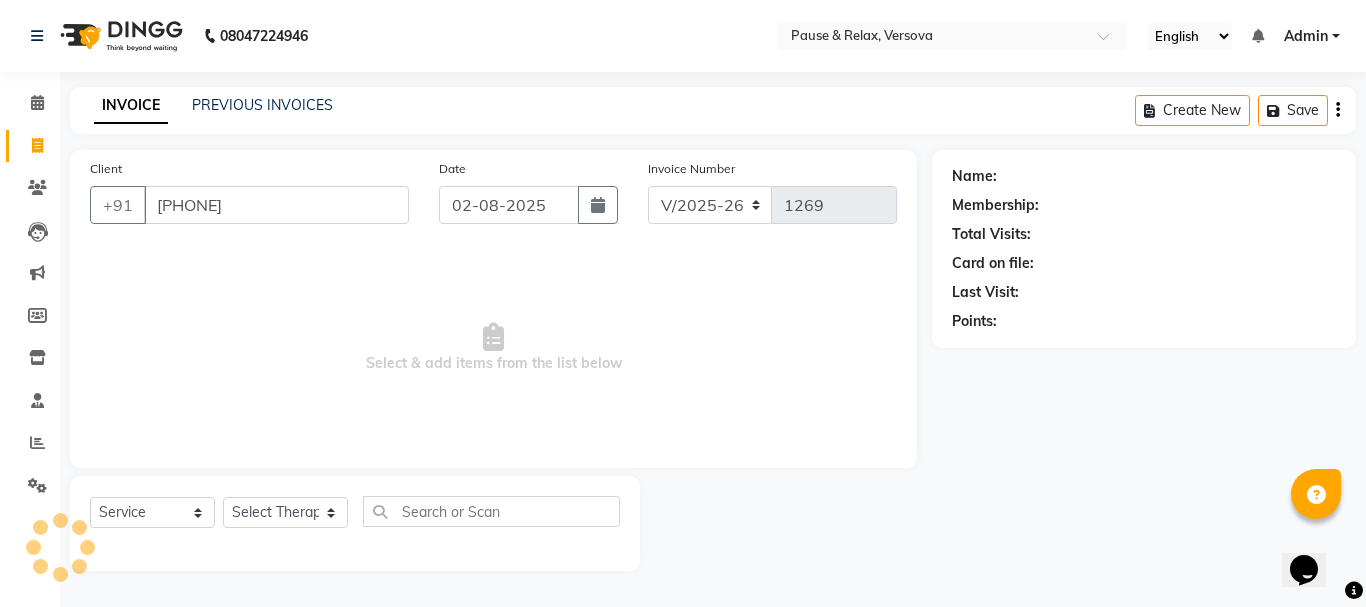 type on "[PHONE]" 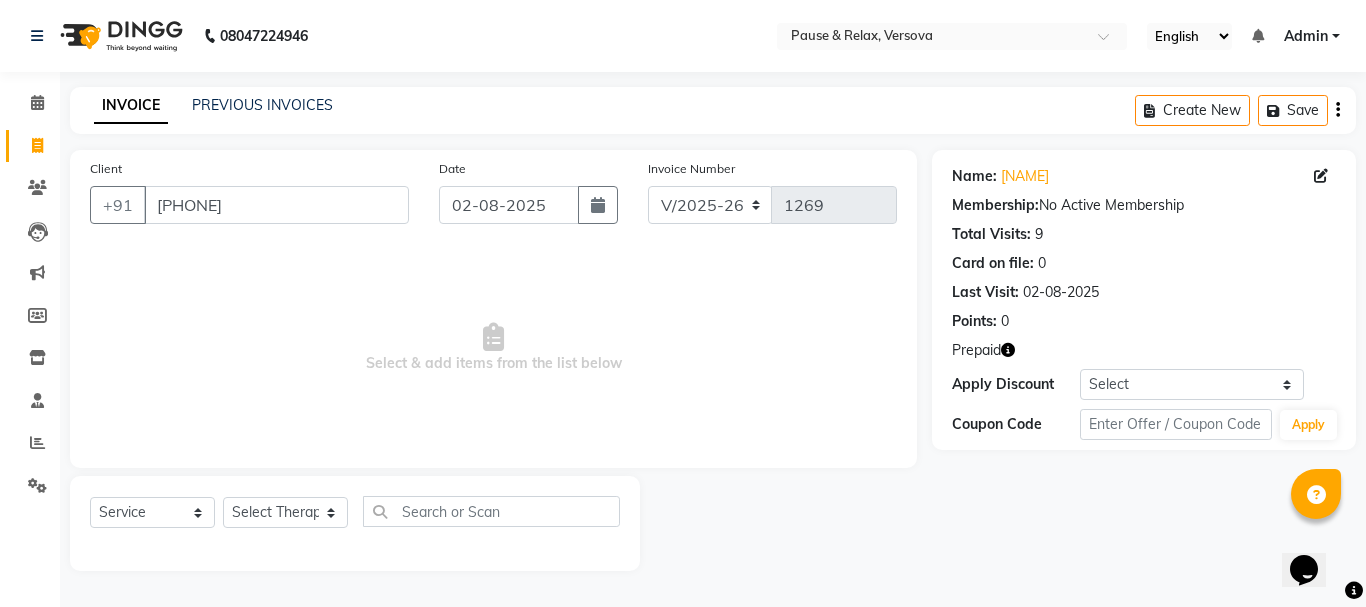 click 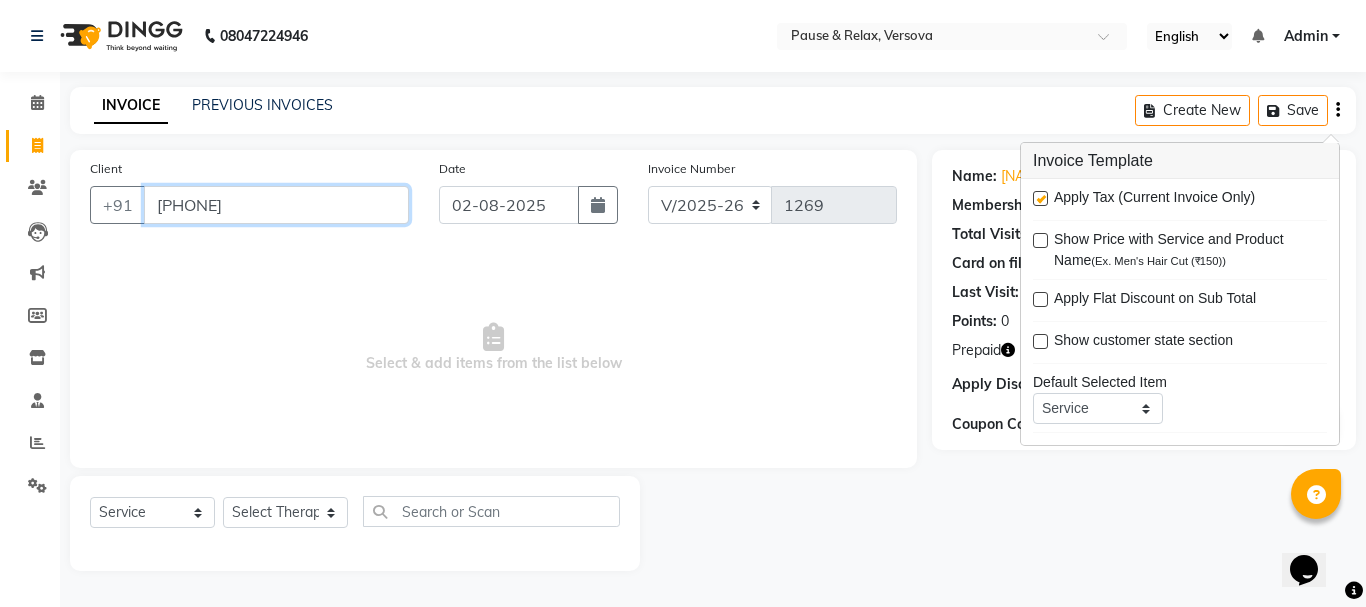 click on "[PHONE]" at bounding box center (276, 205) 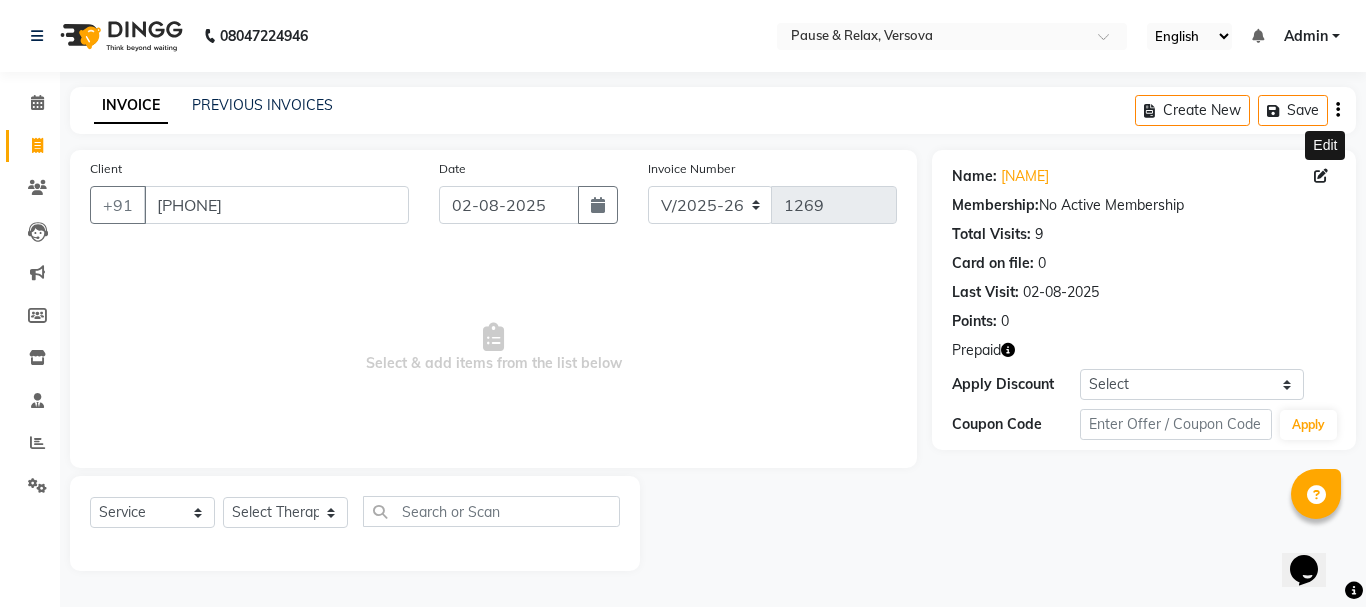 click 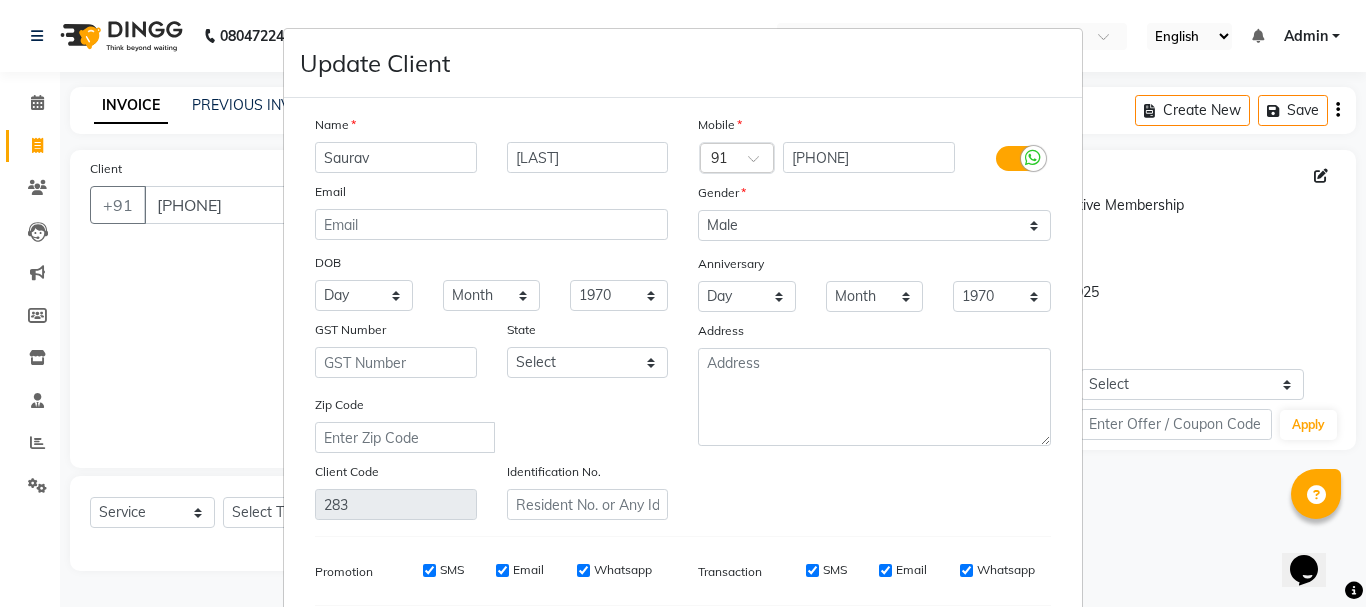 click on "Update Client Name [FIRST] [LAST] Email DOB Day 01 02 03 04 05 06 07 08 09 10 11 12 13 14 15 16 17 18 19 20 21 22 23 24 25 26 27 28 29 30 31 Month January February March April May June July August September October November December 1940 1941 1942 1943 1944 1945 1946 1947 1948 1949 1950 1951 1952 1953 1954 1955 1956 1957 1958 1959 1960 1961 1962 1963 1964 1965 1966 1967 1968 1969 1970 1971 1972 1973 1974 1975 1976 1977 1978 1979 1980 1981 1982 1983 1984 1985 1986 1987 1988 1989 1990 1991 1992 1993 1994 1995 1996 1997 1998 1999 2000 2001 2002 2003 2004 2005 2006 2007 2008 2009 2010 2011 2012 2013 2014 2015 2016 2017 2018 2019 2020 2021 2022 2023 2024 GST Number State Select Andaman and Nicobar Islands Andhra Pradesh Arunachal Pradesh Assam Bihar Chandigarh Chhattisgarh Dadra and Nagar Haveli Daman and Diu Delhi Goa Gujarat Haryana Himachal Pradesh Jammu and Kashmir Jharkhand Karnataka Kerala Lakshadweep Madhya Pradesh Maharashtra Manipur Meghalaya Mizoram Nagaland Odisha Pondicherry Punjab Rajasthan Sikkim ×" at bounding box center [683, 303] 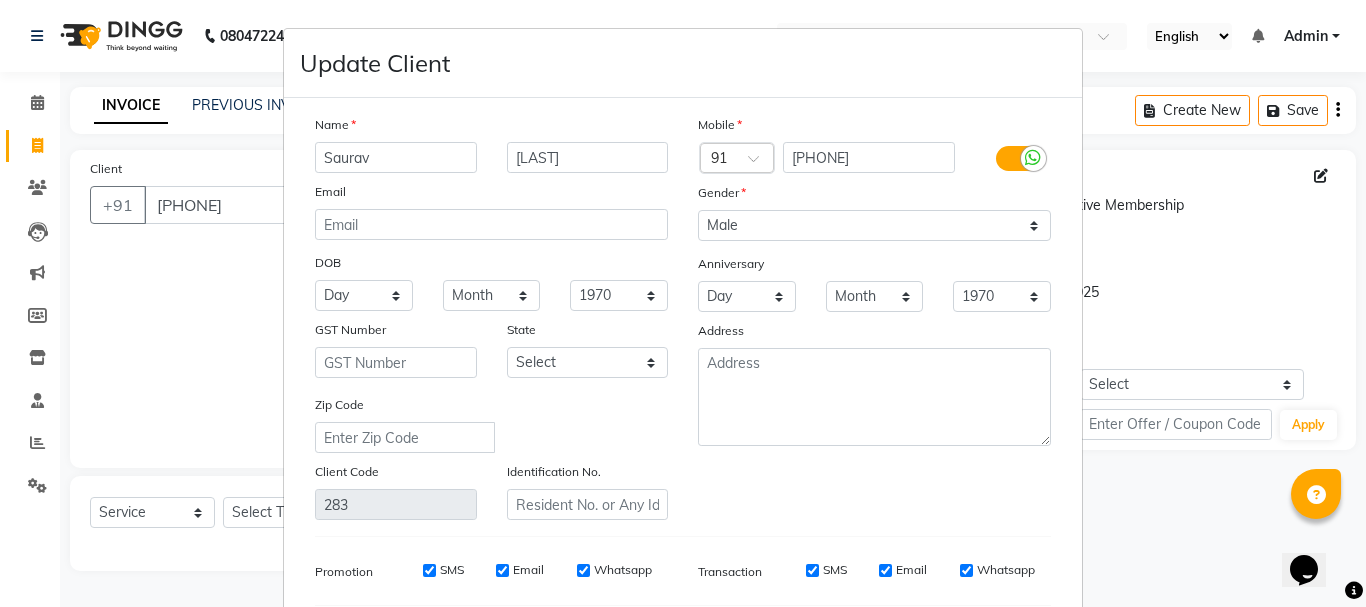 click on "Update Client Name [FIRST] [LAST] Email DOB Day 01 02 03 04 05 06 07 08 09 10 11 12 13 14 15 16 17 18 19 20 21 22 23 24 25 26 27 28 29 30 31 Month January February March April May June July August September October November December 1940 1941 1942 1943 1944 1945 1946 1947 1948 1949 1950 1951 1952 1953 1954 1955 1956 1957 1958 1959 1960 1961 1962 1963 1964 1965 1966 1967 1968 1969 1970 1971 1972 1973 1974 1975 1976 1977 1978 1979 1980 1981 1982 1983 1984 1985 1986 1987 1988 1989 1990 1991 1992 1993 1994 1995 1996 1997 1998 1999 2000 2001 2002 2003 2004 2005 2006 2007 2008 2009 2010 2011 2012 2013 2014 2015 2016 2017 2018 2019 2020 2021 2022 2023 2024 GST Number State Select Andaman and Nicobar Islands Andhra Pradesh Arunachal Pradesh Assam Bihar Chandigarh Chhattisgarh Dadra and Nagar Haveli Daman and Diu Delhi Goa Gujarat Haryana Himachal Pradesh Jammu and Kashmir Jharkhand Karnataka Kerala Lakshadweep Madhya Pradesh Maharashtra Manipur Meghalaya Mizoram Nagaland Odisha Pondicherry Punjab Rajasthan Sikkim ×" at bounding box center (683, 303) 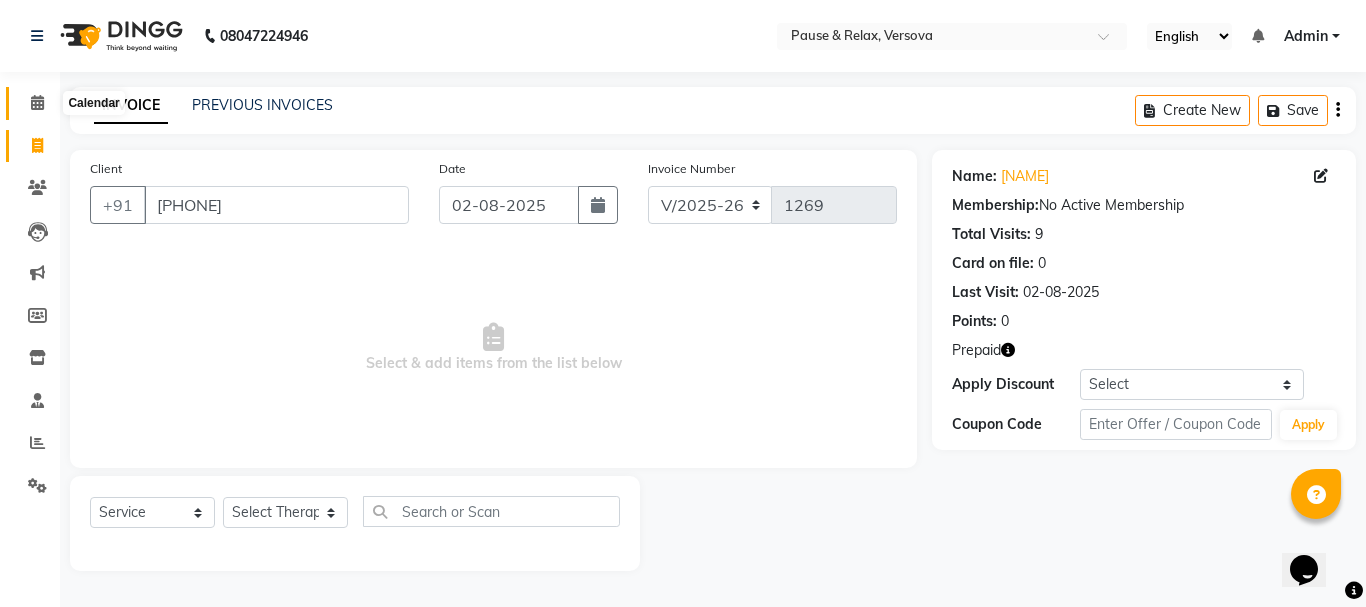 click 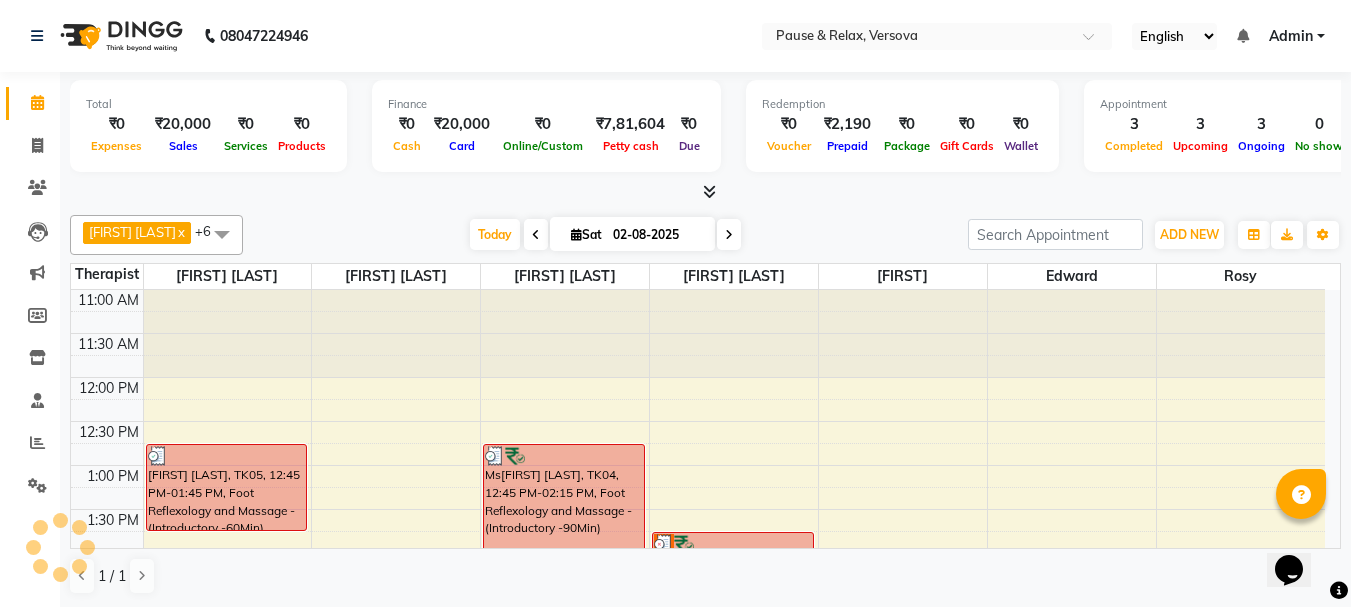 scroll, scrollTop: 265, scrollLeft: 0, axis: vertical 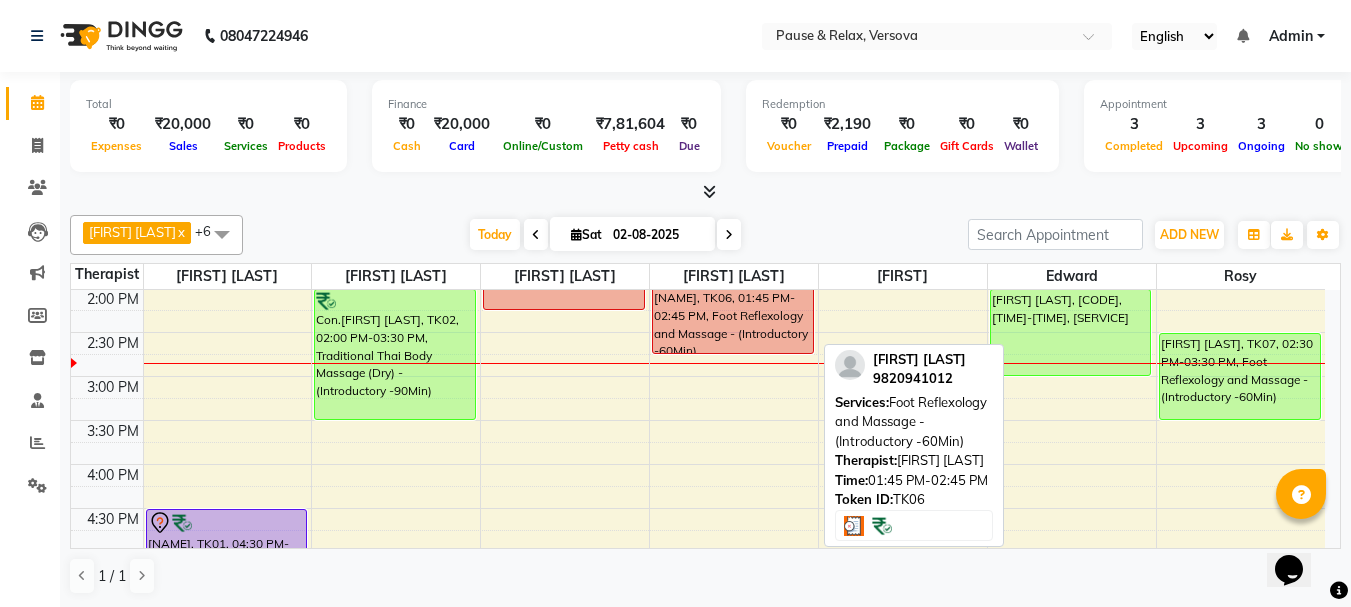 click on "[NAME], TK06, 01:45 PM-02:45 PM, Foot Reflexology and Massage - (Introductory -60Min)" at bounding box center [733, 310] 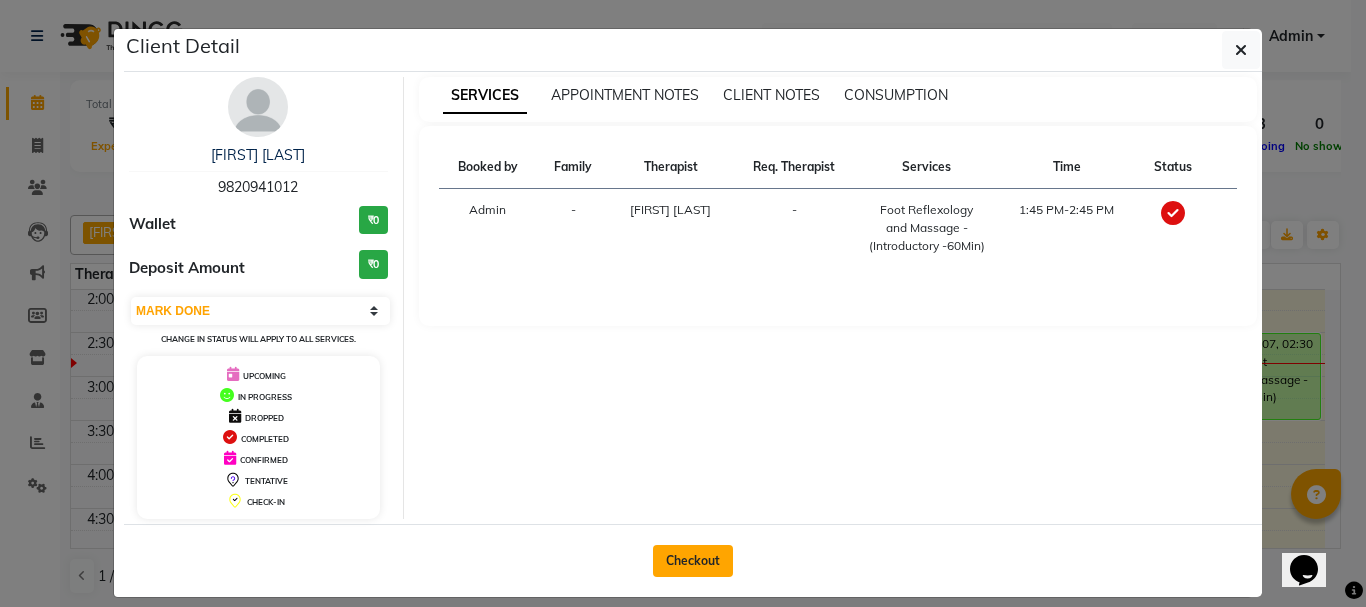 click on "Checkout" 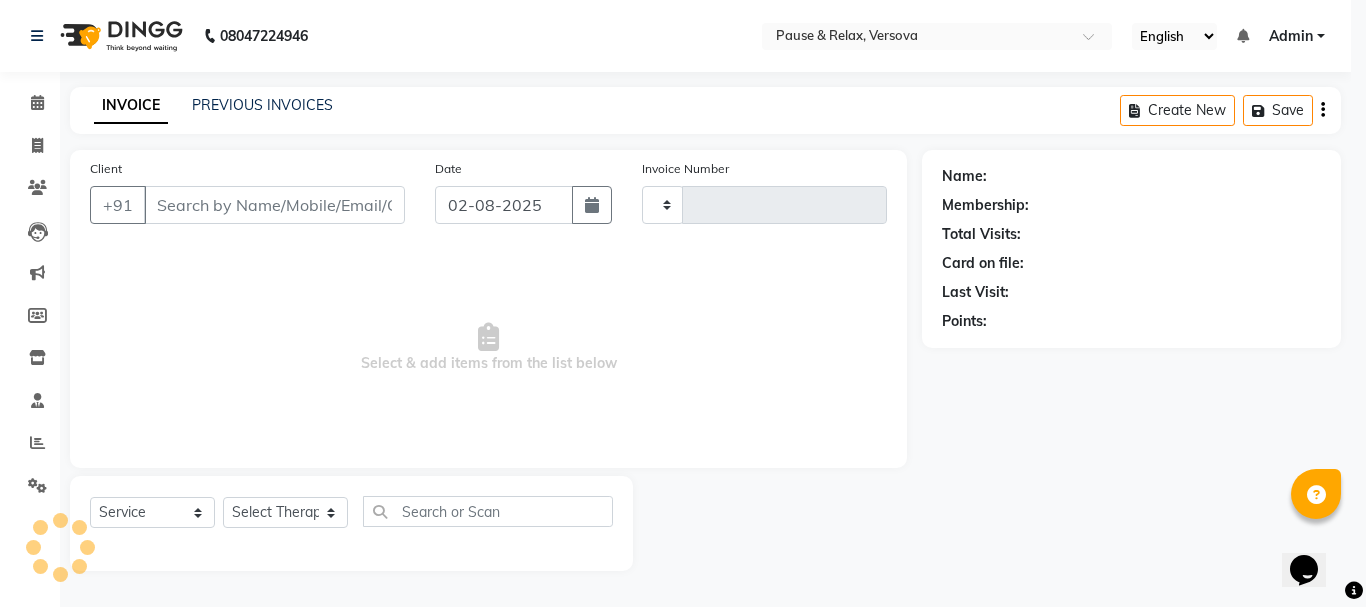type on "1269" 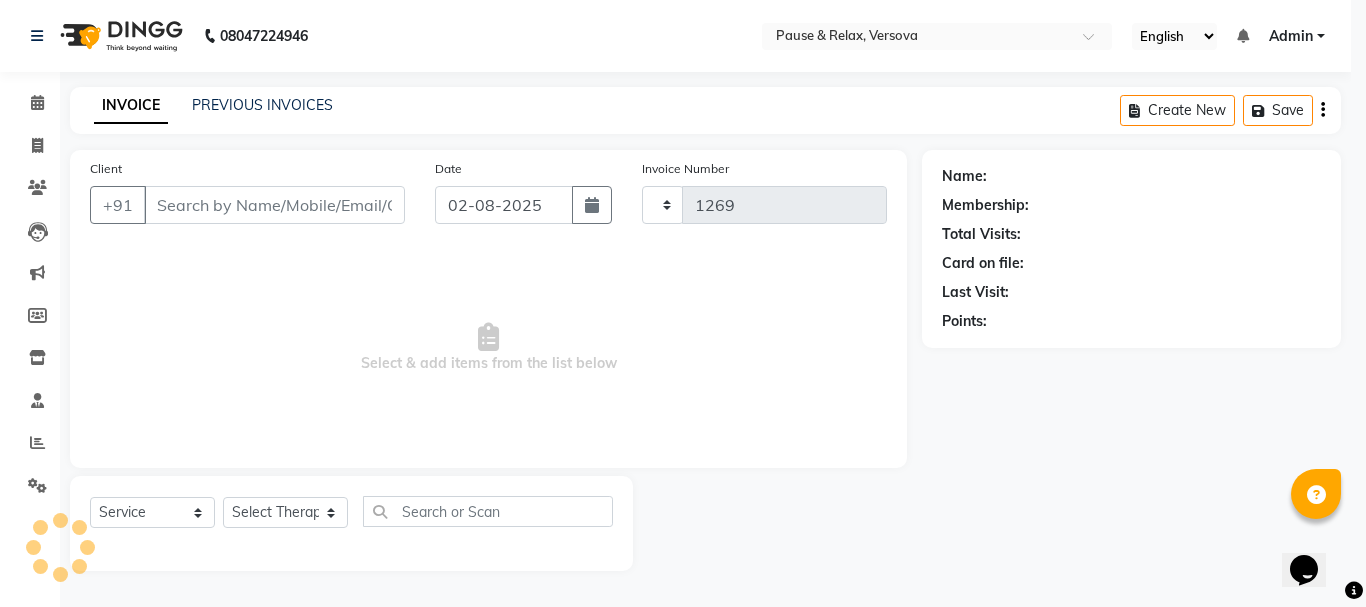 select on "6832" 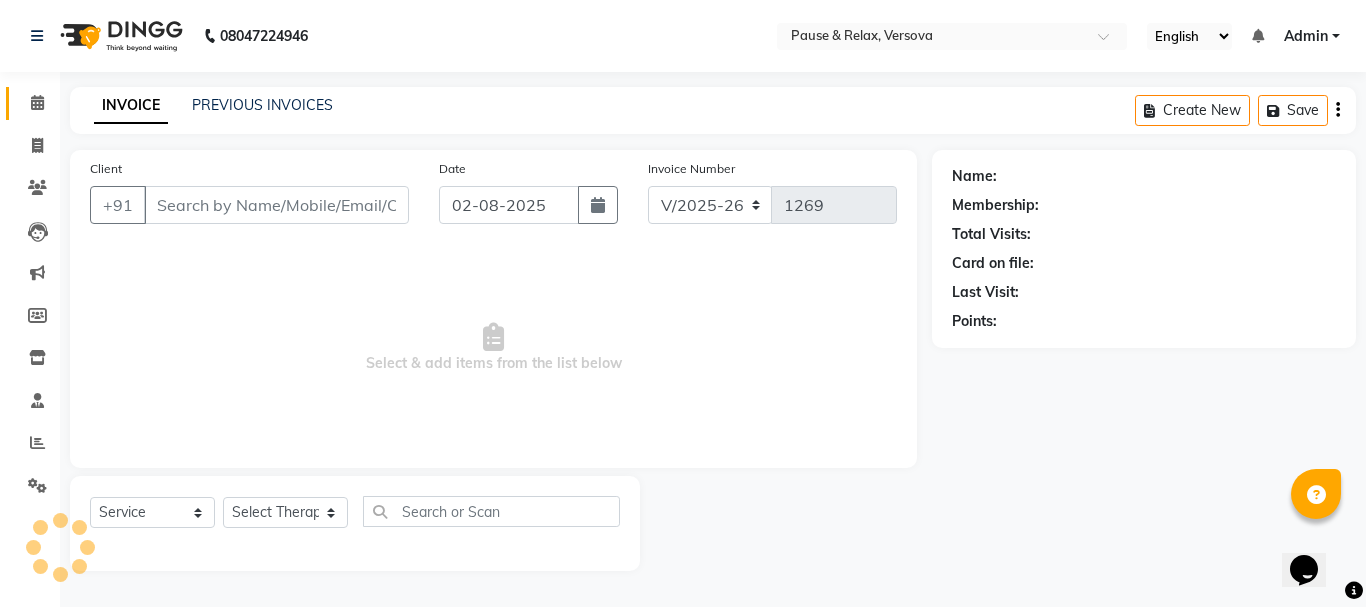 type on "9820941012" 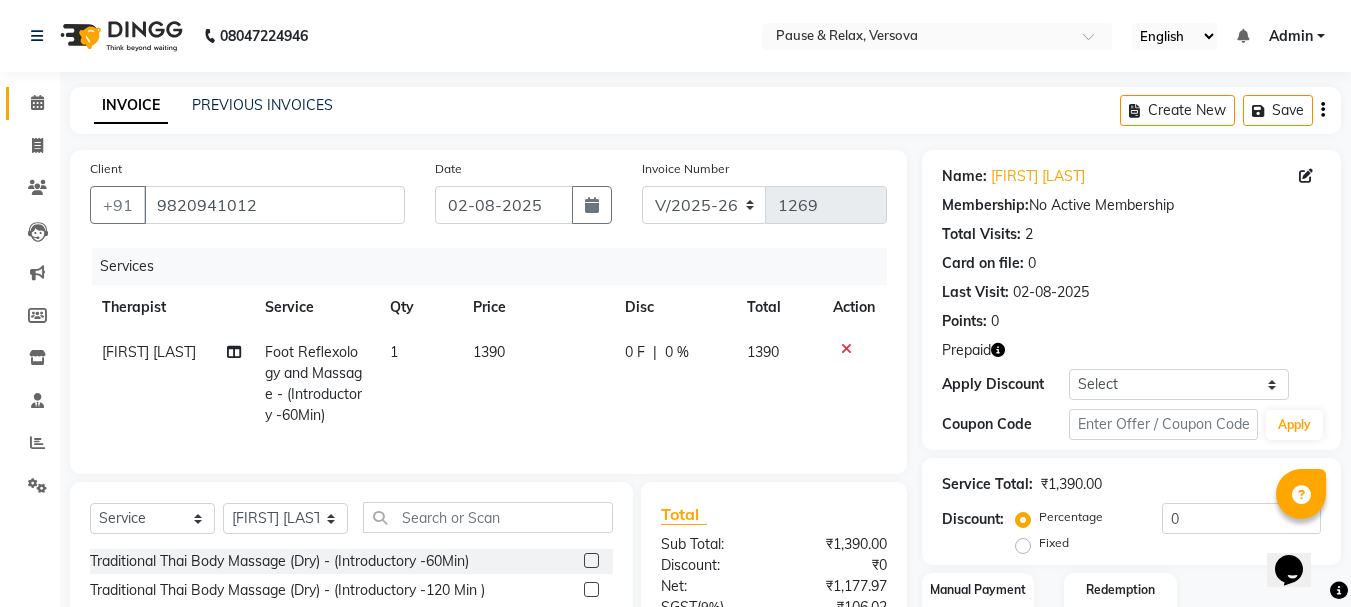 scroll, scrollTop: 215, scrollLeft: 0, axis: vertical 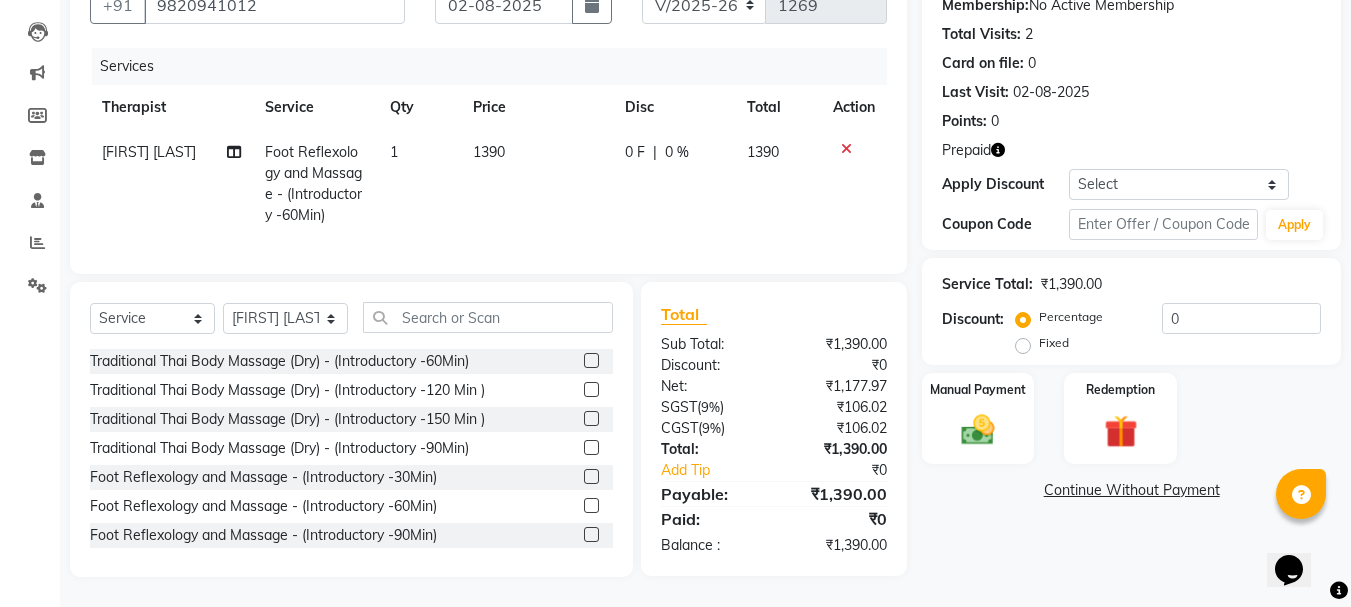 click on "Fixed" 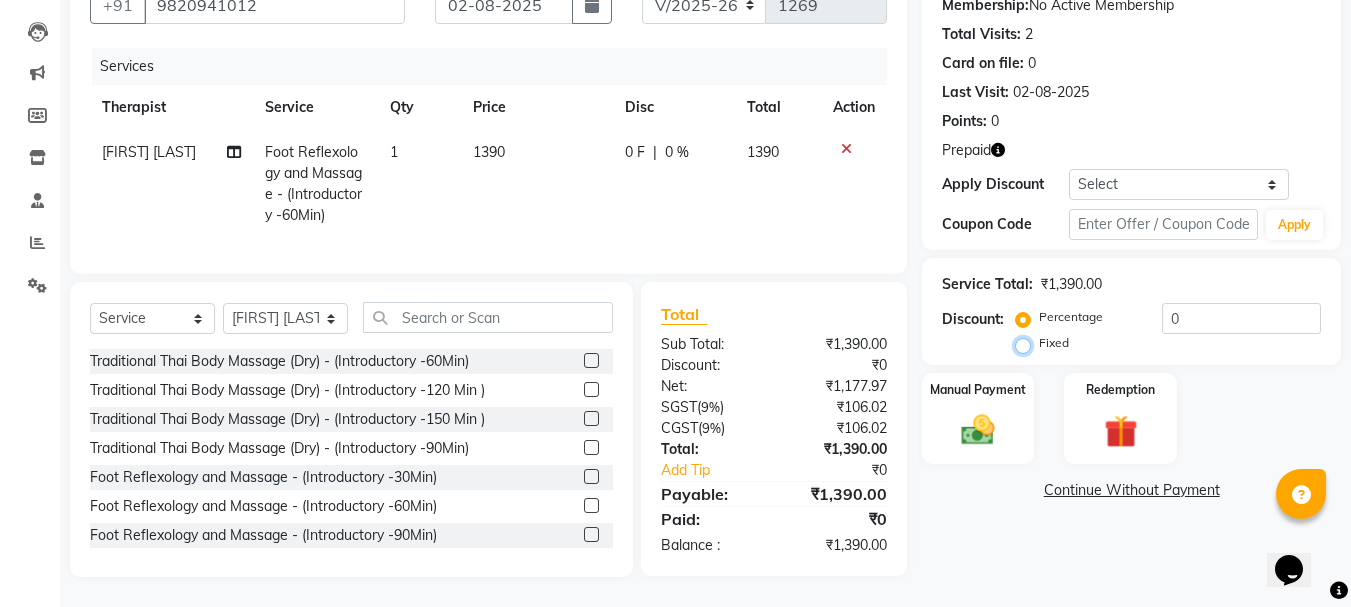 click on "Fixed" at bounding box center (1027, 343) 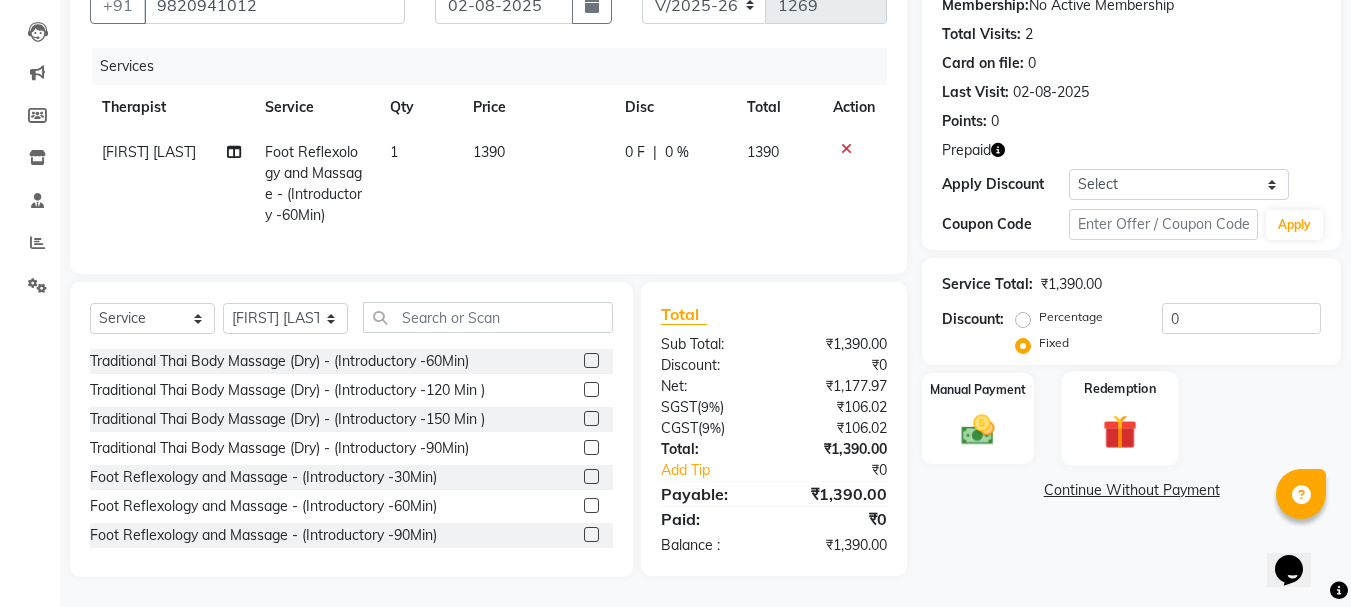 click on "Redemption" 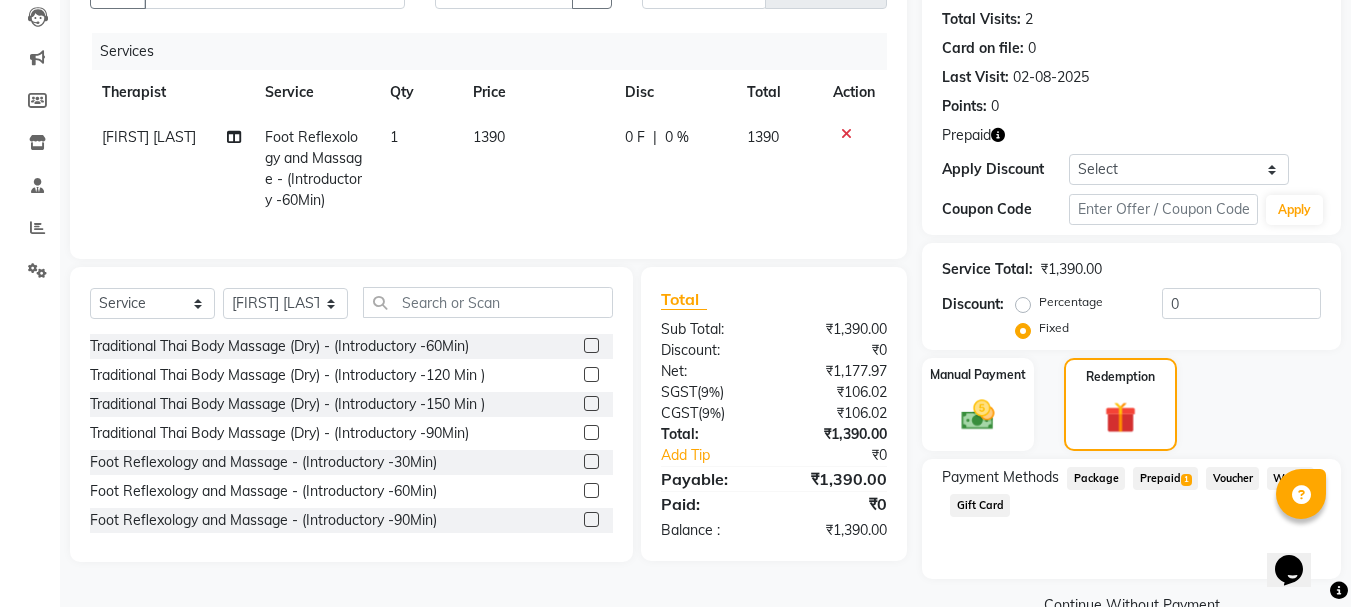 click on "Prepaid  1" 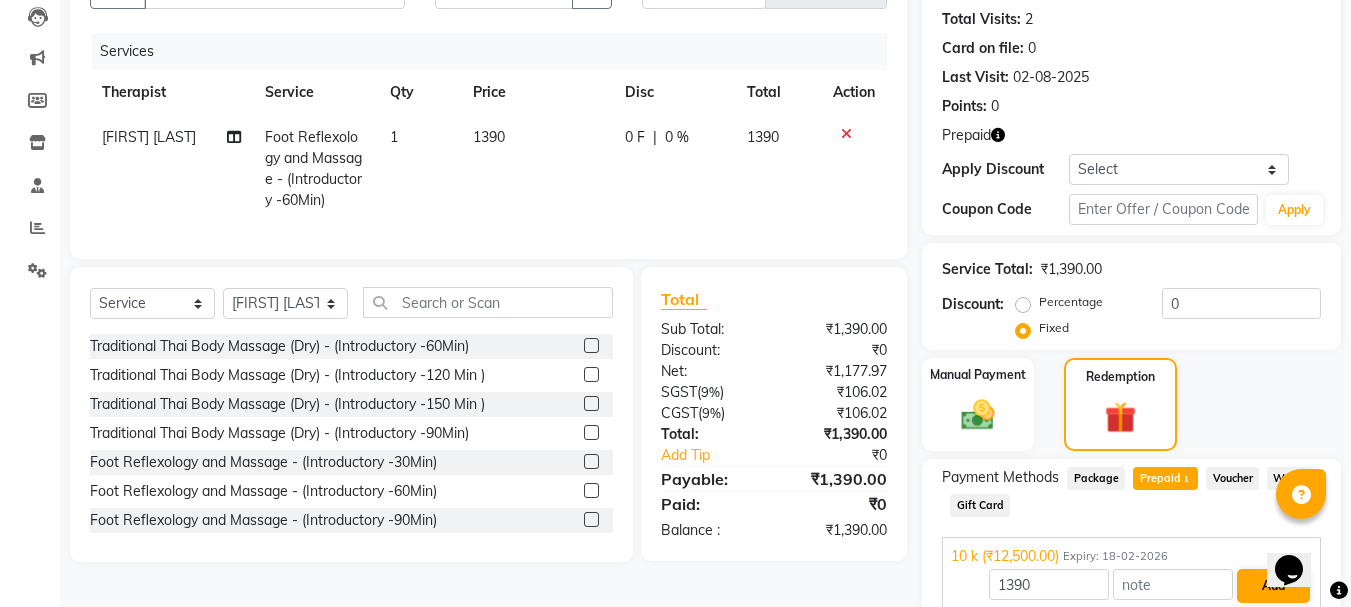 scroll, scrollTop: 301, scrollLeft: 0, axis: vertical 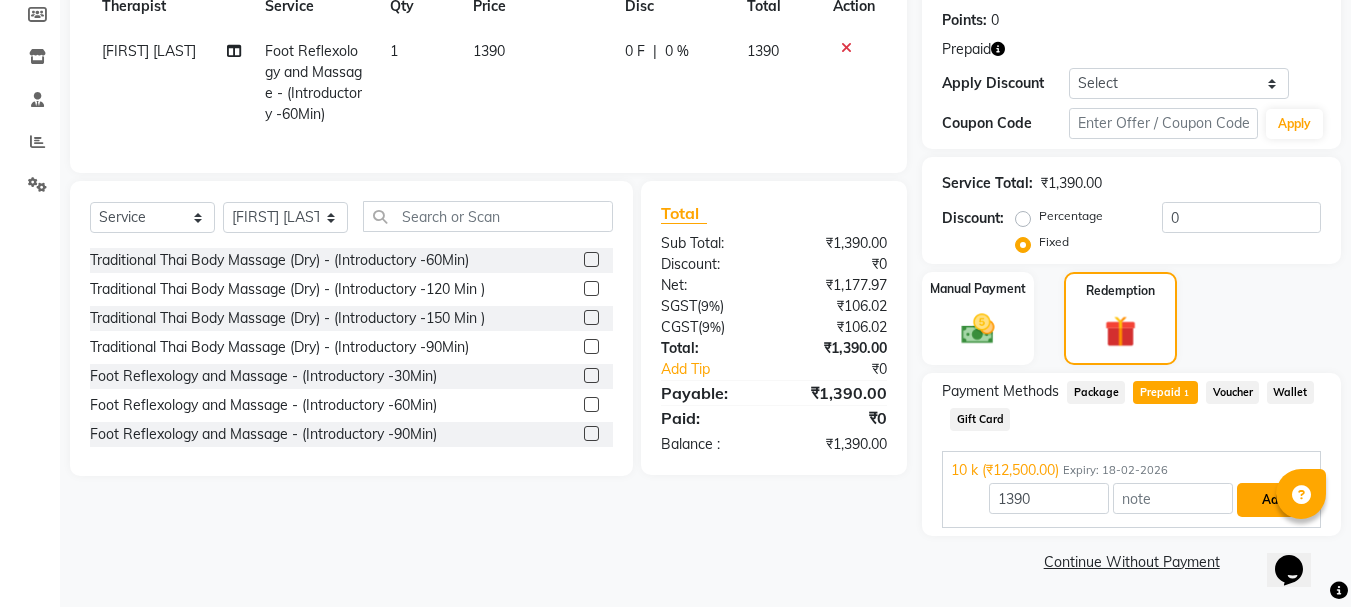 click on "Add" at bounding box center (1273, 500) 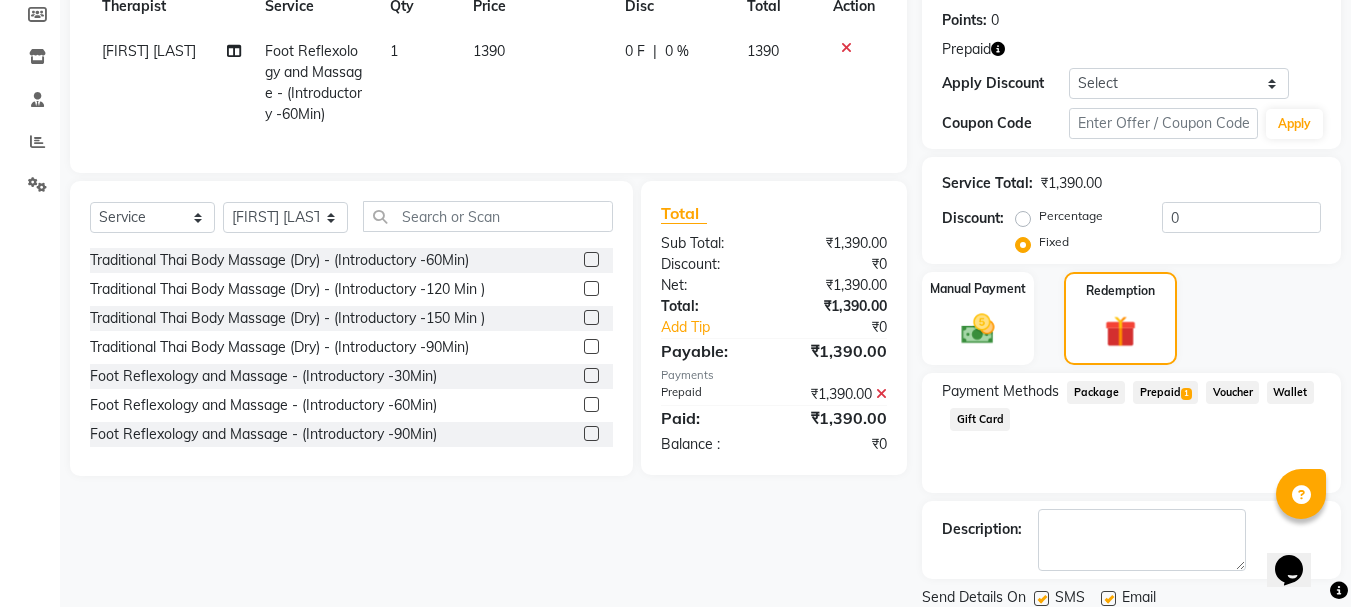 drag, startPoint x: 1359, startPoint y: 482, endPoint x: 27, endPoint y: 20, distance: 1409.8468 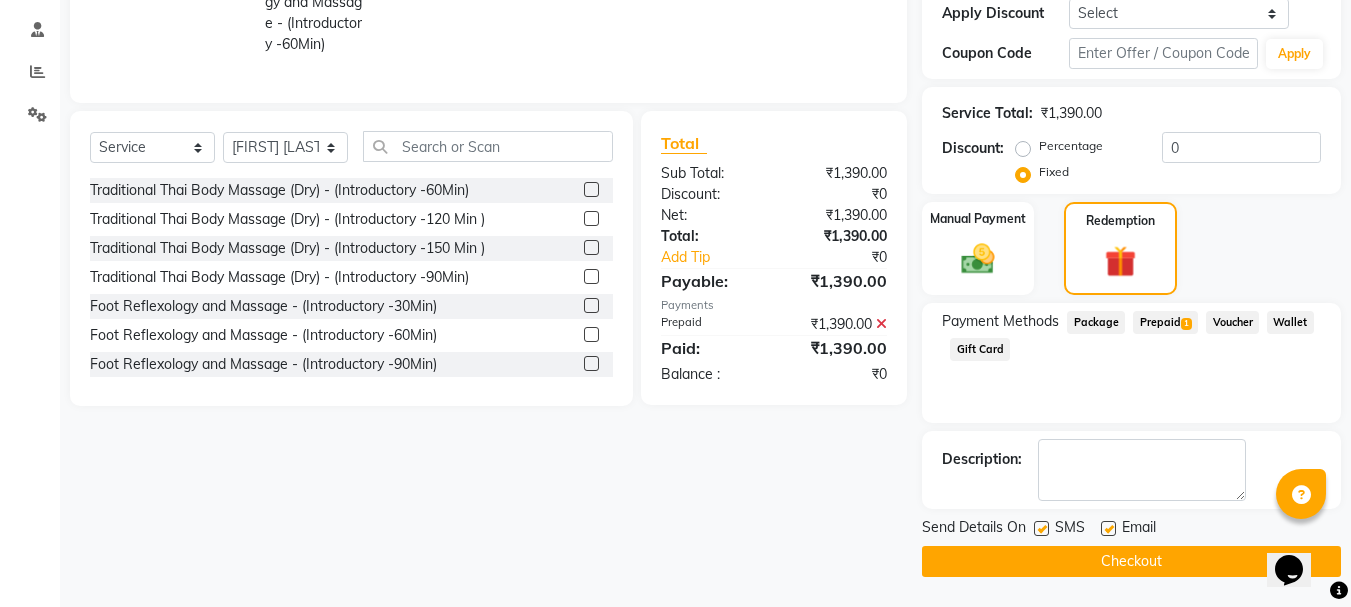 click 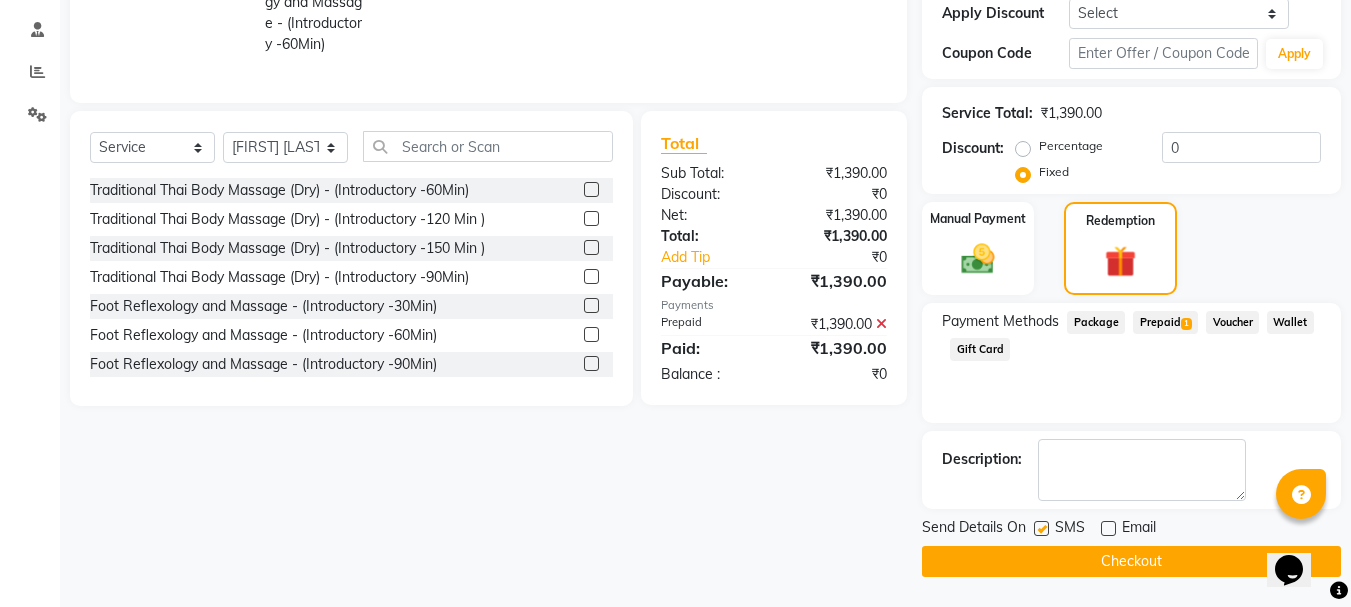 click on "Checkout" 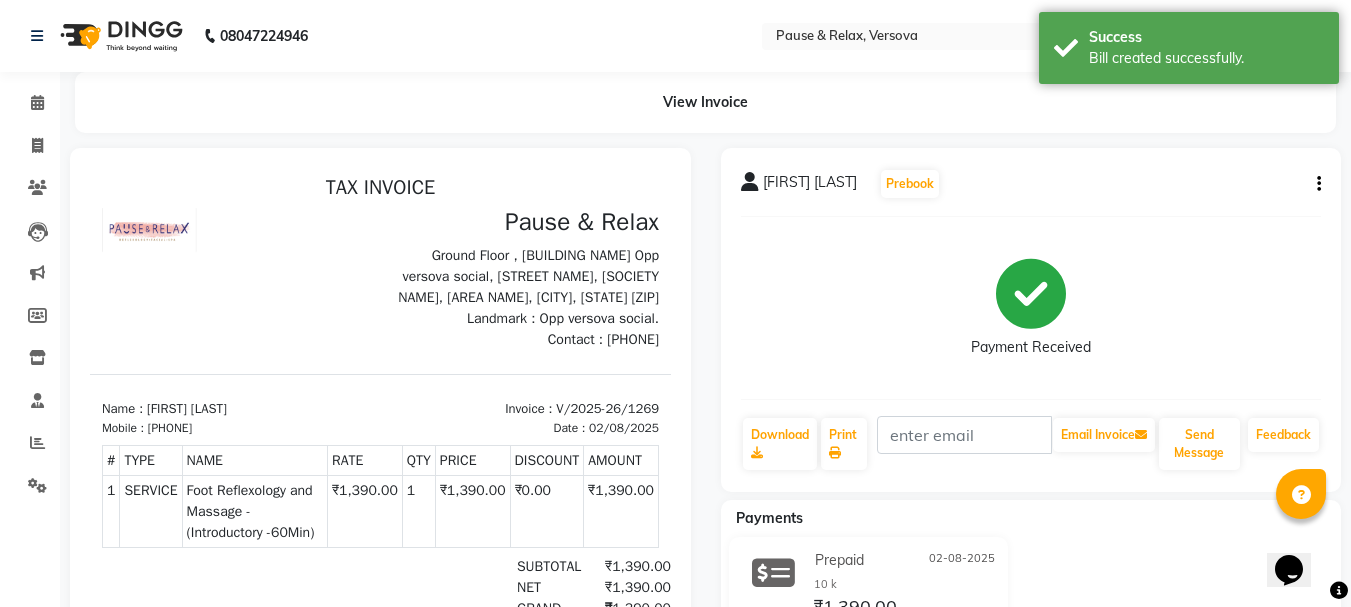 scroll, scrollTop: 0, scrollLeft: 0, axis: both 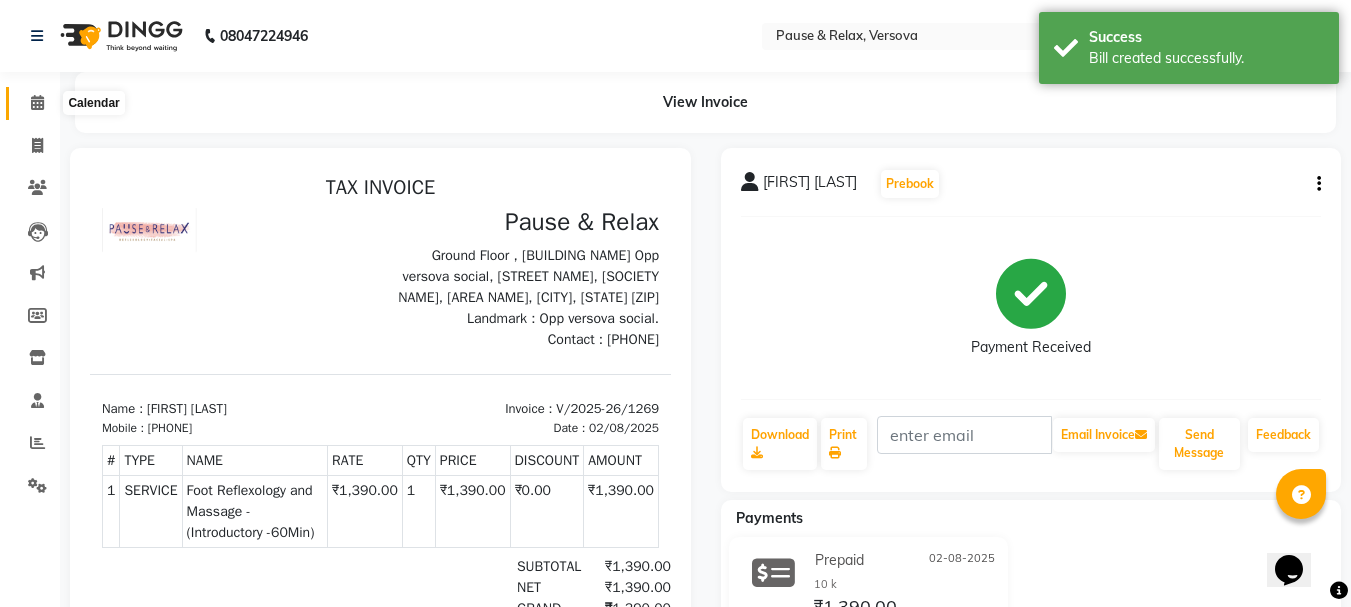 click 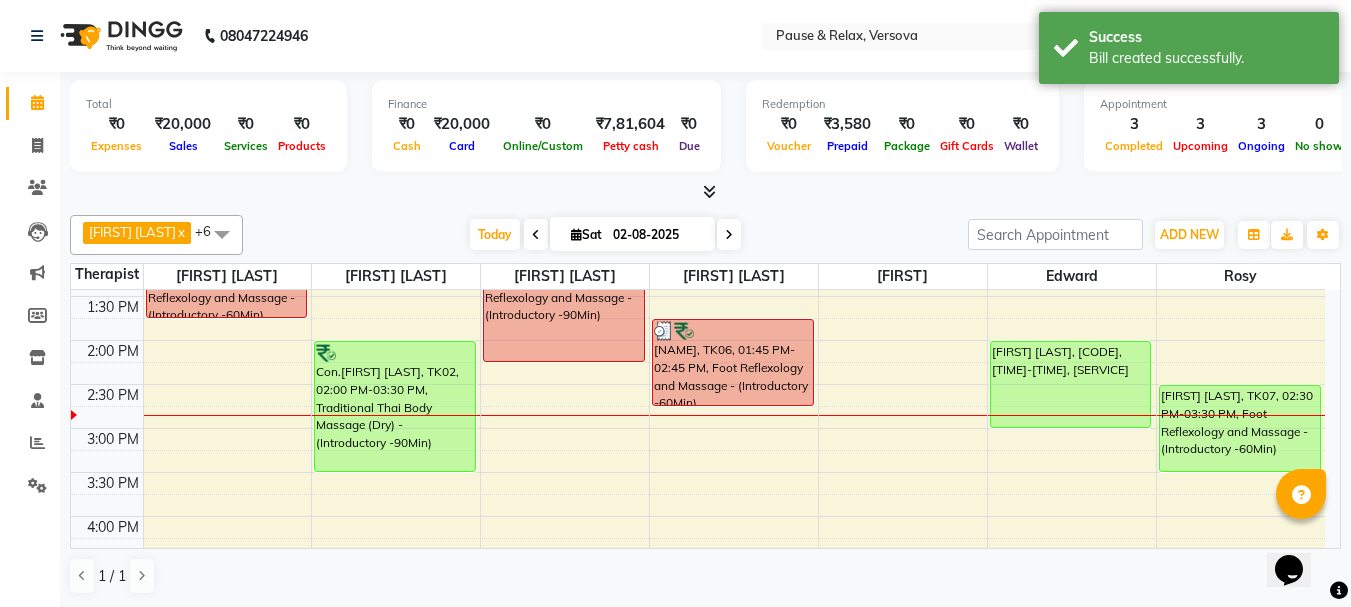 scroll, scrollTop: 217, scrollLeft: 0, axis: vertical 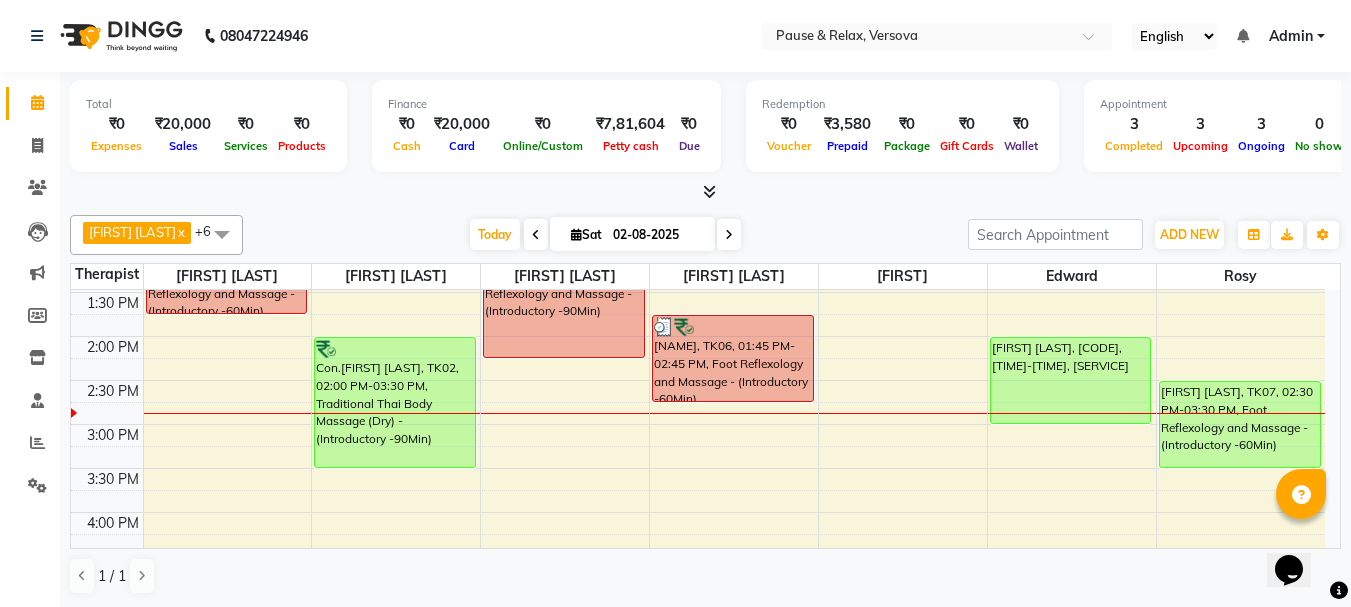 click at bounding box center [729, 235] 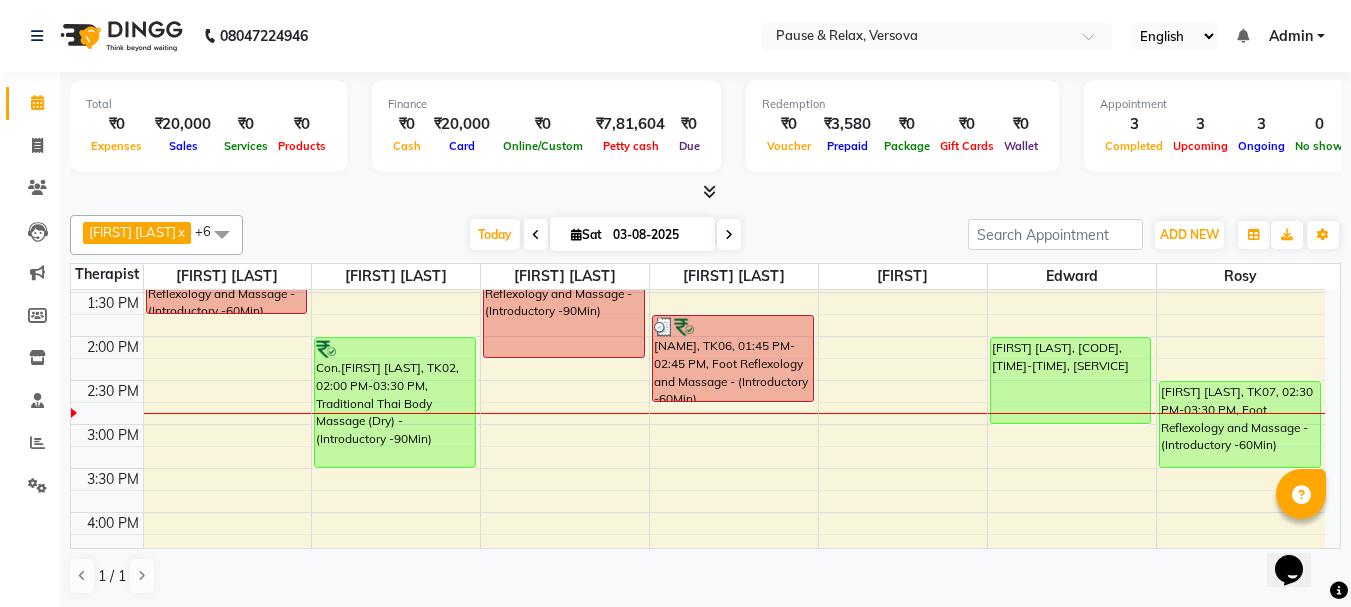 scroll, scrollTop: 265, scrollLeft: 0, axis: vertical 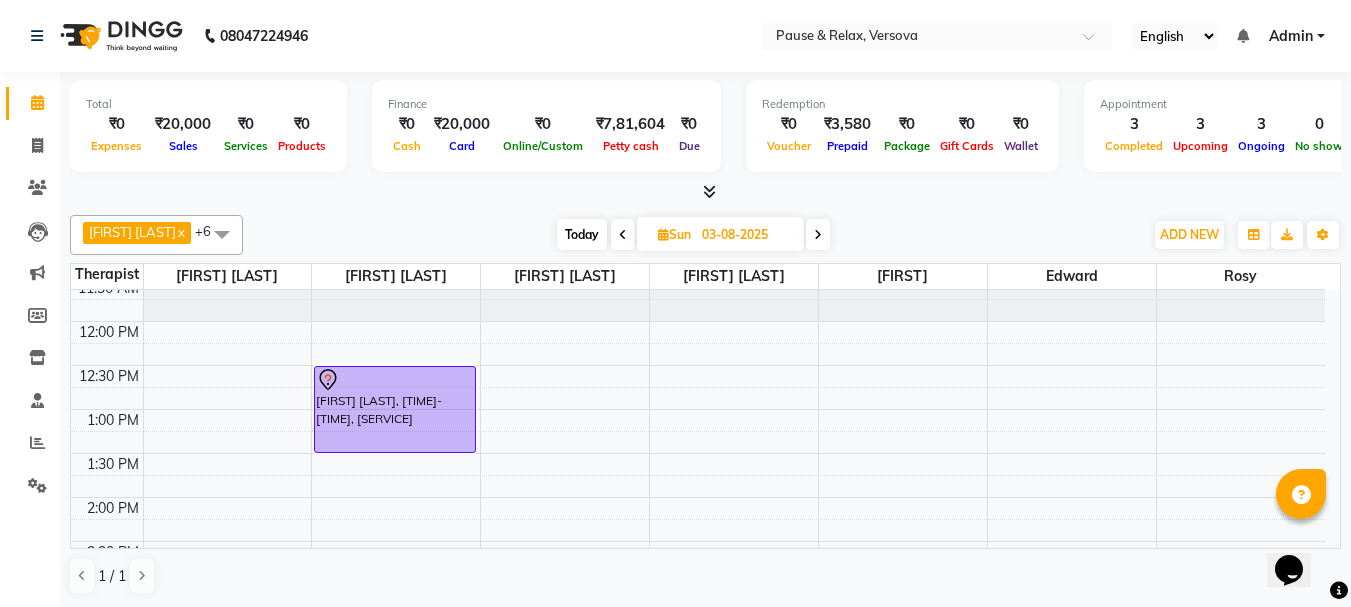 click on "[NAME], 12:30 PM-01:30 PM, Foot Reflexology and Massage - (Introductory -60Min)             [NAME], 04:00 PM-05:00 PM, Traditional Thai Body Massage (Dry) - (Introductory -60Min)             [NAME] [STATE], 05:30 PM-07:00 PM, Traditional Thai Body Massage (Dry) - (Introductory -90Min)             [NAME], 04:00 PM-05:00 PM, Foot Reflexology and Massage - (Introductory -60Min)" at bounding box center (698, 717) 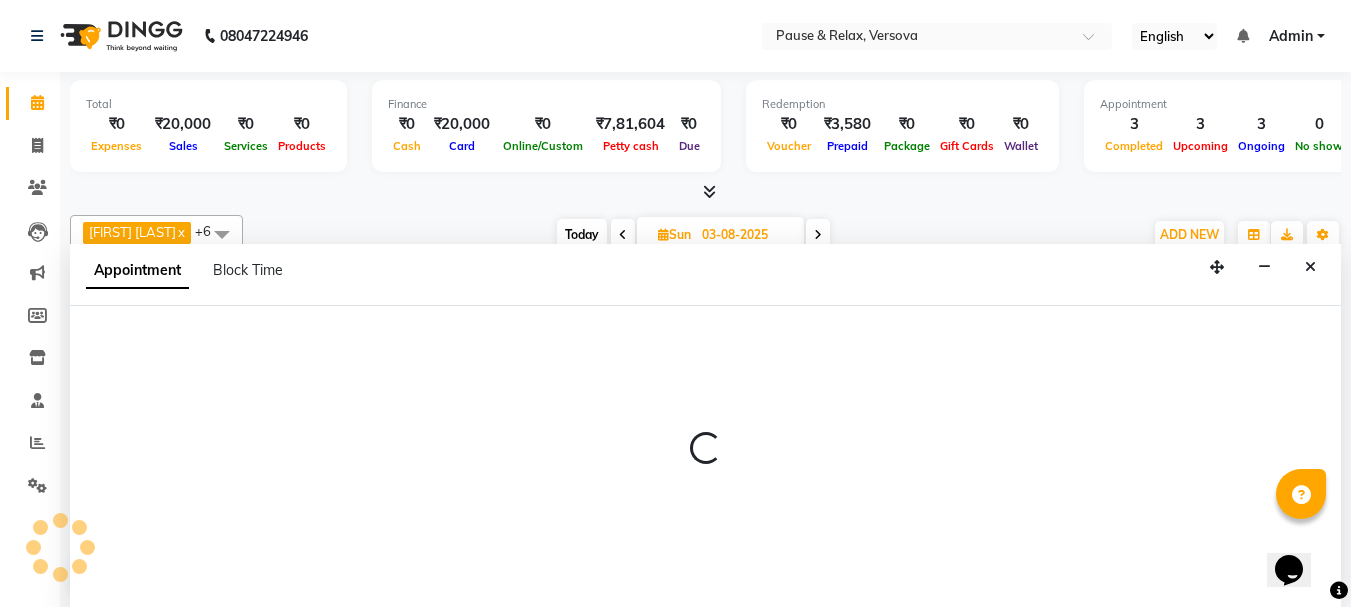 select on "85214" 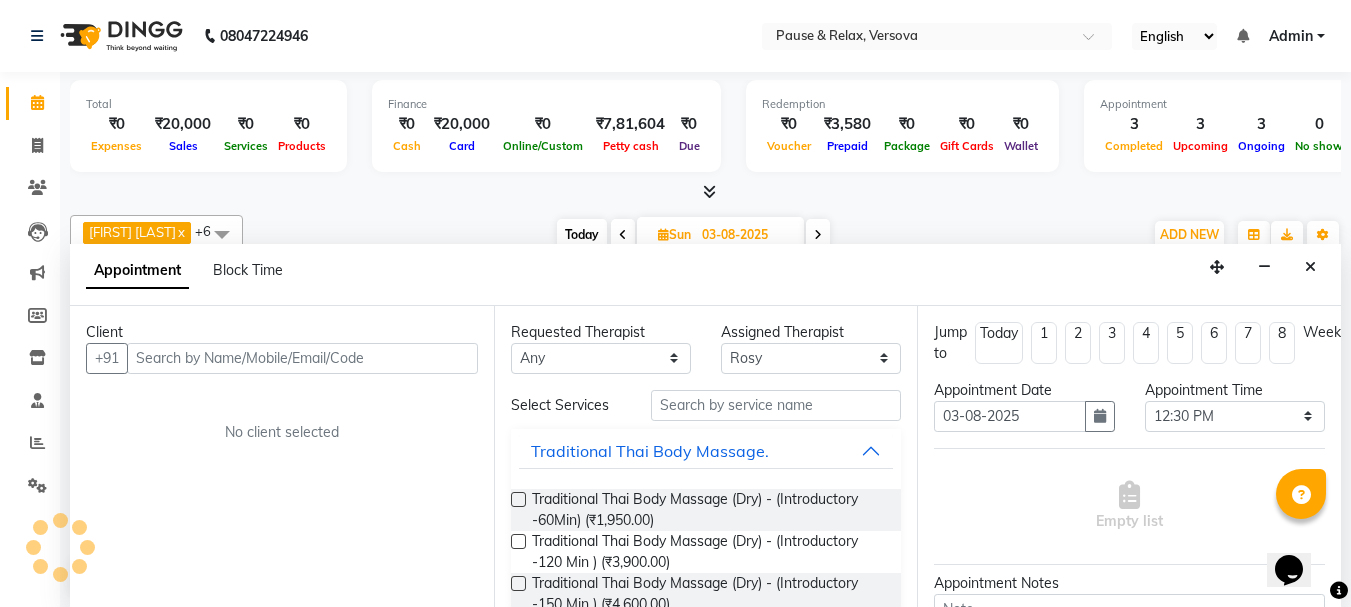 scroll, scrollTop: 1, scrollLeft: 0, axis: vertical 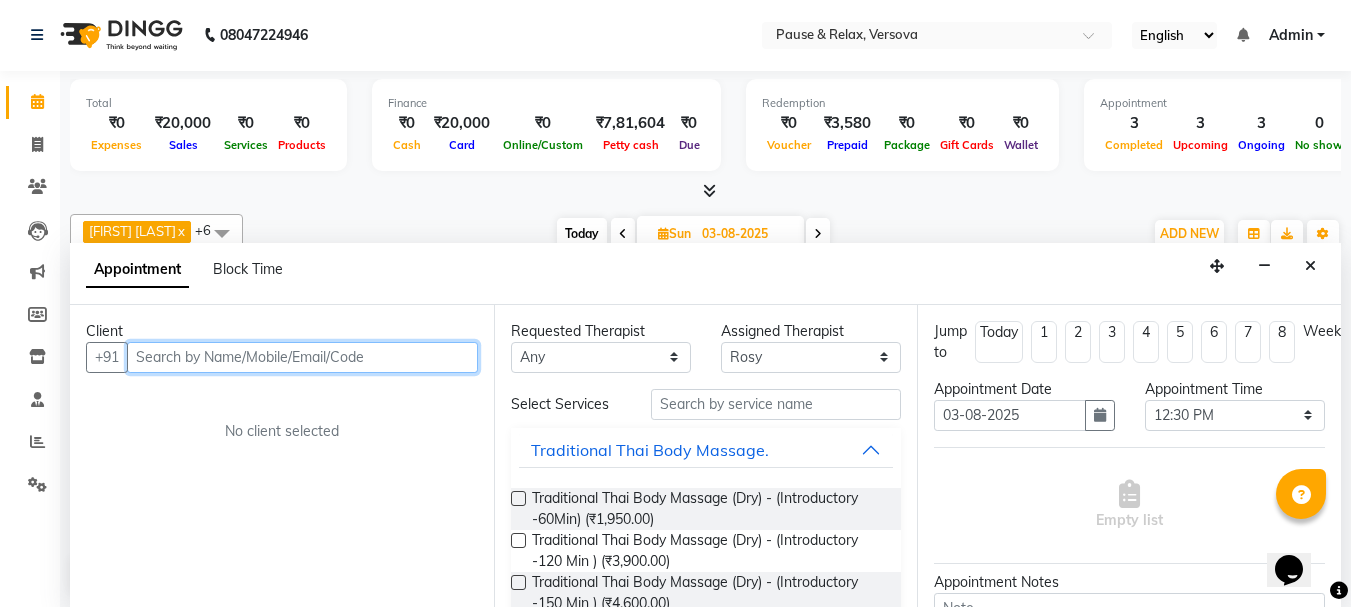 click at bounding box center [302, 357] 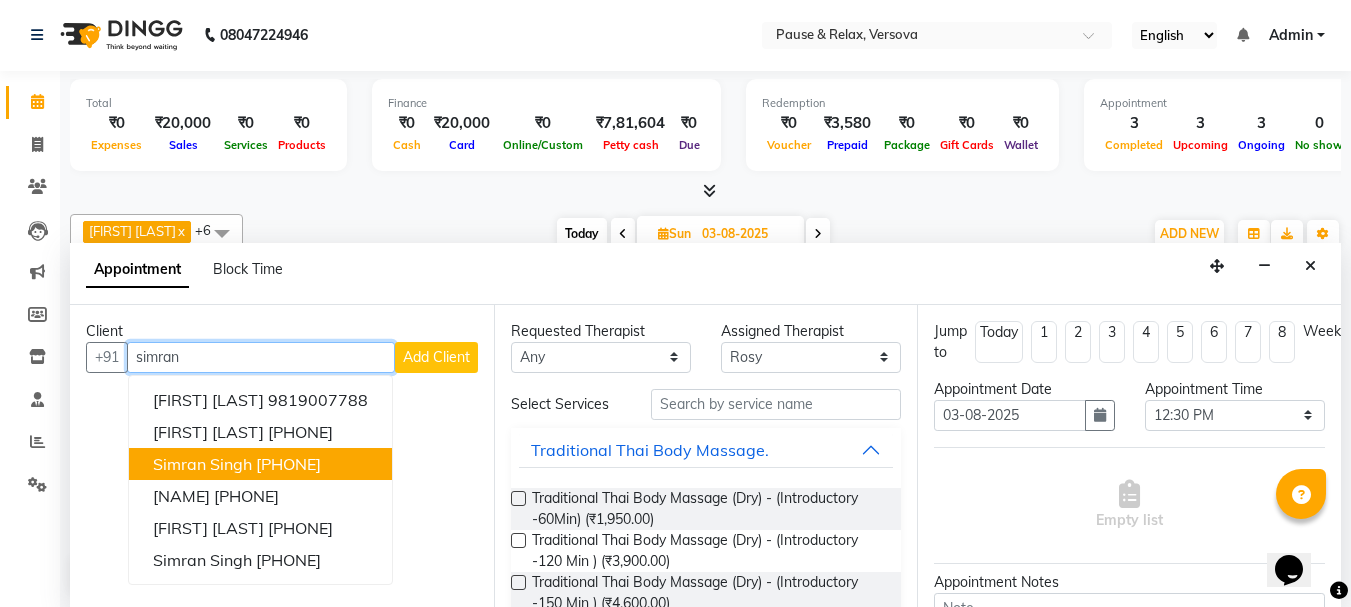 click on "Simran Singh" at bounding box center (202, 464) 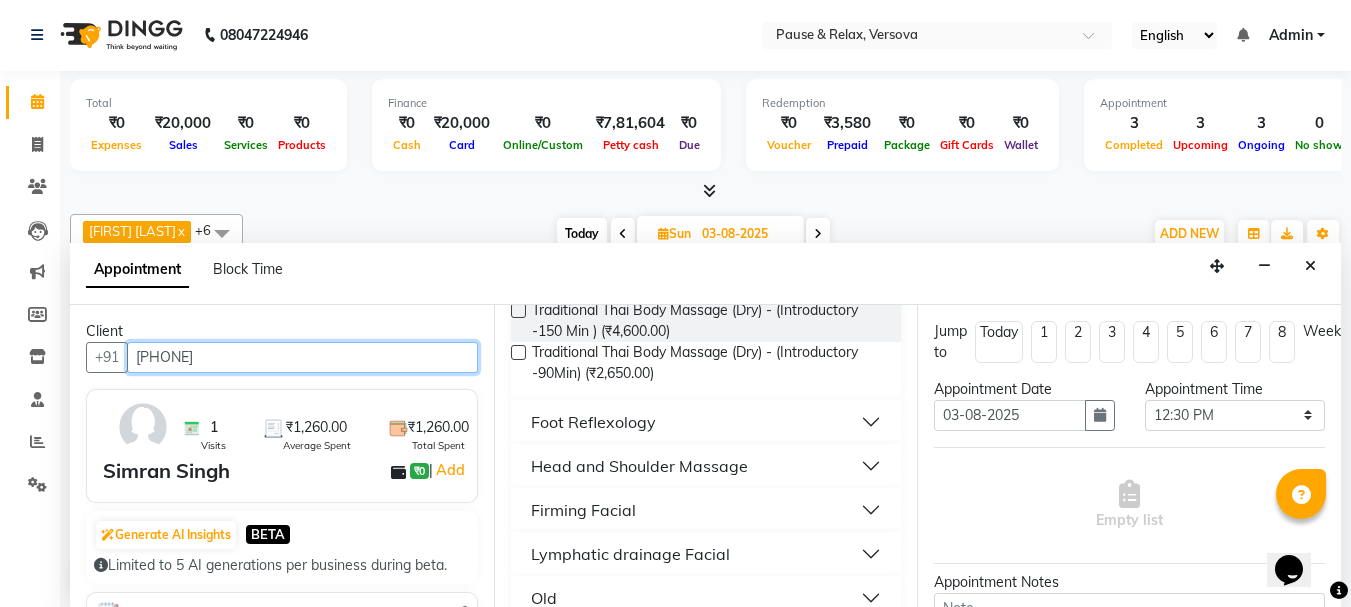 scroll, scrollTop: 301, scrollLeft: 0, axis: vertical 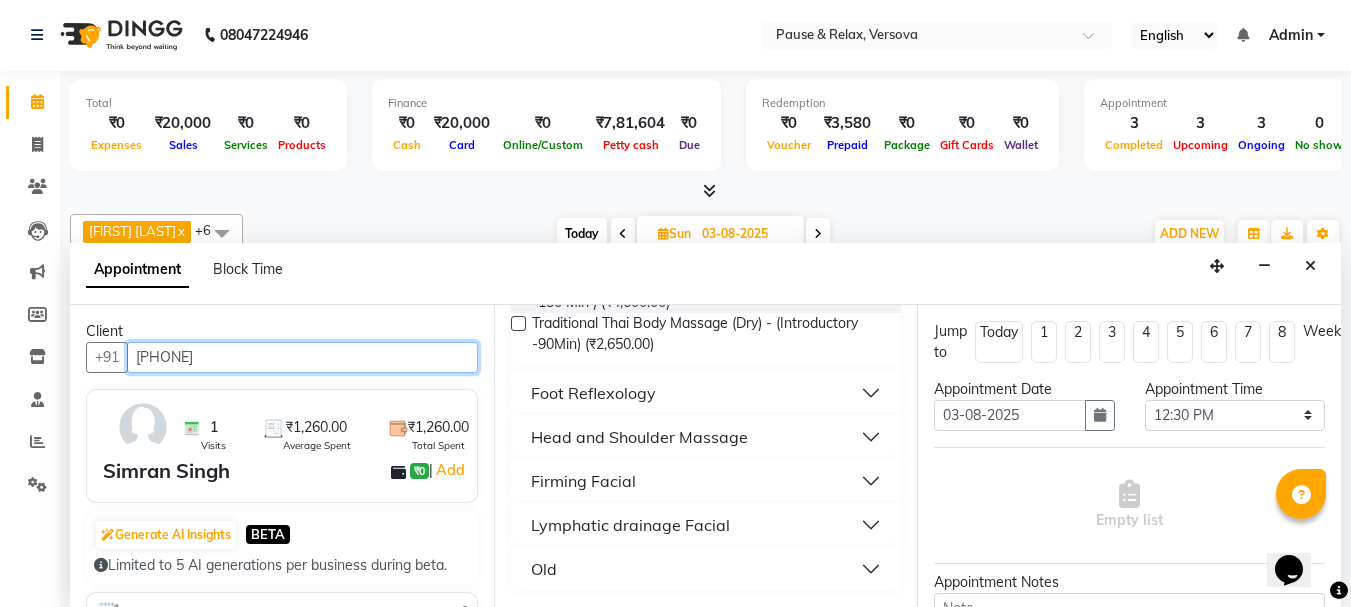 type on "[PHONE]" 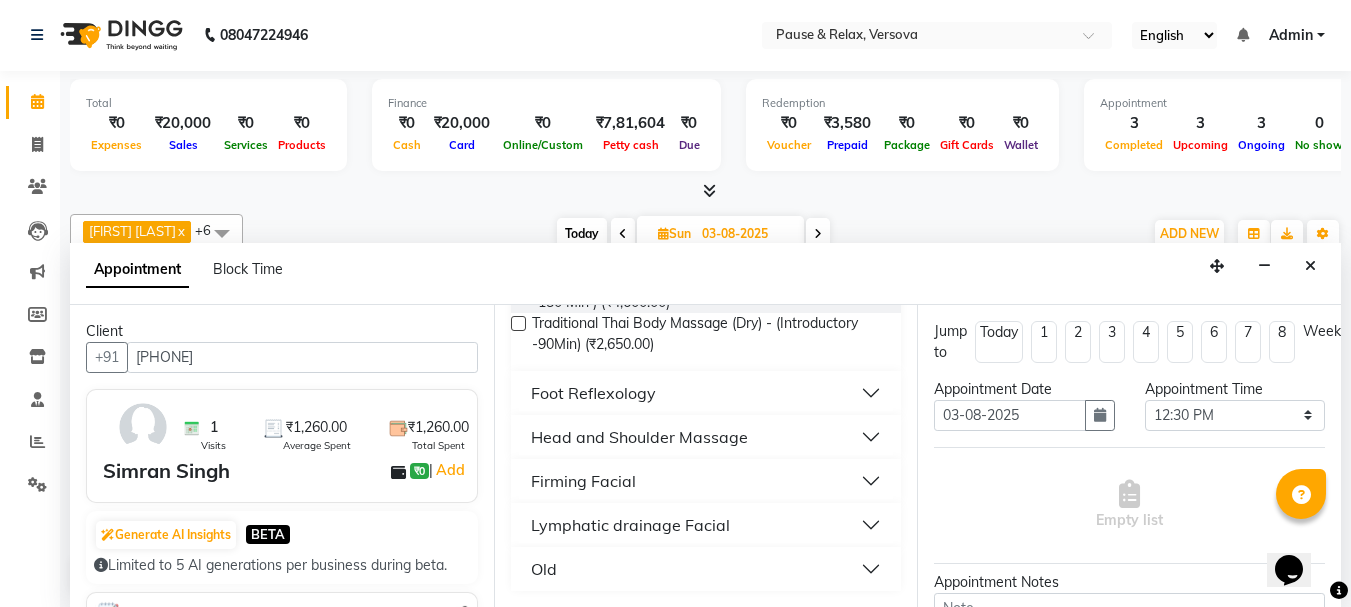 click on "Foot Reflexology" at bounding box center [706, 393] 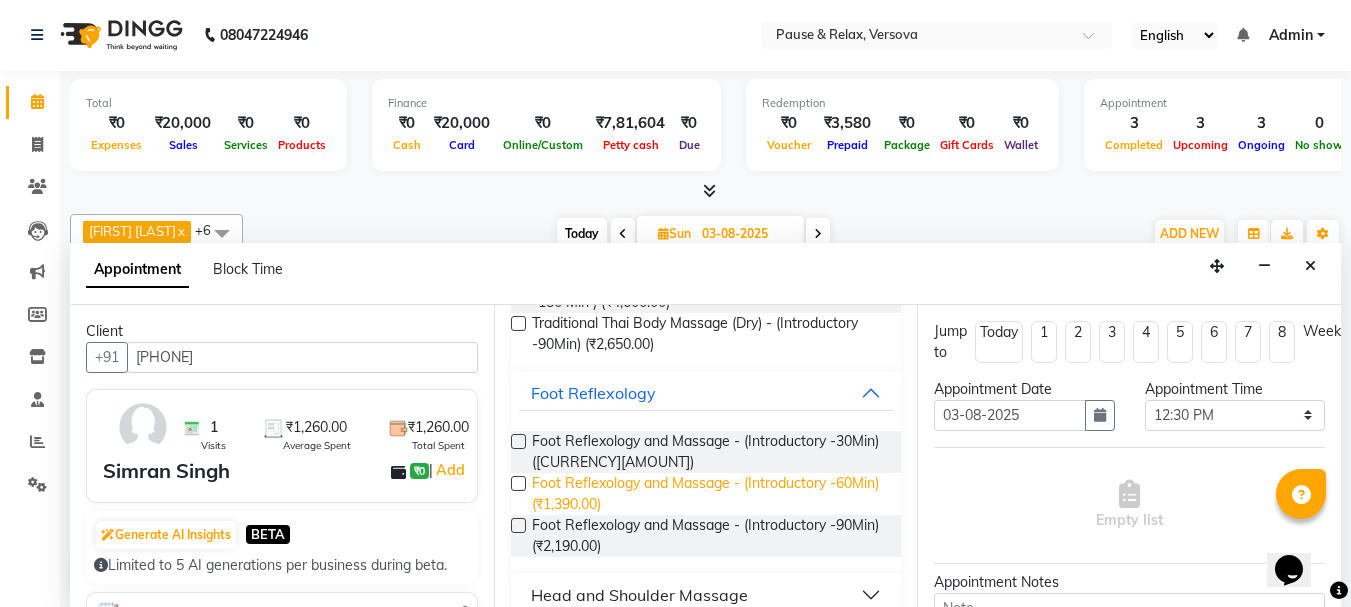 click on "Foot Reflexology and Massage - (Introductory -60Min) (₹1,390.00)" at bounding box center [709, 494] 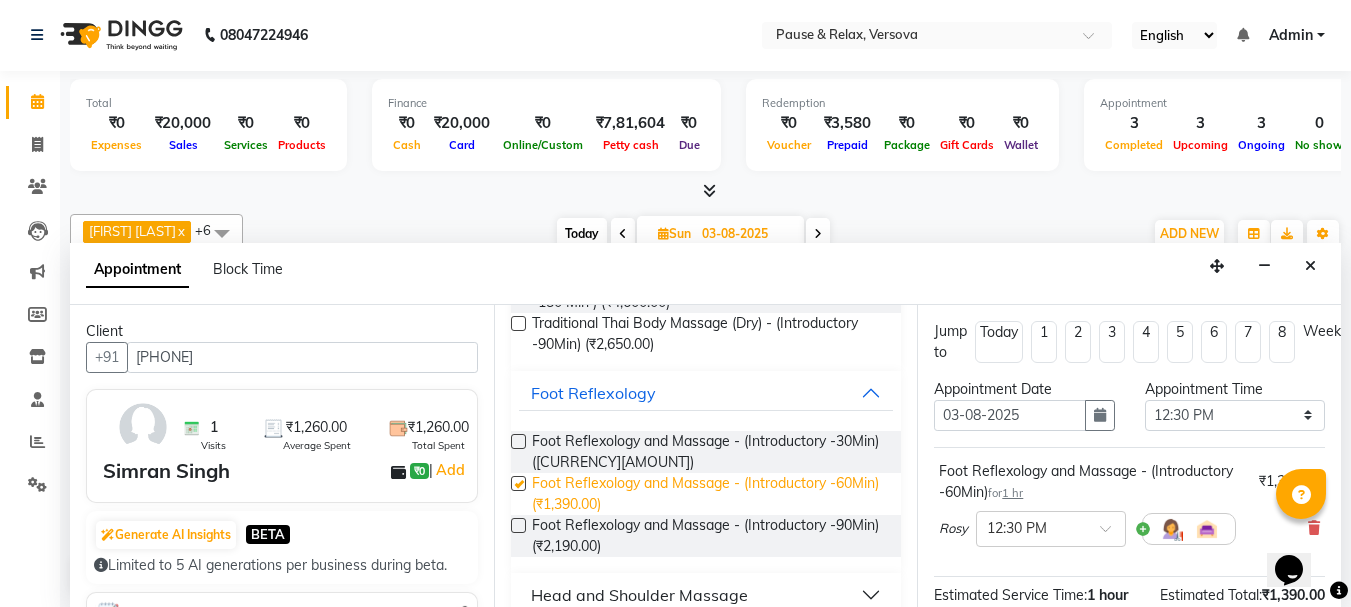 checkbox on "false" 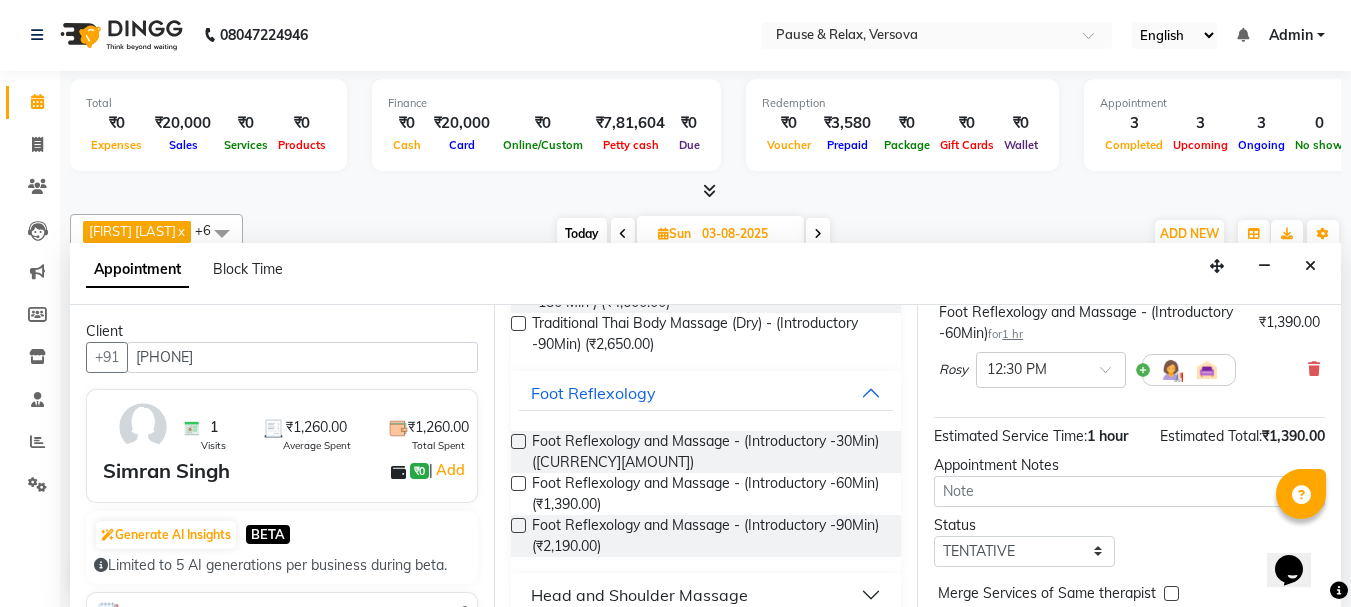 scroll, scrollTop: 260, scrollLeft: 0, axis: vertical 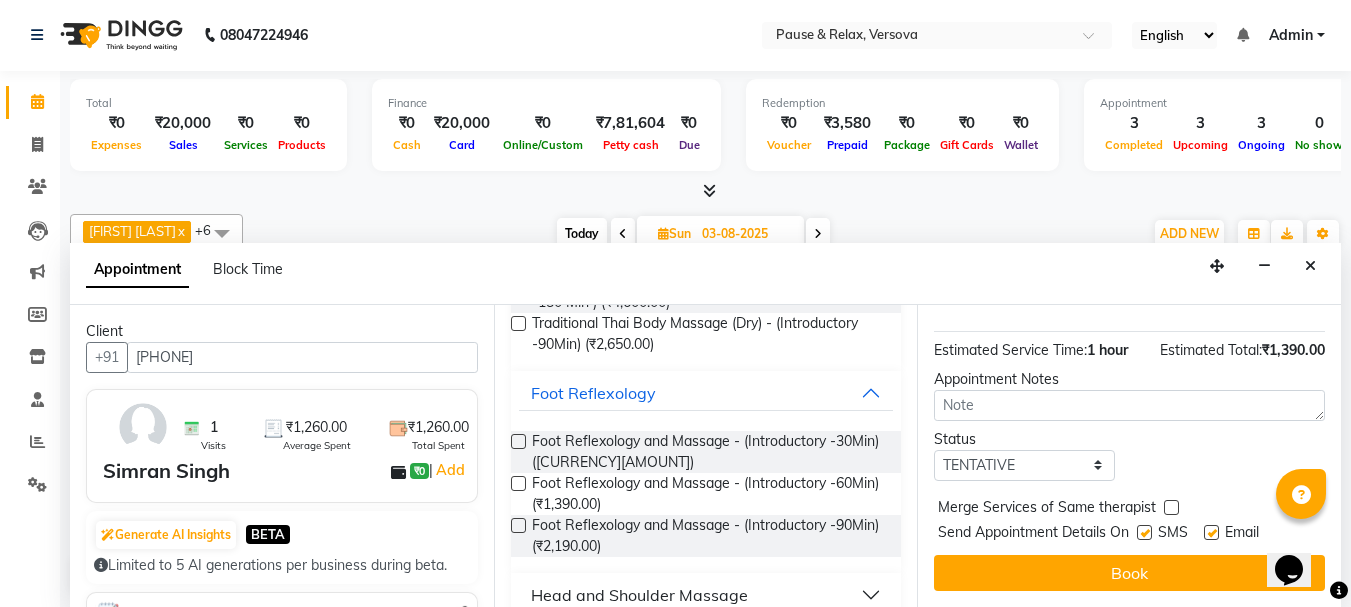 click at bounding box center (1211, 532) 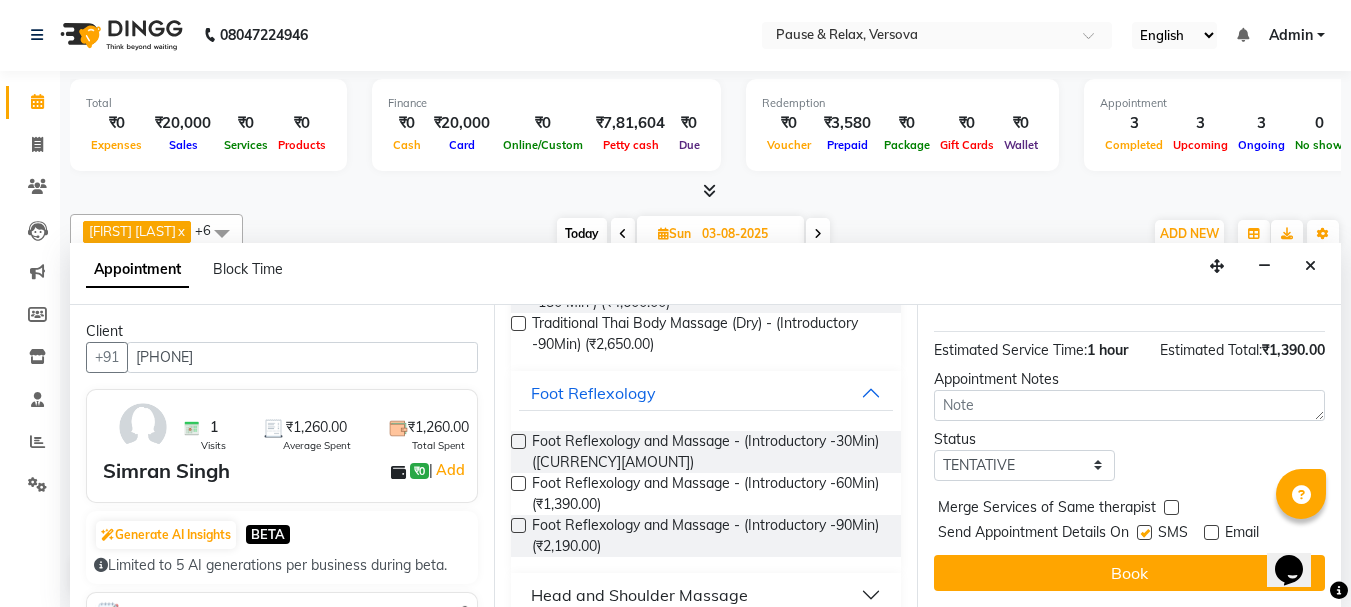 click on "Book" at bounding box center (1129, 573) 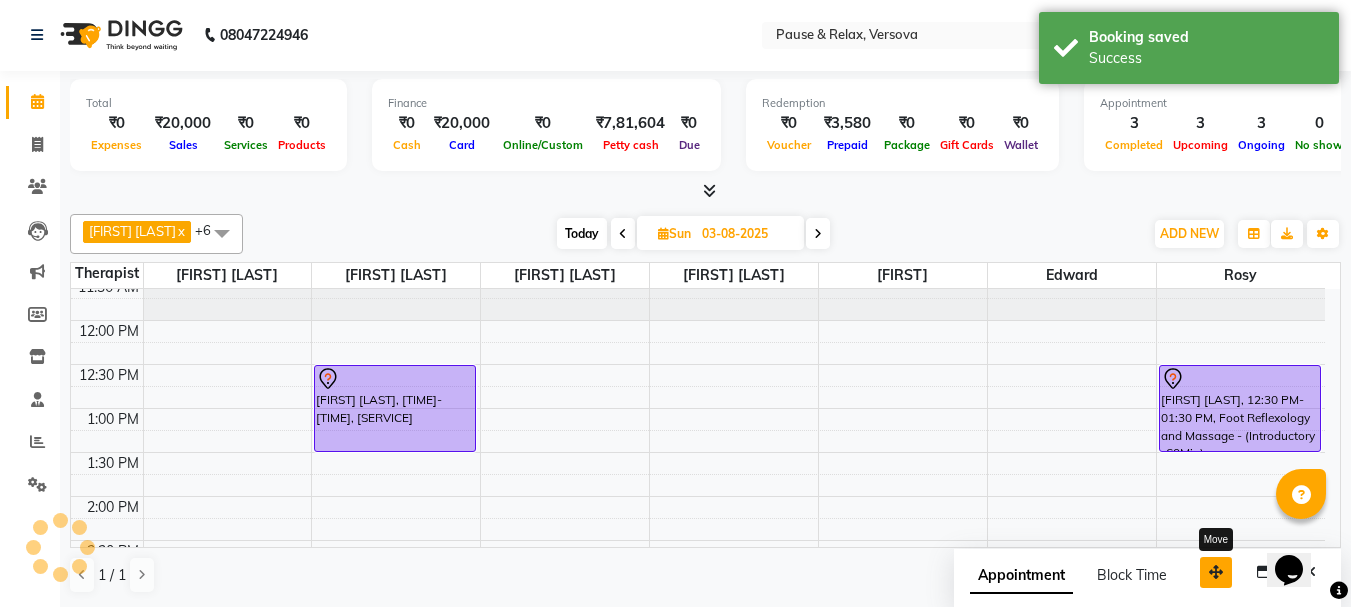 scroll, scrollTop: 0, scrollLeft: 0, axis: both 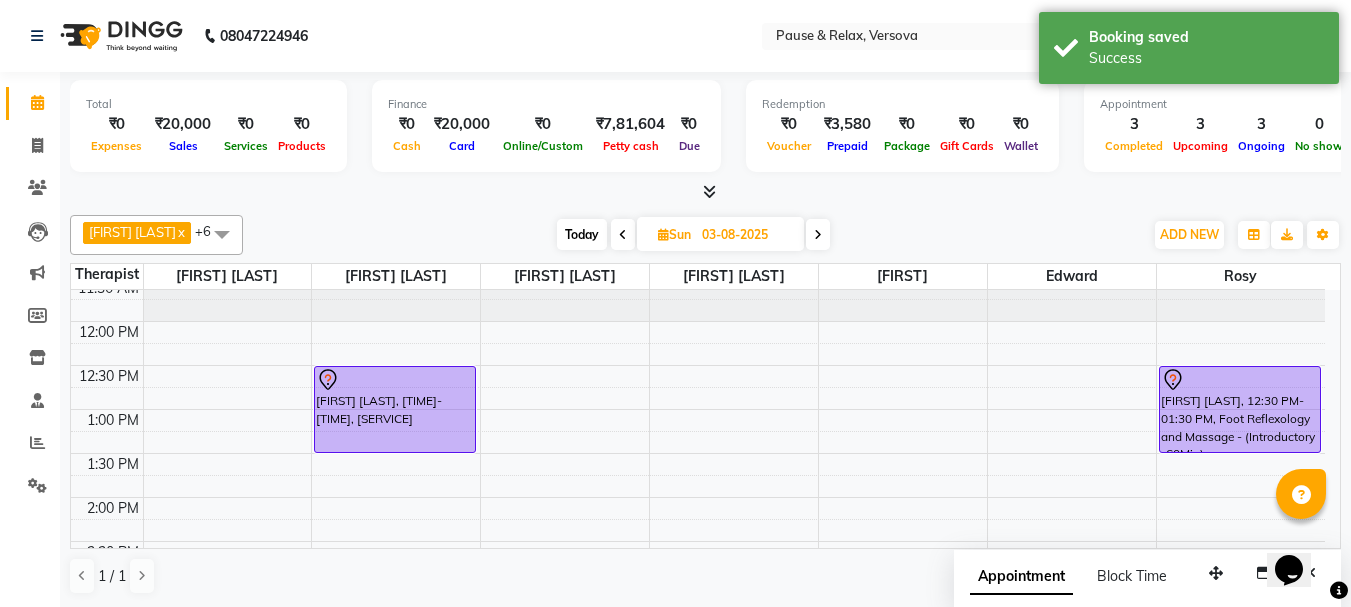 click on "Today" at bounding box center [582, 234] 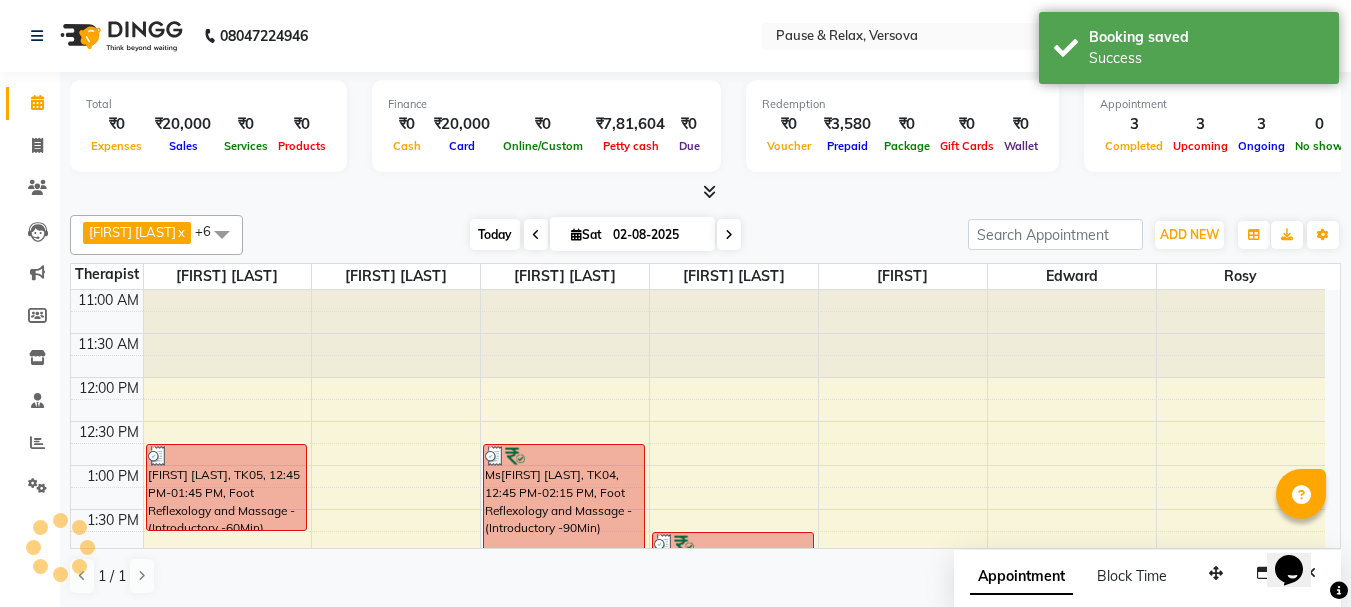 scroll, scrollTop: 265, scrollLeft: 0, axis: vertical 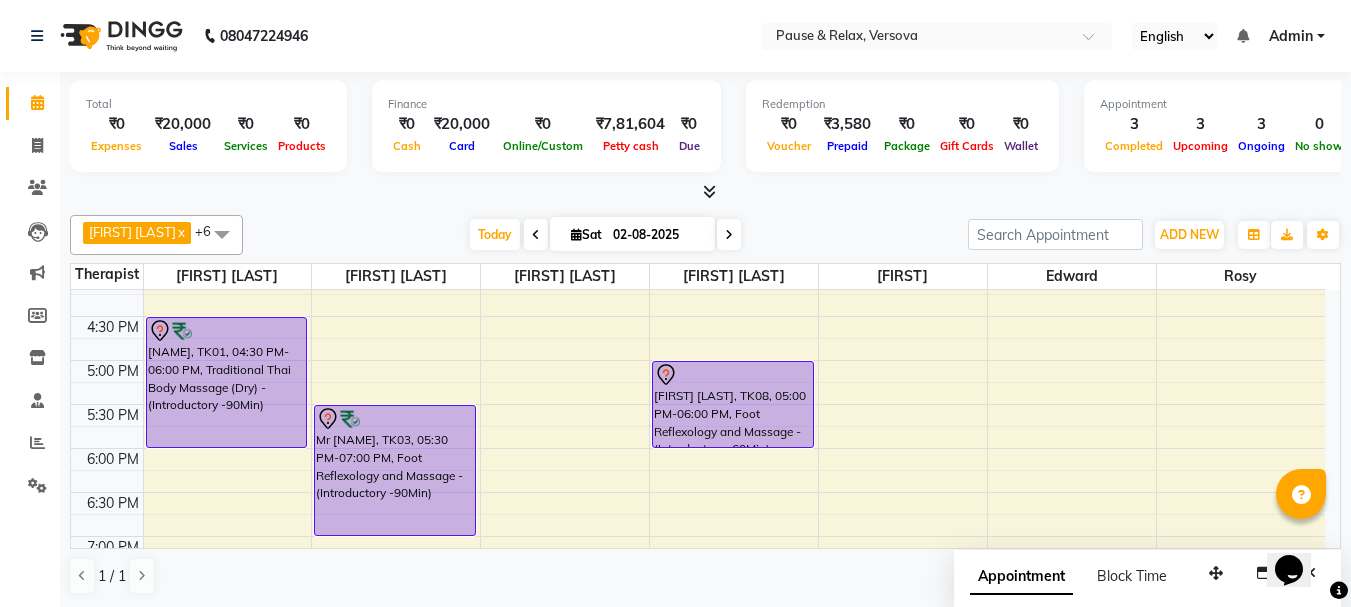 click at bounding box center (729, 234) 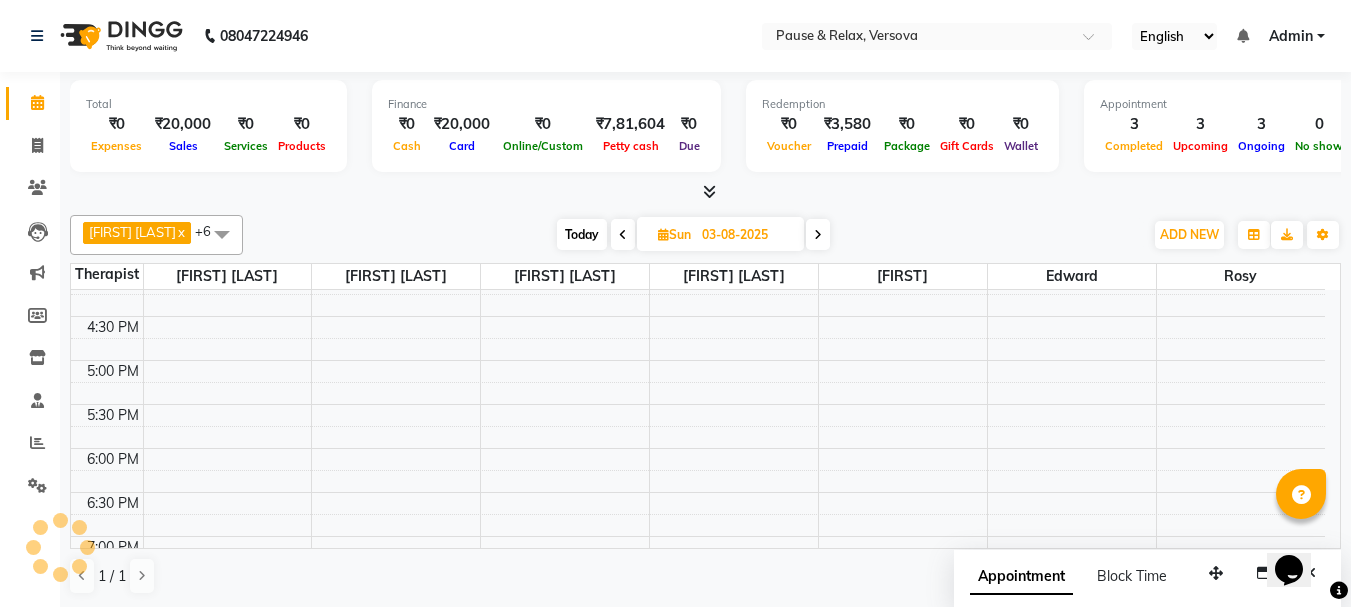 scroll, scrollTop: 265, scrollLeft: 0, axis: vertical 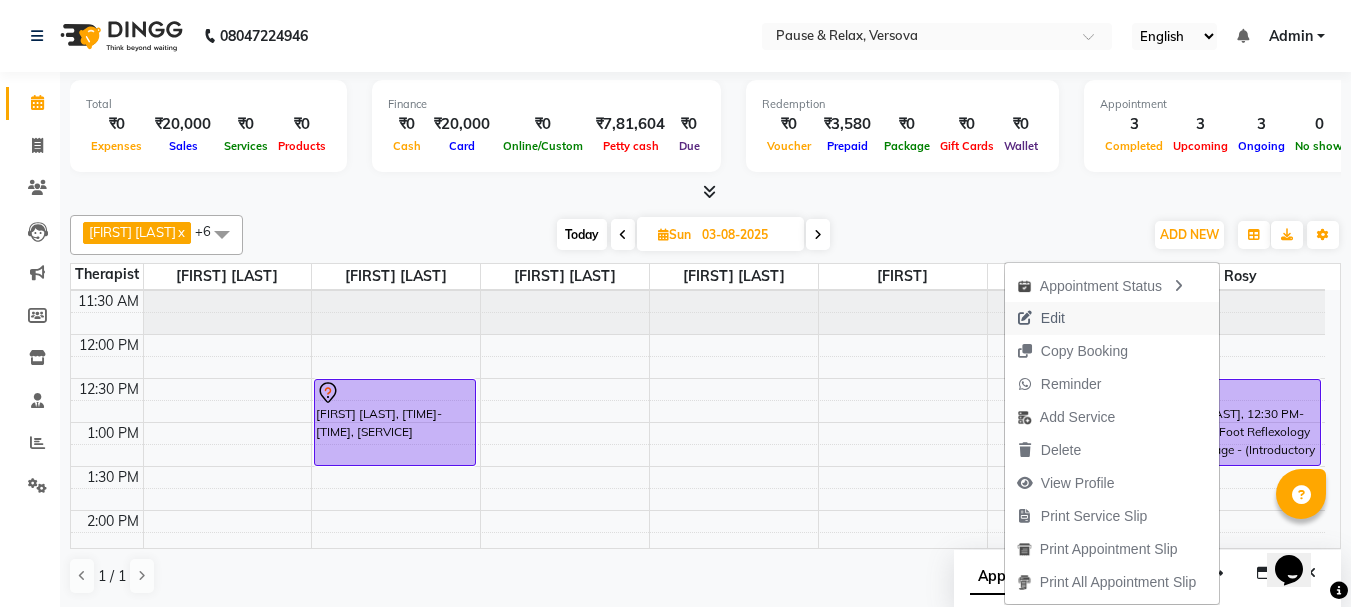 click on "Edit" at bounding box center (1053, 318) 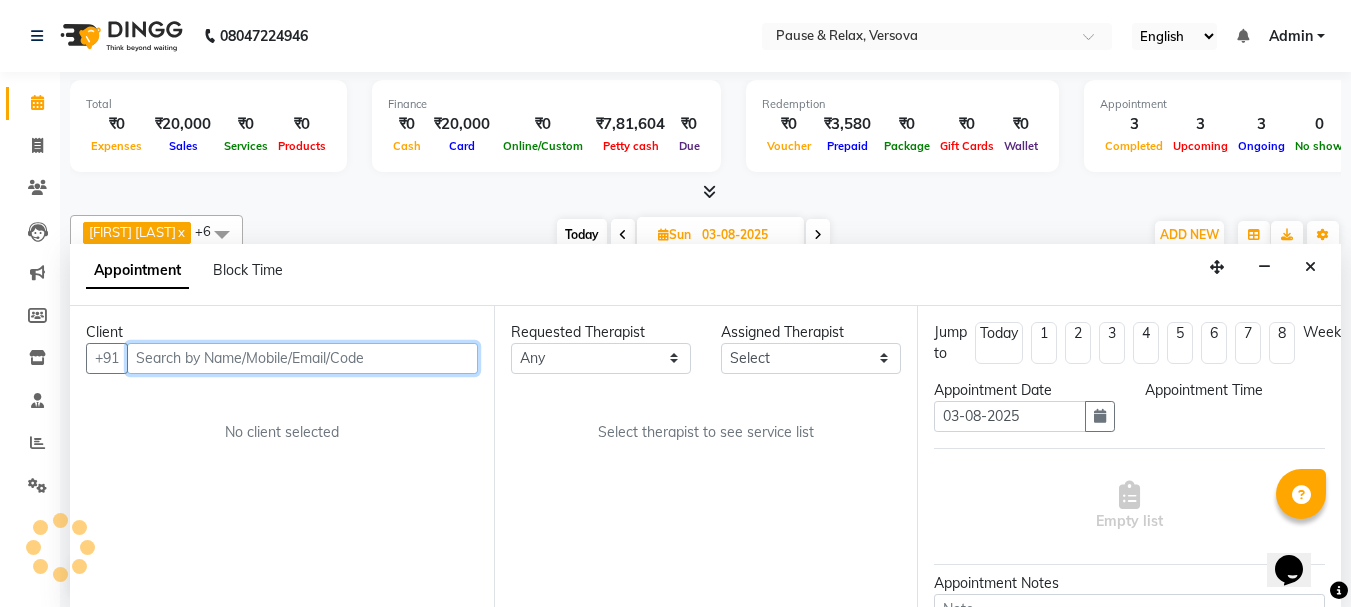 scroll, scrollTop: 1, scrollLeft: 0, axis: vertical 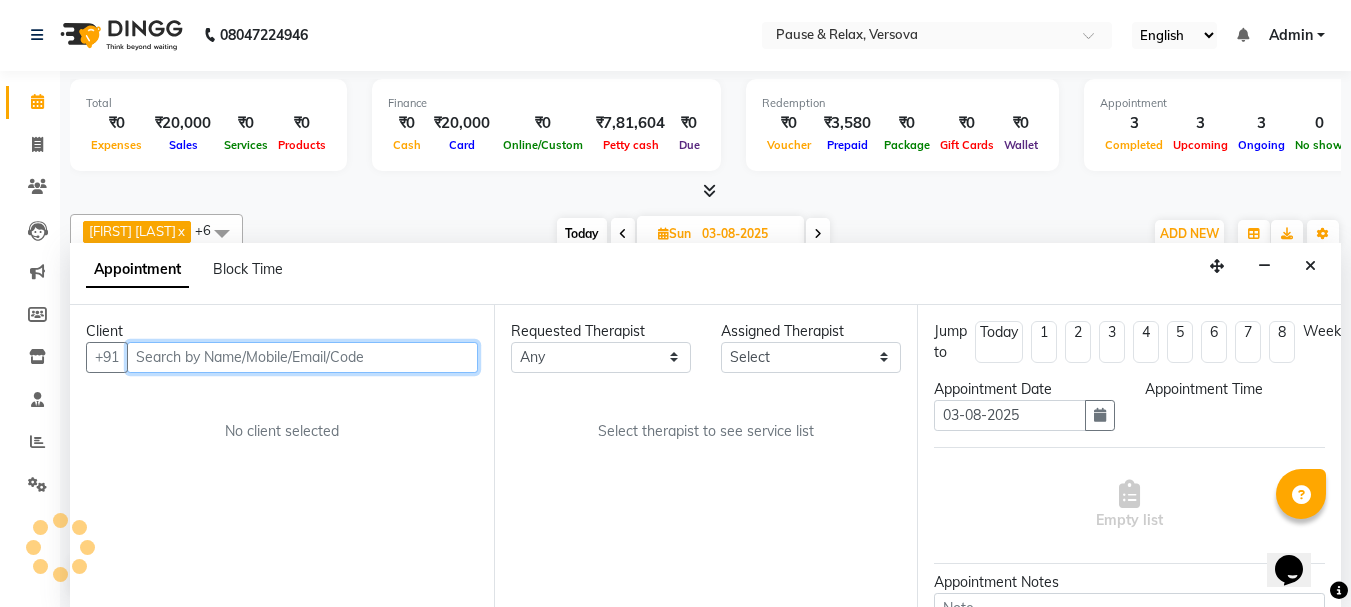 select on "85214" 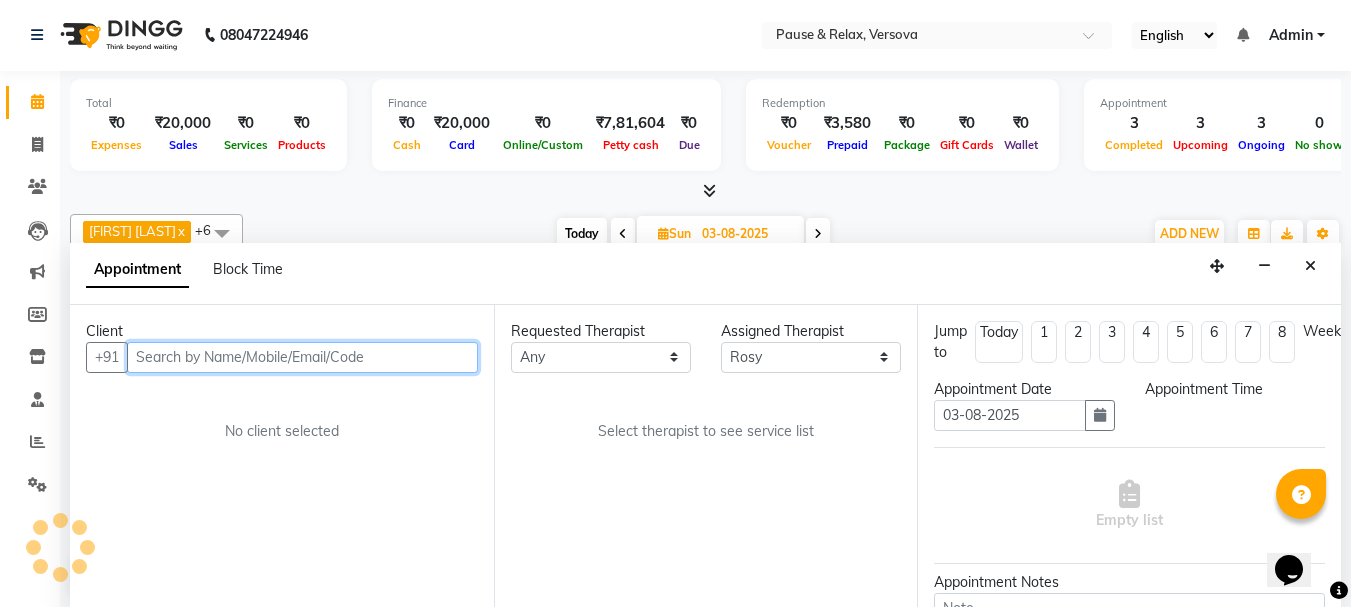 select on "750" 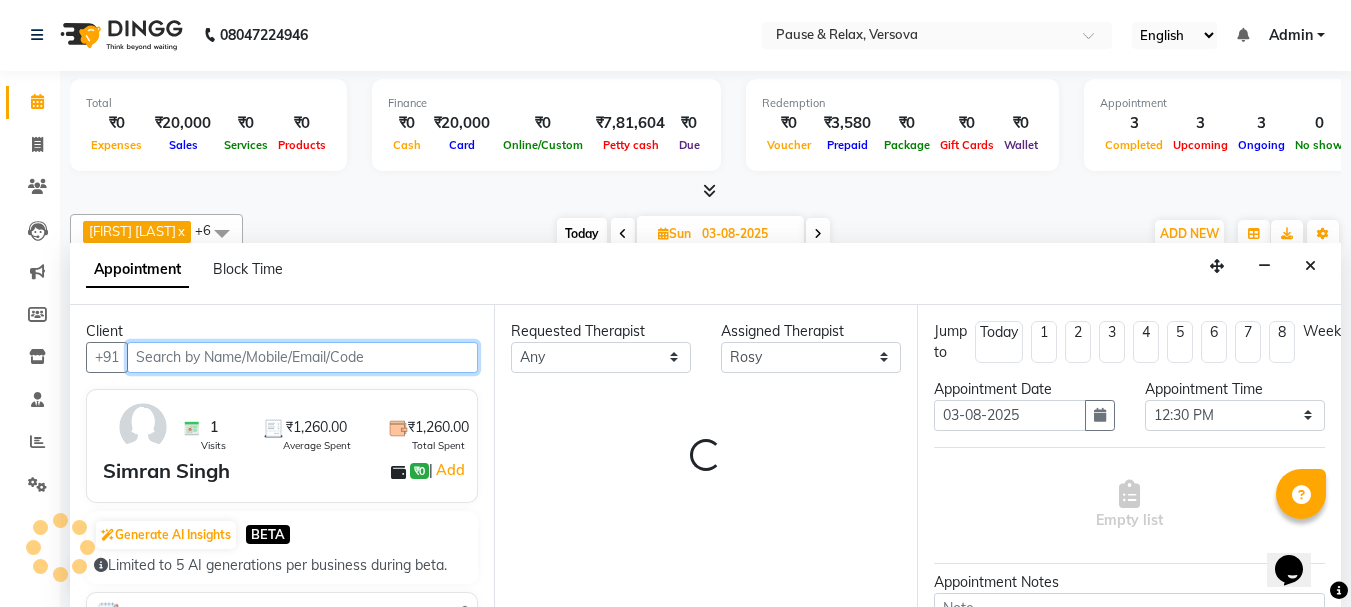 scroll, scrollTop: 265, scrollLeft: 0, axis: vertical 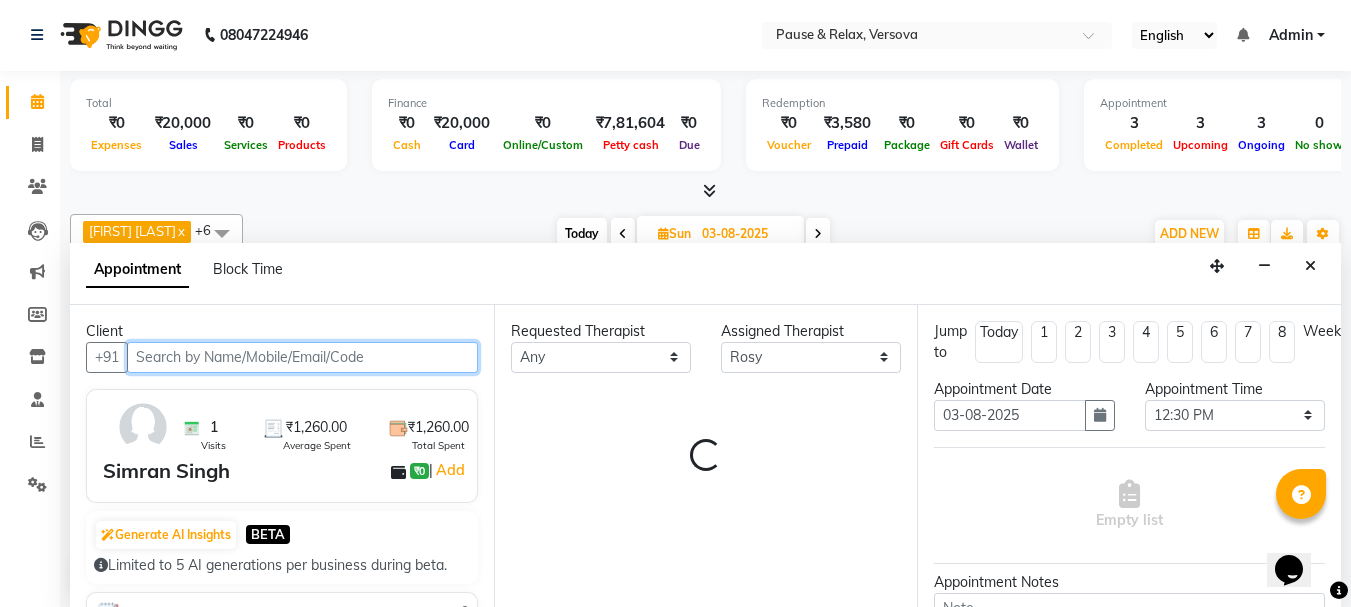 select on "3390" 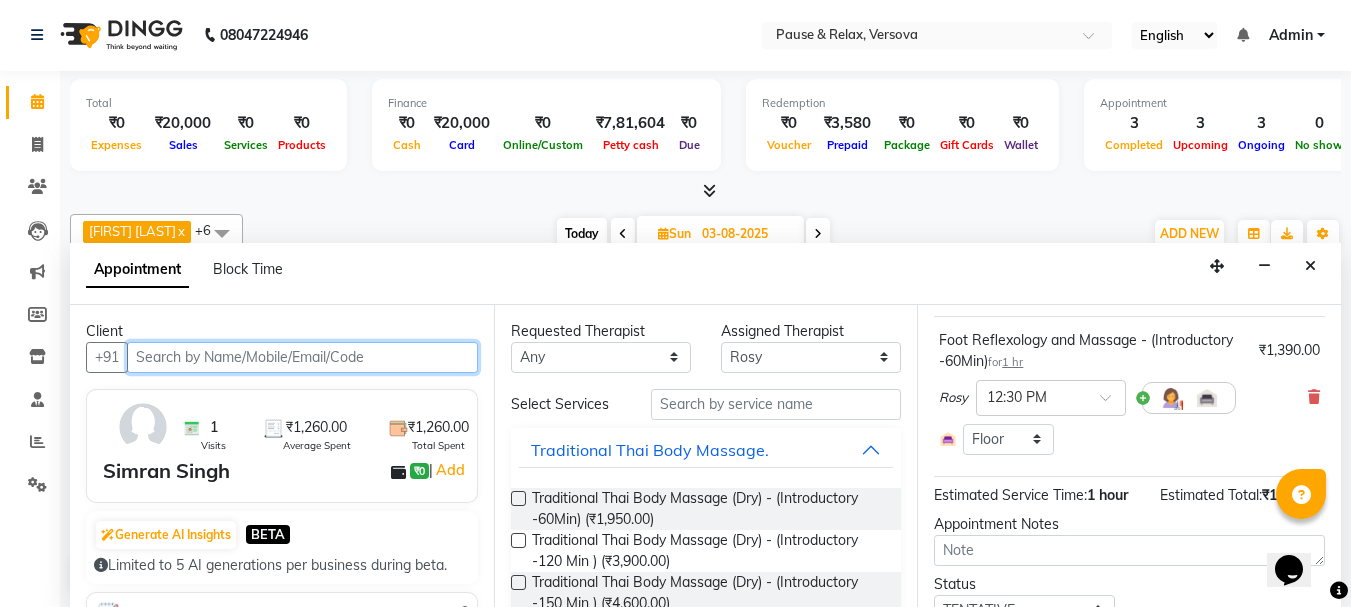 scroll, scrollTop: 129, scrollLeft: 0, axis: vertical 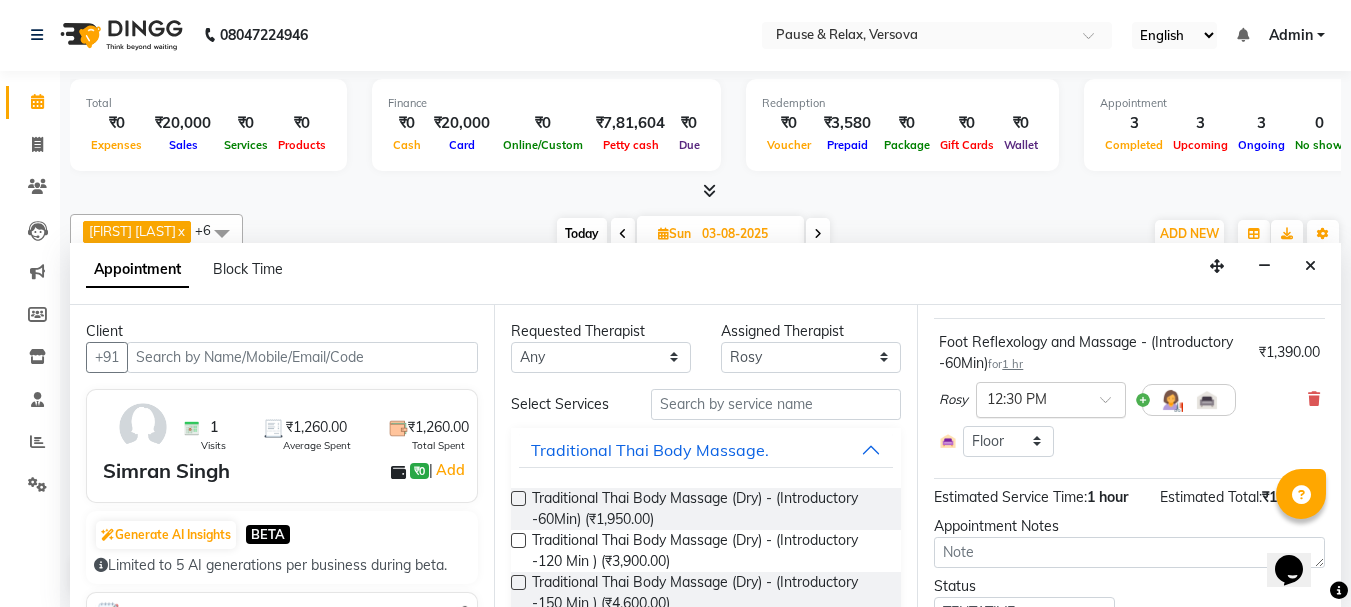 click at bounding box center (1112, 405) 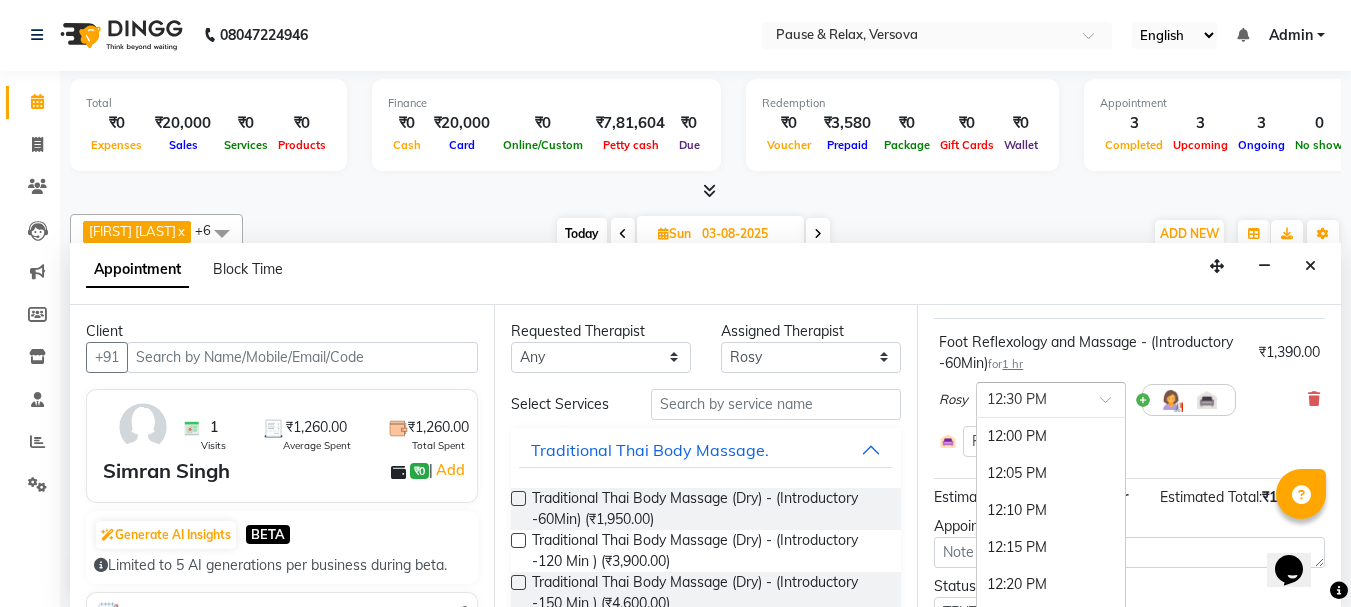 scroll, scrollTop: 222, scrollLeft: 0, axis: vertical 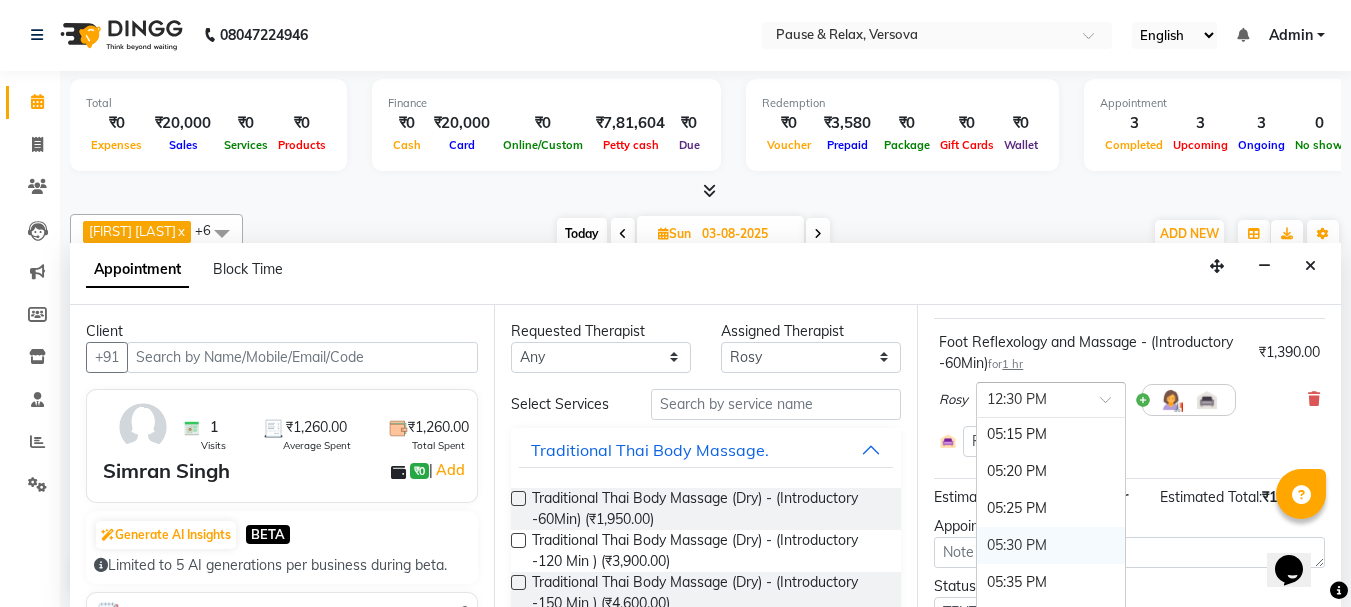 click on "05:30 PM" at bounding box center [1051, 545] 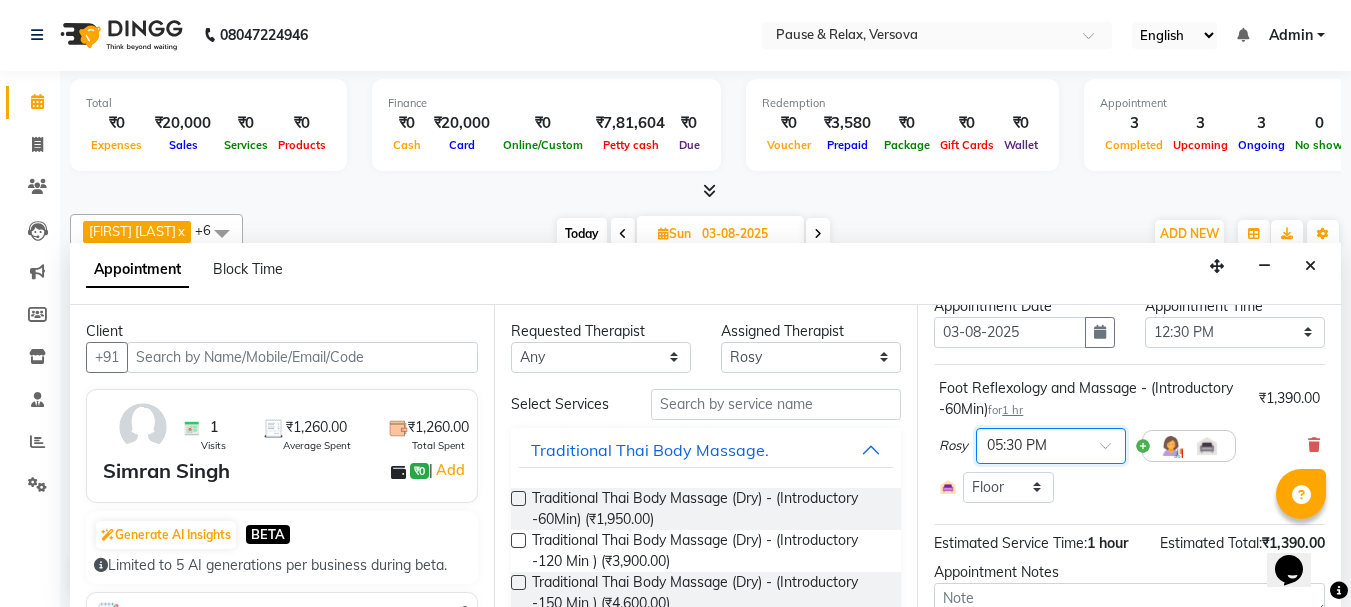 scroll, scrollTop: 17, scrollLeft: 0, axis: vertical 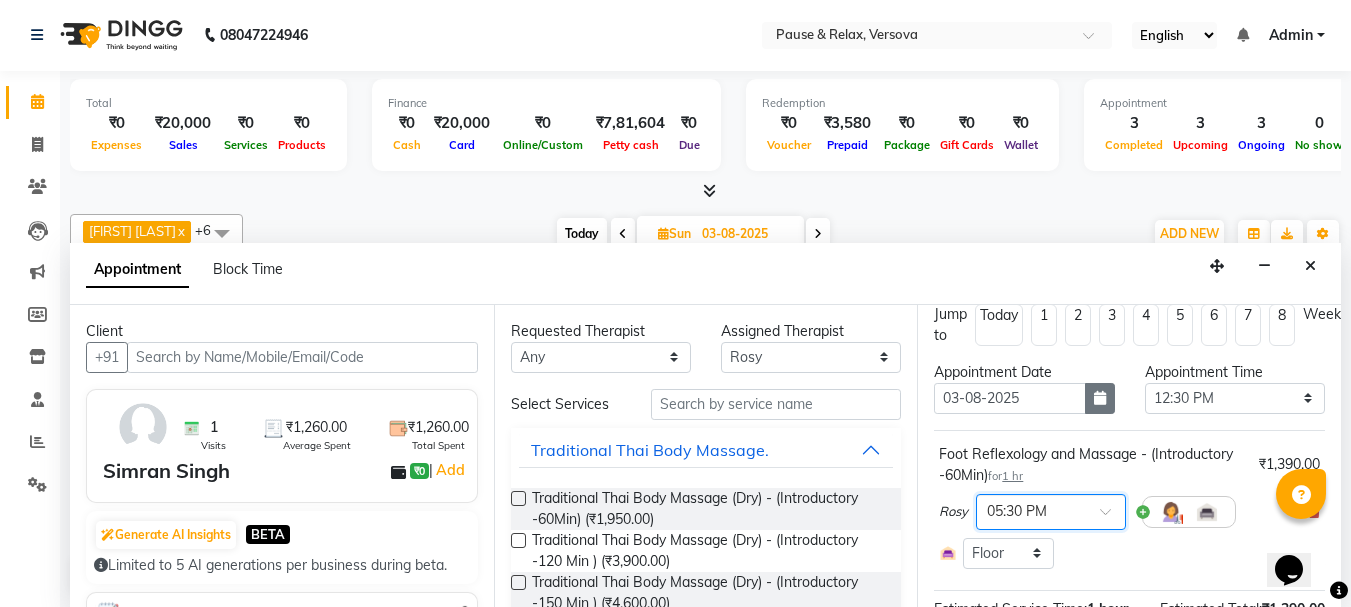 click at bounding box center (1100, 398) 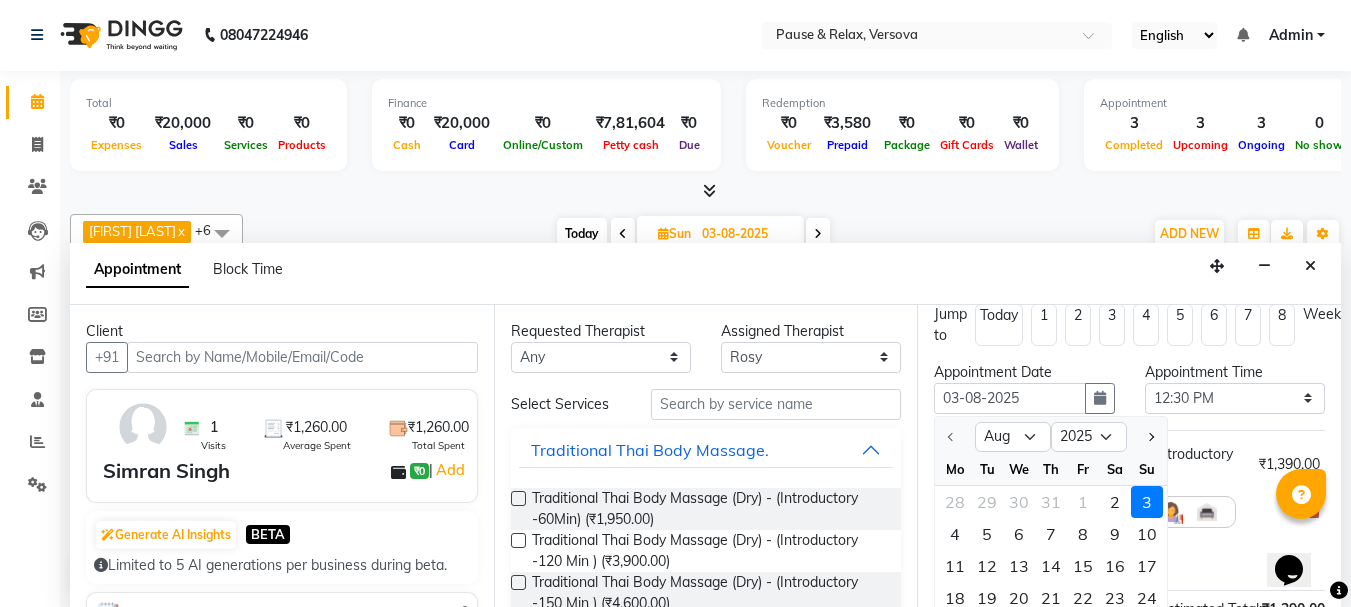 click on "2" at bounding box center (1115, 502) 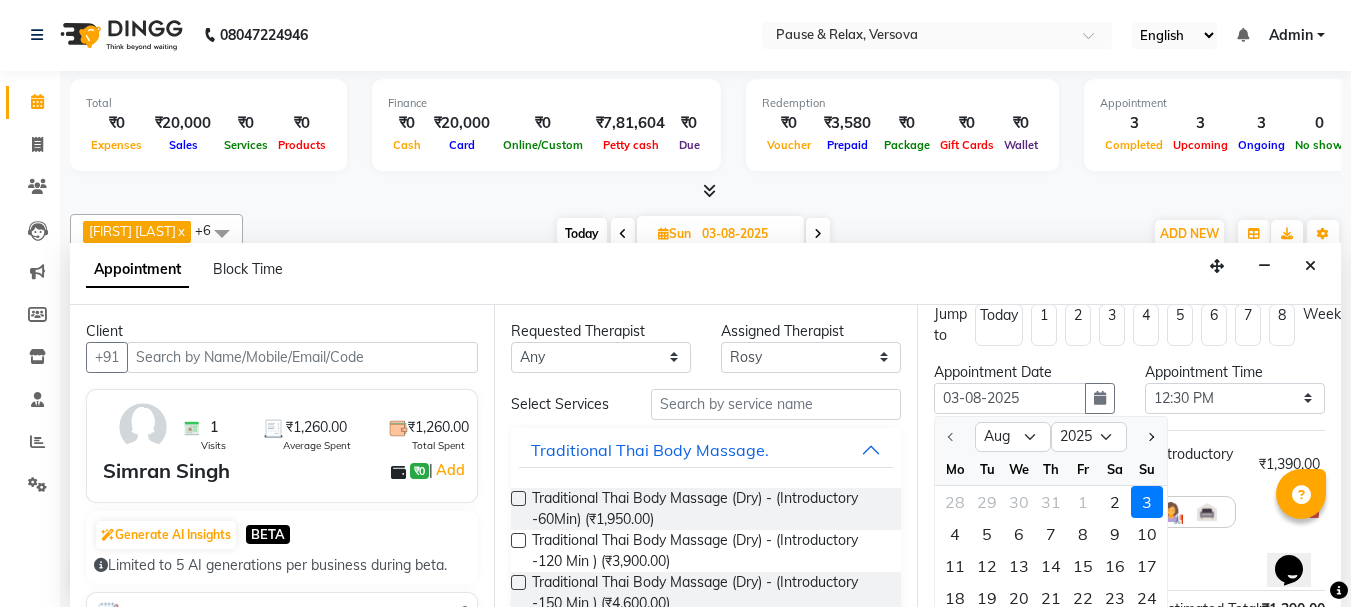 type on "02-08-2025" 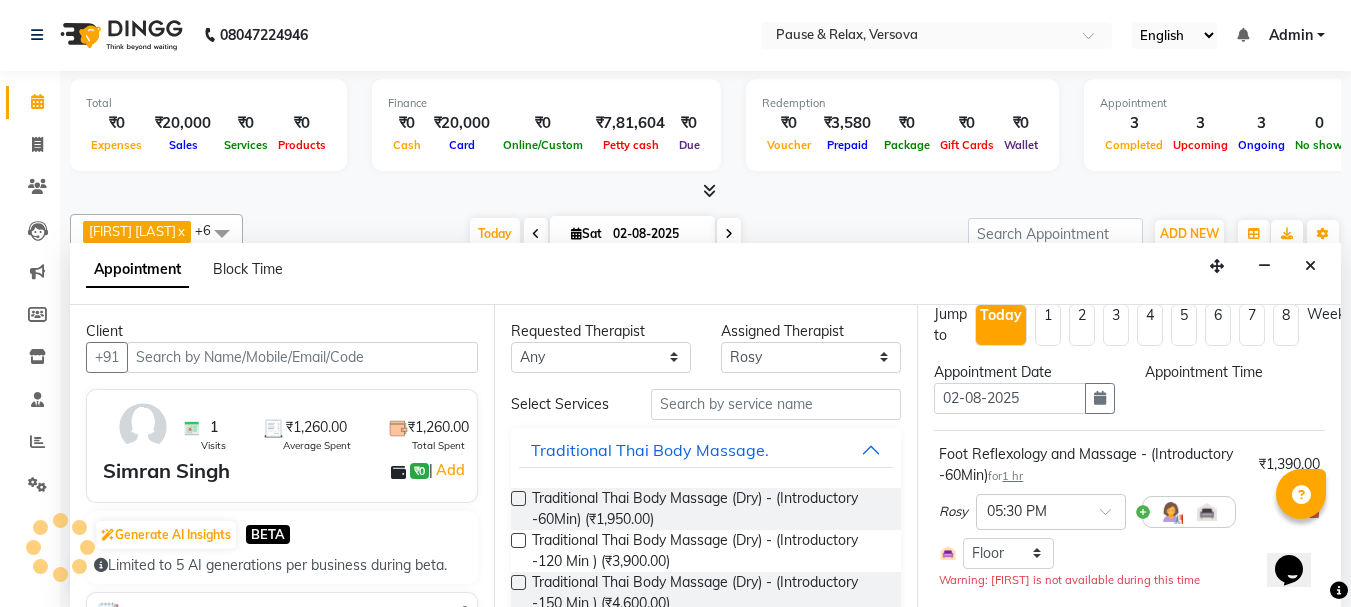scroll, scrollTop: 265, scrollLeft: 0, axis: vertical 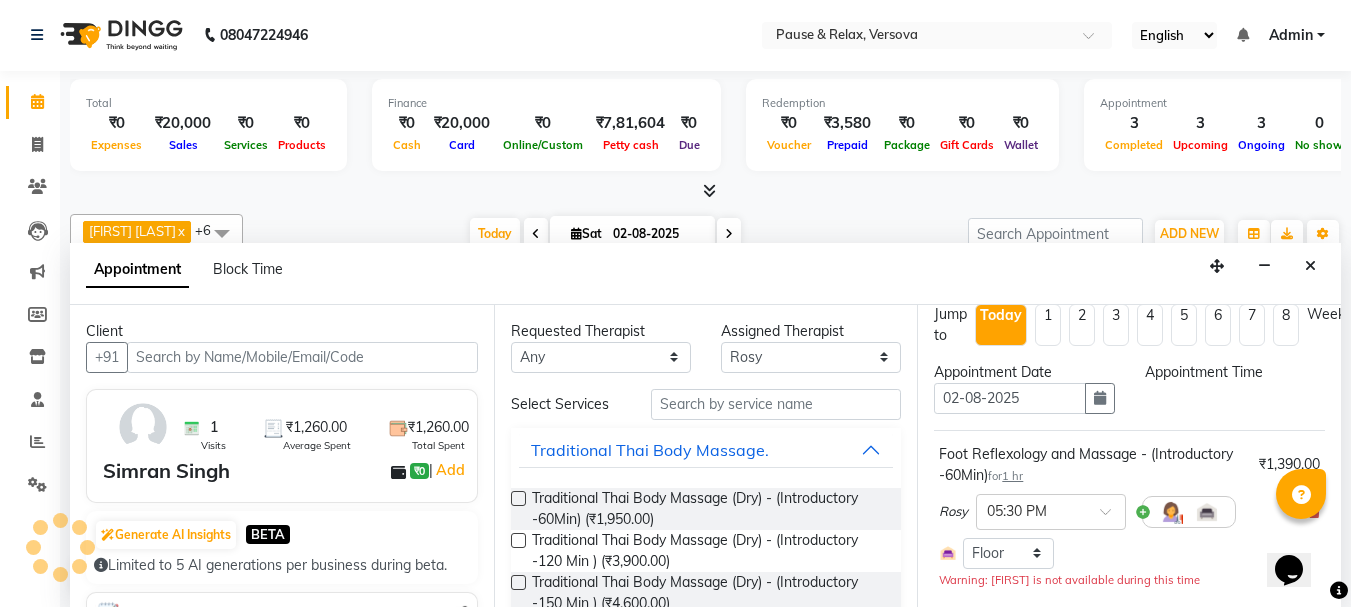 select on "750" 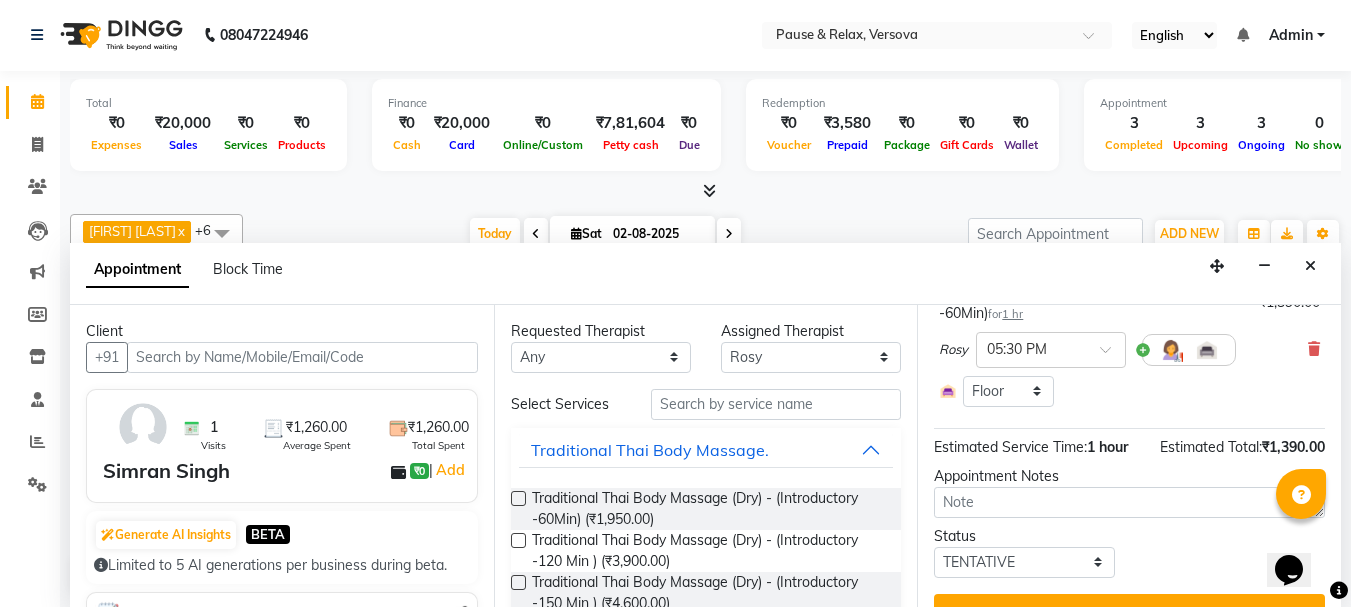 scroll, scrollTop: 233, scrollLeft: 0, axis: vertical 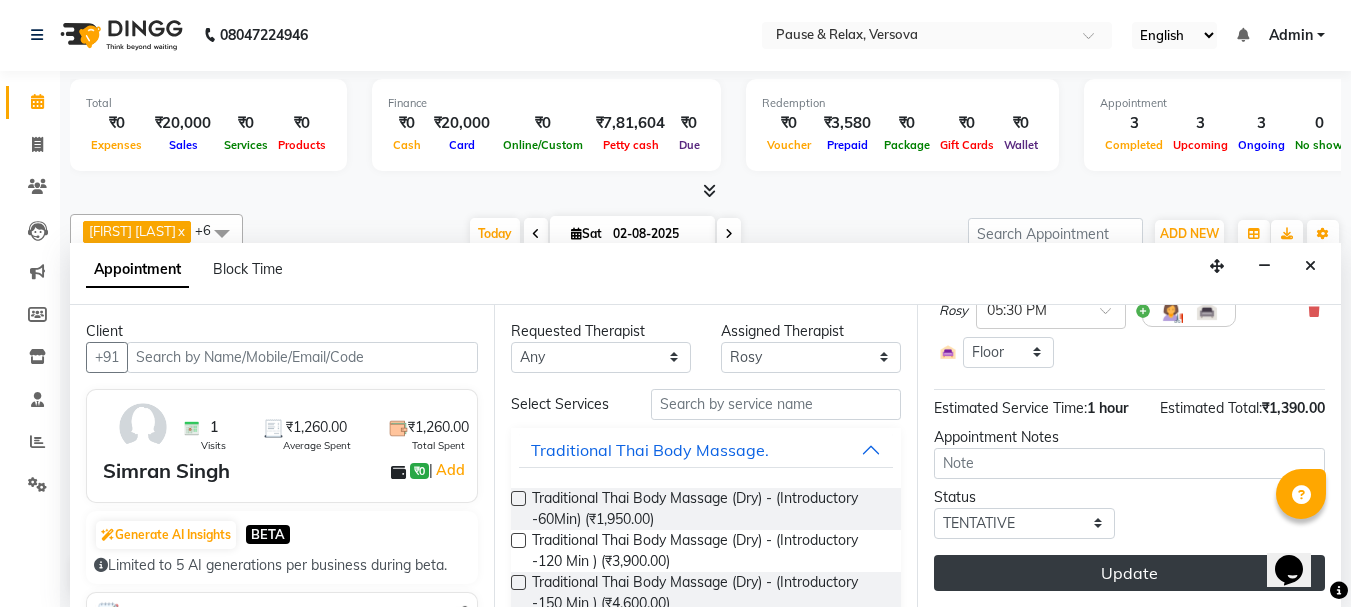 click on "Update" at bounding box center [1129, 573] 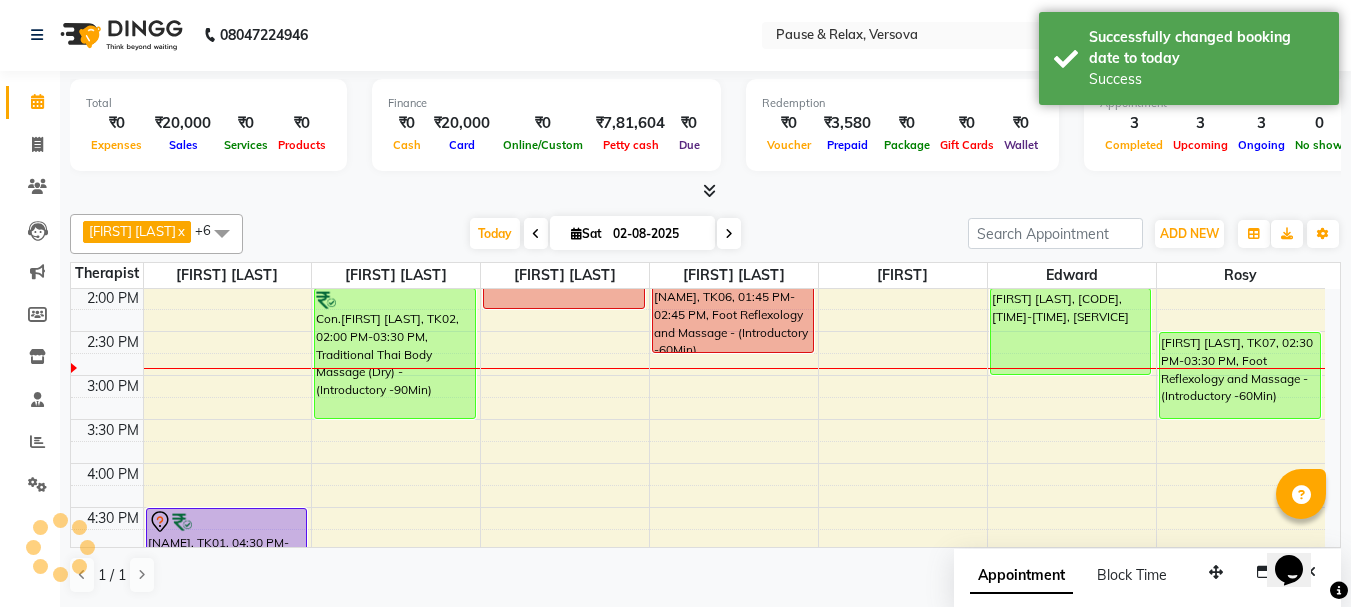 scroll, scrollTop: 0, scrollLeft: 0, axis: both 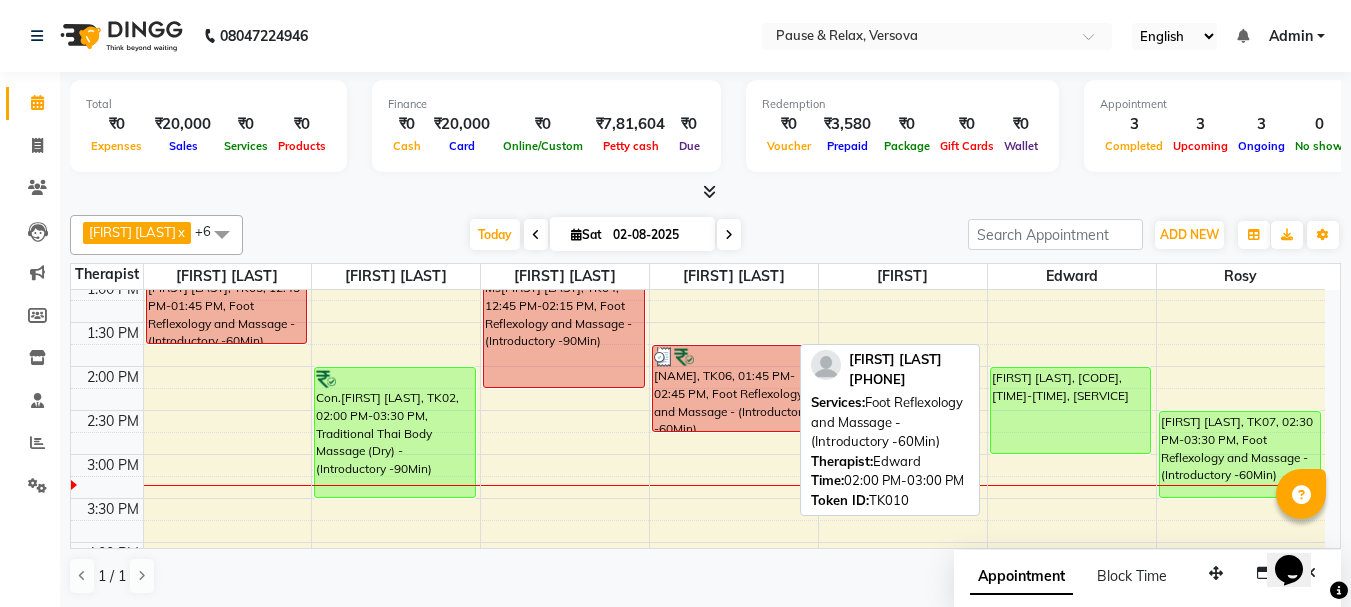 click on "[FIRST] [LAST], [CODE], [TIME]-[TIME], [SERVICE]" at bounding box center (1071, 410) 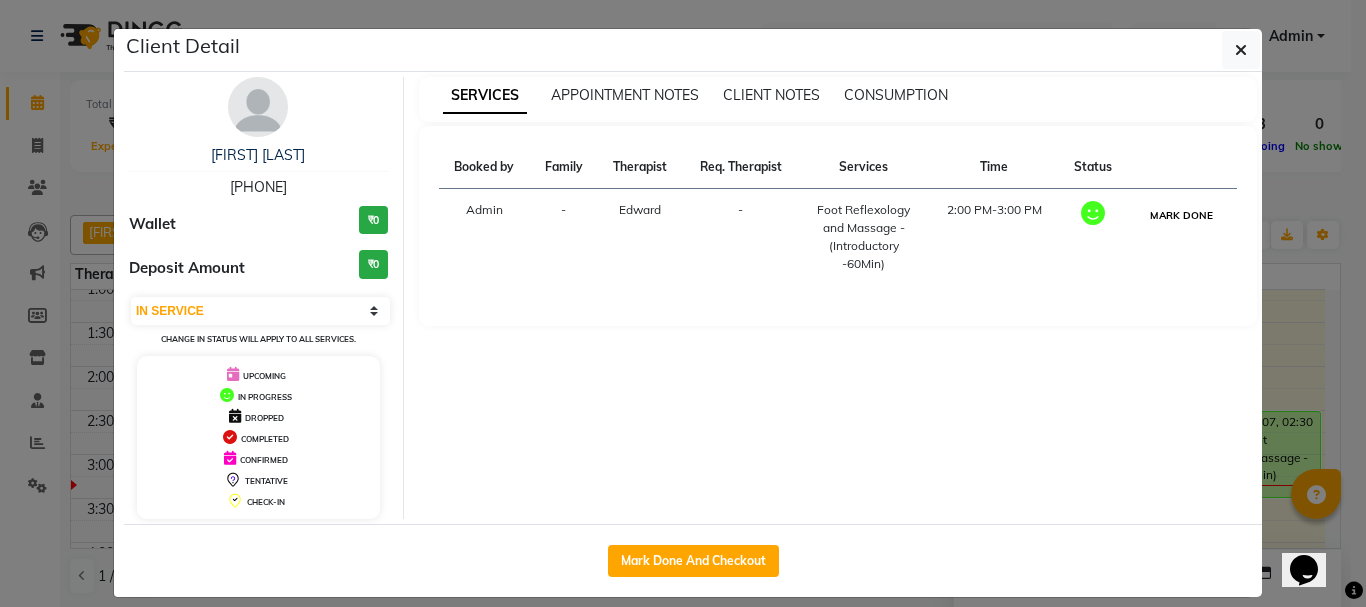 click on "MARK DONE" at bounding box center [1181, 215] 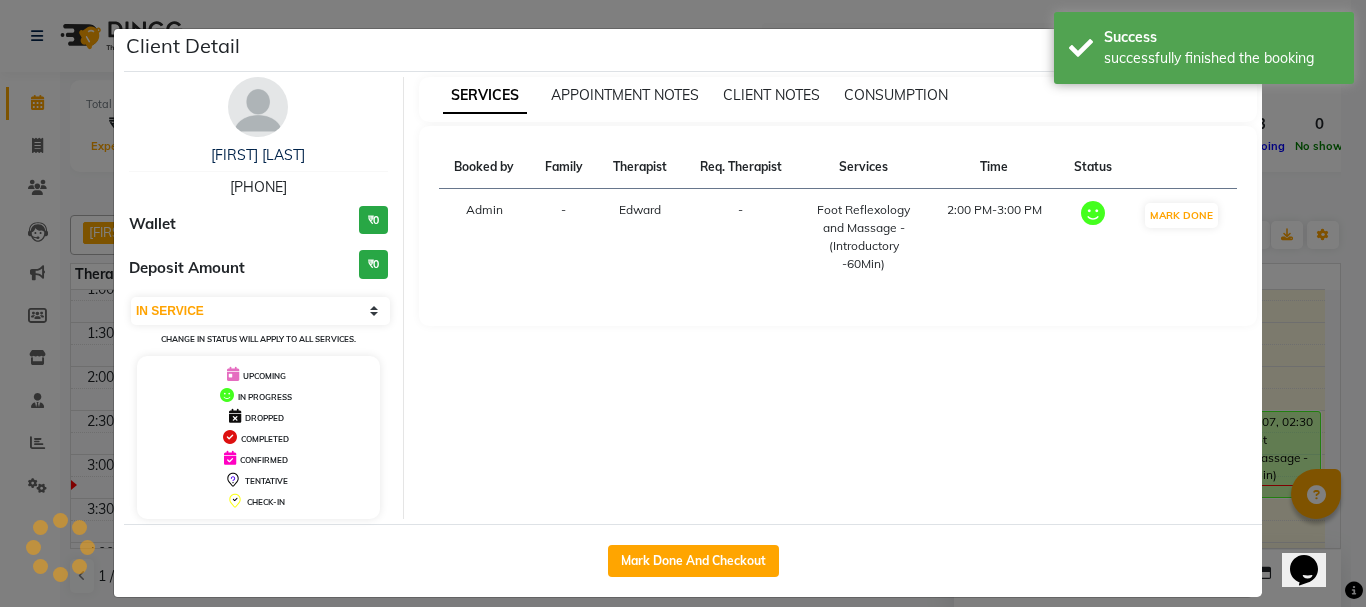 select on "3" 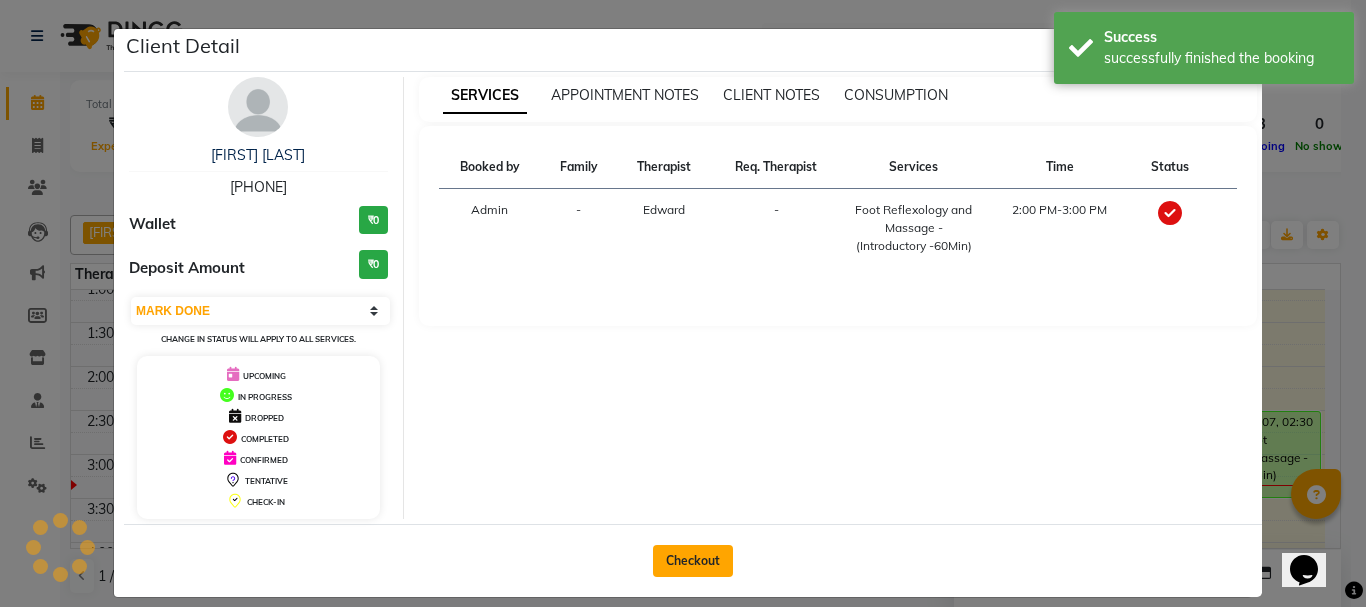 click on "Checkout" 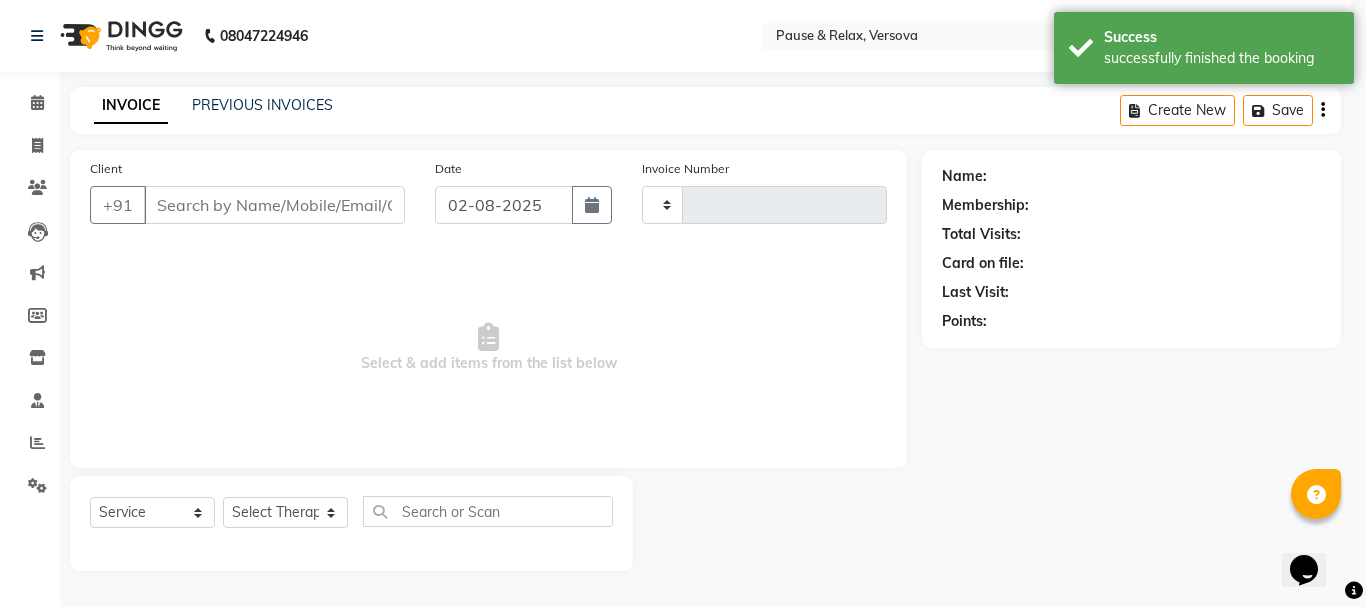 type on "1270" 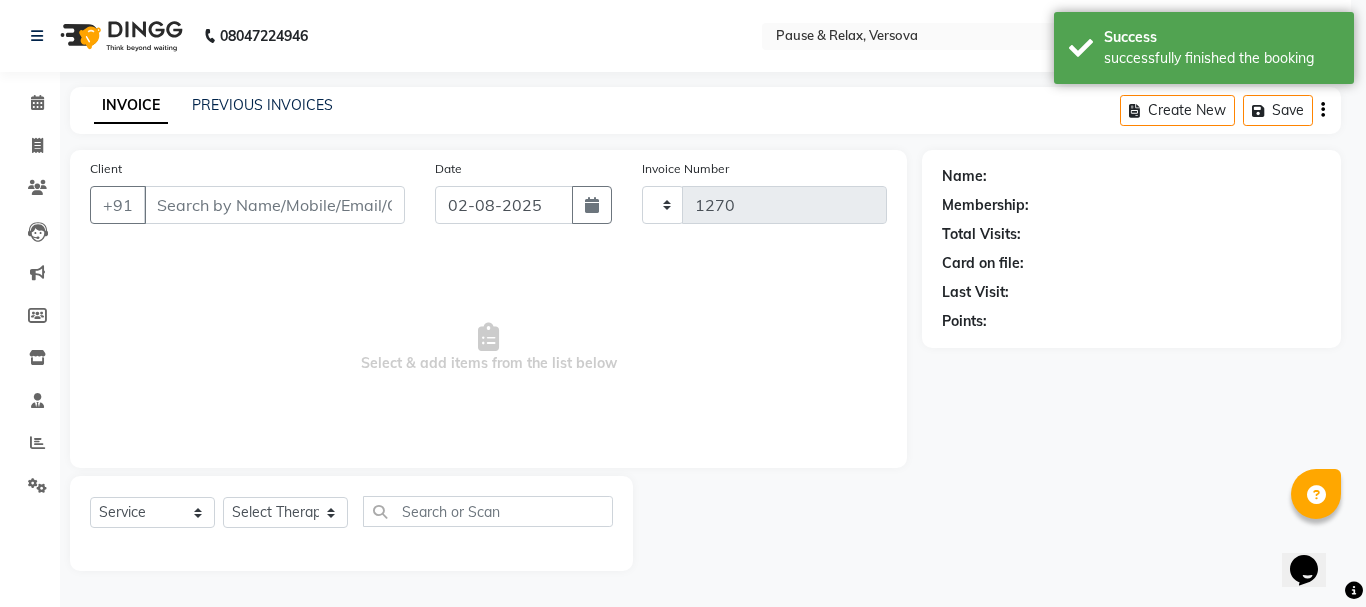 select on "6832" 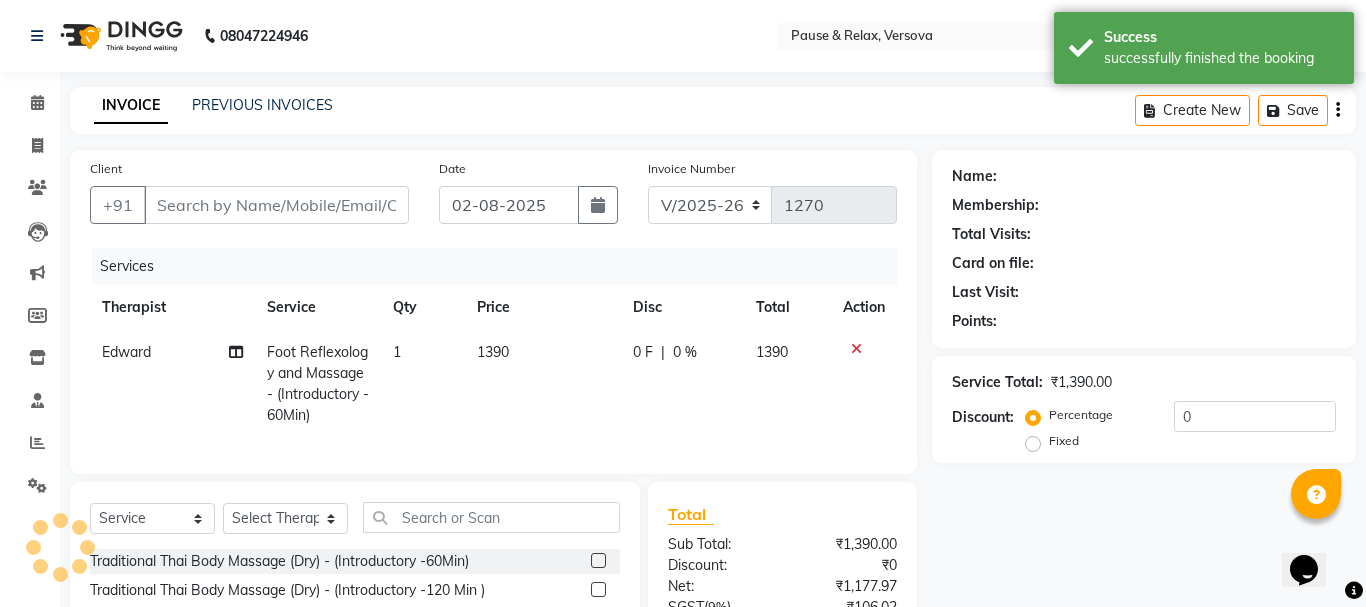 type on "[PHONE]" 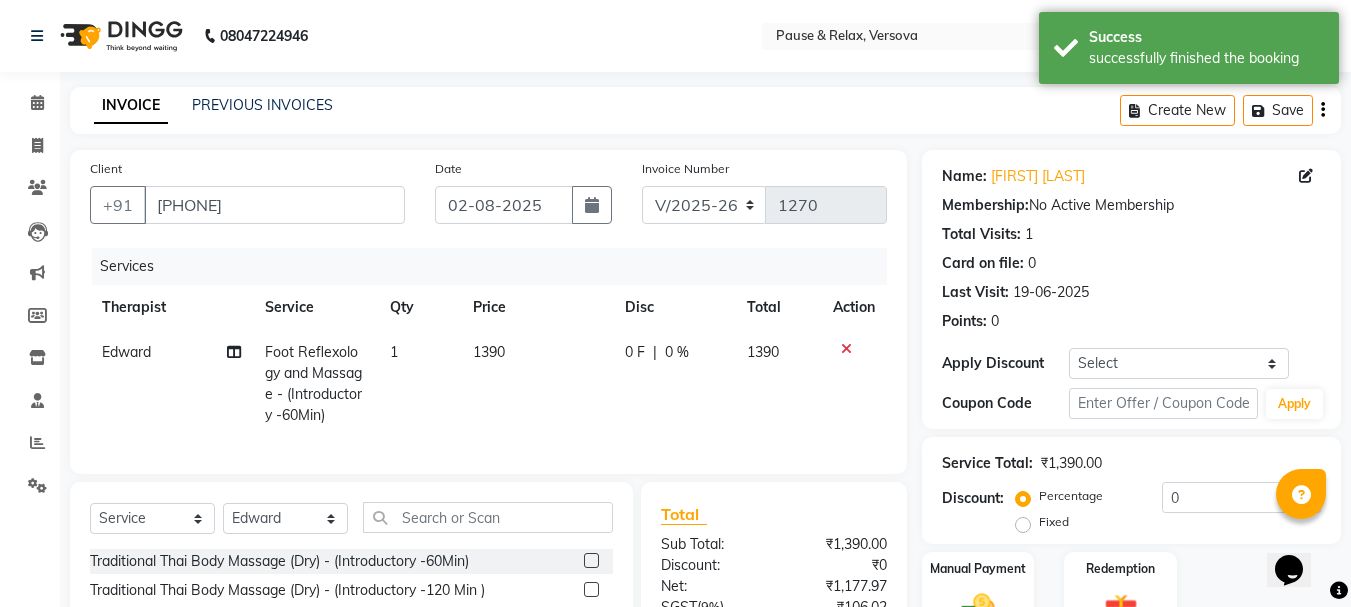 scroll, scrollTop: 215, scrollLeft: 0, axis: vertical 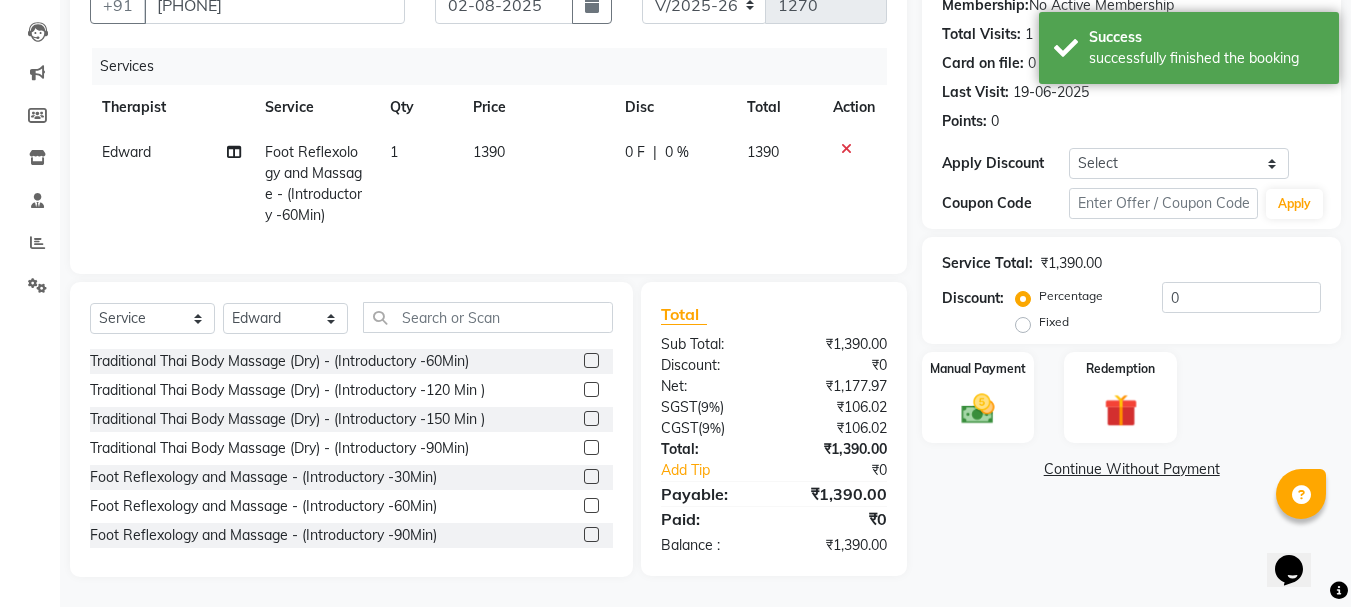 click on "Fixed" 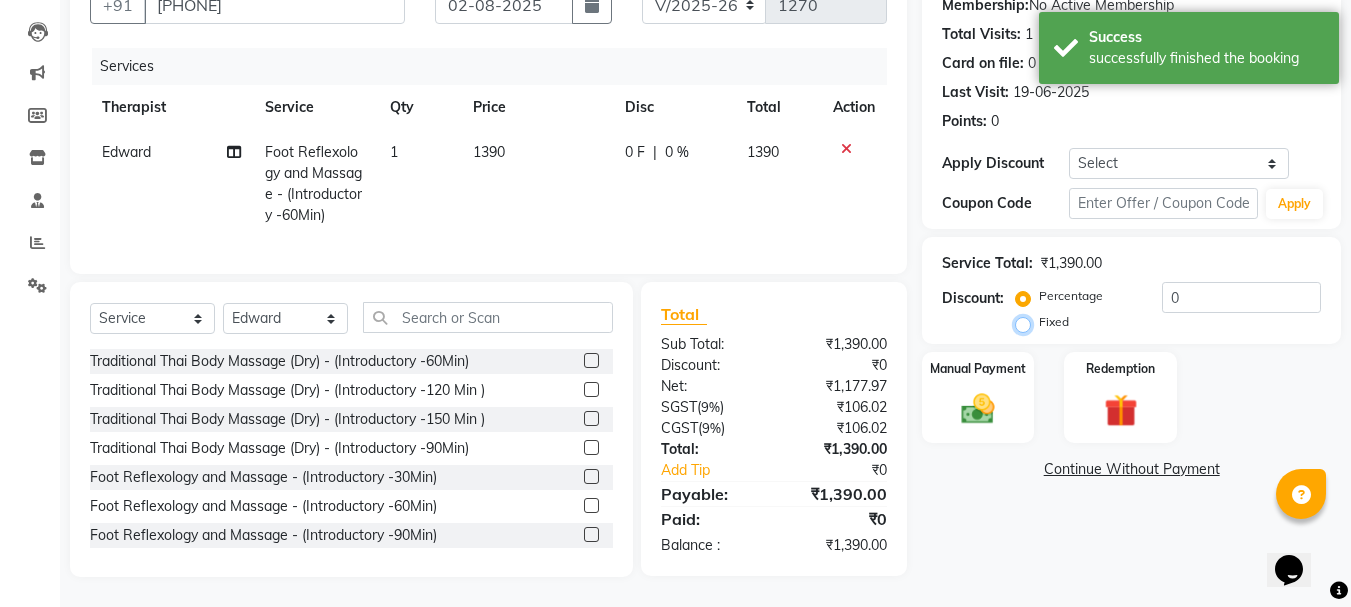 click on "Fixed" at bounding box center [1027, 322] 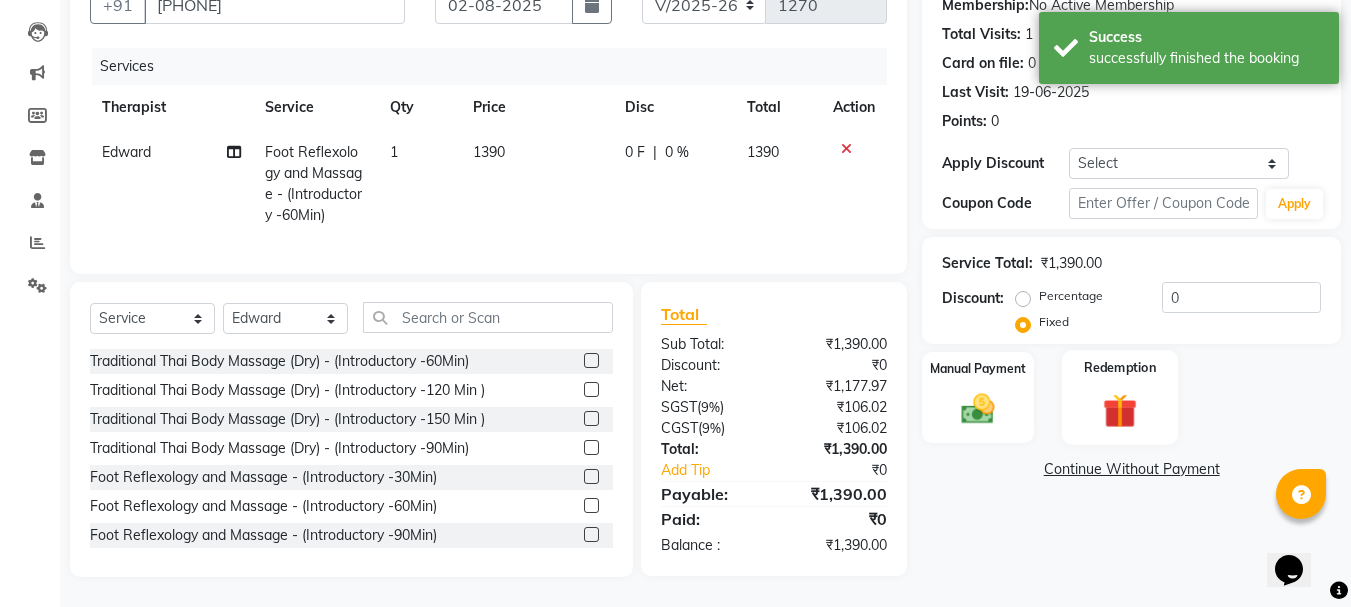 click on "Redemption" 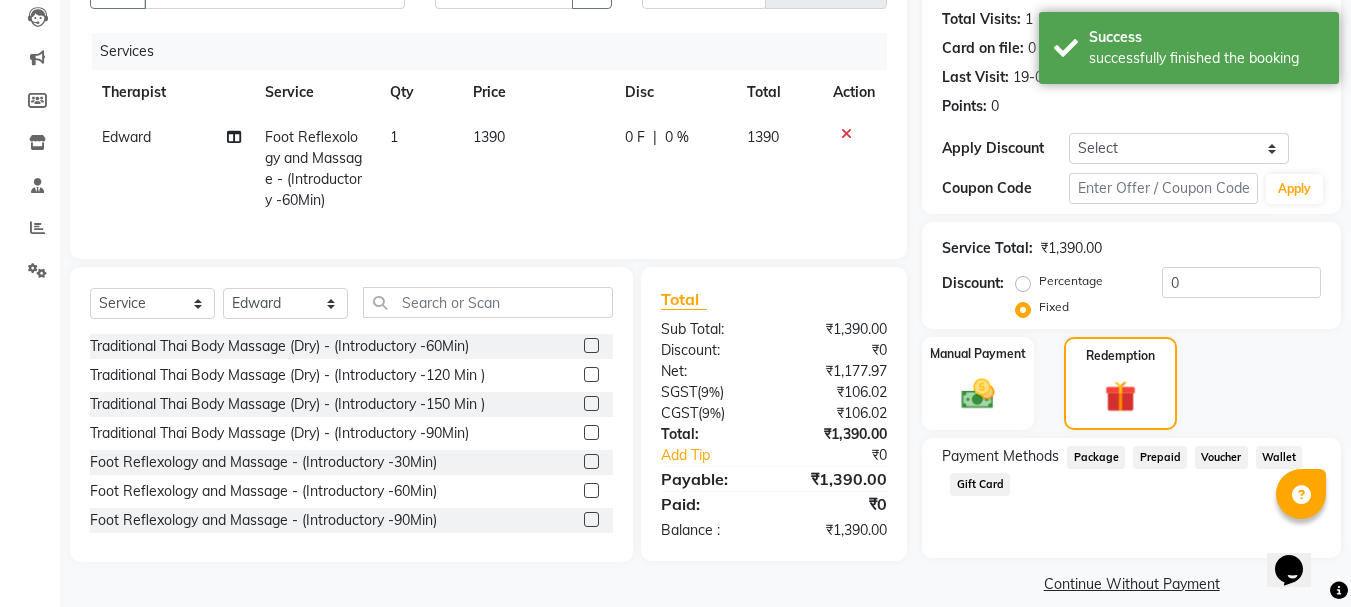 click on "Prepaid" 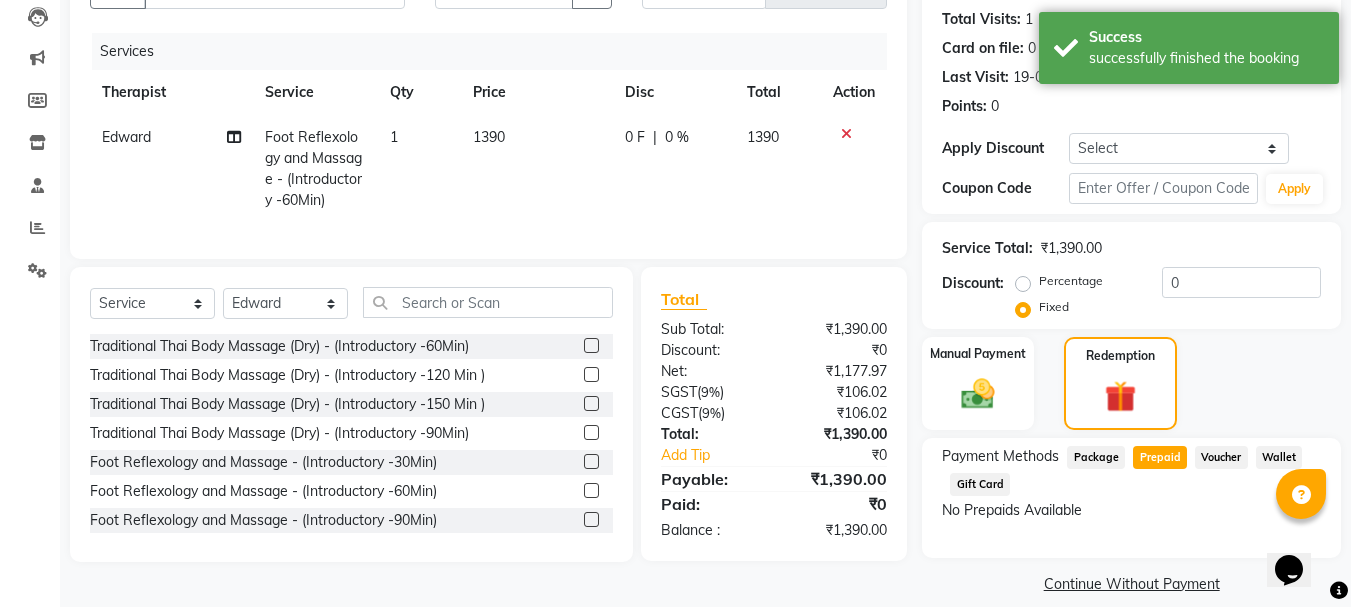 click on "Percentage" 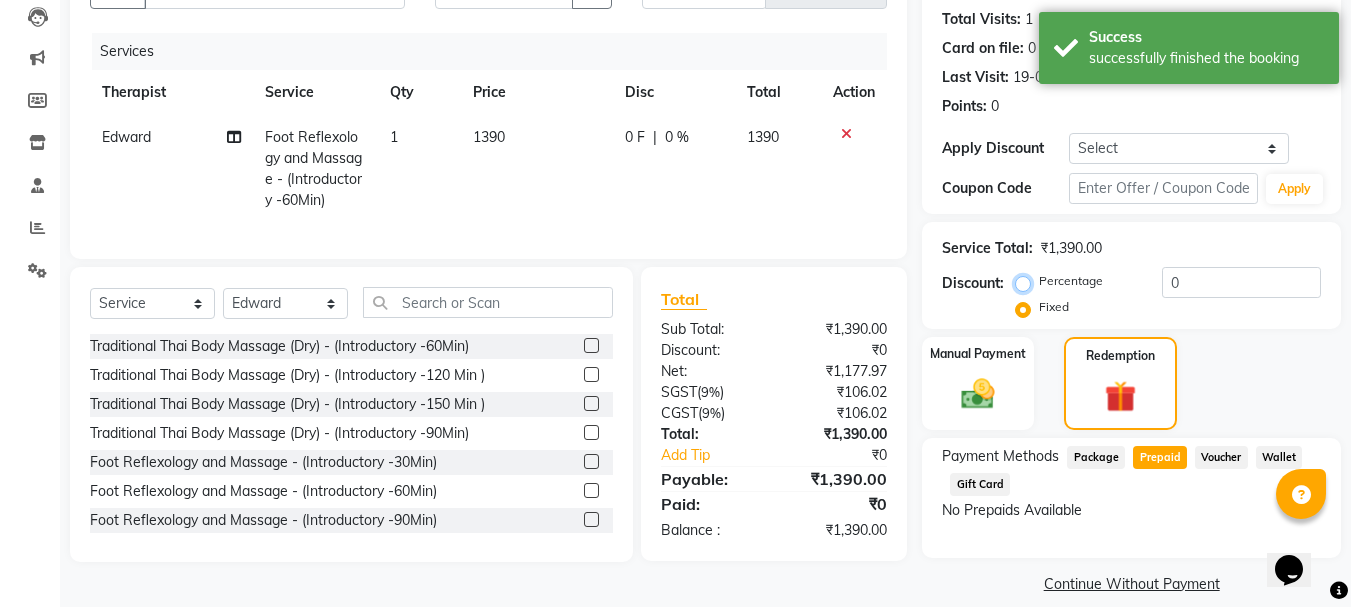 click on "Percentage" at bounding box center (1027, 281) 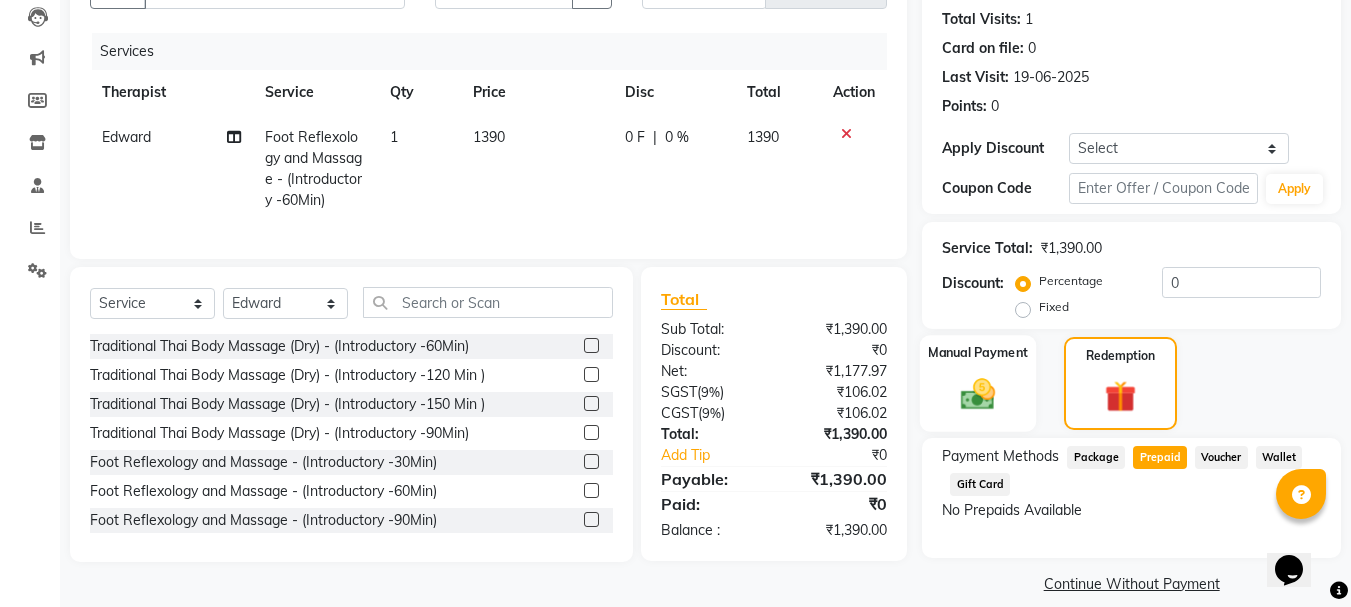 click on "Manual Payment" 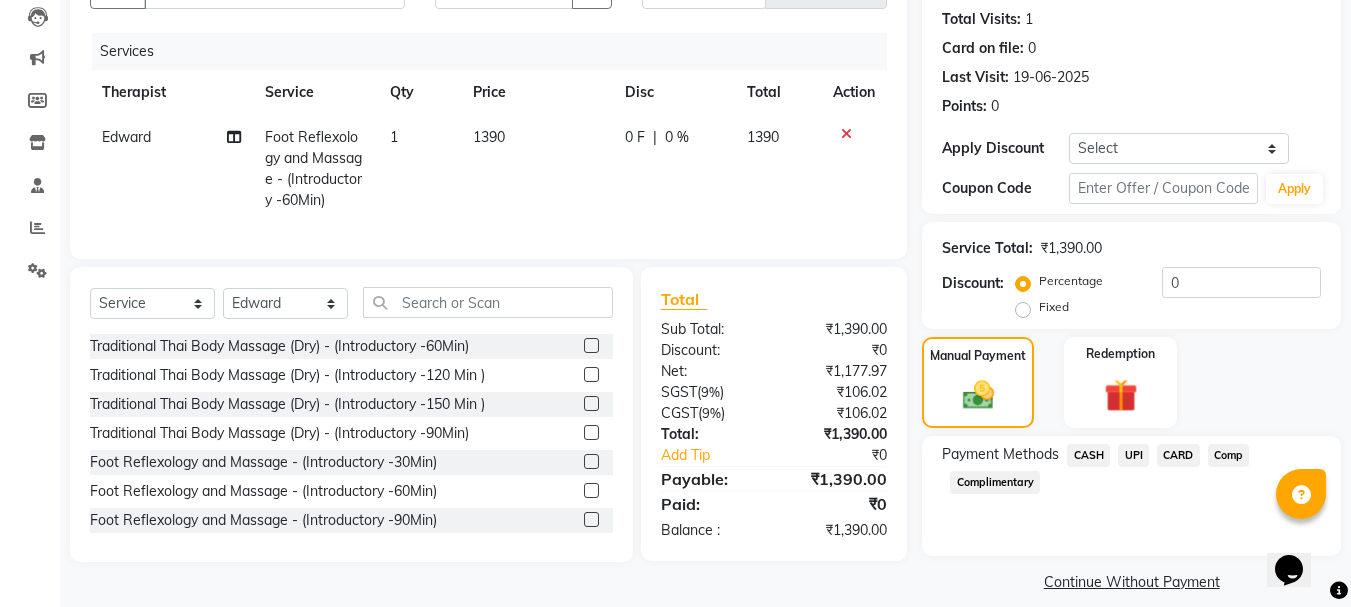 click on "UPI" 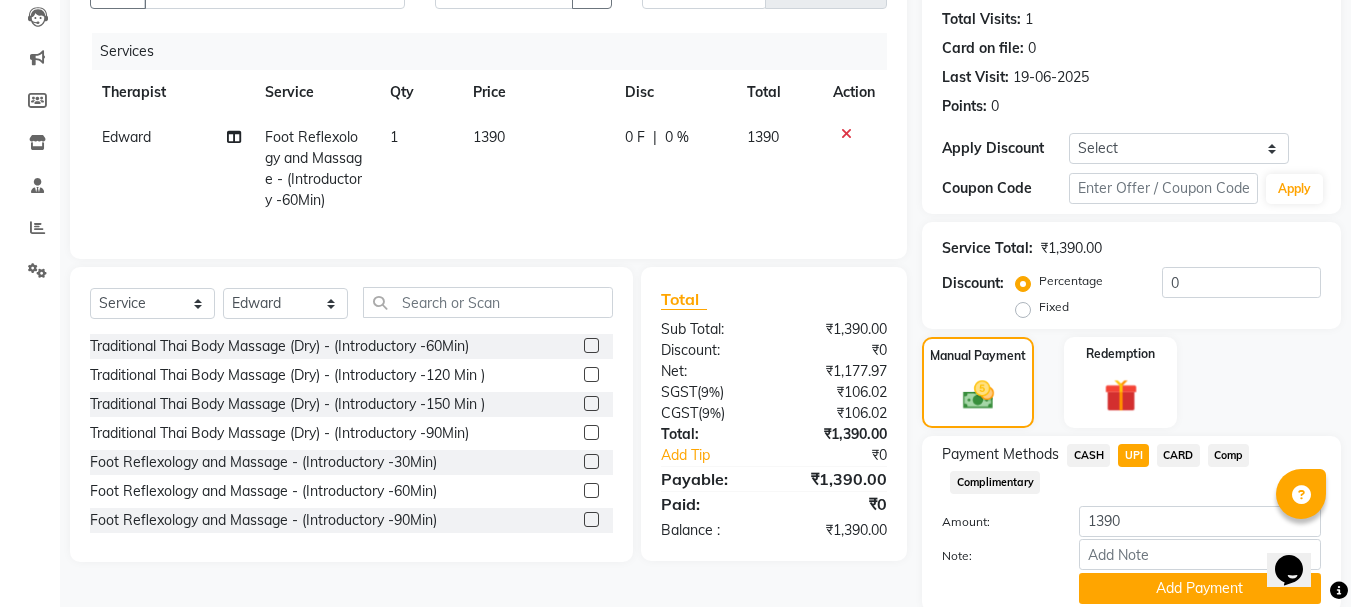 scroll, scrollTop: 291, scrollLeft: 0, axis: vertical 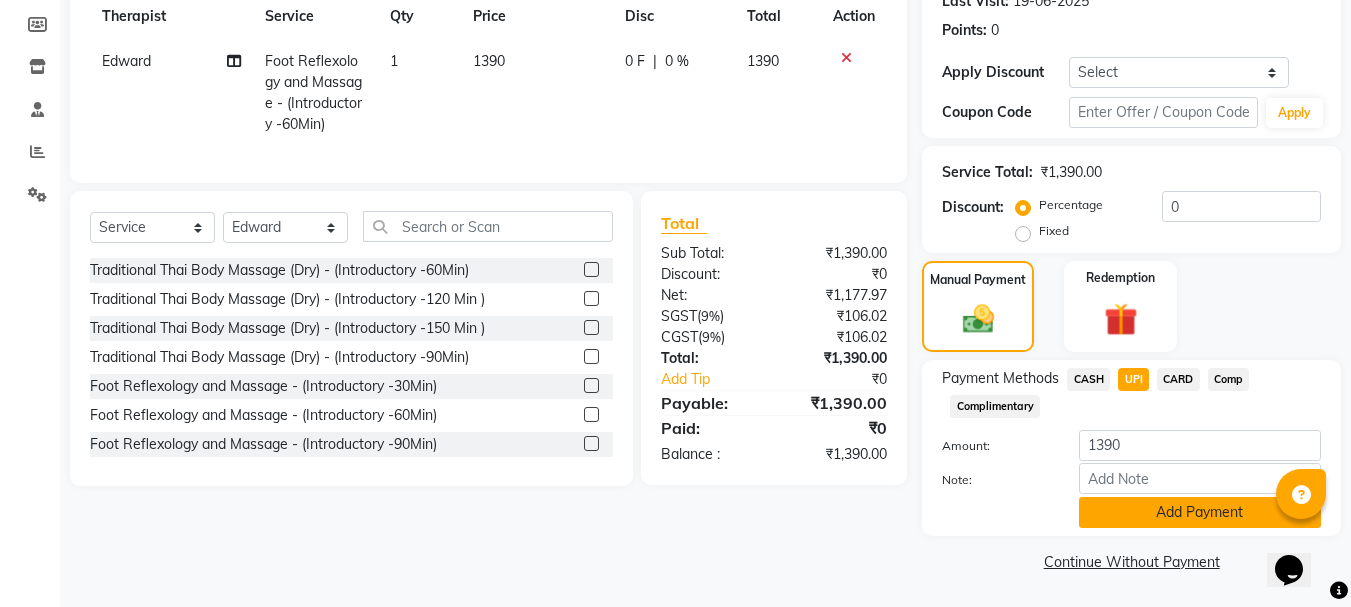 click on "Add Payment" 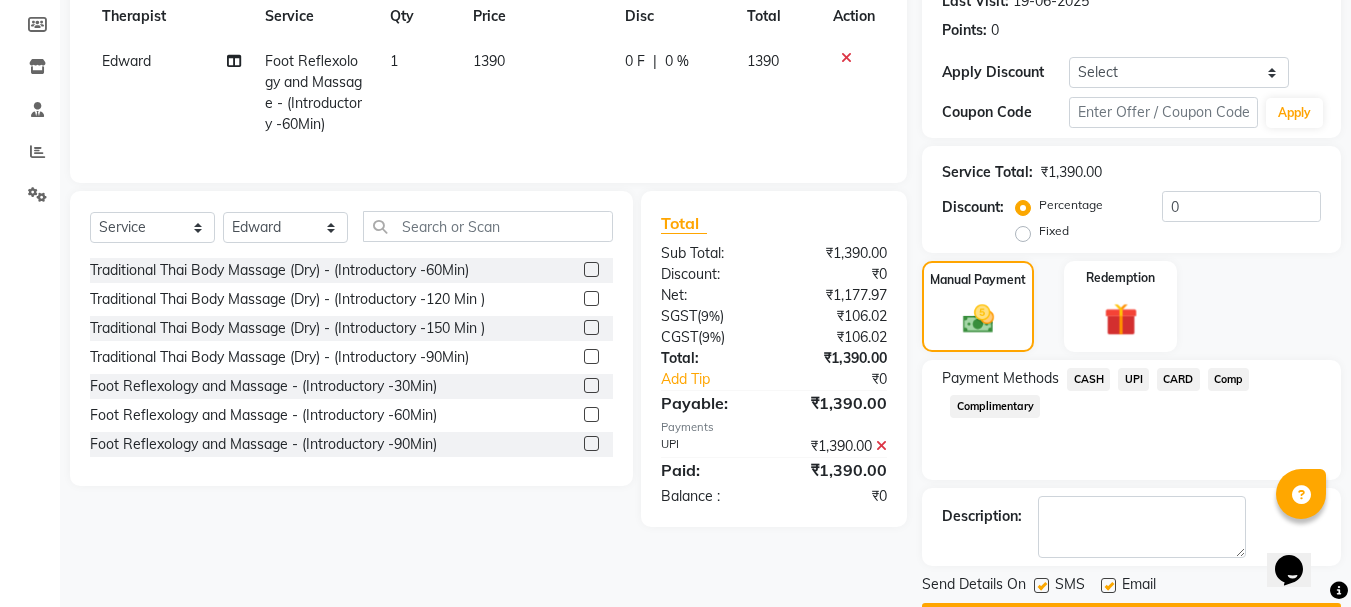 scroll, scrollTop: 348, scrollLeft: 0, axis: vertical 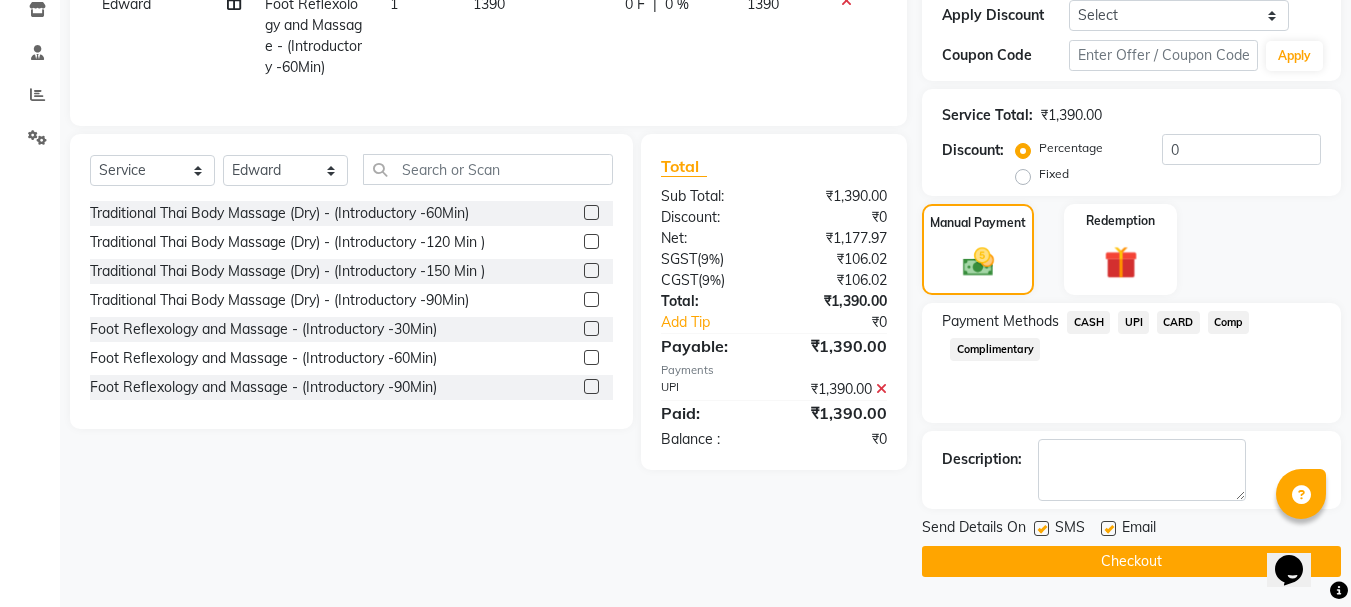 click 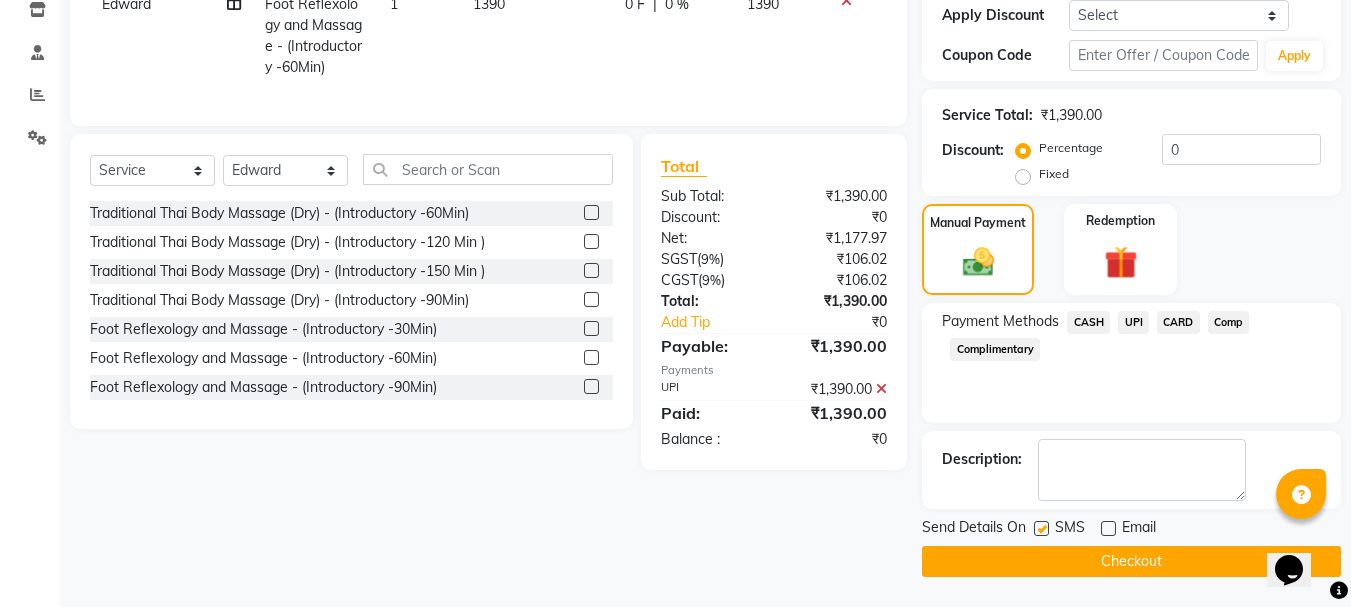 click on "Checkout" 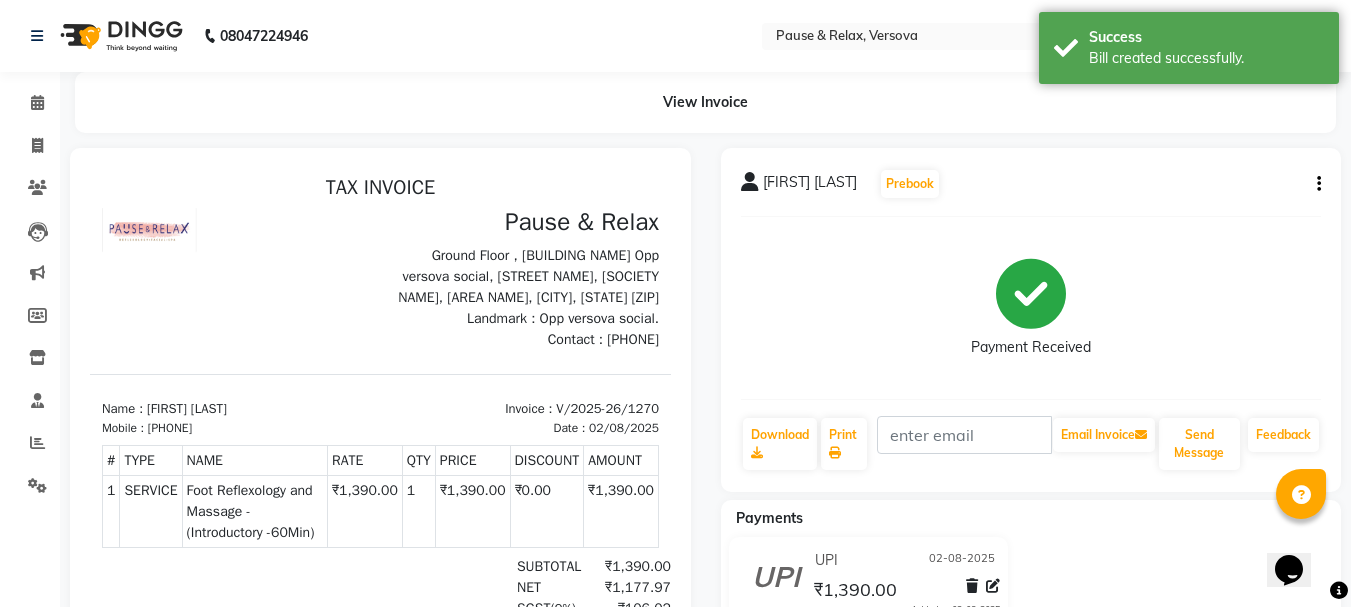 scroll, scrollTop: 0, scrollLeft: 0, axis: both 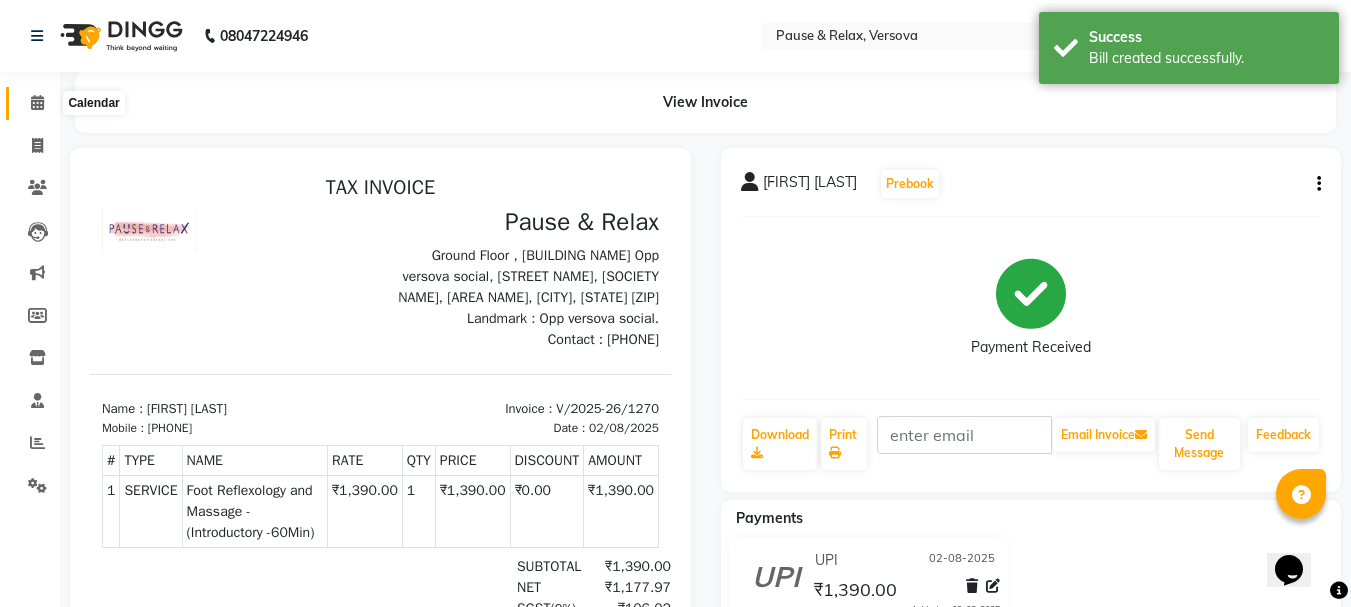 click 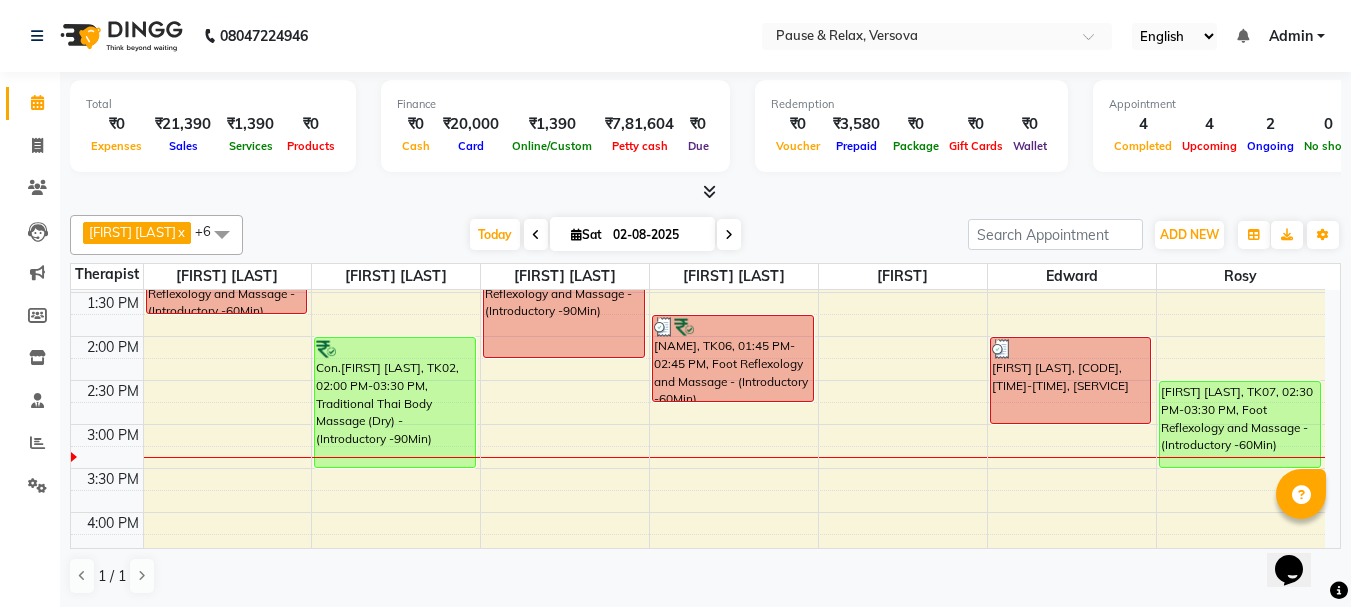 scroll, scrollTop: 226, scrollLeft: 0, axis: vertical 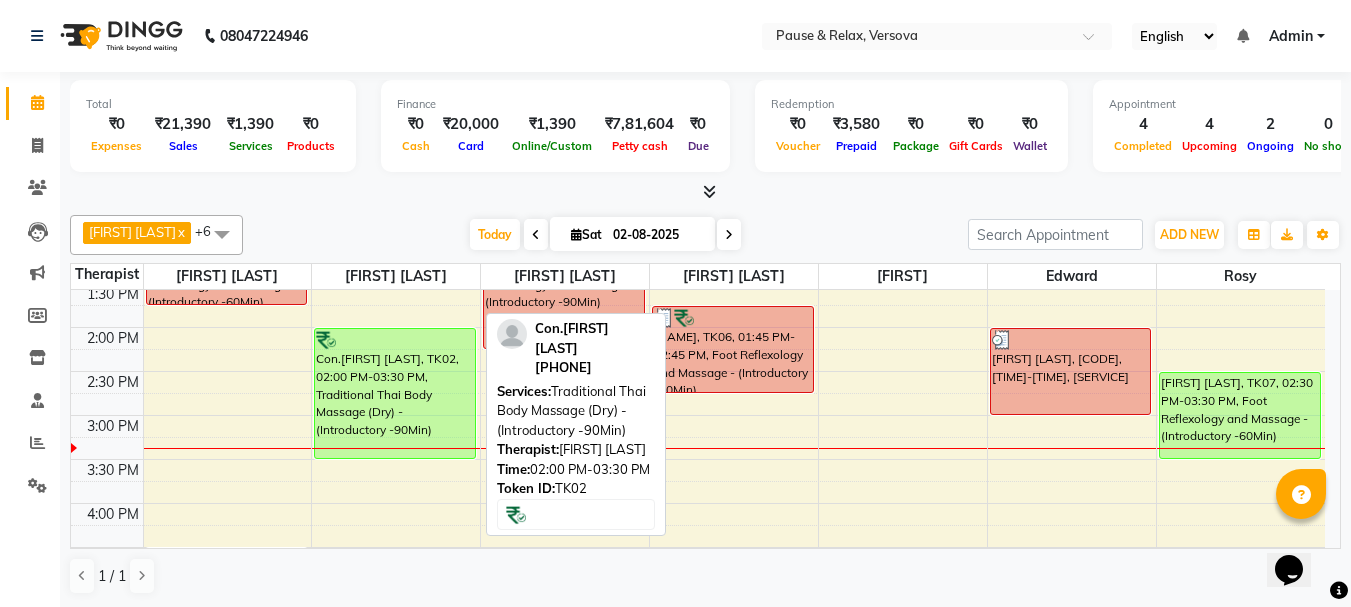 click on "Con.[FIRST] [LAST], TK02, 02:00 PM-03:30 PM, Traditional Thai Body Massage (Dry) - (Introductory -90Min)" at bounding box center [395, 393] 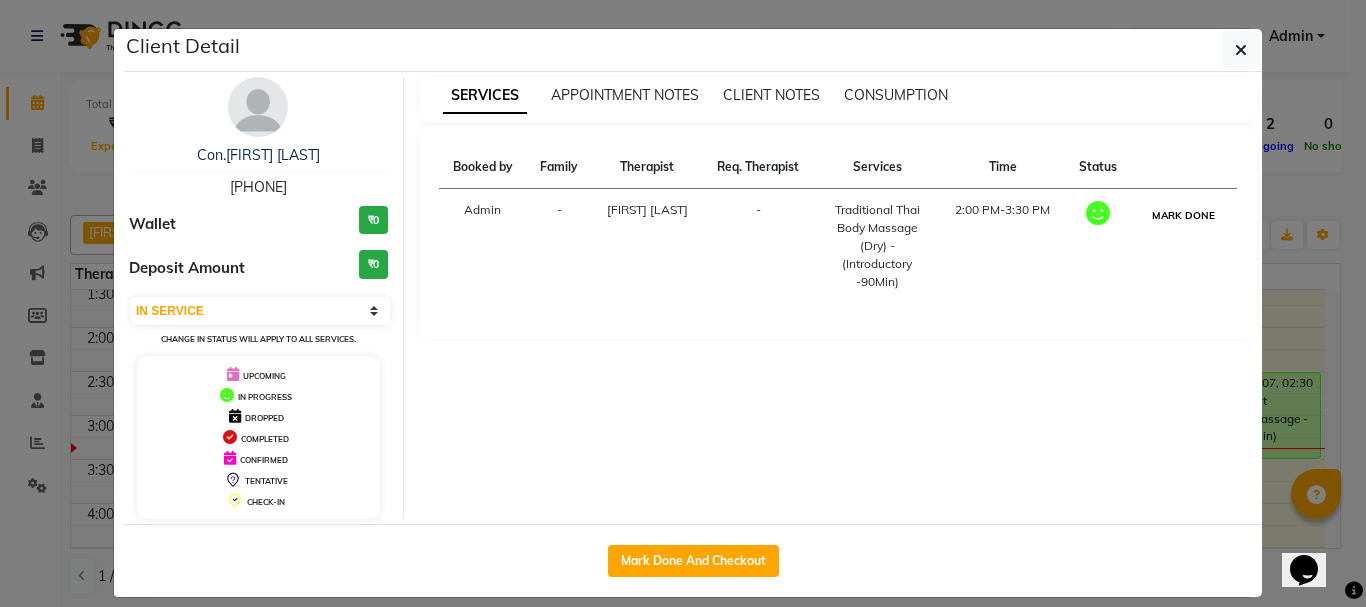 click on "MARK DONE" at bounding box center [1183, 215] 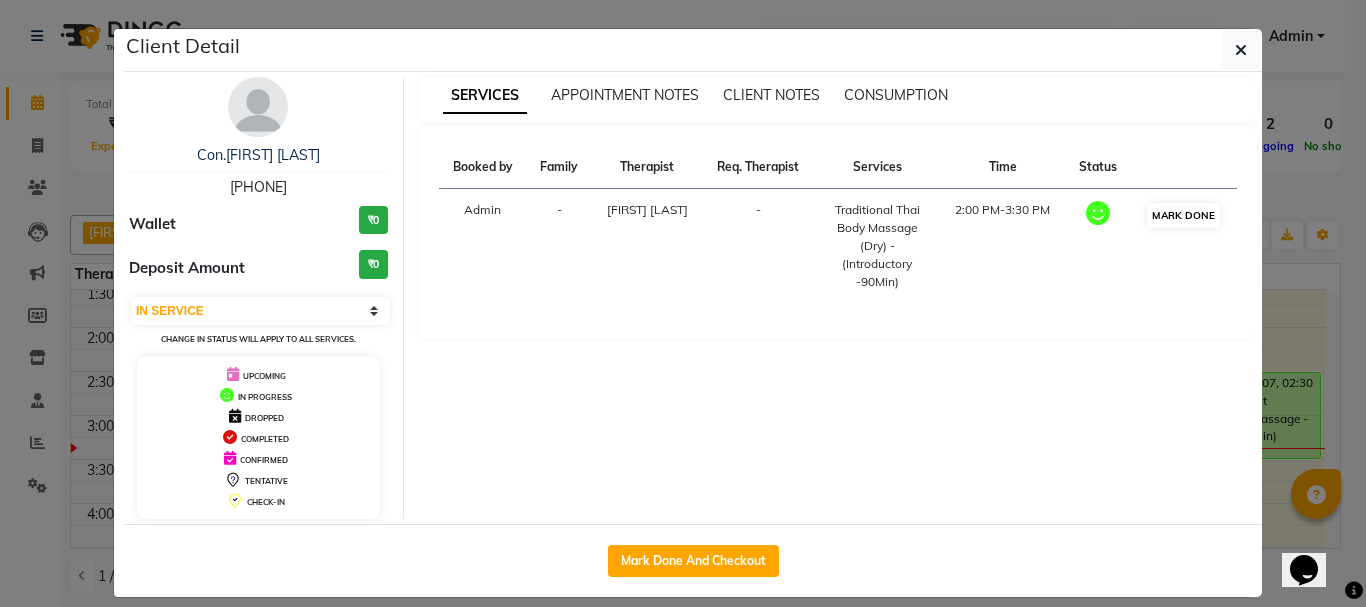 select on "3" 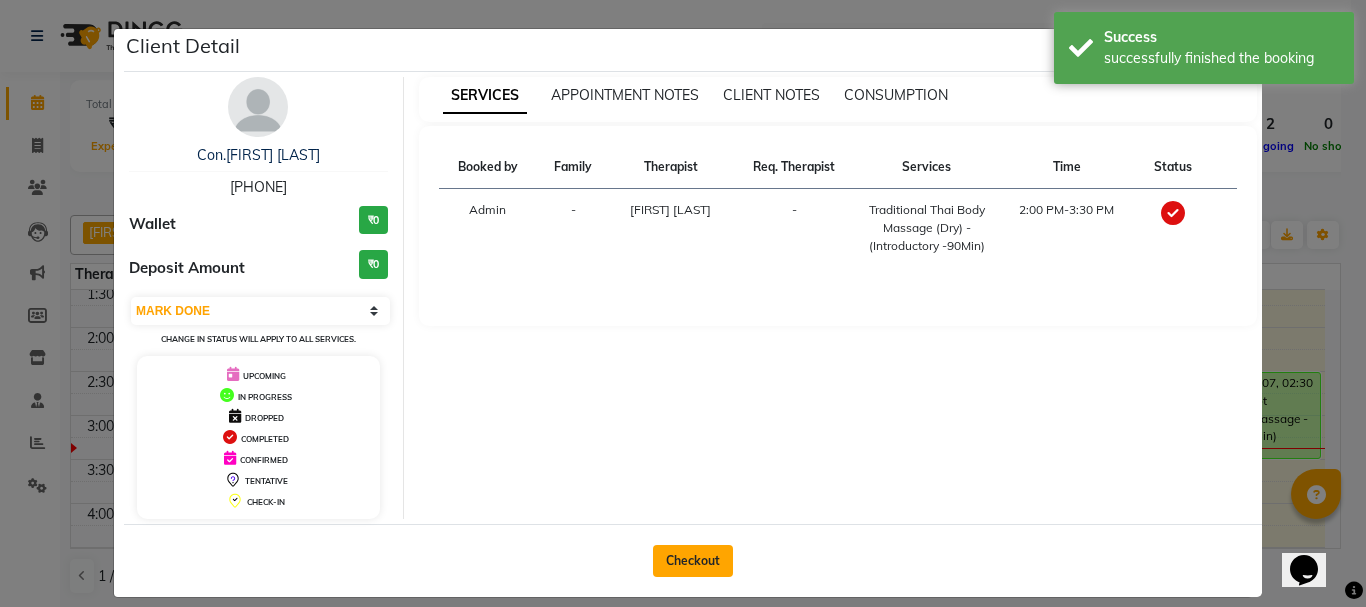 click on "Checkout" 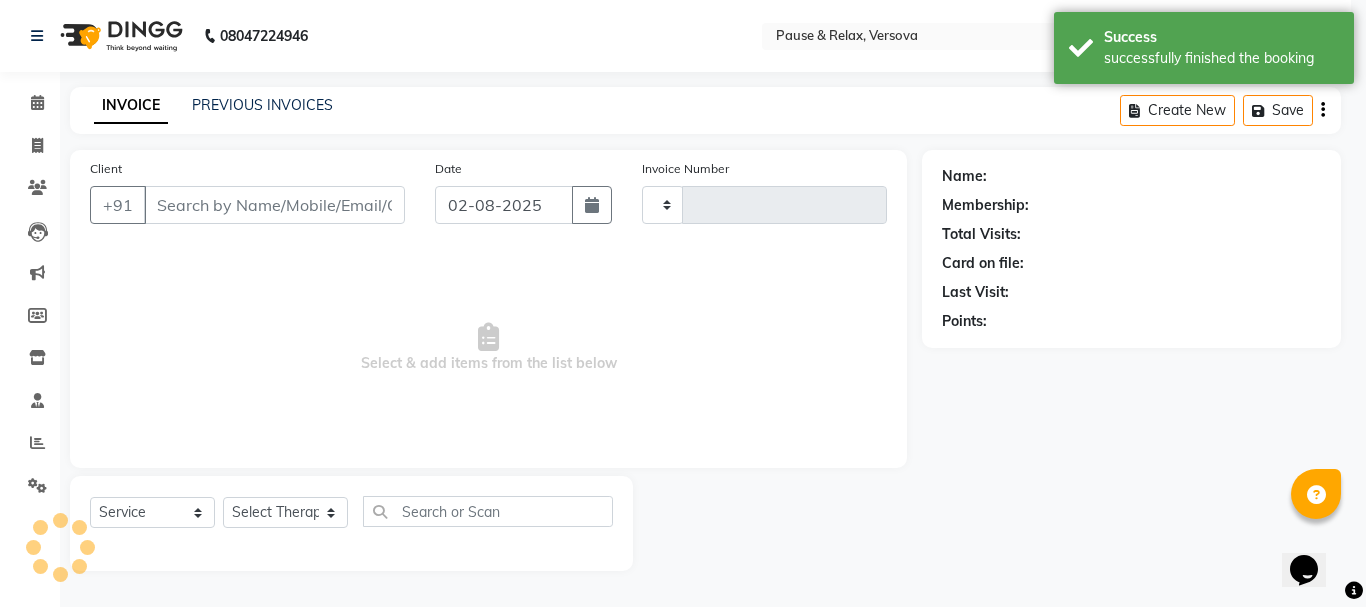 type on "1271" 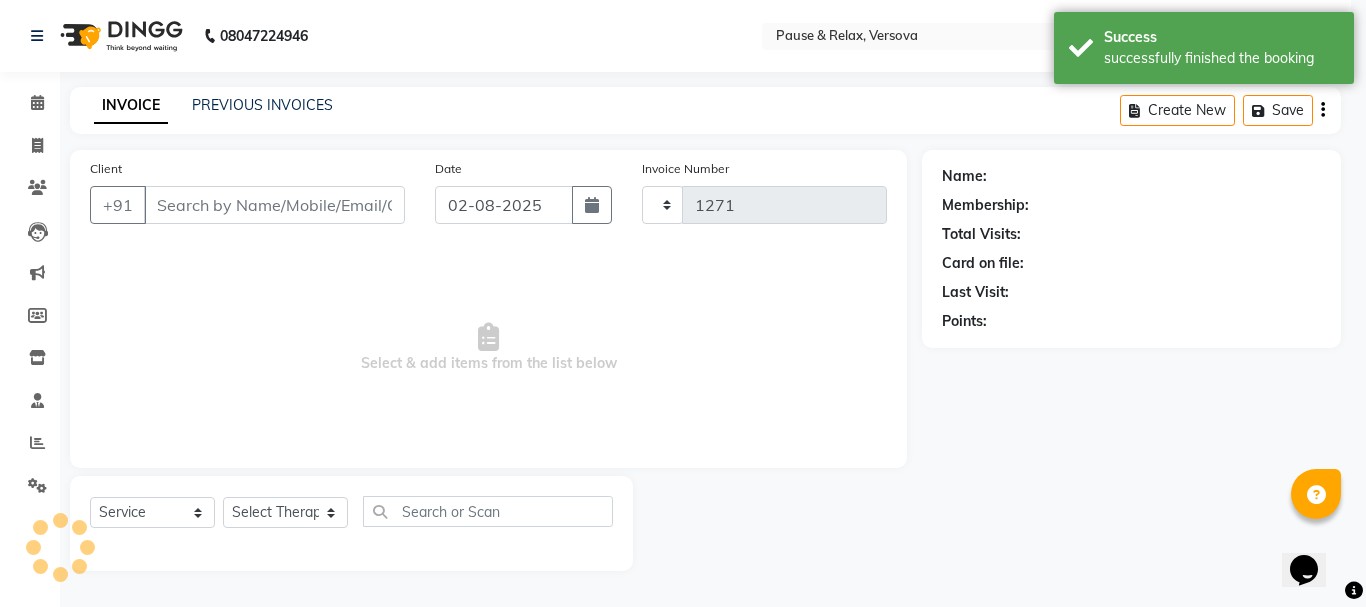 select on "6832" 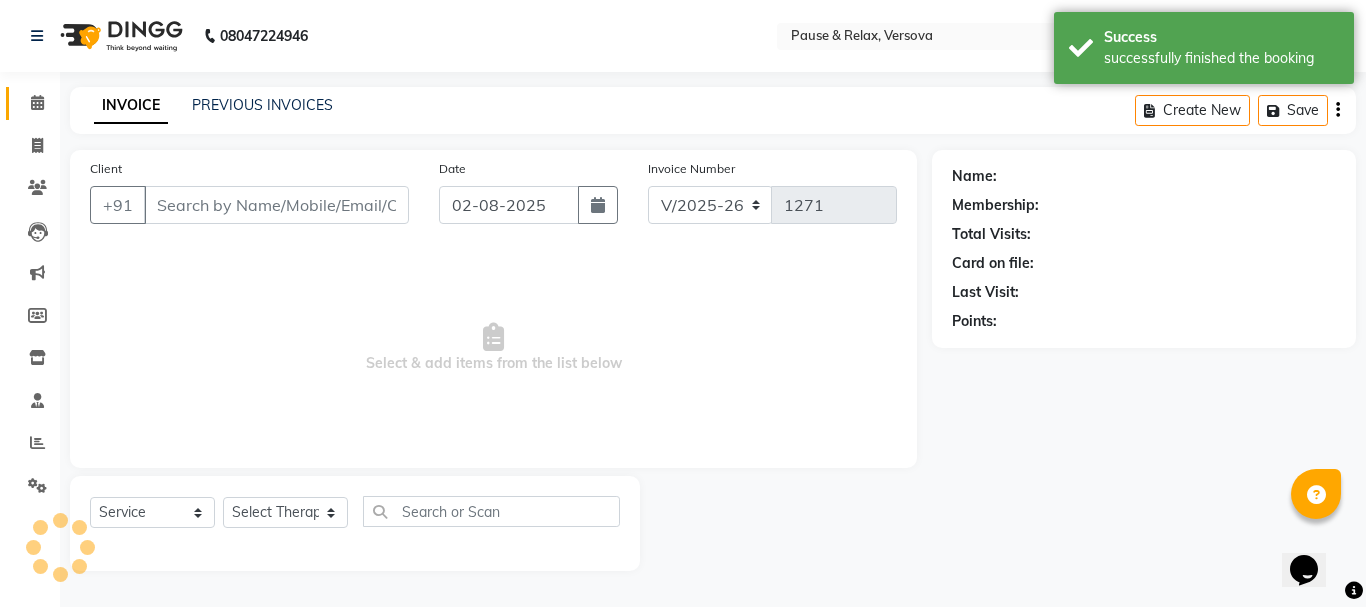 type on "[PHONE]" 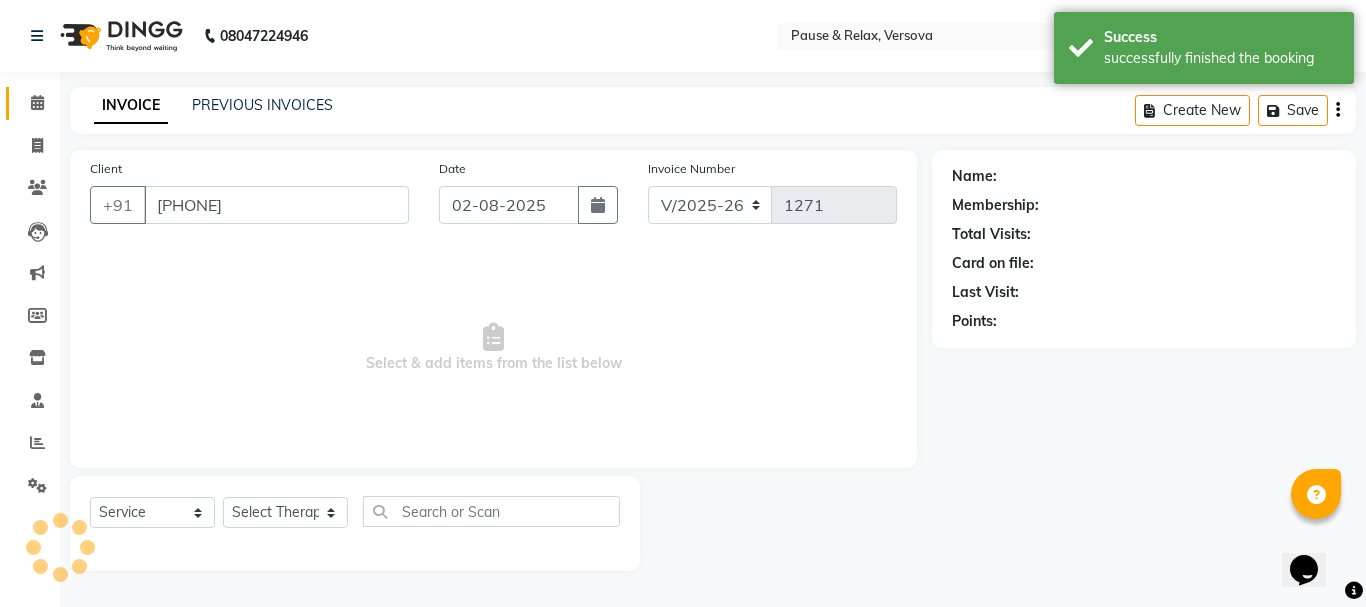 select on "[PHONE]" 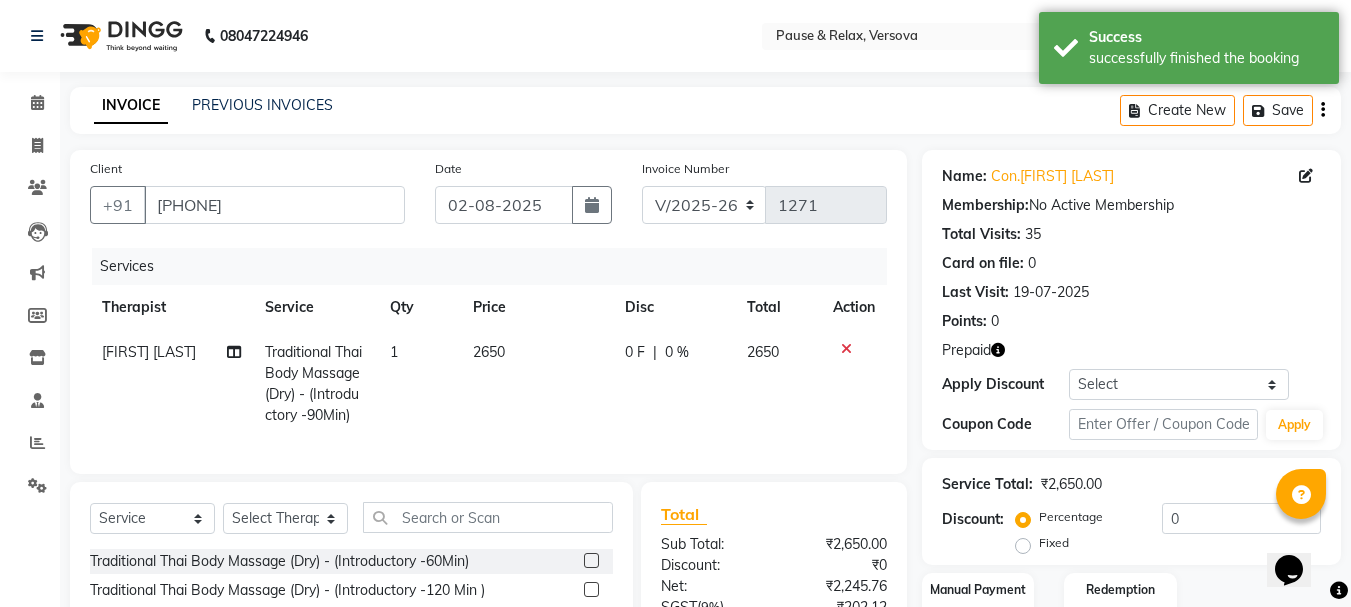 click on "Fixed" 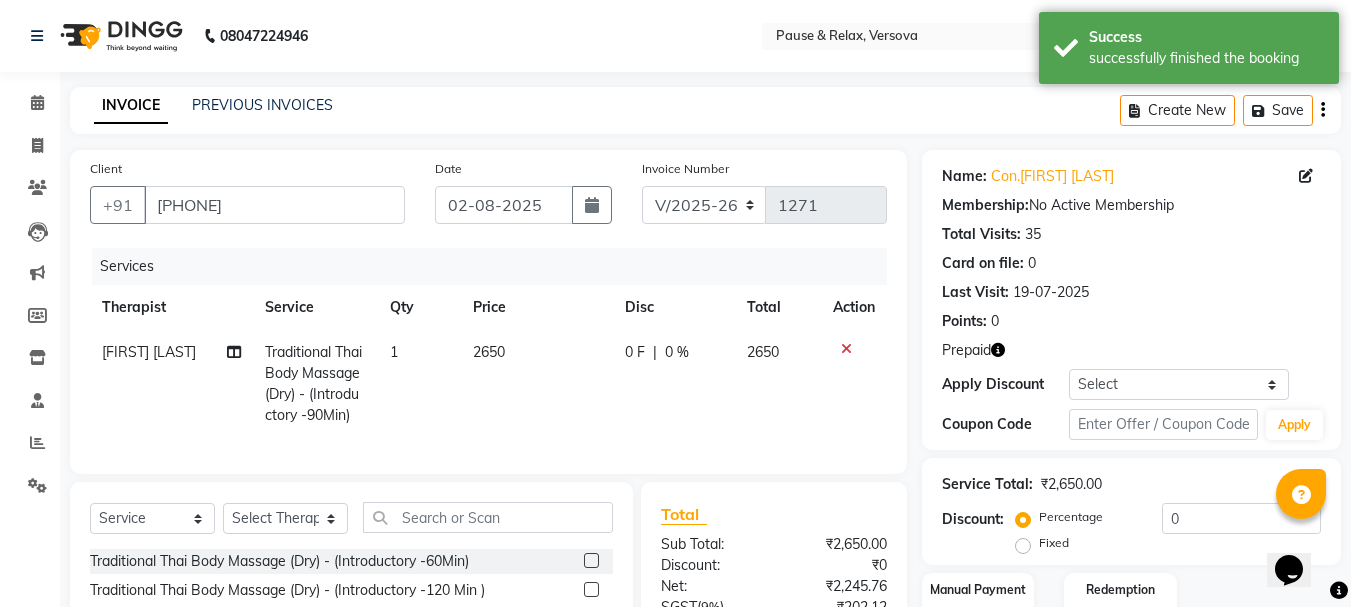 scroll, scrollTop: 166, scrollLeft: 0, axis: vertical 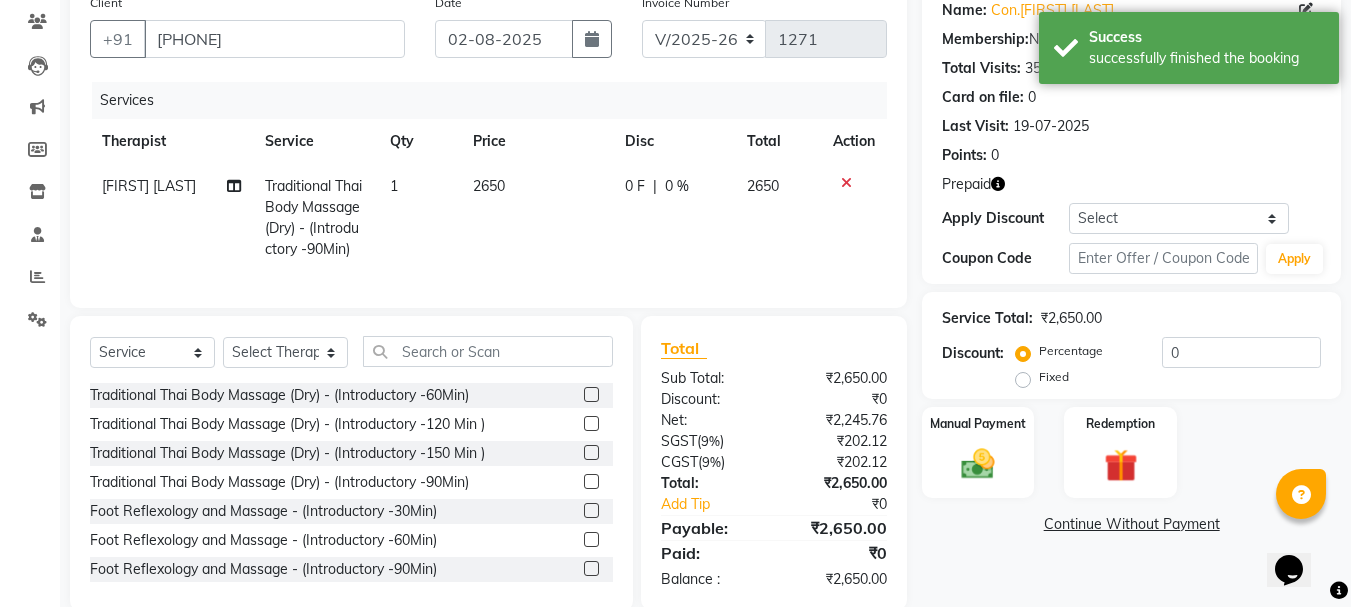 click on "Fixed" 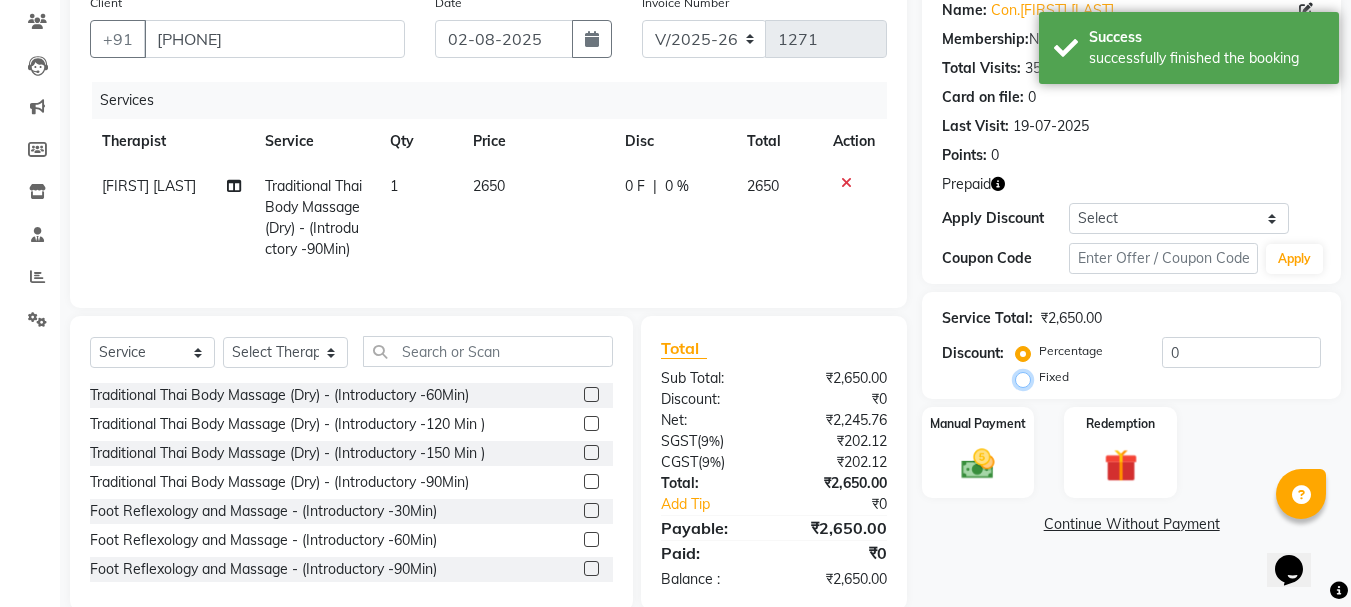 click on "Fixed" at bounding box center (1027, 377) 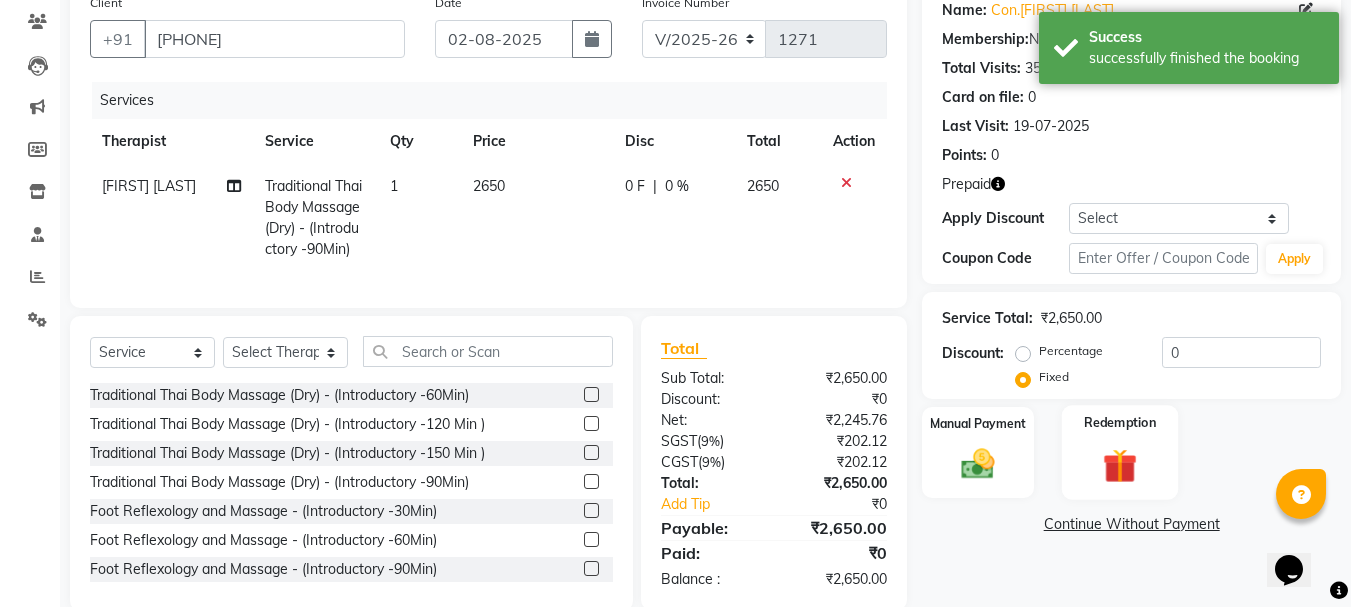 click on "Redemption" 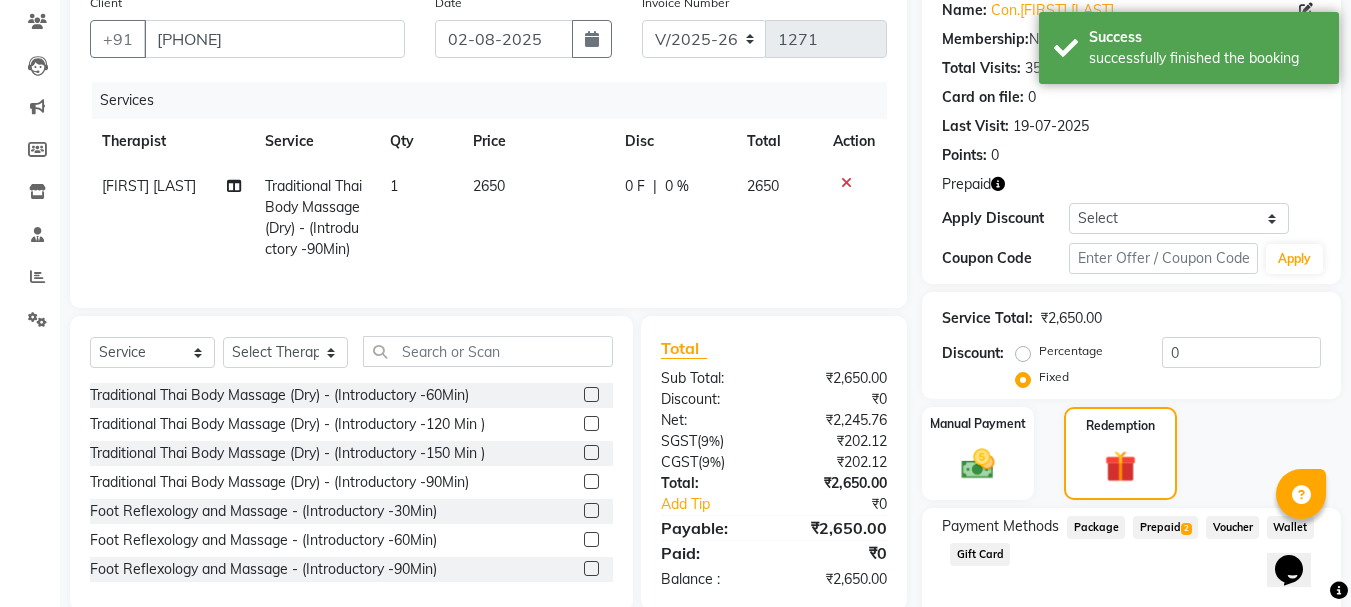click on "Prepaid  2" 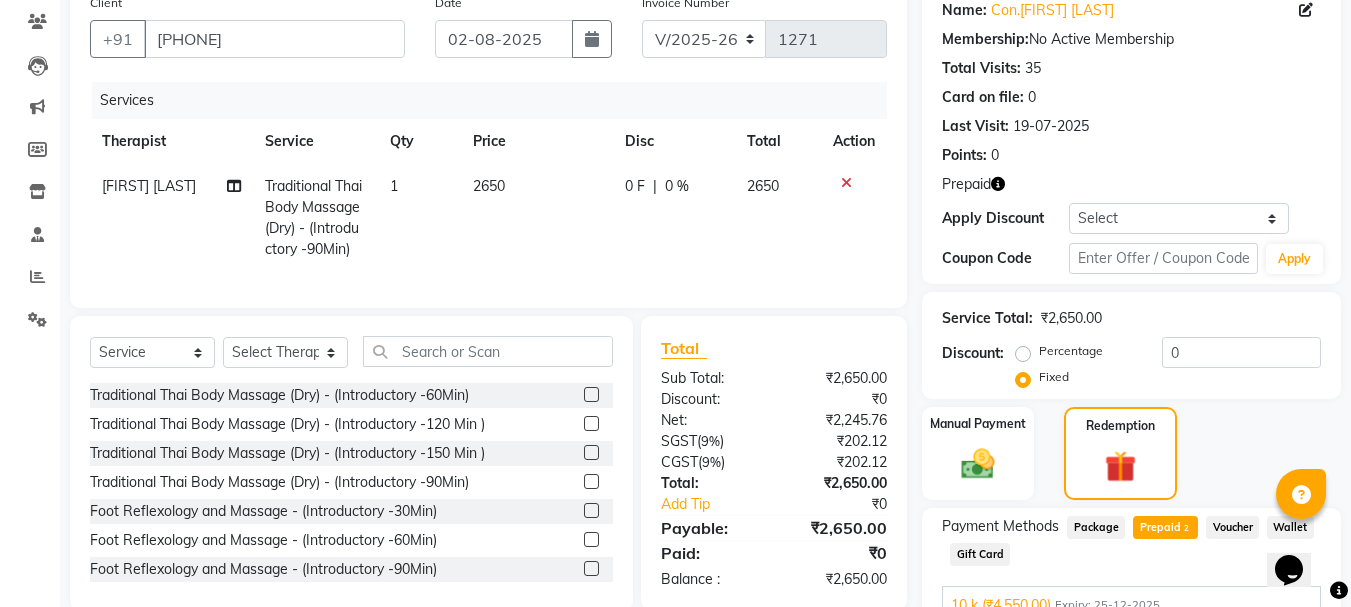 scroll, scrollTop: 348, scrollLeft: 0, axis: vertical 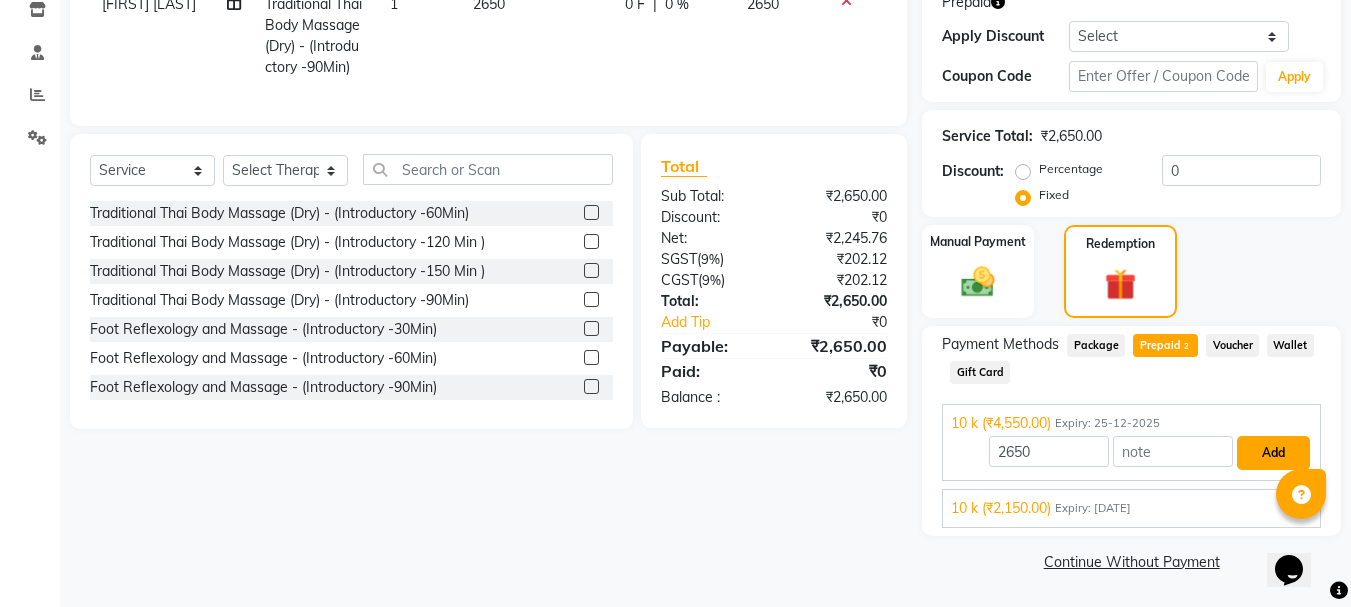 click on "Add" at bounding box center [1273, 453] 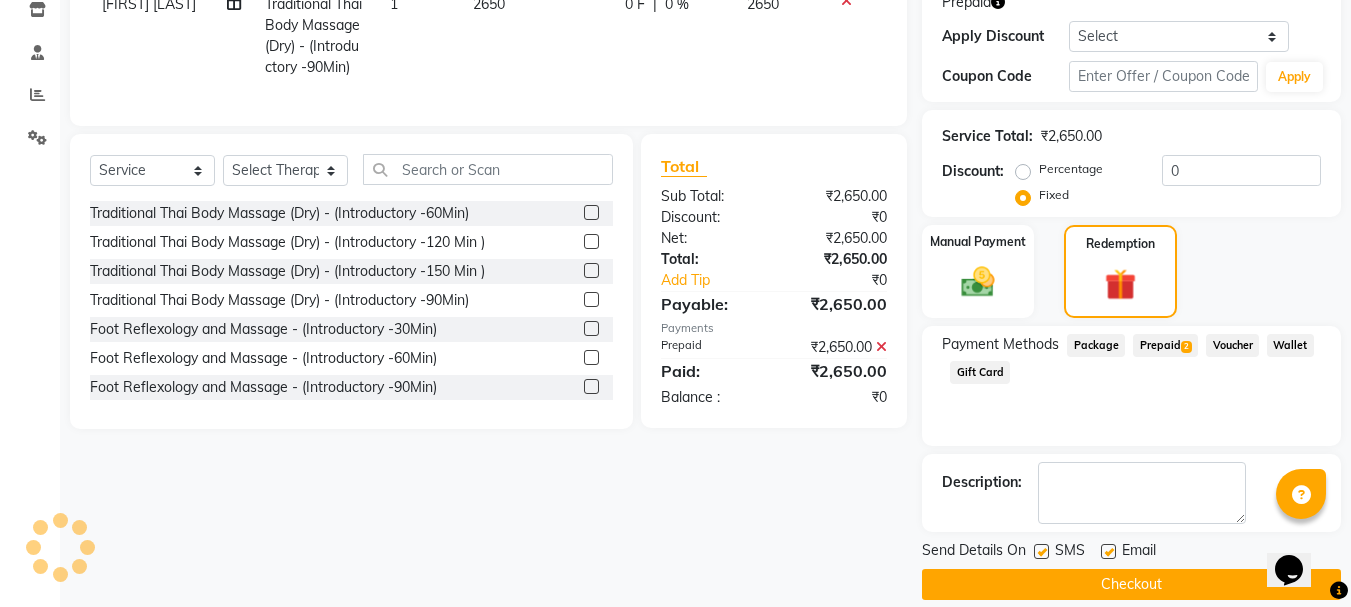 drag, startPoint x: 1354, startPoint y: 463, endPoint x: 37, endPoint y: 28, distance: 1386.9802 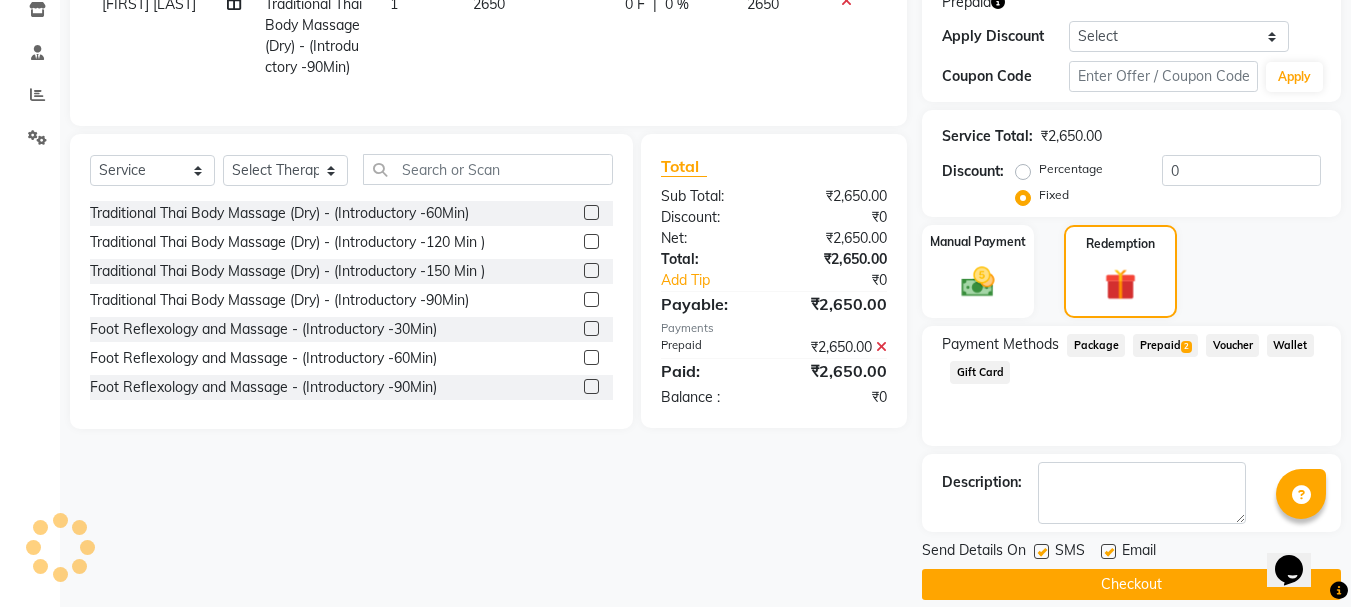 scroll, scrollTop: 371, scrollLeft: 0, axis: vertical 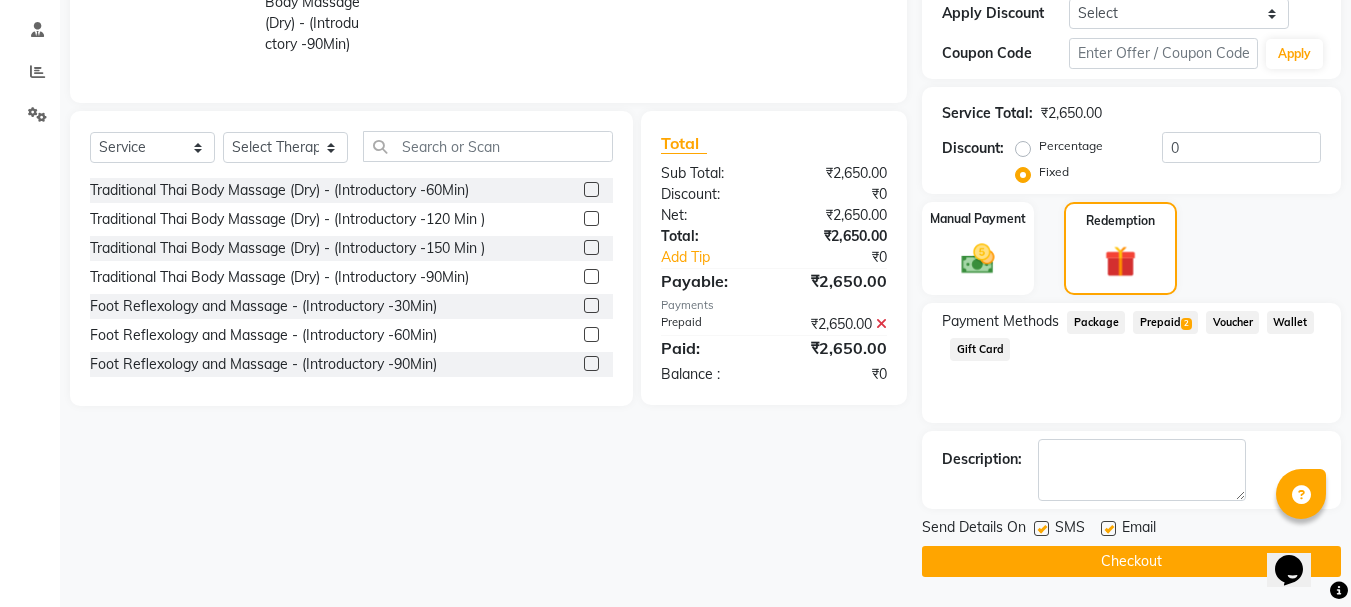 click 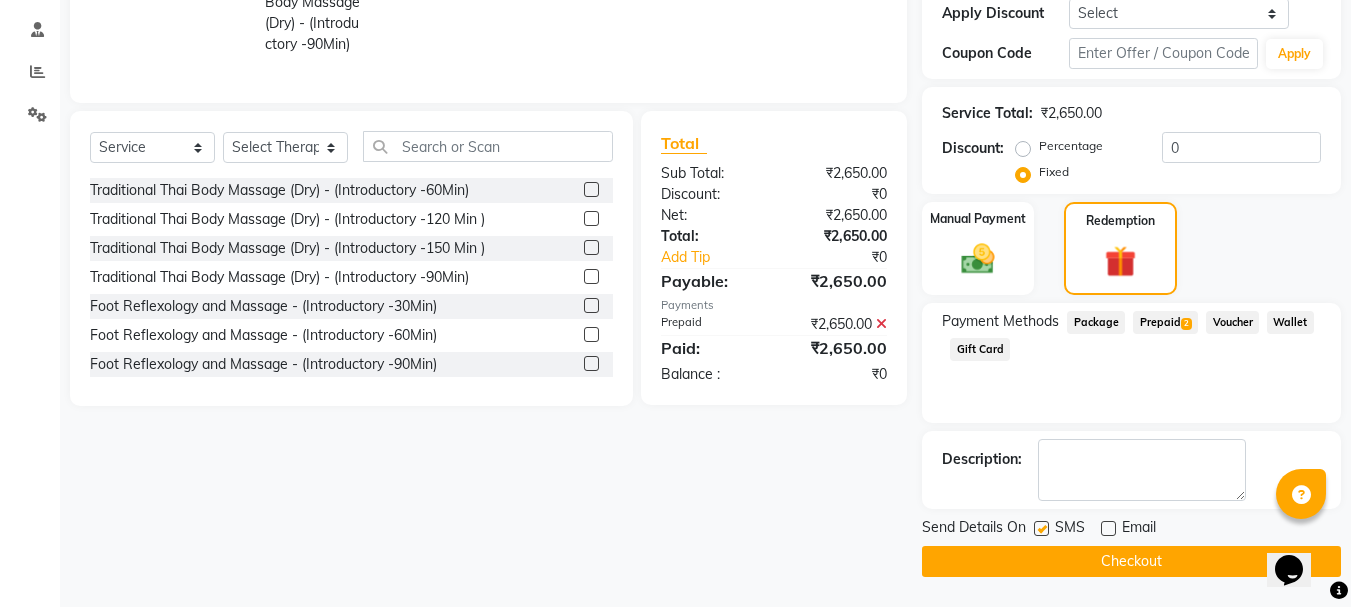 click on "Checkout" 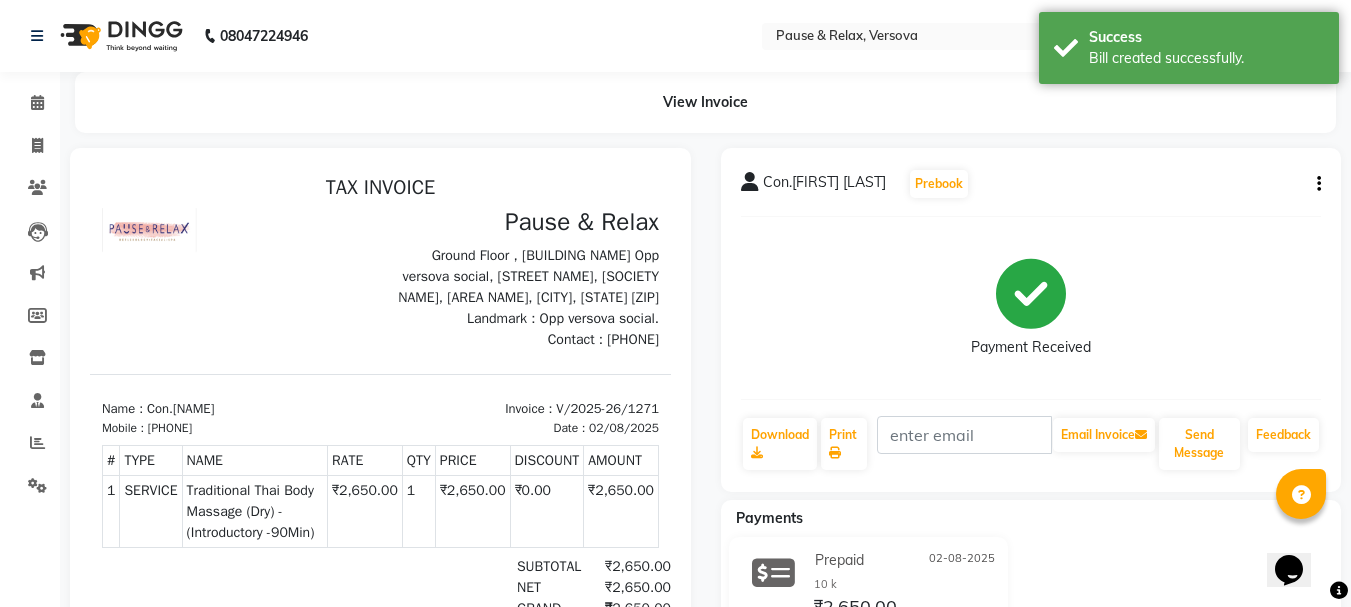 scroll, scrollTop: 0, scrollLeft: 0, axis: both 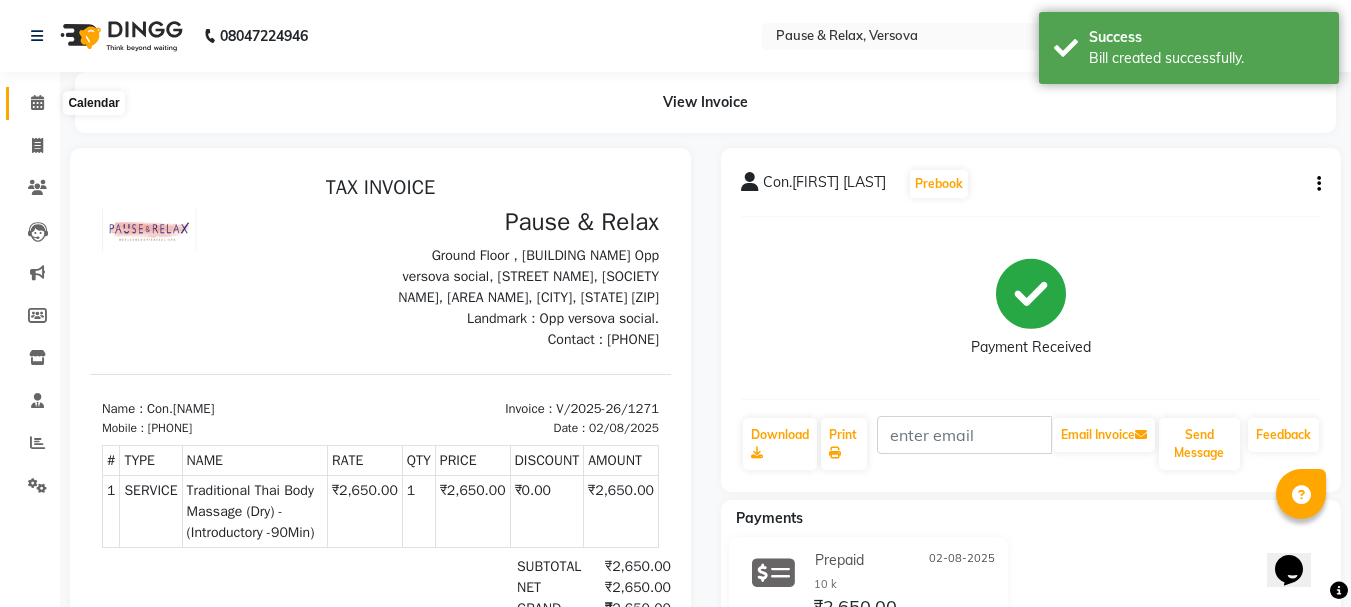 click 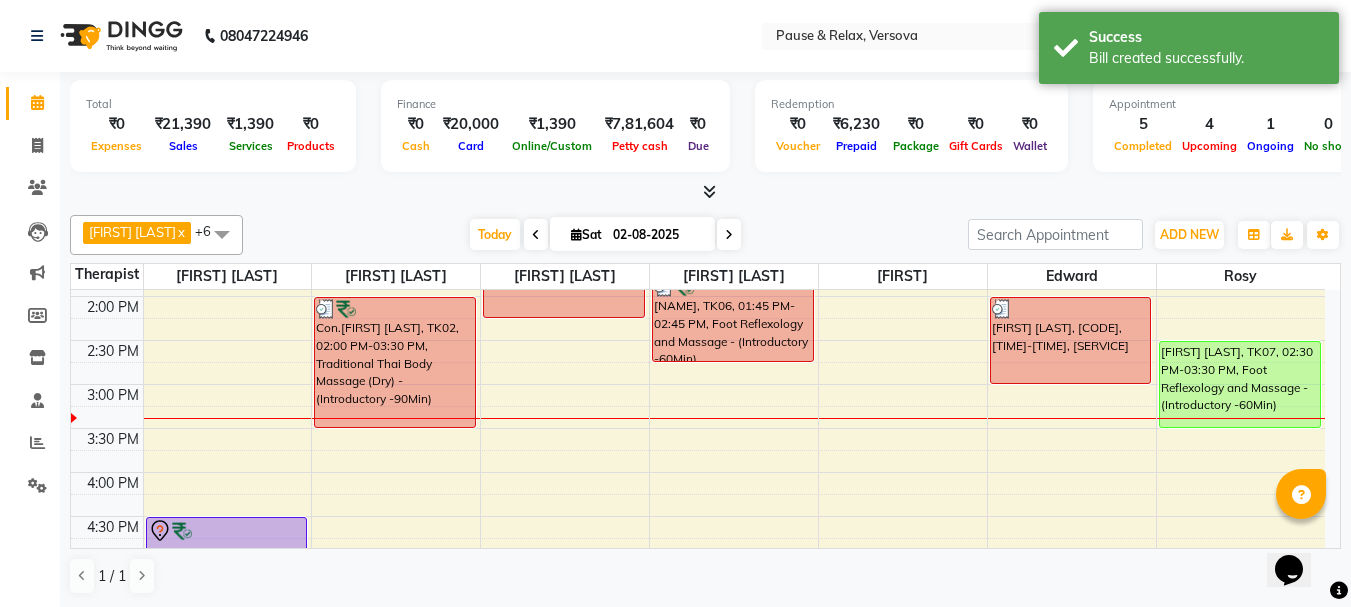 scroll, scrollTop: 231, scrollLeft: 0, axis: vertical 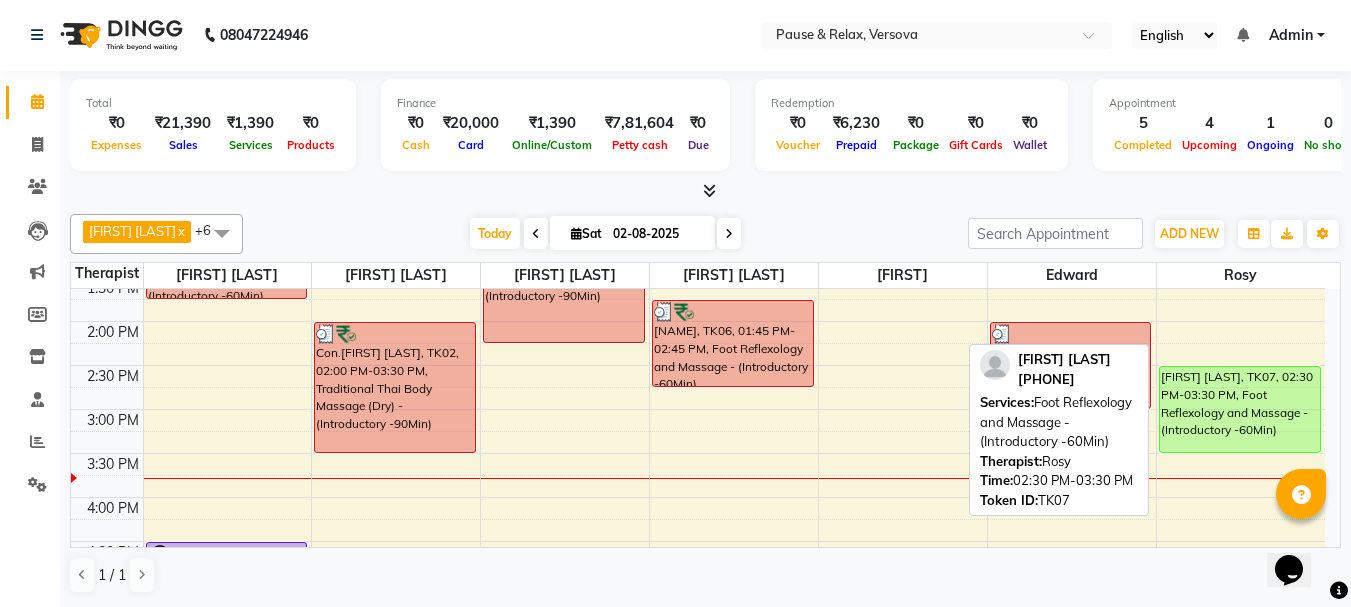 click on "[FIRST] [LAST], TK07, 02:30 PM-03:30 PM, Foot Reflexology and Massage - (Introductory -60Min)" at bounding box center [1240, 409] 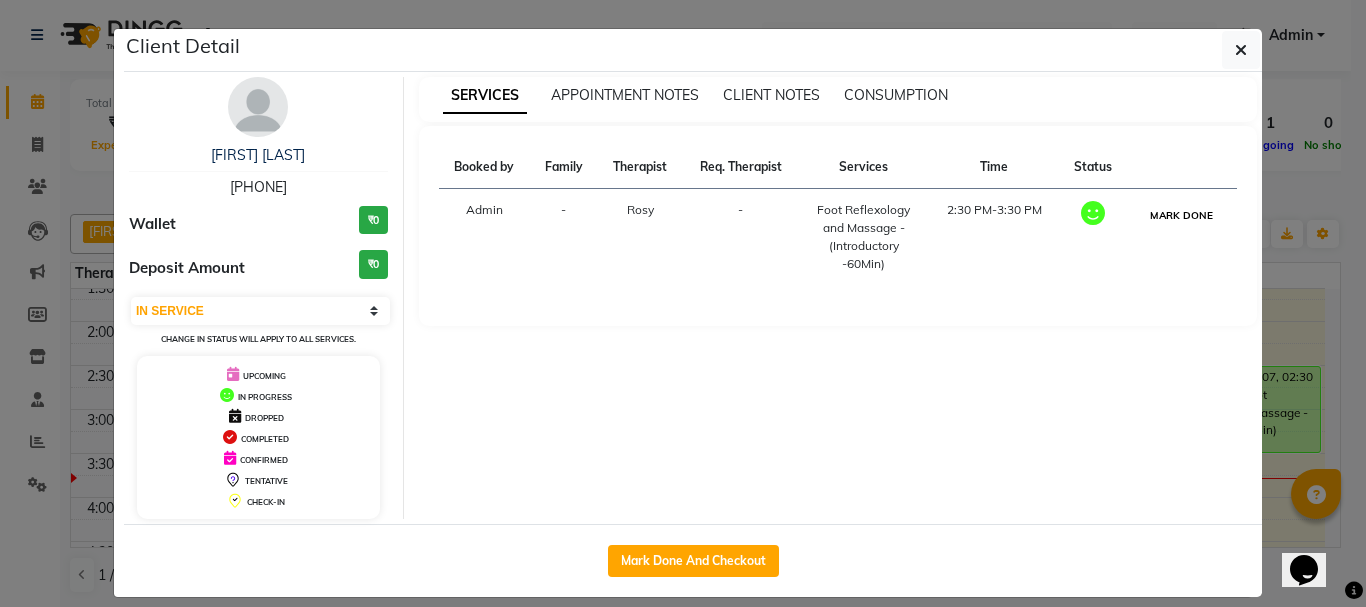 click on "MARK DONE" at bounding box center (1181, 215) 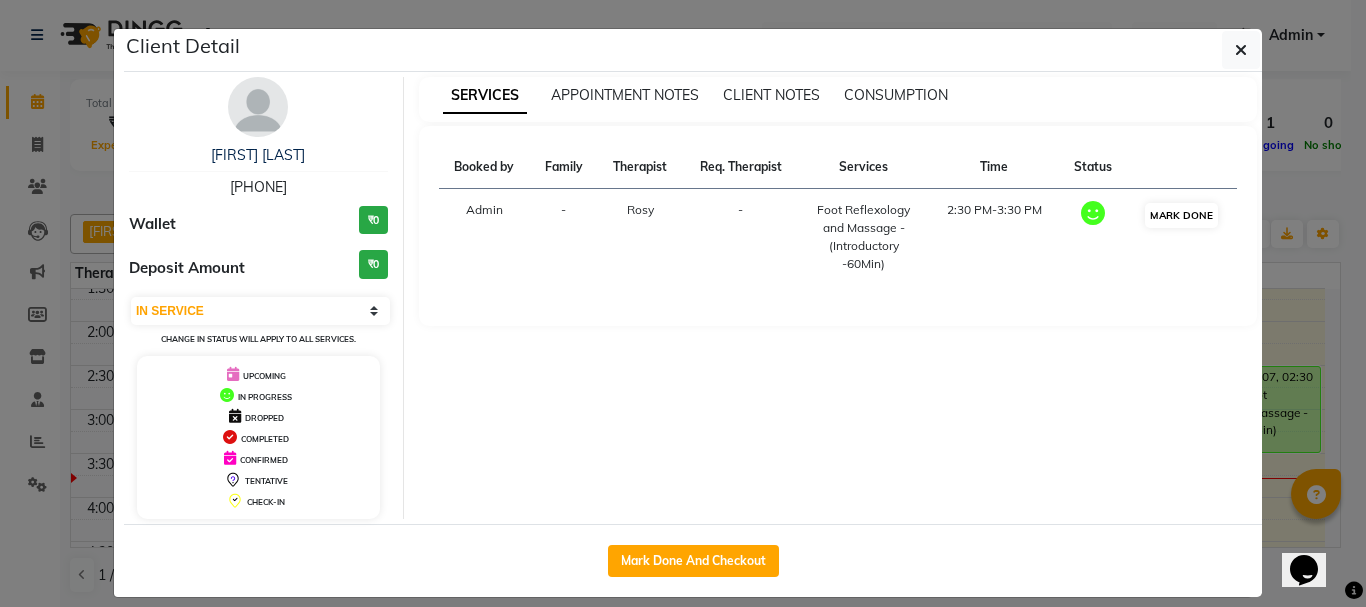 select on "3" 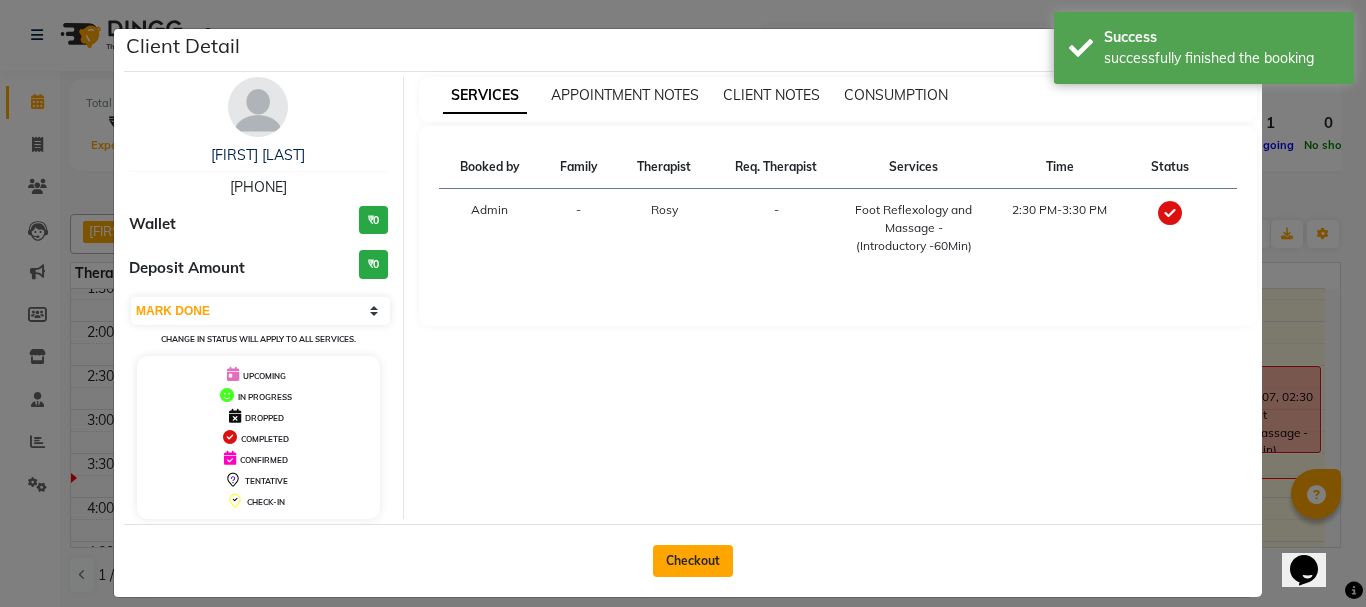 click on "Checkout" 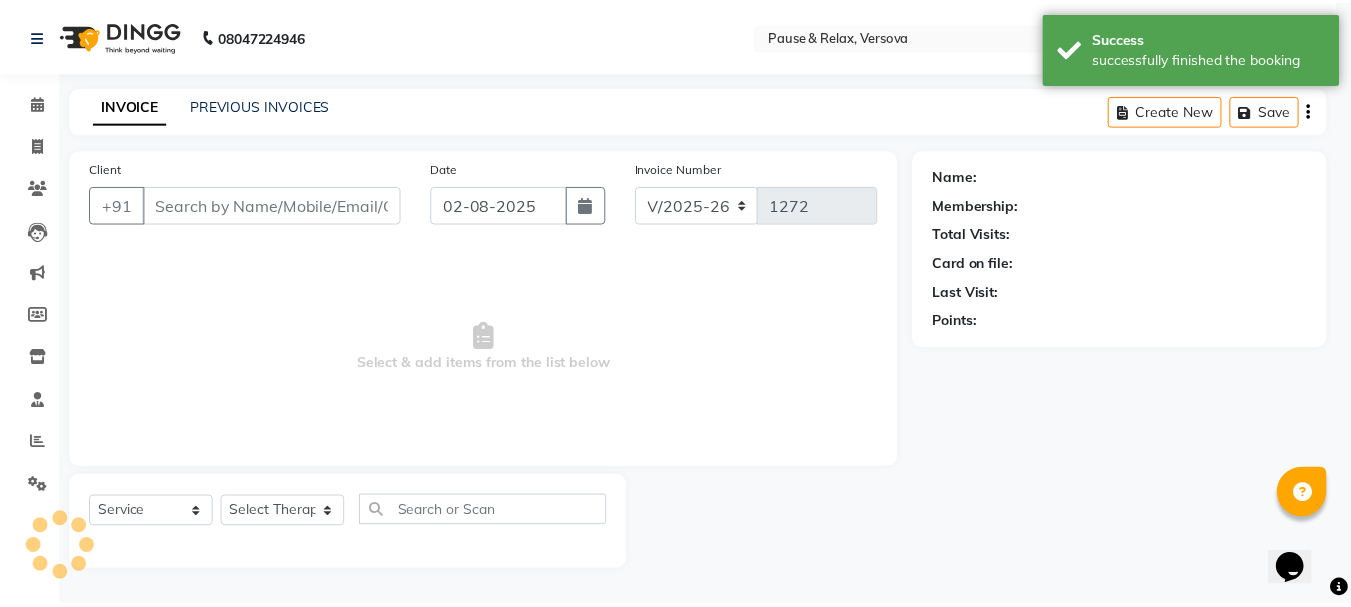 scroll, scrollTop: 0, scrollLeft: 0, axis: both 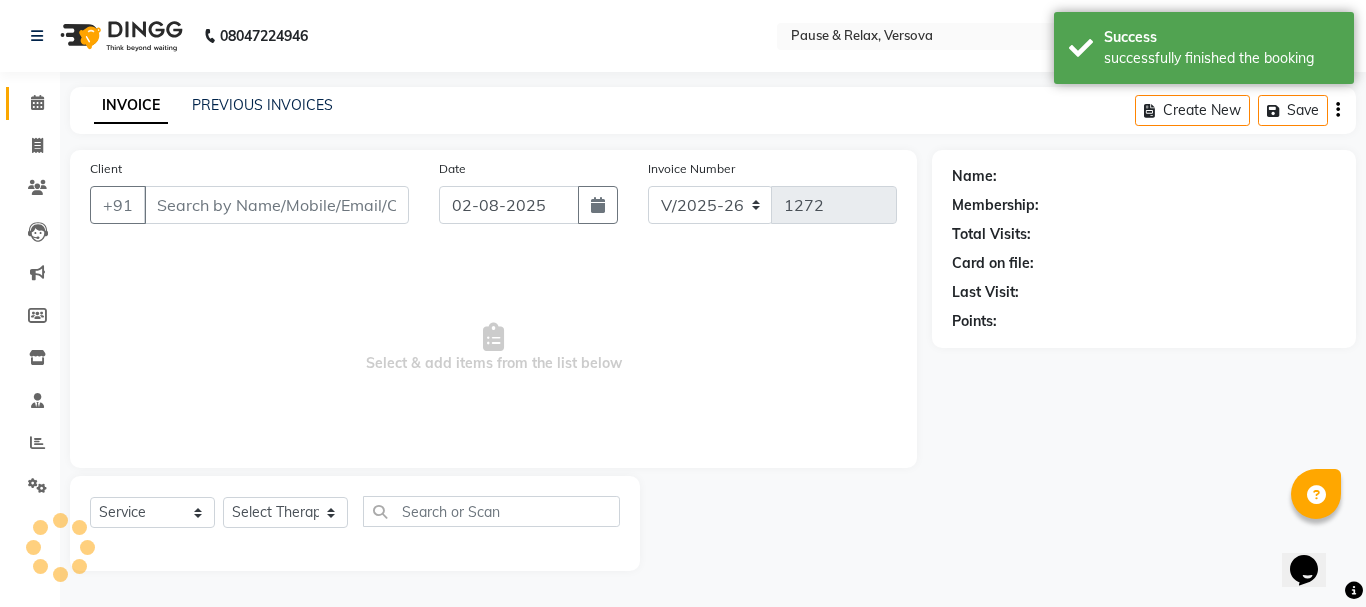 type on "[PHONE]" 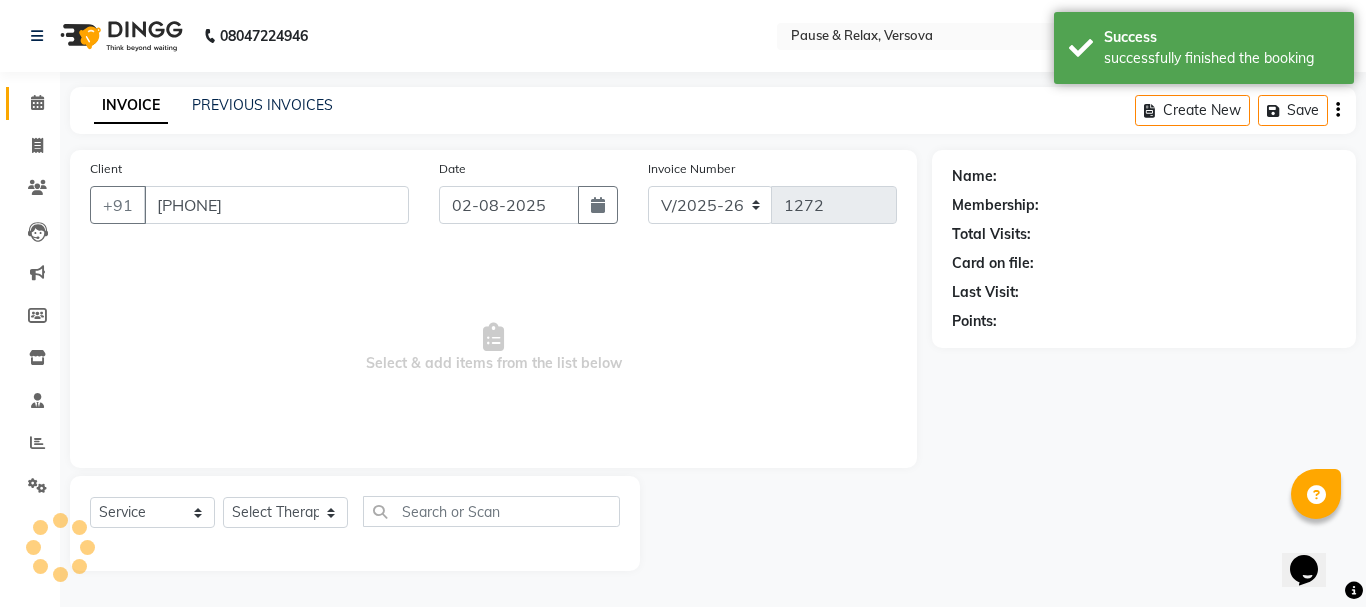 select on "85214" 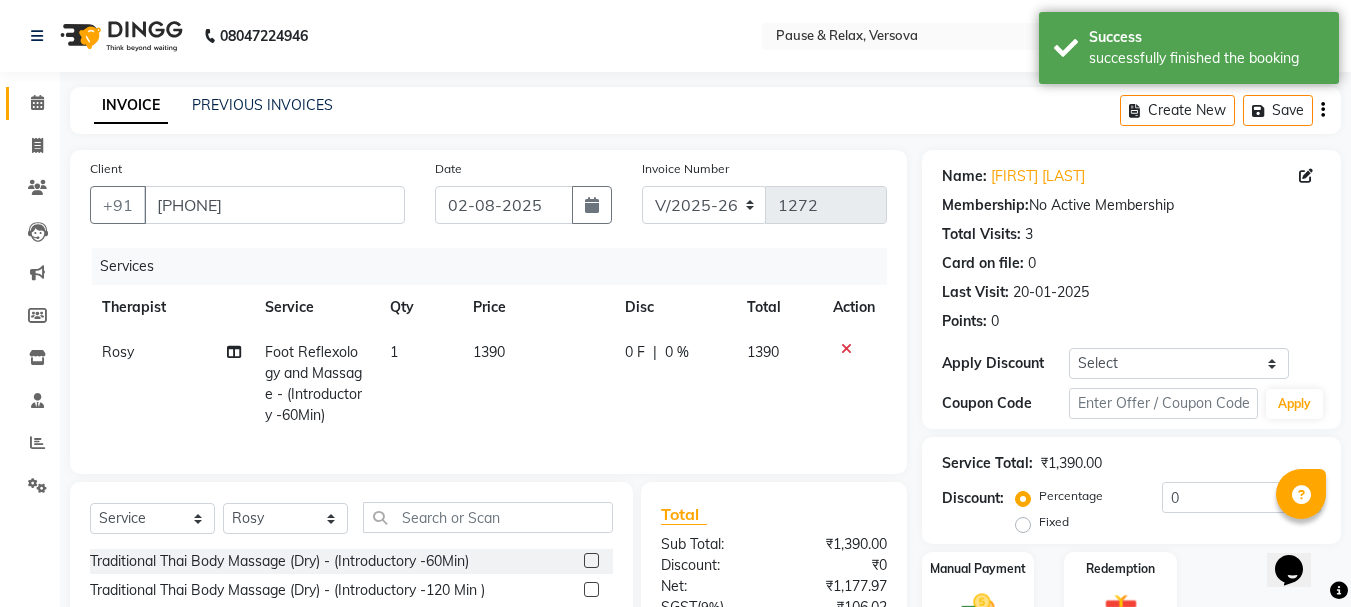 scroll, scrollTop: 215, scrollLeft: 0, axis: vertical 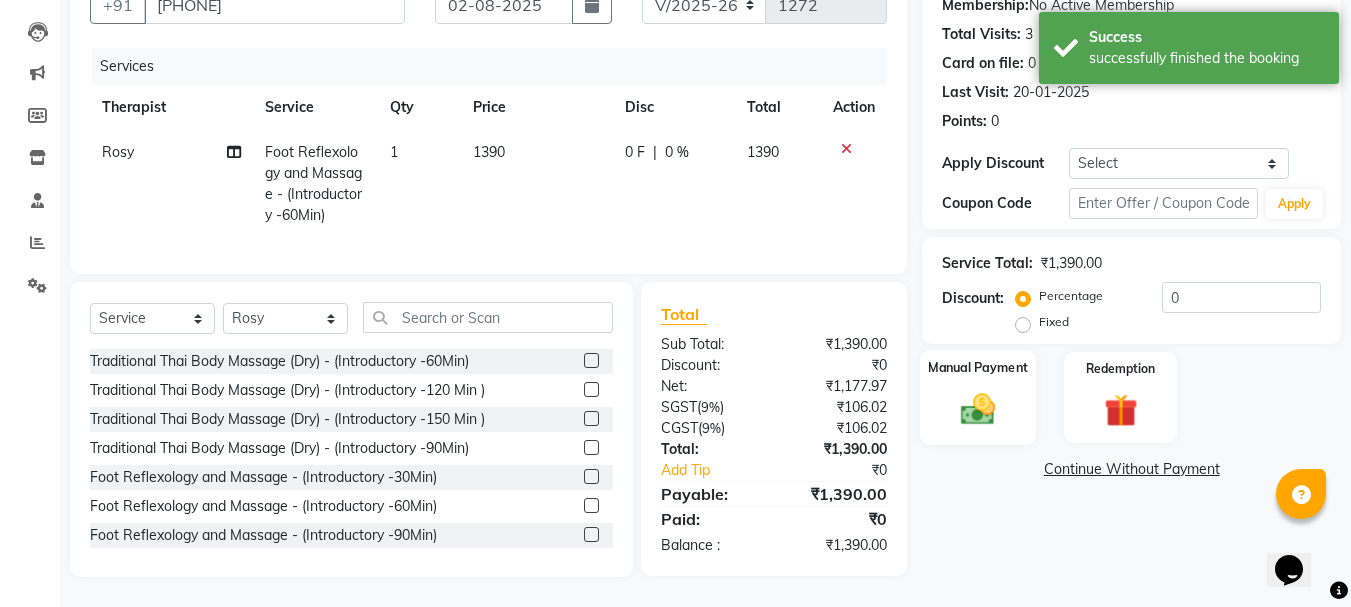 click on "Manual Payment" 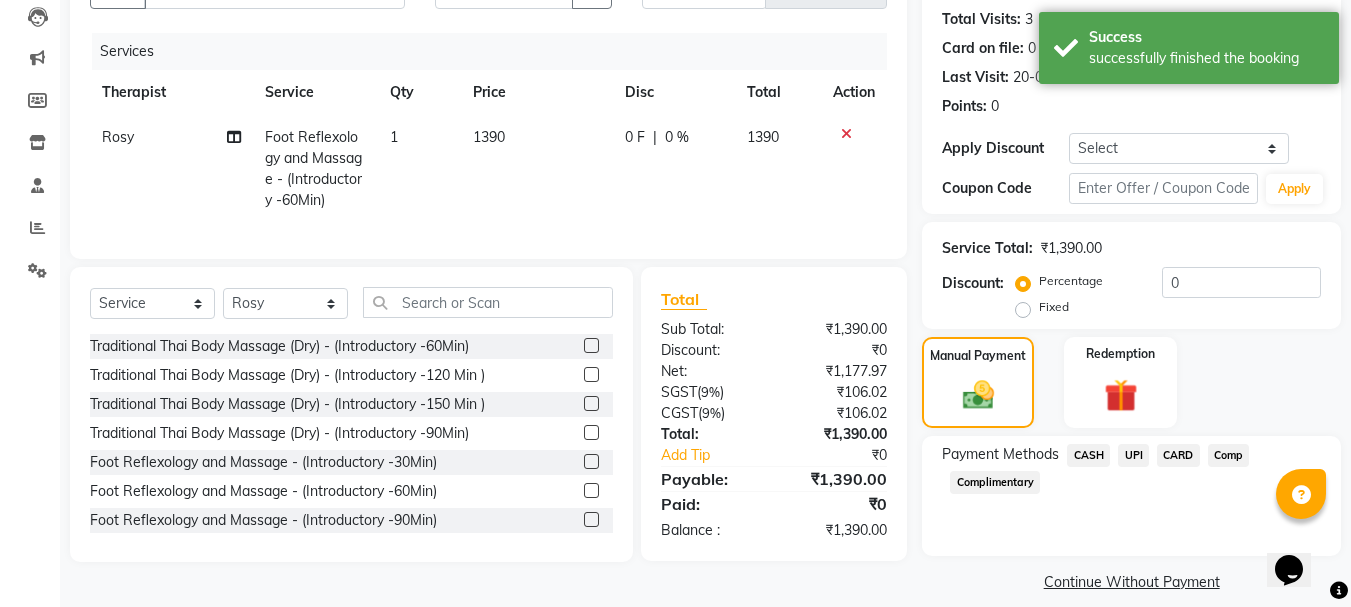 drag, startPoint x: 1140, startPoint y: 455, endPoint x: 1149, endPoint y: 460, distance: 10.29563 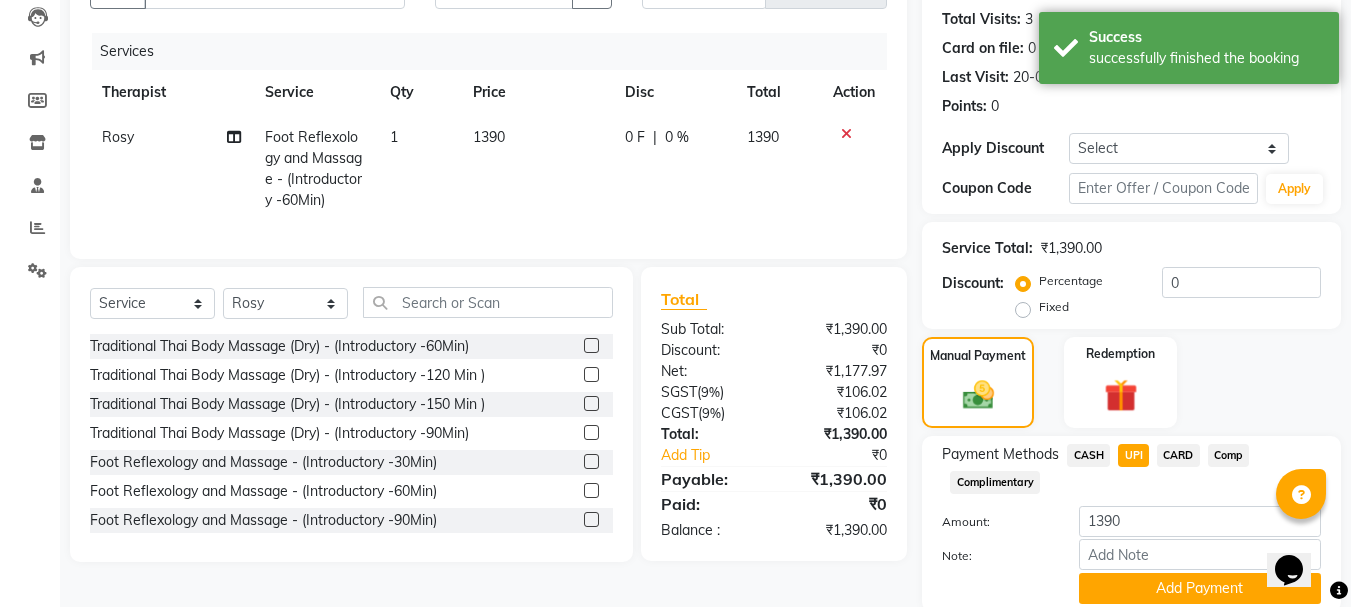 scroll, scrollTop: 291, scrollLeft: 0, axis: vertical 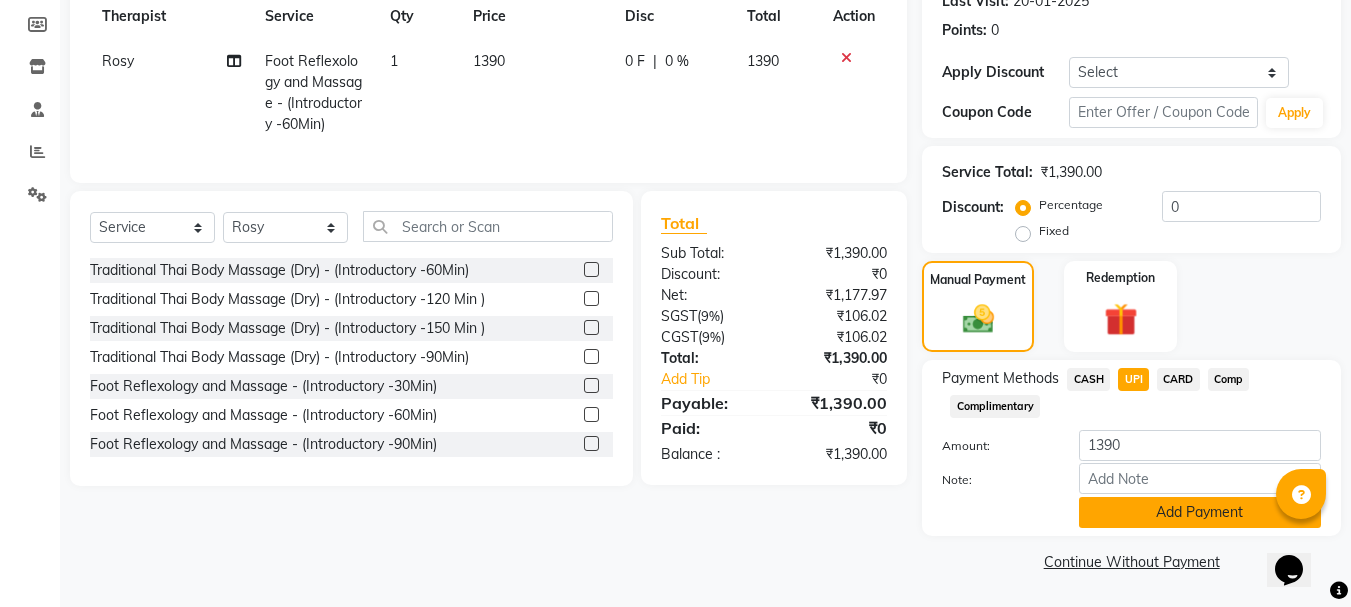 click on "Add Payment" 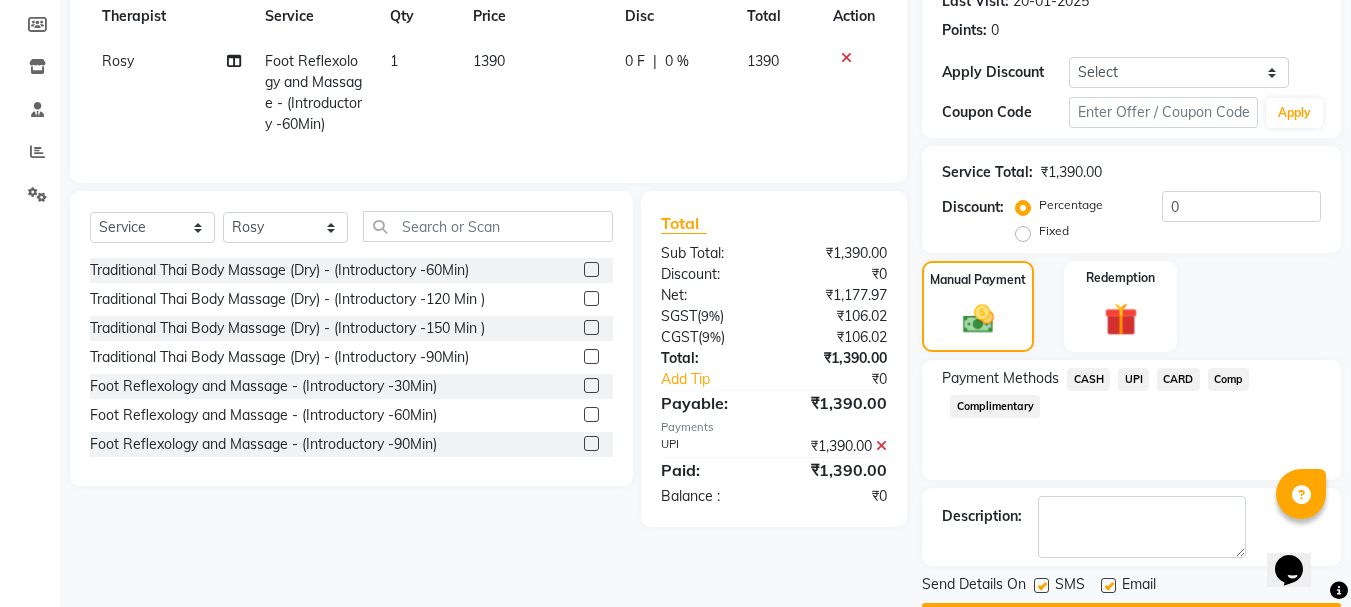 scroll, scrollTop: 348, scrollLeft: 0, axis: vertical 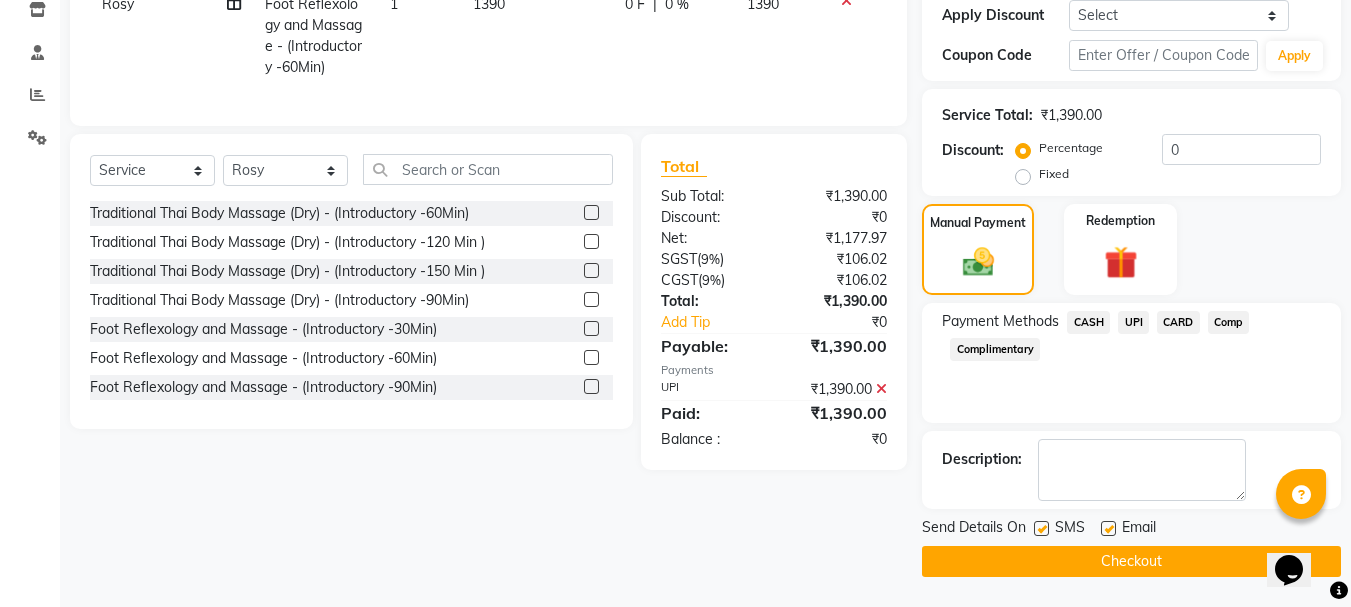 drag, startPoint x: 1109, startPoint y: 528, endPoint x: 1116, endPoint y: 544, distance: 17.464249 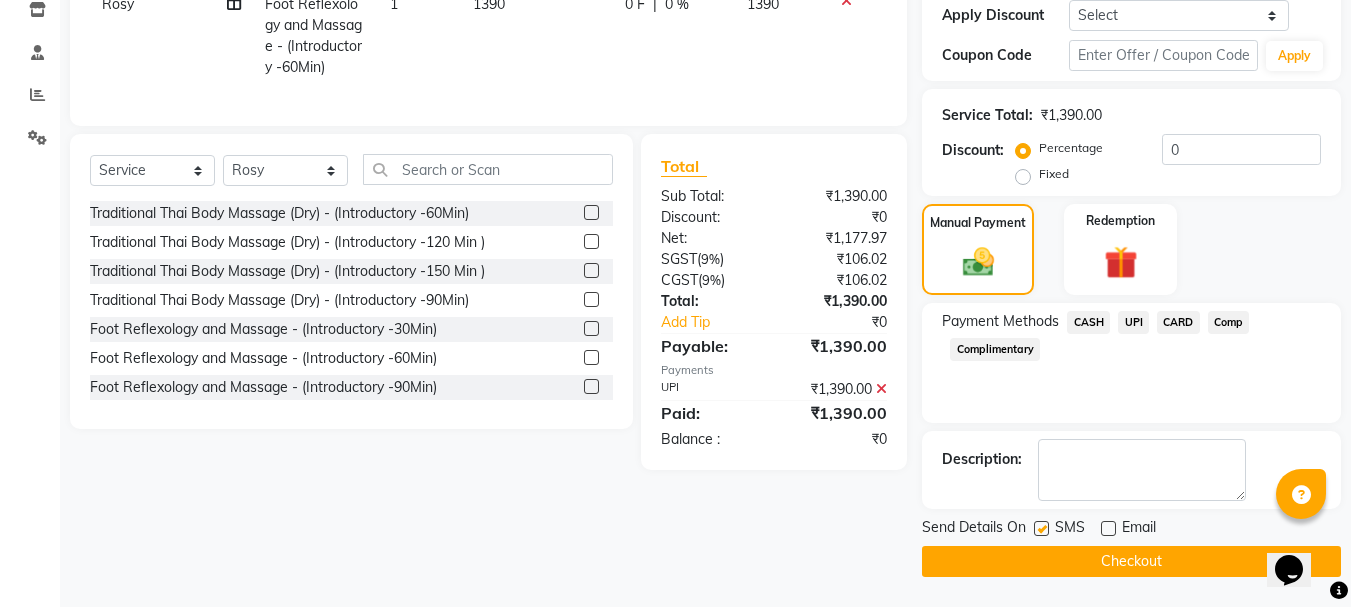 click on "Checkout" 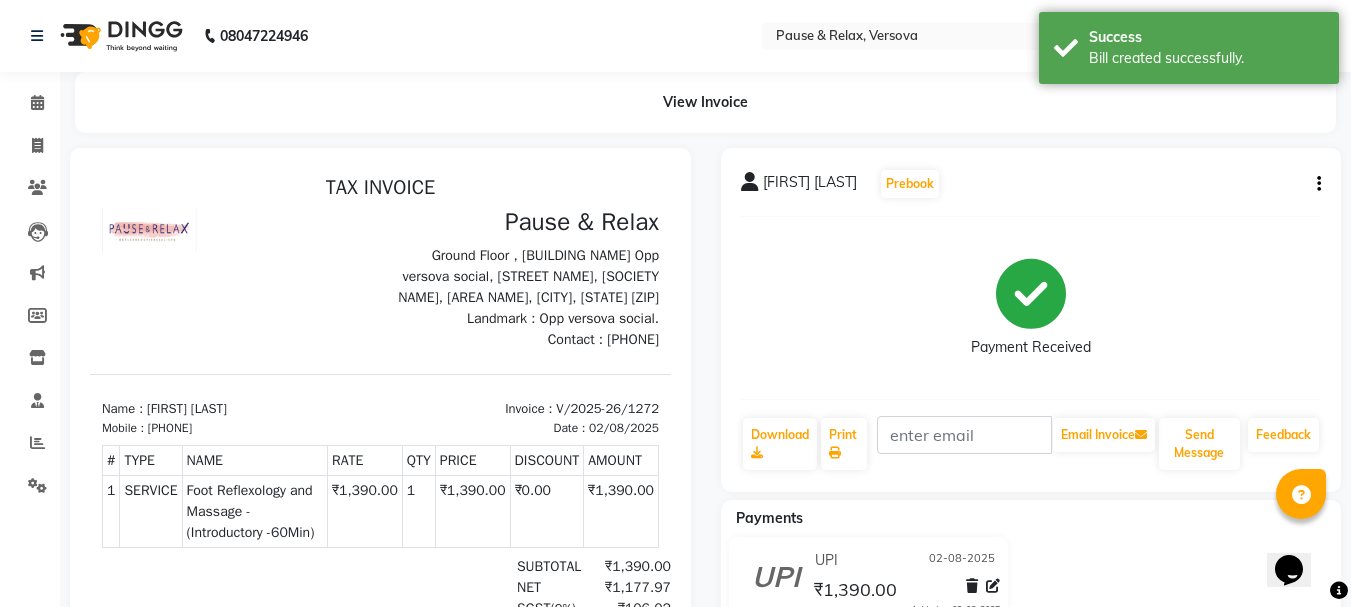 scroll, scrollTop: 0, scrollLeft: 0, axis: both 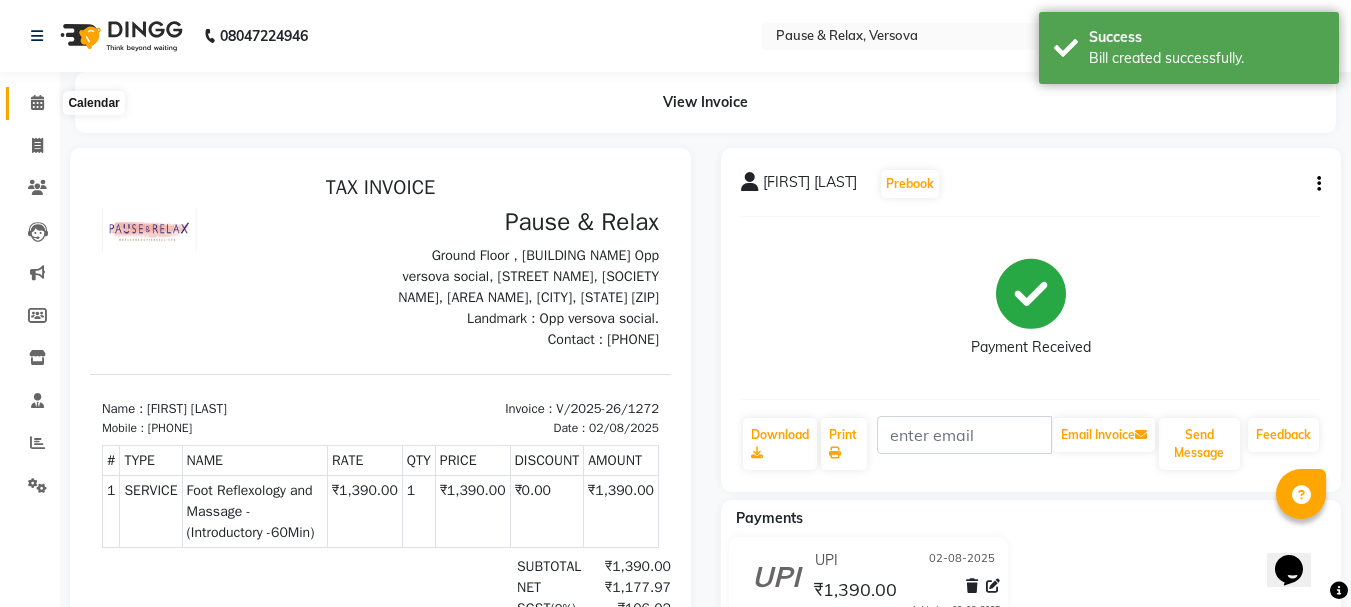 click 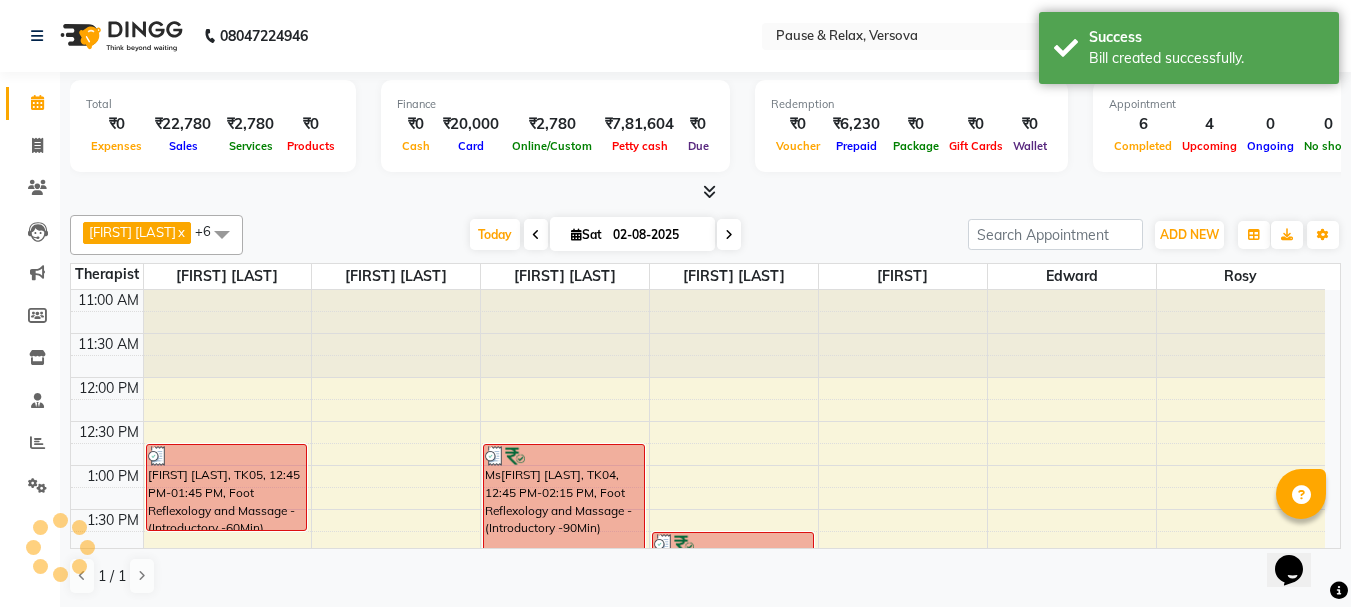 scroll, scrollTop: 0, scrollLeft: 0, axis: both 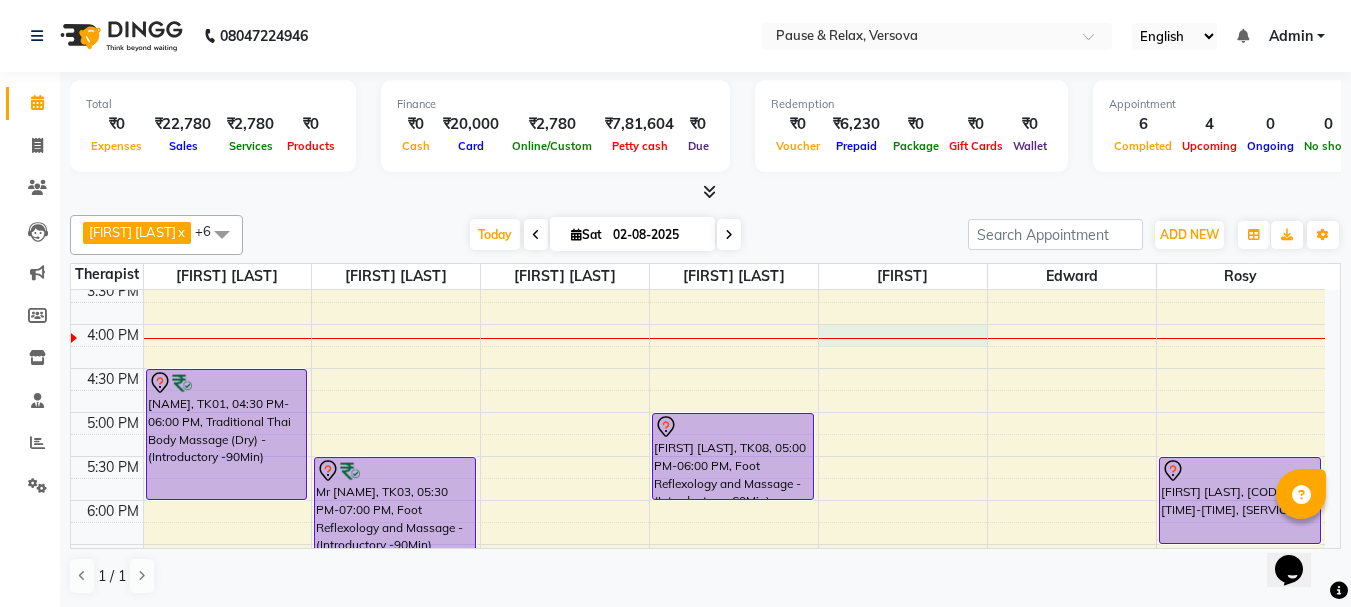 click on "11:00 AM 11:30 AM 12:00 PM 12:30 PM 1:00 PM 1:30 PM 2:00 PM 2:30 PM 3:00 PM 3:30 PM 4:00 PM 4:30 PM 5:00 PM 5:30 PM 6:00 PM 6:30 PM 7:00 PM 7:30 PM 8:00 PM 8:30 PM 9:00 PM 9:30 PM     [FIRST] [LAST], TK05, 12:45 PM-01:45 PM, Foot Reflexology and Massage - (Introductory -60Min)             [FIRST] [LAST], TK01, 04:30 PM-06:00 PM, Traditional Thai Body Massage (Dry) - (Introductory -90Min)     Con.[FIRST] [LAST], TK02, 02:00 PM-03:30 PM, Traditional Thai Body Massage (Dry) - (Introductory -90Min)             Mr [FIRST] [LAST], TK03, 05:30 PM-07:00 PM, Foot Reflexology and Massage - (Introductory -90Min)     Ms[LAST] [LAST], TK04, 12:45 PM-02:15 PM, Foot Reflexology and Massage - (Introductory -90Min)     [FIRST] [LAST], TK06, 01:45 PM-02:45 PM, Foot Reflexology and Massage - (Introductory -60Min)             [FIRST] [LAST], TK08, 05:00 PM-06:00 PM, Foot Reflexology and Massage - (Introductory -60Min)     [FIRST] [LAST], TK10, 02:00 PM-03:00 PM, Foot Reflexology and Massage - (Introductory -60Min)" at bounding box center (698, 368) 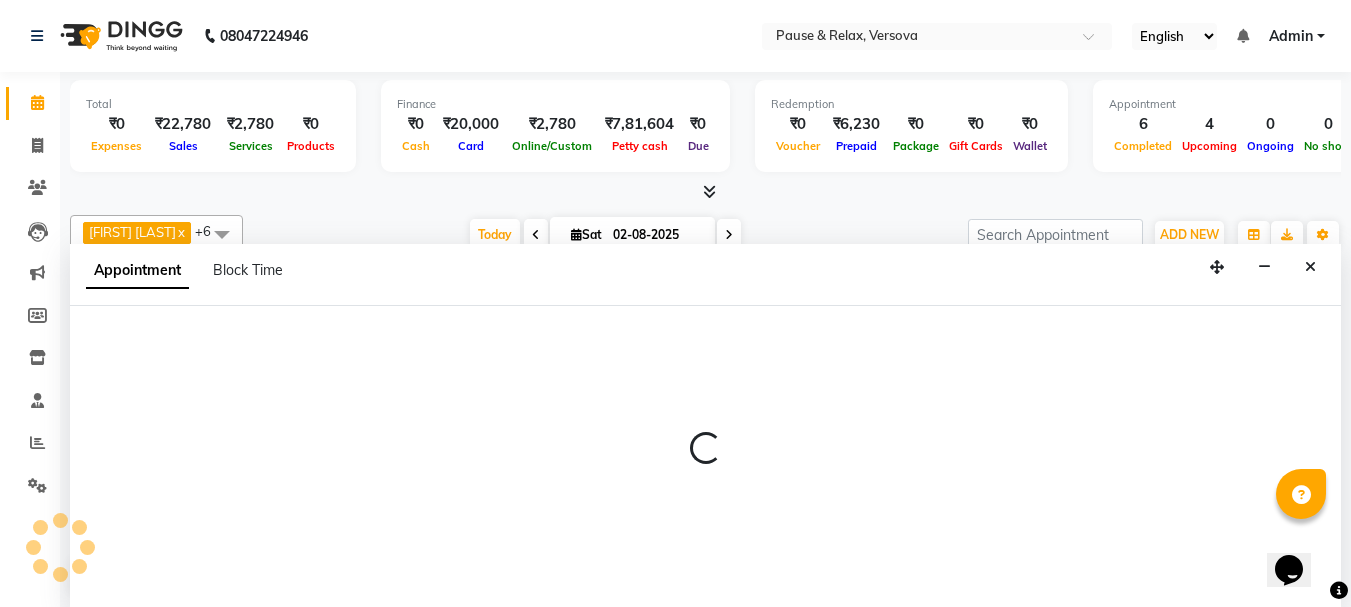 scroll, scrollTop: 1, scrollLeft: 0, axis: vertical 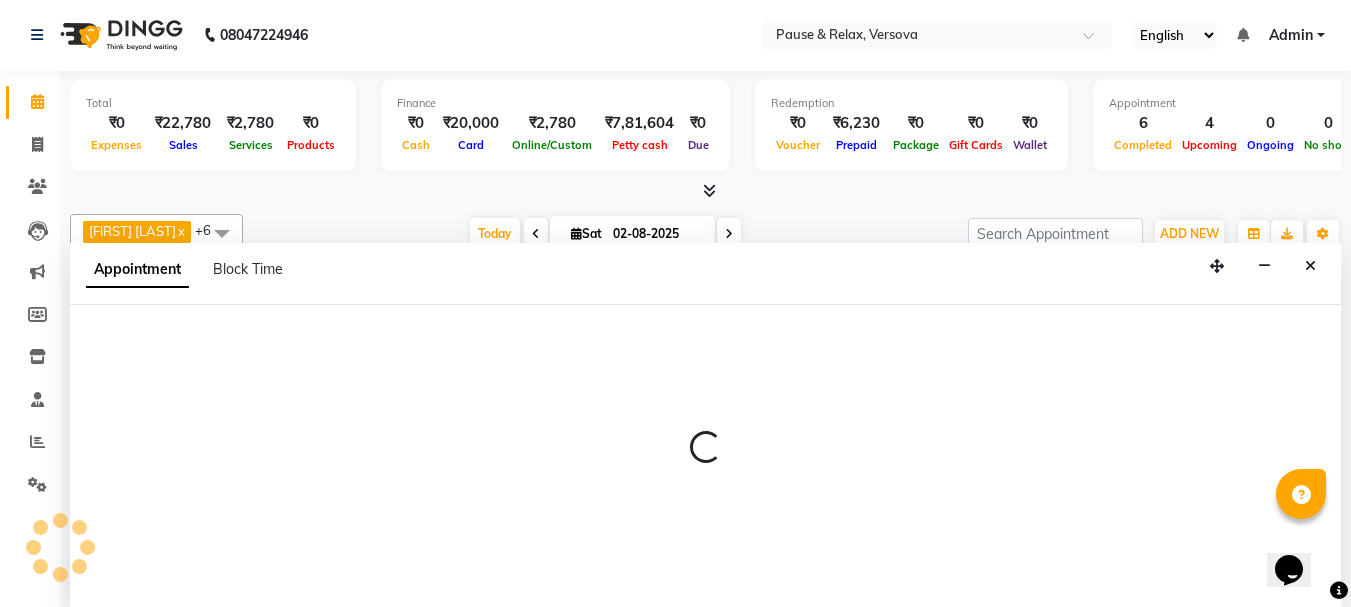 select on "82842" 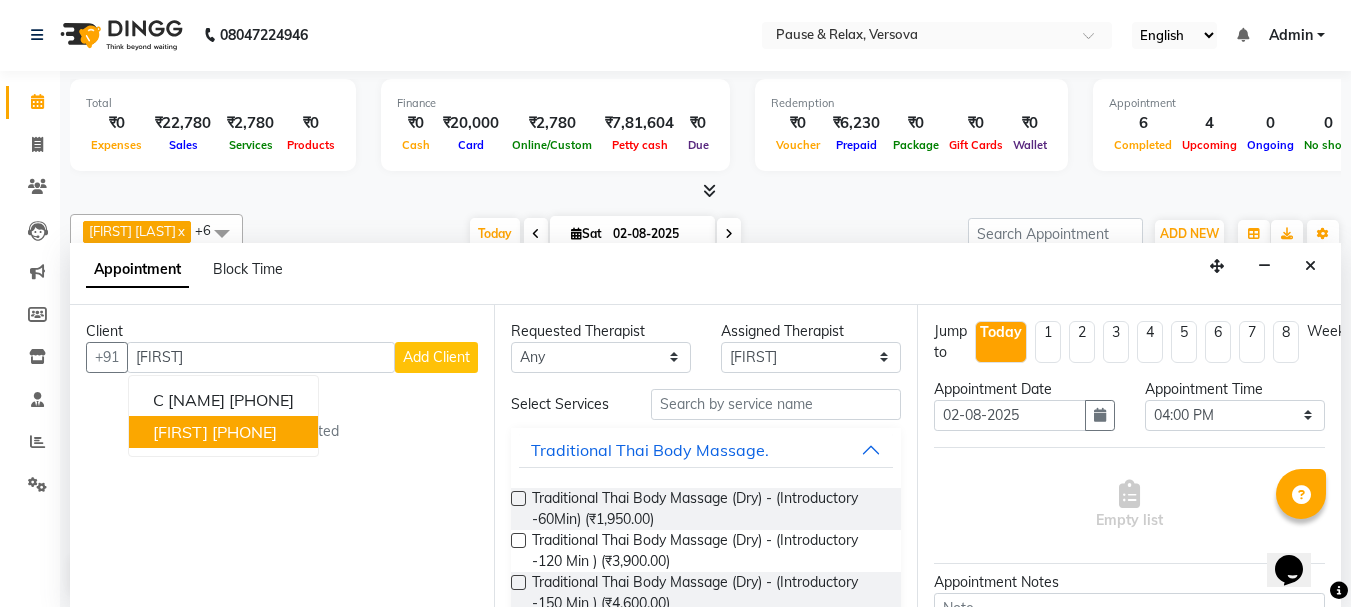 click on "[PHONE]" at bounding box center (244, 432) 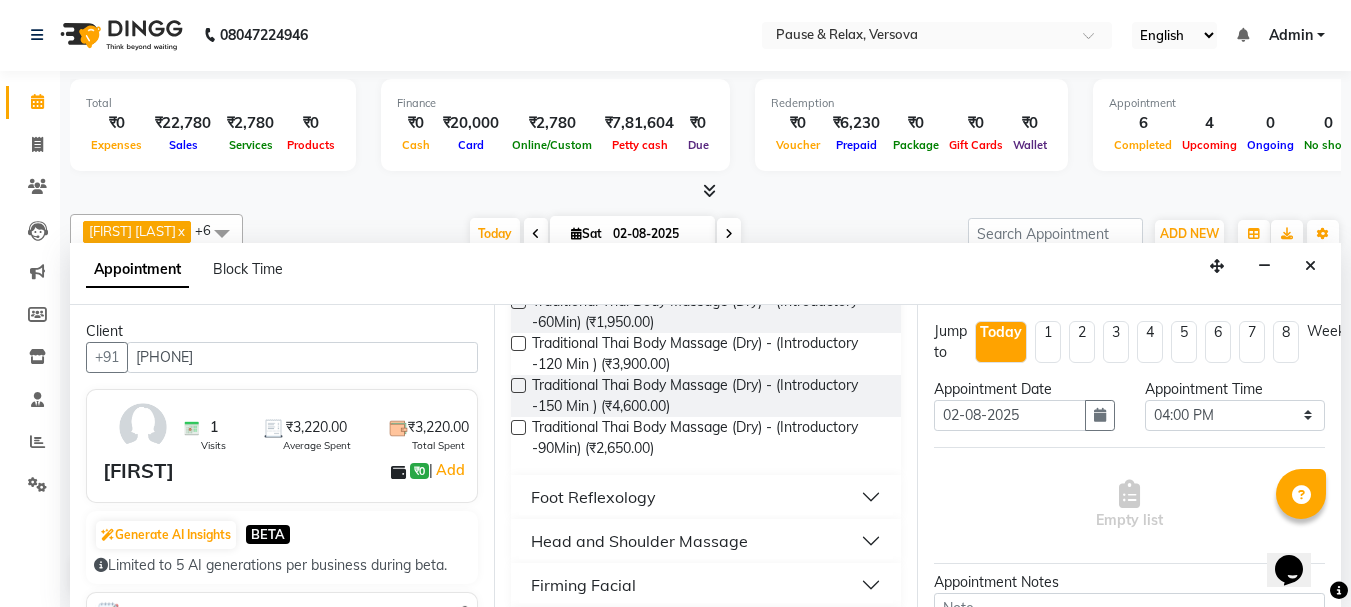 scroll, scrollTop: 258, scrollLeft: 0, axis: vertical 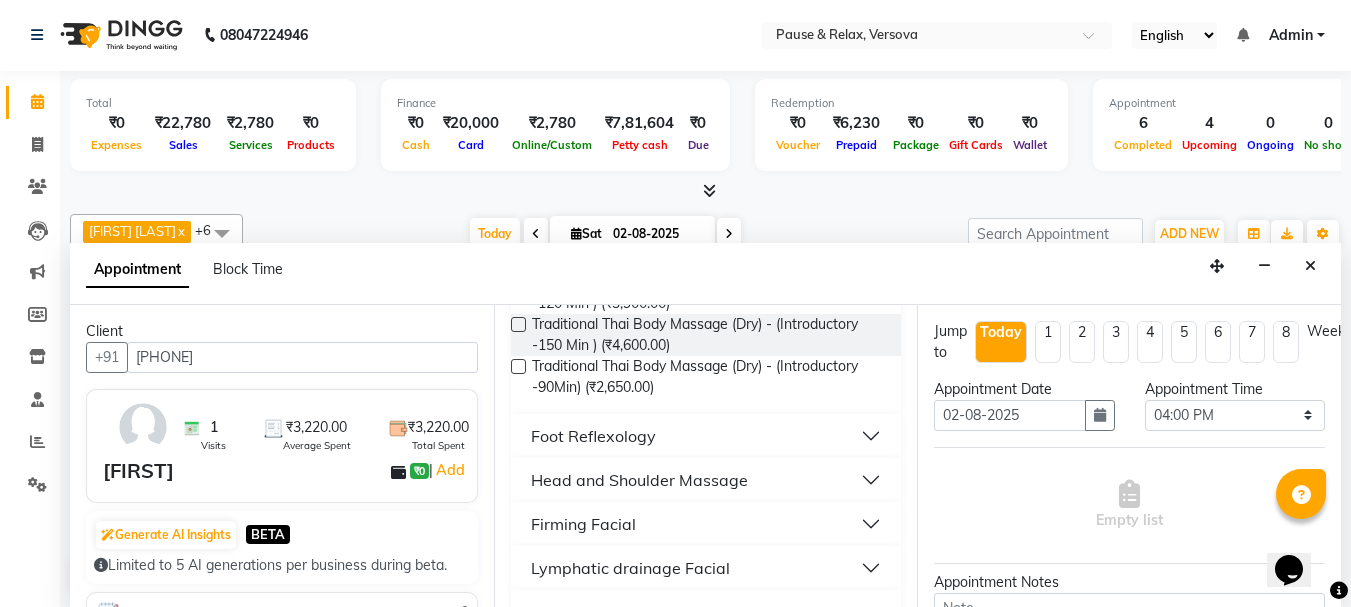 type on "[PHONE]" 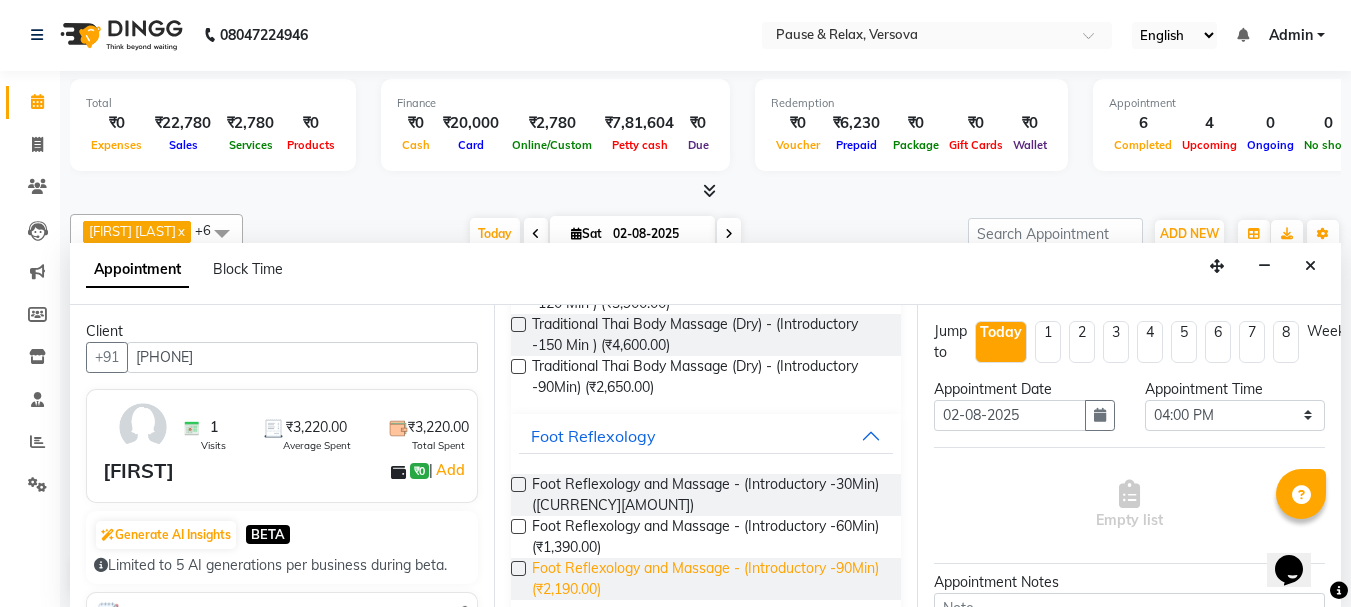 click on "Foot Reflexology and Massage - (Introductory -90Min) (₹2,190.00)" at bounding box center [709, 579] 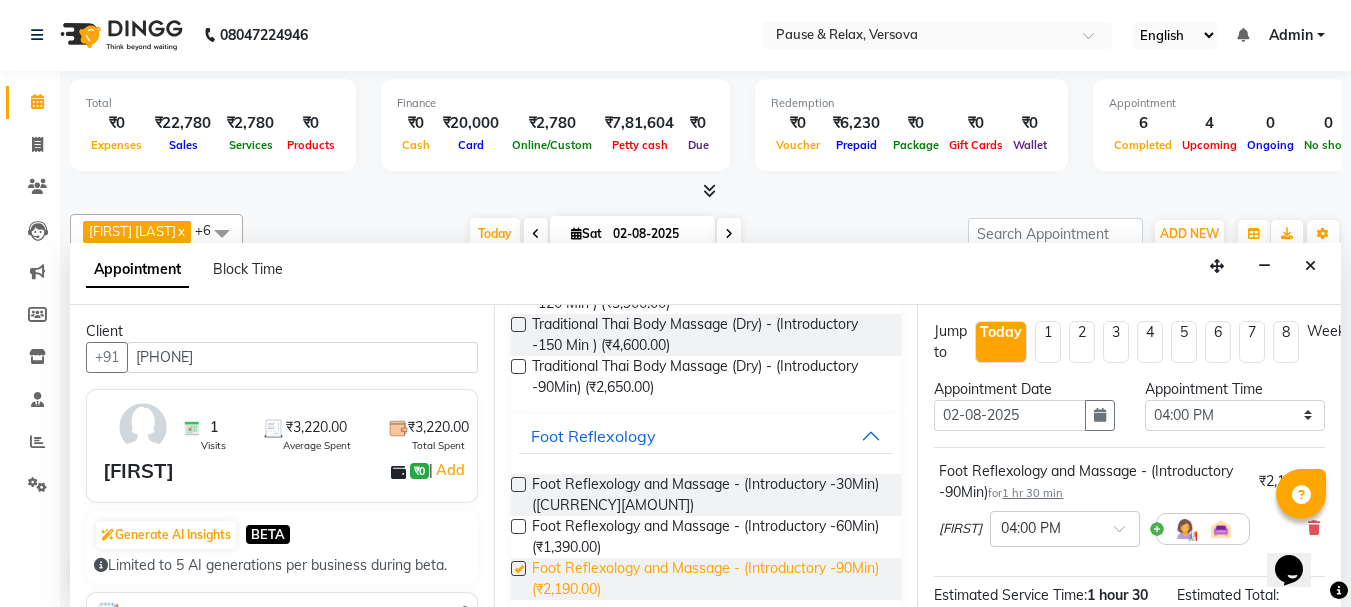 checkbox on "false" 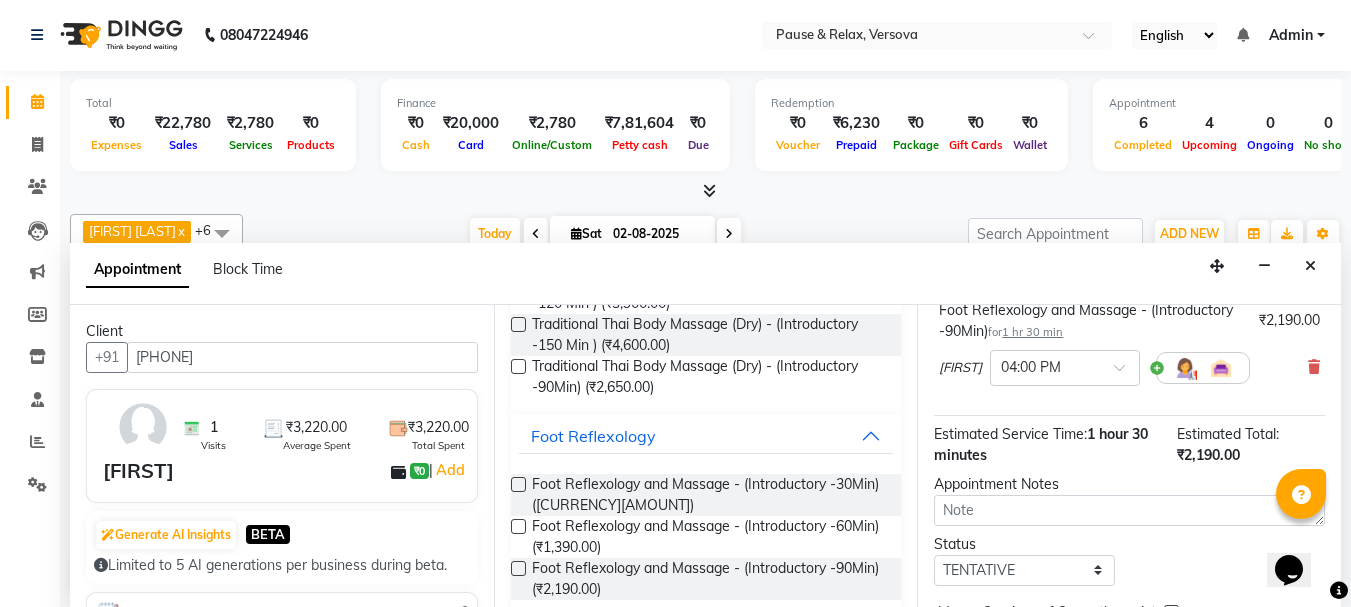 scroll, scrollTop: 281, scrollLeft: 0, axis: vertical 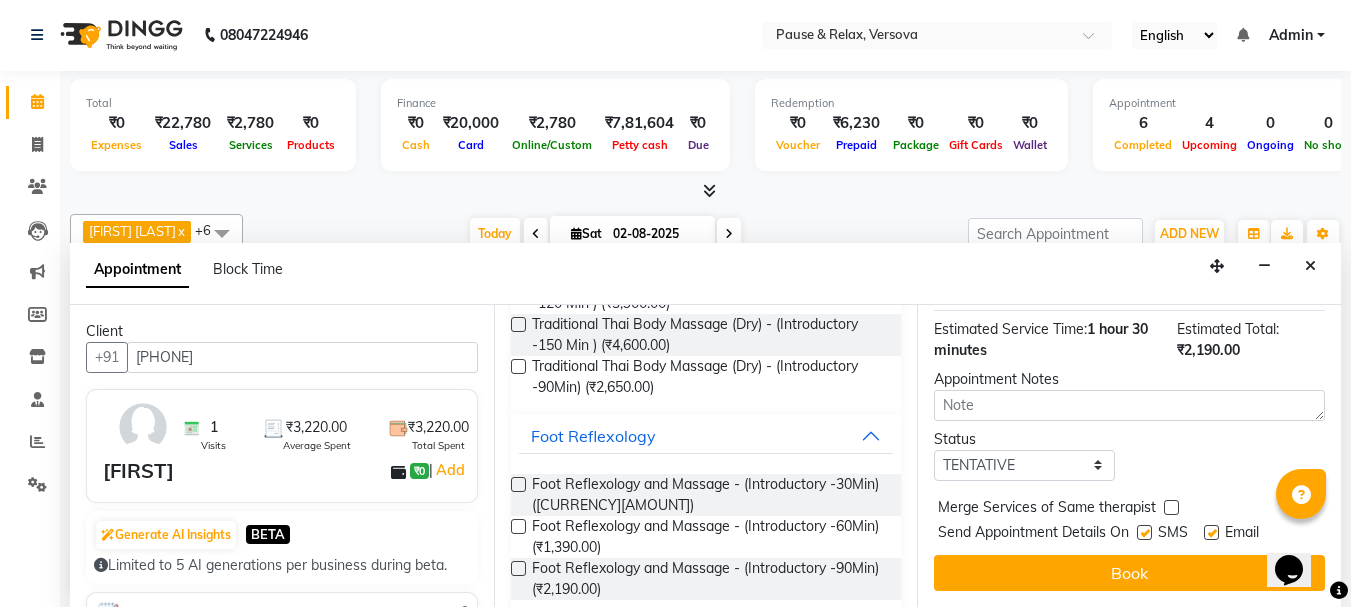 drag, startPoint x: 1334, startPoint y: 372, endPoint x: 38, endPoint y: 1, distance: 1348.0568 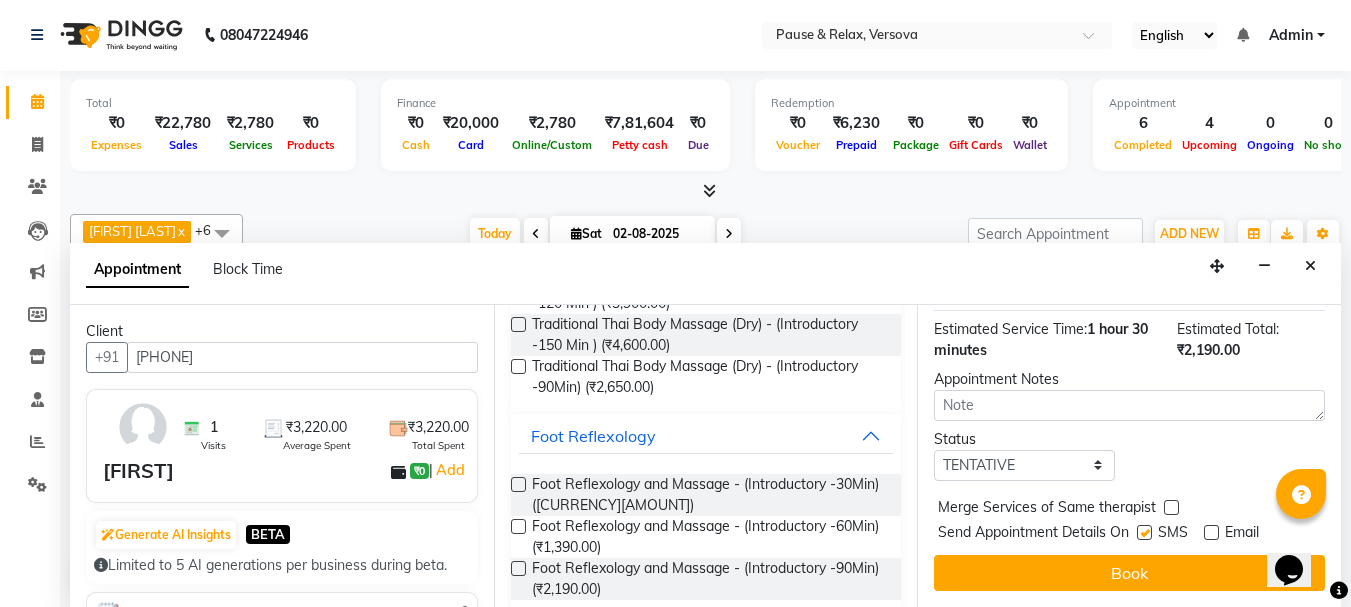 click on "Book" at bounding box center (1129, 573) 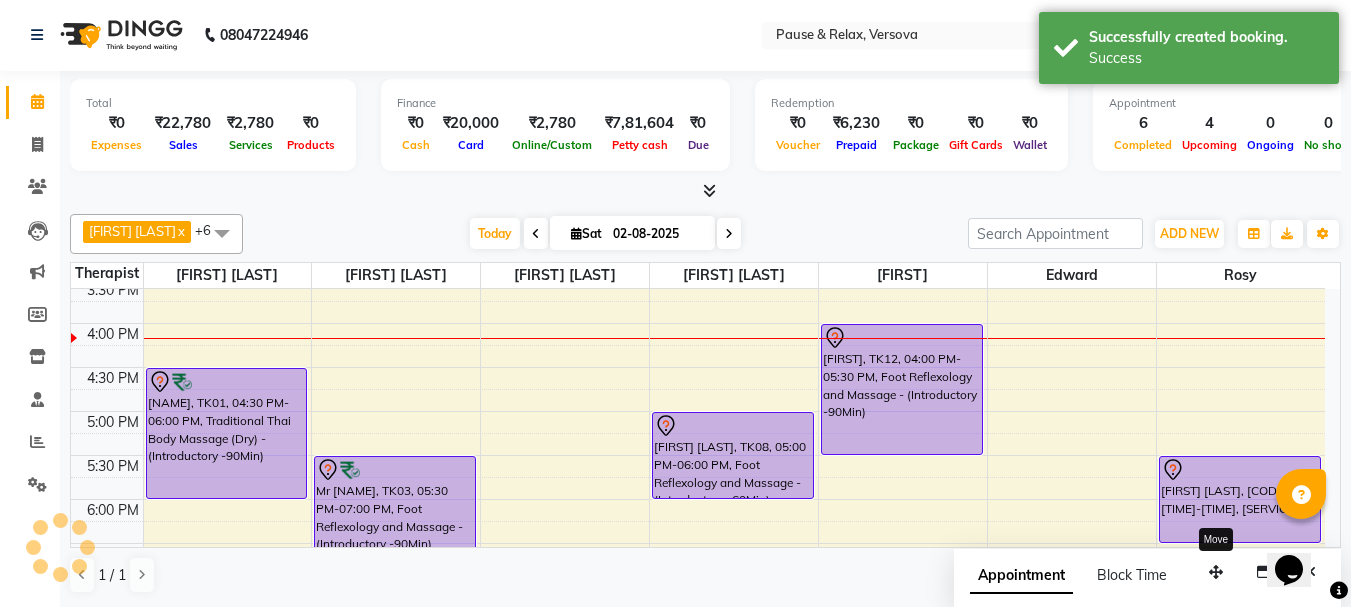 scroll, scrollTop: 0, scrollLeft: 0, axis: both 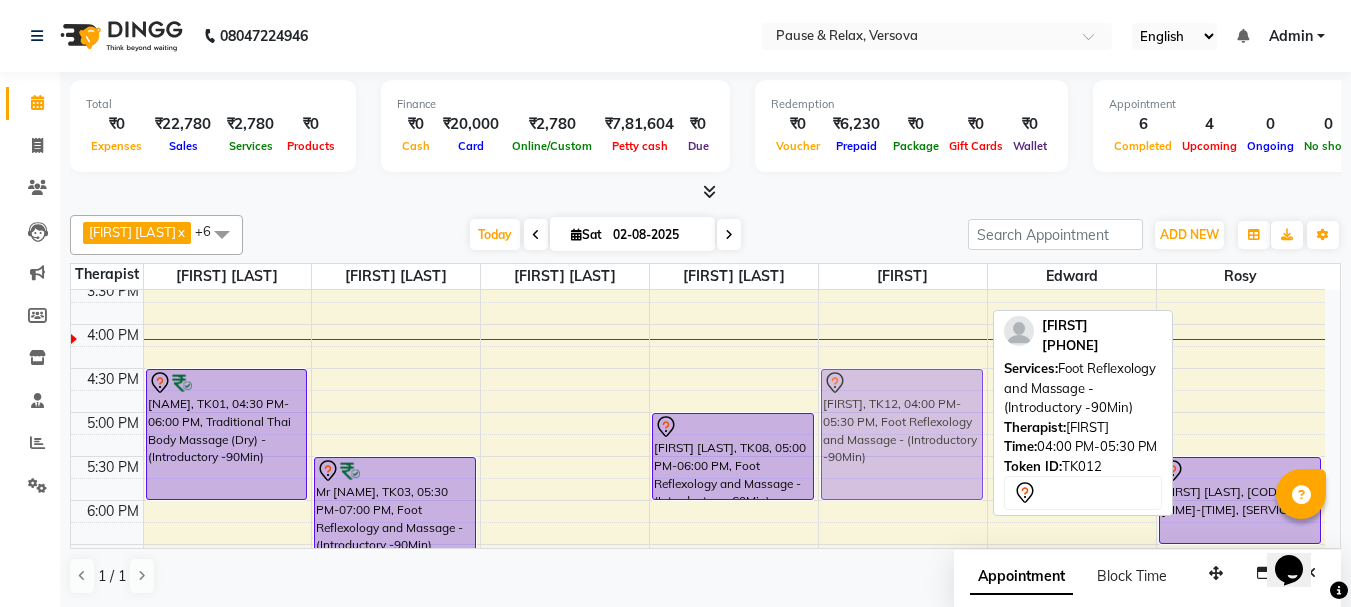 drag, startPoint x: 887, startPoint y: 347, endPoint x: 889, endPoint y: 382, distance: 35.057095 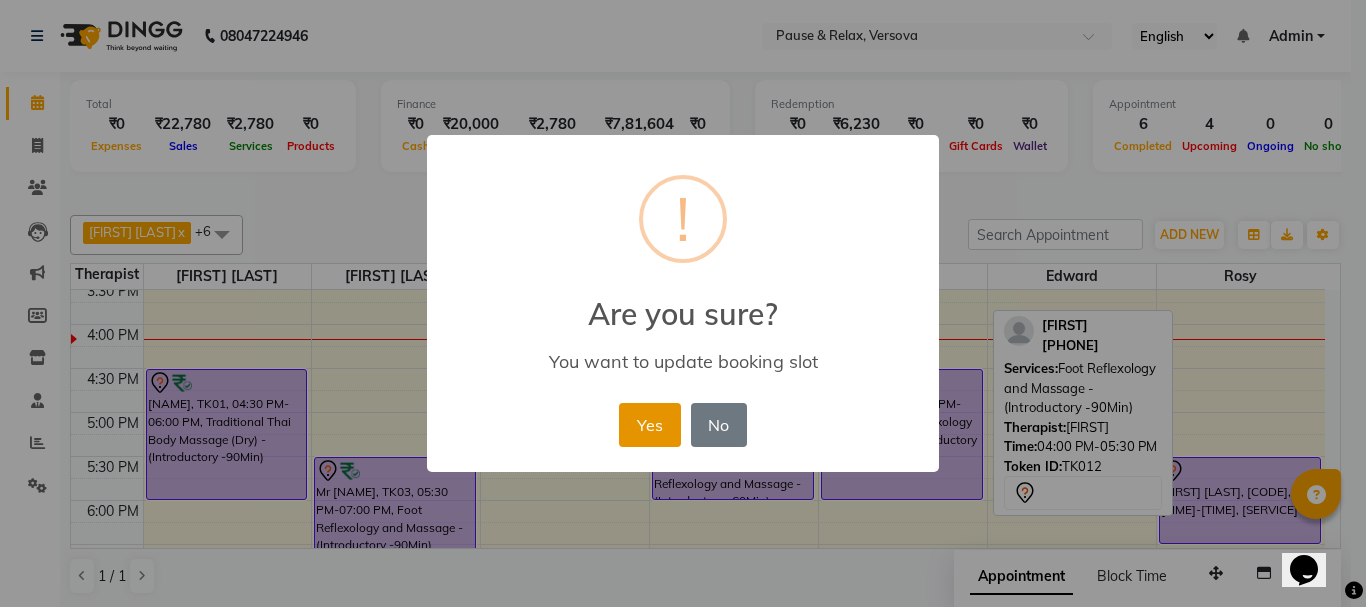 click on "Yes" at bounding box center (649, 425) 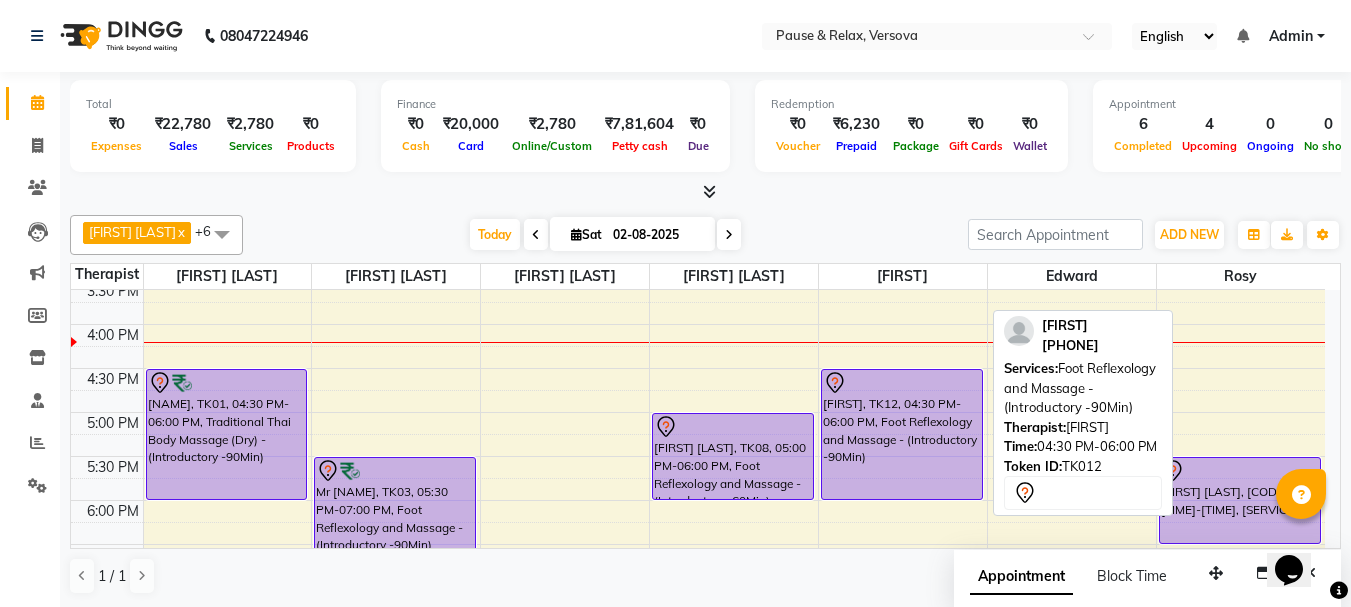 click on "[FIRST], TK12, 04:30 PM-06:00 PM, Foot Reflexology and Massage - (Introductory -90Min)" at bounding box center [902, 434] 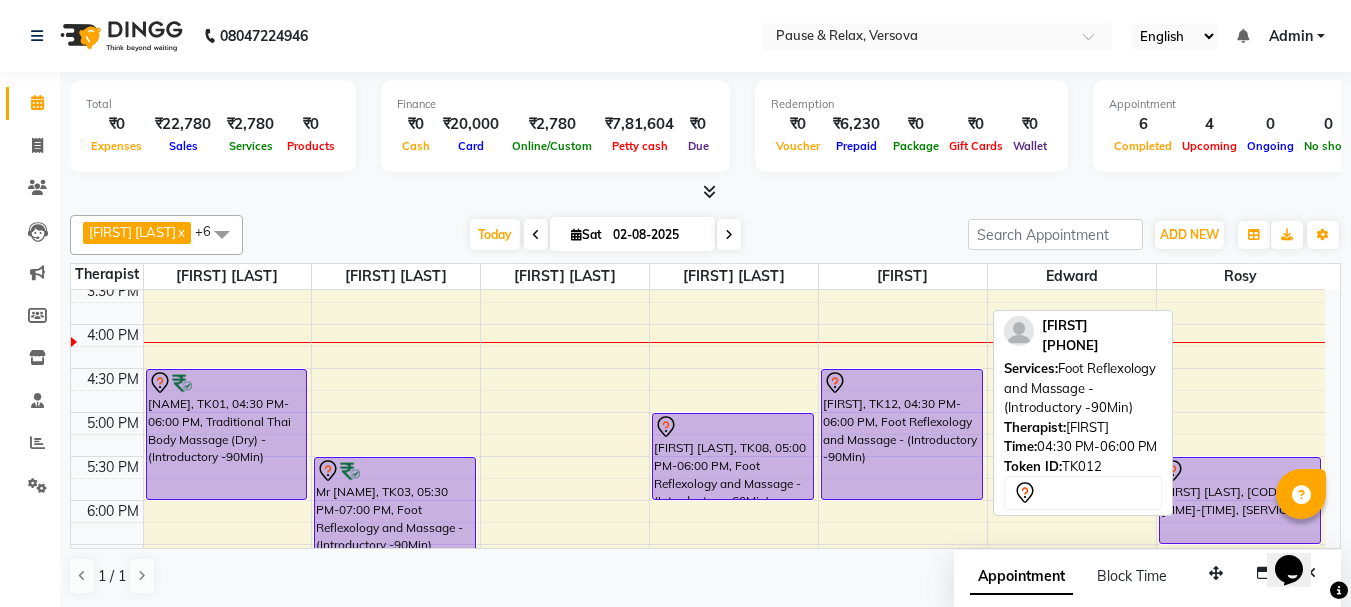 click on "[FIRST], TK12, 04:30 PM-06:00 PM, Foot Reflexology and Massage - (Introductory -90Min)" at bounding box center [902, 434] 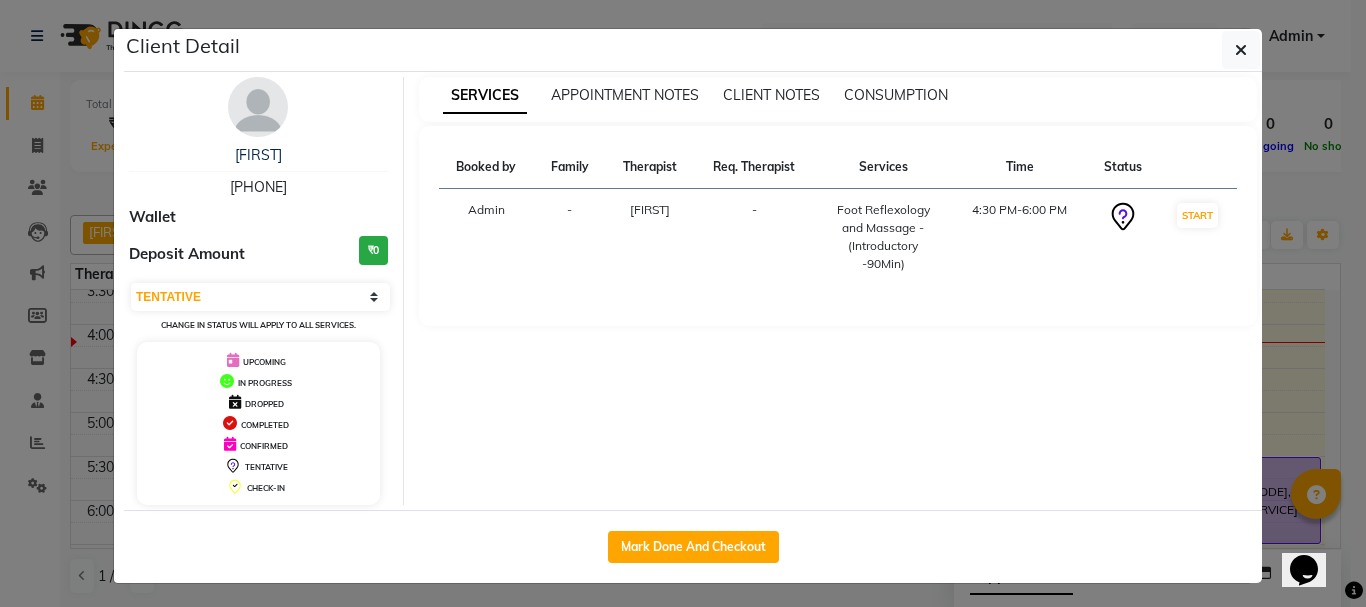 drag, startPoint x: 214, startPoint y: 183, endPoint x: 289, endPoint y: 184, distance: 75.00667 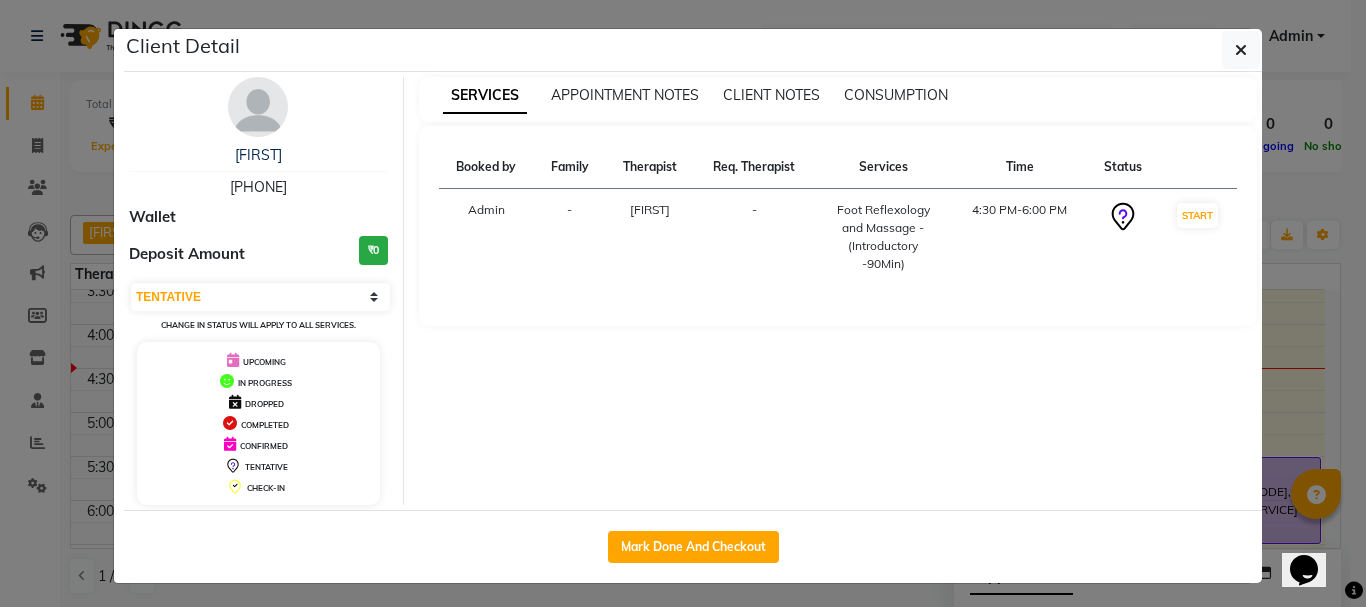 click on "Client Detail  [NAME]    [PHONE] Wallet Deposit Amount  ₹0  Select IN SERVICE CONFIRMED TENTATIVE CHECK IN MARK DONE DROPPED UPCOMING Change in status will apply to all services. UPCOMING IN PROGRESS DROPPED COMPLETED CONFIRMED TENTATIVE CHECK-IN SERVICES APPOINTMENT NOTES CLIENT NOTES CONSUMPTION Booked by Family Therapist Req. Therapist Services Time Status  Admin  - [NAME]  -  Foot Reflexology and Massage - (Introductory -90Min)   4:30 PM-6:00 PM   START   Mark Done And Checkout" 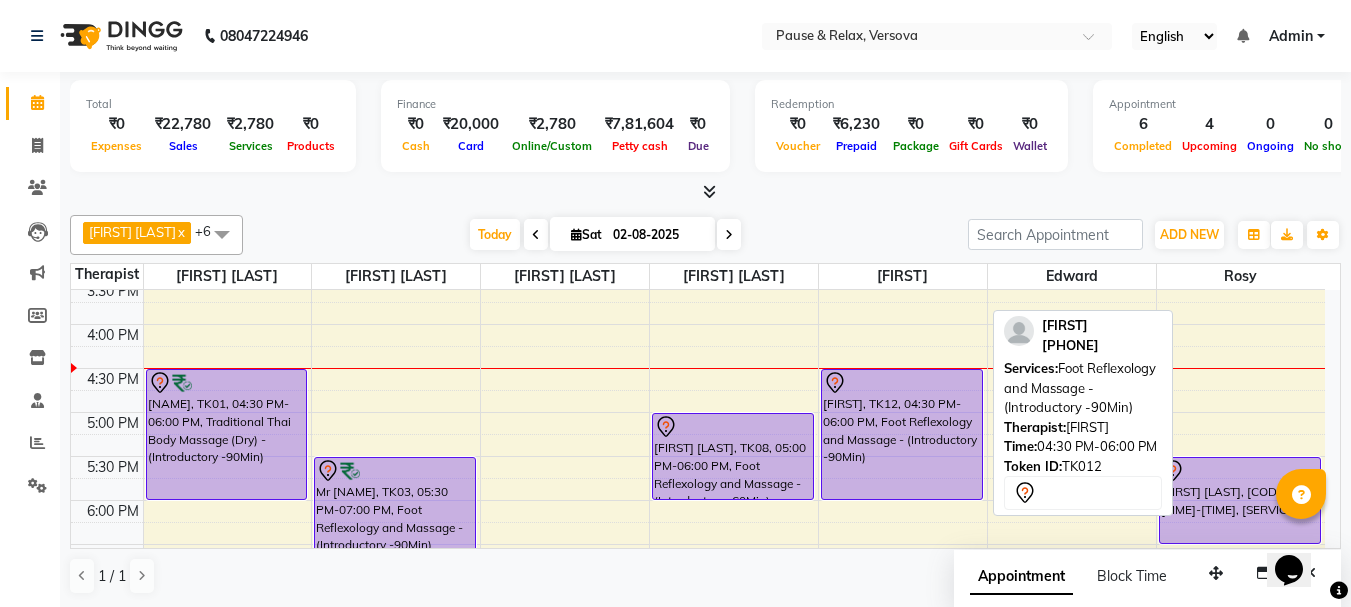 click on "[FIRST], TK12, 04:30 PM-06:00 PM, Foot Reflexology and Massage - (Introductory -90Min)" at bounding box center (902, 434) 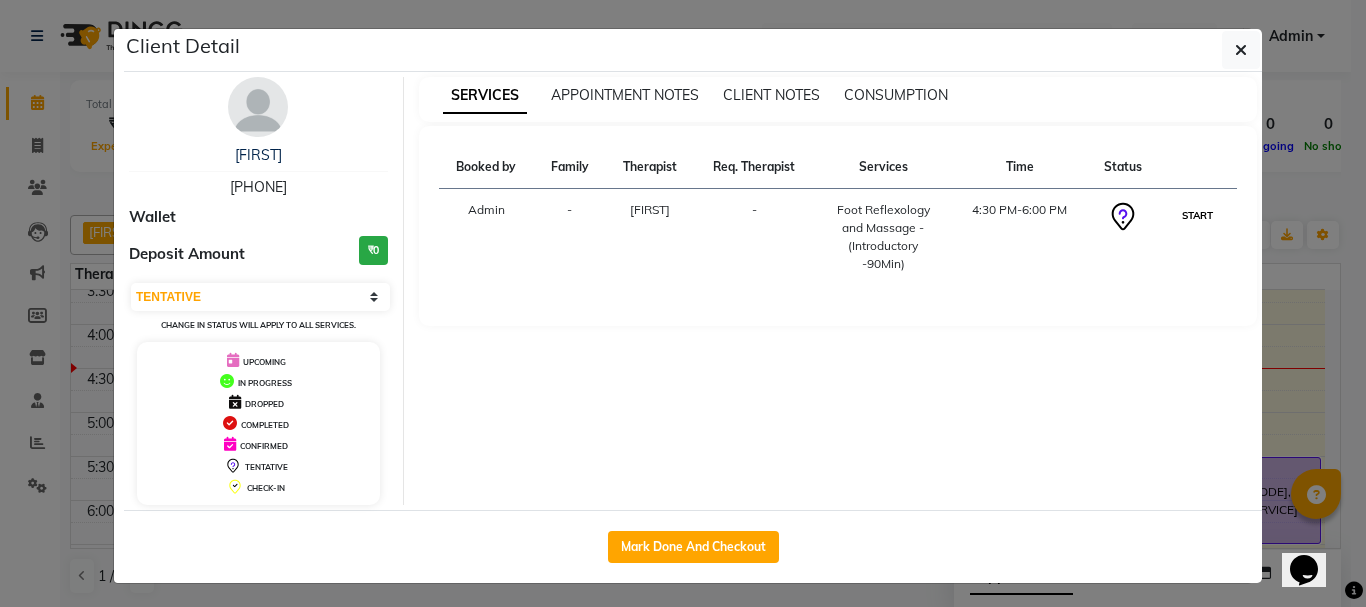 click on "START" at bounding box center (1197, 215) 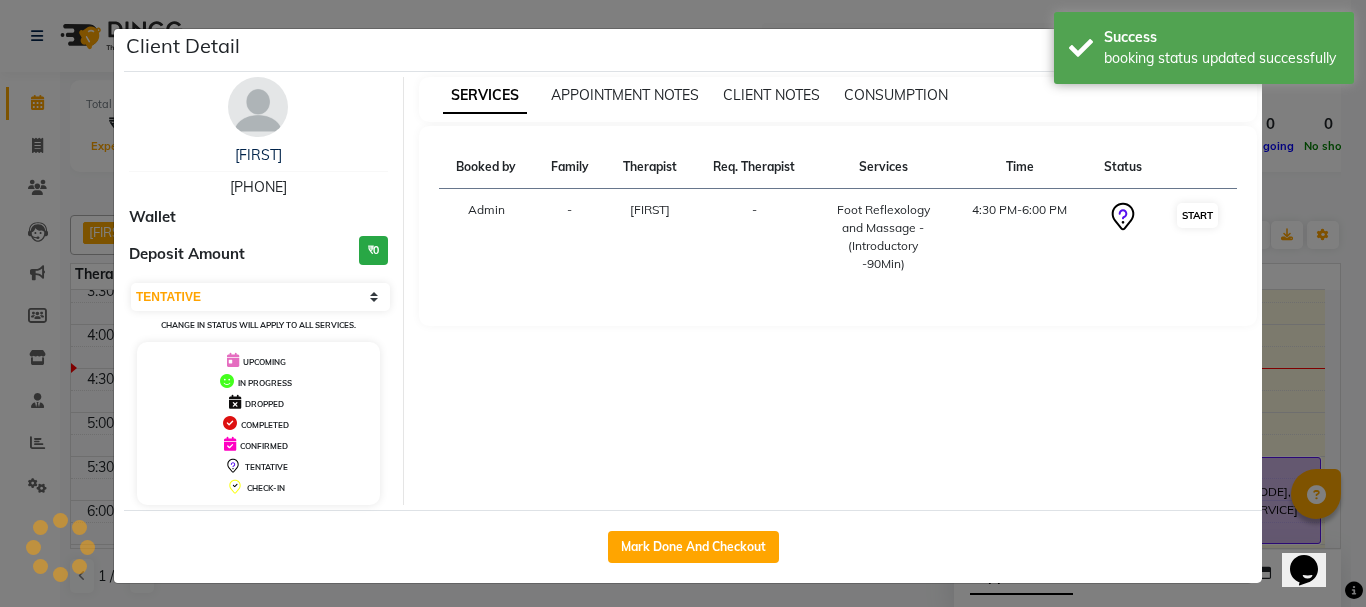 select on "1" 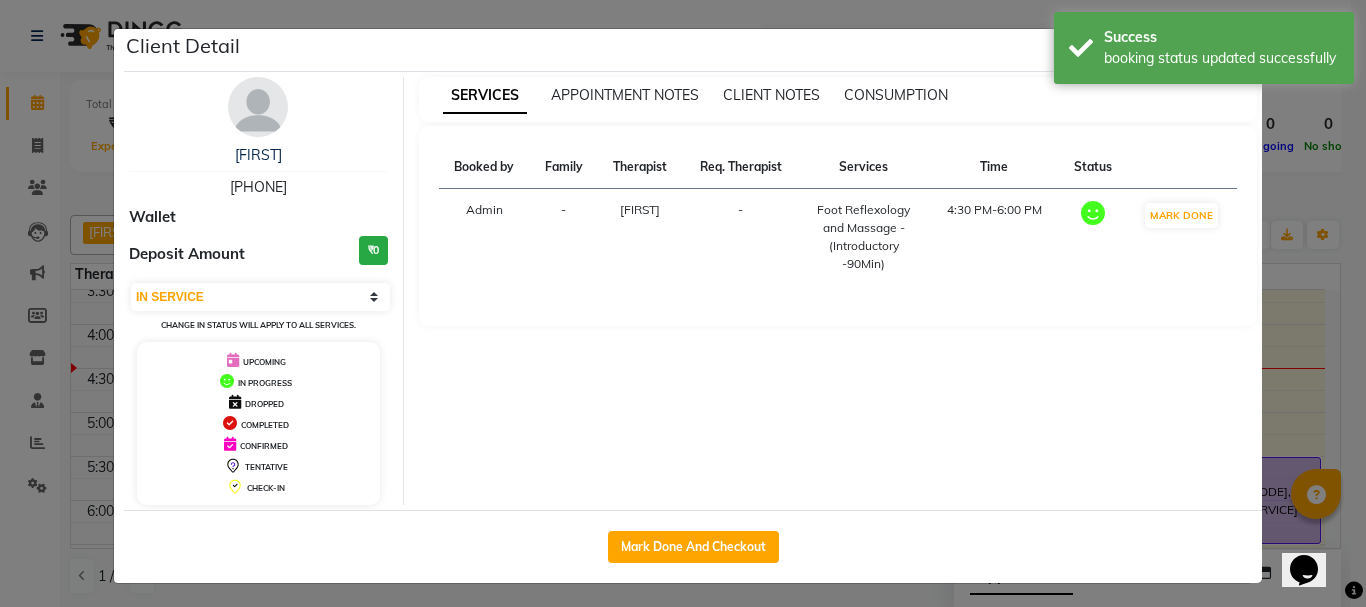 click on "Client Detail  [NAME]    [PHONE] Wallet Deposit Amount  ₹0  Select IN SERVICE CONFIRMED TENTATIVE CHECK IN MARK DONE DROPPED UPCOMING Change in status will apply to all services. UPCOMING IN PROGRESS DROPPED COMPLETED CONFIRMED TENTATIVE CHECK-IN SERVICES APPOINTMENT NOTES CLIENT NOTES CONSUMPTION Booked by Family Therapist Req. Therapist Services Time Status  Admin  - [NAME]  -  Foot Reflexology and Massage - (Introductory -90Min)   4:30 PM-6:00 PM   MARK DONE   Mark Done And Checkout" 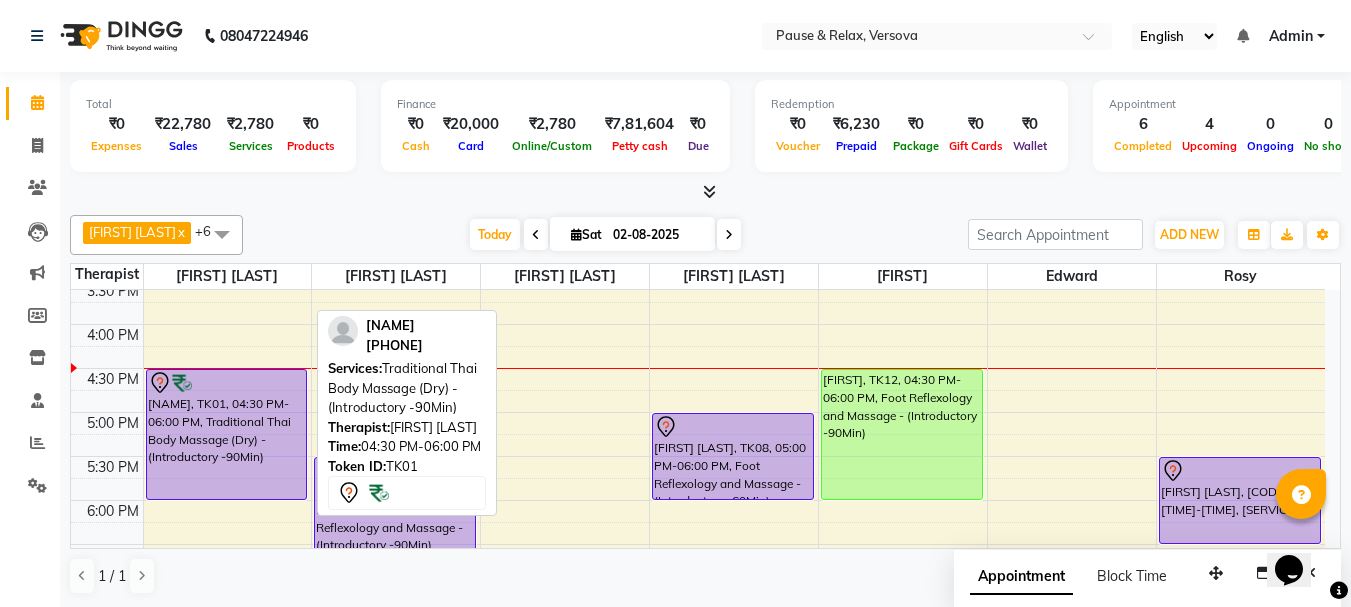 click on "[NAME], TK01, 04:30 PM-06:00 PM, Traditional Thai Body Massage (Dry) - (Introductory -90Min)" at bounding box center (227, 434) 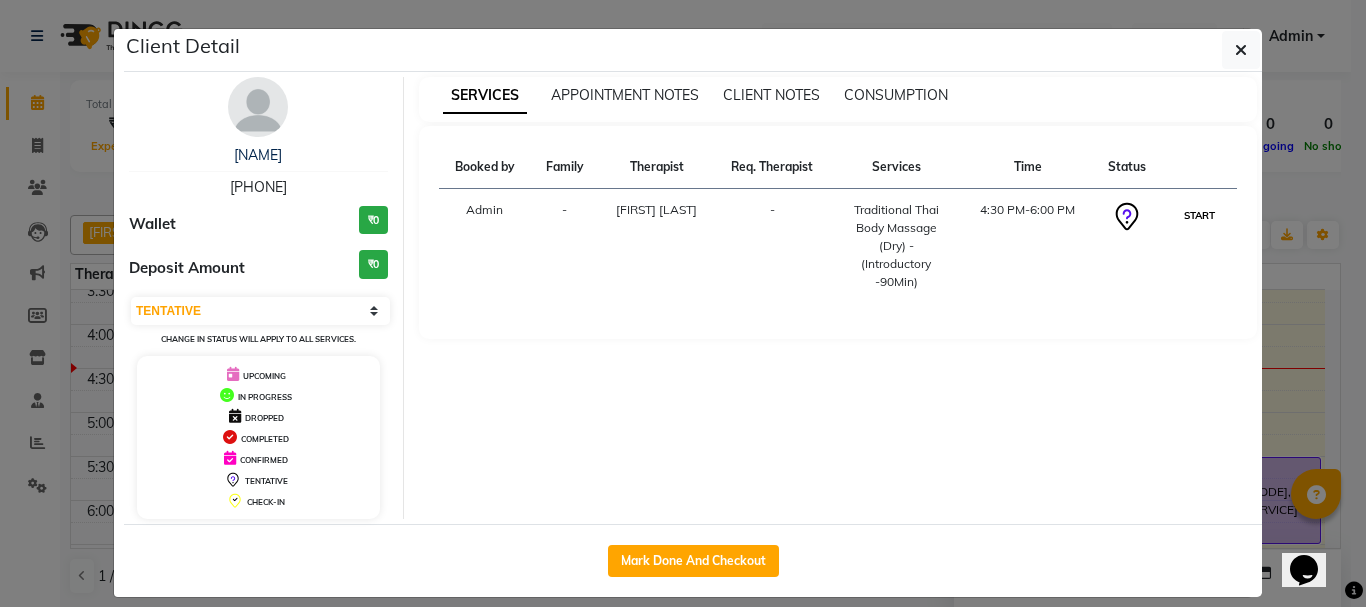 click on "START" at bounding box center (1199, 215) 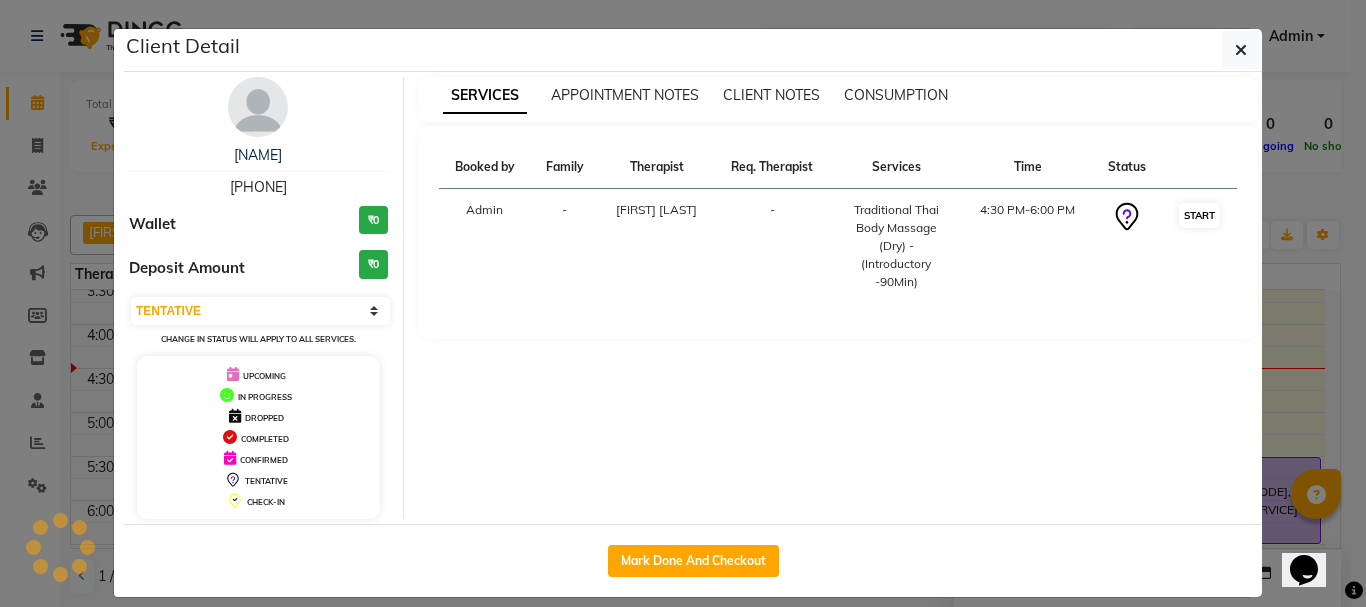 select on "1" 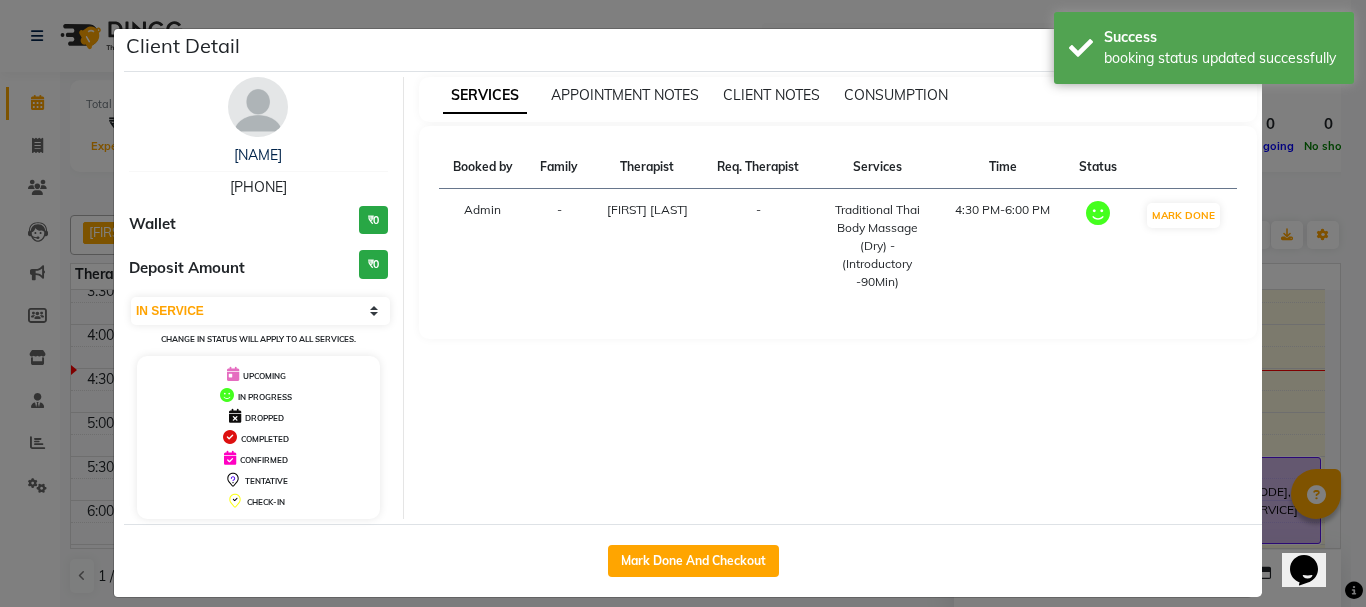 click on "Client Detail  [FIRST] [LAST]   [PHONE] Wallet ₹0 Deposit Amount  ₹0  Select IN SERVICE CONFIRMED TENTATIVE CHECK IN MARK DONE DROPPED UPCOMING Change in status will apply to all services. UPCOMING IN PROGRESS DROPPED COMPLETED CONFIRMED TENTATIVE CHECK-IN SERVICES APPOINTMENT NOTES CLIENT NOTES CONSUMPTION Booked by Family Therapist Req. Therapist Services Time Status  Admin  - [FIRST] [LAST] -  Traditional Thai Body Massage (Dry) - (Introductory -90Min)   4:30 PM-6:00 PM   MARK DONE   Mark Done And Checkout" 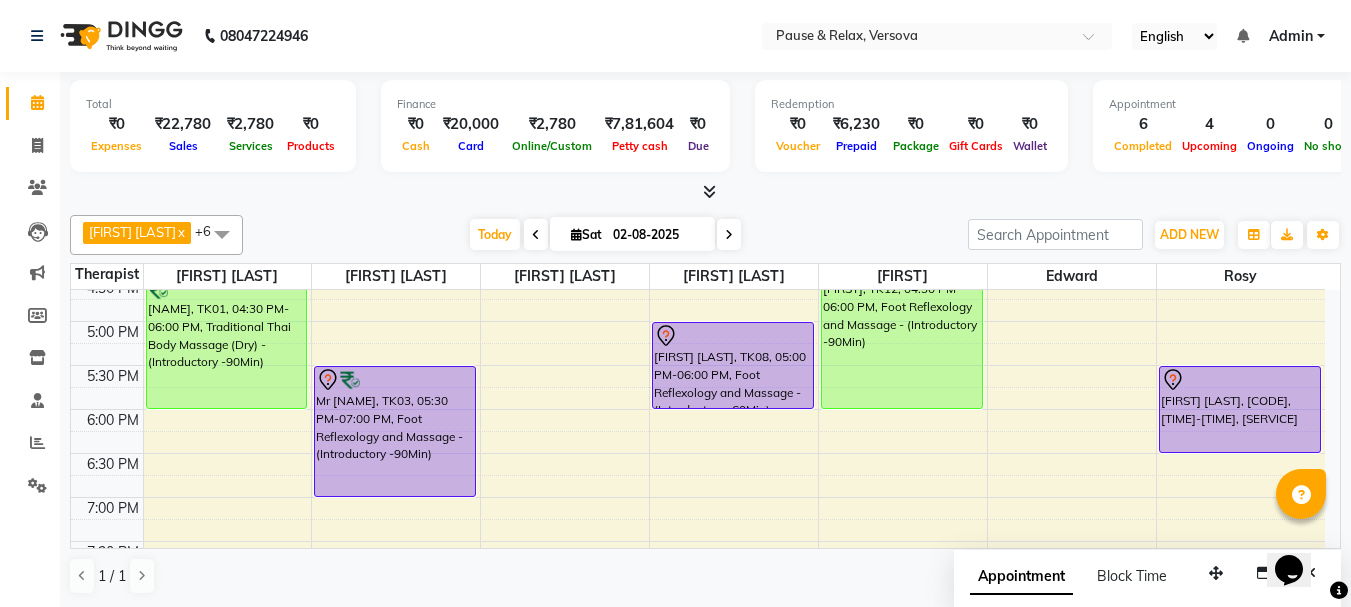 scroll, scrollTop: 487, scrollLeft: 0, axis: vertical 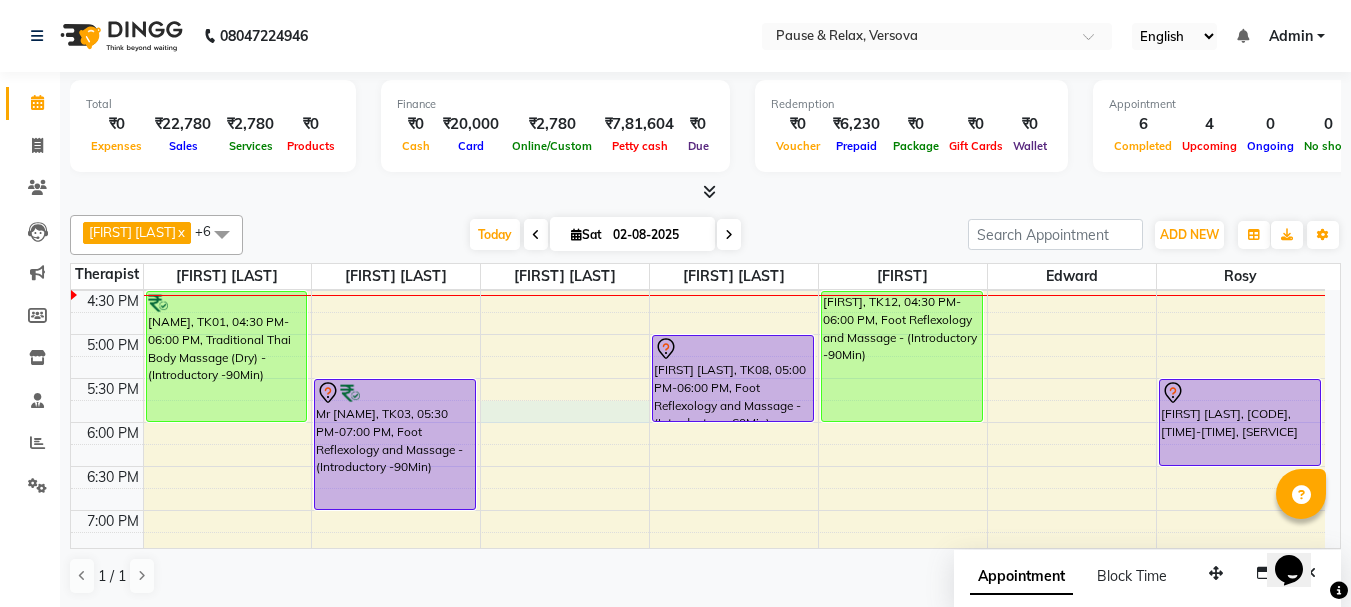 click on "[FIRST] [LAST], [CODE], [TIME]-[TIME], [SERVICE]     [FIRST] [LAST], [CODE], [TIME]-[TIME], [SERVICE]     Con.[FIRST] [LAST], [CODE], [TIME]-[TIME], [SERVICE]             Mr [FIRST] [LAST], [CODE], [TIME]-[TIME], [SERVICE]     Ms[FIRST] [LAST], [CODE], [TIME]-[TIME], [SERVICE]     [FIRST] [LAST], [CODE], [TIME]-[TIME], [SERVICE]             [FIRST] [LAST], [CODE], [TIME]-[TIME], [SERVICE]    [FIRST] [LAST], [CODE], [TIME]-[TIME], [SERVICE]" at bounding box center [698, 290] 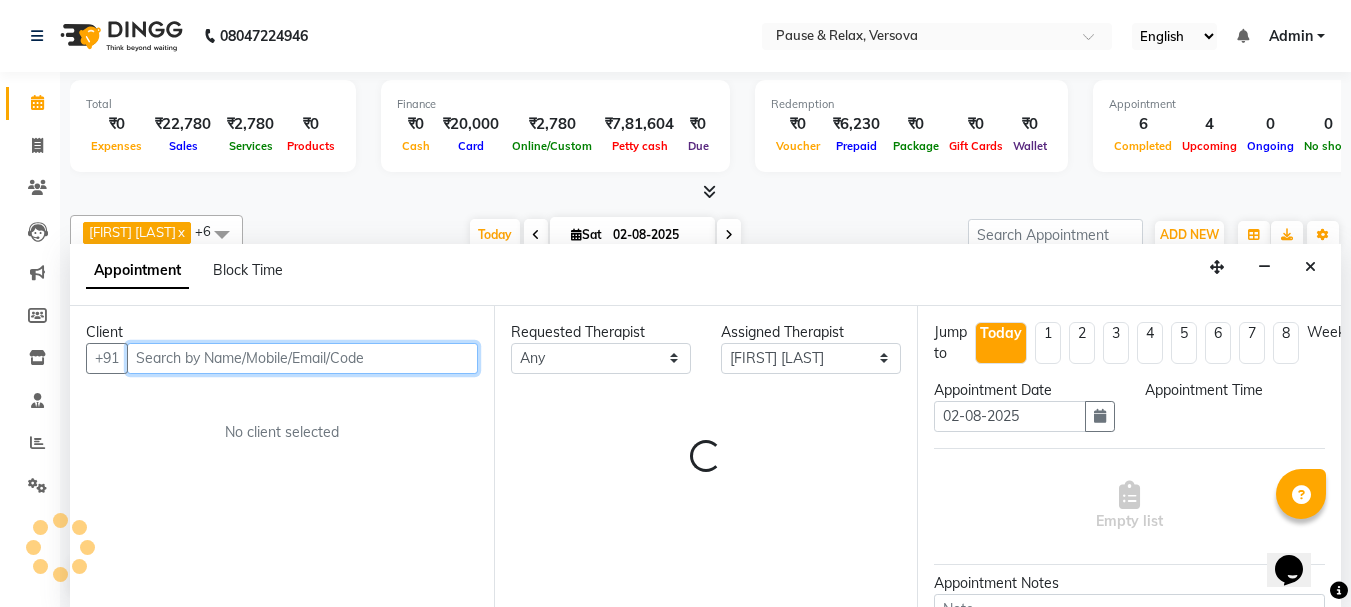 select on "1065" 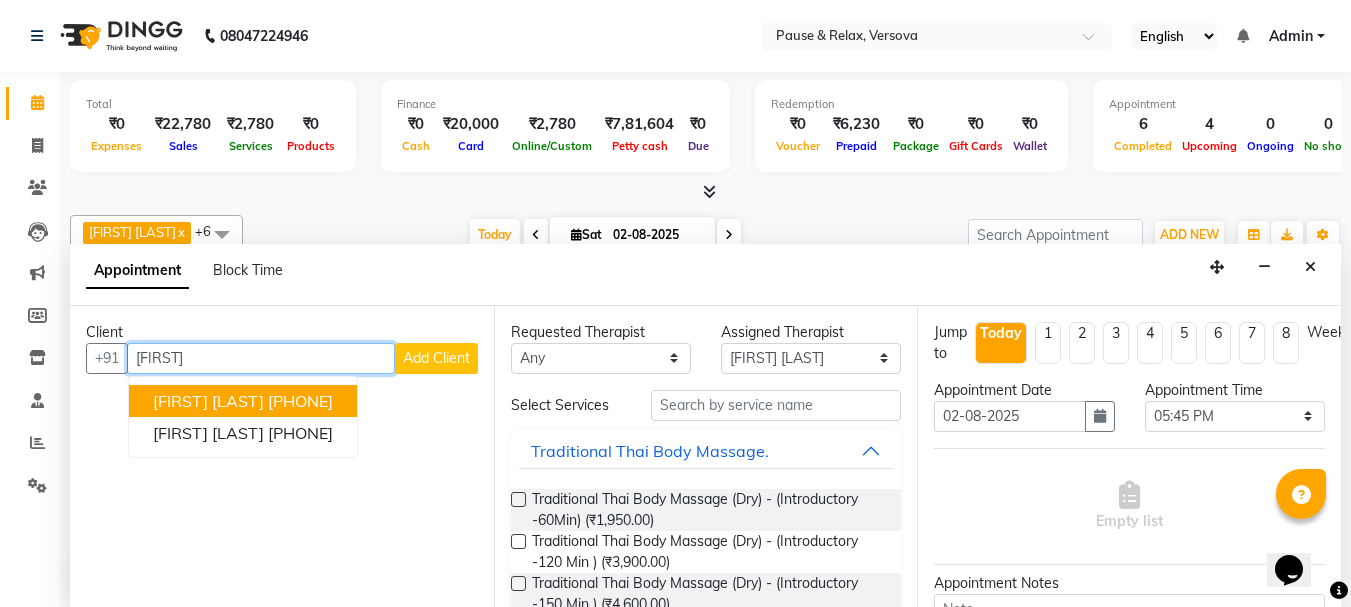 click on "[FIRST] [LAST]" at bounding box center [208, 401] 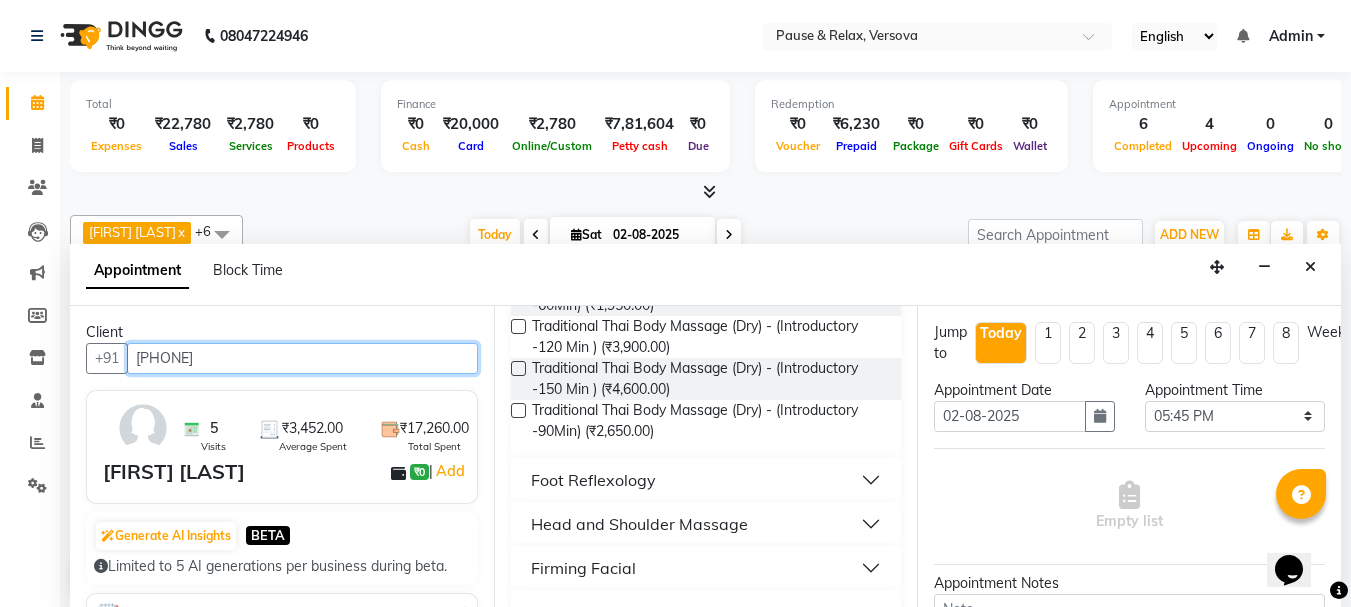 scroll, scrollTop: 301, scrollLeft: 0, axis: vertical 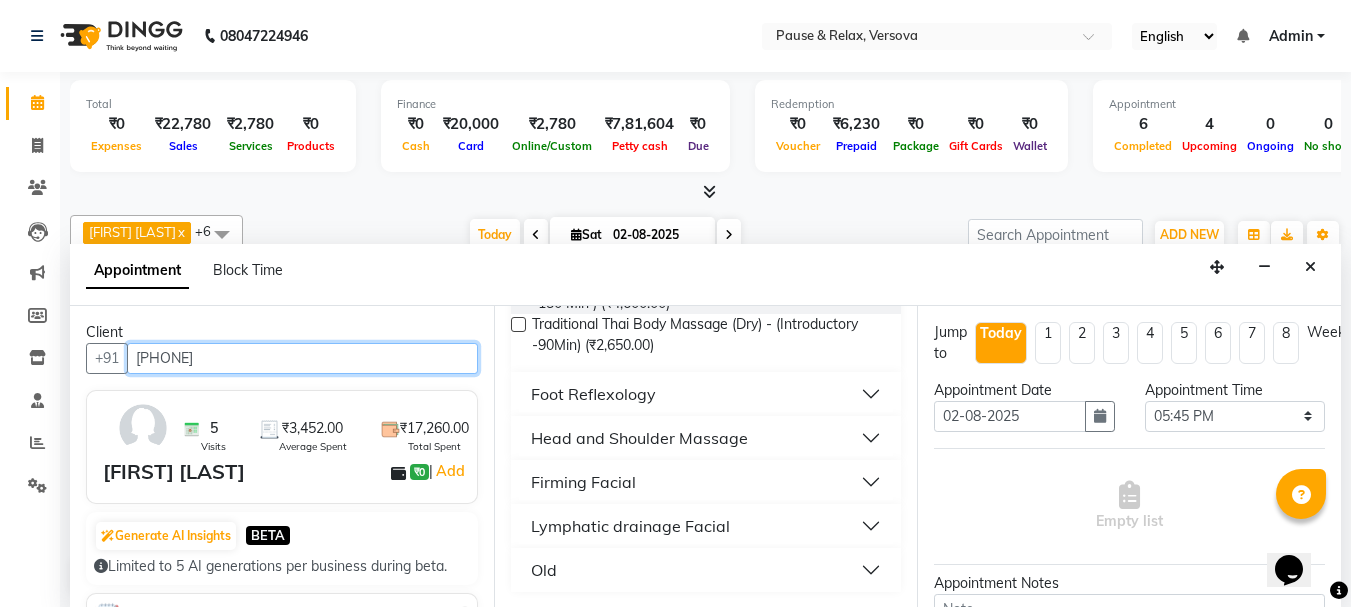 type on "[PHONE]" 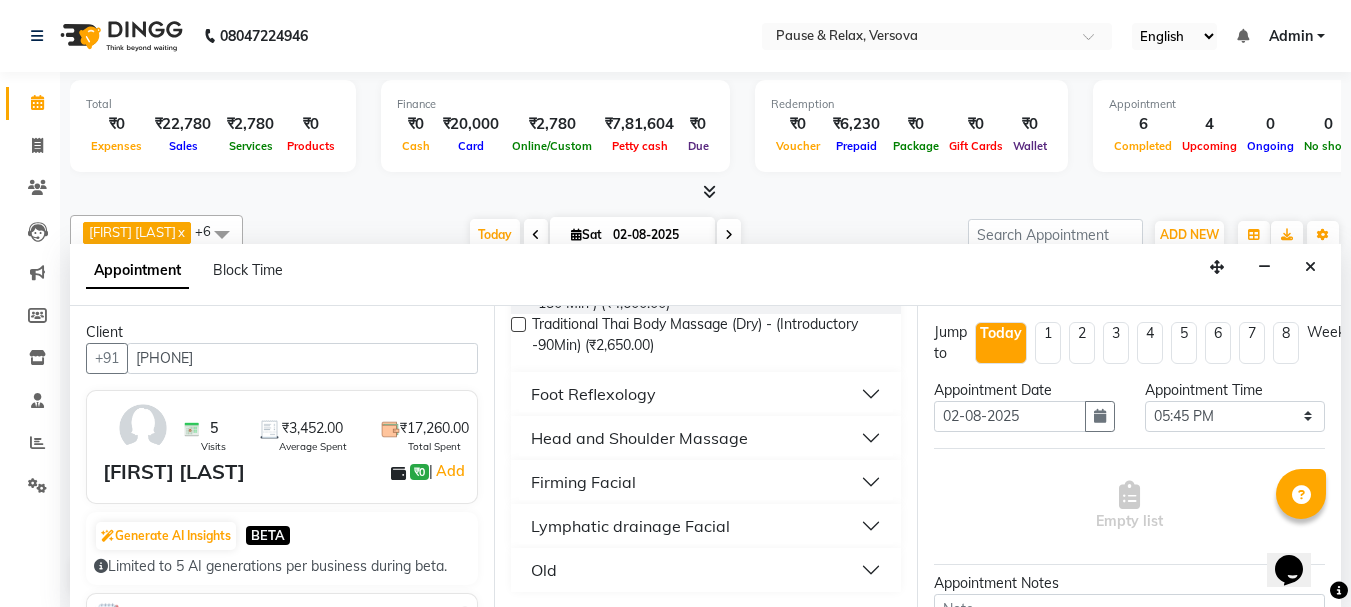 click on "Lymphatic drainage  Facial" at bounding box center [706, 526] 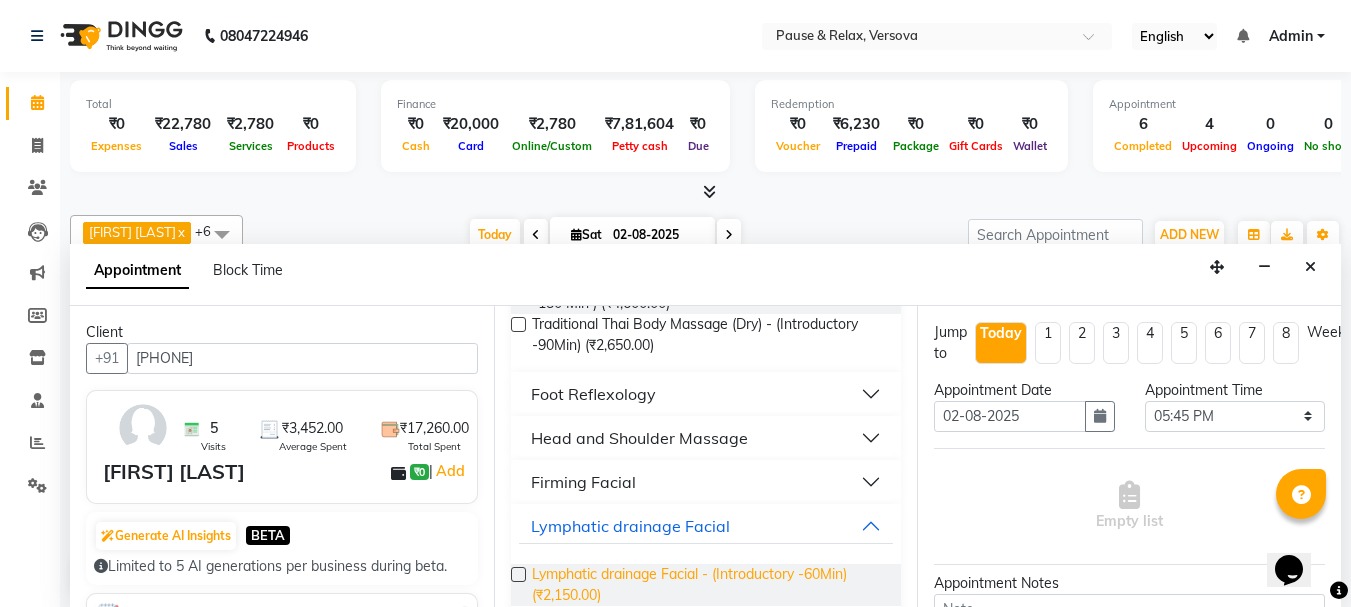 click on "Lymphatic drainage  Facial - (Introductory -60Min) (₹2,150.00)" at bounding box center (709, 585) 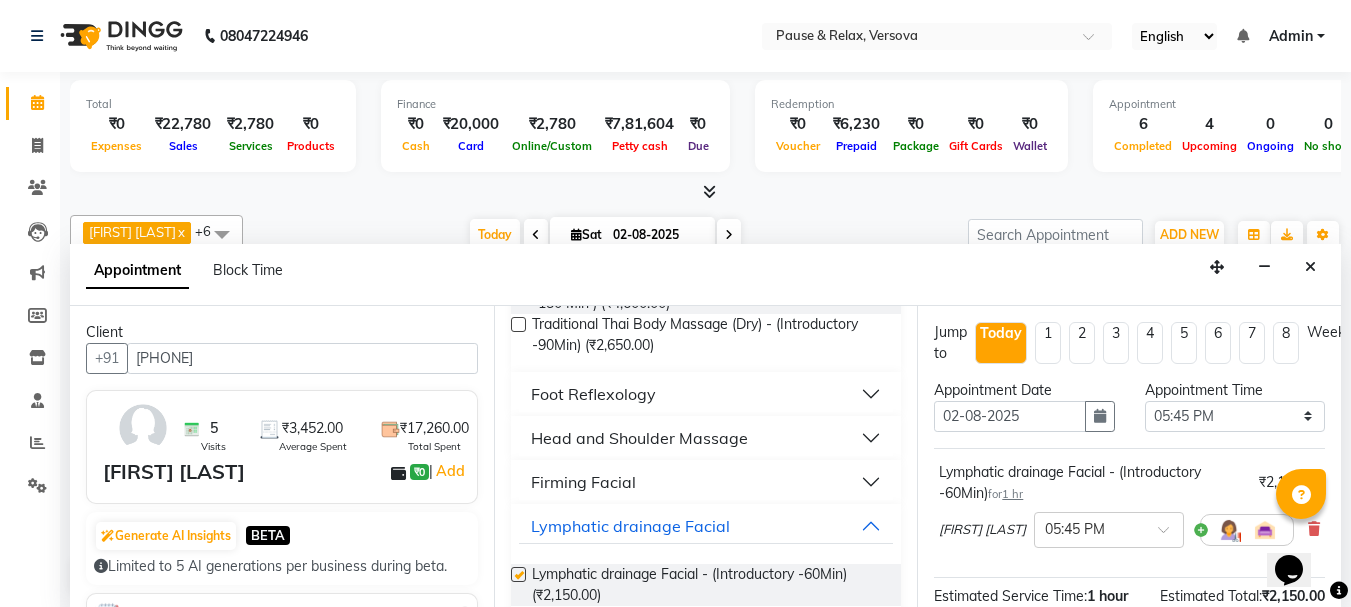 checkbox on "false" 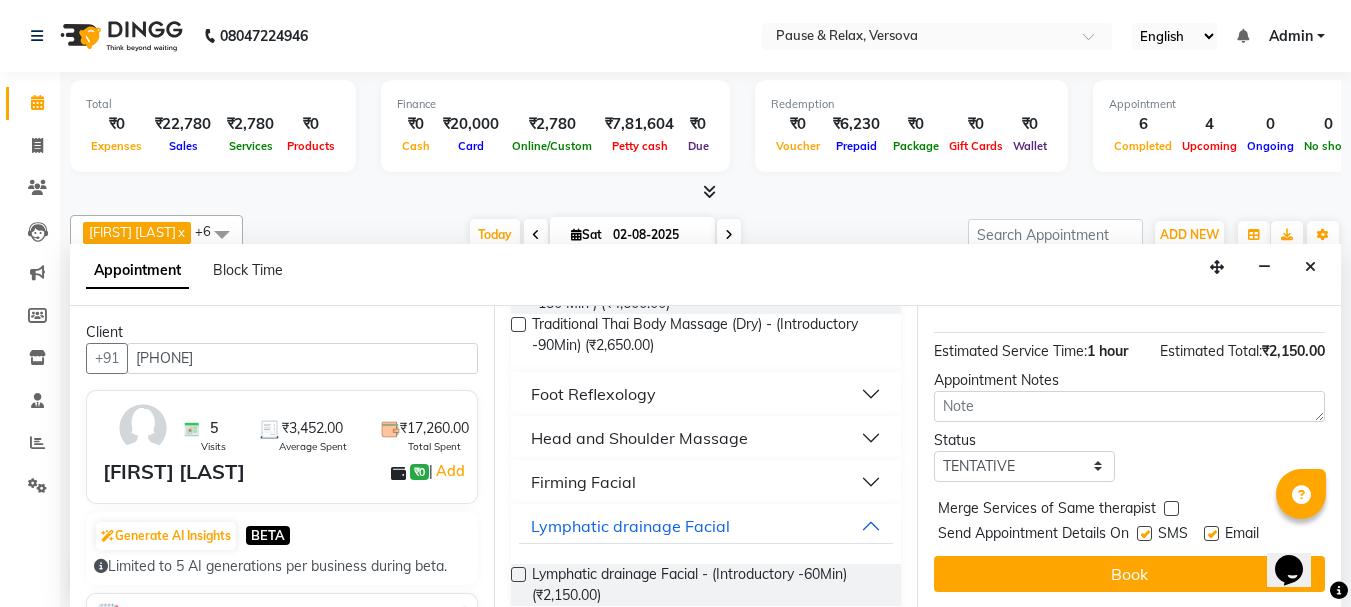 scroll, scrollTop: 263, scrollLeft: 0, axis: vertical 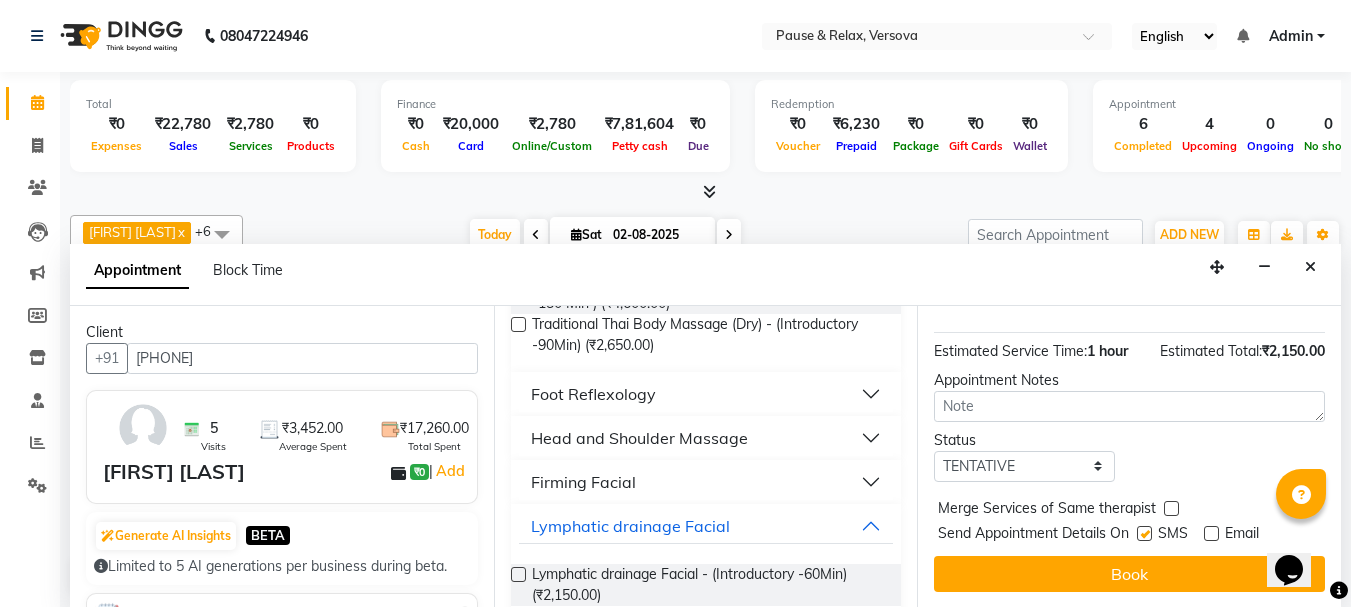 click on "Book" at bounding box center [1129, 574] 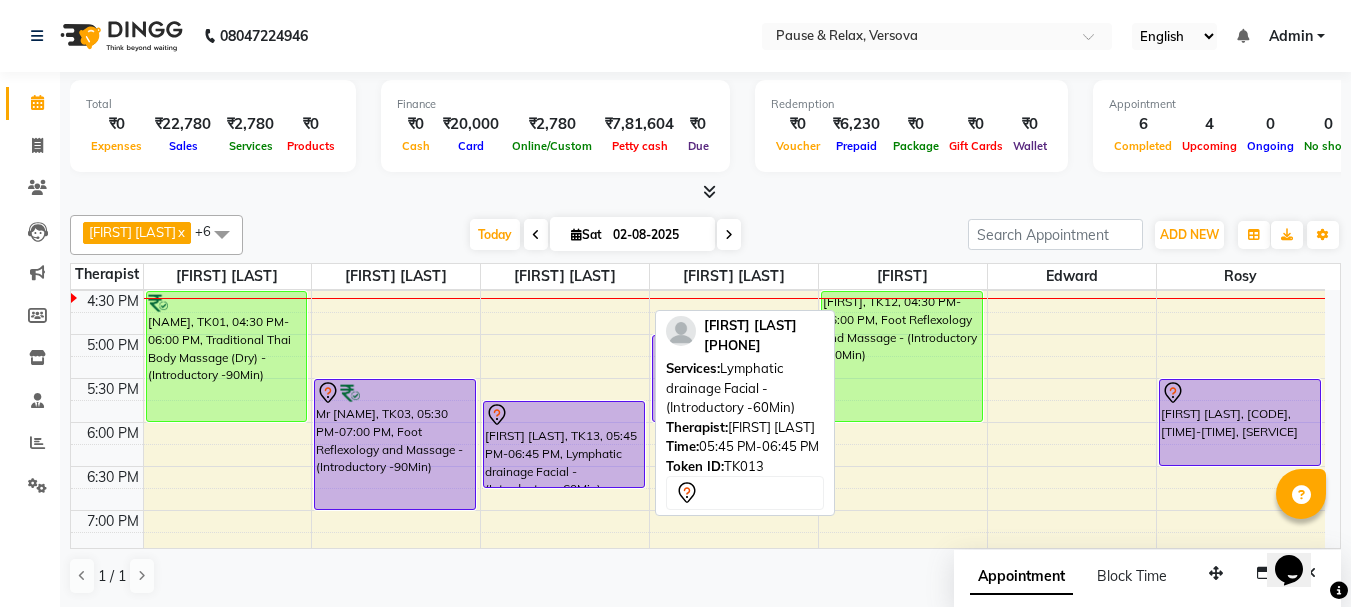 click on "[FIRST] [LAST], TK13, 05:45 PM-06:45 PM, Lymphatic drainage  Facial - (Introductory -60Min)" at bounding box center (564, 444) 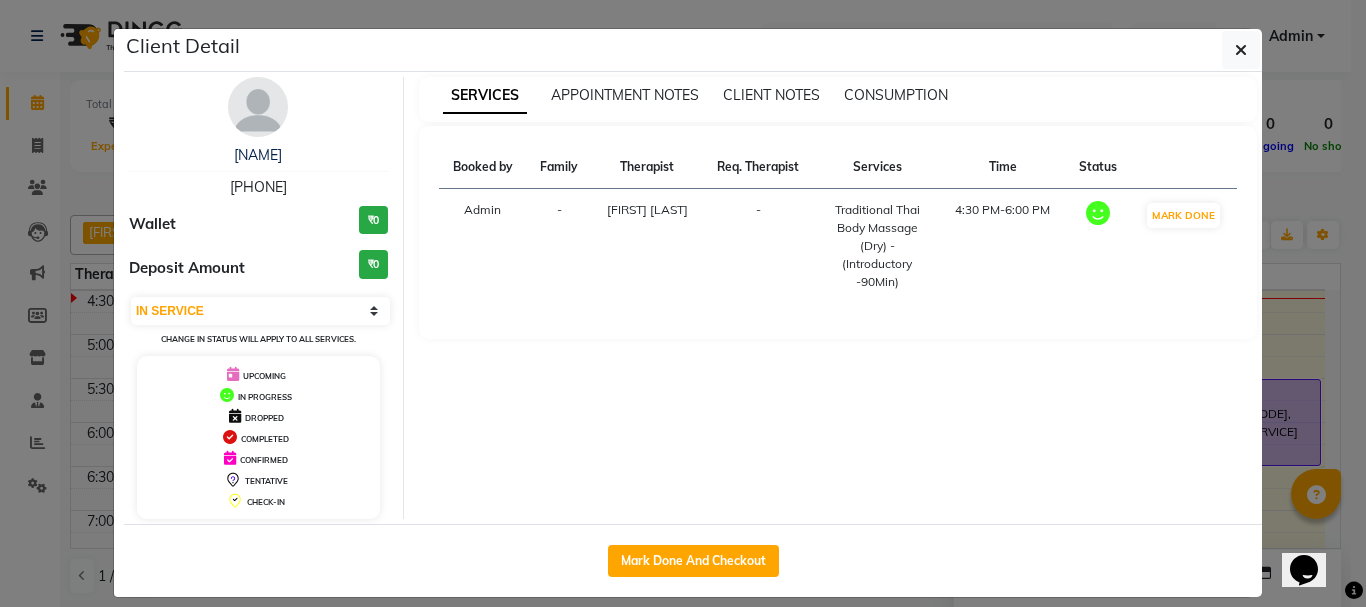 select on "7" 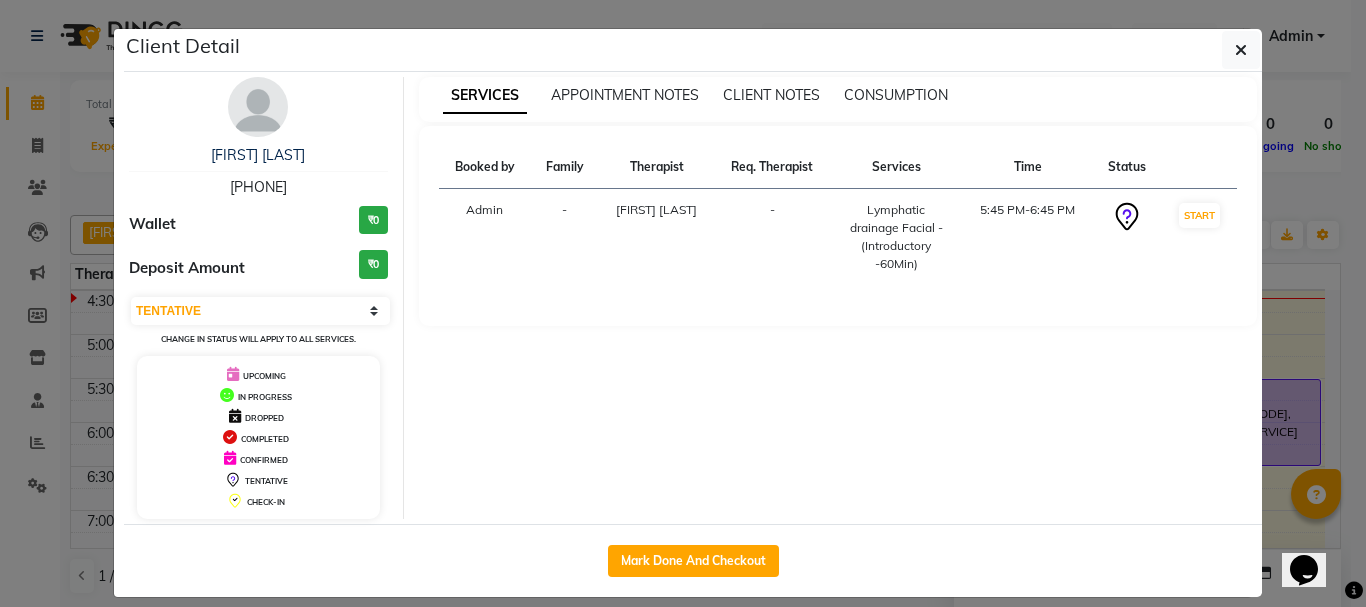 drag, startPoint x: 210, startPoint y: 181, endPoint x: 293, endPoint y: 182, distance: 83.00603 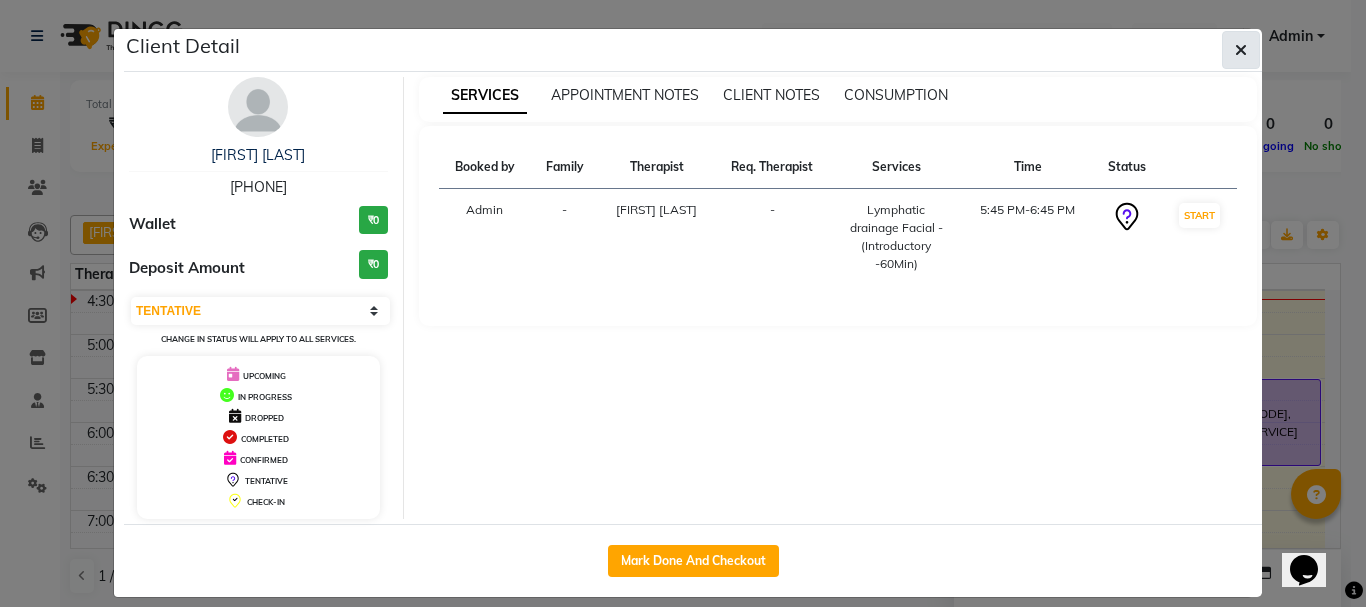 click 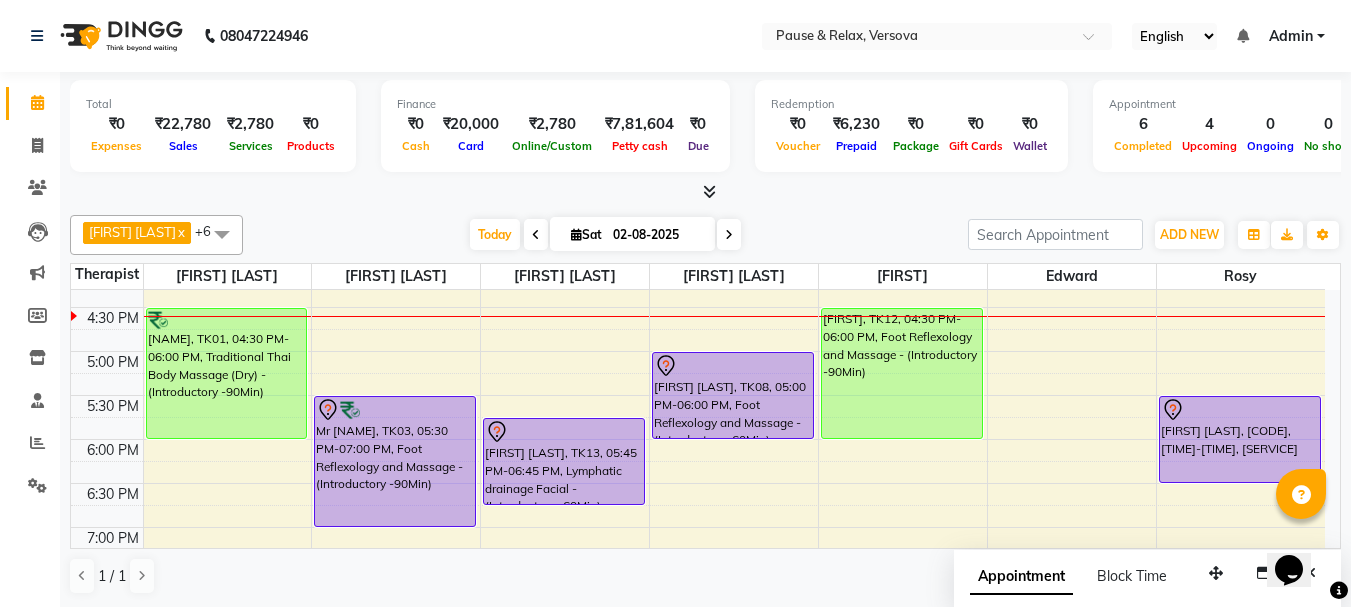 scroll, scrollTop: 461, scrollLeft: 0, axis: vertical 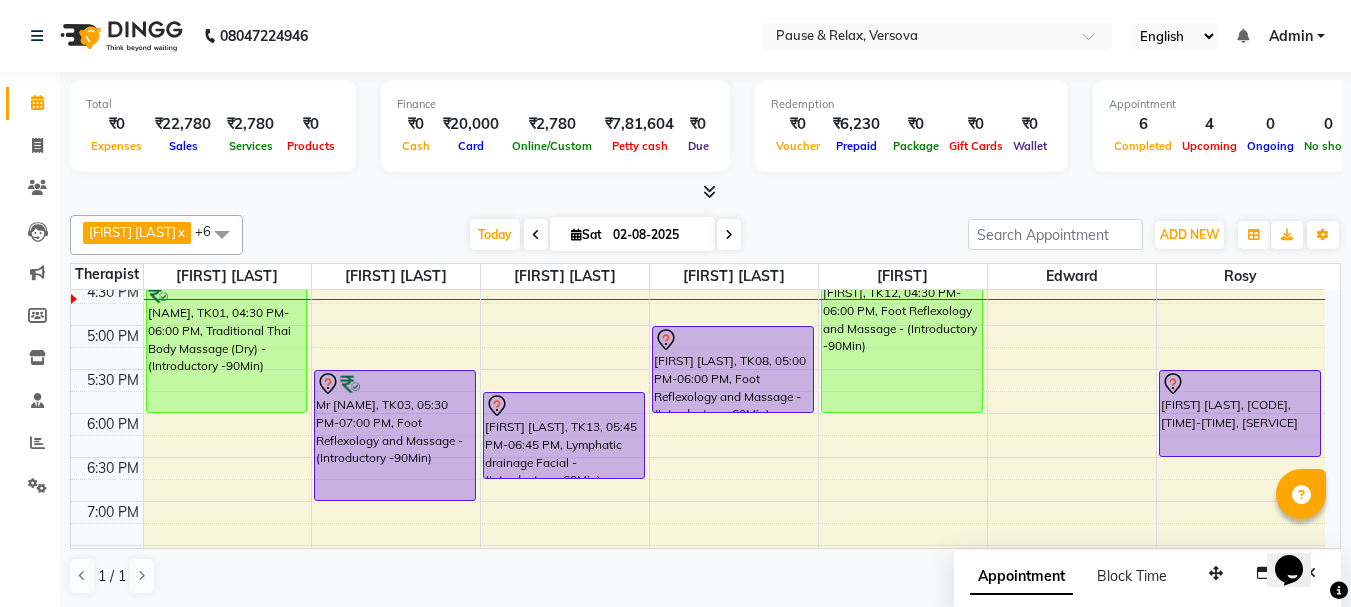 click at bounding box center (729, 235) 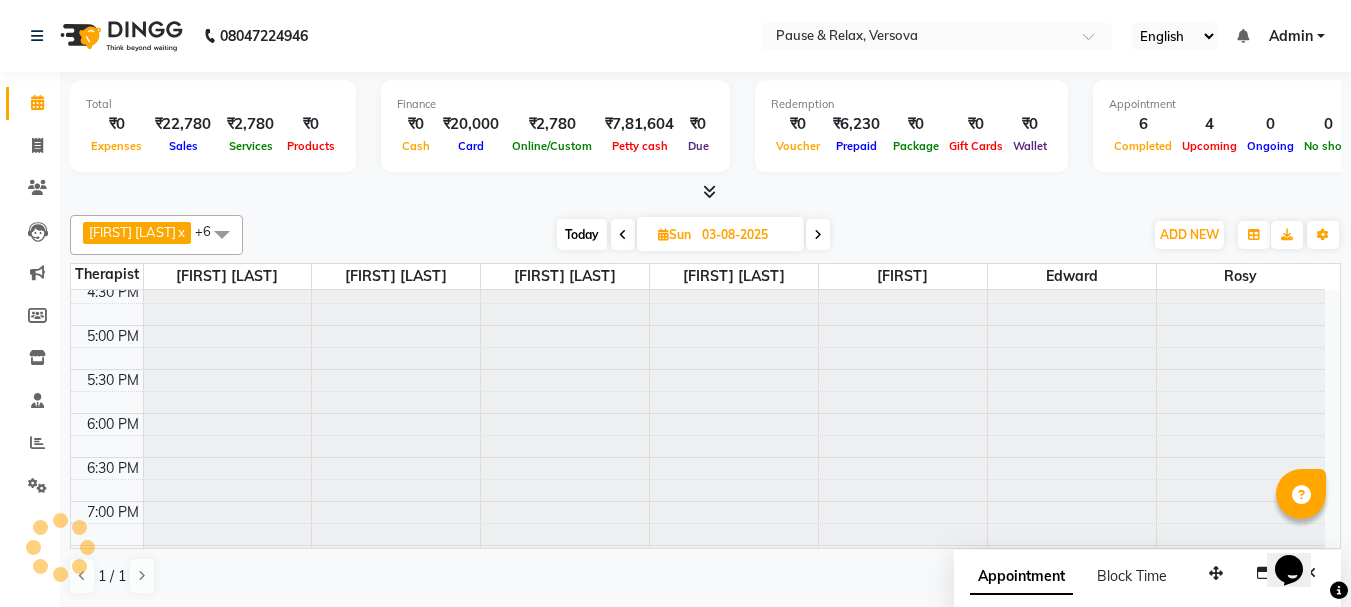 scroll, scrollTop: 441, scrollLeft: 0, axis: vertical 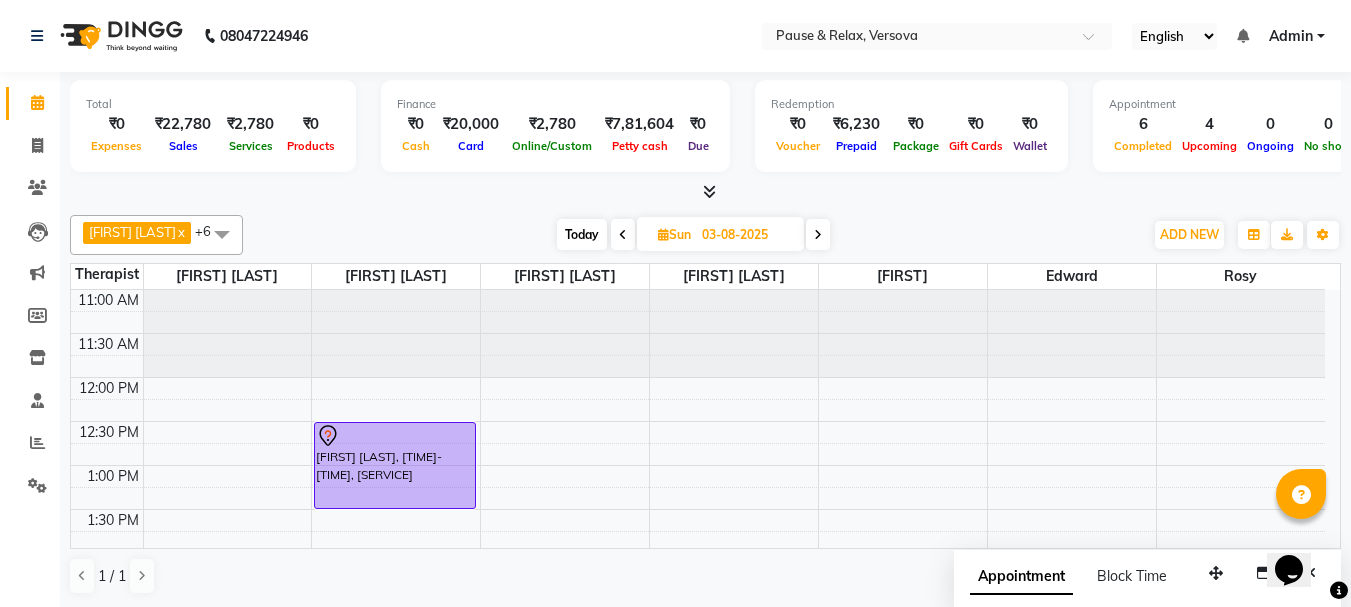drag, startPoint x: 589, startPoint y: 232, endPoint x: 577, endPoint y: 228, distance: 12.649111 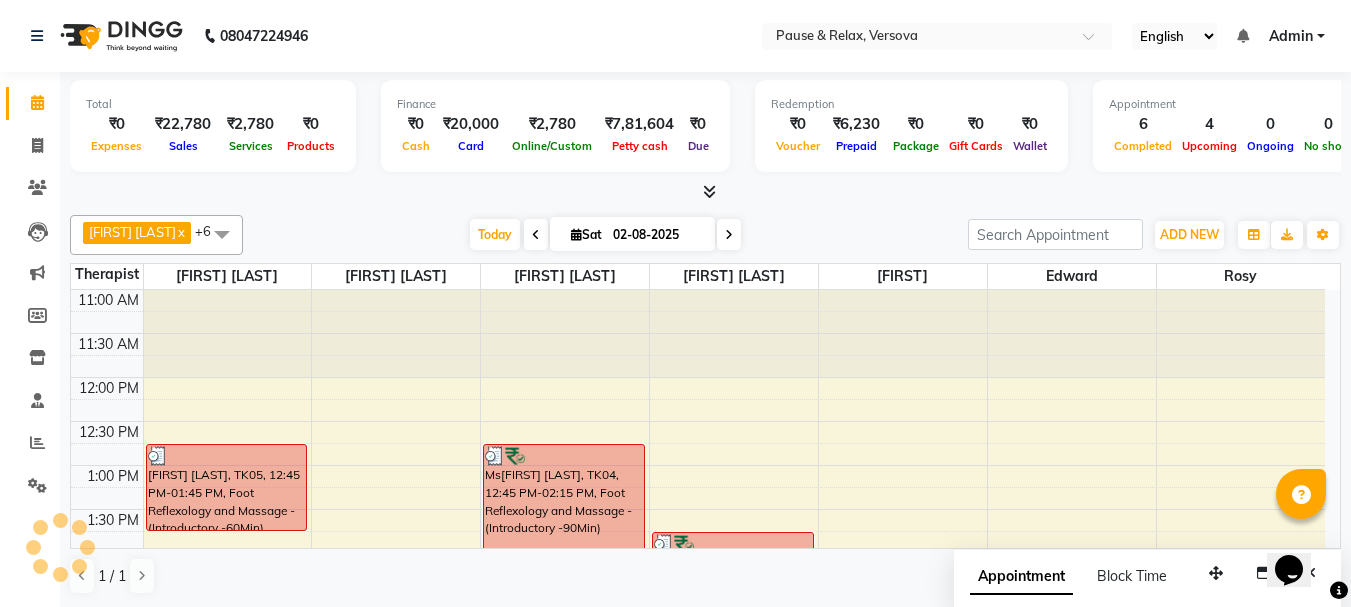 scroll, scrollTop: 441, scrollLeft: 0, axis: vertical 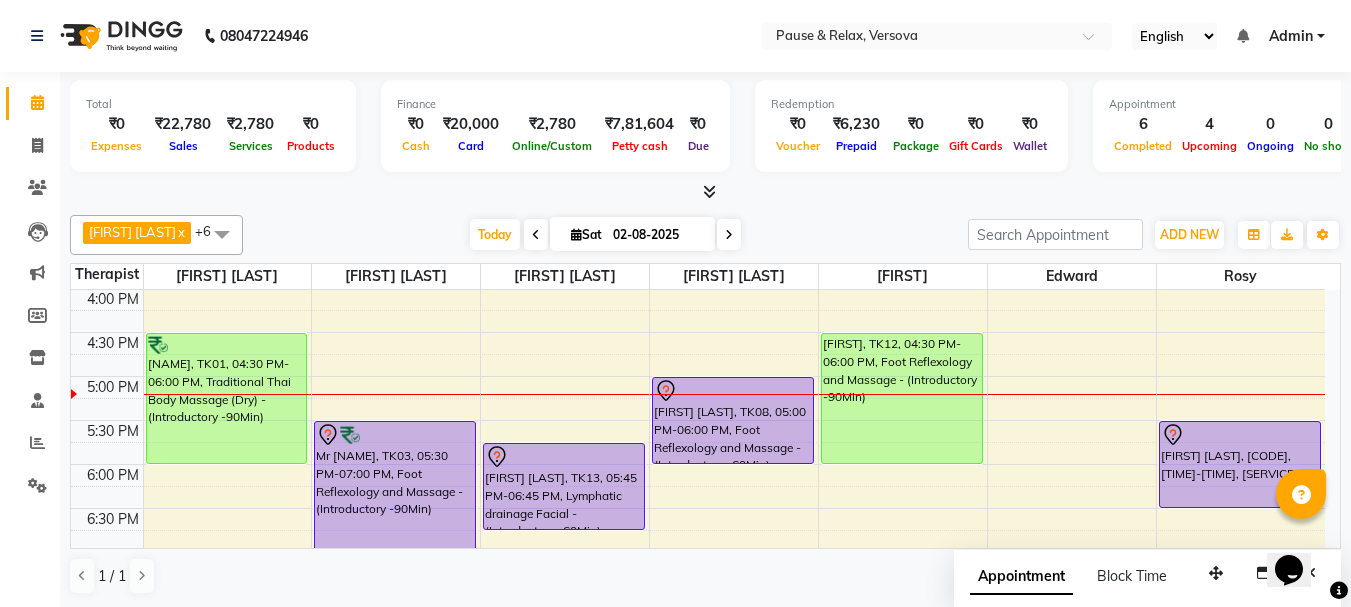 click at bounding box center (729, 235) 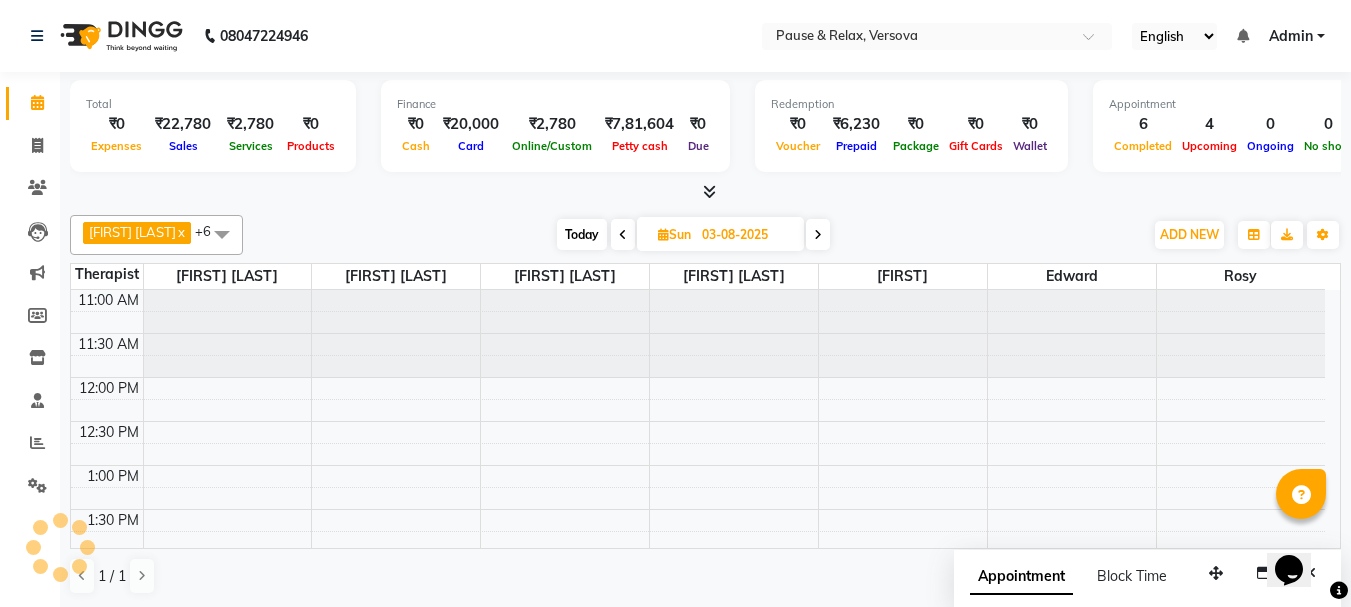 scroll, scrollTop: 529, scrollLeft: 0, axis: vertical 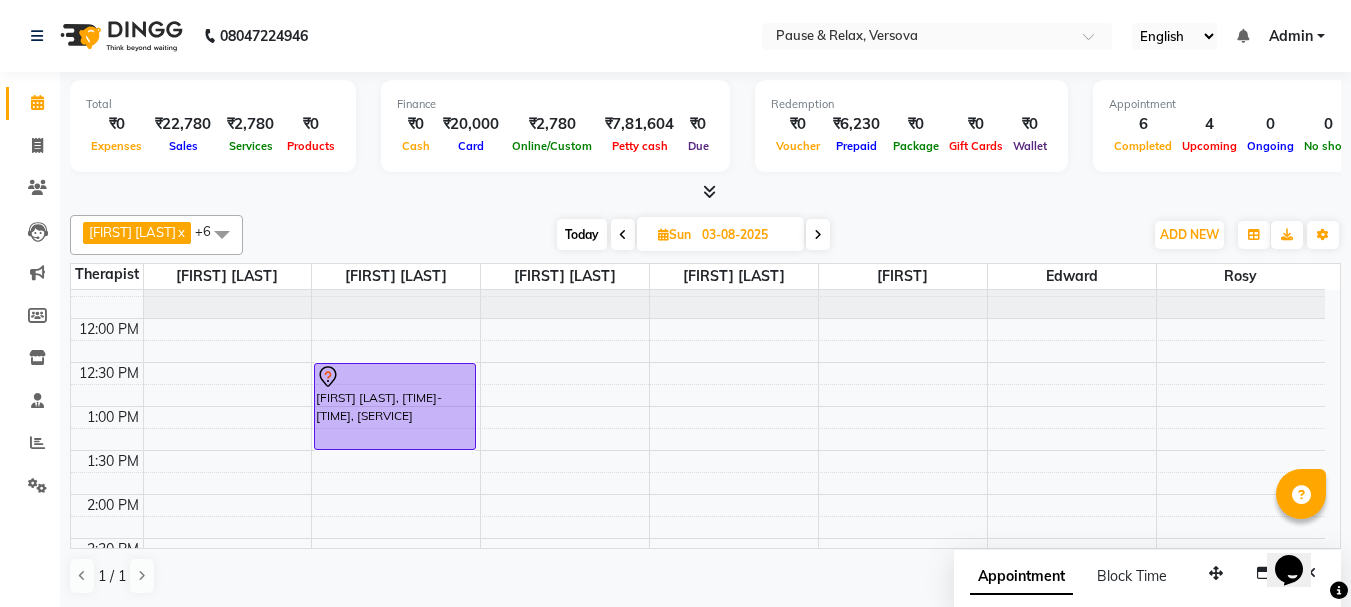 click on "[NAME], 12:30 PM-01:30 PM, Foot Reflexology and Massage - (Introductory -60Min)             [NAME], 04:00 PM-05:00 PM, Traditional Thai Body Massage (Dry) - (Introductory -60Min)             [NAME] [STATE], 05:30 PM-07:00 PM, Traditional Thai Body Massage (Dry) - (Introductory -90Min)             [NAME], 04:00 PM-05:00 PM, Foot Reflexology and Massage - (Introductory -60Min)" at bounding box center (698, 714) 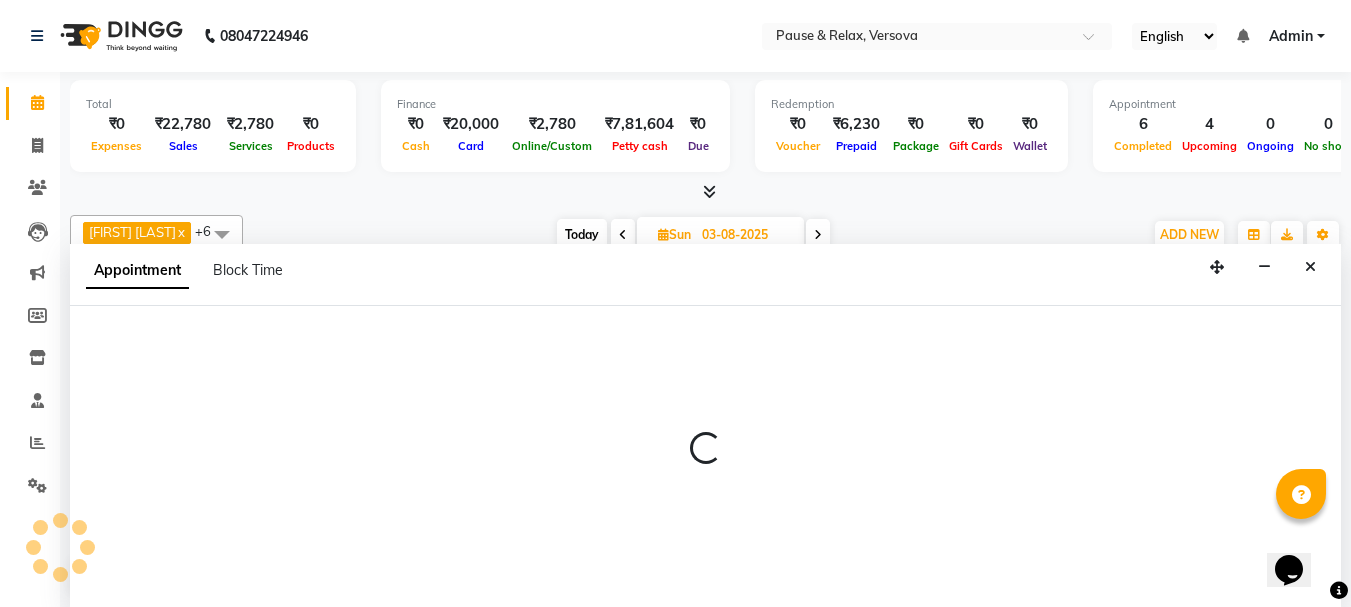 select on "53335" 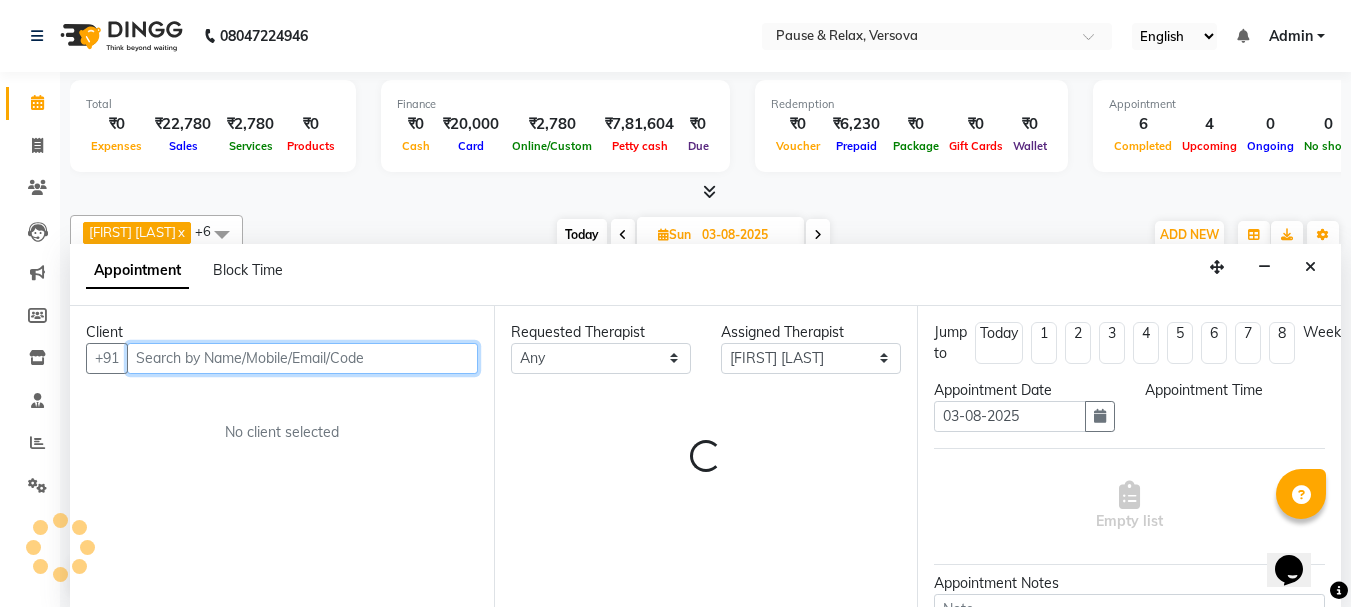 select on "735" 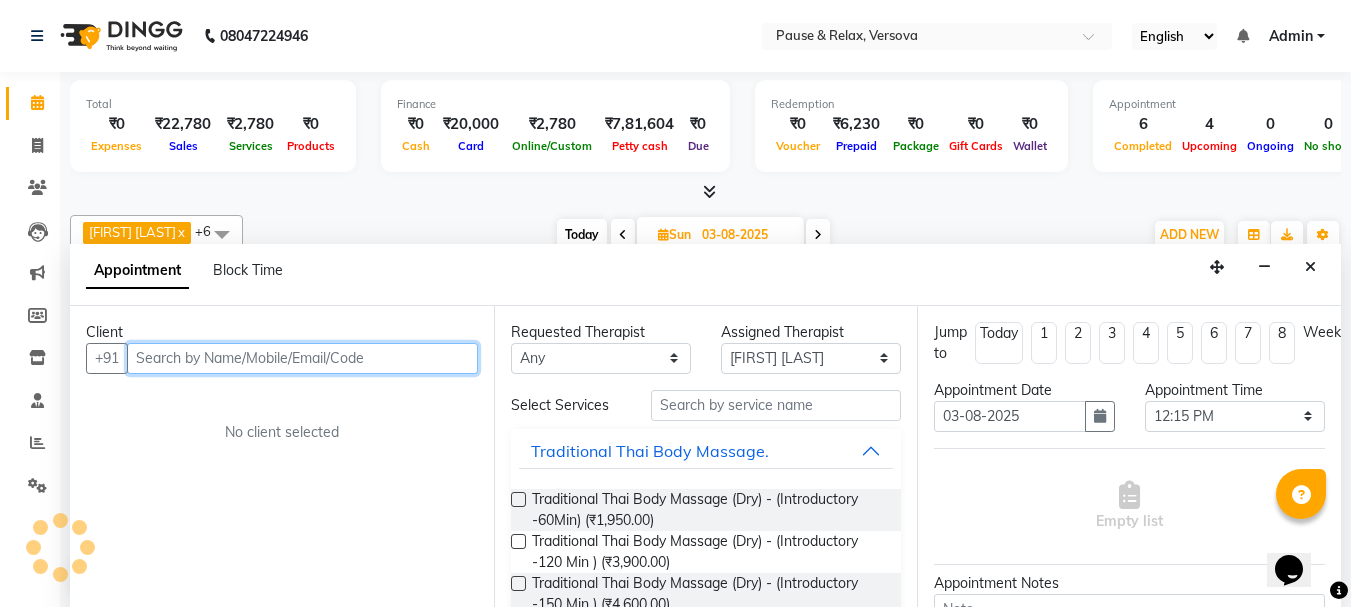 scroll, scrollTop: 1, scrollLeft: 0, axis: vertical 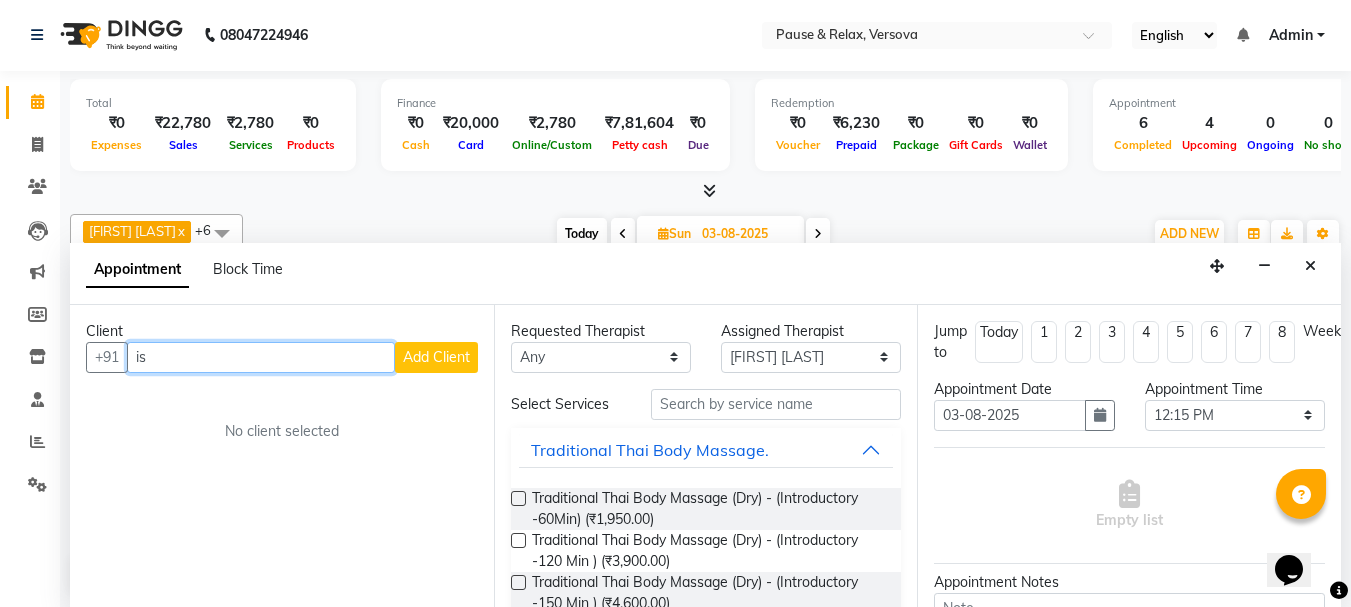 type on "i" 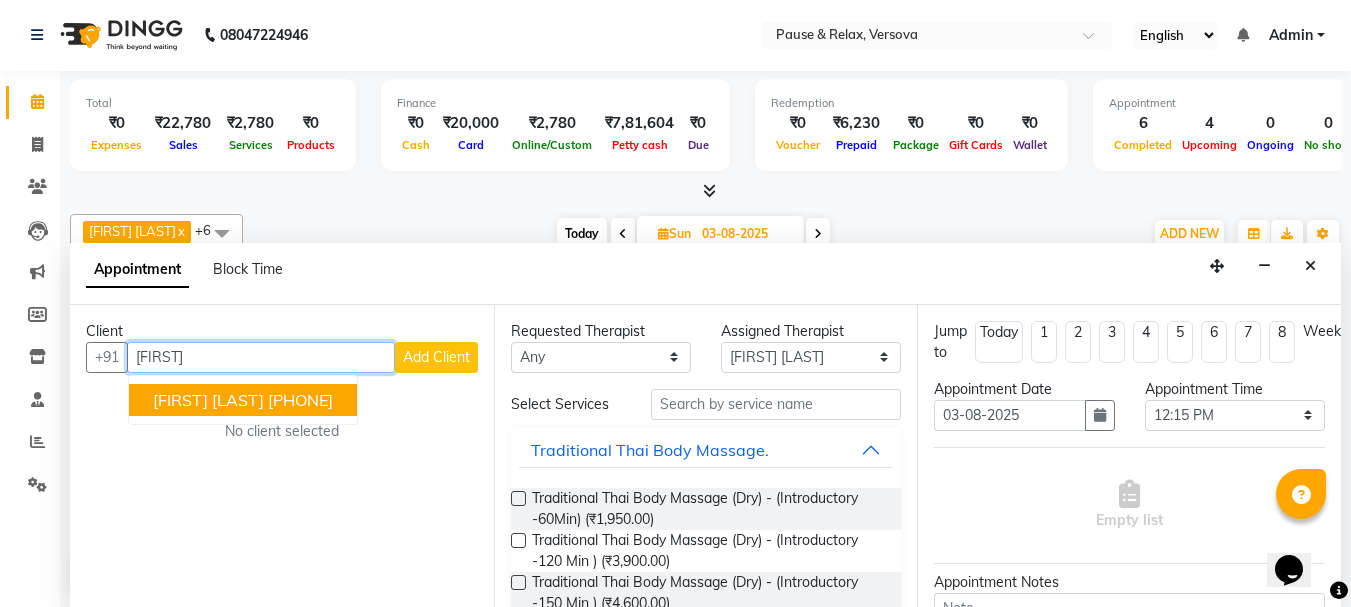 click on "[PHONE]" at bounding box center (300, 400) 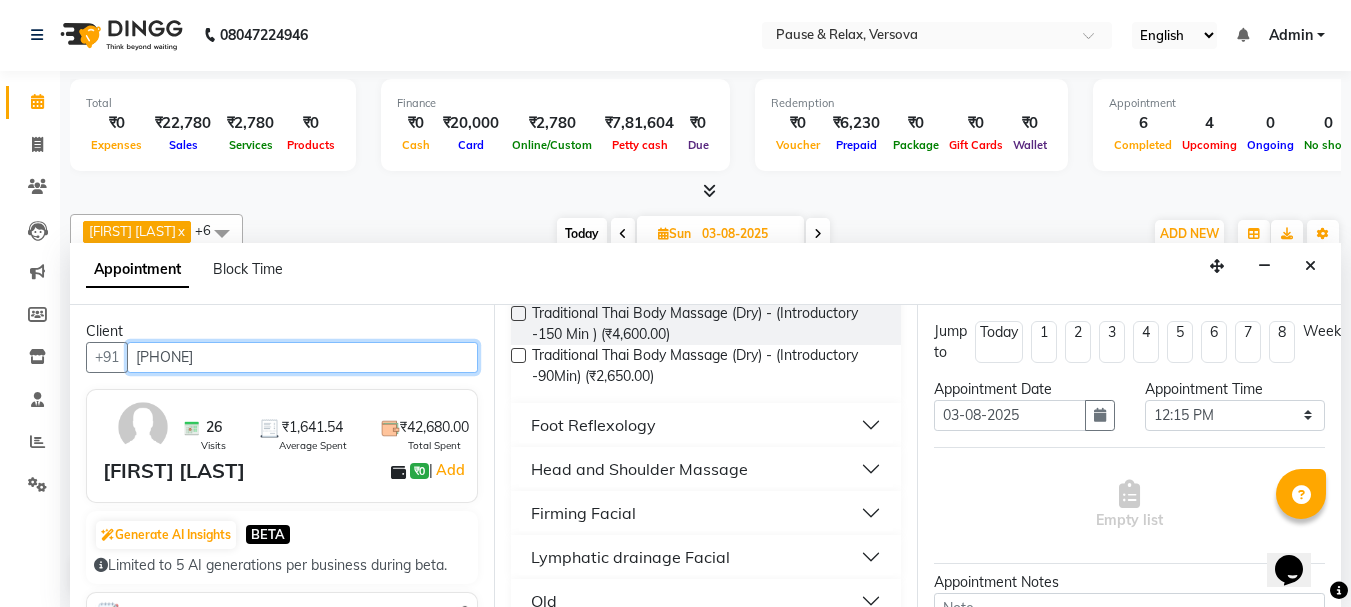 scroll, scrollTop: 301, scrollLeft: 0, axis: vertical 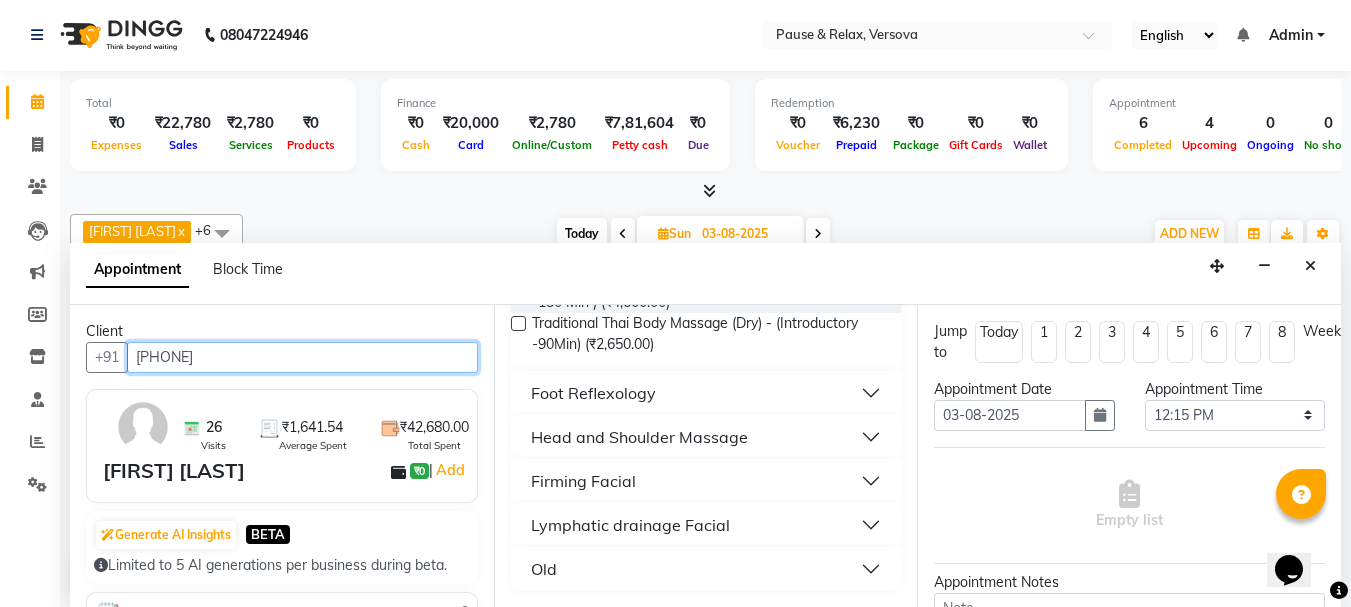 type on "[PHONE]" 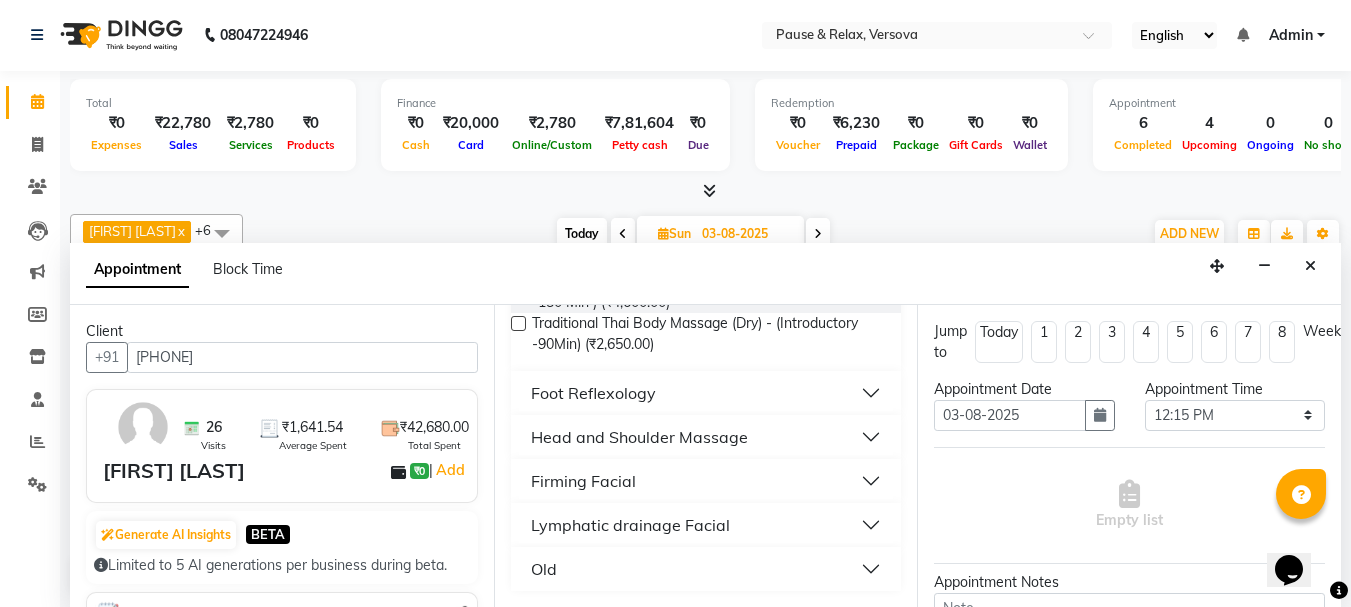 click on "Foot Reflexology" at bounding box center (706, 393) 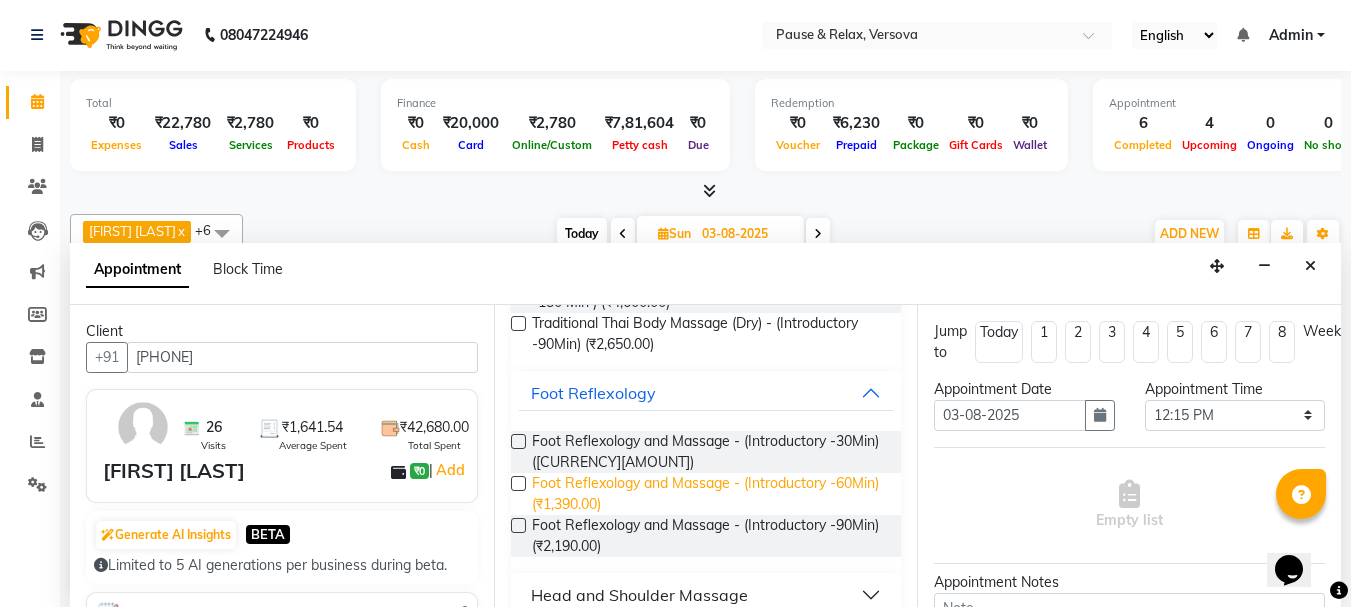 click on "Foot Reflexology and Massage - (Introductory -60Min) (₹1,390.00)" at bounding box center [709, 494] 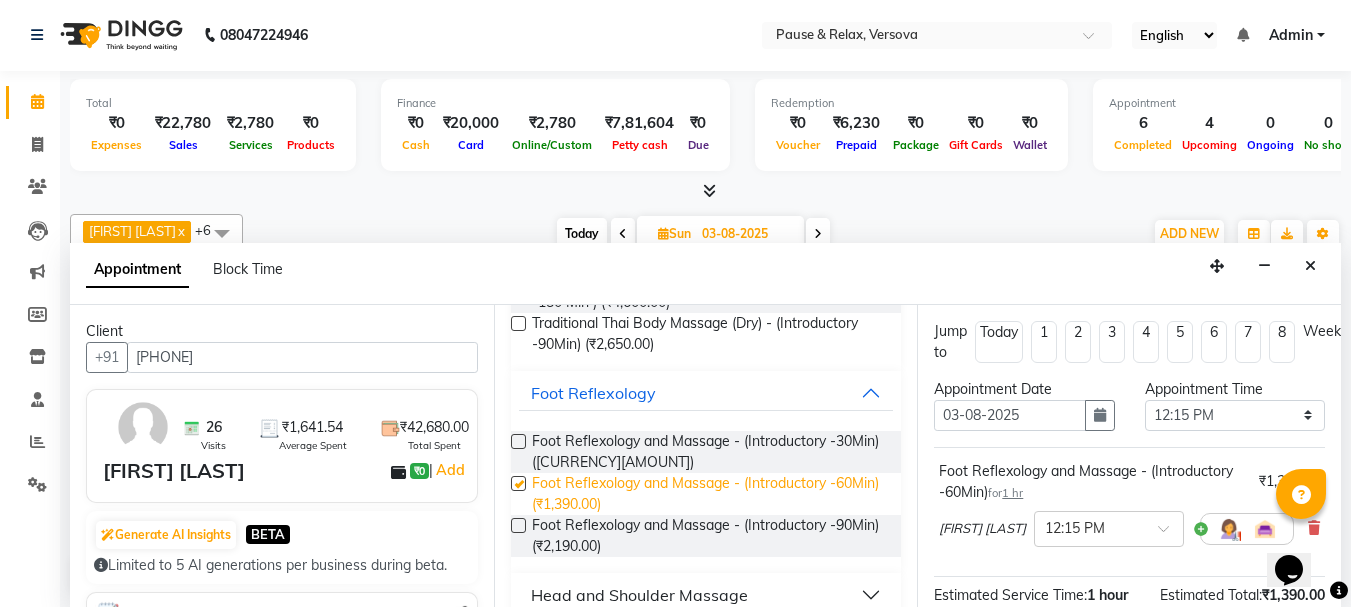 checkbox on "false" 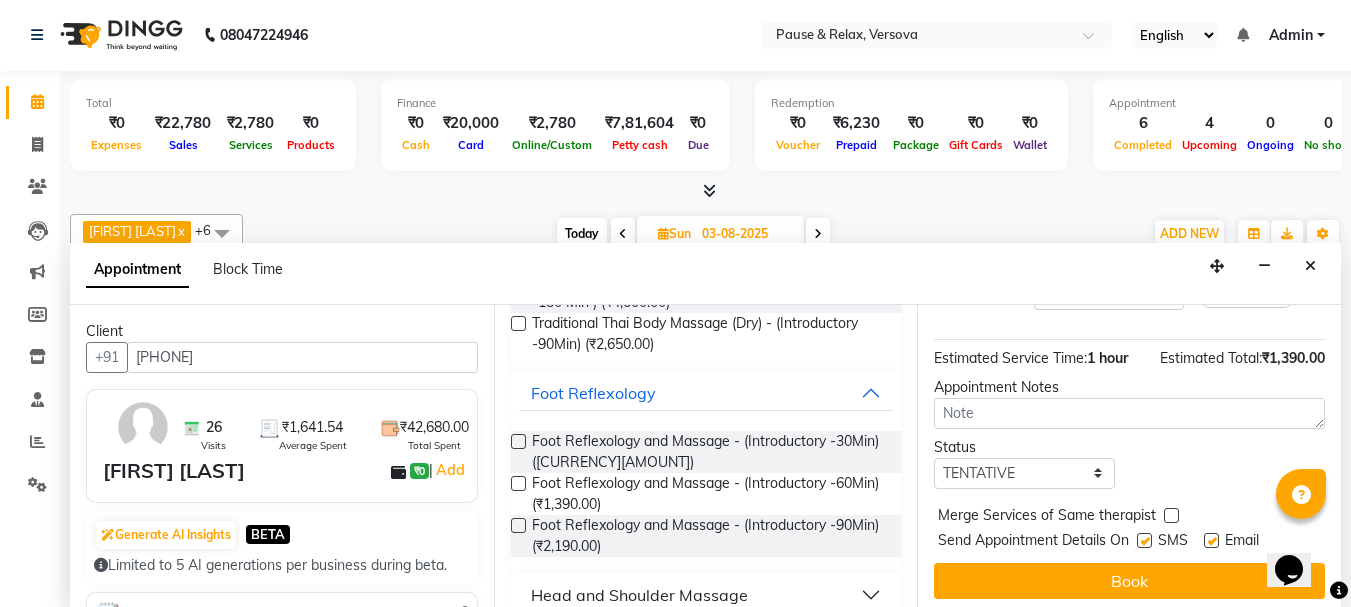 scroll, scrollTop: 263, scrollLeft: 0, axis: vertical 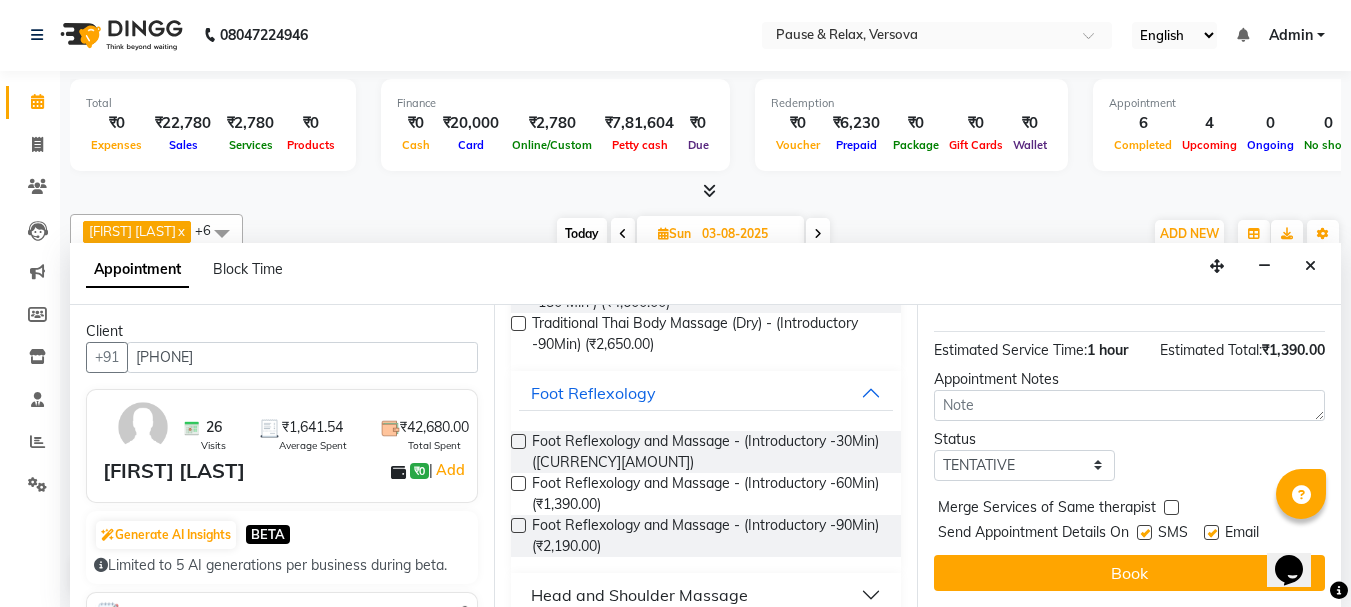 click at bounding box center [1211, 532] 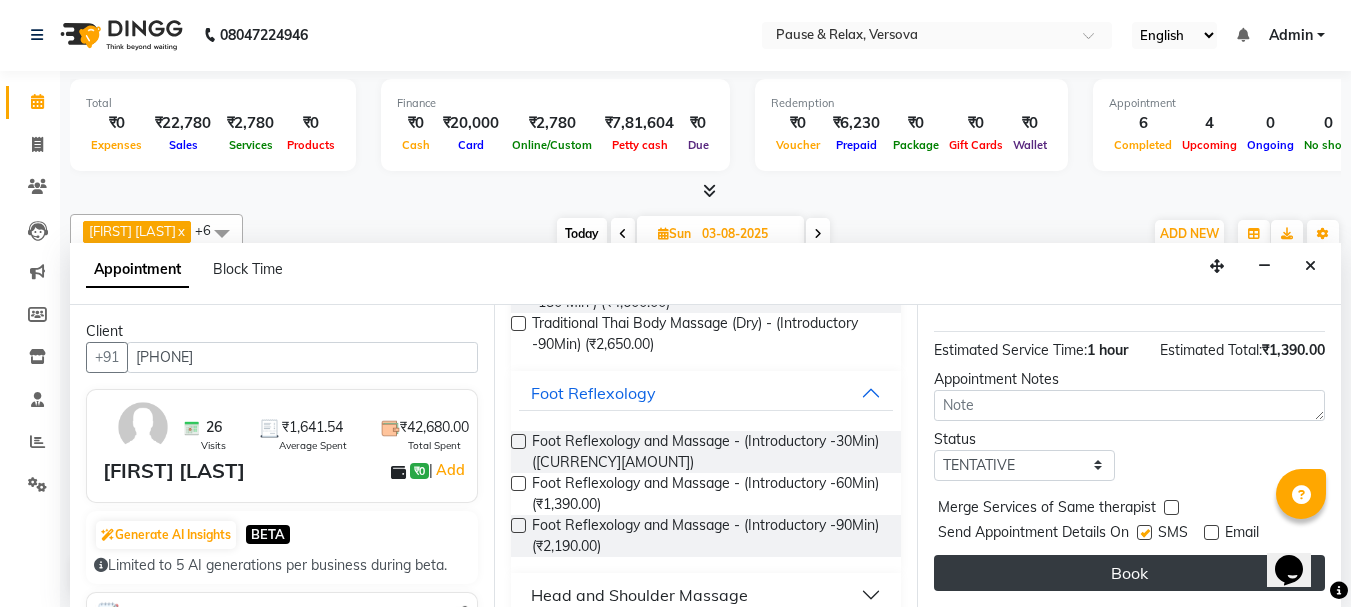 click on "Book" at bounding box center (1129, 573) 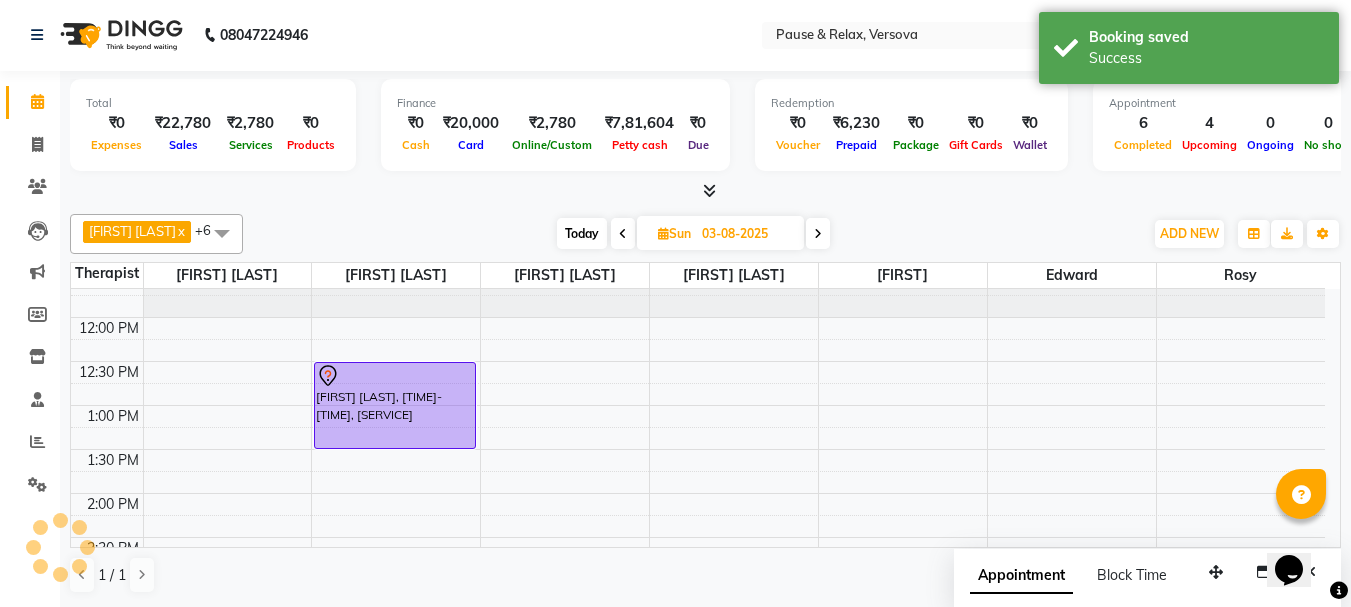 scroll, scrollTop: 0, scrollLeft: 0, axis: both 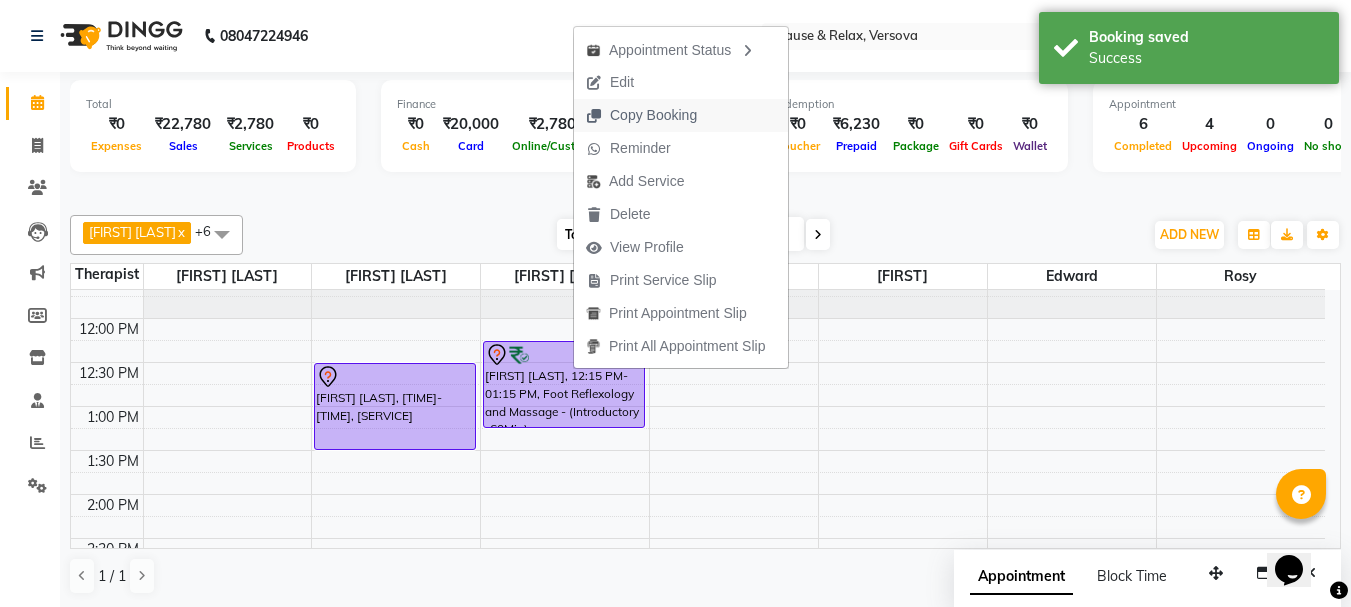 click on "Copy Booking" at bounding box center [653, 115] 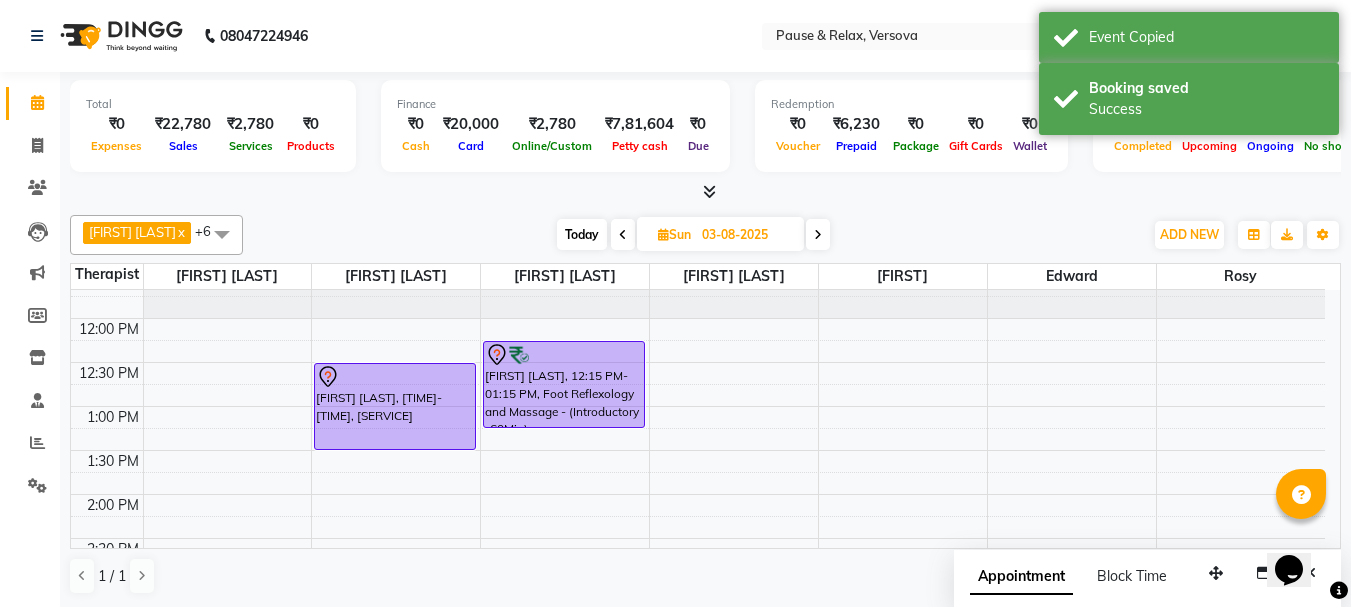 click on "11:00 AM 11:30 AM 12:00 PM 12:30 PM 1:00 PM 1:30 PM 2:00 PM 2:30 PM 3:00 PM 3:30 PM 4:00 PM 4:30 PM 5:00 PM 5:30 PM 6:00 PM 6:30 PM 7:00 PM 7:30 PM 8:00 PM 8:30 PM 9:30 PM             [FIRST] [LAST], 12:30 PM-01:30 PM, Foot Reflexology and Massage - (Introductory -60Min)             [FIRST] [LAST], 12:15 PM-01:15 PM, Foot Reflexology and Massage - (Introductory -60Min)             [FIRST] [LAST], 04:00 PM-05:00 PM, Traditional Thai Body Massage (Dry) - (Introductory -60Min)             [FIRST] [LAST] USA, 05:30 PM-07:00 PM, Traditional Thai Body Massage (Dry) - (Introductory -90Min)             [FIRST] [LAST], 04:00 PM-05:00 PM, Foot Reflexology and Massage - (Introductory -60Min)" at bounding box center [698, 714] 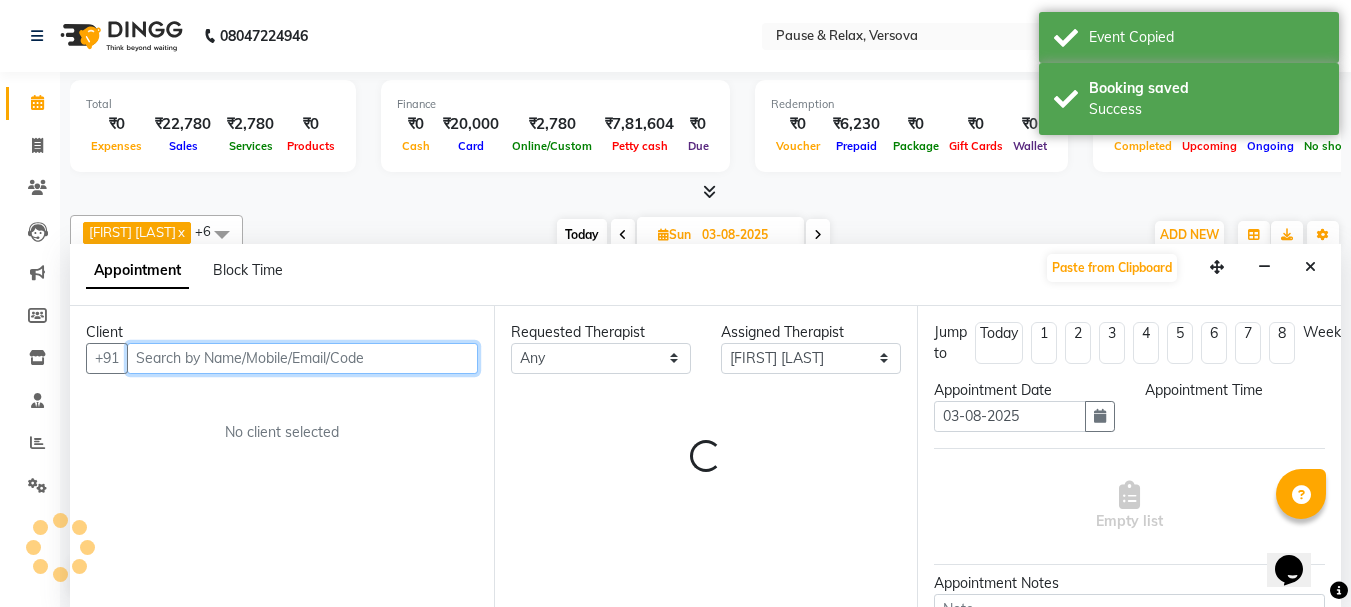select on "735" 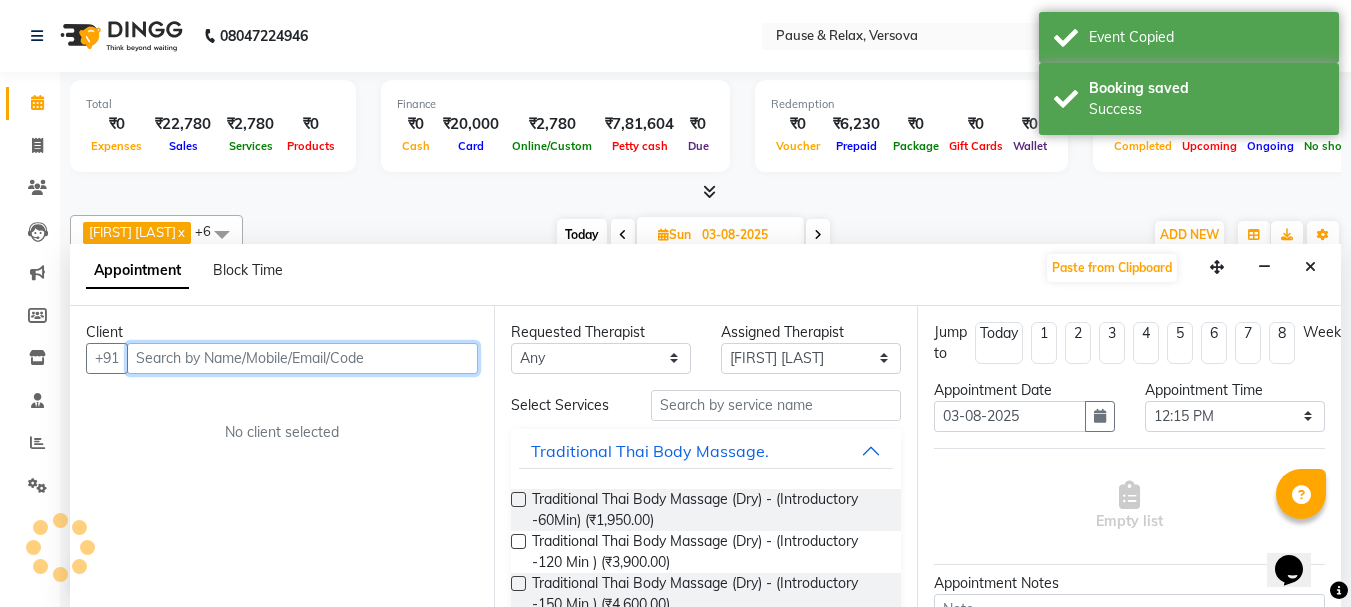 scroll, scrollTop: 1, scrollLeft: 0, axis: vertical 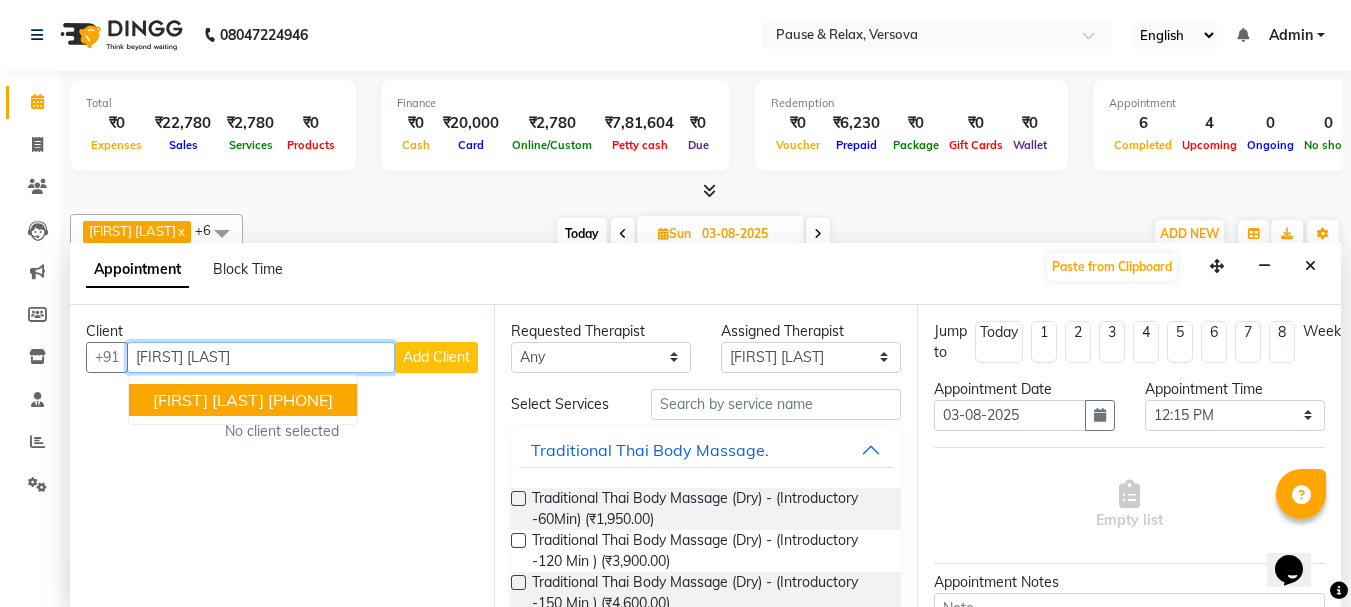 click on "[FIRST] [LAST]" at bounding box center [208, 400] 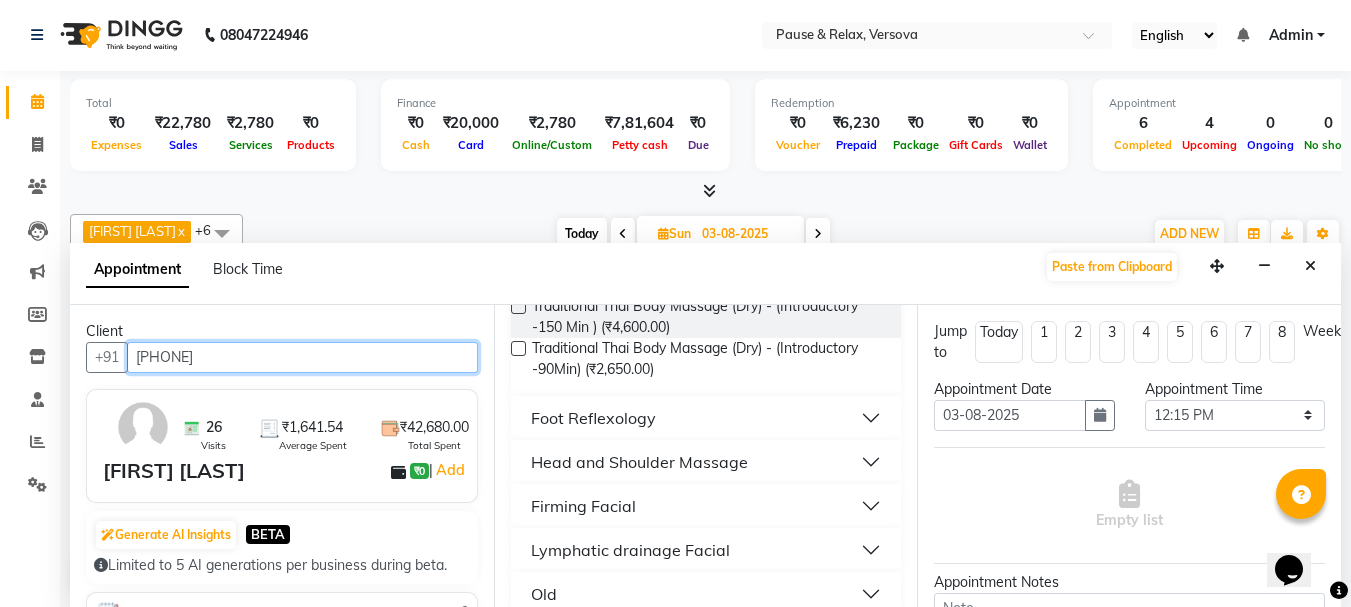 scroll, scrollTop: 301, scrollLeft: 0, axis: vertical 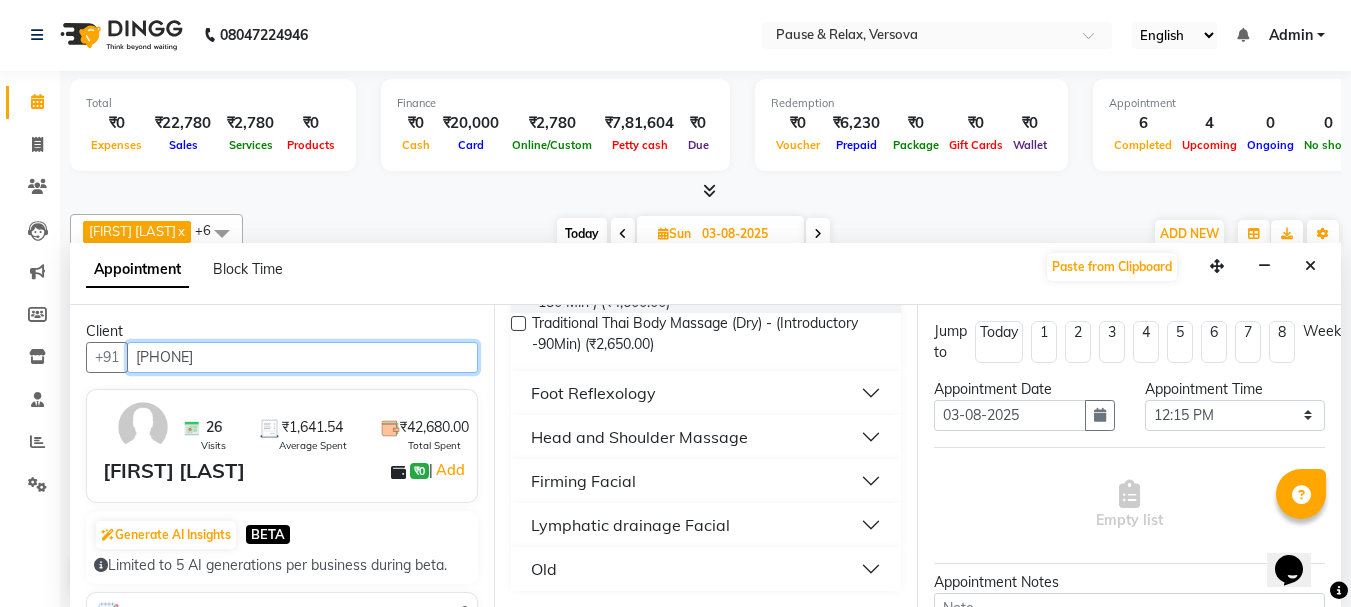 type on "[PHONE]" 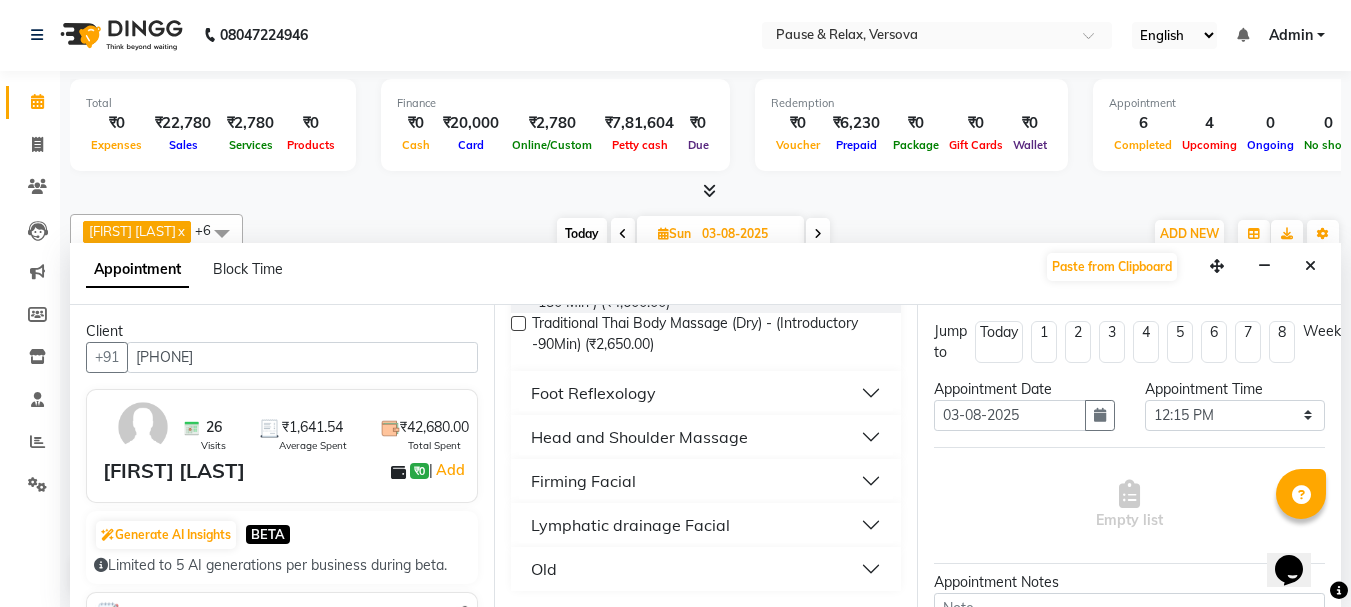 click on "Foot Reflexology" at bounding box center (706, 393) 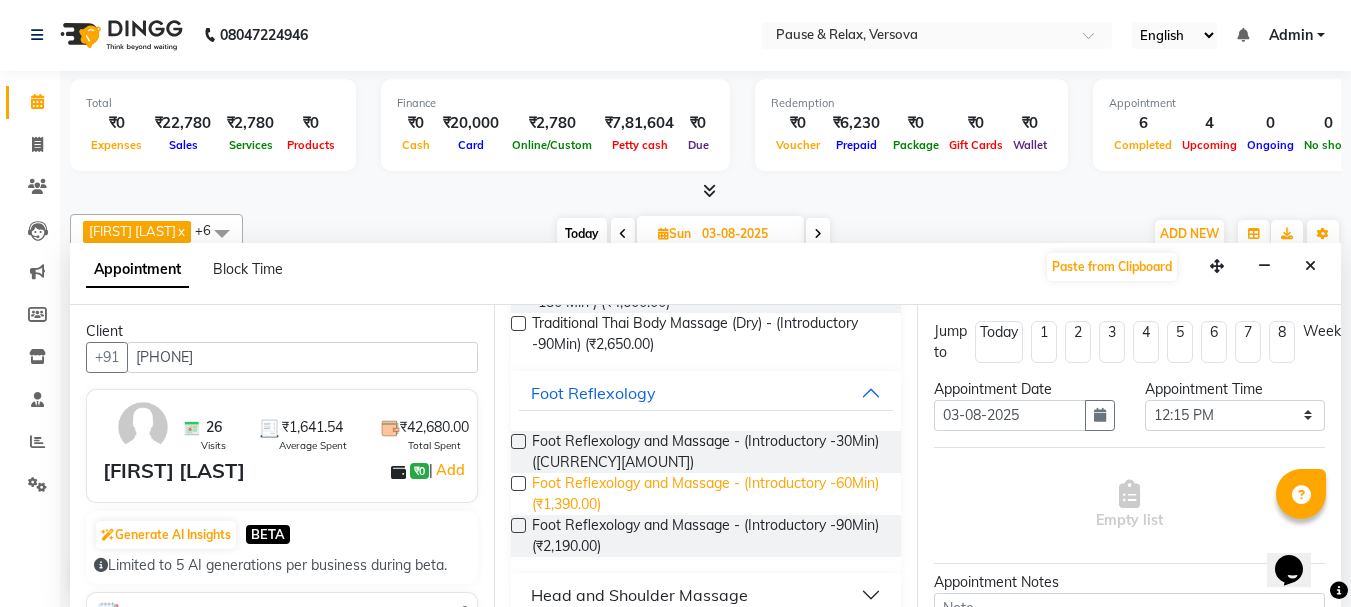 click on "Foot Reflexology and Massage - (Introductory -60Min) (₹1,390.00)" at bounding box center (709, 494) 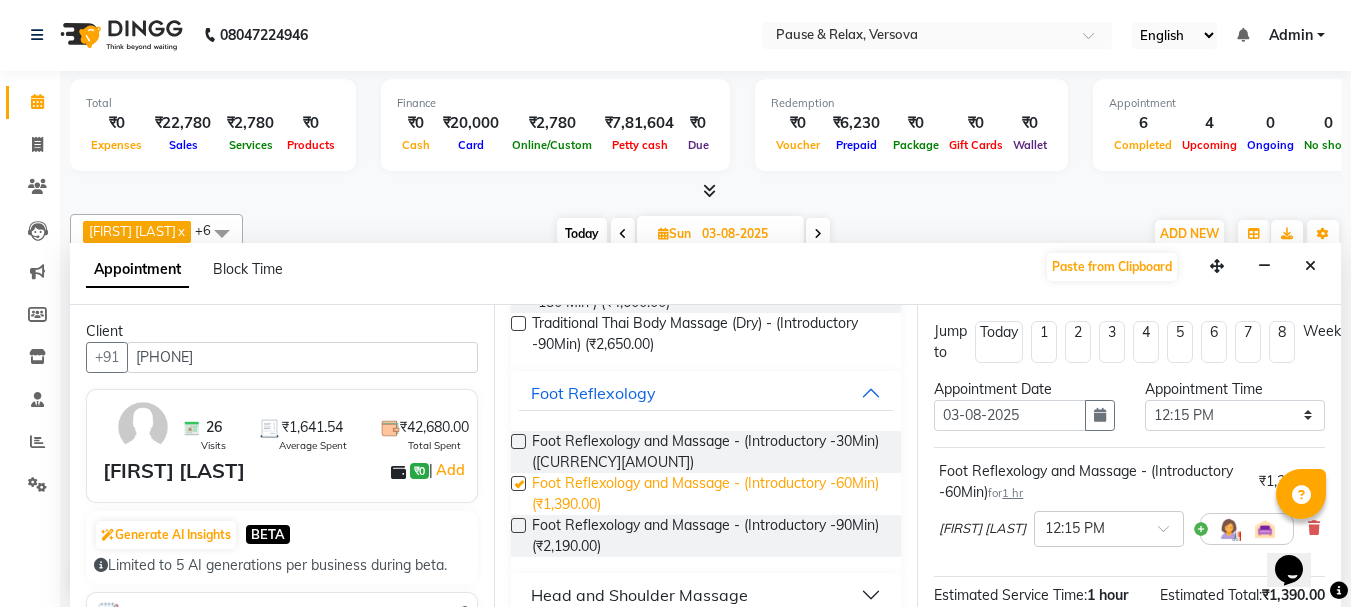 checkbox on "false" 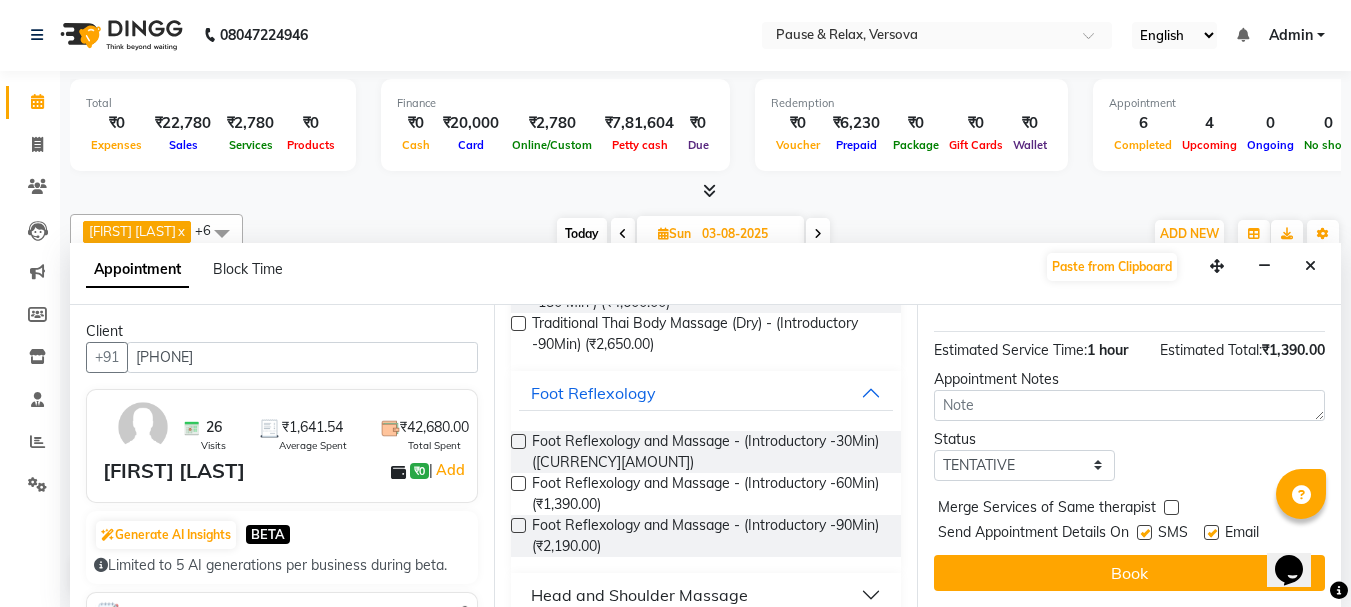 scroll, scrollTop: 263, scrollLeft: 0, axis: vertical 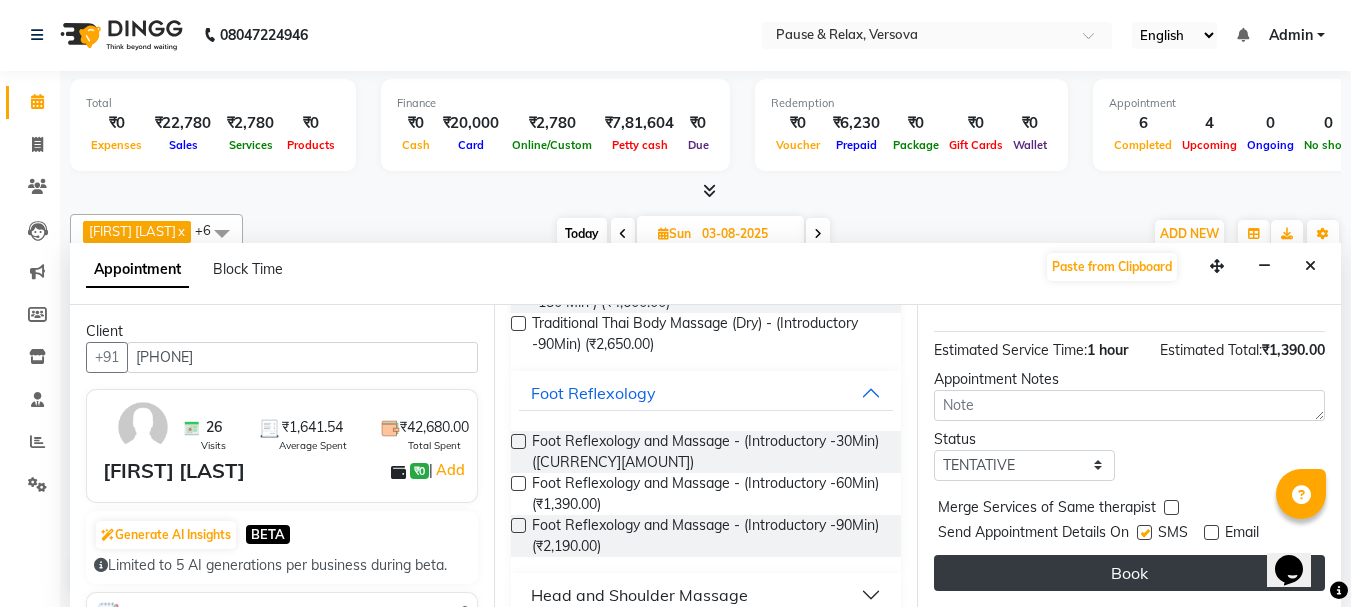 click on "Book" at bounding box center (1129, 573) 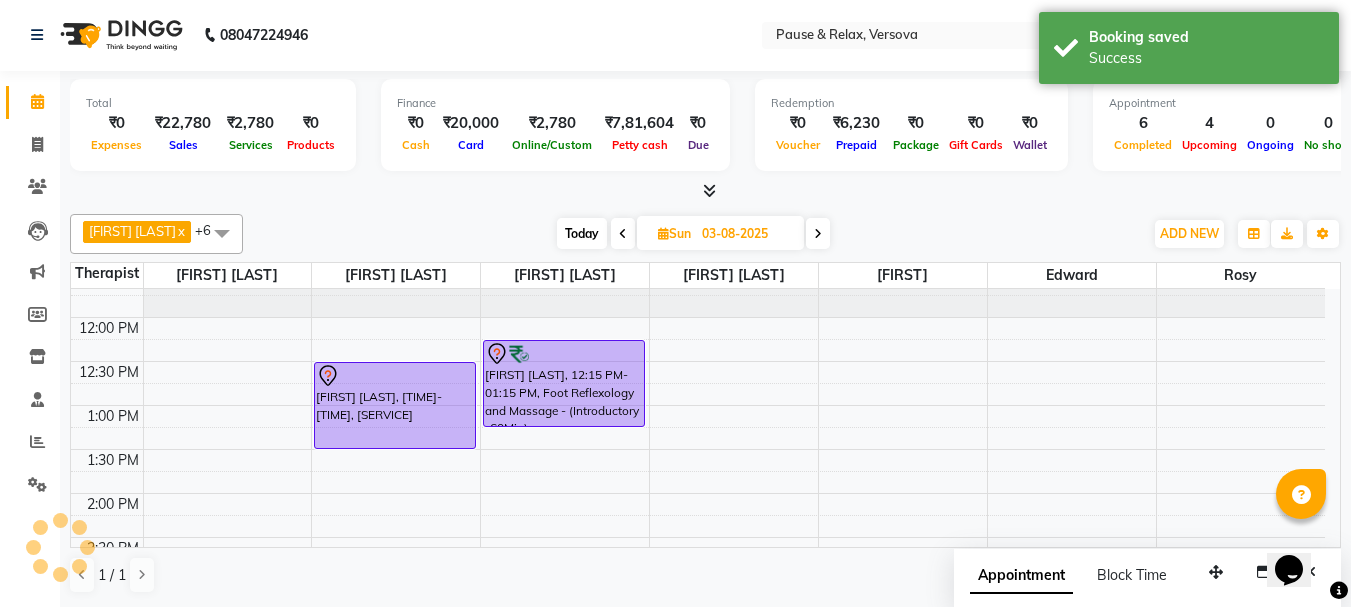 scroll, scrollTop: 0, scrollLeft: 0, axis: both 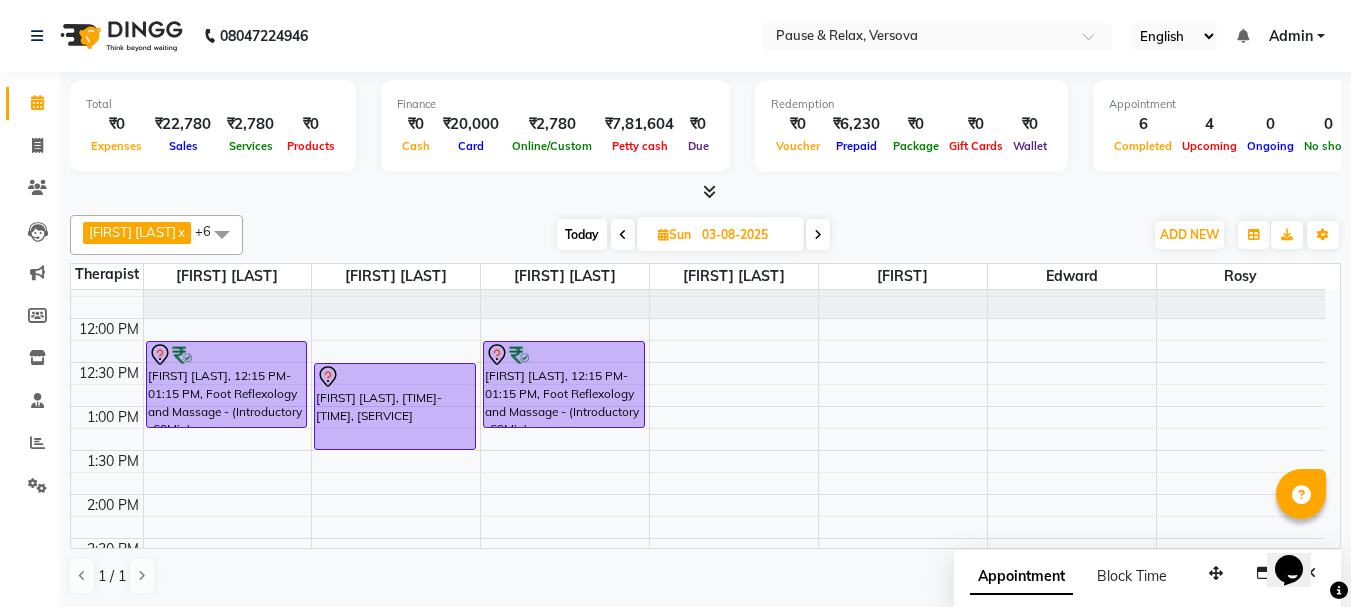 click at bounding box center (623, 235) 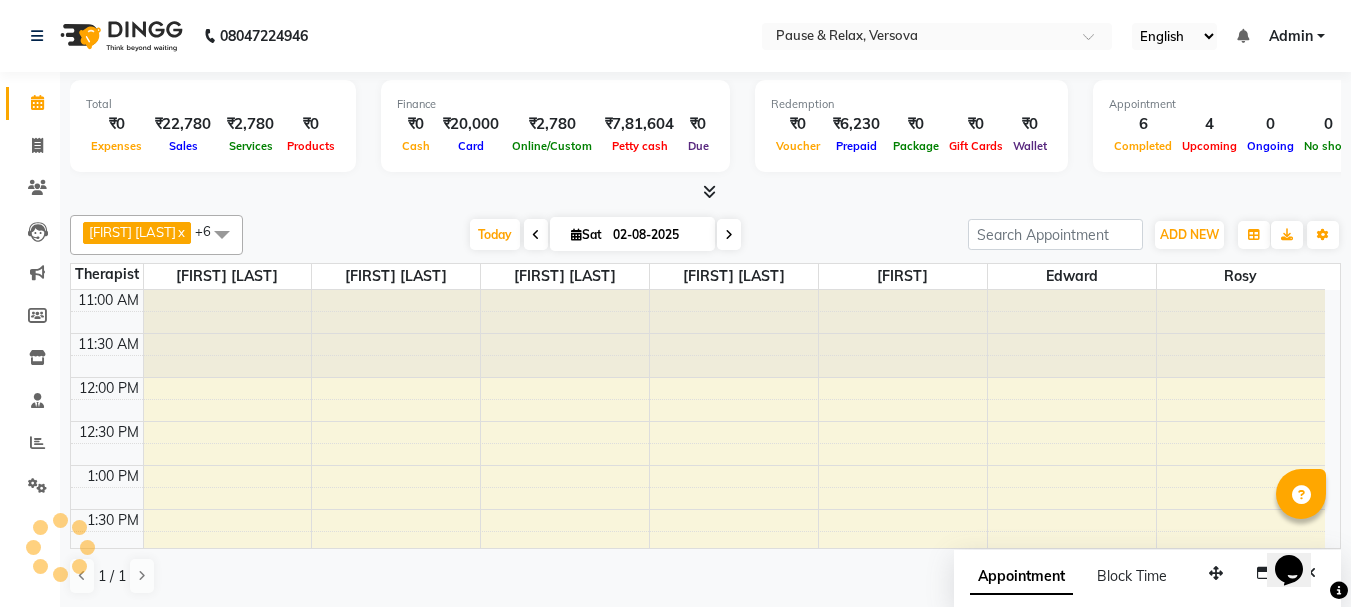 scroll, scrollTop: 529, scrollLeft: 0, axis: vertical 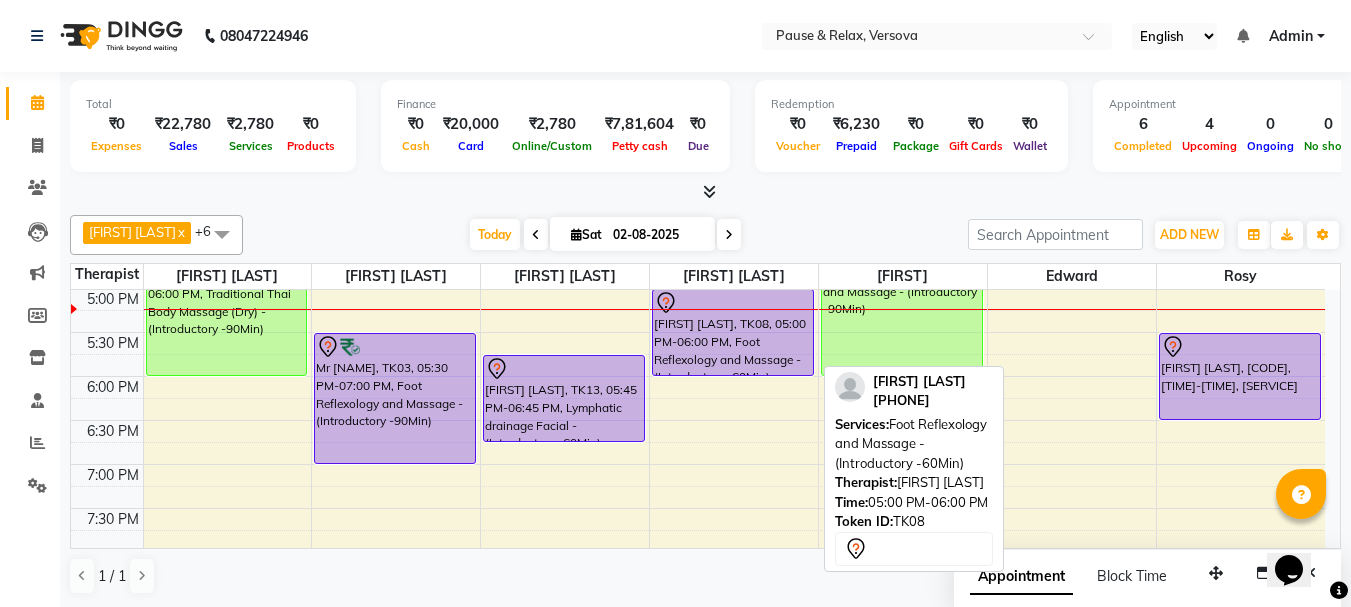 click on "[FIRST] [LAST], TK08, 05:00 PM-06:00 PM, Foot Reflexology and Massage - (Introductory -60Min)" at bounding box center (733, 332) 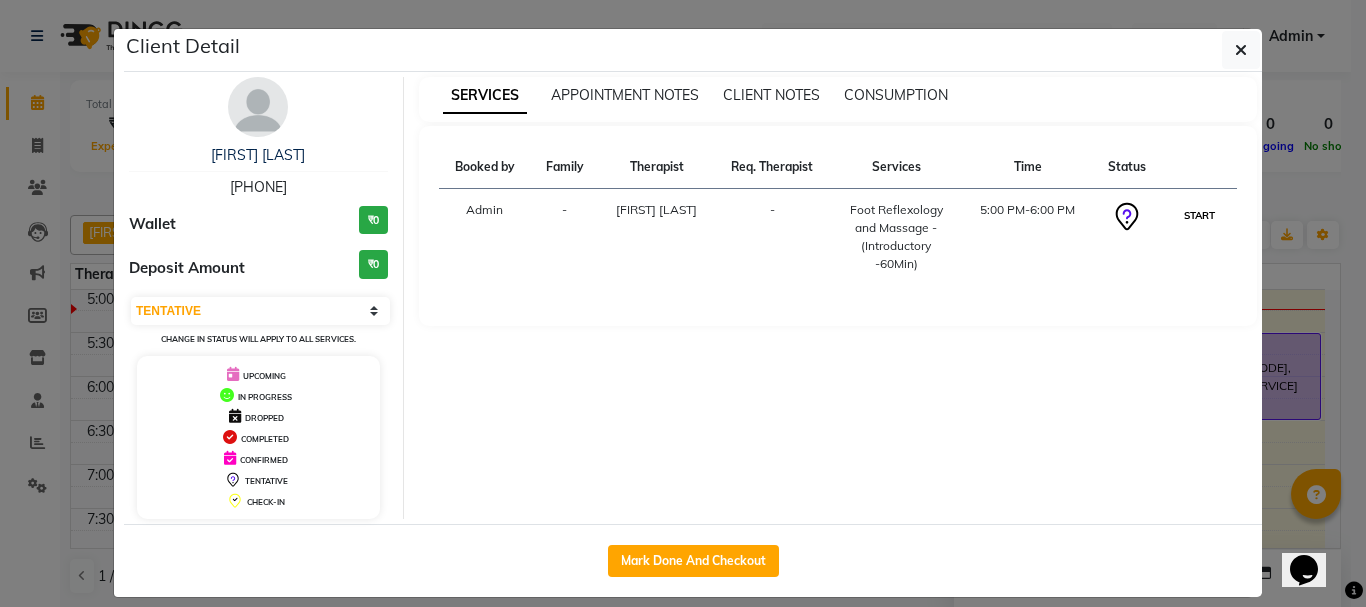 click on "START" at bounding box center (1199, 215) 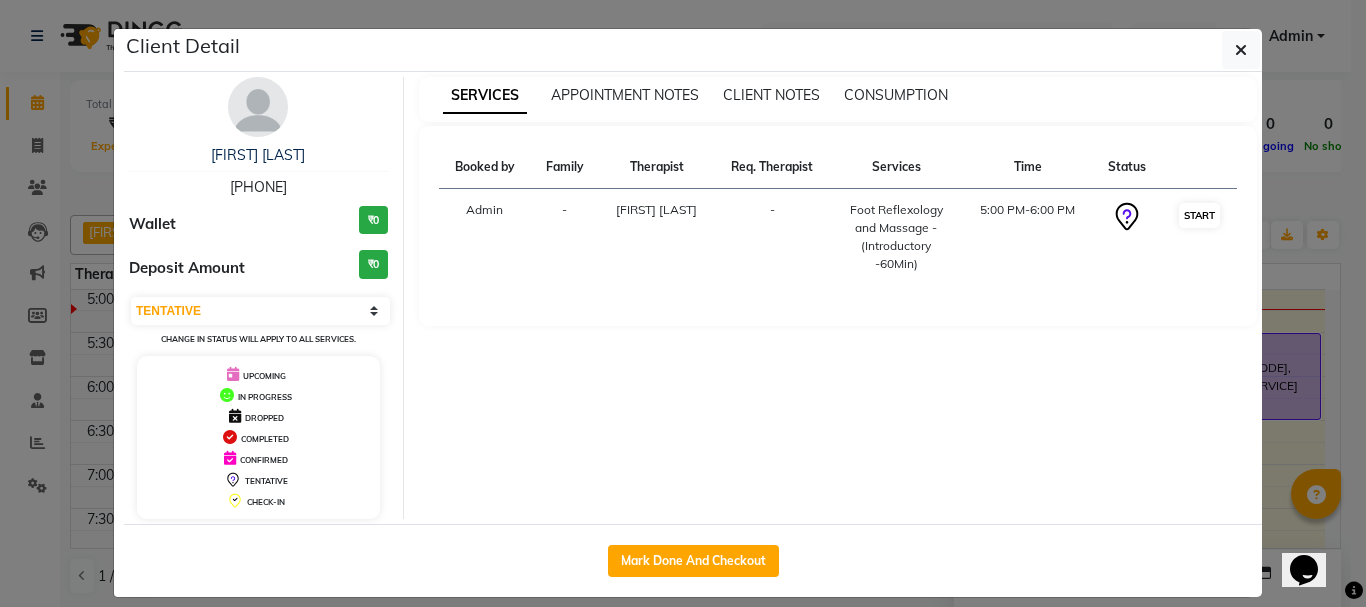 select on "1" 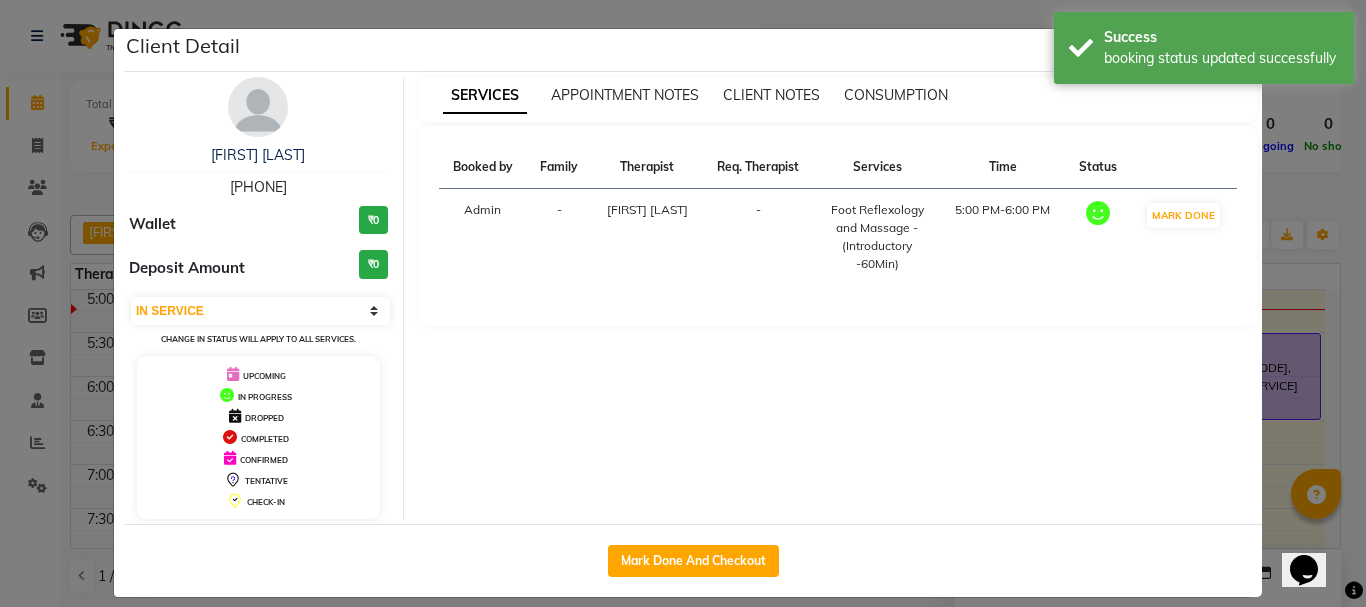 click on "Client Detail  [FIRST] [LAST]   [PHONE] Wallet ₹0 Deposit Amount  ₹0  Select IN SERVICE CONFIRMED TENTATIVE CHECK IN MARK DONE DROPPED UPCOMING Change in status will apply to all services. UPCOMING IN PROGRESS DROPPED COMPLETED CONFIRMED TENTATIVE CHECK-IN SERVICES APPOINTMENT NOTES CLIENT NOTES CONSUMPTION Booked by Family Therapist Req. Therapist Services Time Status  Admin  - [FIRST] [LAST]  -  [SERVICE]   [TIME]-[TIME]   MARK DONE   Mark Done And Checkout" 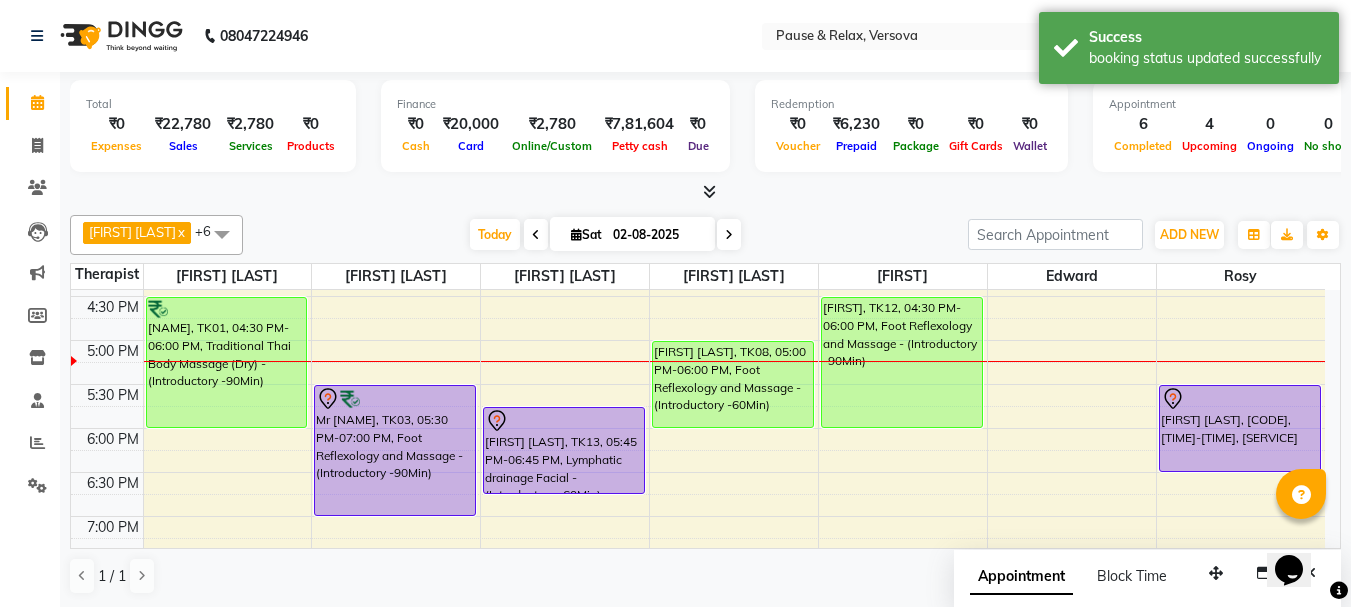 scroll, scrollTop: 486, scrollLeft: 0, axis: vertical 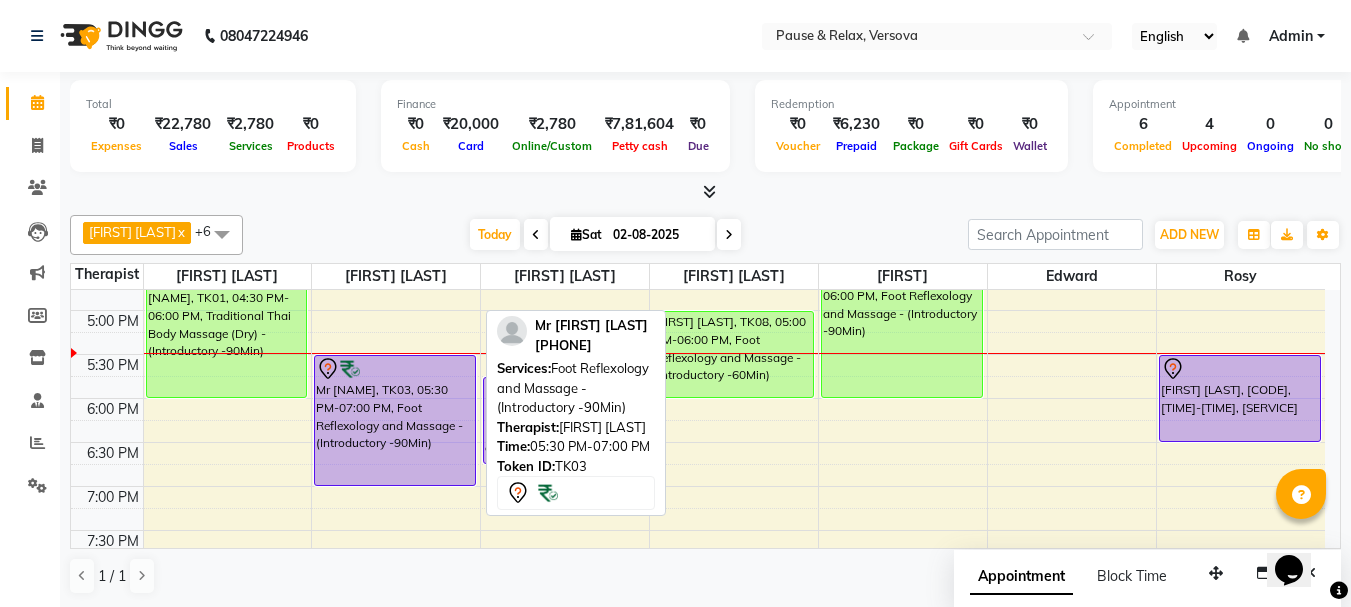 click on "Mr [NAME], TK03, 05:30 PM-07:00 PM, Foot Reflexology and Massage - (Introductory -90Min)" at bounding box center [395, 420] 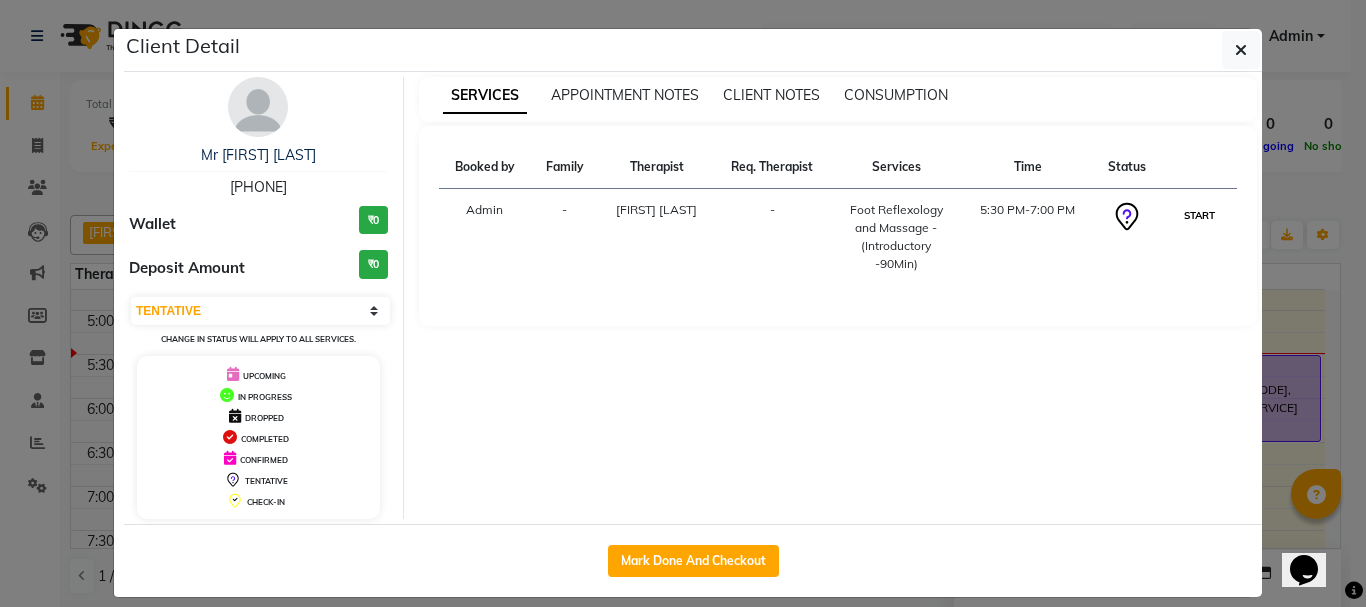 click on "START" at bounding box center [1199, 215] 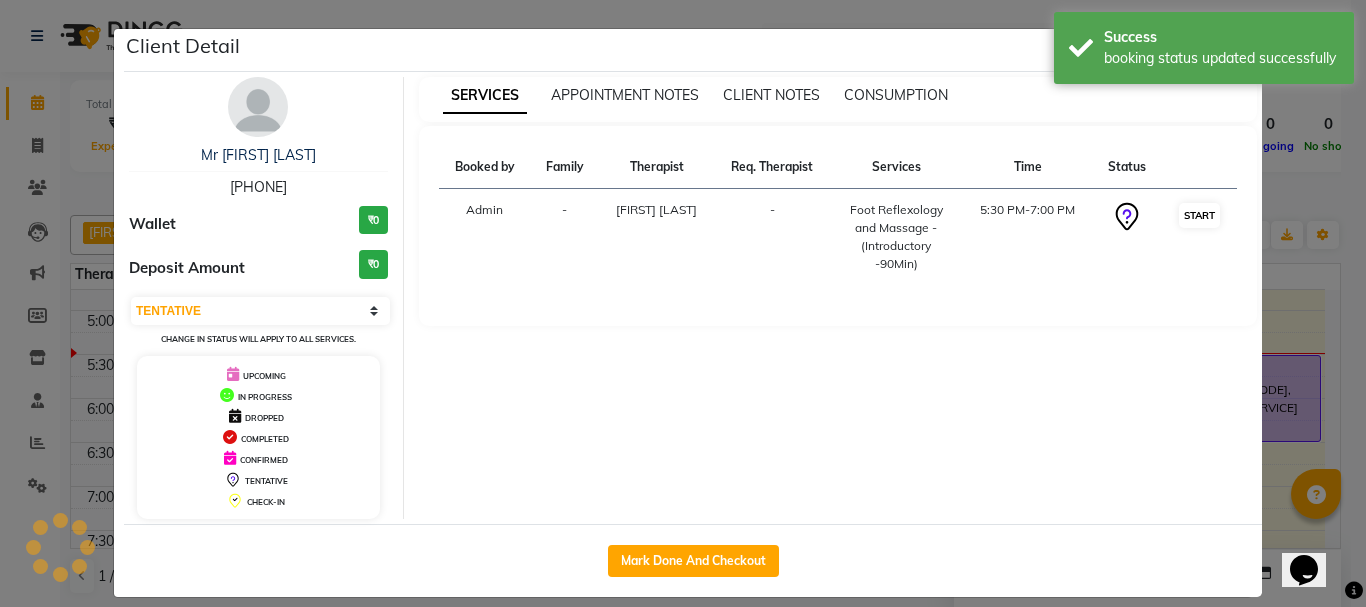 select on "1" 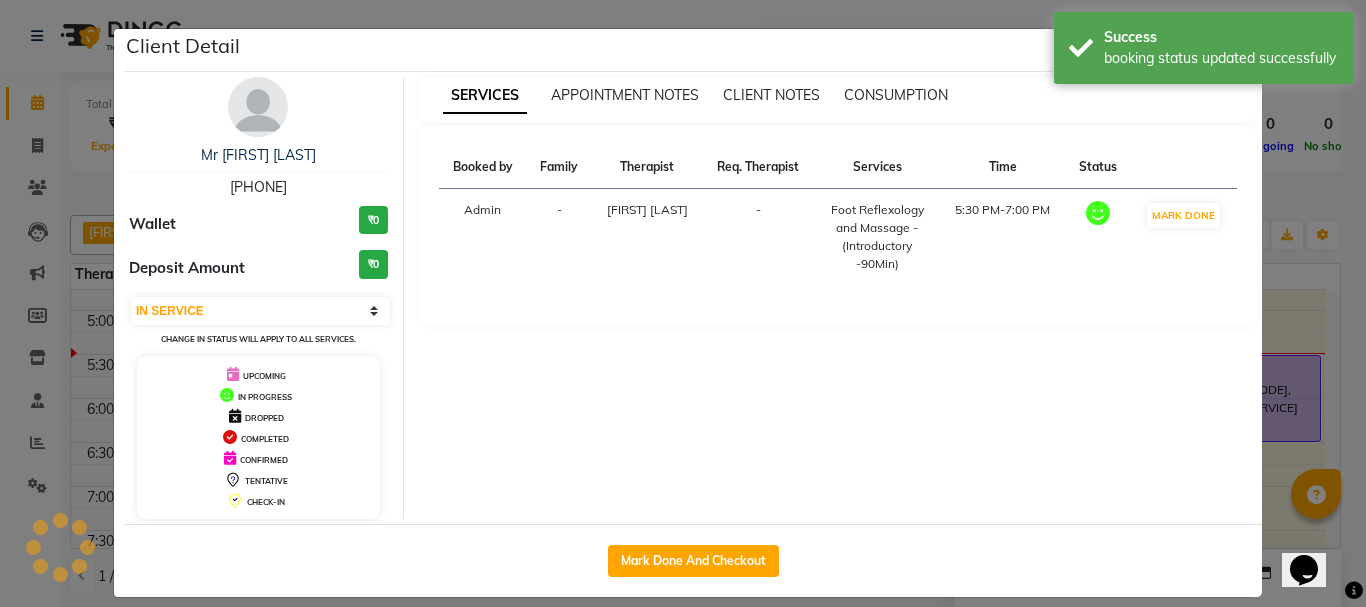click on "Client Detail  Mr [NAME]   [PHONE] Wallet ₹0 Deposit Amount  ₹0  Select IN SERVICE CONFIRMED TENTATIVE CHECK IN MARK DONE DROPPED UPCOMING Change in status will apply to all services. UPCOMING IN PROGRESS DROPPED COMPLETED CONFIRMED TENTATIVE CHECK-IN SERVICES APPOINTMENT NOTES CLIENT NOTES CONSUMPTION Booked by Family Therapist Req. Therapist Services Time Status  Admin  - [NAME] -  Foot Reflexology and Massage - (Introductory -90Min)   5:30 PM-7:00 PM   MARK DONE   Mark Done And Checkout" 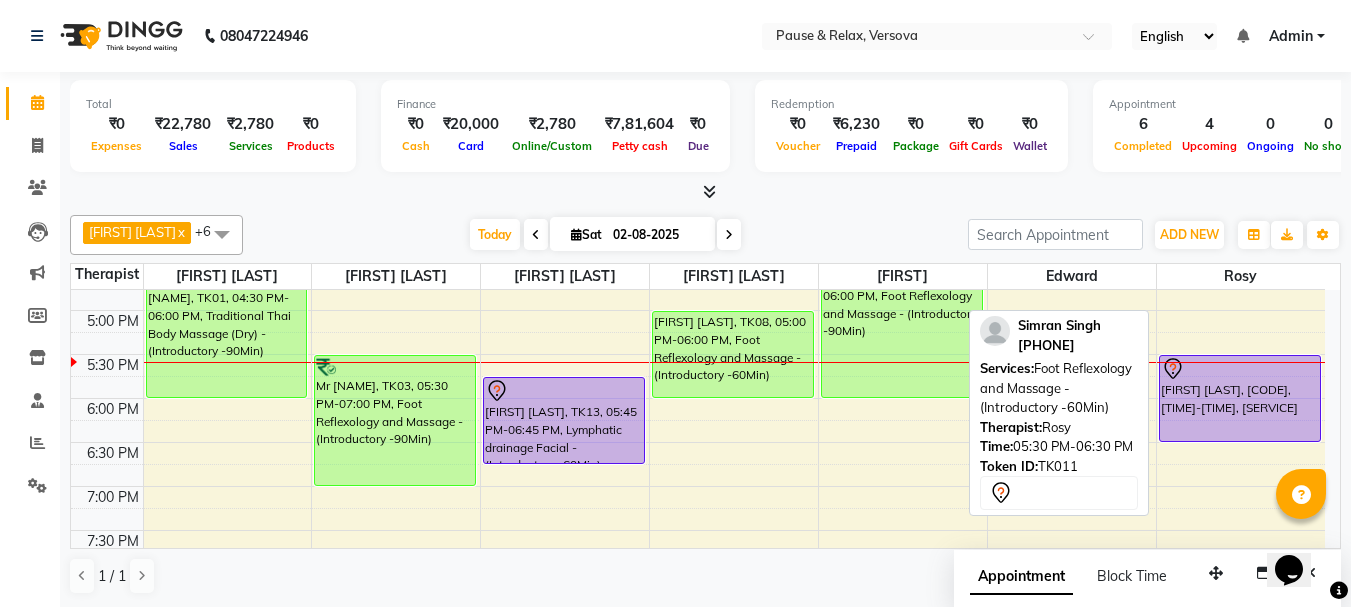 click on "[FIRST] [LAST], [CODE], [TIME]-[TIME], [SERVICE]" at bounding box center [1240, 398] 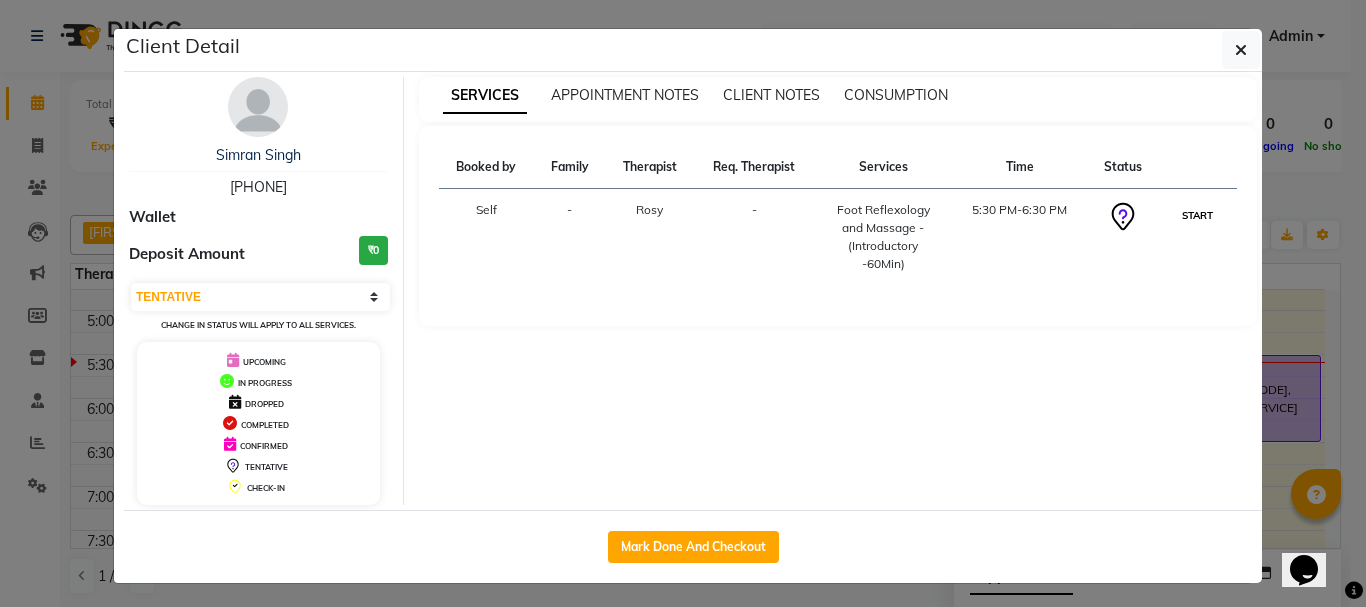 click on "START" at bounding box center [1197, 215] 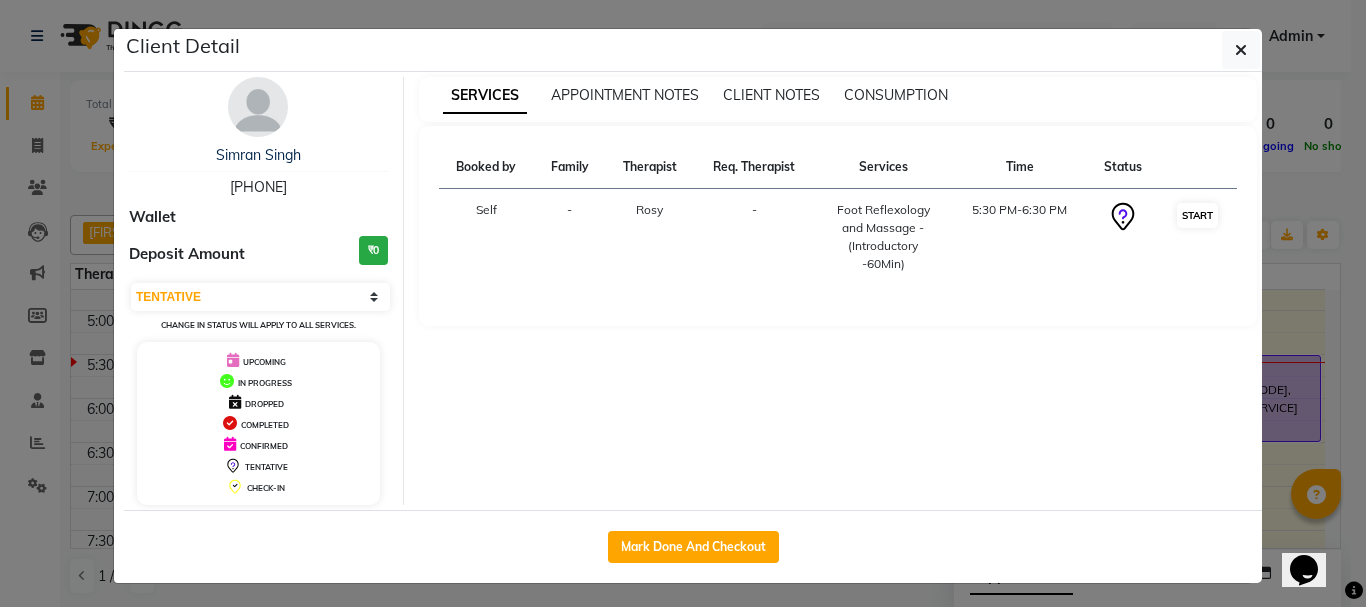 select on "1" 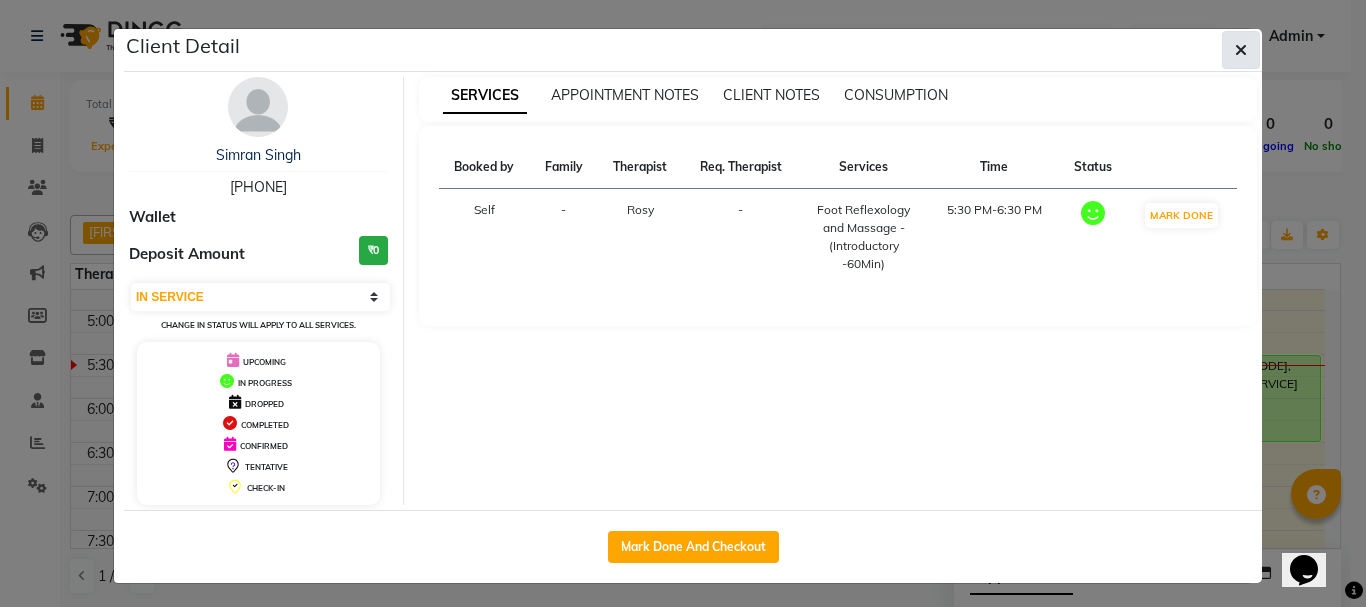 click 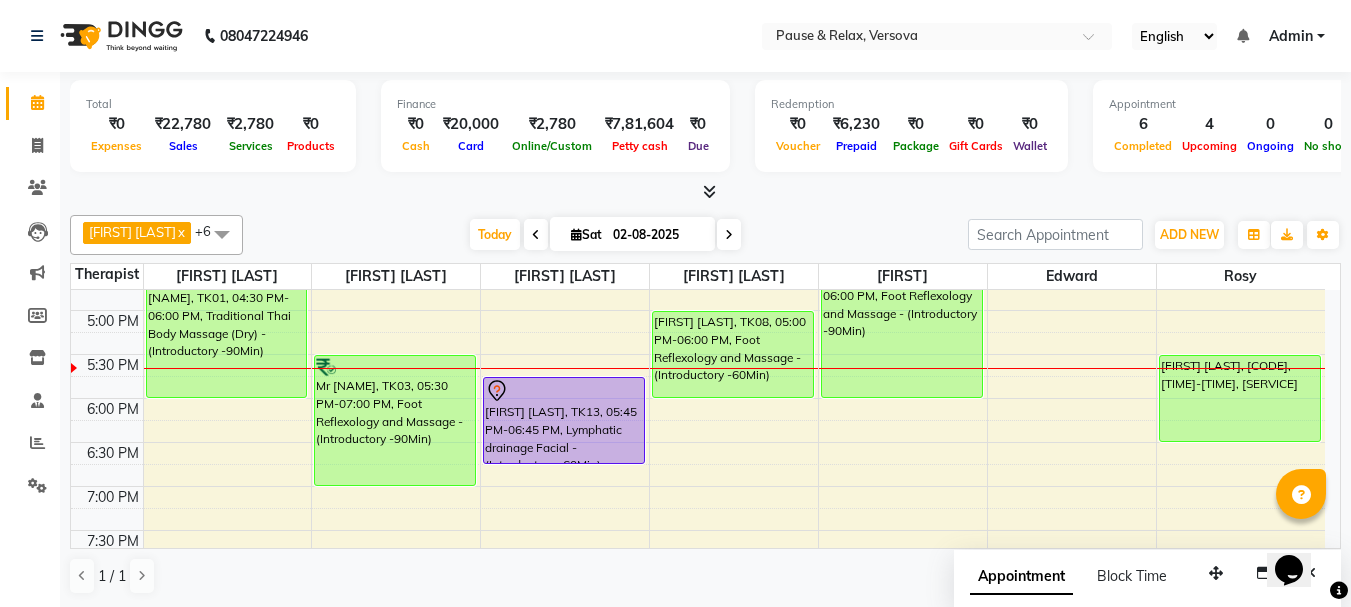 click at bounding box center (729, 234) 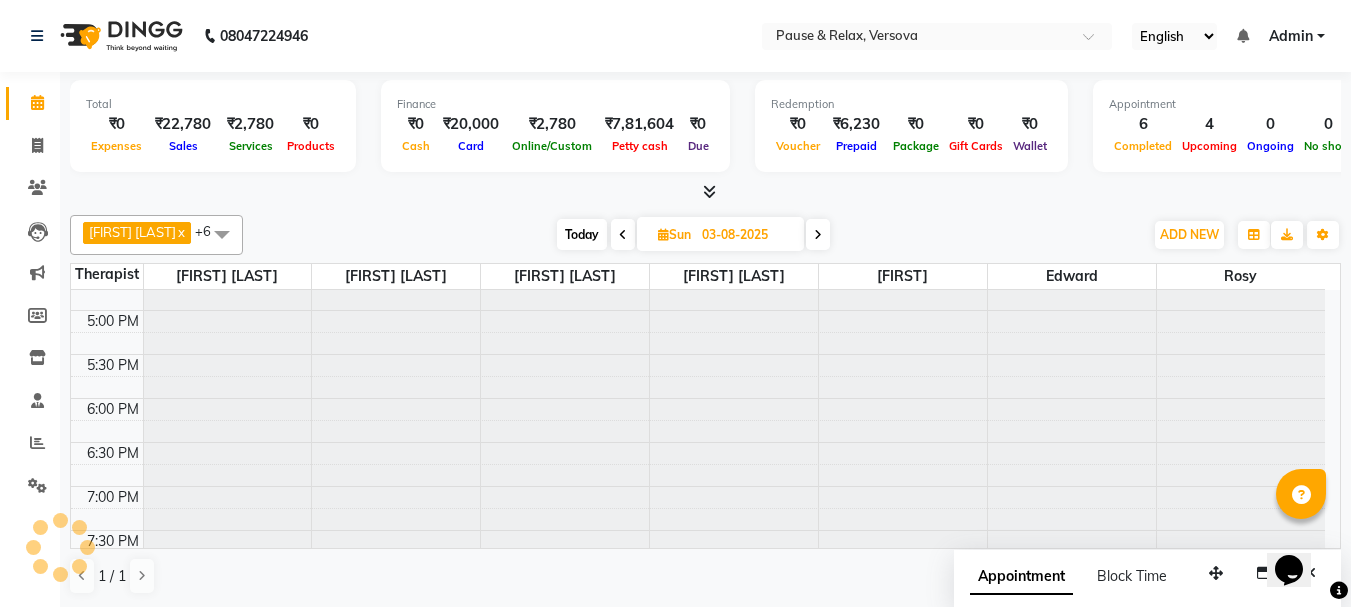 scroll, scrollTop: 529, scrollLeft: 0, axis: vertical 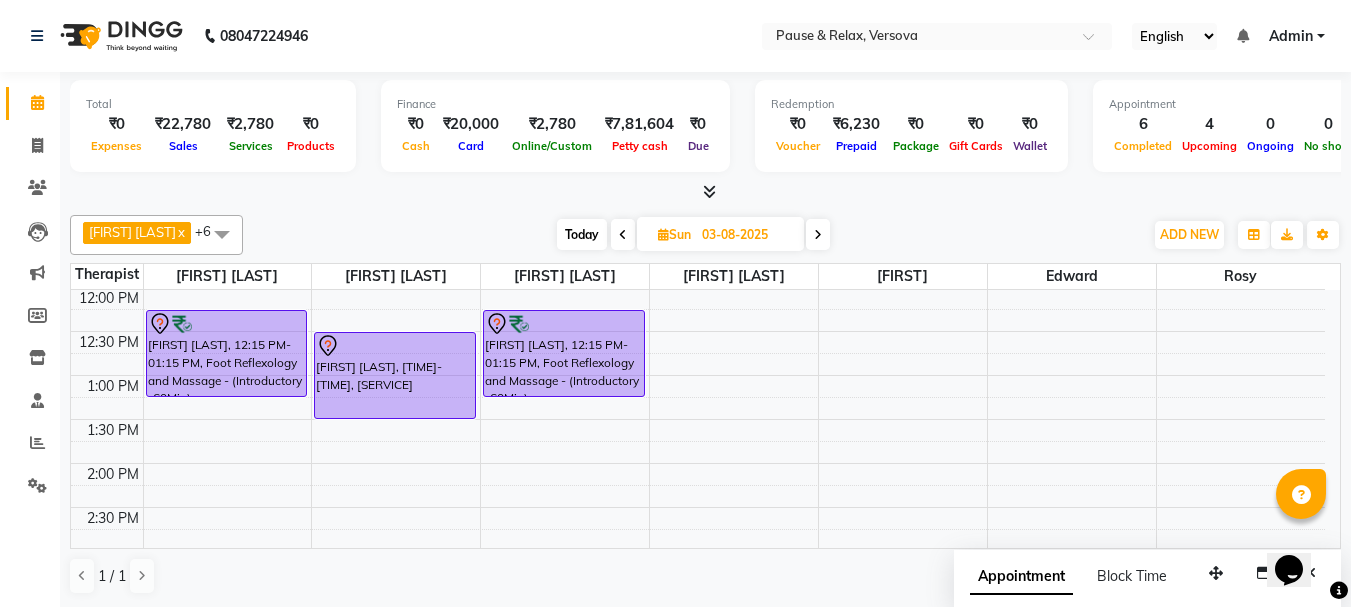click on "Today" at bounding box center (582, 234) 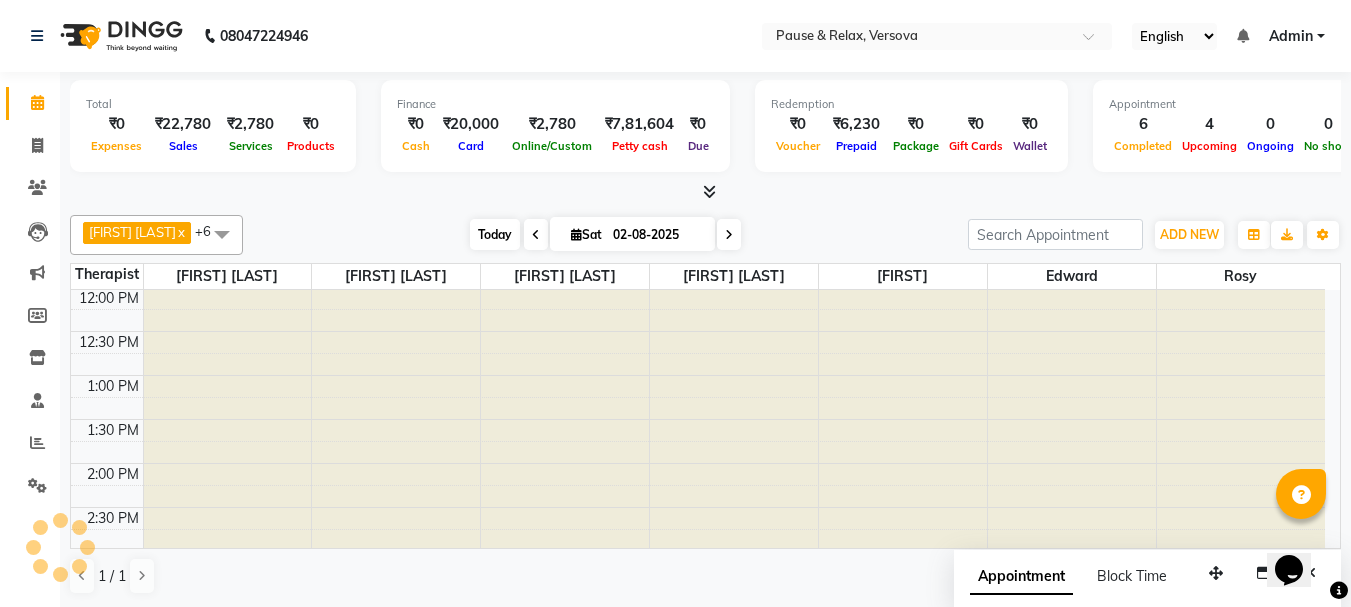 scroll, scrollTop: 529, scrollLeft: 0, axis: vertical 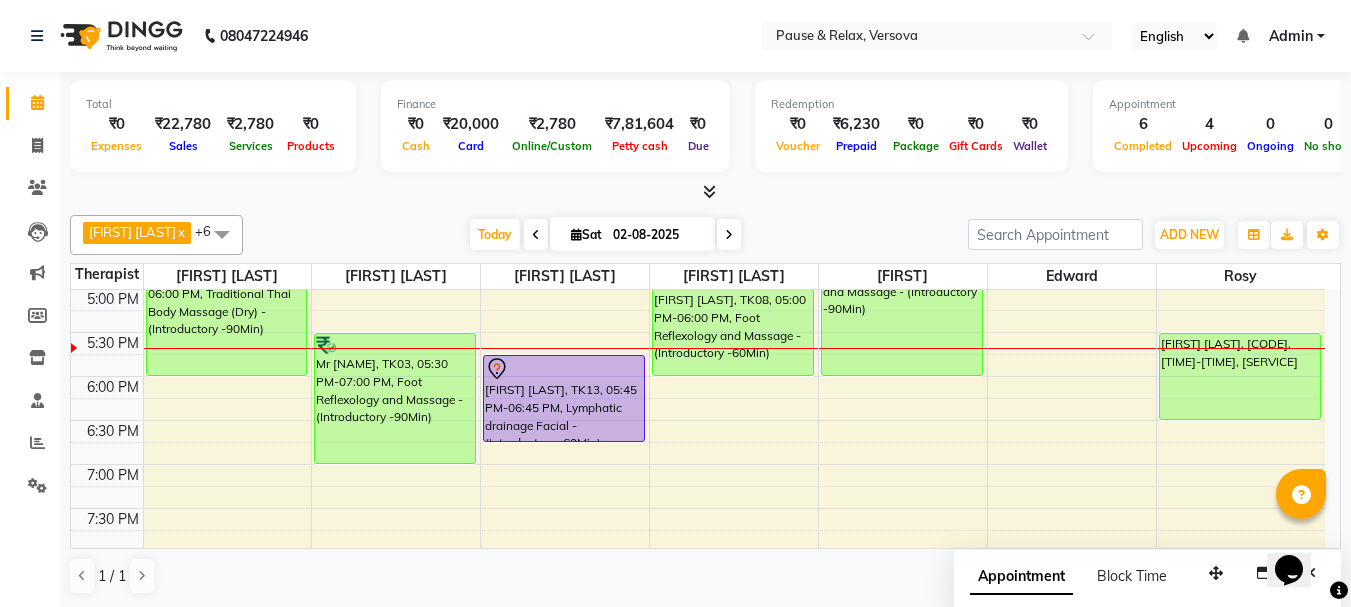 click at bounding box center (729, 235) 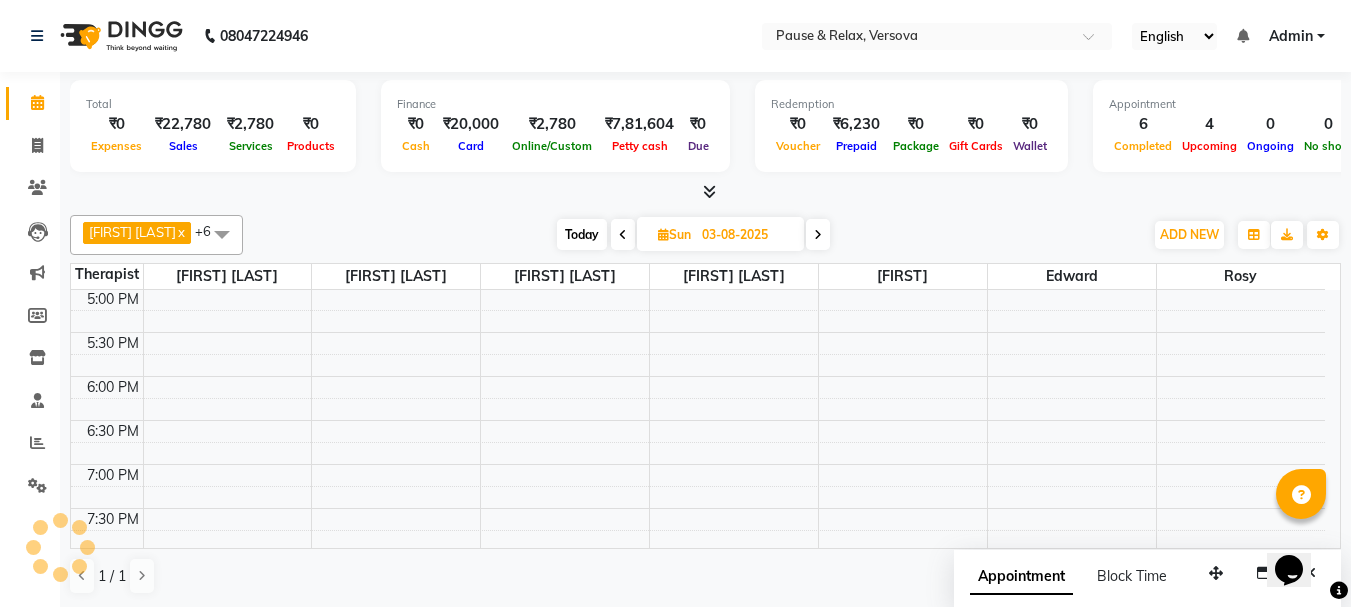 scroll, scrollTop: 529, scrollLeft: 0, axis: vertical 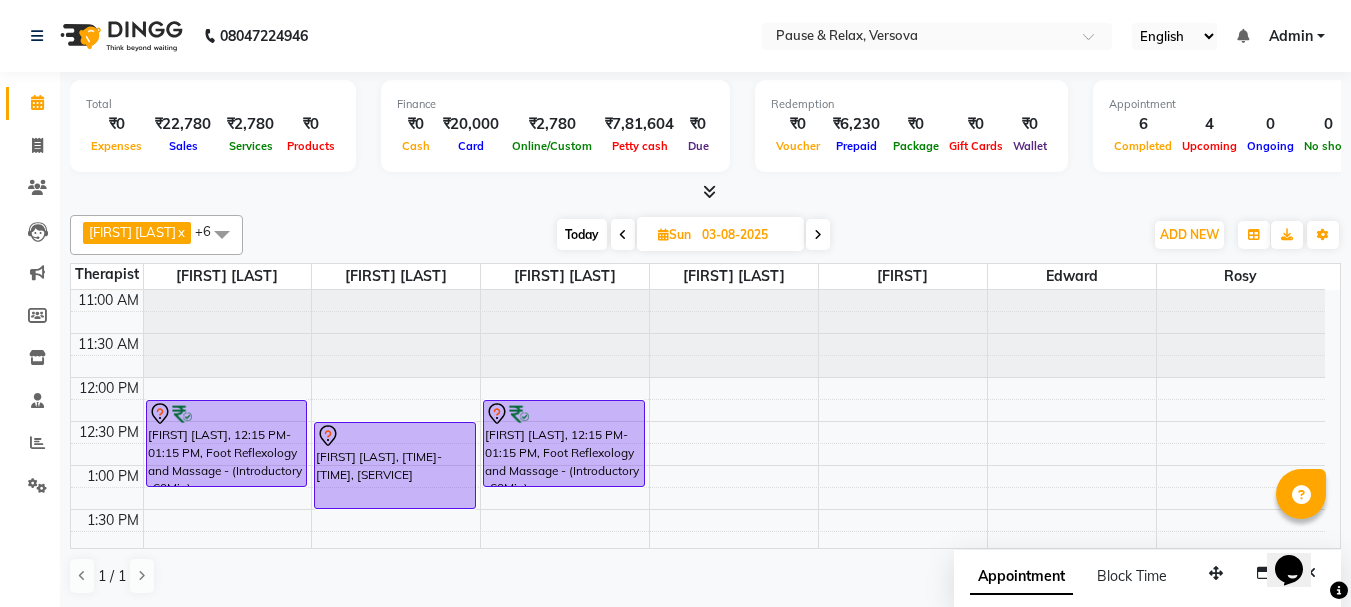 click at bounding box center [818, 234] 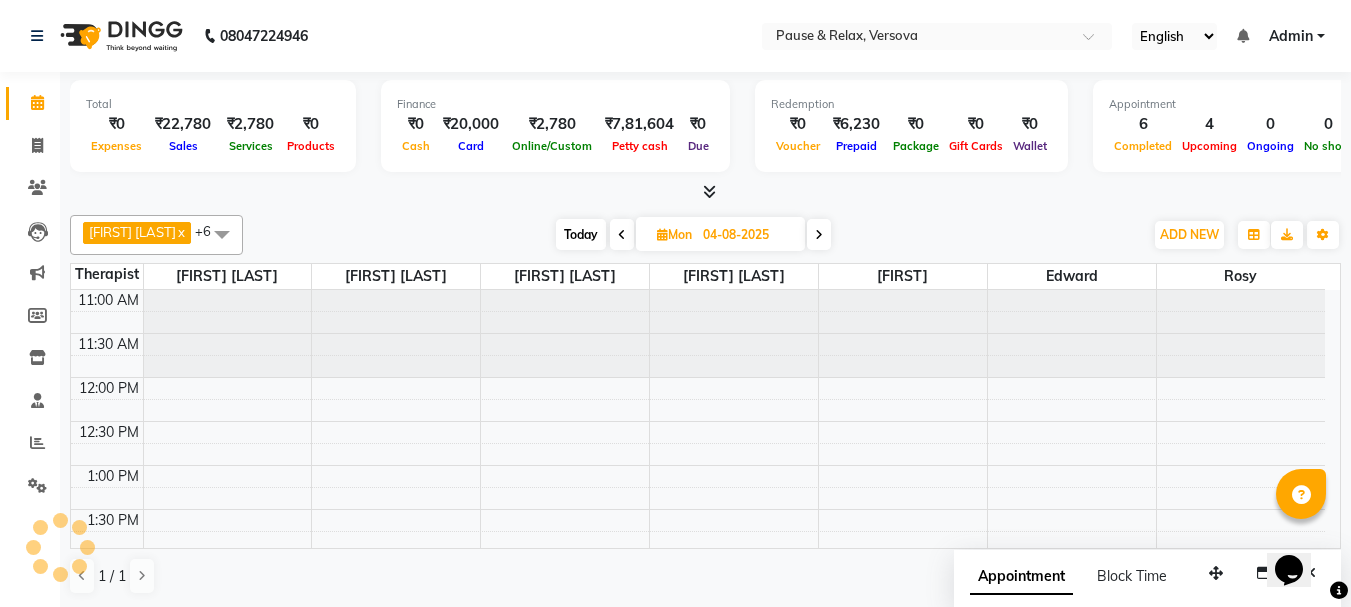 scroll, scrollTop: 529, scrollLeft: 0, axis: vertical 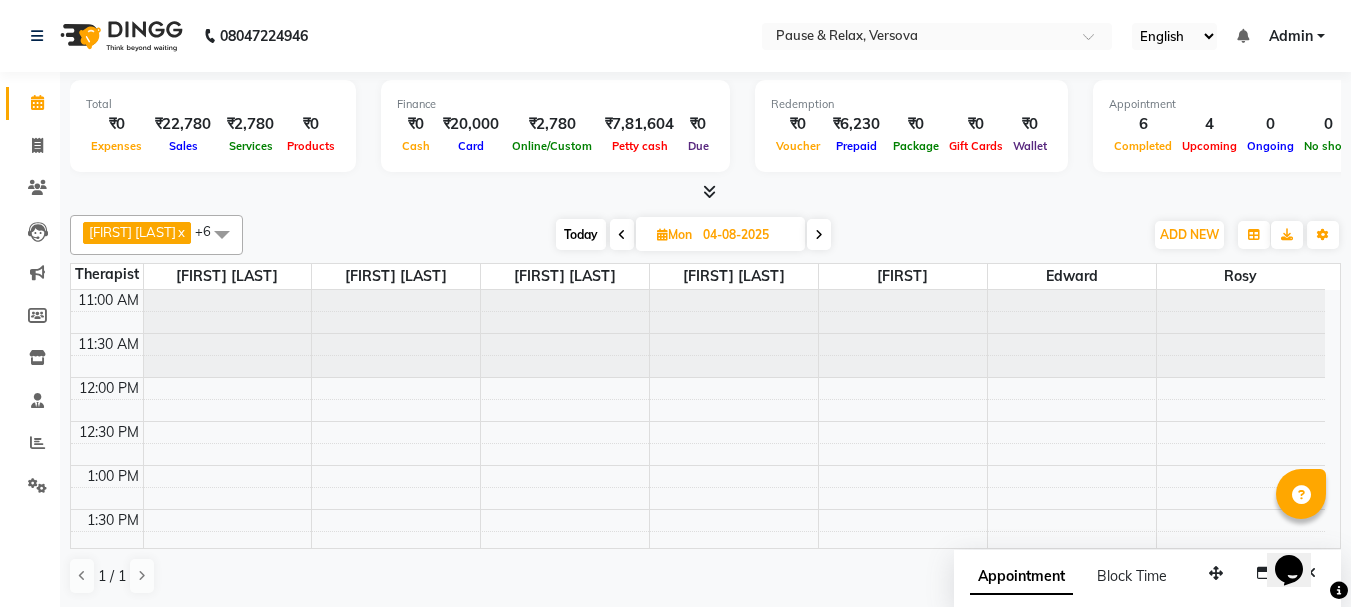 click on "Today" at bounding box center [581, 234] 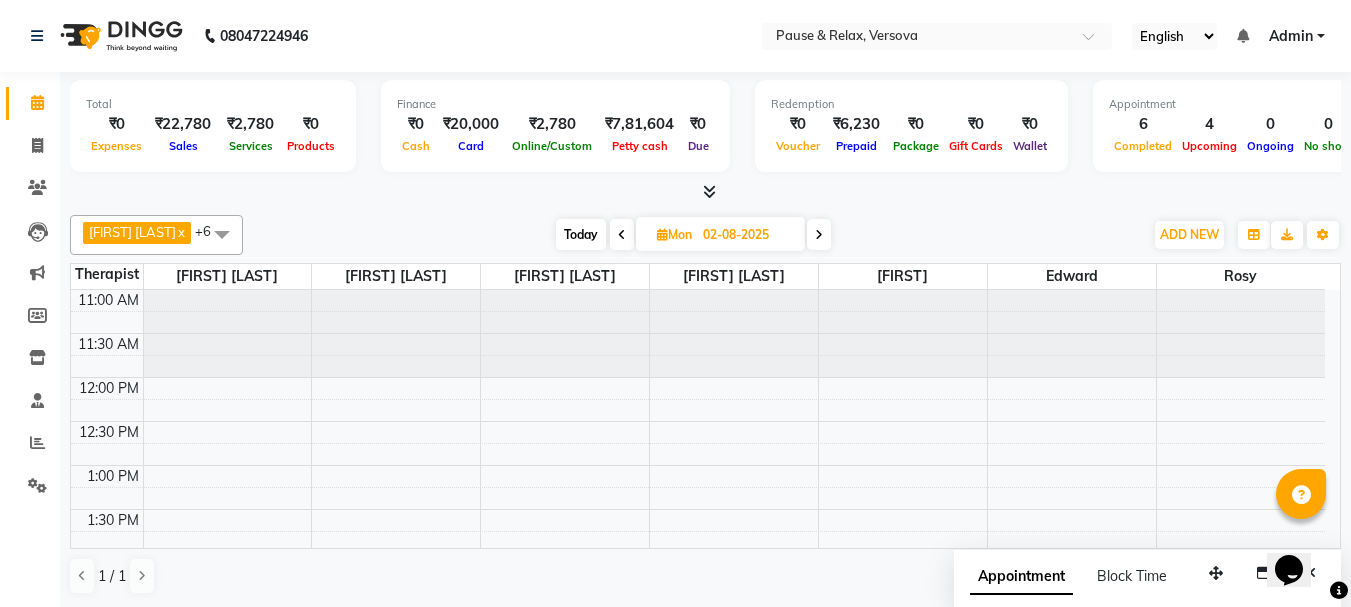 scroll, scrollTop: 529, scrollLeft: 0, axis: vertical 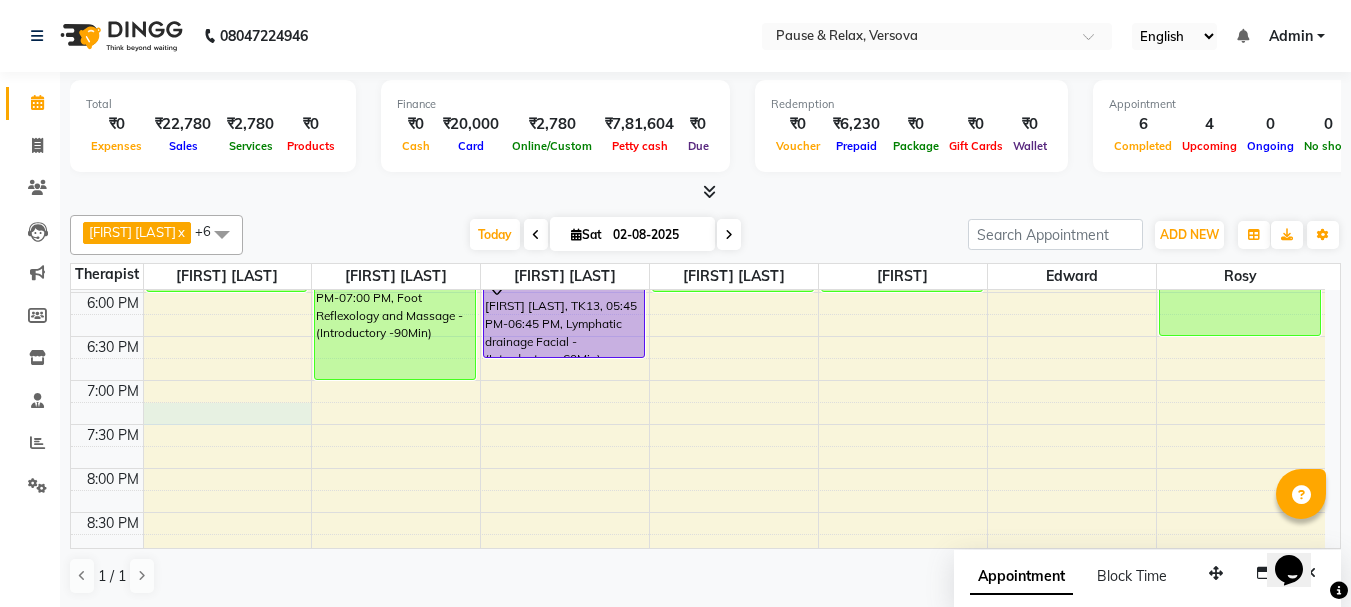 click on "[NAME], TK05, 12:45 PM-01:45 PM, Foot Reflexology and Massage - (Introductory -60Min)     [NAME], TK01, 04:30 PM-06:00 PM, Traditional Thai Body Massage (Dry) - (Introductory -90Min)     Con.[NAME], TK02, 02:00 PM-03:30 PM, Traditional Thai Body Massage (Dry) - (Introductory -90Min)     Mr [NAME], TK03, 05:30 PM-07:00 PM, Foot Reflexology and Massage - (Introductory -90Min)     Ms[NAME] [NAME], TK04, 12:45 PM-02:15 PM, Foot Reflexology and Massage - (Introductory -90Min)             PREYAL [NAME], TK13, 05:45 PM-06:45 PM, Lymphatic drainage  Facial - (Introductory -60Min)     [NAME], TK06, 01:45 PM-02:45 PM, Foot Reflexology and Massage - (Introductory -60Min)    [NAME], TK08, 05:00 PM-06:00 PM, Foot Reflexology and Massage - (Introductory -60Min)" at bounding box center [698, 160] 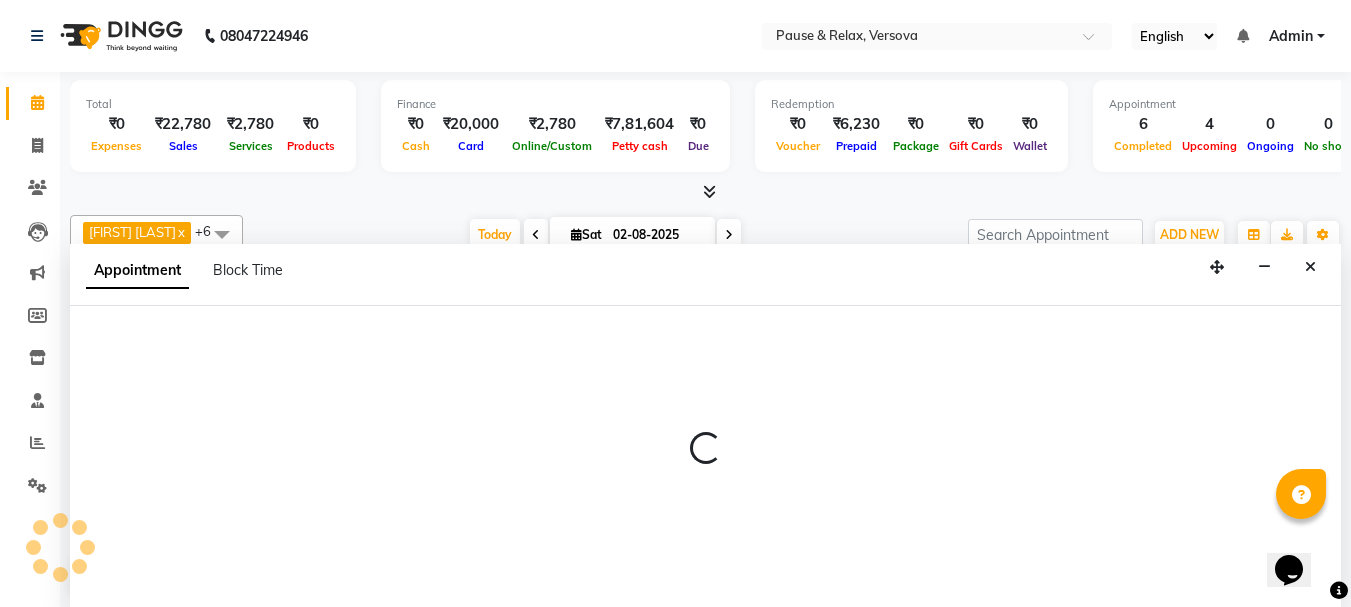 scroll, scrollTop: 1, scrollLeft: 0, axis: vertical 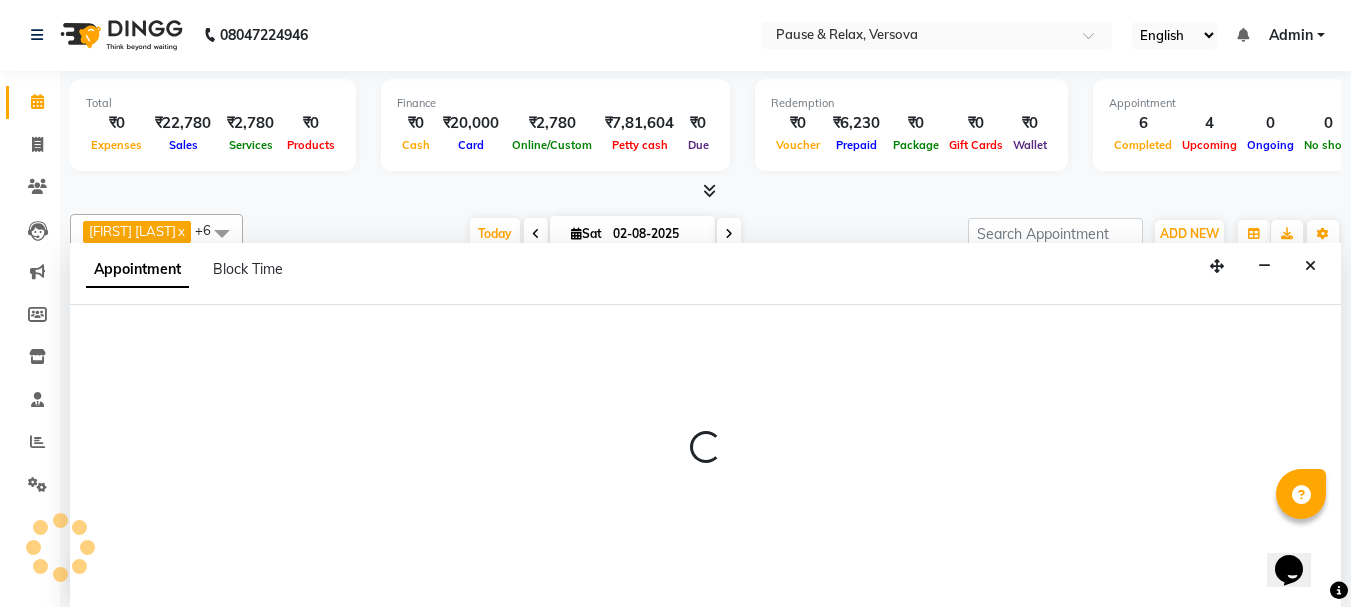 select on "53331" 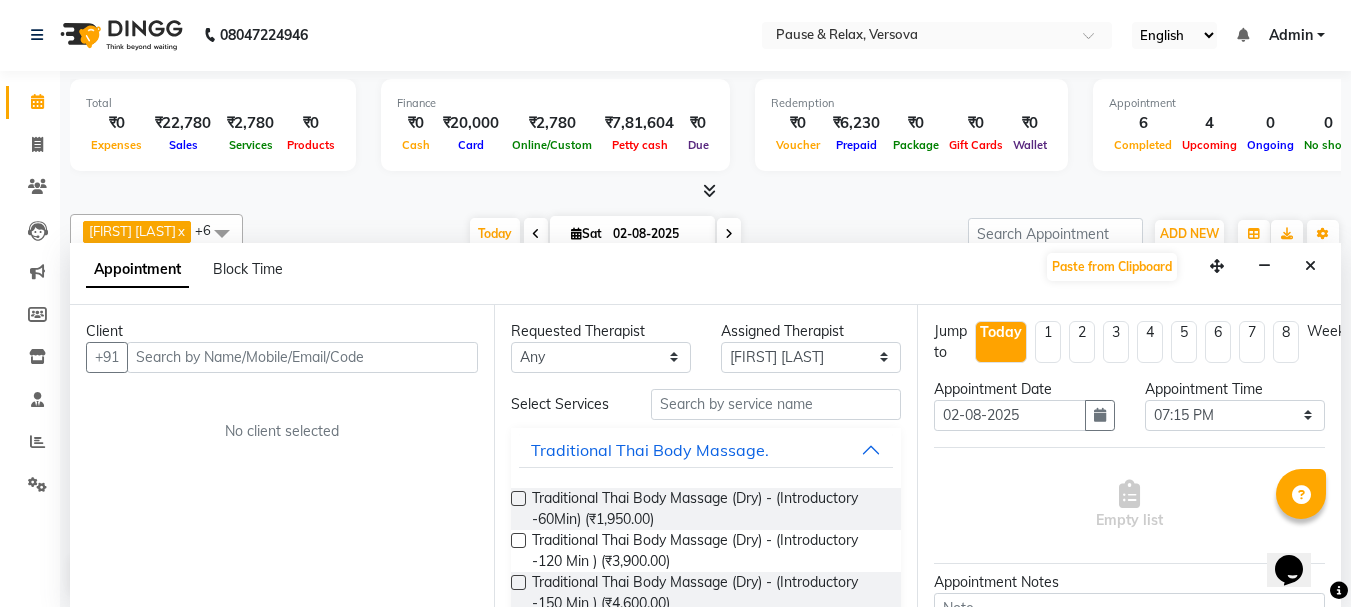 click at bounding box center (302, 357) 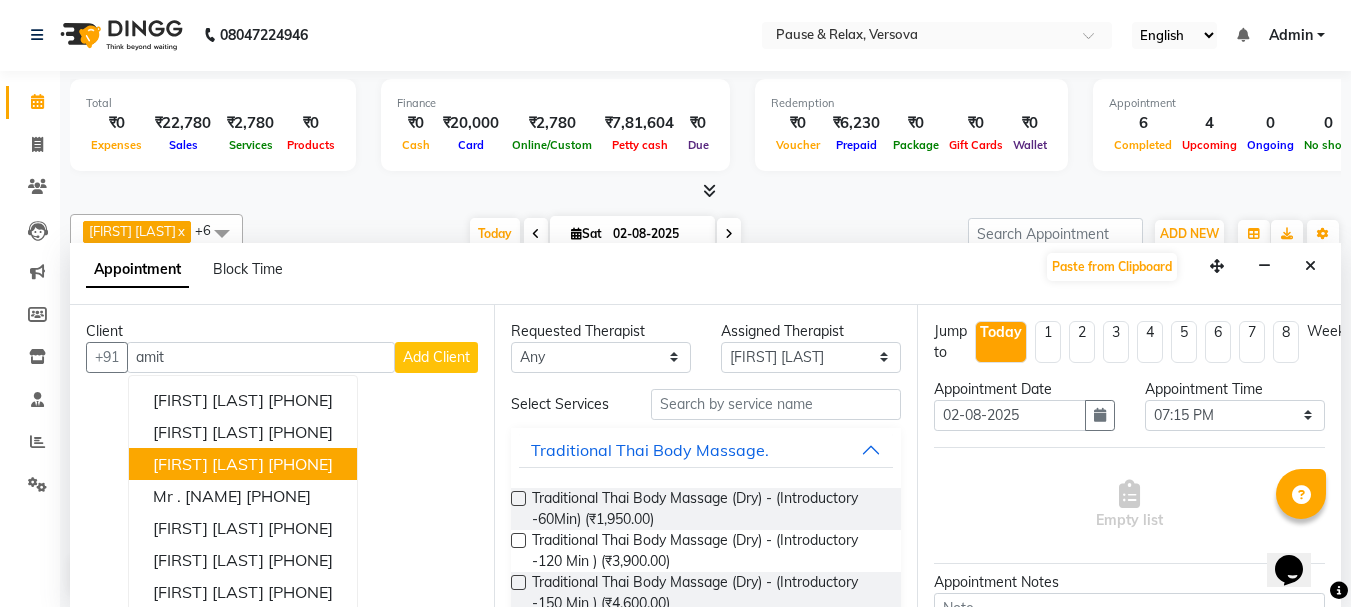 click on "[FIRST] [LAST]" at bounding box center (208, 464) 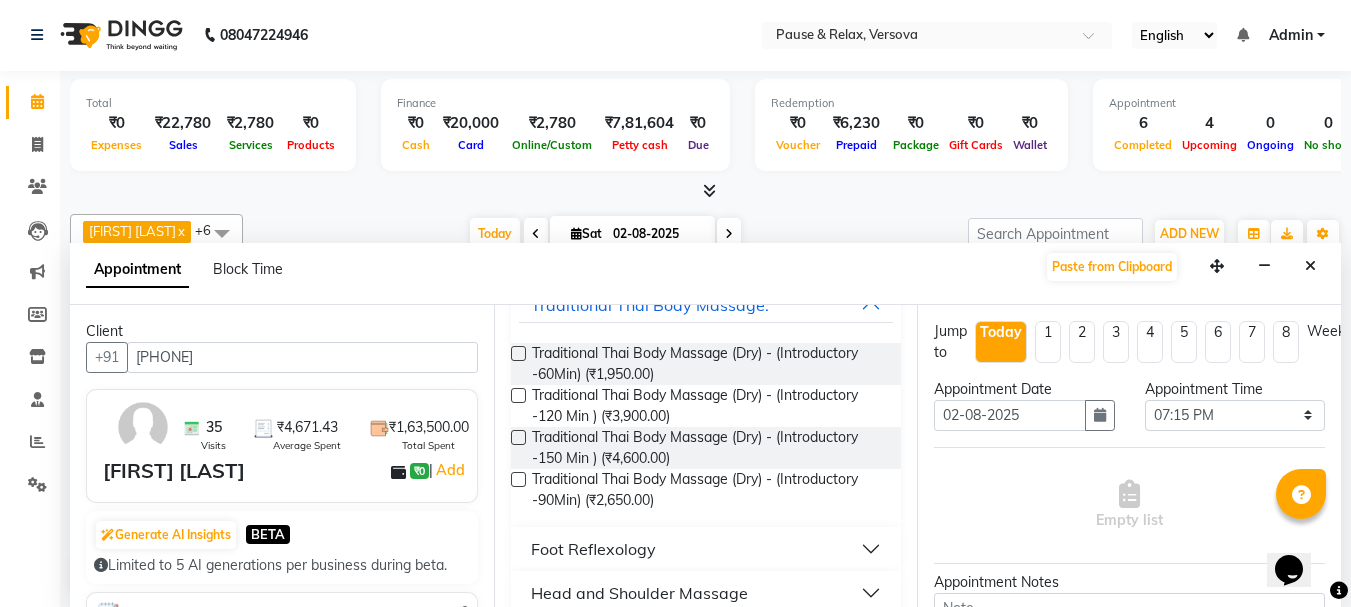 scroll, scrollTop: 183, scrollLeft: 0, axis: vertical 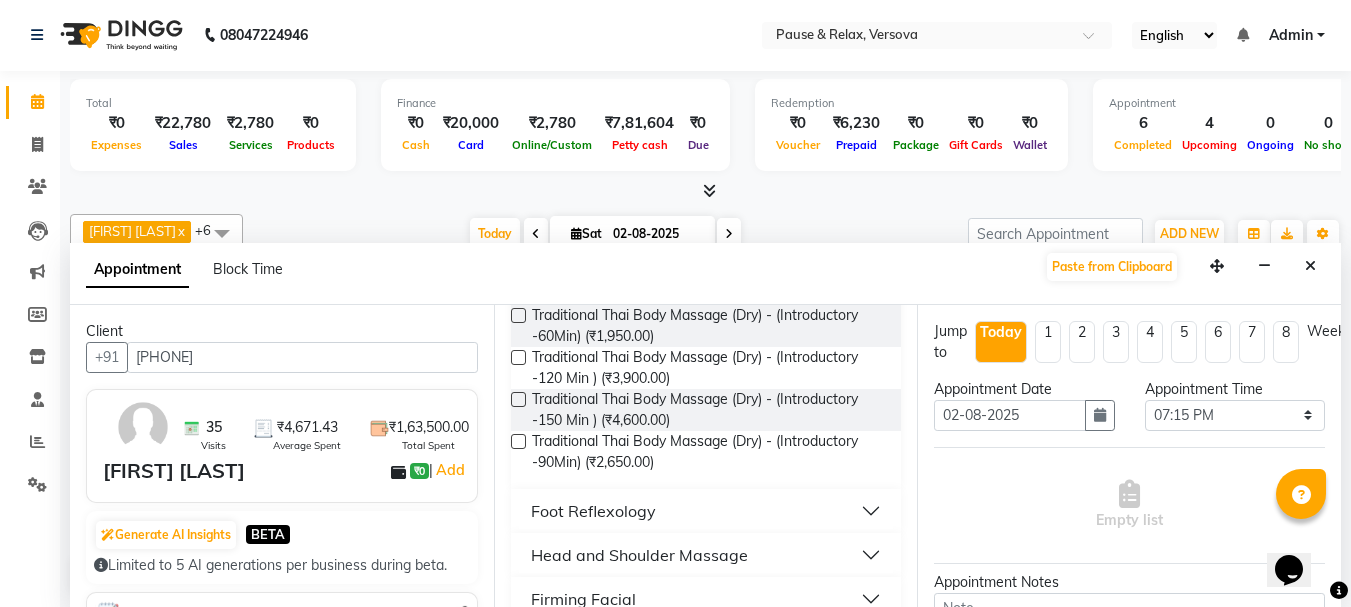 click at bounding box center [518, 315] 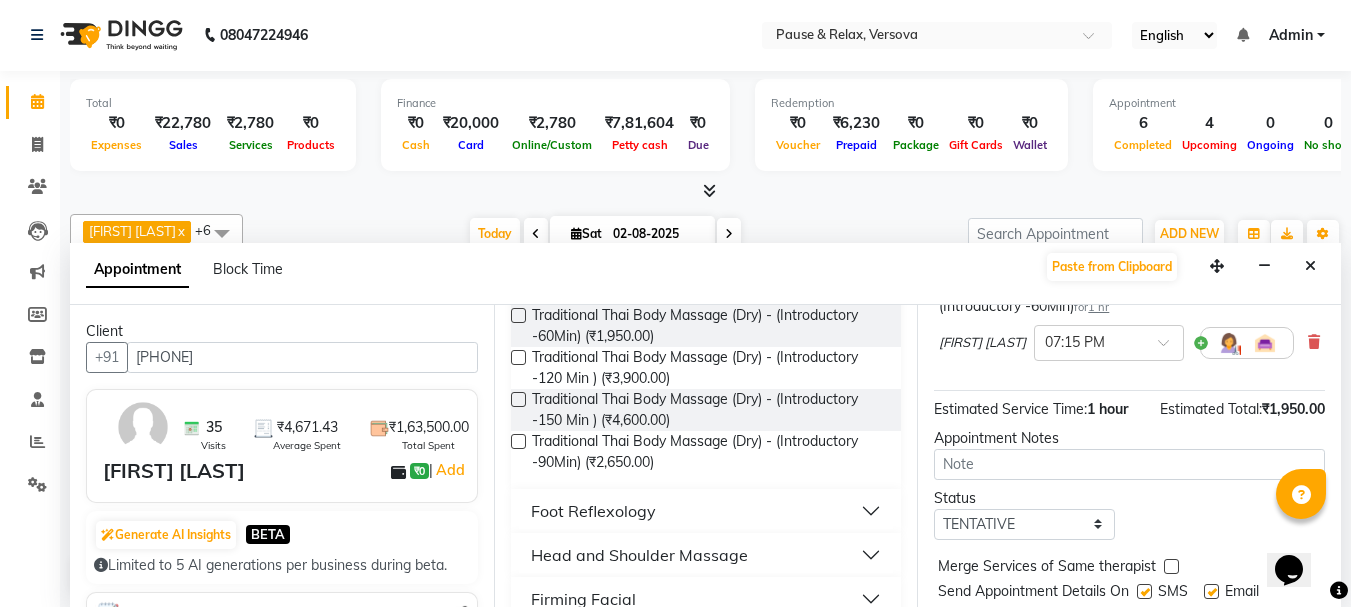 scroll, scrollTop: 263, scrollLeft: 0, axis: vertical 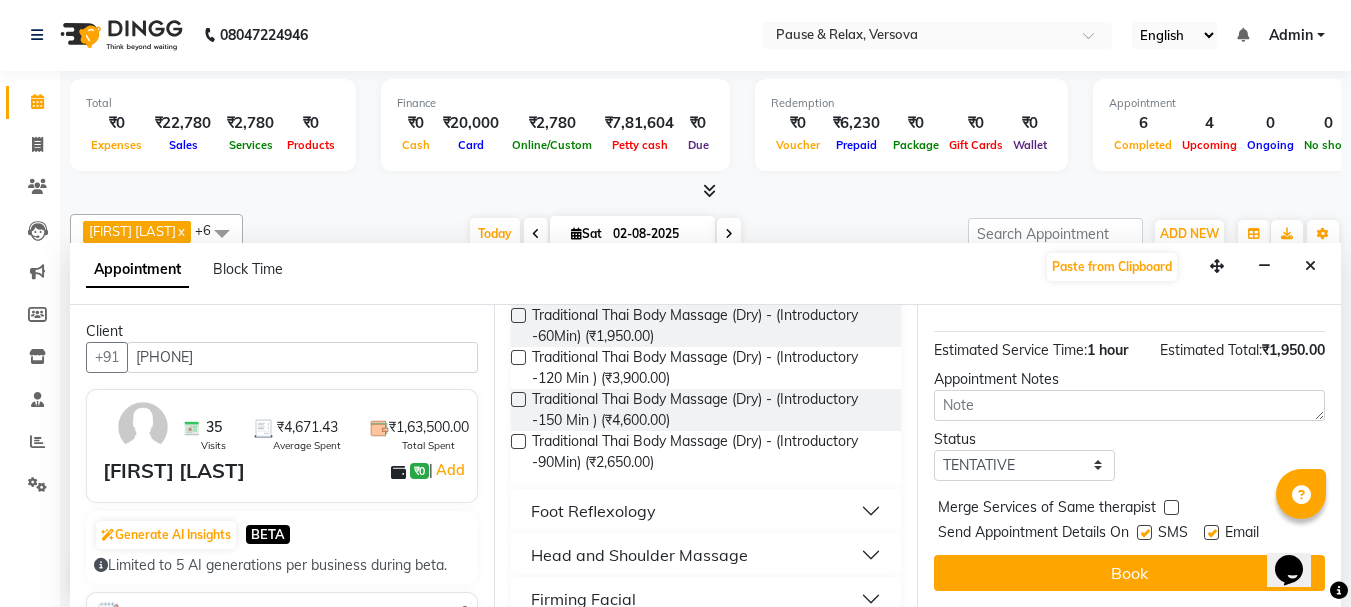 drag, startPoint x: 1332, startPoint y: 403, endPoint x: 40, endPoint y: 22, distance: 1347.006 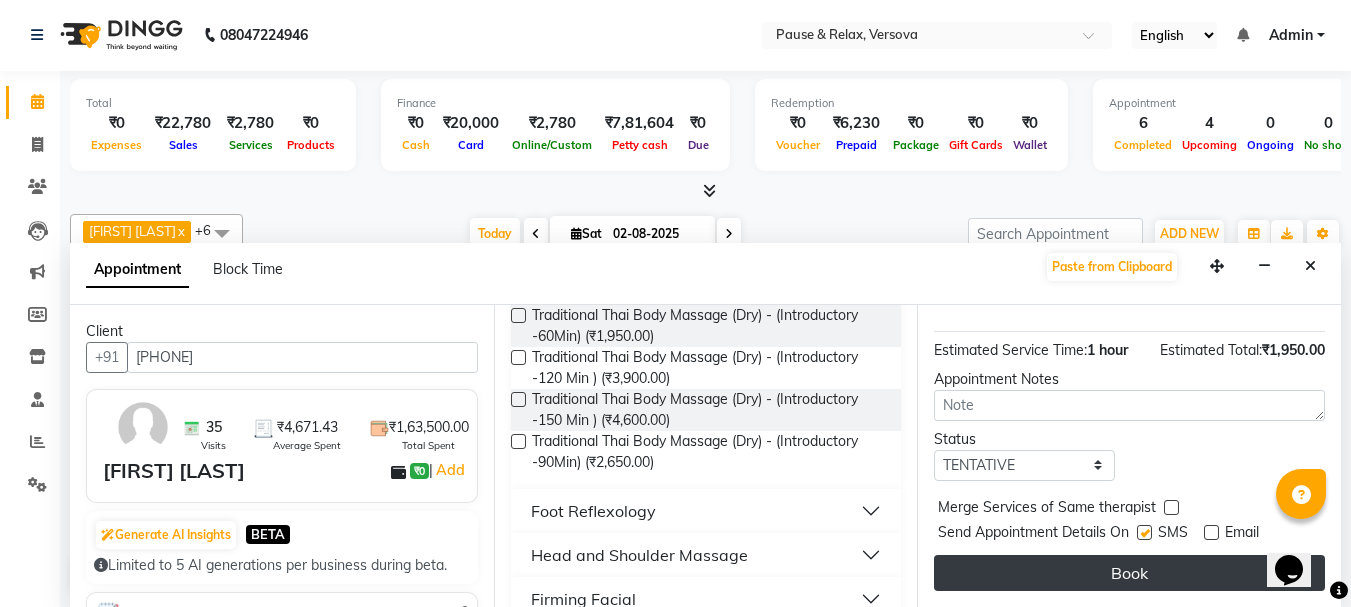 click on "Book" at bounding box center (1129, 573) 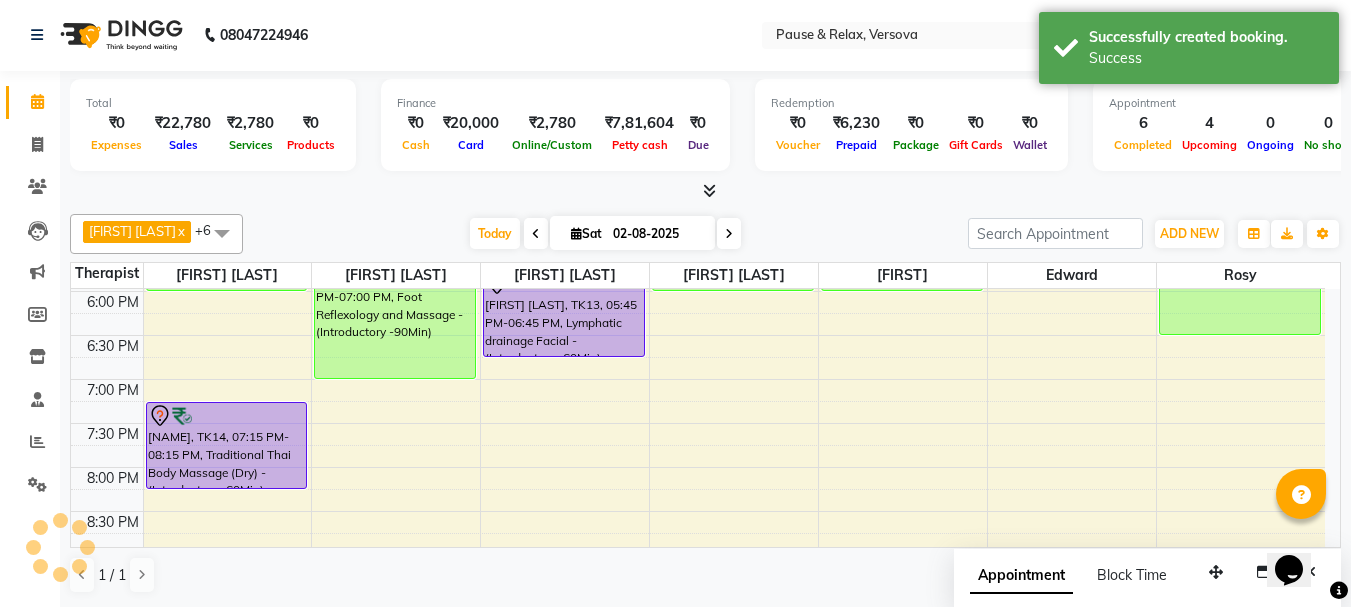 scroll, scrollTop: 0, scrollLeft: 0, axis: both 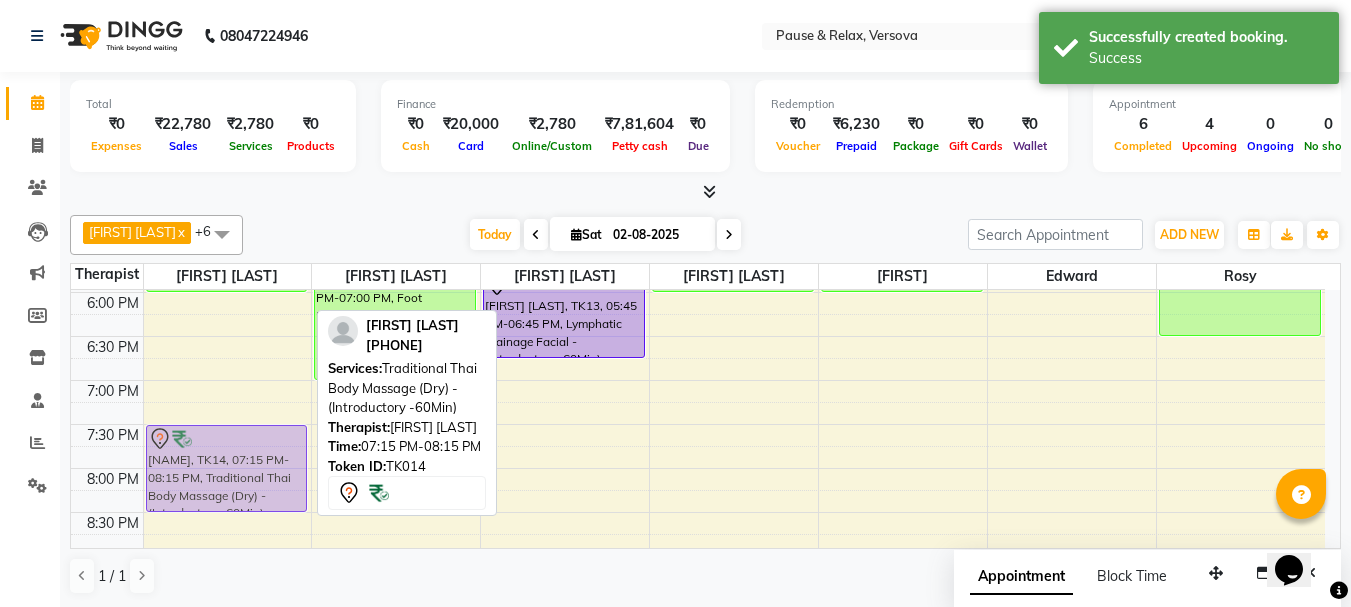 drag, startPoint x: 262, startPoint y: 464, endPoint x: 254, endPoint y: 485, distance: 22.472204 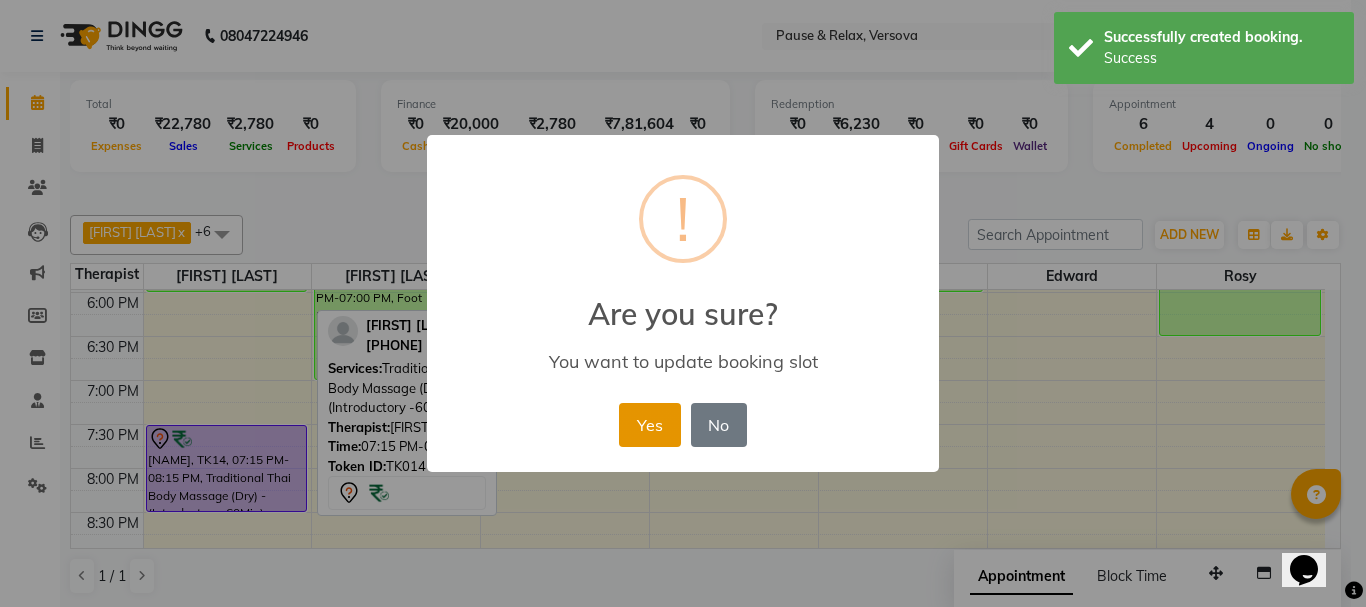 click on "Yes" at bounding box center [649, 425] 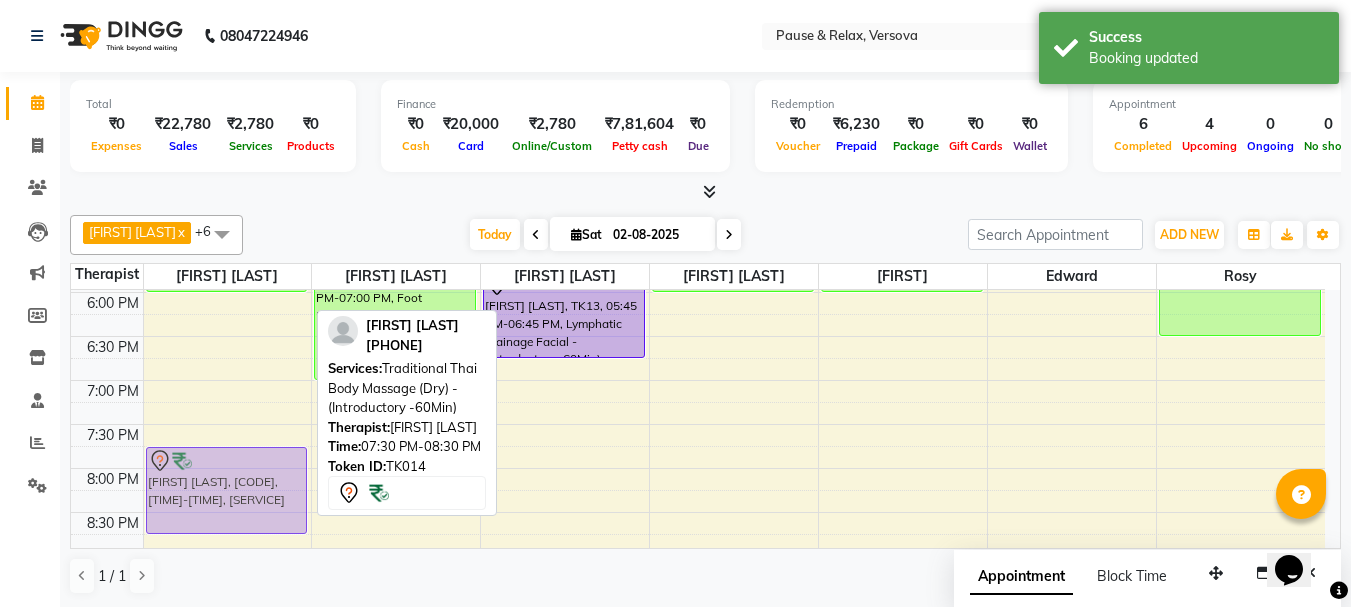 drag, startPoint x: 276, startPoint y: 476, endPoint x: 276, endPoint y: 494, distance: 18 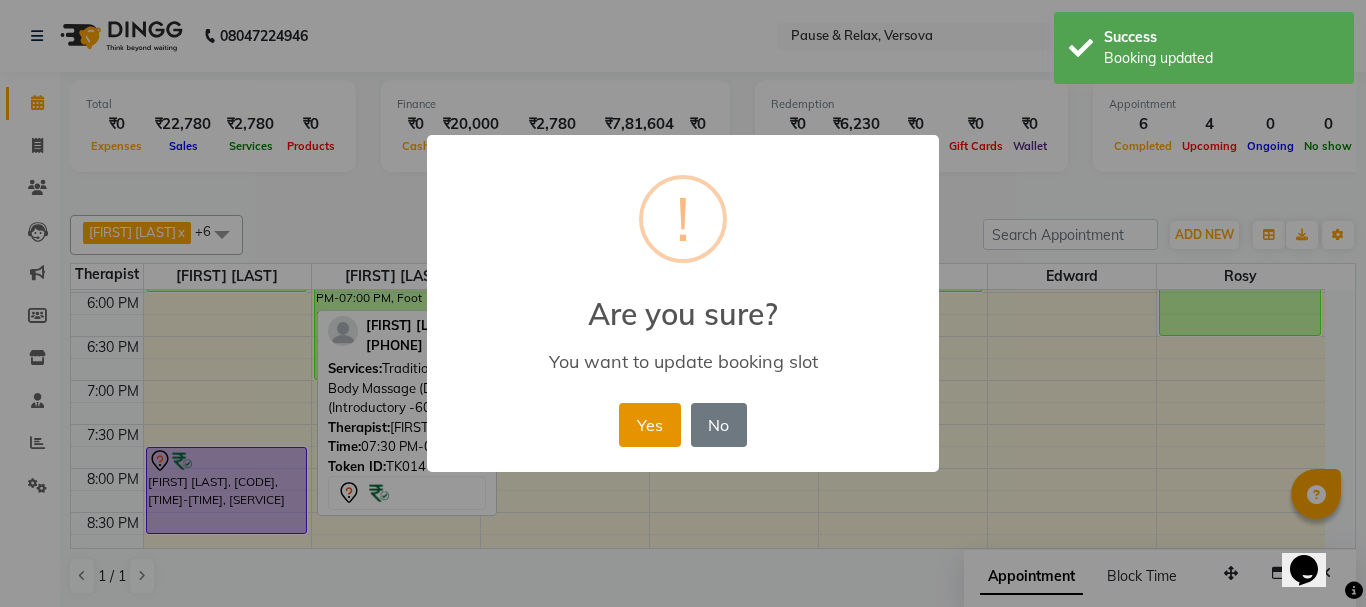 click on "Yes" at bounding box center [649, 425] 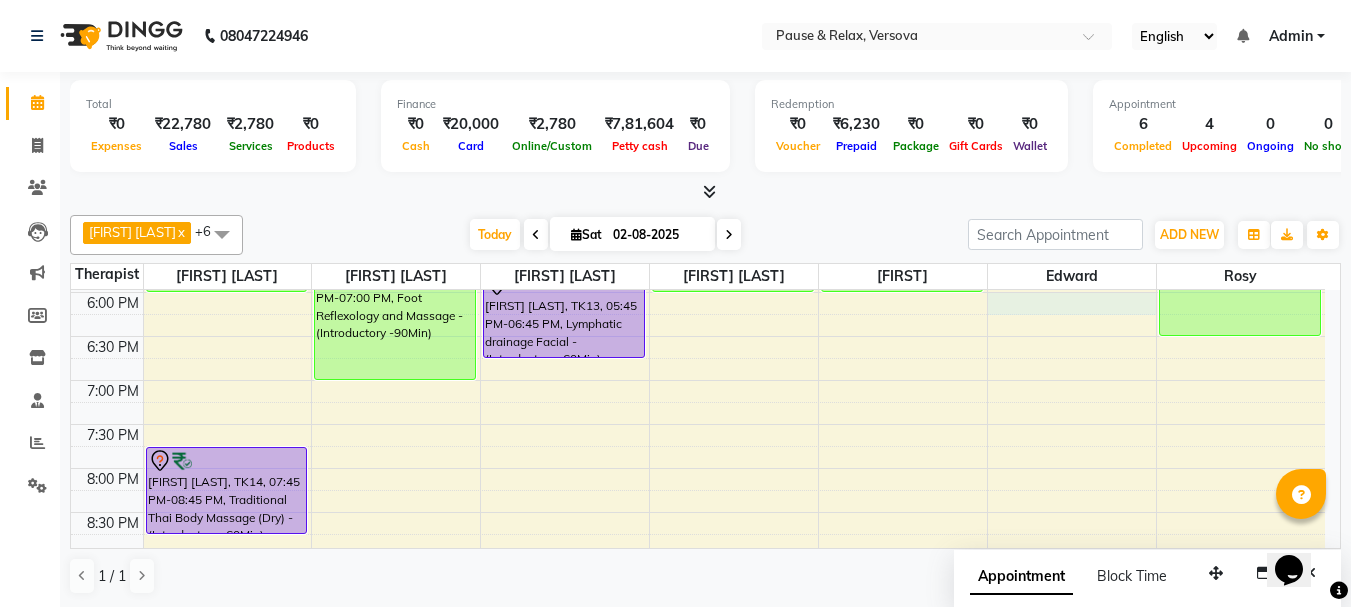 click on "[FIRST] [LAST], TK05, 12:45 PM-01:45 PM, Foot Reflexology and Massage - (Introductory -60Min)     [FIRST] [LAST], TK01, 04:30 PM-06:00 PM, Traditional Thai Body Massage (Dry) - (Introductory -90Min)             [FIRST] [LAST], TK14, 07:45 PM-08:45 PM, Traditional Thai Body Massage (Dry) - (Introductory -60Min)     Con.[FIRST] [LAST], TK02, 02:00 PM-03:30 PM, Traditional Thai Body Massage (Dry) - (Introductory -90Min)     Mr [FIRST] [LAST], TK03, 05:30 PM-07:00 PM, Foot Reflexology and Massage - (Introductory -90Min)     Ms[FIRST] [LAST], TK04, 12:45 PM-02:15 PM, Foot Reflexology and Massage - (Introductory -90Min)             [FIRST] [LAST], TK13, 05:45 PM-06:45 PM, Lymphatic drainage  Facial - (Introductory -60Min)     [FIRST] [LAST], TK06, 01:45 PM-02:45 PM, Foot Reflexology and Massage - (Introductory -60Min)" at bounding box center [698, 160] 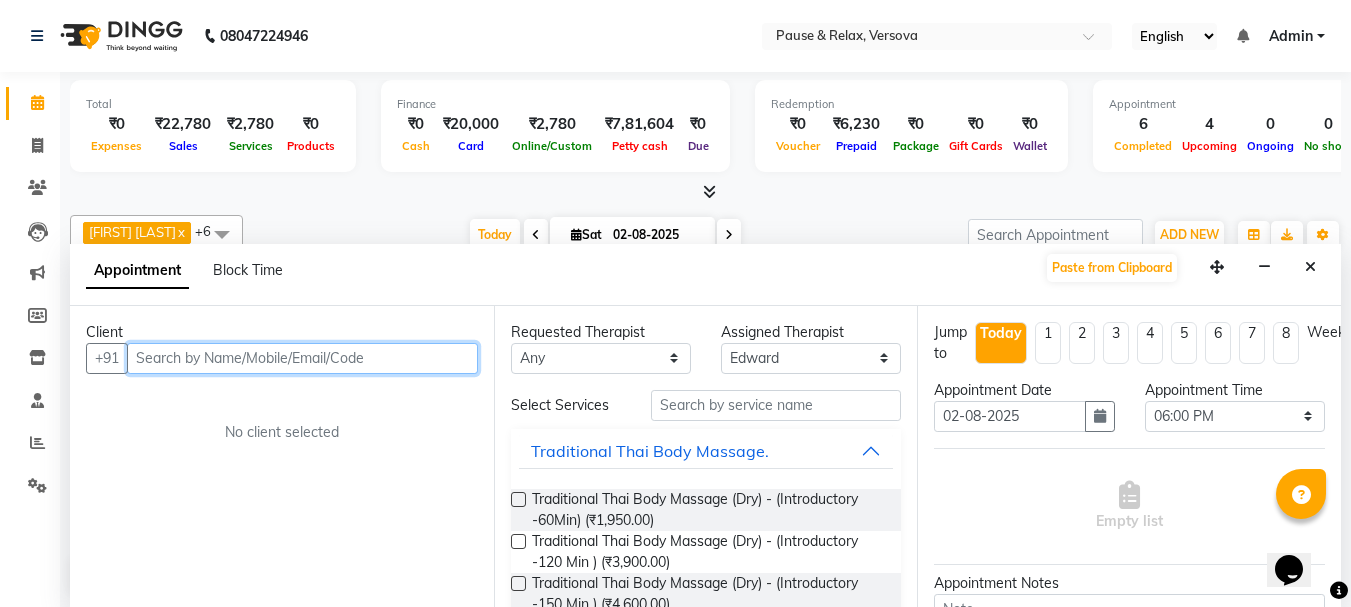 click at bounding box center [302, 358] 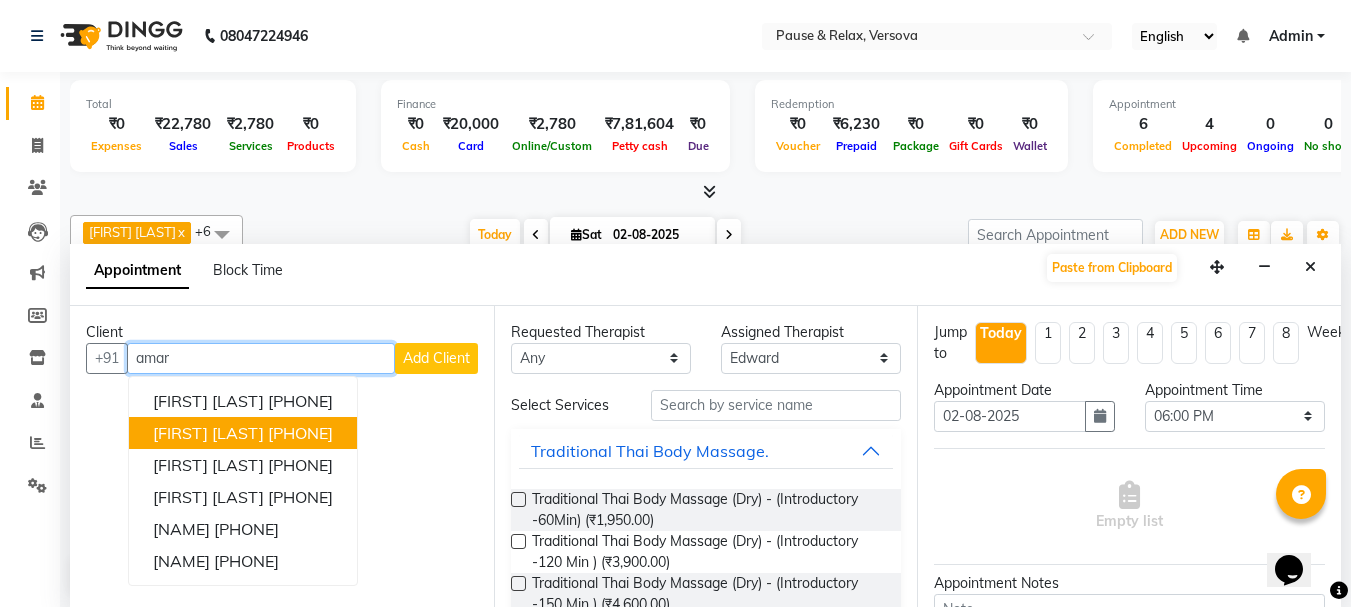 click on "[PHONE]" at bounding box center (300, 433) 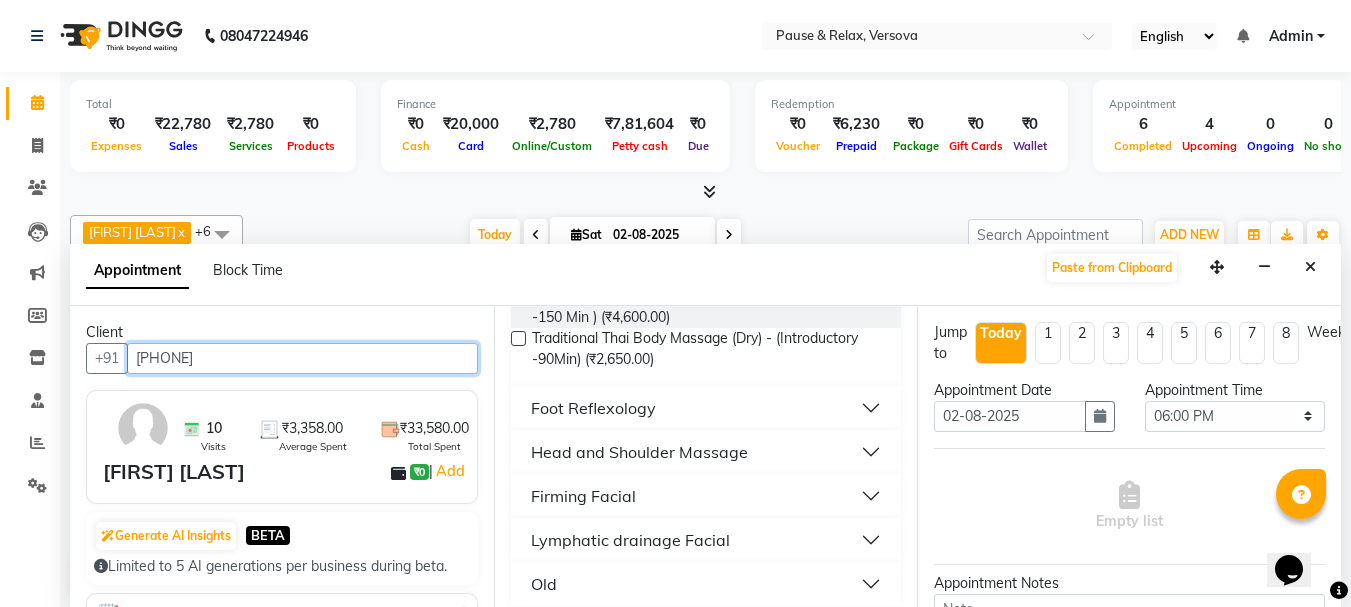 scroll, scrollTop: 292, scrollLeft: 0, axis: vertical 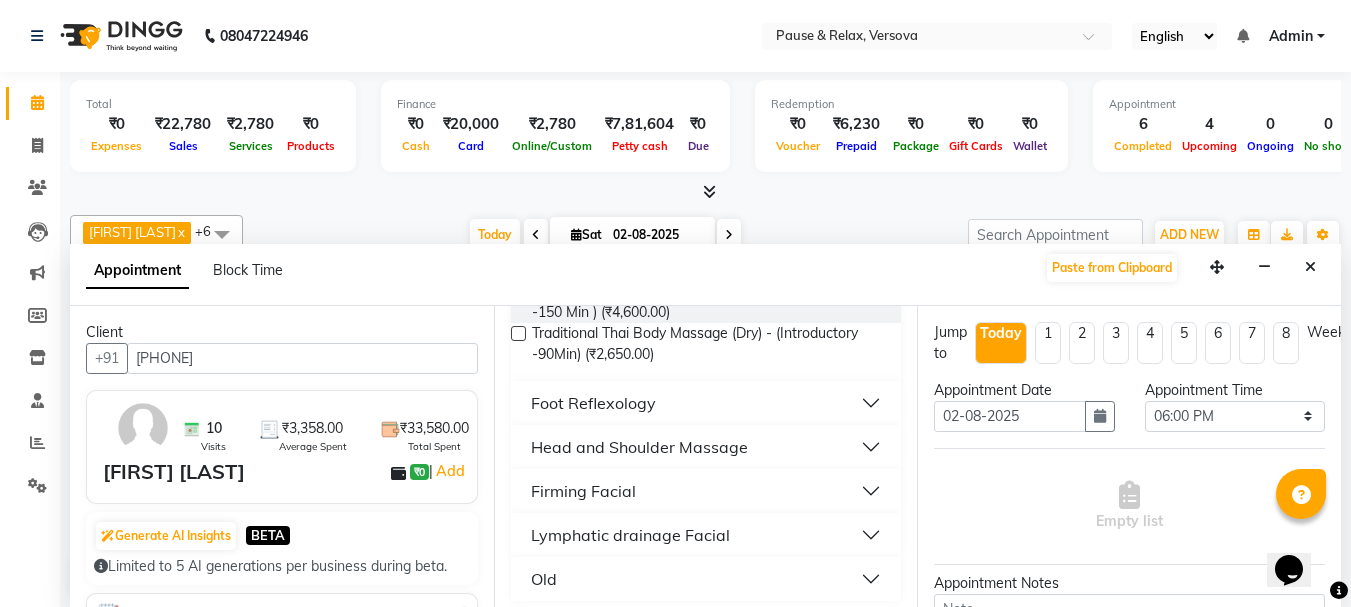 click on "Foot Reflexology" at bounding box center (593, 403) 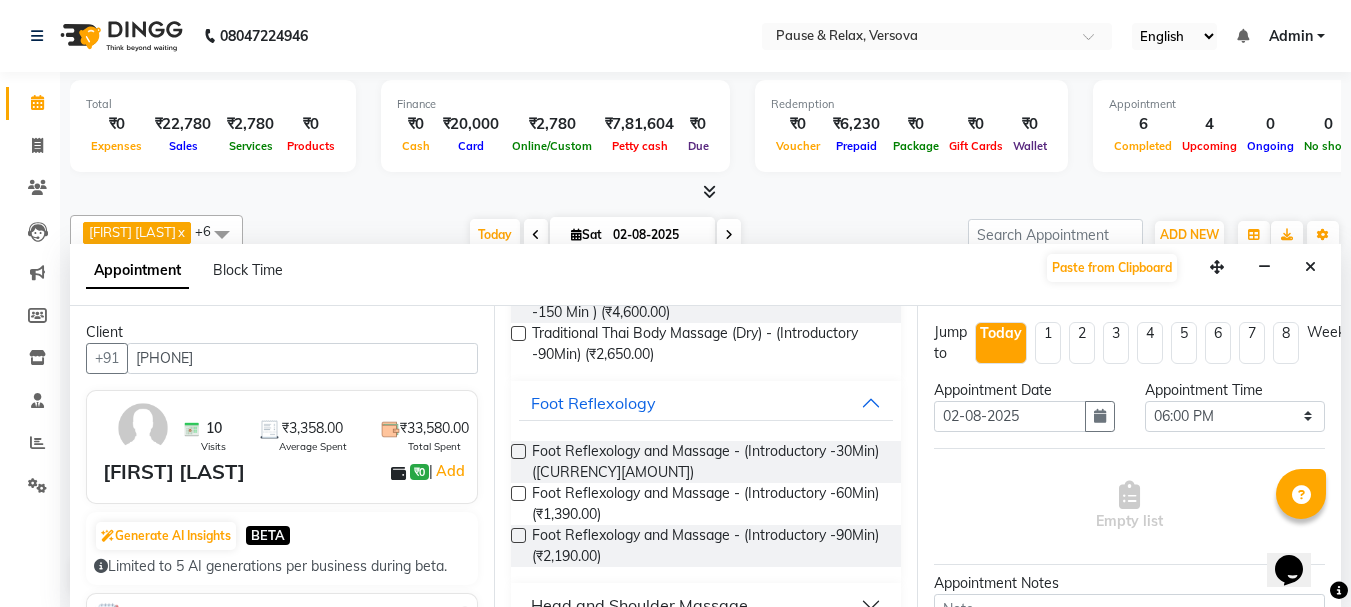 click at bounding box center (518, 493) 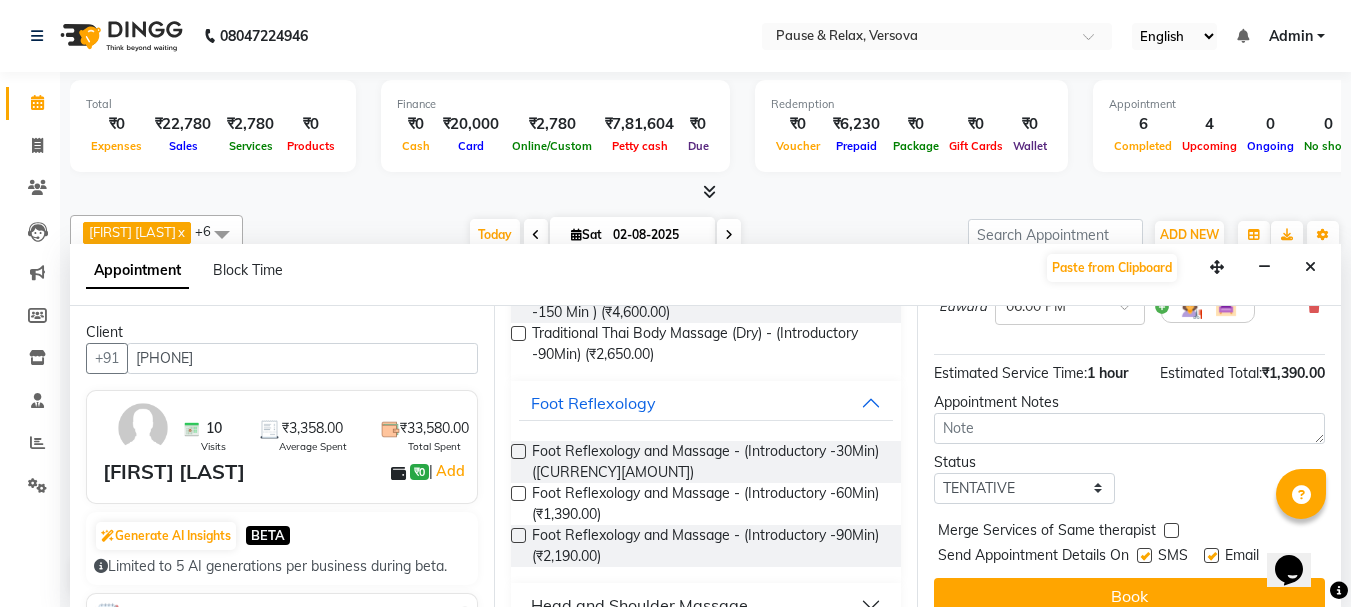 scroll, scrollTop: 260, scrollLeft: 0, axis: vertical 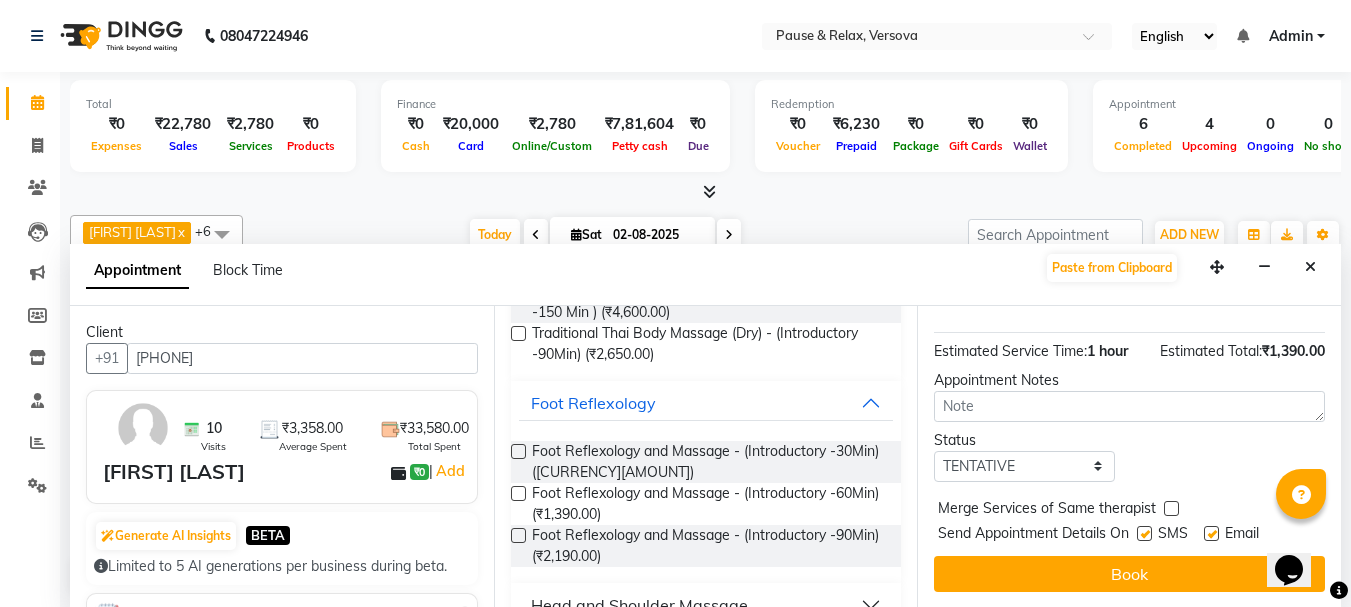 click at bounding box center (1211, 533) 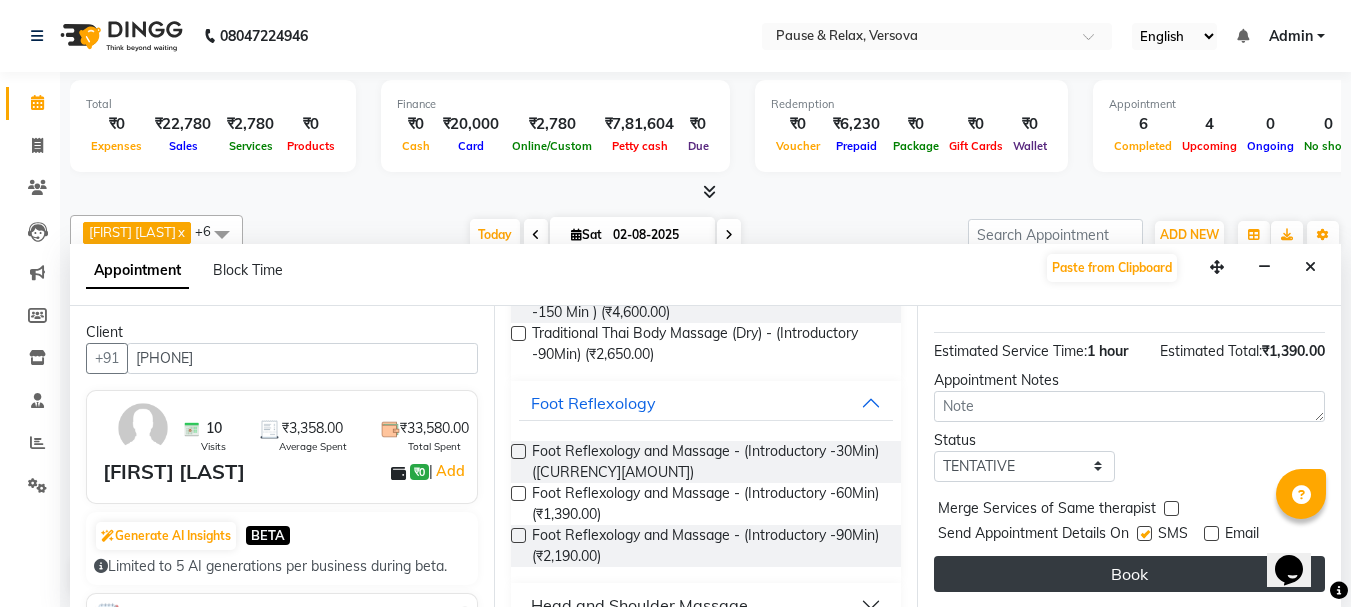 click on "Book" at bounding box center [1129, 574] 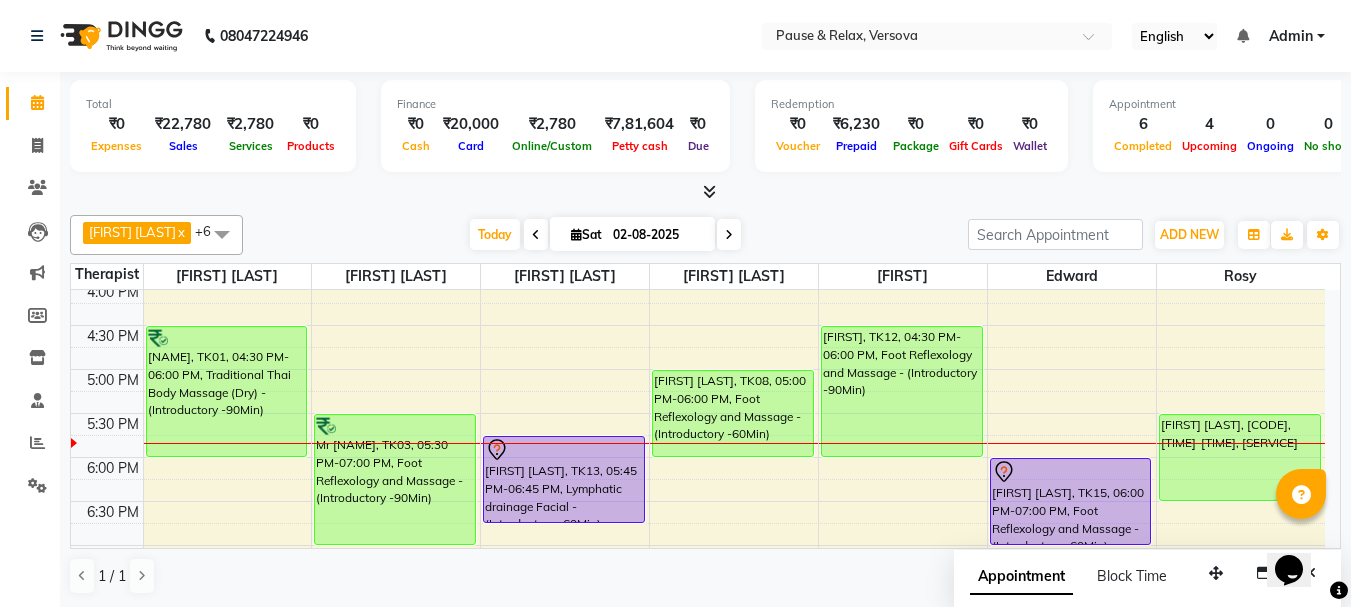 scroll, scrollTop: 439, scrollLeft: 0, axis: vertical 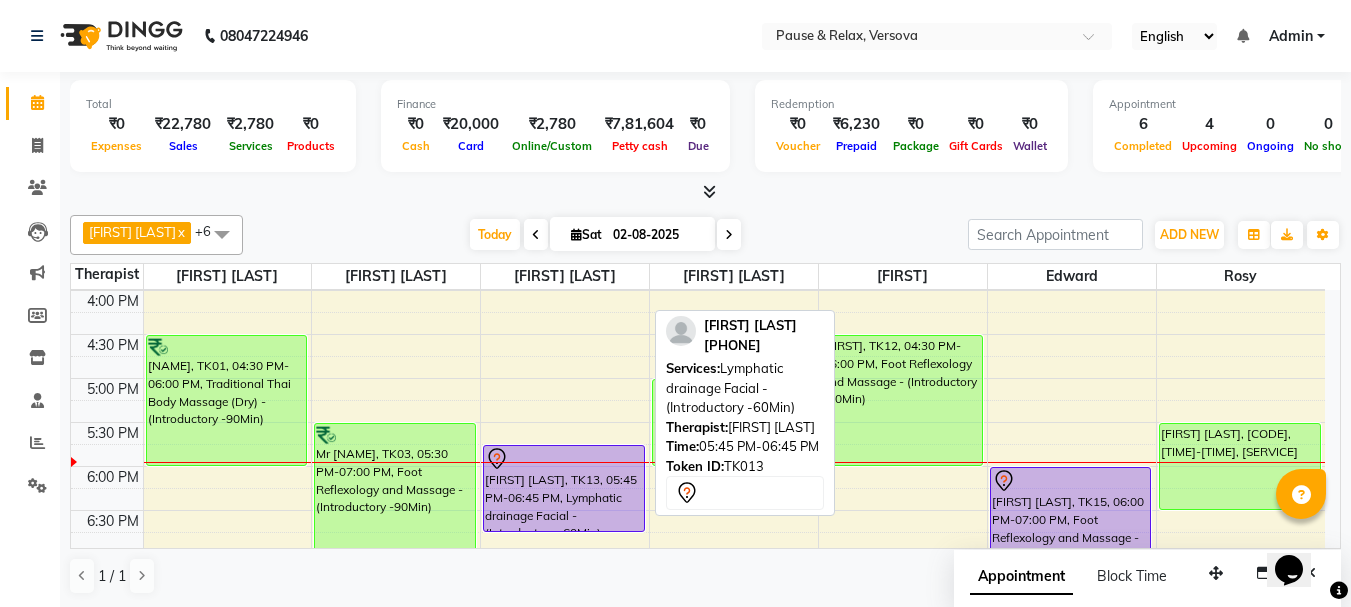 click on "[FIRST] [LAST], TK13, 05:45 PM-06:45 PM, Lymphatic drainage  Facial - (Introductory -60Min)" at bounding box center (564, 488) 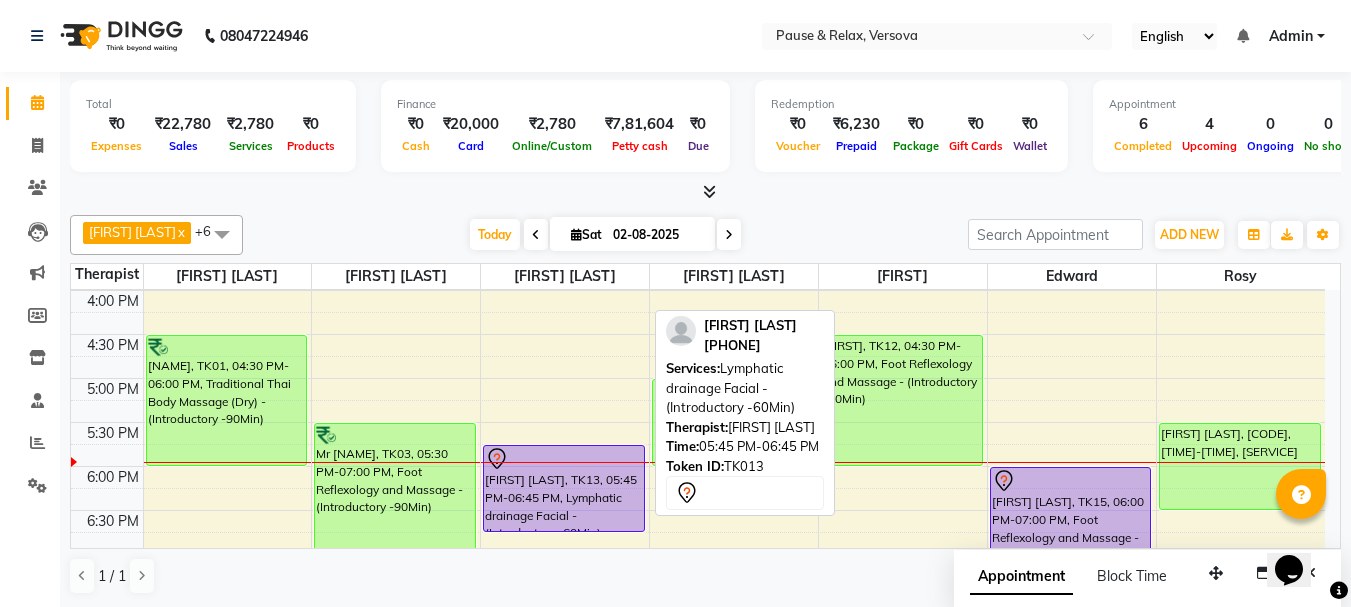 click on "[FIRST] [LAST], TK13, 05:45 PM-06:45 PM, Lymphatic drainage  Facial - (Introductory -60Min)" at bounding box center (564, 488) 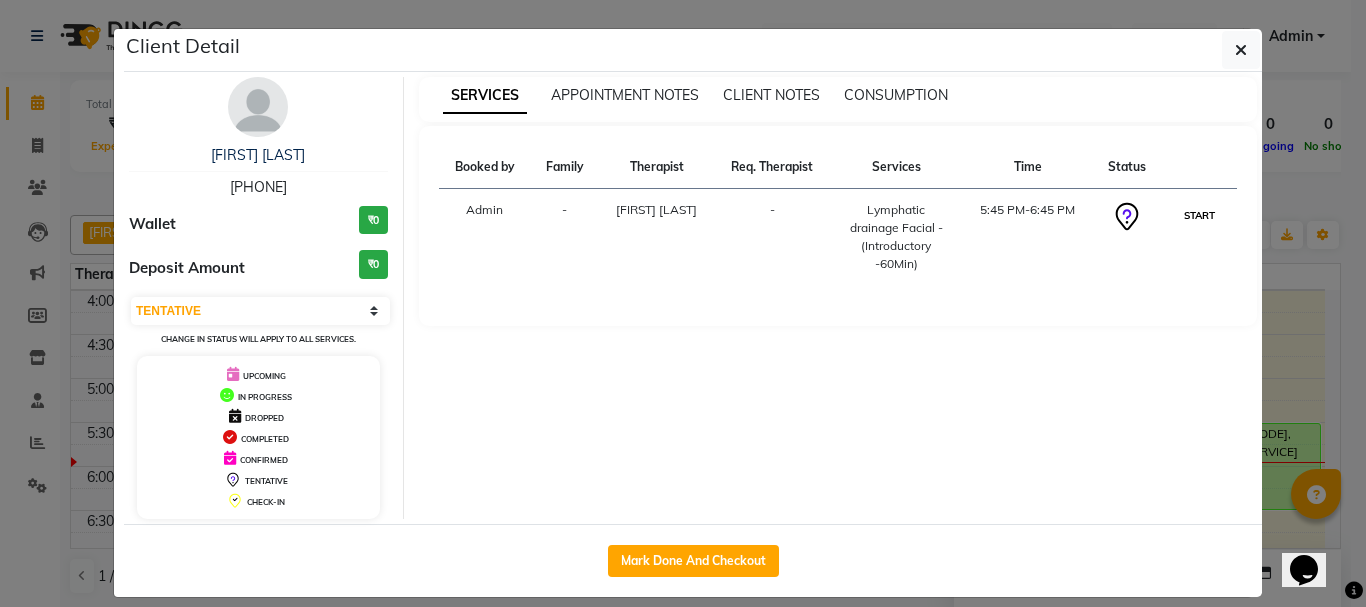 click on "START" at bounding box center (1199, 215) 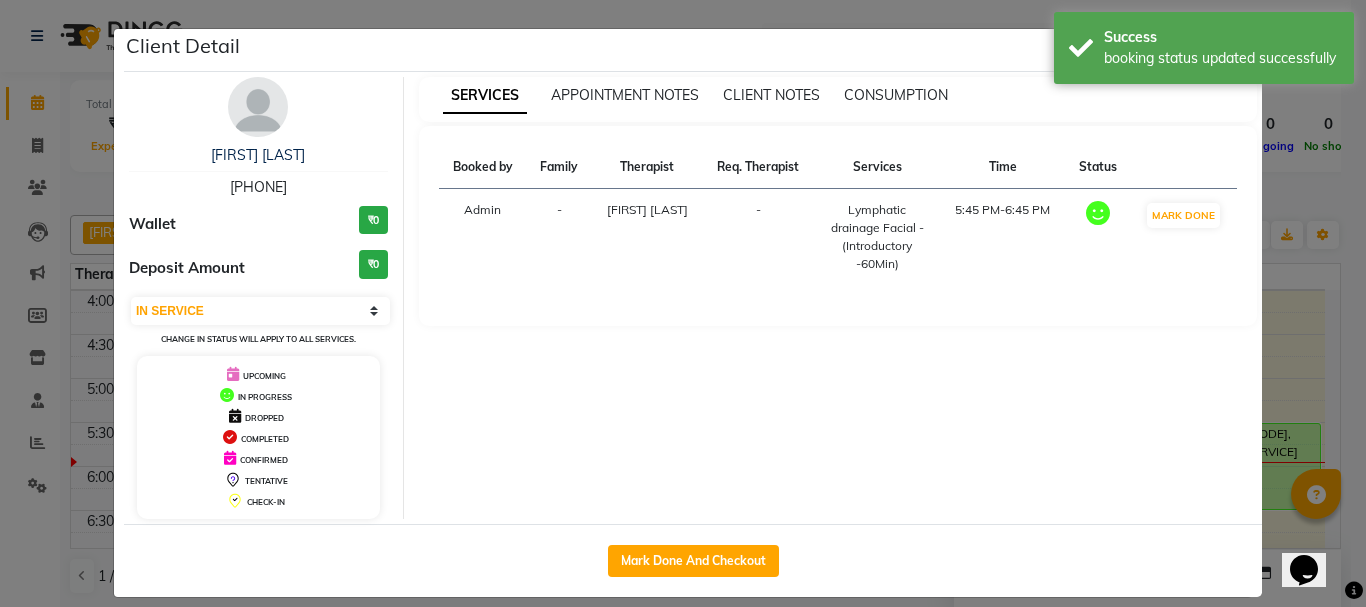 click on "Client Detail  [FIRST] [LAST]   [PHONE] Wallet ₹0 Deposit Amount  ₹0  Select IN SERVICE CONFIRMED TENTATIVE CHECK IN MARK DONE DROPPED UPCOMING Change in status will apply to all services. UPCOMING IN PROGRESS DROPPED COMPLETED CONFIRMED TENTATIVE CHECK-IN SERVICES APPOINTMENT NOTES CLIENT NOTES CONSUMPTION Booked by Family Therapist Req. Therapist Services Time Status  Admin  - [FIRST] [LAST]  -  Lymphatic drainage  Facial - (Introductory -60Min)   5:45 PM-6:45 PM   MARK DONE   Mark Done And Checkout" 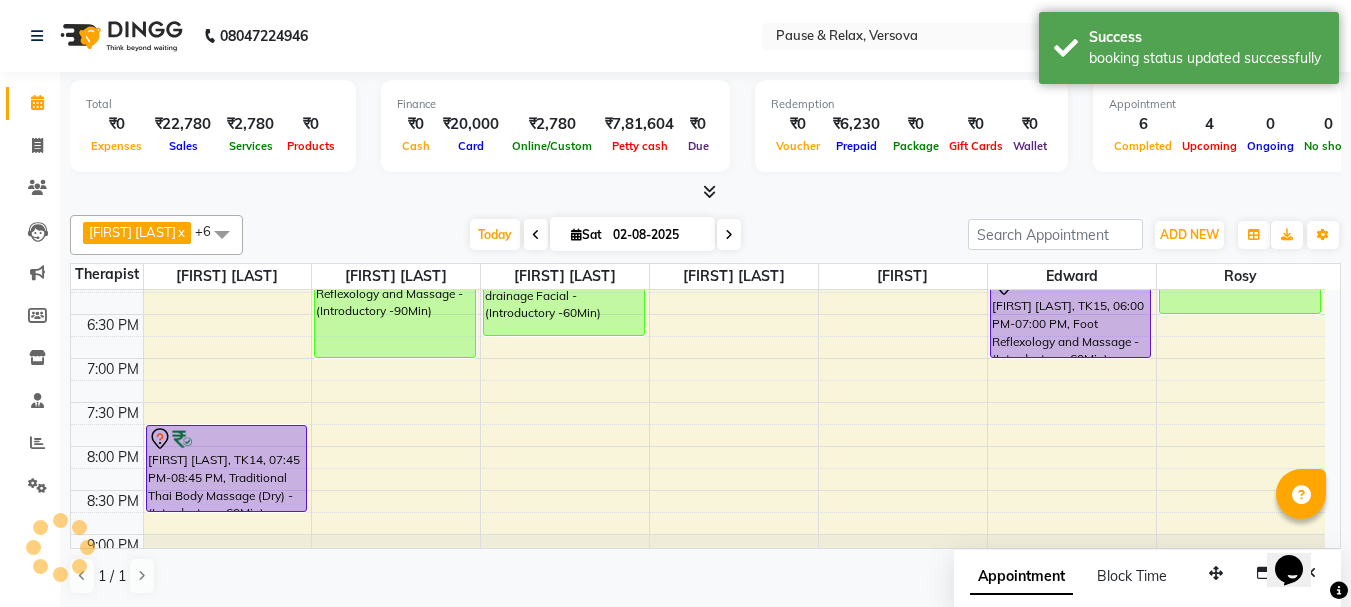 scroll, scrollTop: 526, scrollLeft: 0, axis: vertical 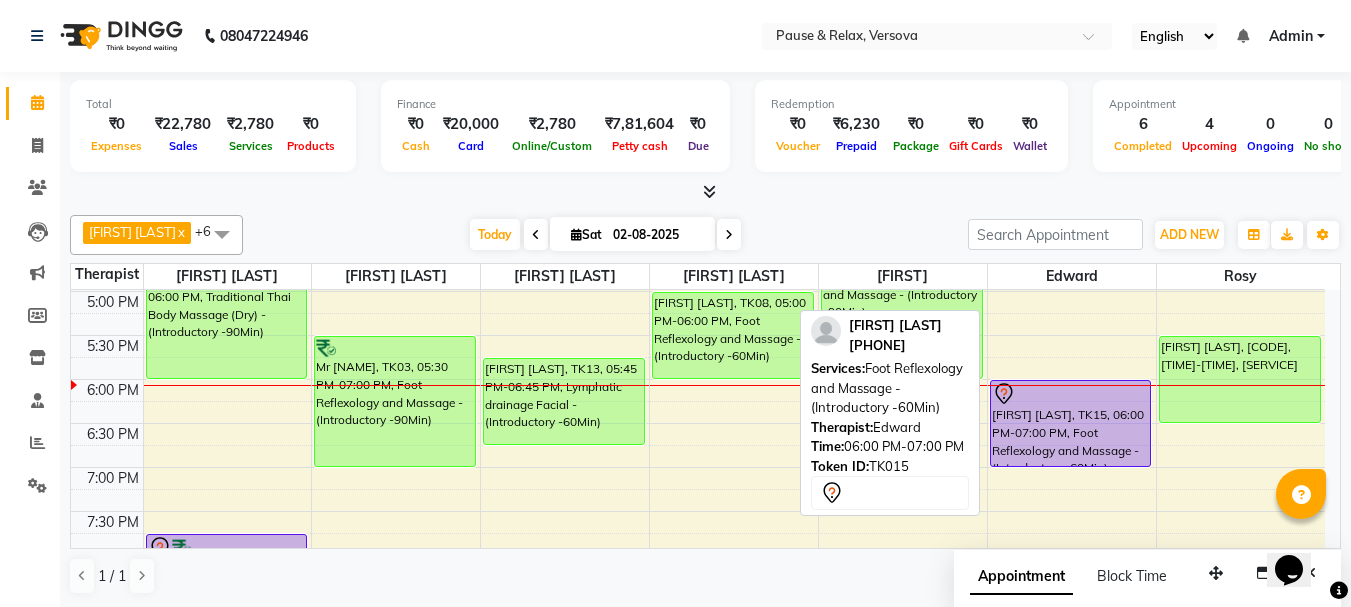 click on "[FIRST] [LAST], TK15, 06:00 PM-07:00 PM, Foot Reflexology and Massage - (Introductory -60Min)" at bounding box center [1071, 423] 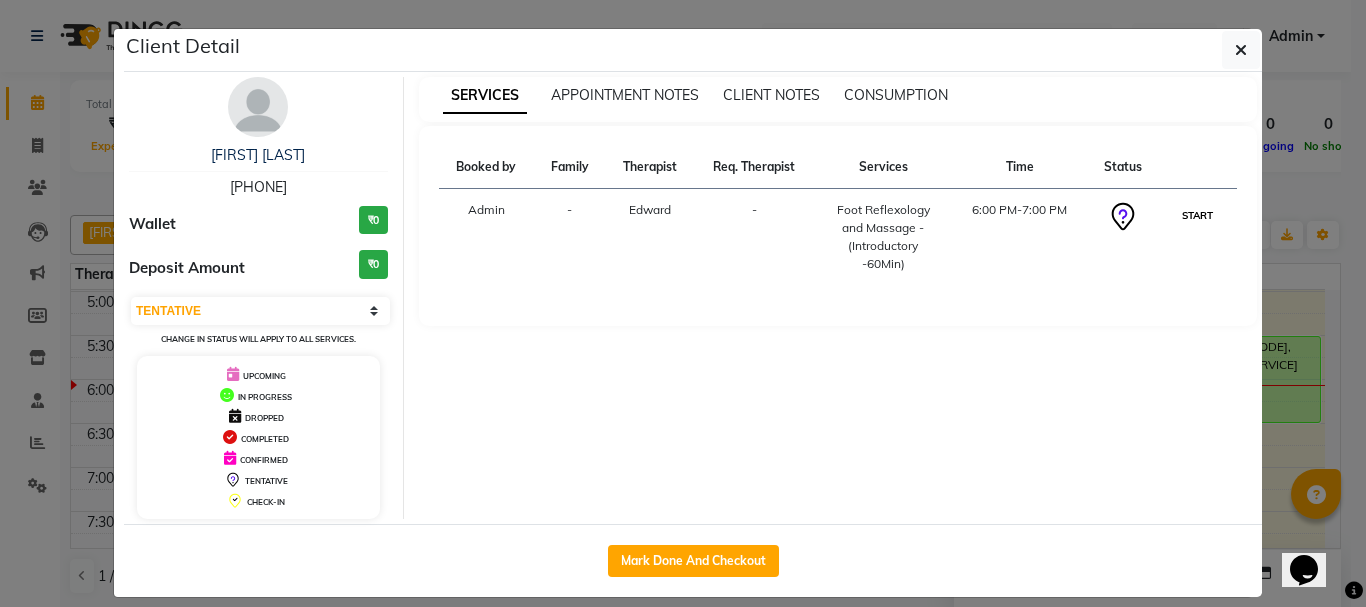 click on "START" at bounding box center [1197, 215] 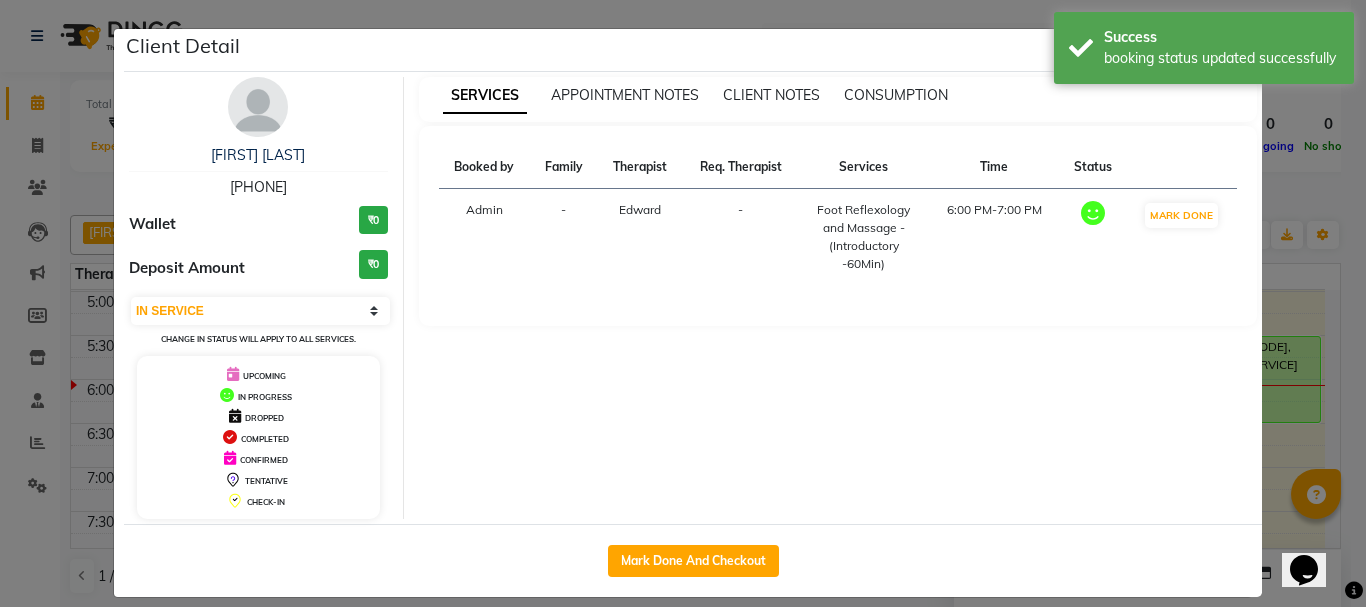 click on "Client Detail  [FIRST] [LAST]   [PHONE] Wallet ₹0 Deposit Amount  ₹0  Select IN SERVICE CONFIRMED TENTATIVE CHECK IN MARK DONE DROPPED UPCOMING Change in status will apply to all services. UPCOMING IN PROGRESS DROPPED COMPLETED CONFIRMED TENTATIVE CHECK-IN SERVICES APPOINTMENT NOTES CLIENT NOTES CONSUMPTION Booked by Family Therapist Req. Therapist Services Time Status  Admin  - [FIRST]  -  Foot Reflexology and Massage - (Introductory -60Min)   6:00 PM-7:00 PM   MARK DONE   Mark Done And Checkout" 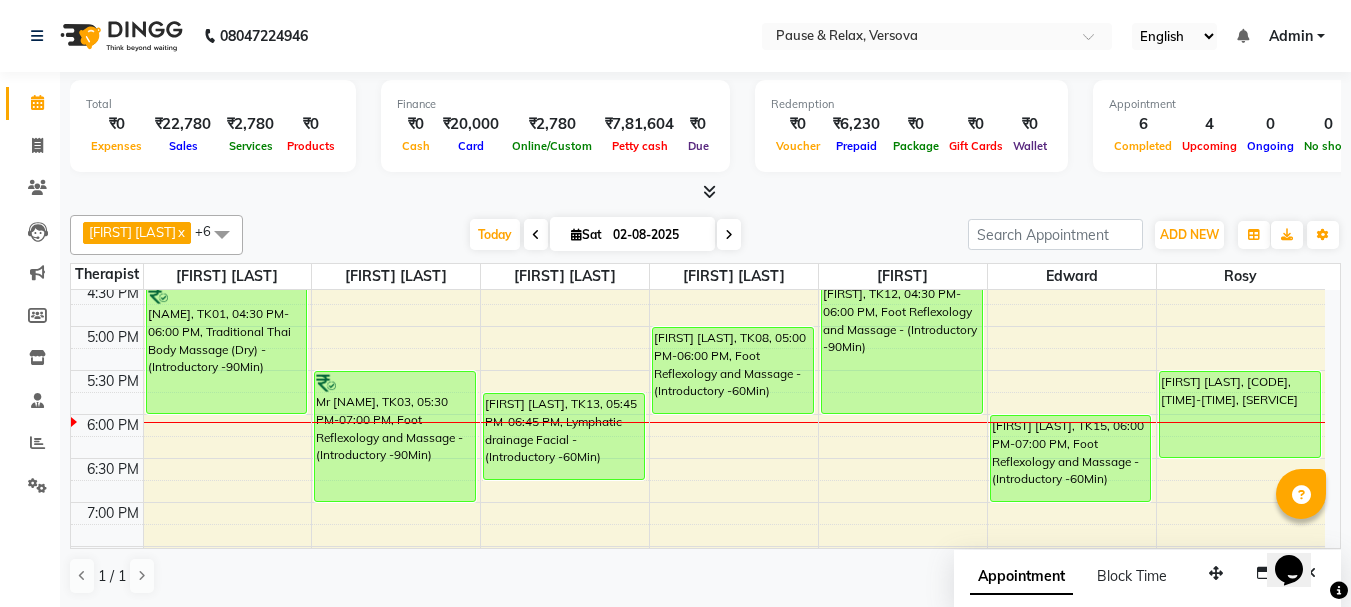 scroll, scrollTop: 496, scrollLeft: 0, axis: vertical 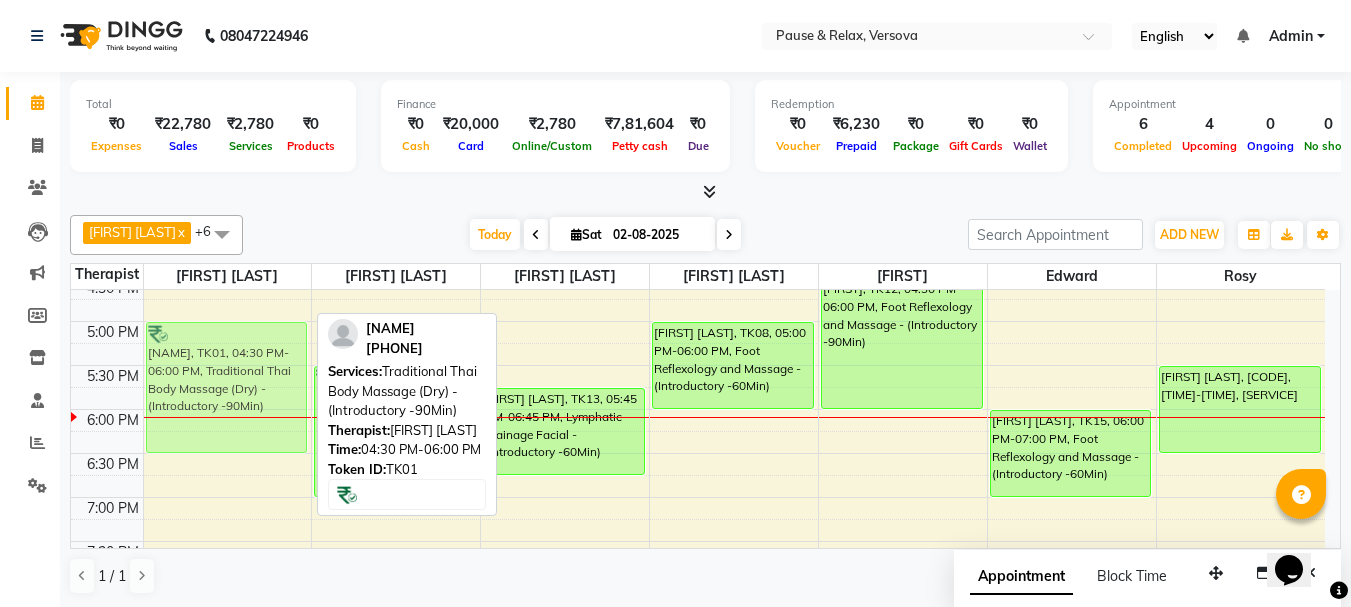 drag, startPoint x: 215, startPoint y: 295, endPoint x: 213, endPoint y: 338, distance: 43.046486 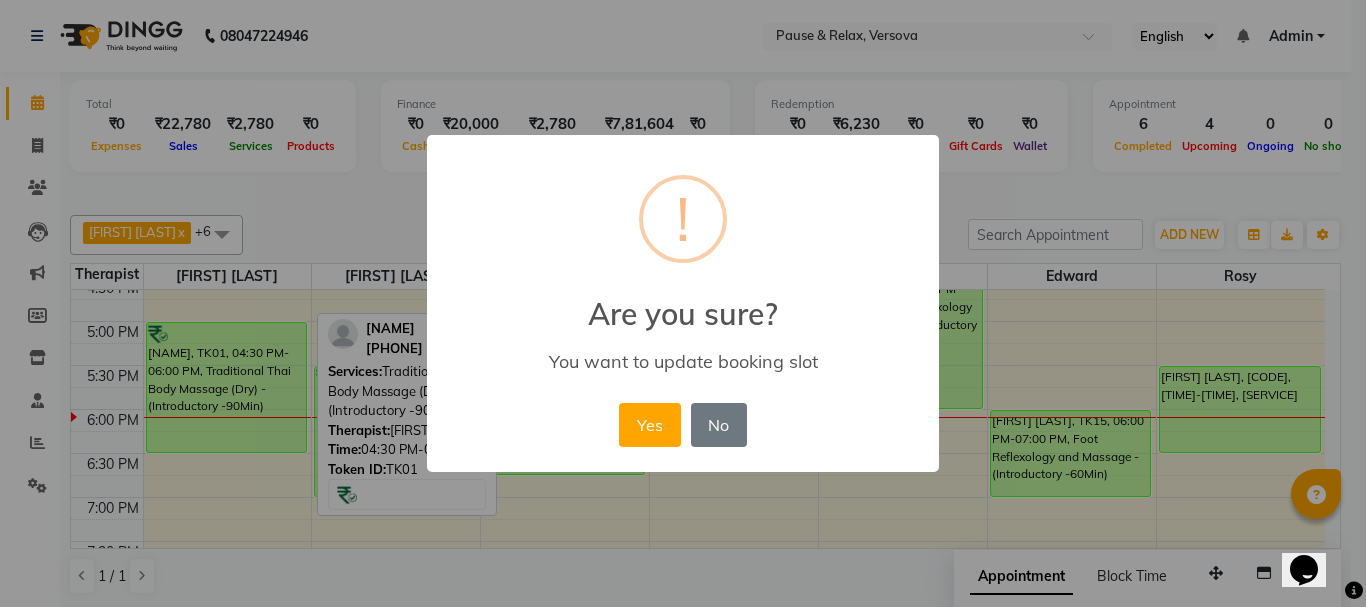 click on "Yes" at bounding box center [649, 425] 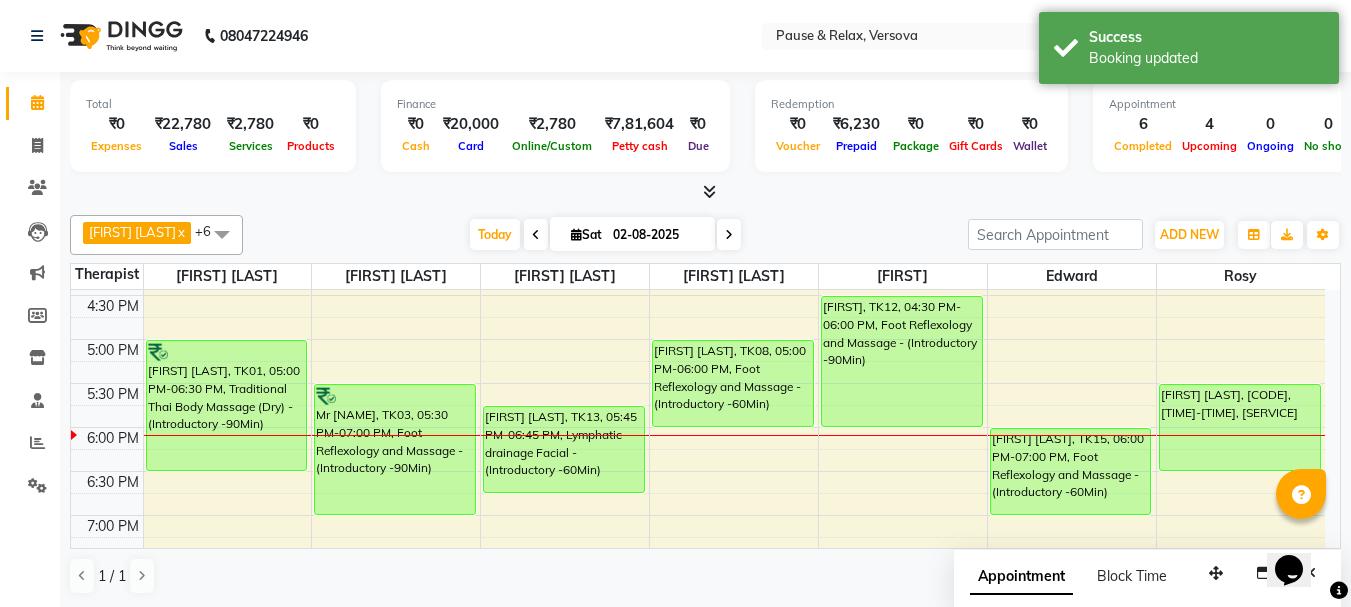 scroll, scrollTop: 496, scrollLeft: 0, axis: vertical 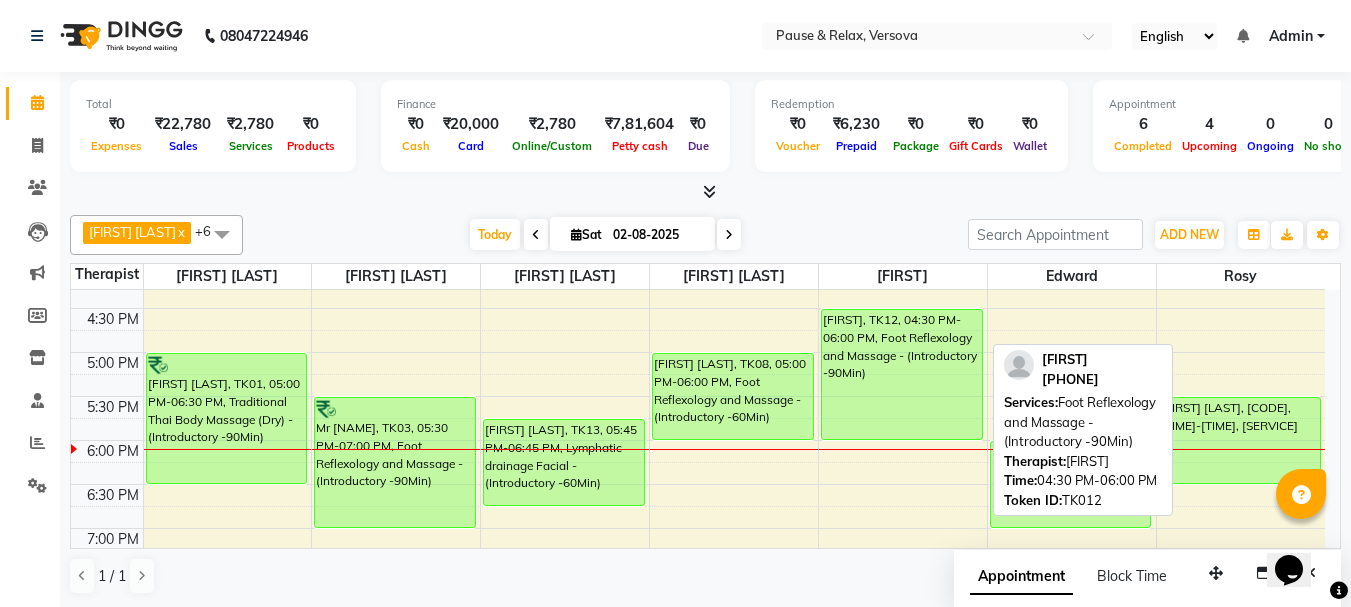 click on "[FIRST], TK12, 04:30 PM-06:00 PM, Foot Reflexology and Massage - (Introductory -90Min)" at bounding box center [902, 374] 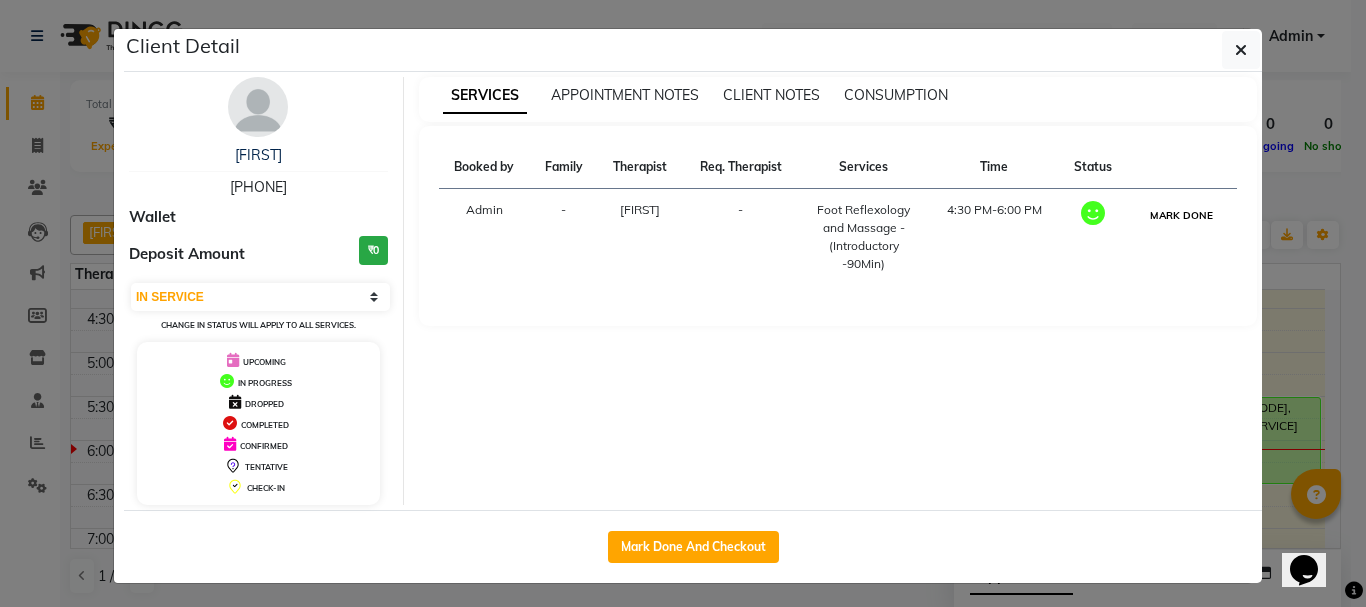 click on "MARK DONE" at bounding box center (1181, 215) 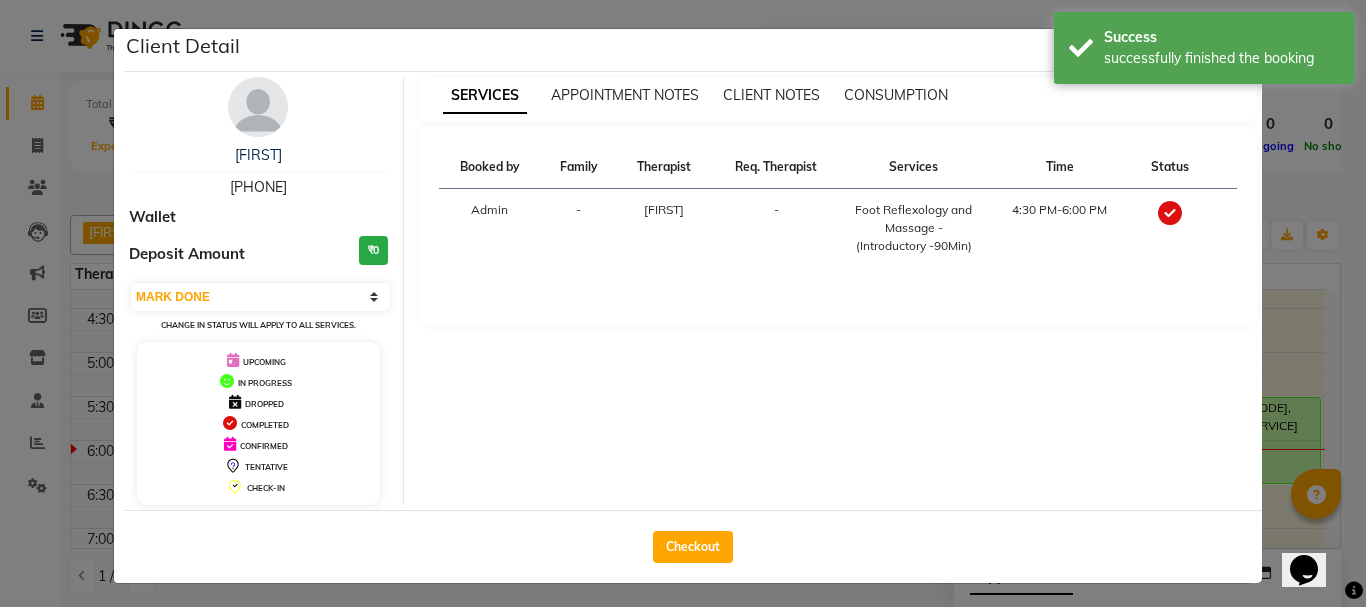 drag, startPoint x: 720, startPoint y: 549, endPoint x: 1365, endPoint y: 511, distance: 646.1184 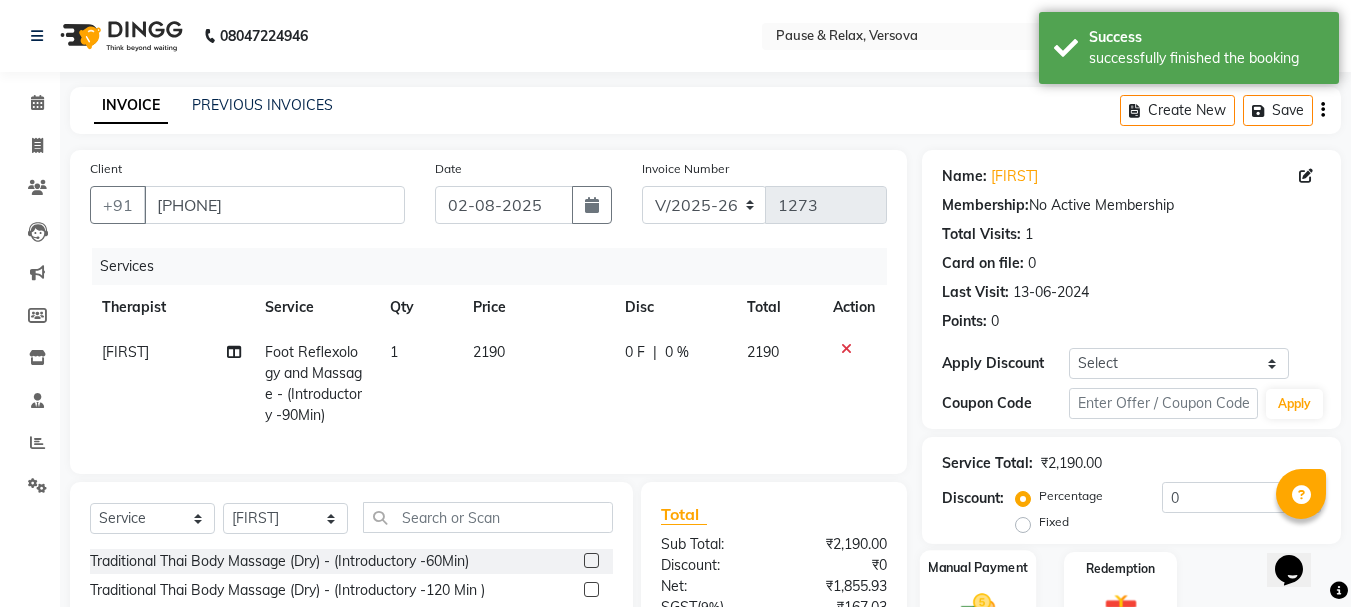 scroll, scrollTop: 215, scrollLeft: 0, axis: vertical 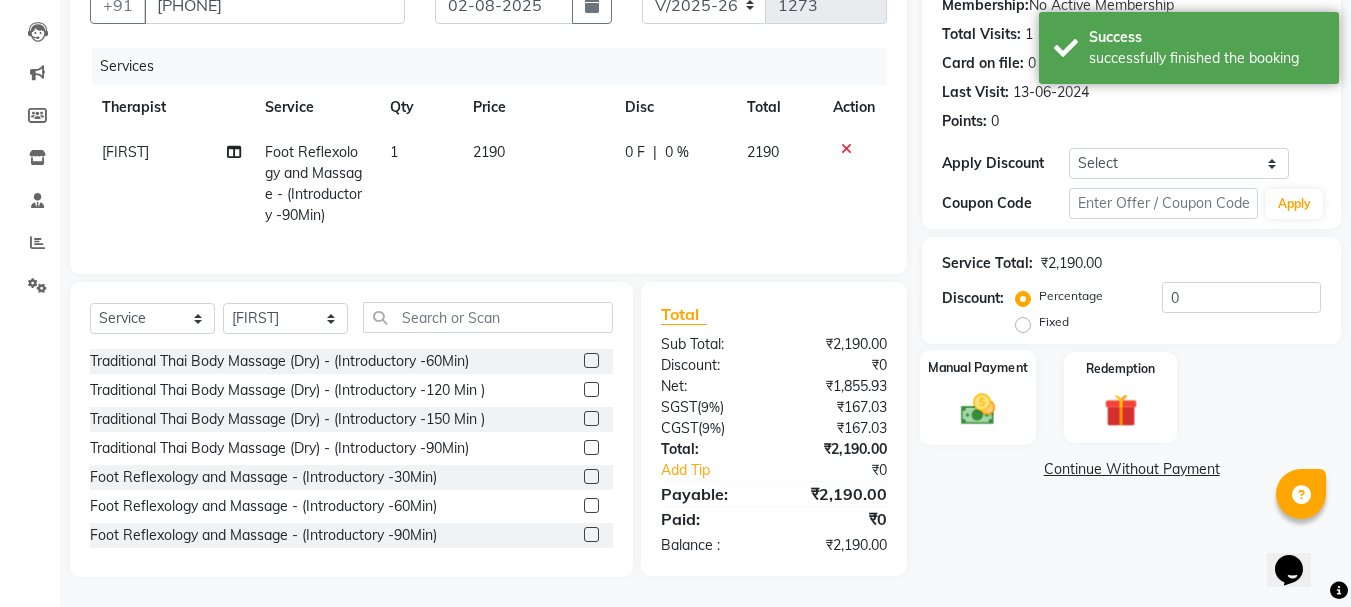click on "Manual Payment" 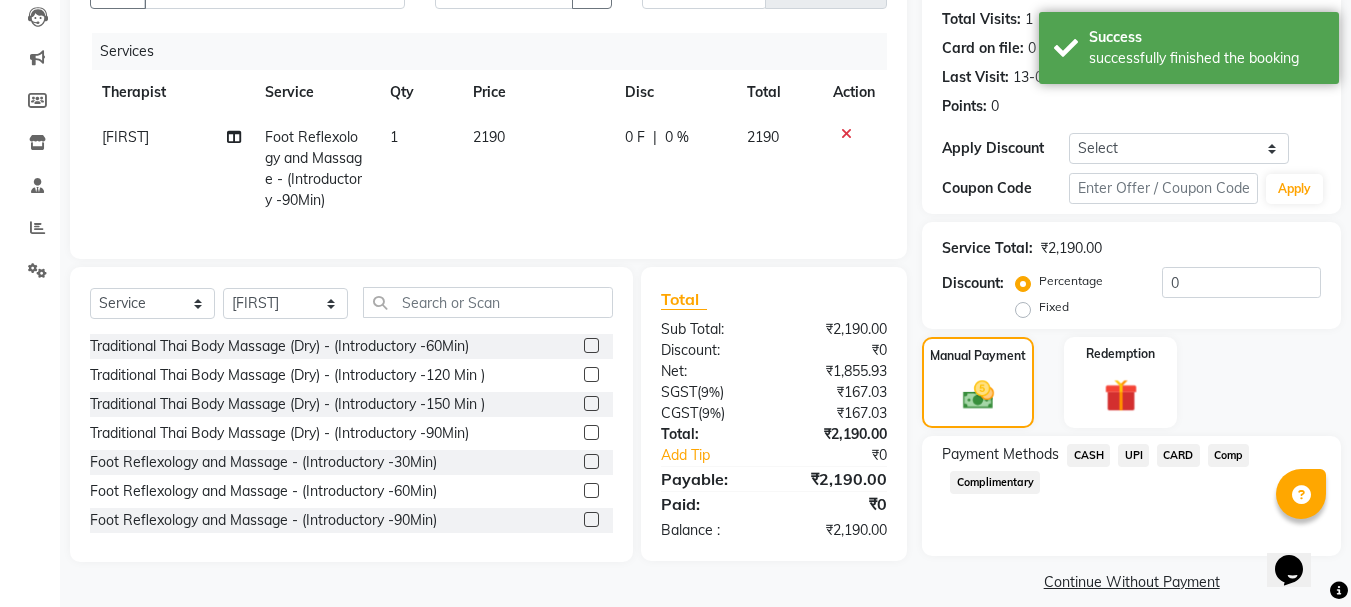 click on "CASH" 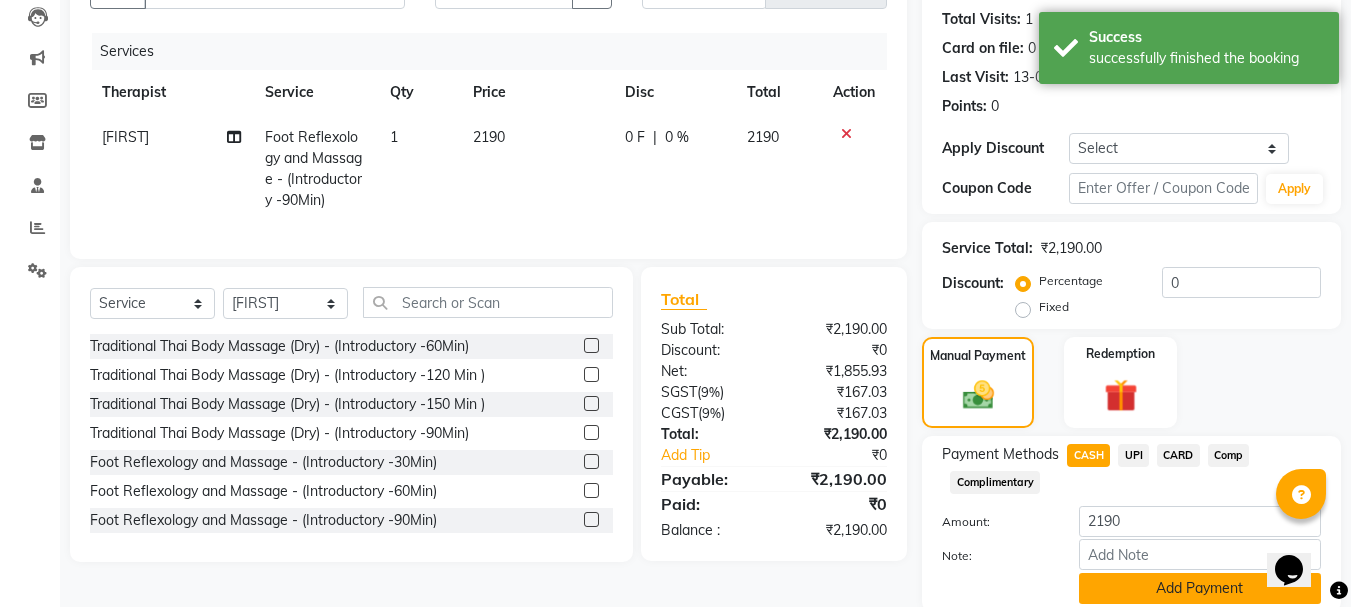 click on "Add Payment" 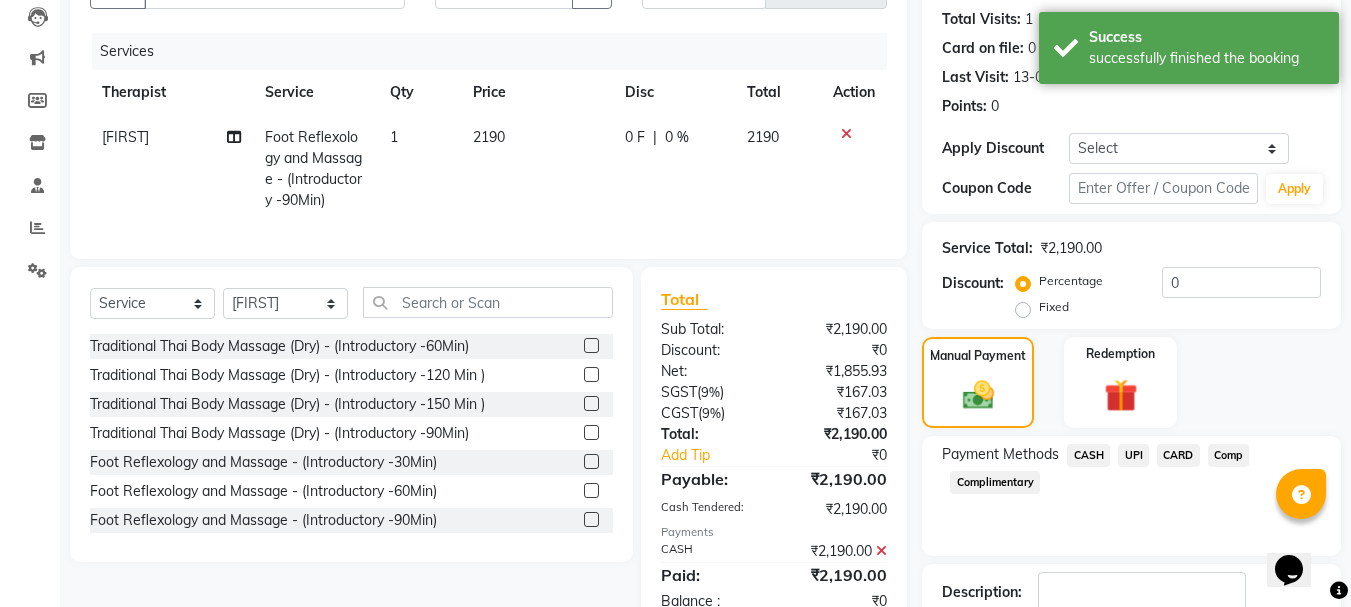 scroll, scrollTop: 348, scrollLeft: 0, axis: vertical 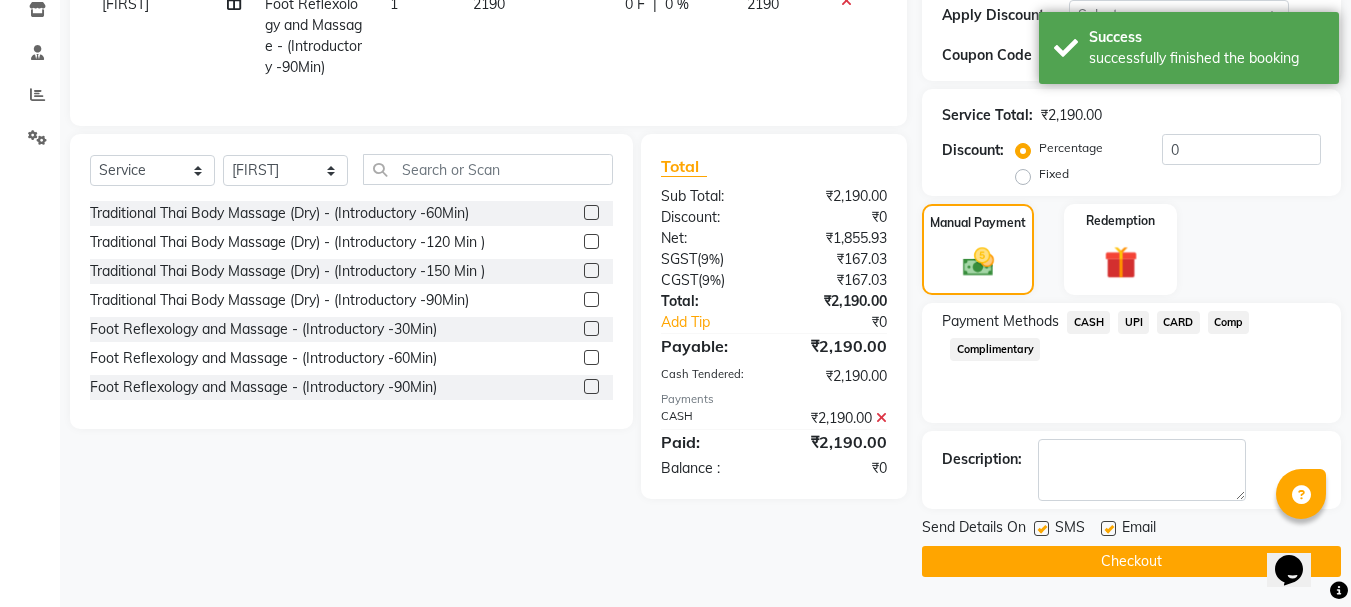 drag, startPoint x: 1109, startPoint y: 529, endPoint x: 1142, endPoint y: 549, distance: 38.587563 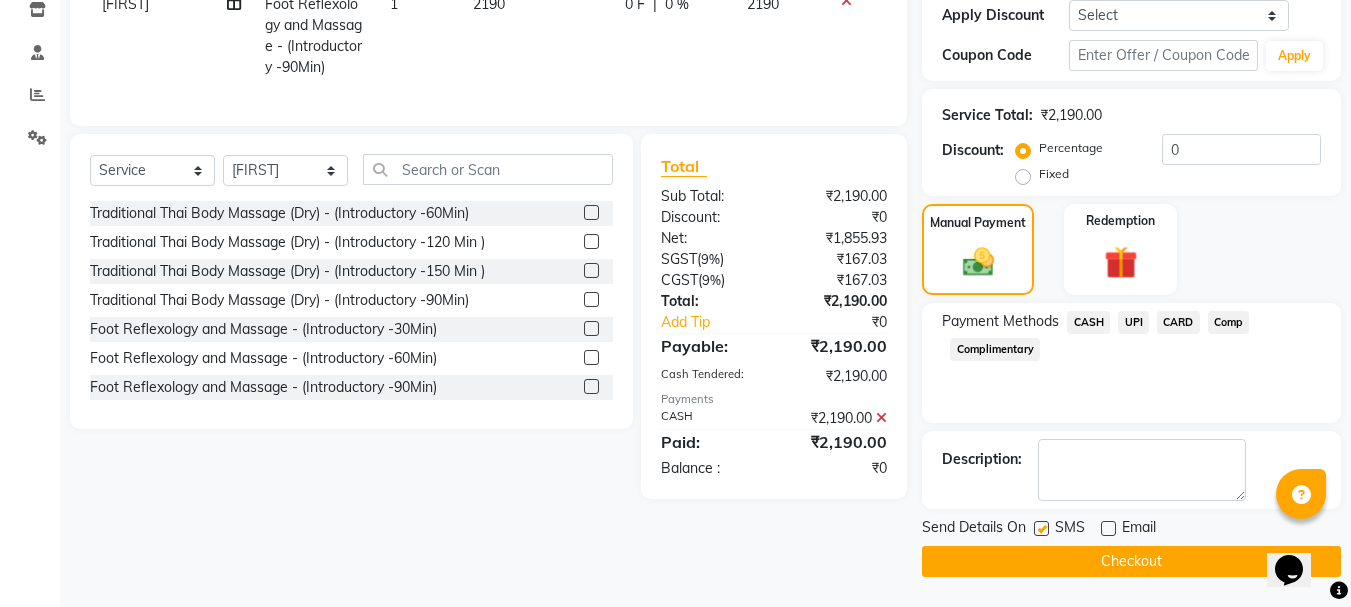 click on "Checkout" 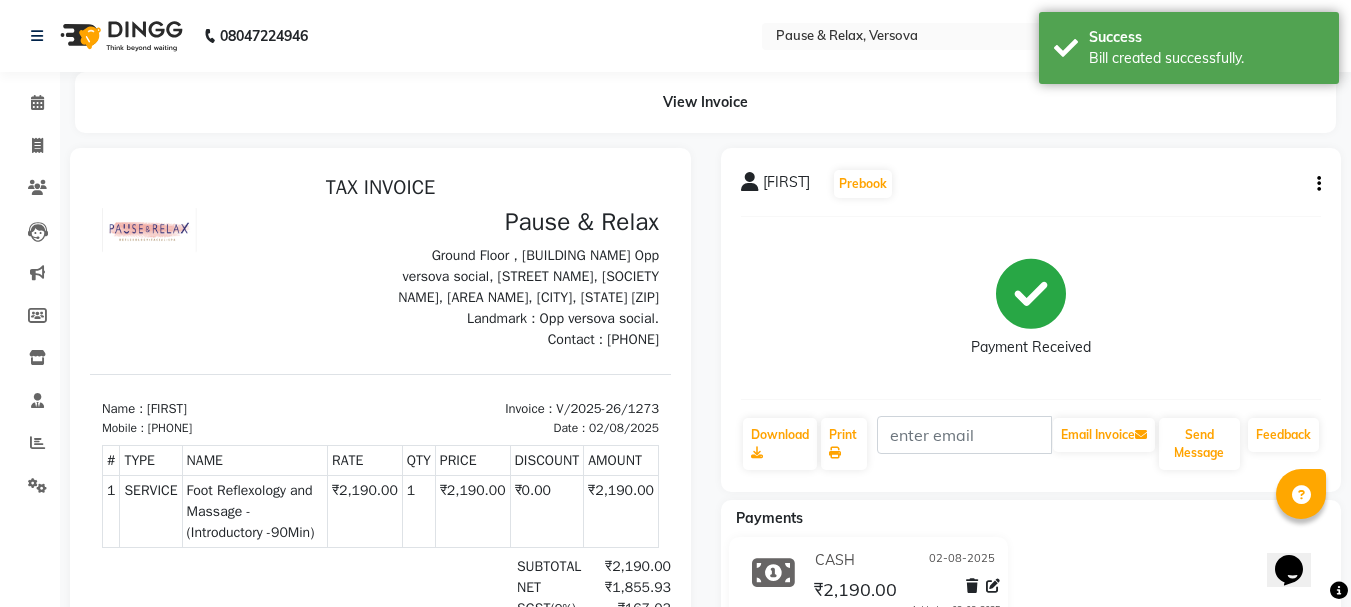 scroll, scrollTop: 0, scrollLeft: 0, axis: both 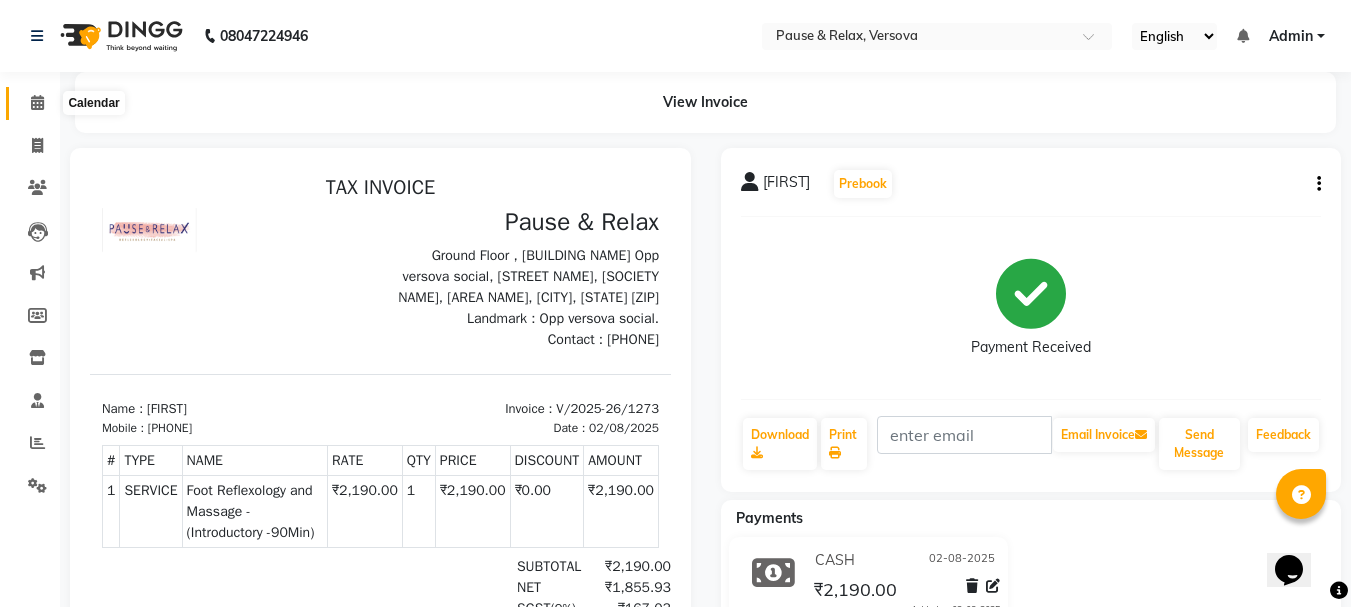 click 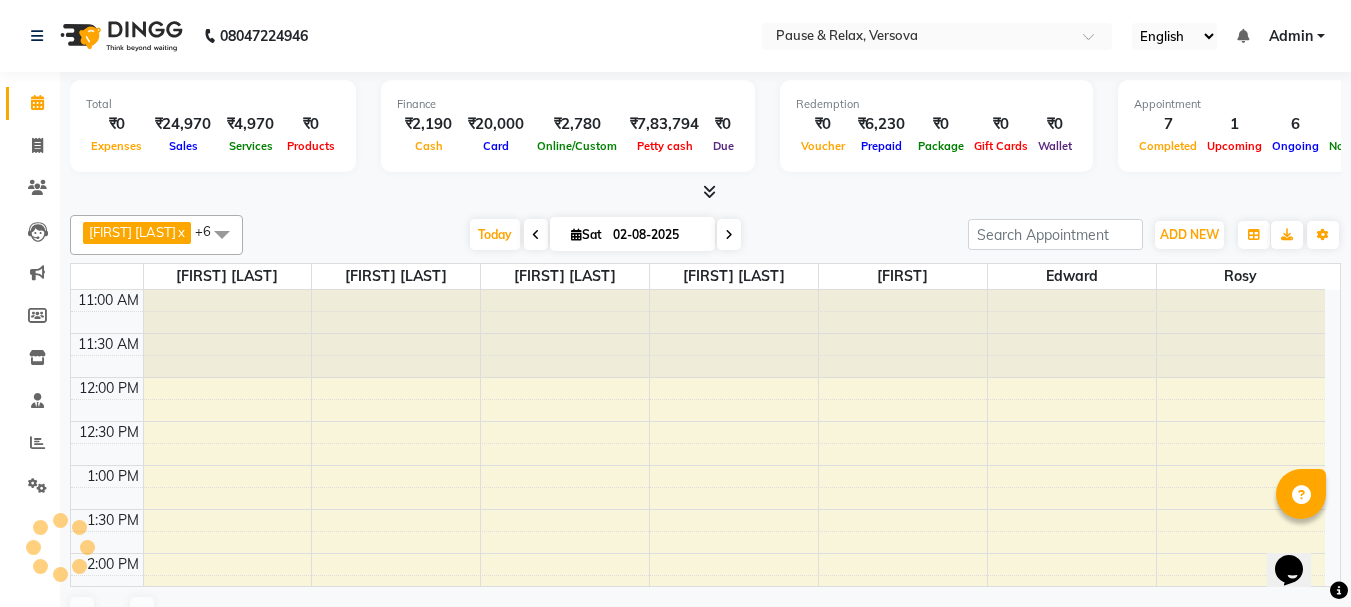 scroll, scrollTop: 0, scrollLeft: 0, axis: both 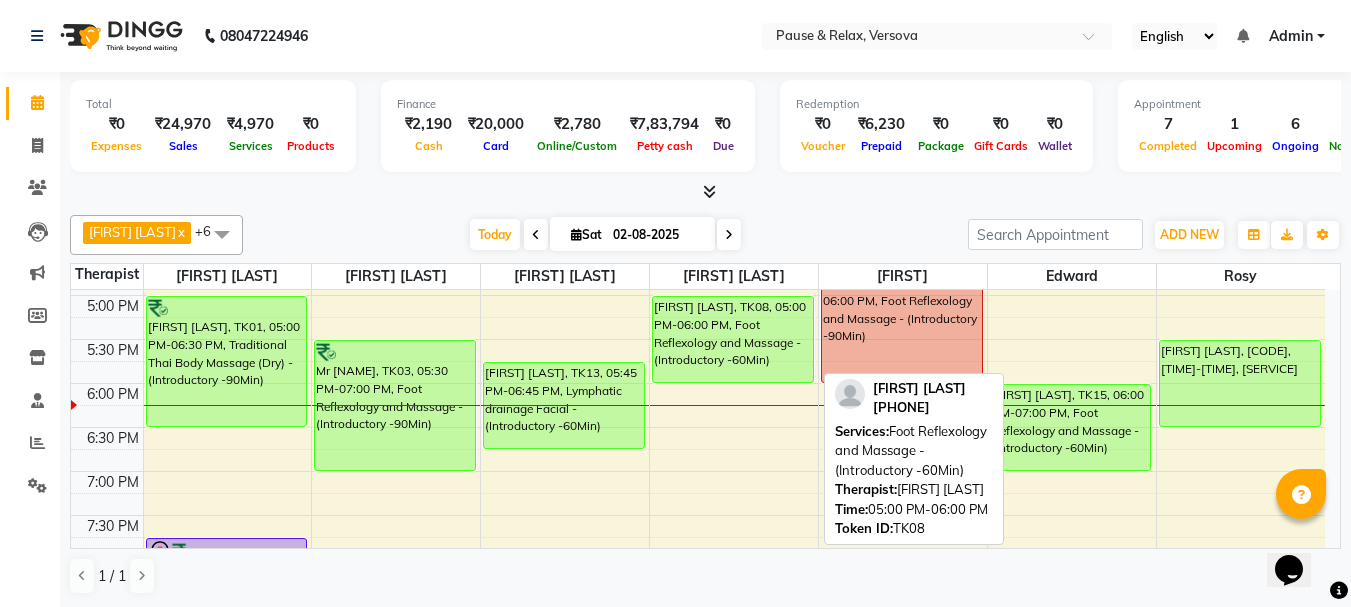 click on "[FIRST] [LAST], TK08, 05:00 PM-06:00 PM, Foot Reflexology and Massage - (Introductory -60Min)" at bounding box center [733, 339] 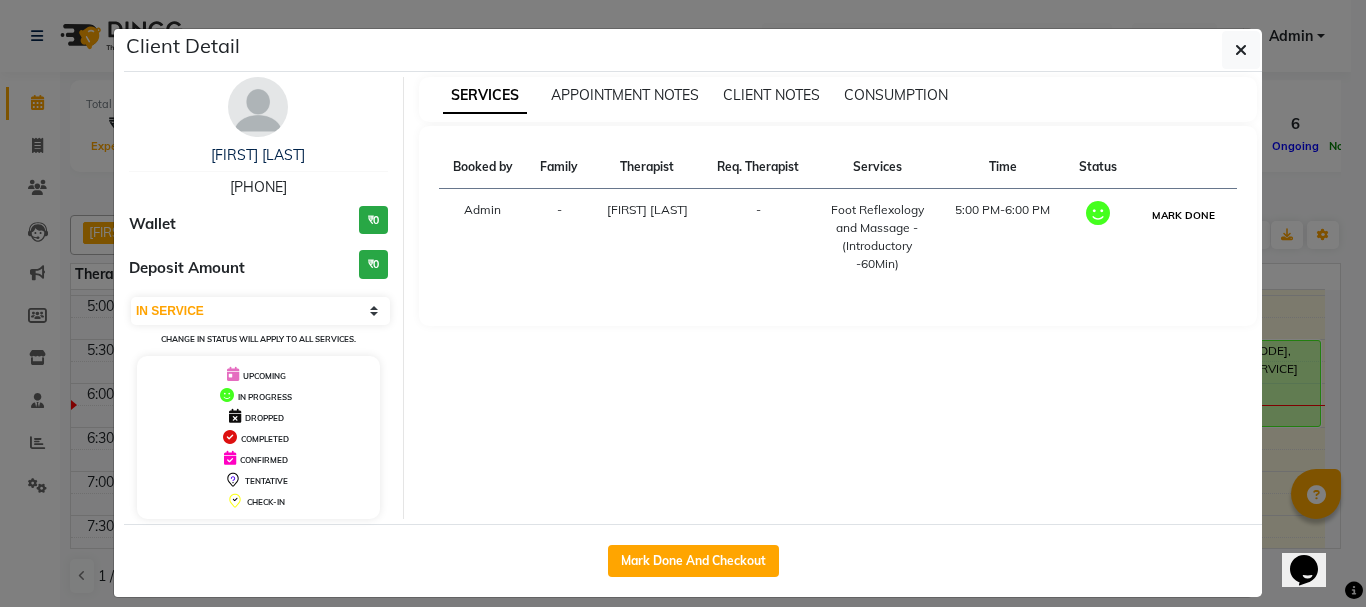 click on "MARK DONE" at bounding box center (1183, 215) 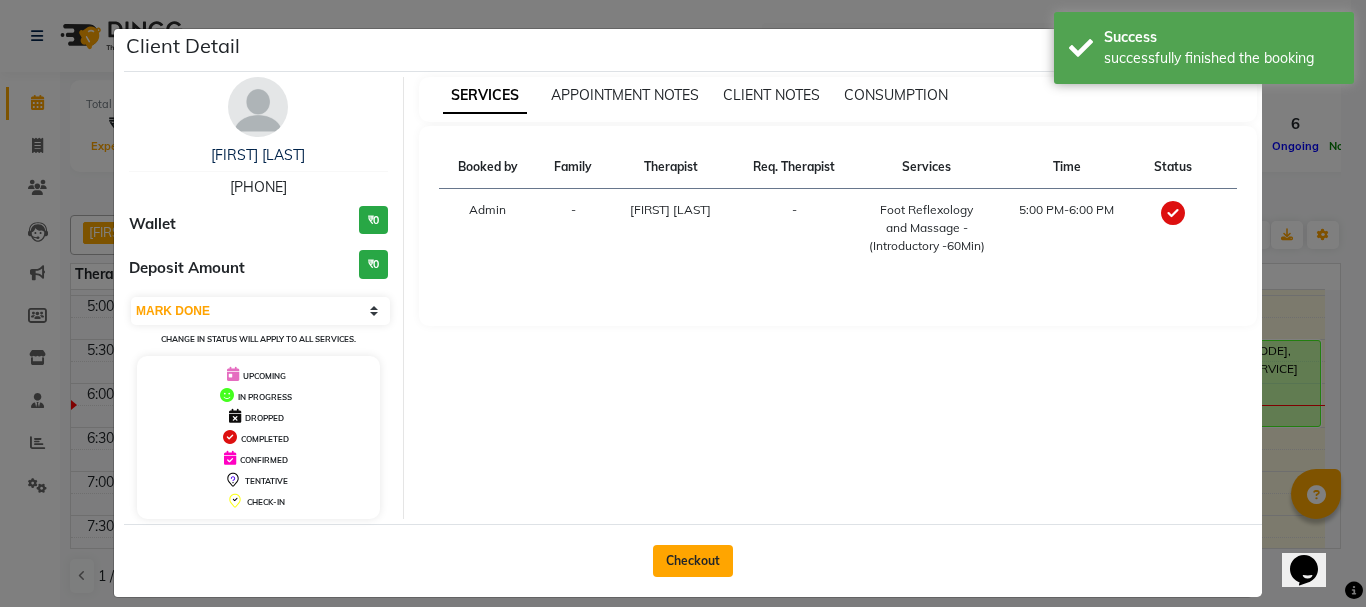 click on "Checkout" 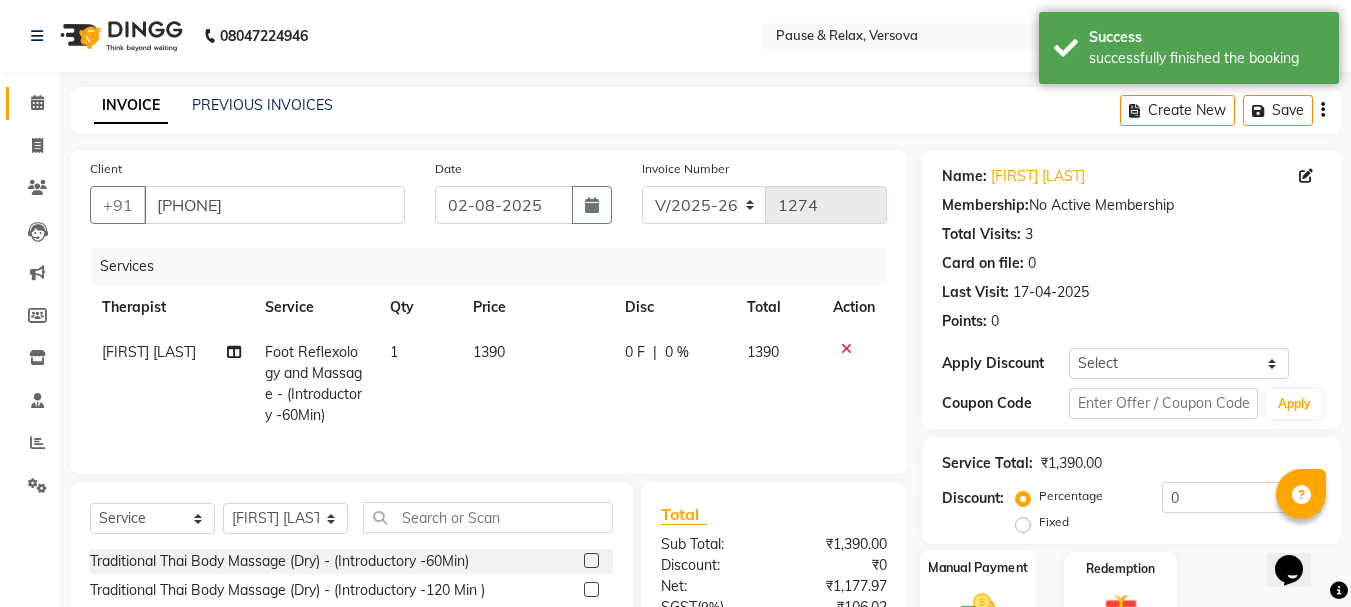 scroll, scrollTop: 215, scrollLeft: 0, axis: vertical 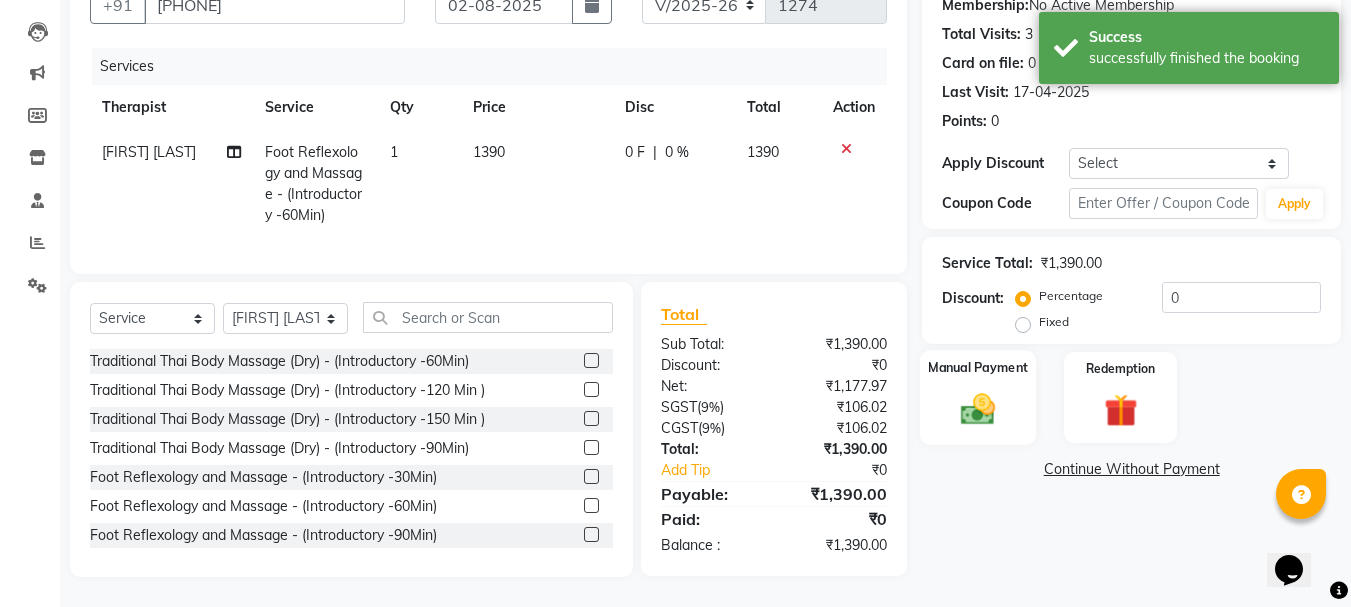 click on "Manual Payment" 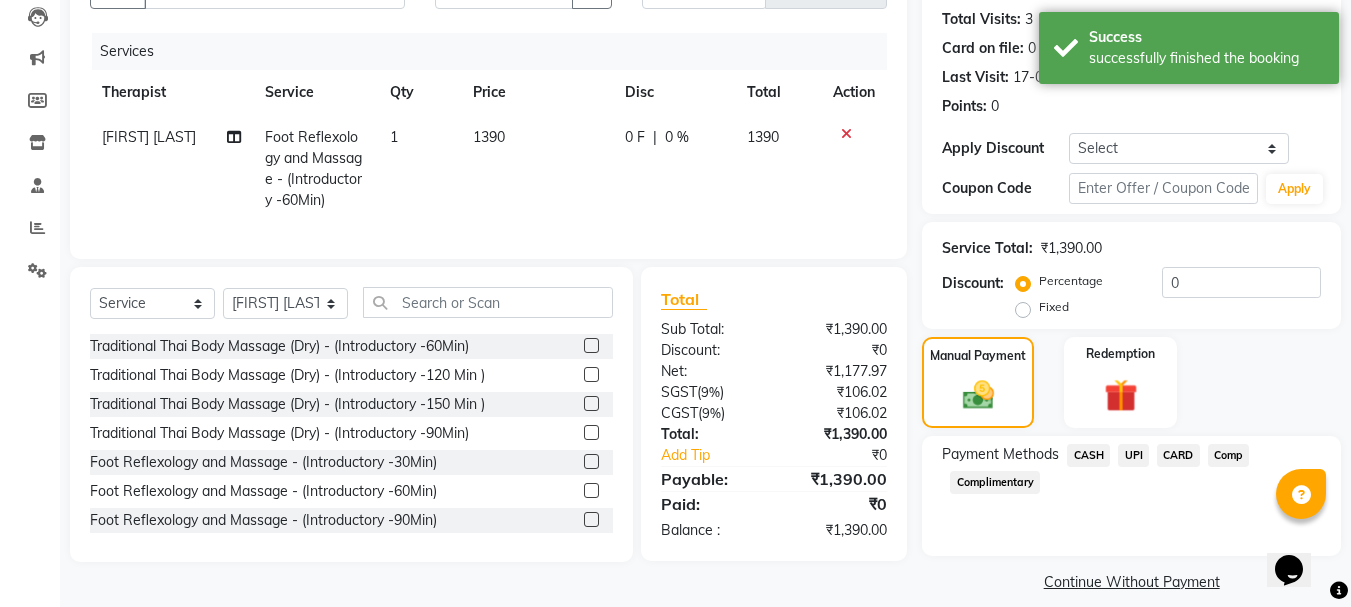 click on "UPI" 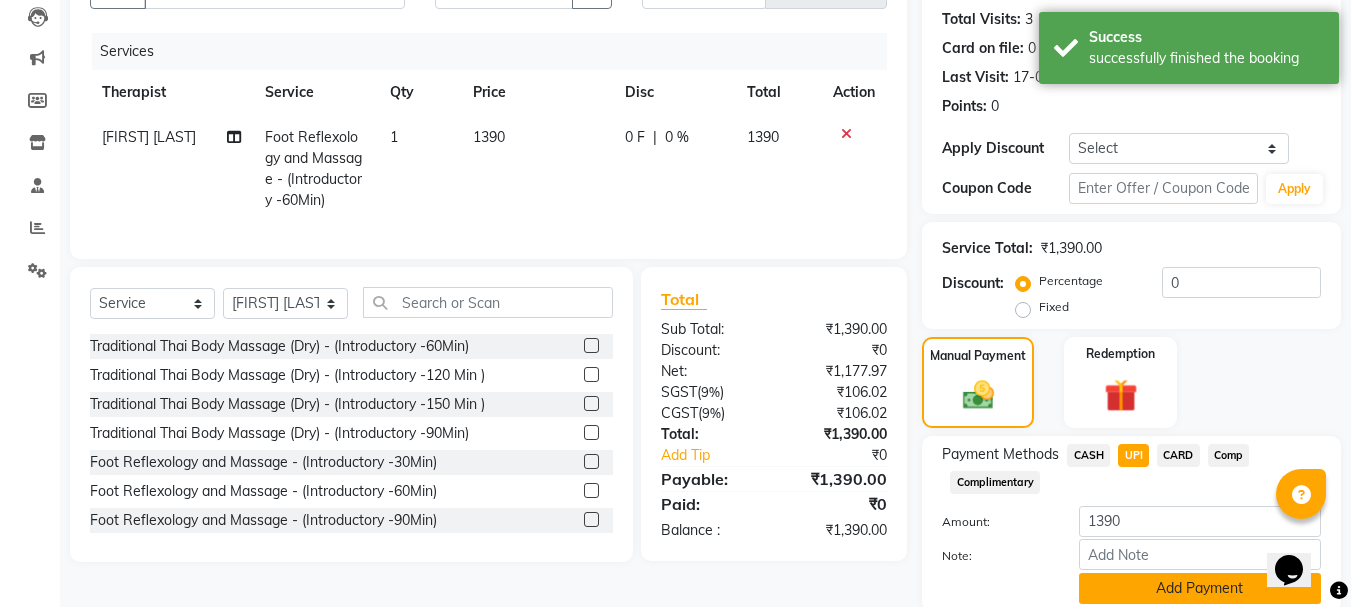 scroll, scrollTop: 291, scrollLeft: 0, axis: vertical 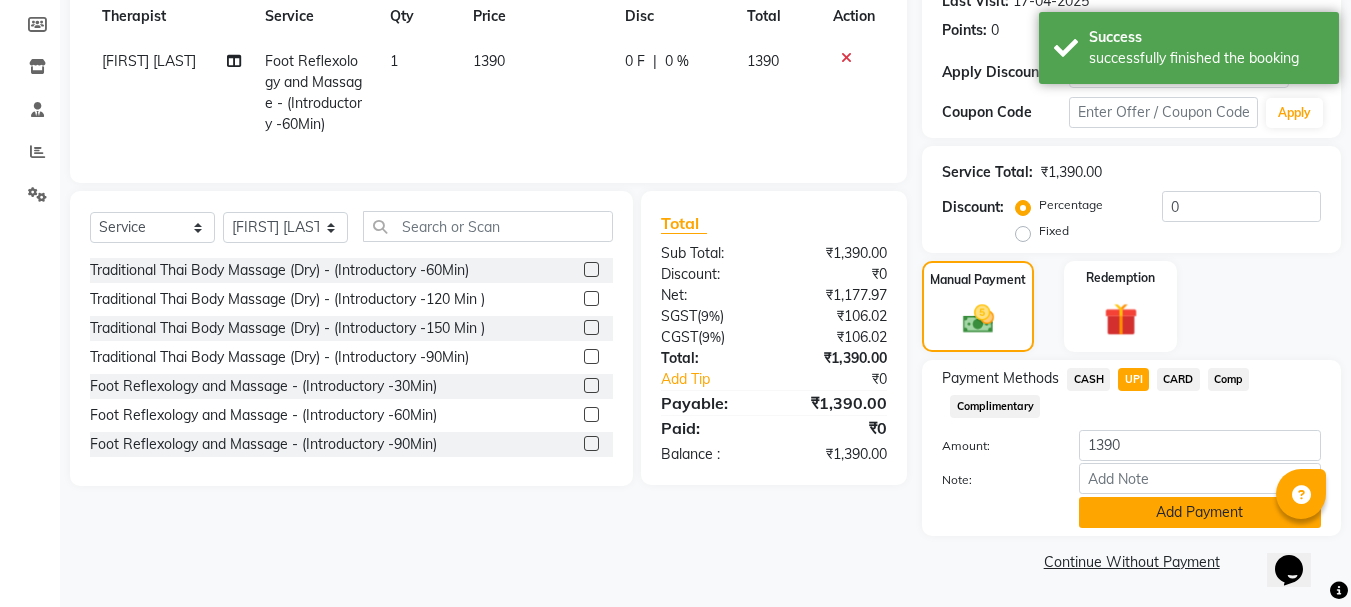 click on "Add Payment" 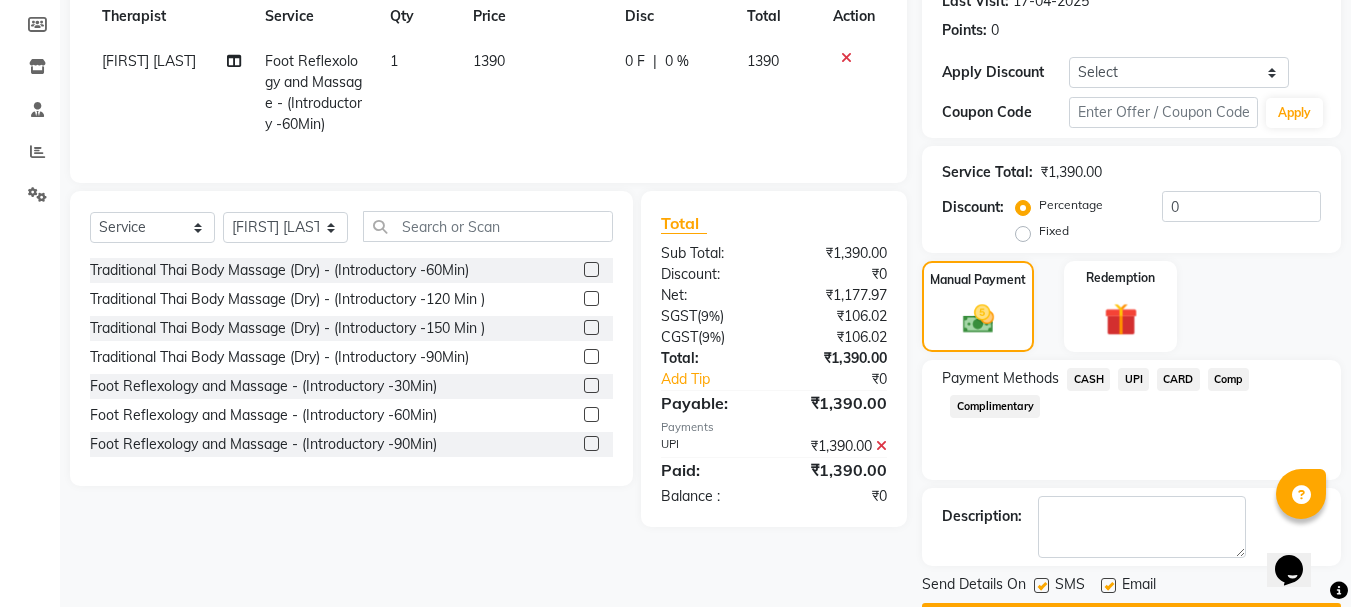 scroll, scrollTop: 348, scrollLeft: 0, axis: vertical 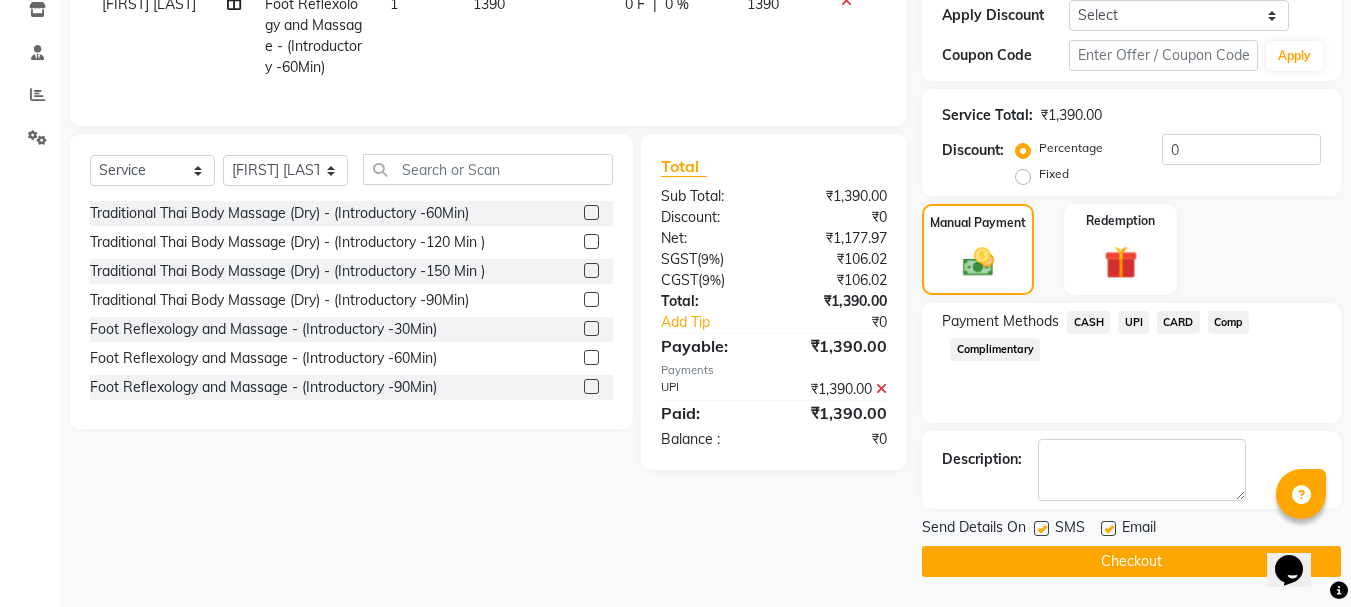 click 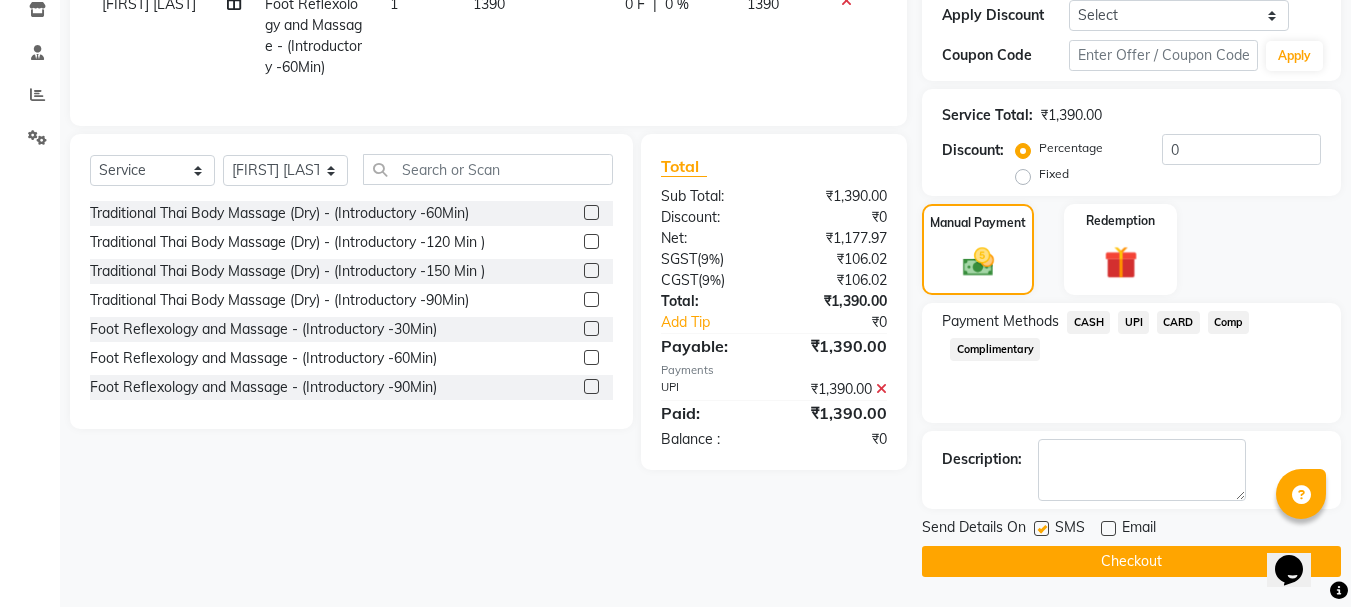 click on "Checkout" 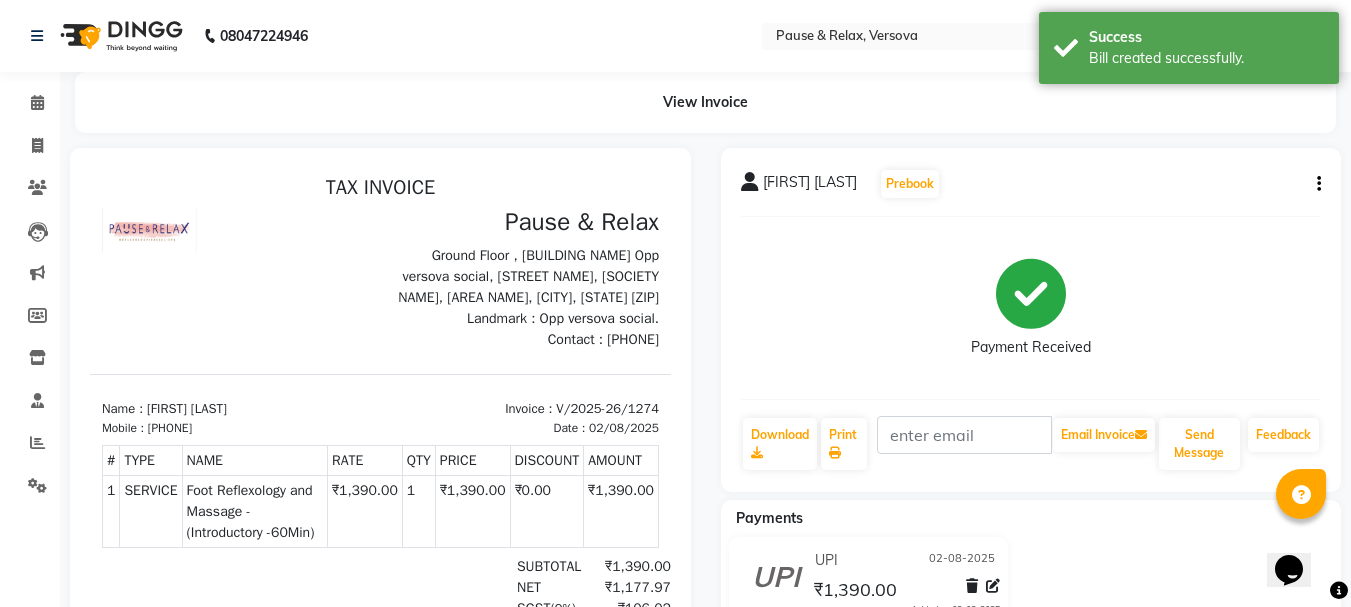 scroll, scrollTop: 0, scrollLeft: 0, axis: both 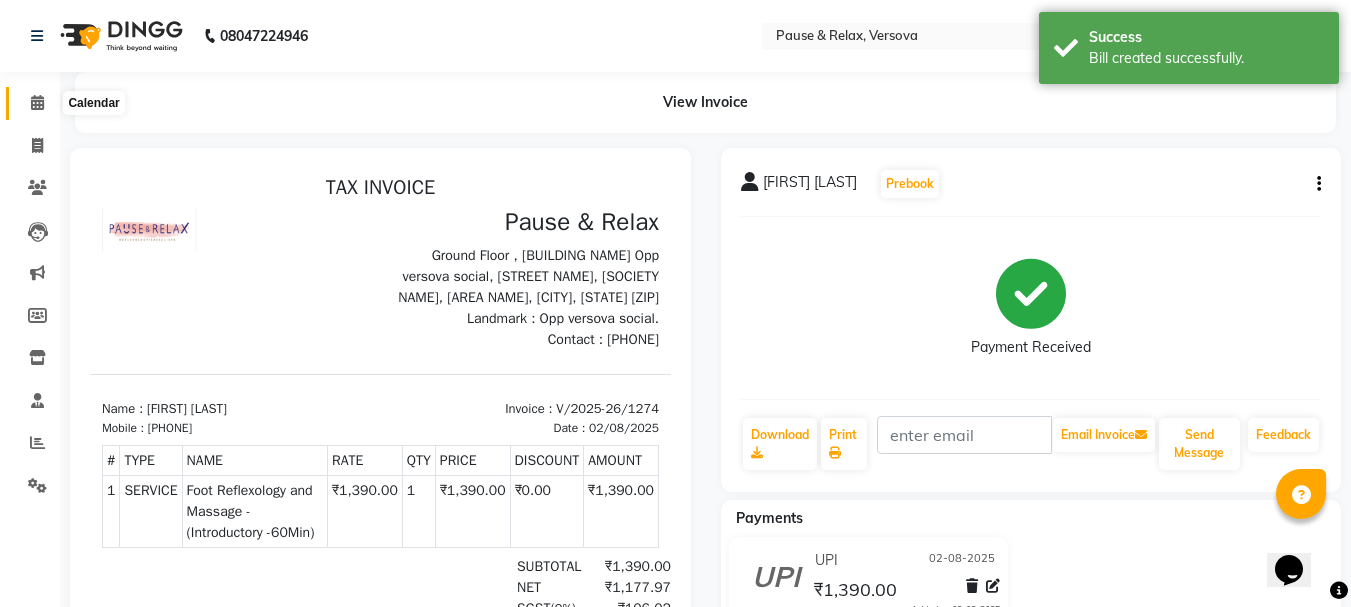 click 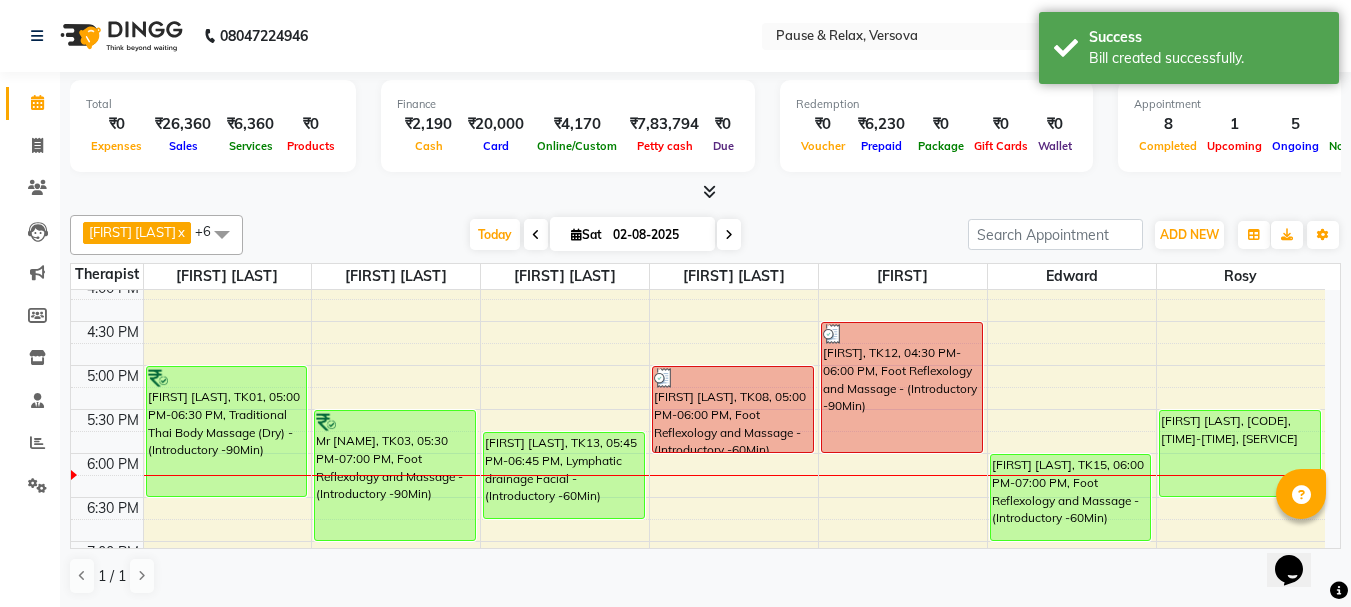scroll, scrollTop: 505, scrollLeft: 0, axis: vertical 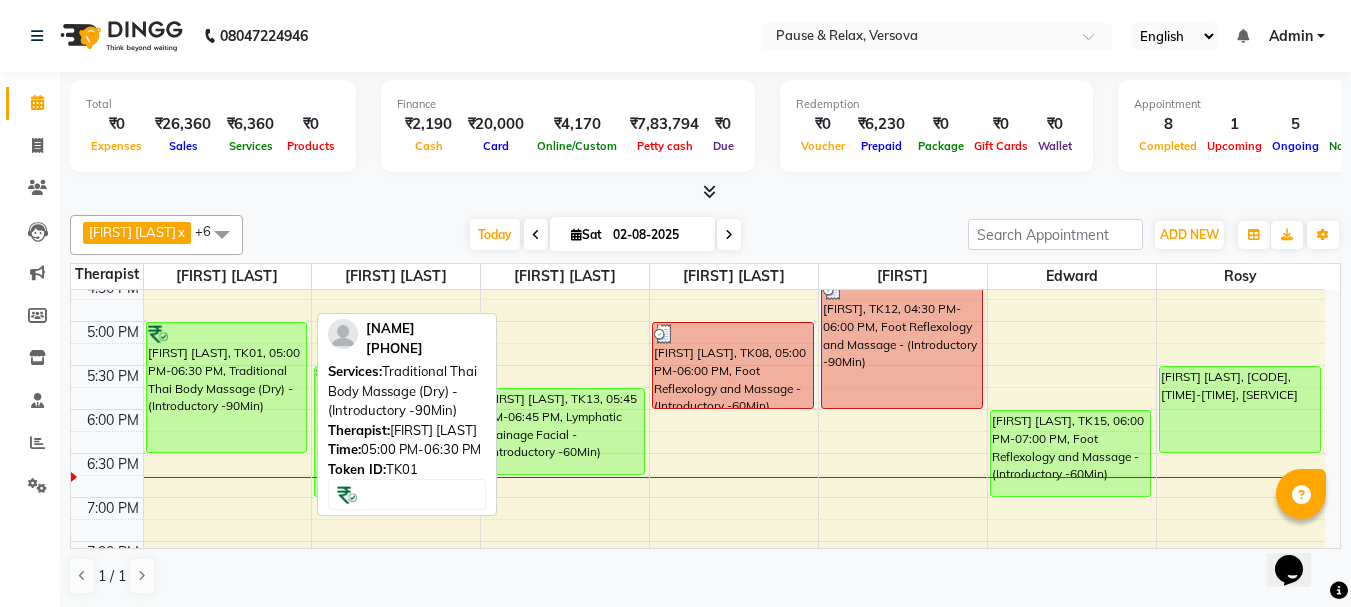 click on "[FIRST] [LAST], TK01, 05:00 PM-06:30 PM, Traditional Thai Body Massage (Dry) - (Introductory -90Min)" at bounding box center [227, 387] 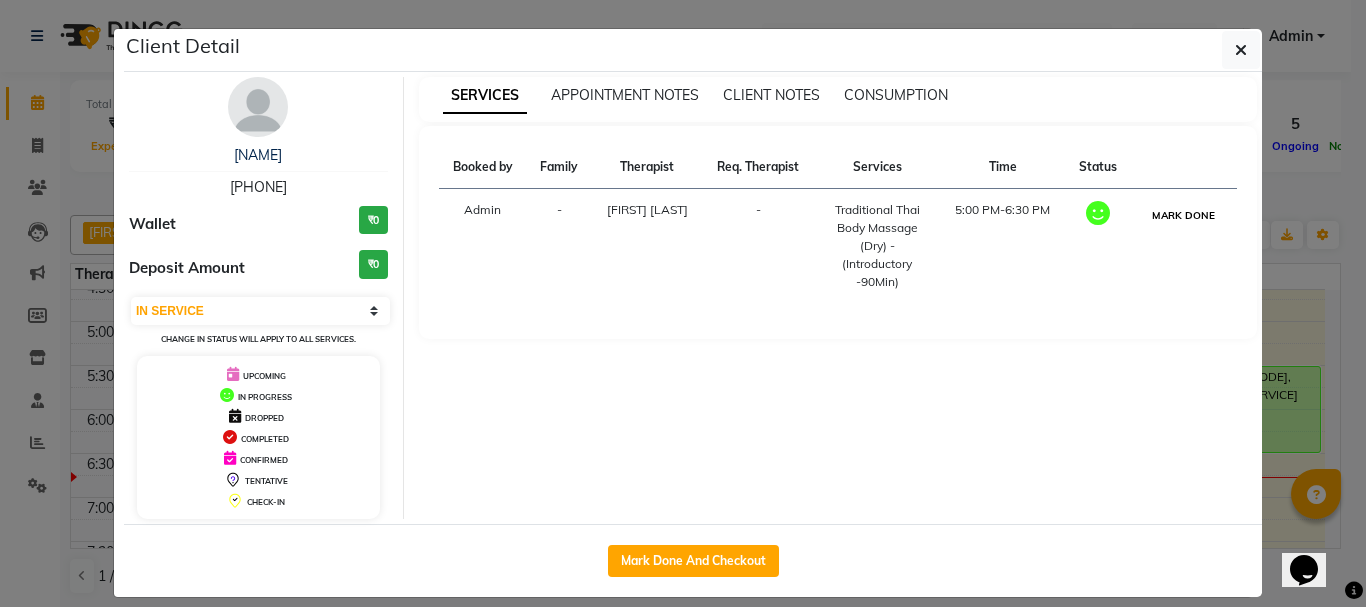 click on "MARK DONE" at bounding box center (1183, 215) 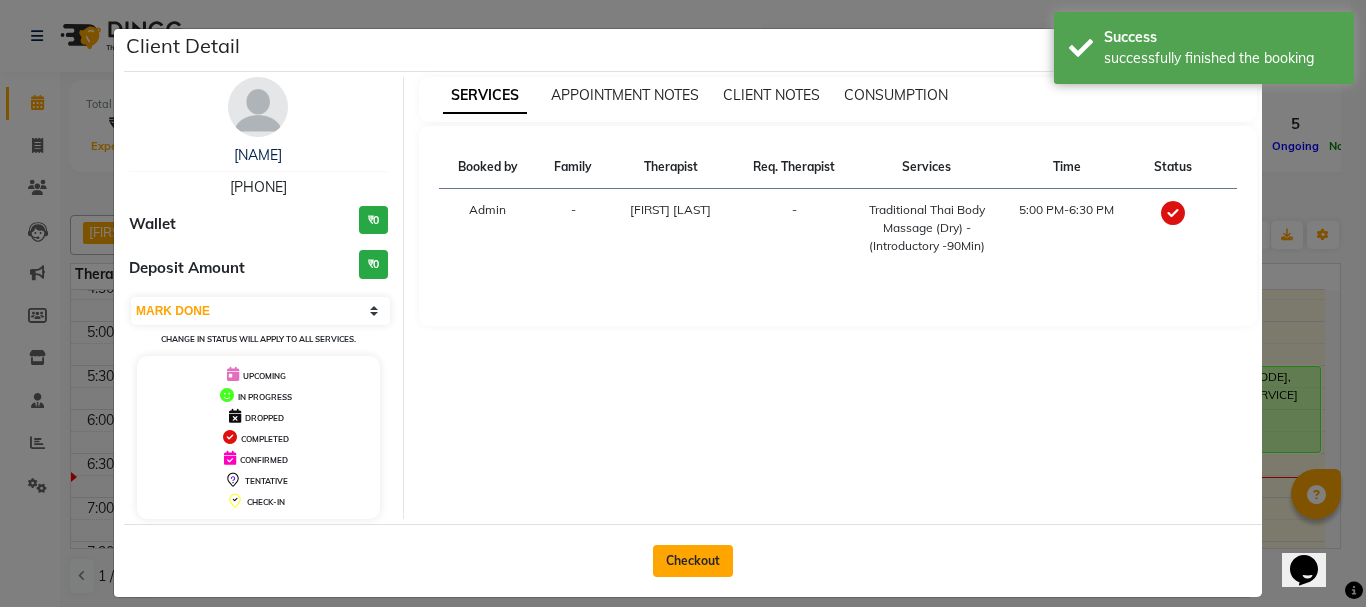 click on "Checkout" 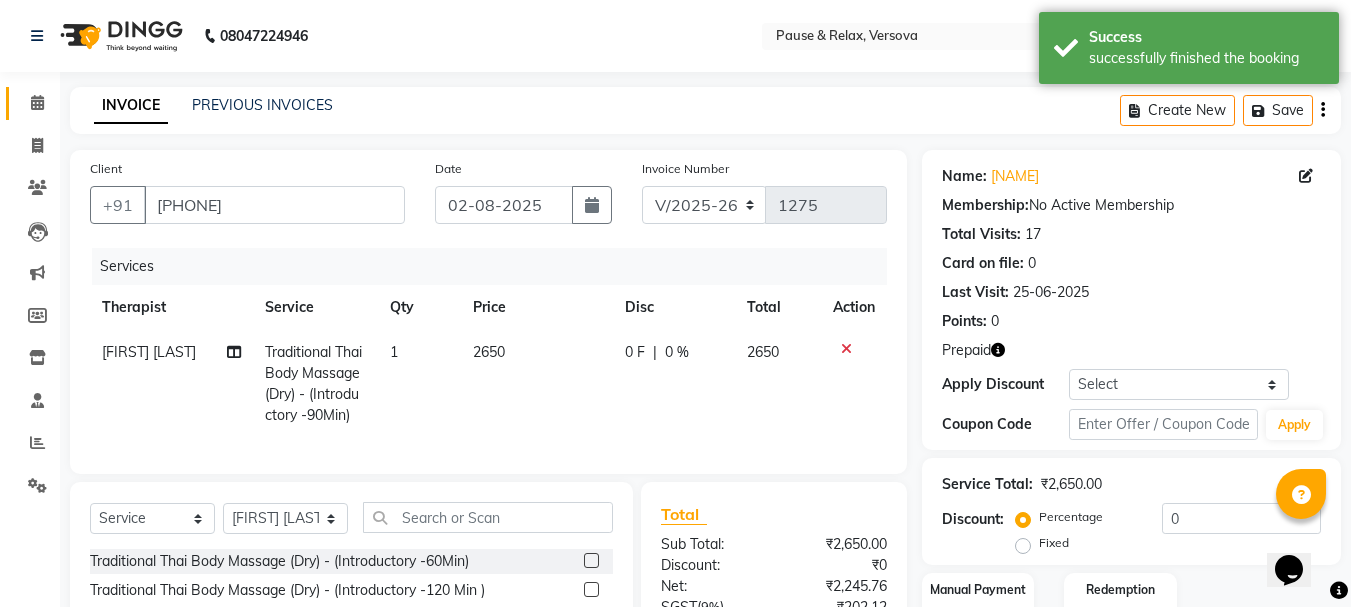 scroll, scrollTop: 215, scrollLeft: 0, axis: vertical 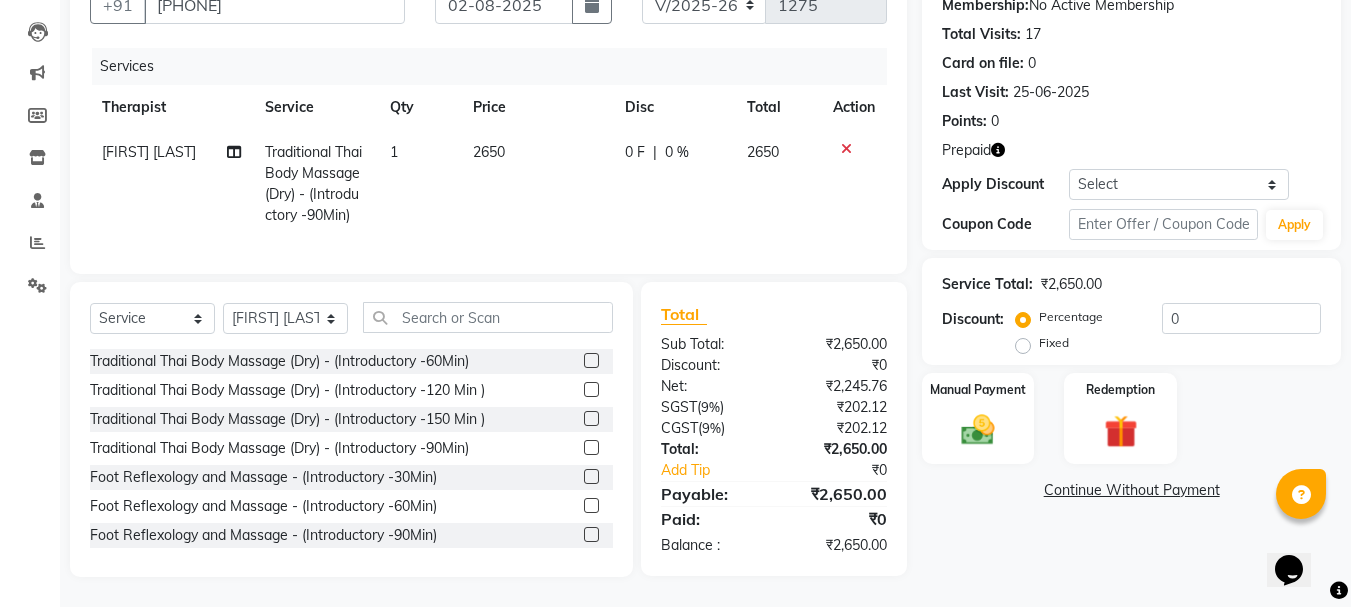 click on "Fixed" 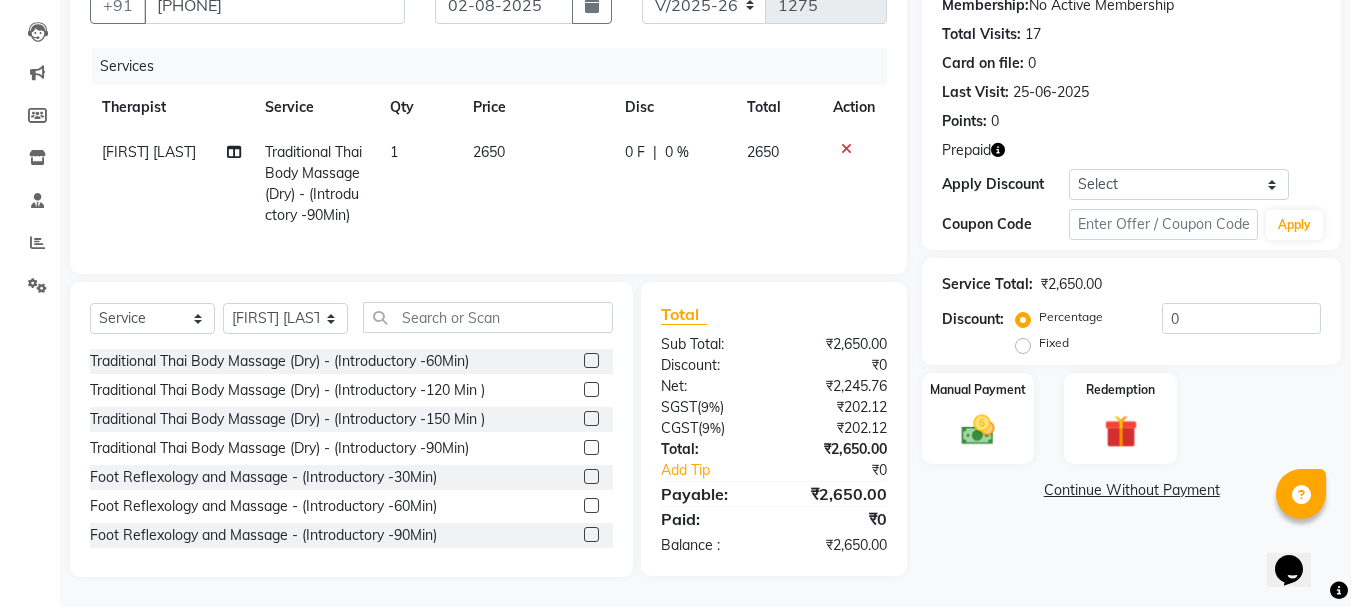 click on "Fixed" 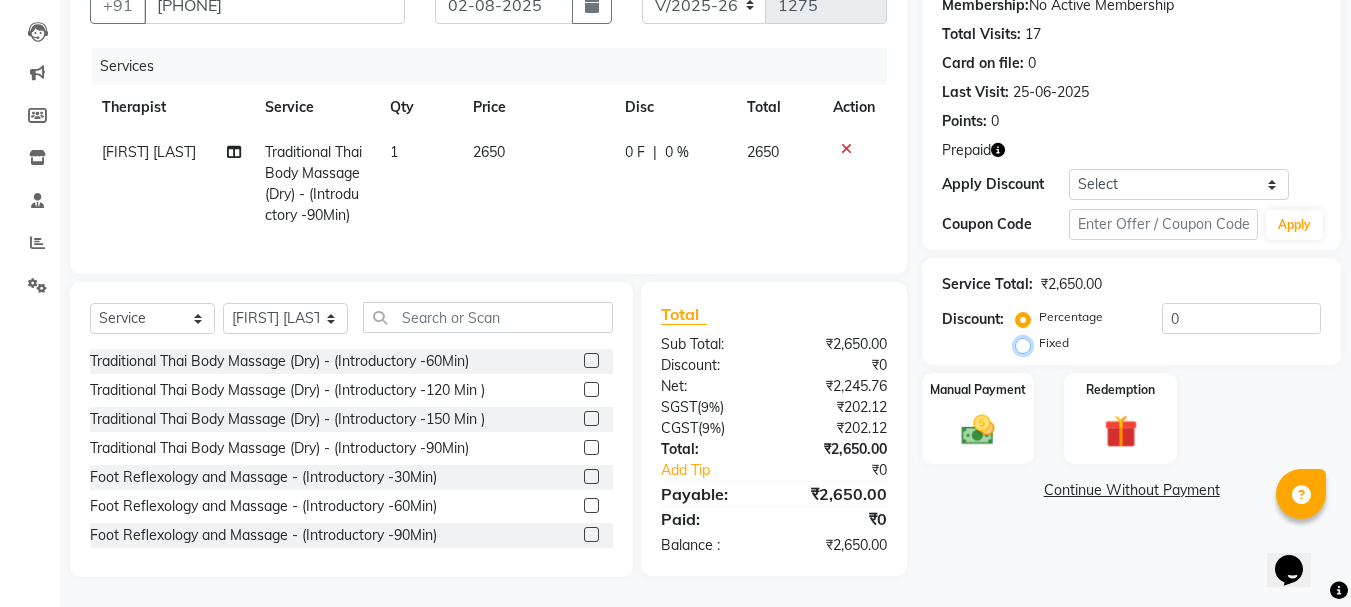 click on "Fixed" at bounding box center (1027, 343) 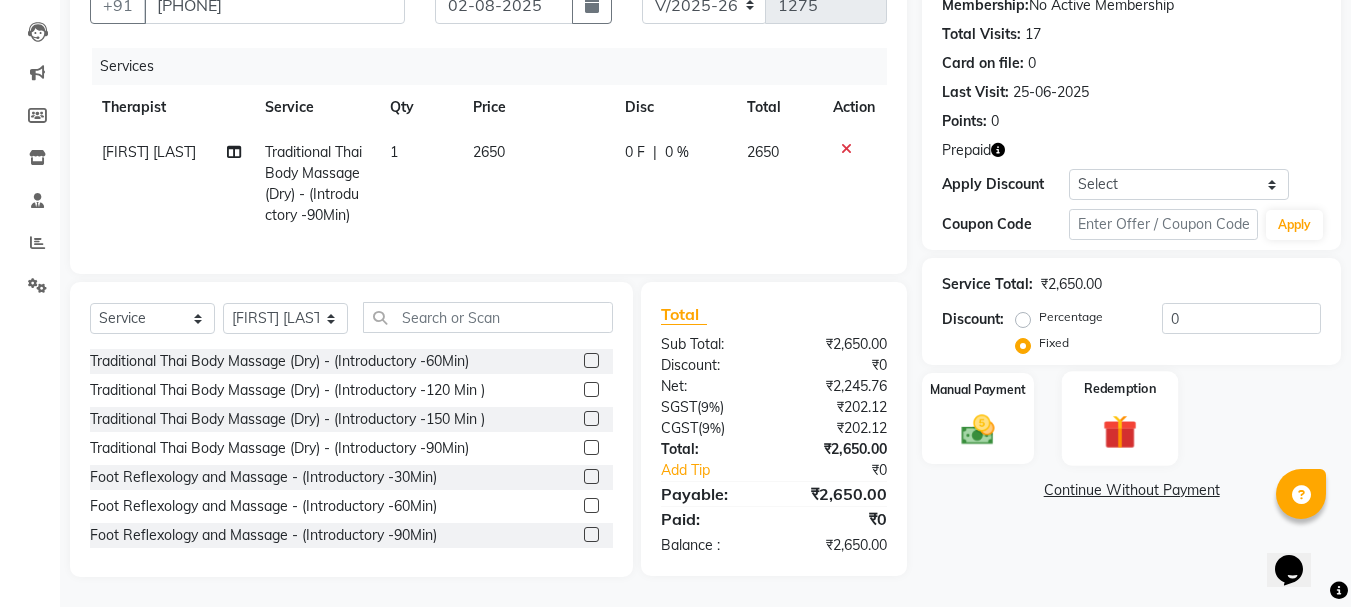 click on "Redemption" 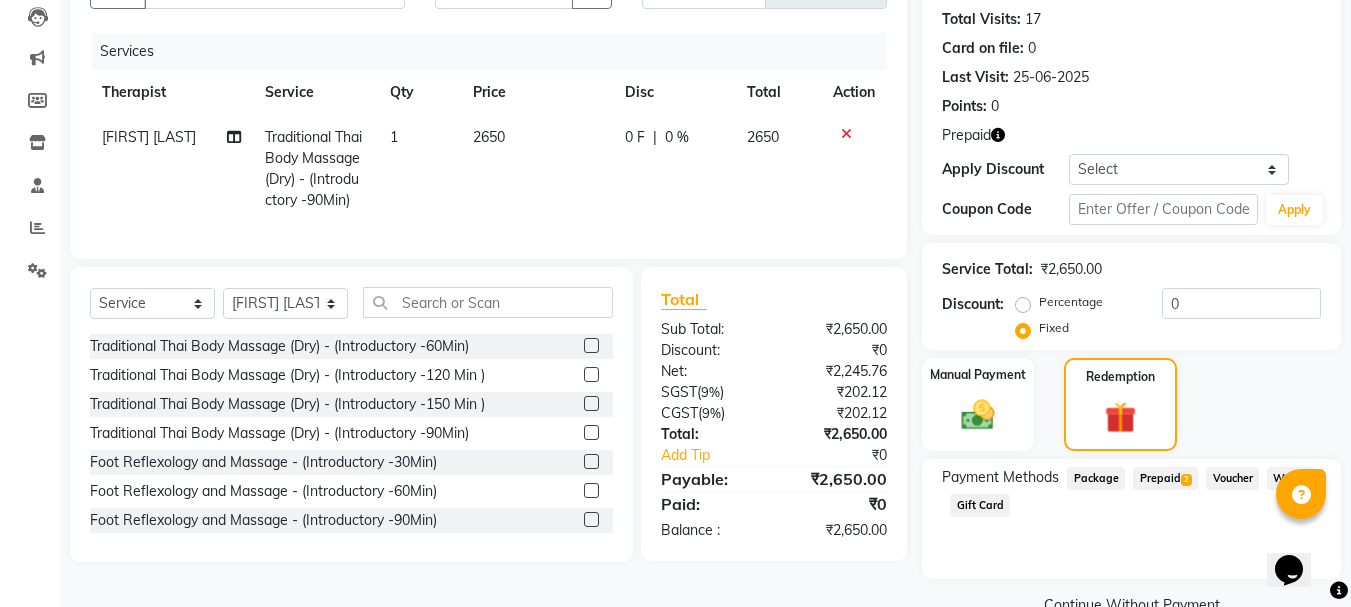 click on "Prepaid  2" 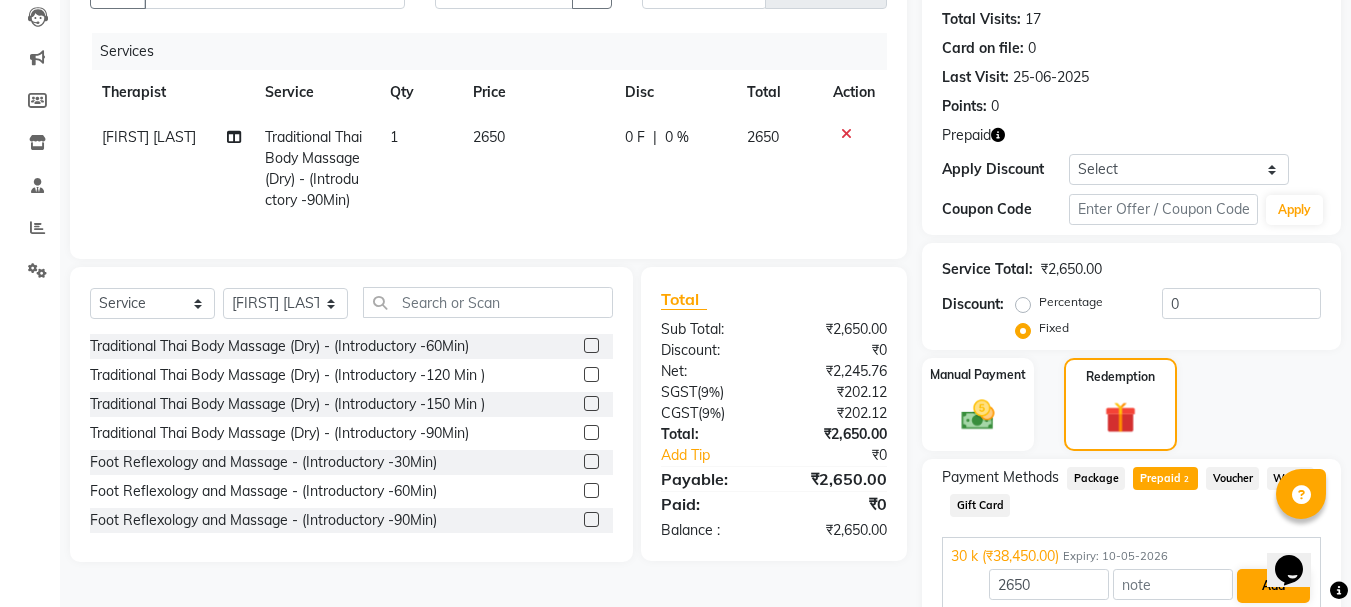 scroll, scrollTop: 348, scrollLeft: 0, axis: vertical 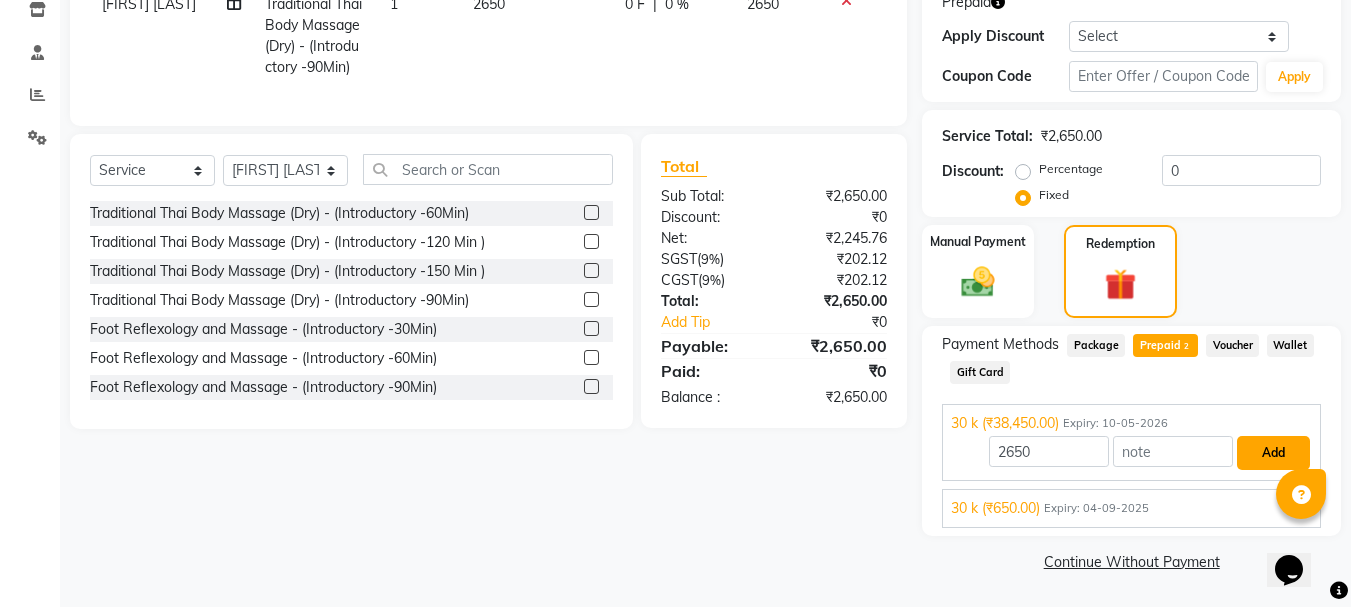 click on "Add" at bounding box center [1273, 453] 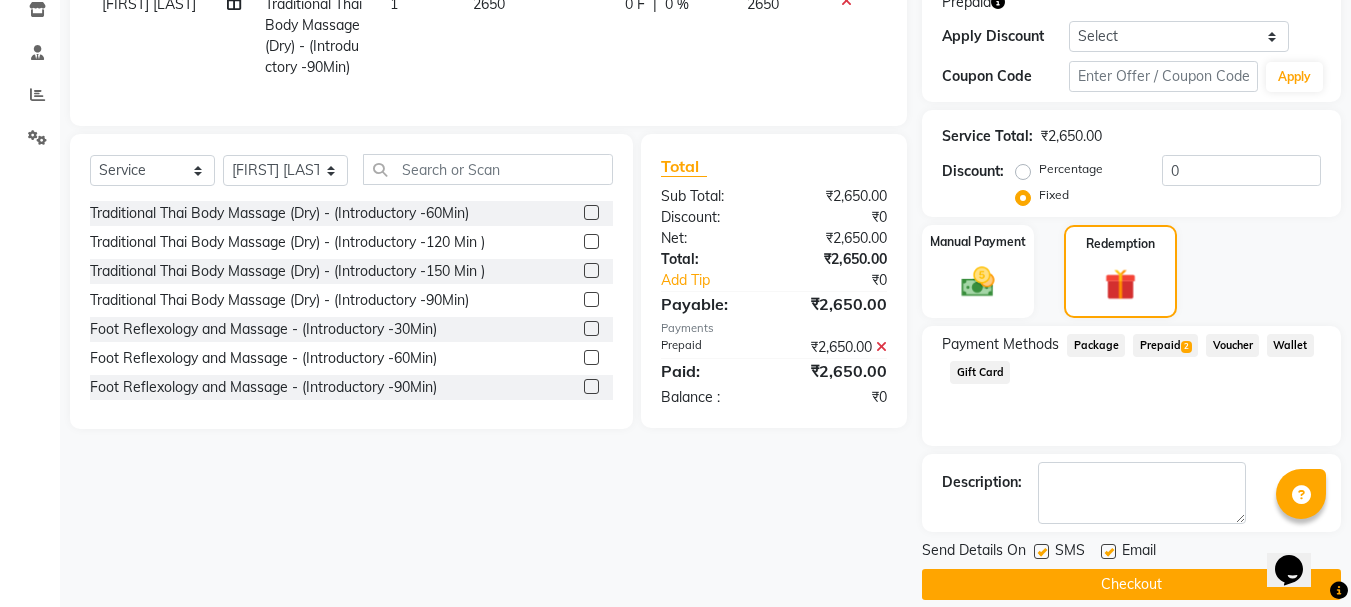 scroll, scrollTop: 371, scrollLeft: 0, axis: vertical 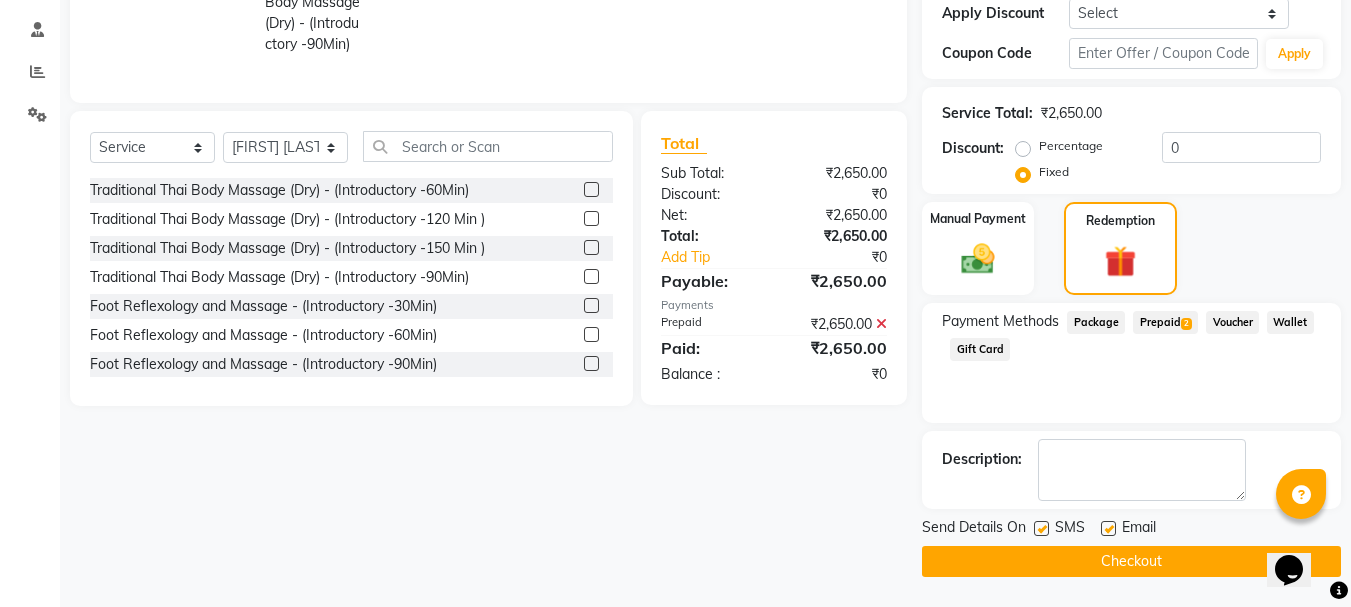 click 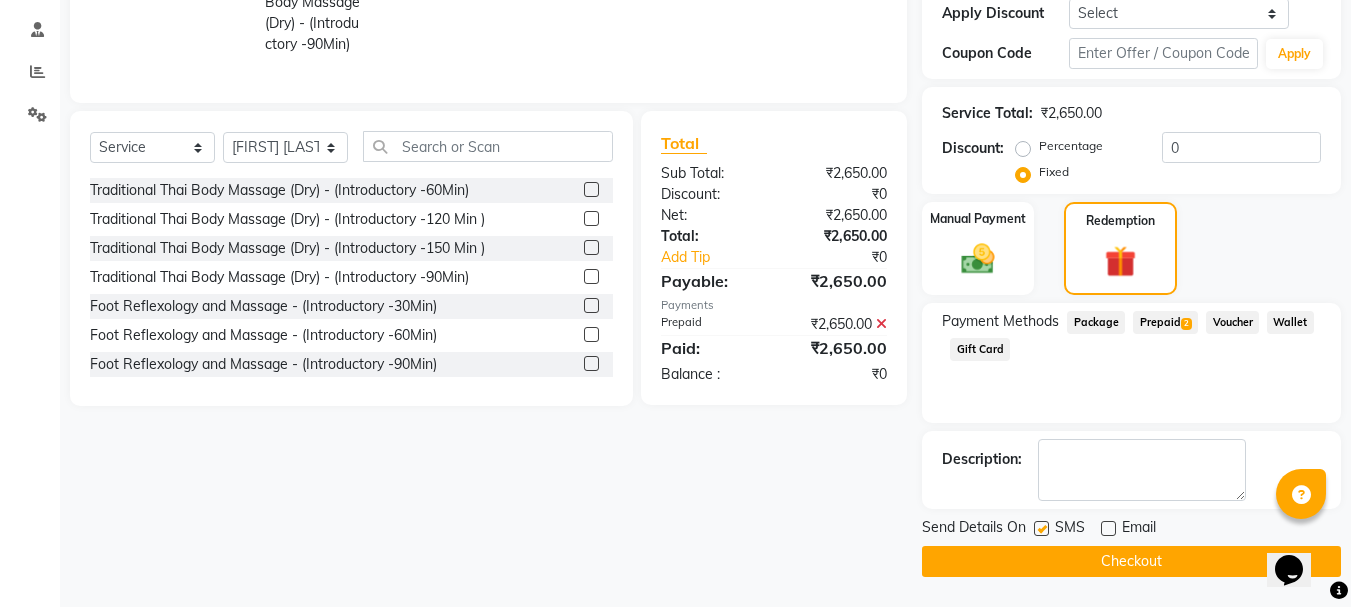 click on "Checkout" 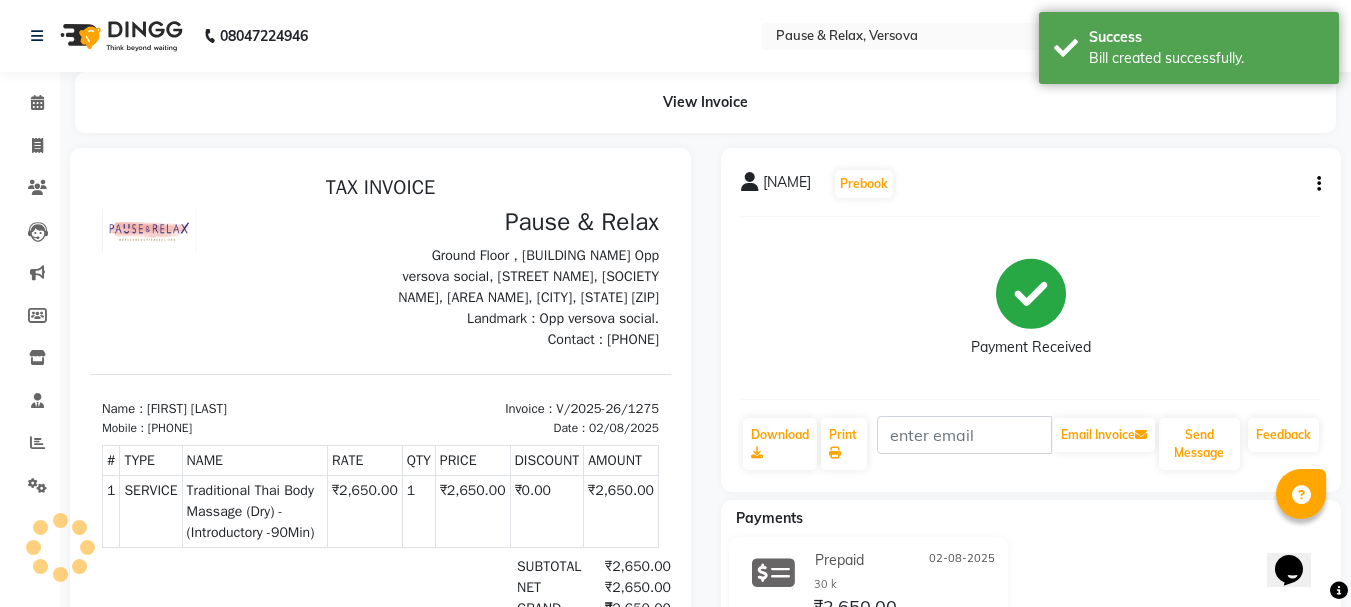 scroll, scrollTop: 0, scrollLeft: 0, axis: both 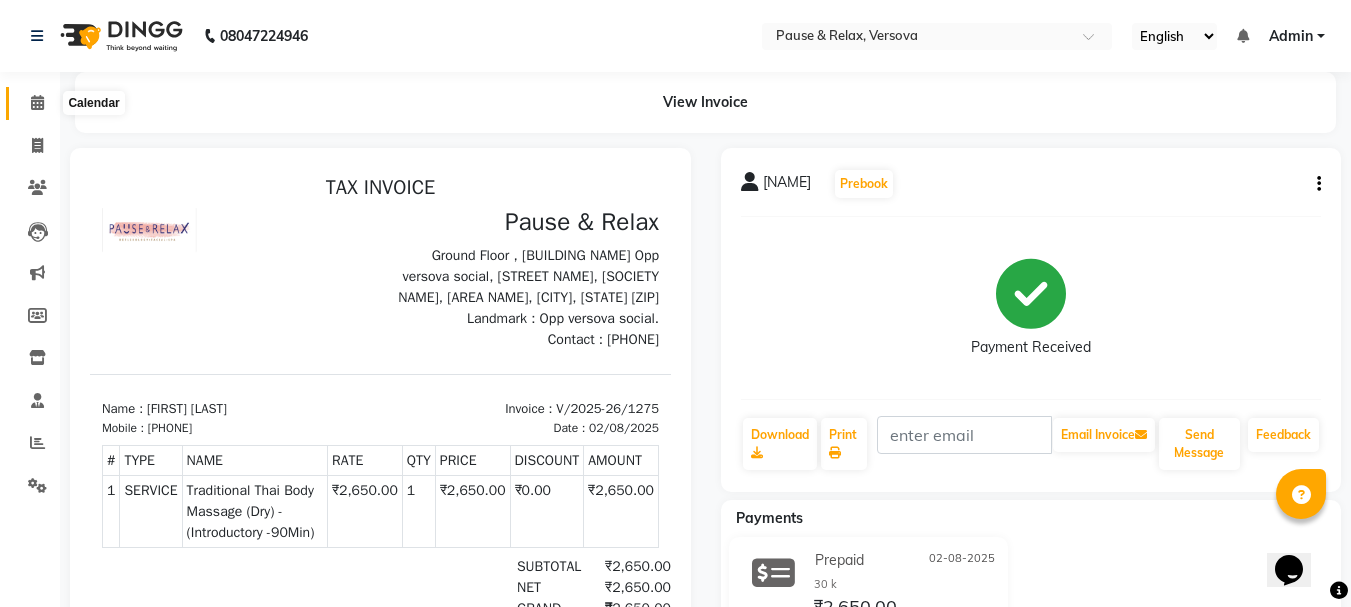 click 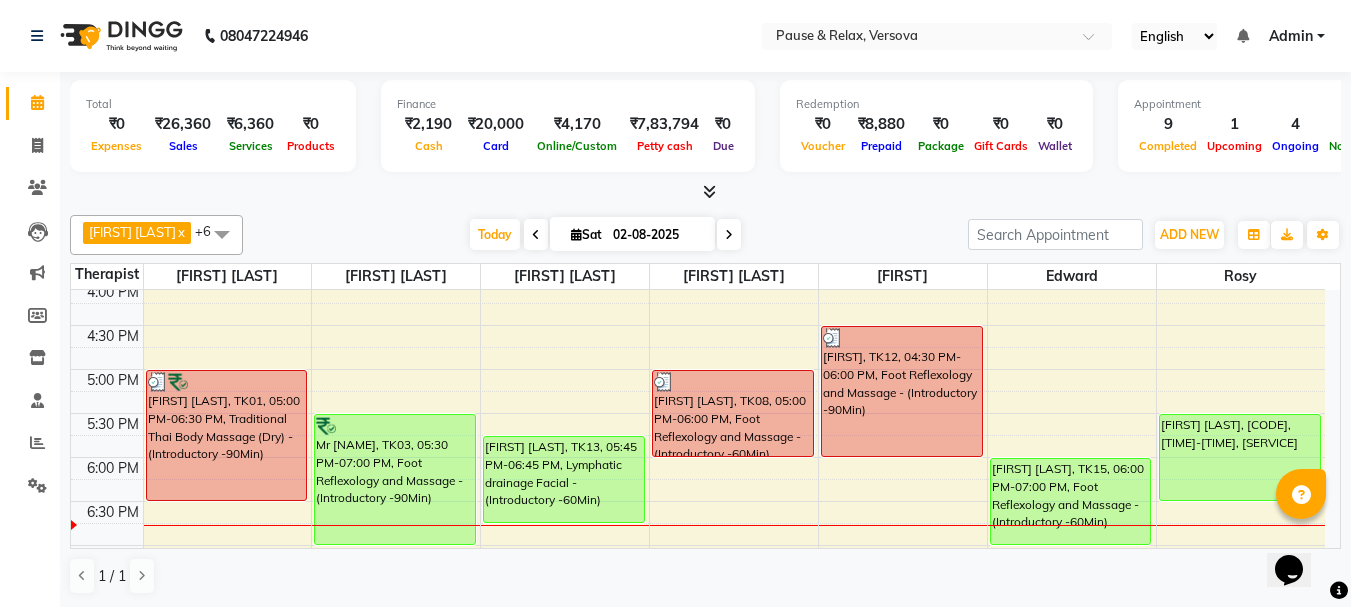 scroll, scrollTop: 500, scrollLeft: 0, axis: vertical 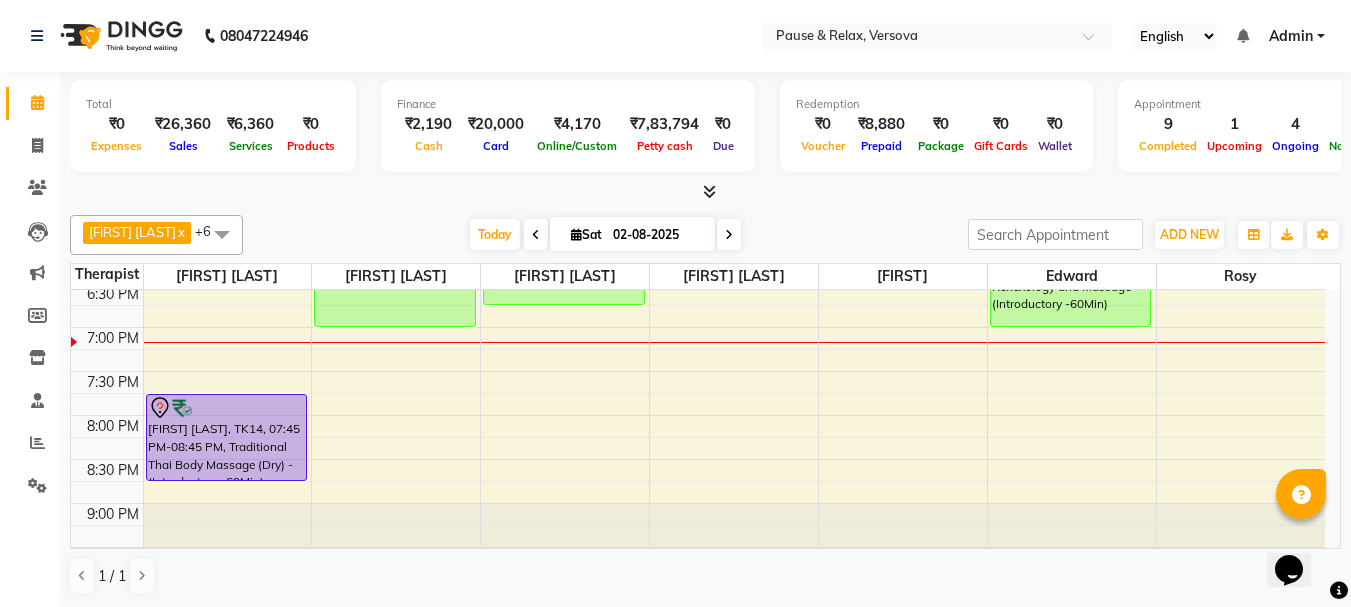 click at bounding box center [576, 234] 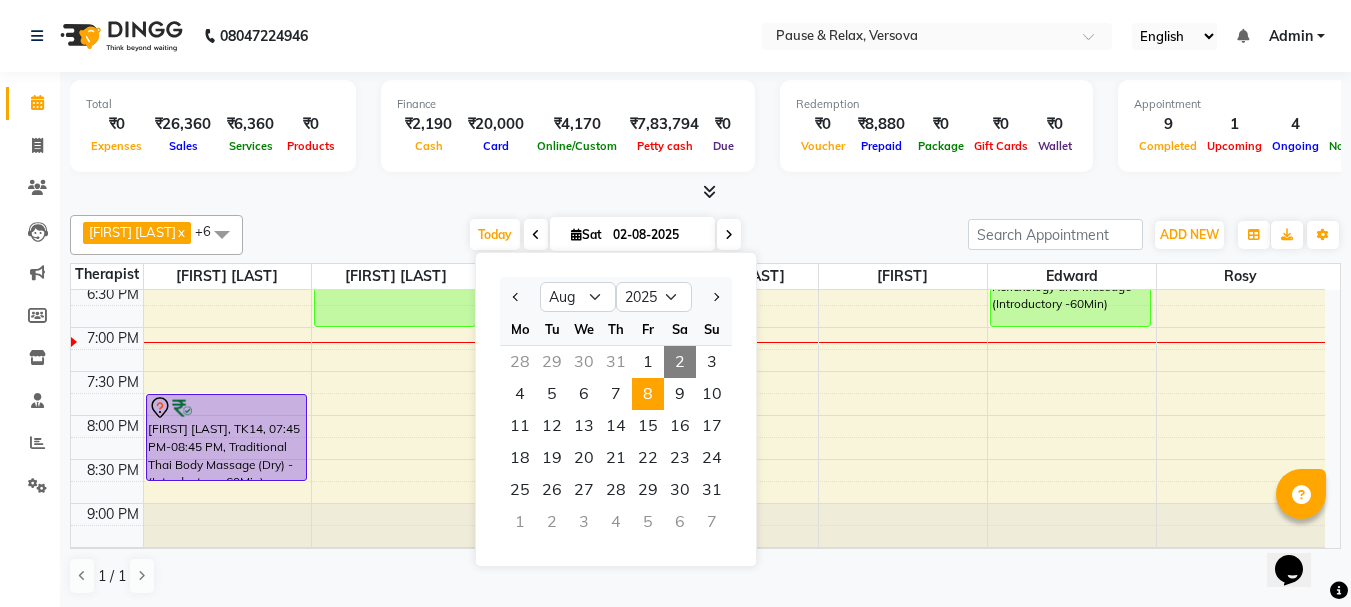 click on "8" at bounding box center (648, 394) 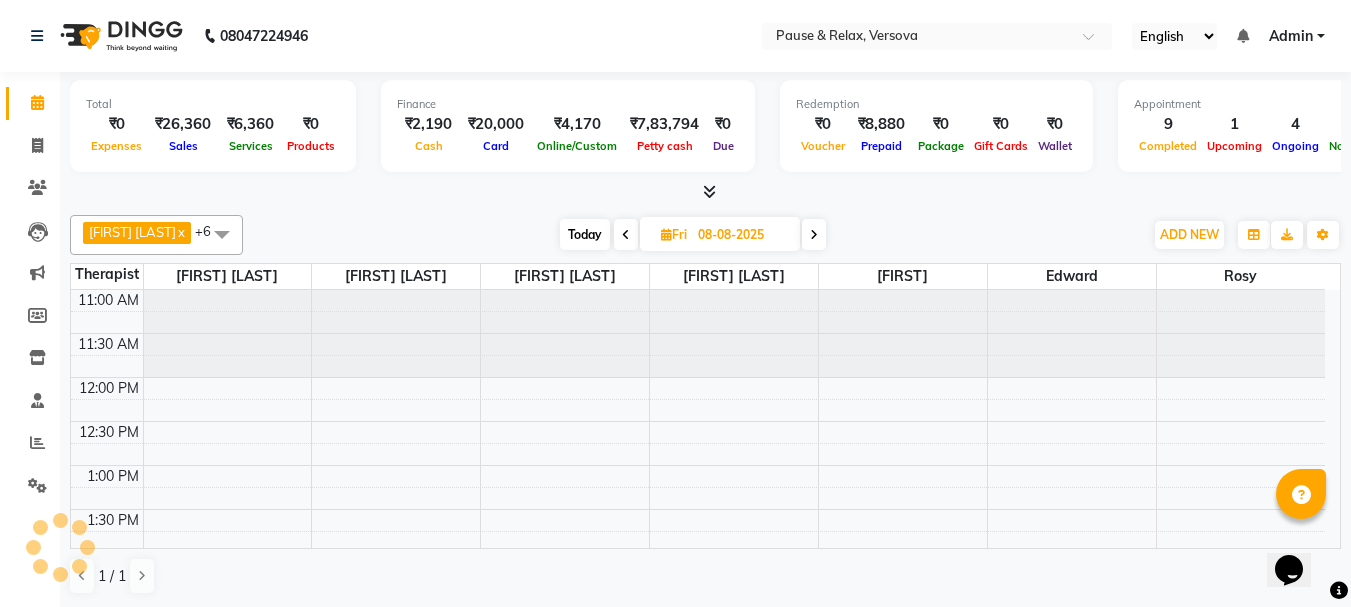 scroll, scrollTop: 705, scrollLeft: 0, axis: vertical 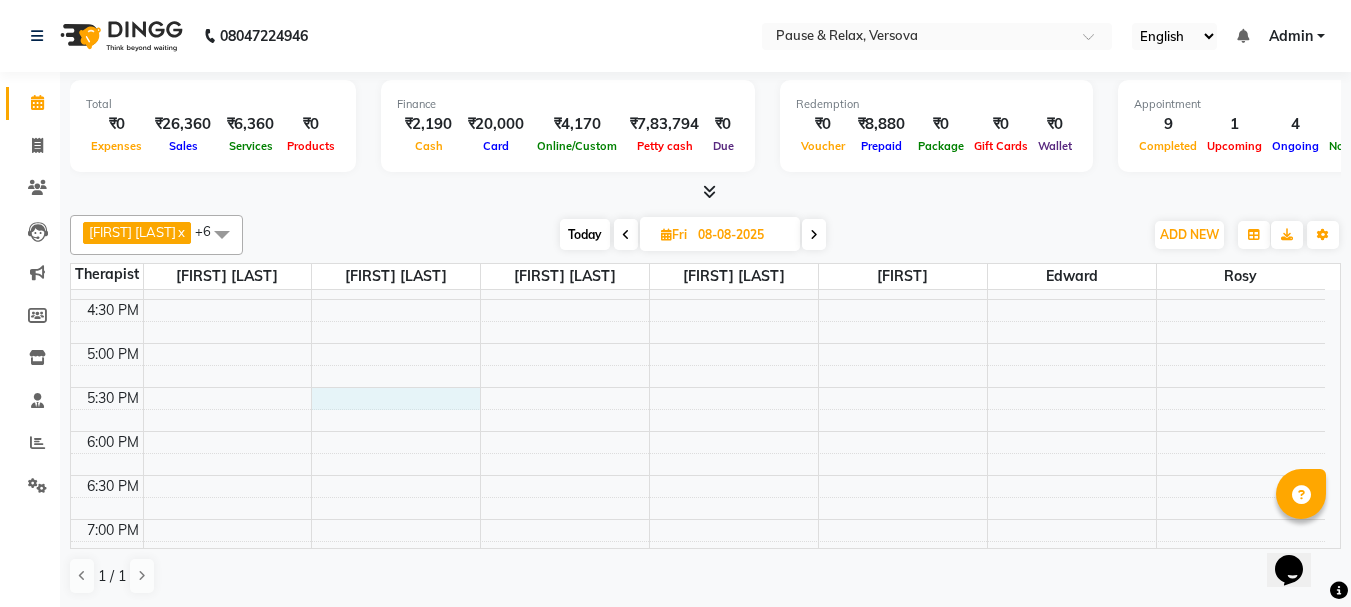 click on "11:00 AM 11:30 AM 12:00 PM 12:30 PM 1:00 PM 1:30 PM 2:00 PM 2:30 PM 3:00 PM 3:30 PM 4:00 PM 4:30 PM 5:00 PM 5:30 PM 6:00 PM 6:30 PM 7:00 PM 7:30 PM 8:00 PM 8:30 PM 9:00 PM 9:30 PM" at bounding box center [698, 299] 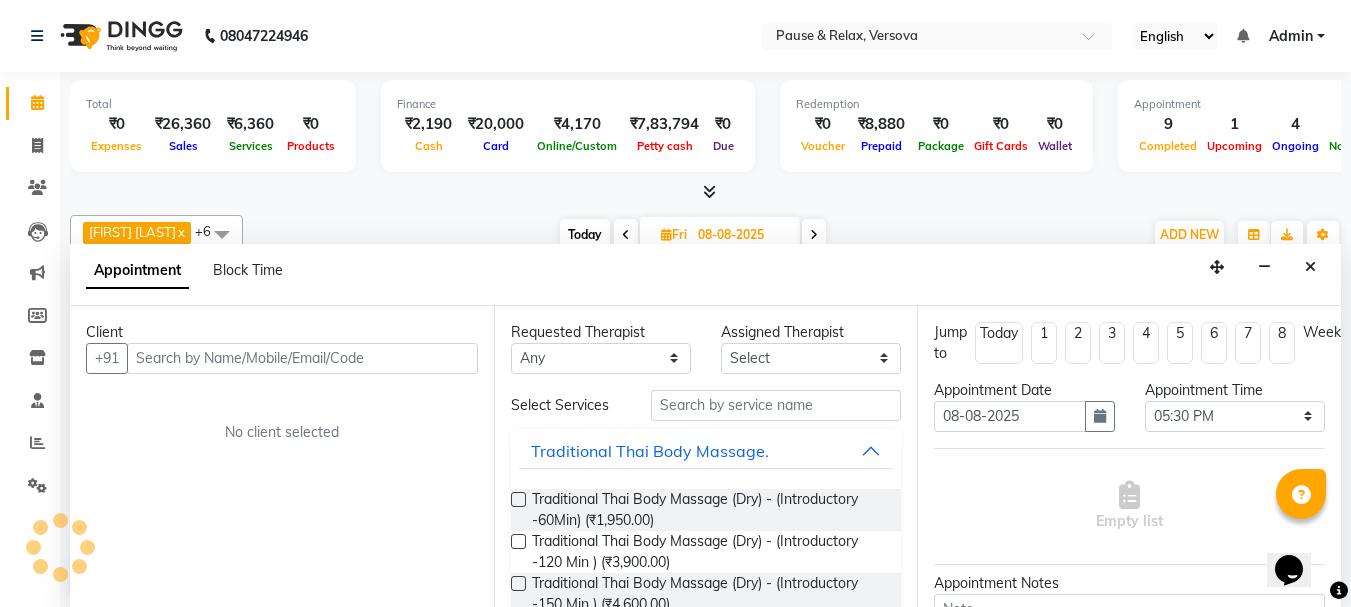 scroll, scrollTop: 1, scrollLeft: 0, axis: vertical 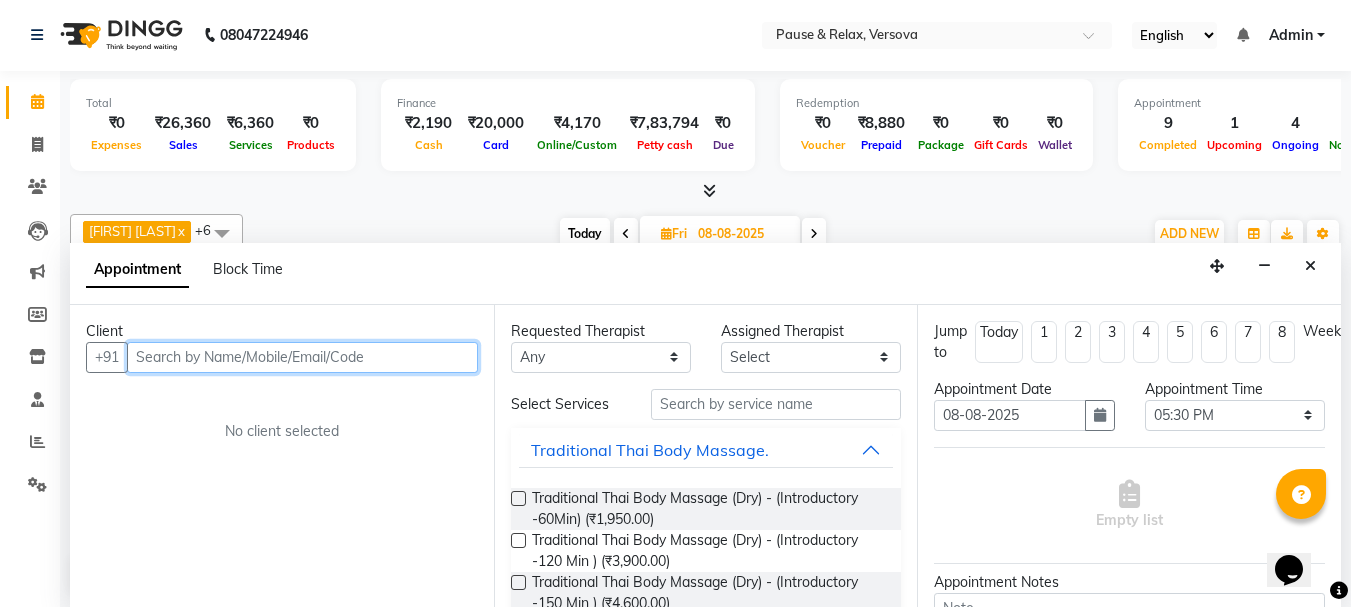 click at bounding box center (302, 357) 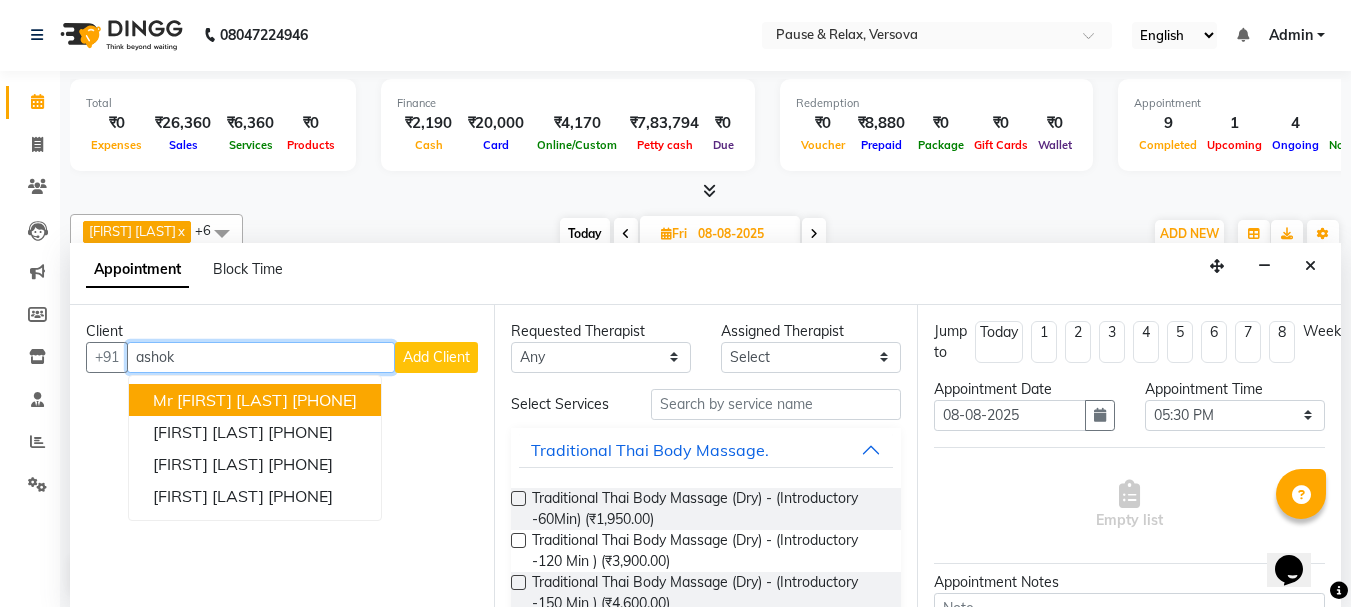click on "[PHONE]" at bounding box center [324, 400] 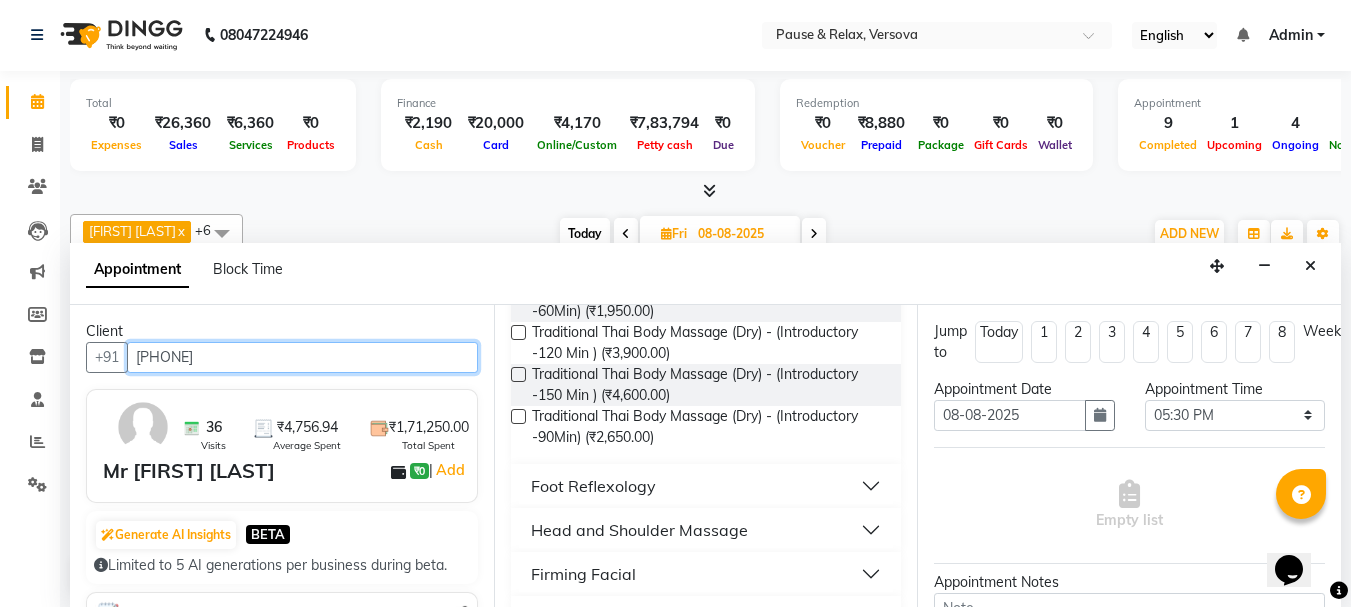 scroll, scrollTop: 301, scrollLeft: 0, axis: vertical 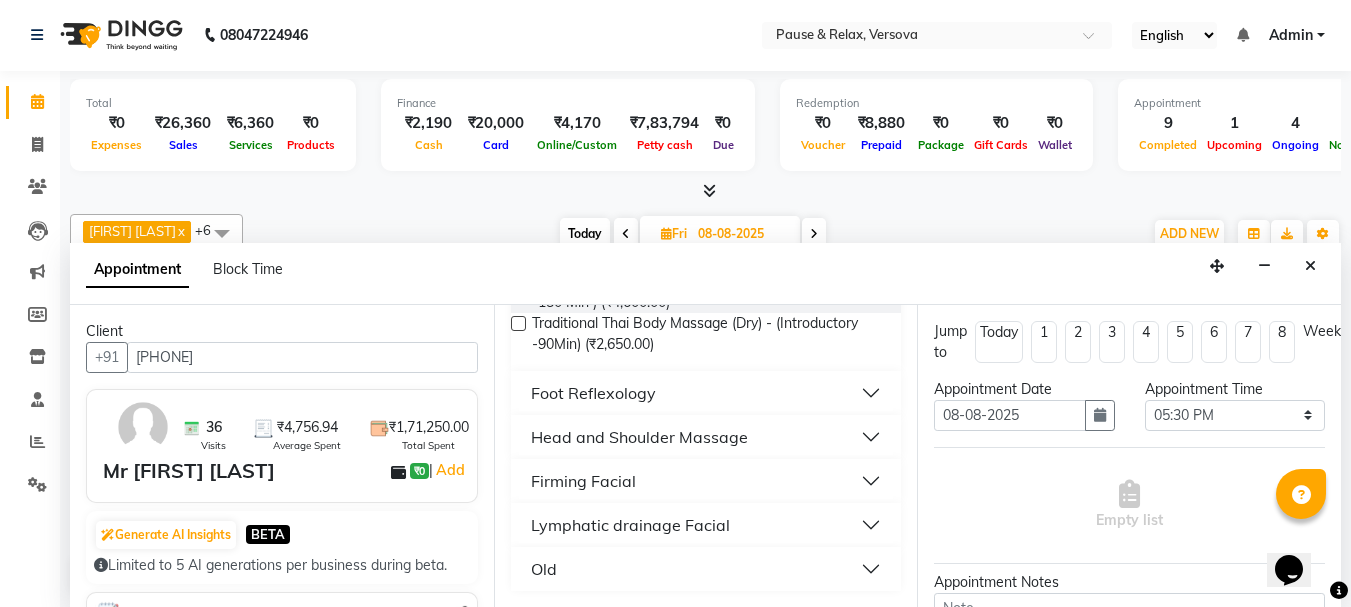 click on "Foot Reflexology" at bounding box center (706, 393) 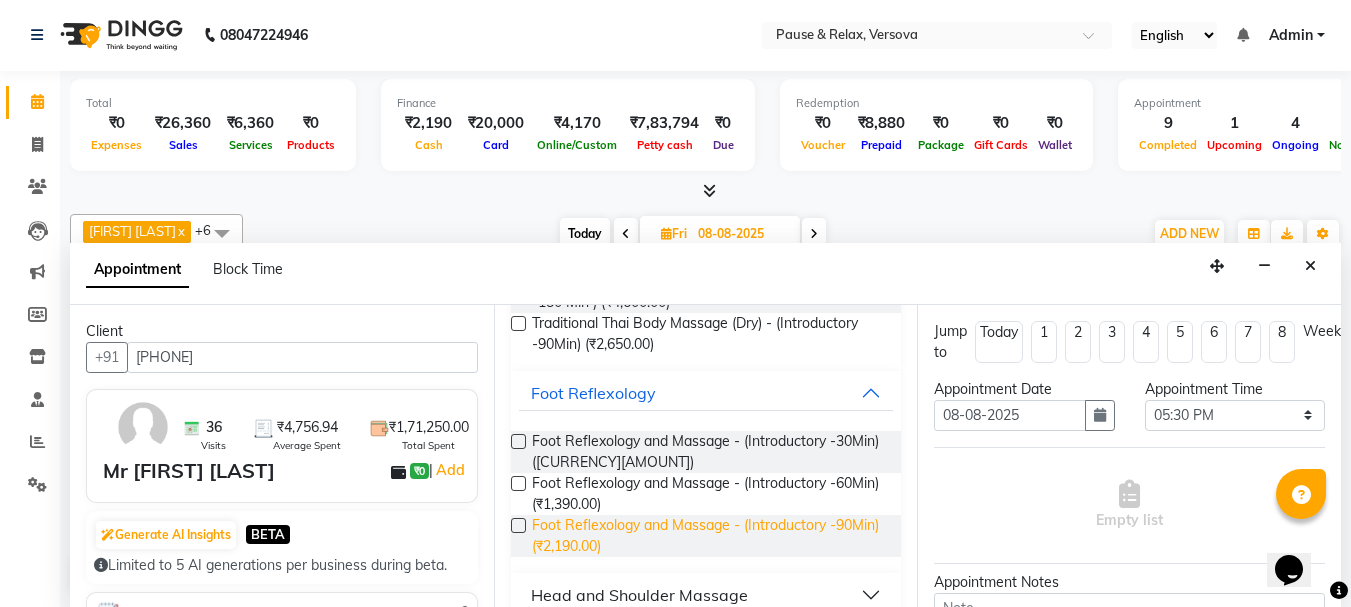 click on "Foot Reflexology and Massage - (Introductory -90Min) (₹2,190.00)" at bounding box center (709, 536) 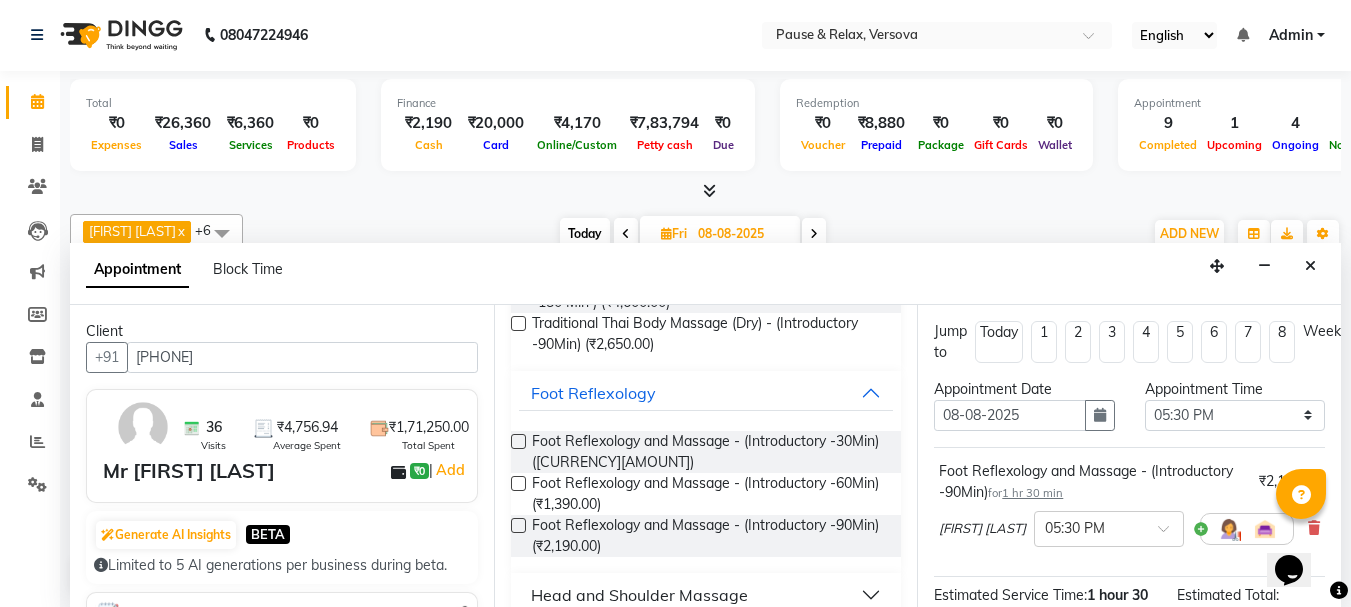 scroll, scrollTop: 284, scrollLeft: 0, axis: vertical 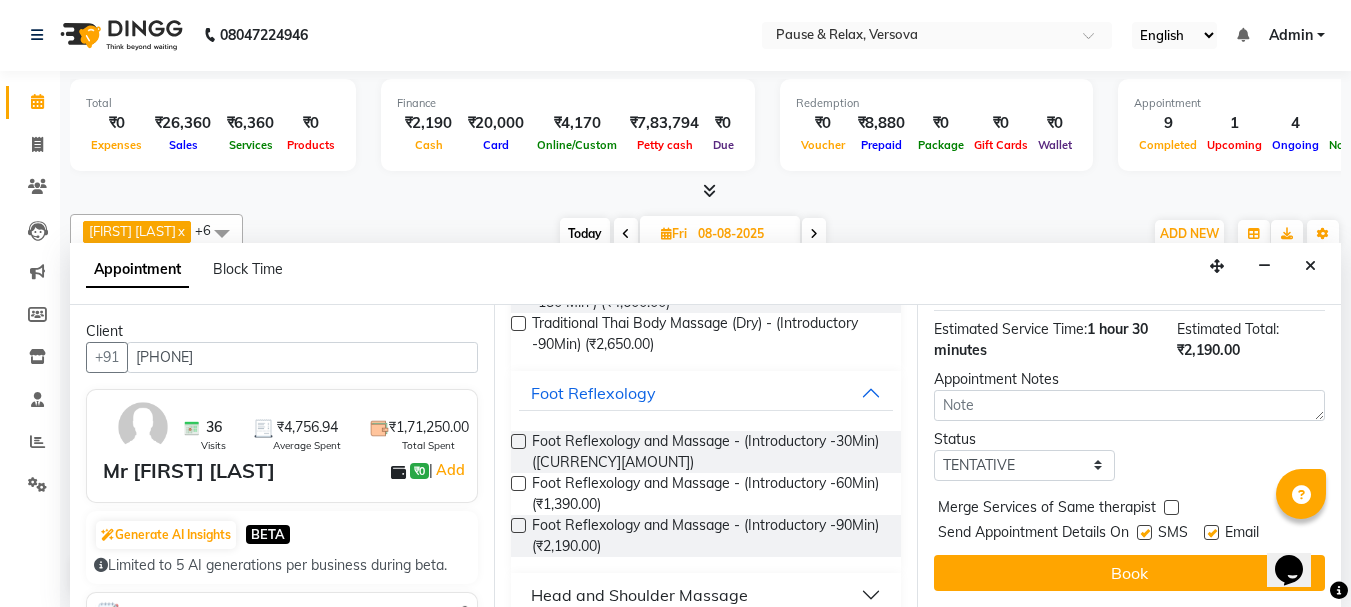 drag, startPoint x: 1329, startPoint y: 374, endPoint x: 48, endPoint y: 25, distance: 1327.6904 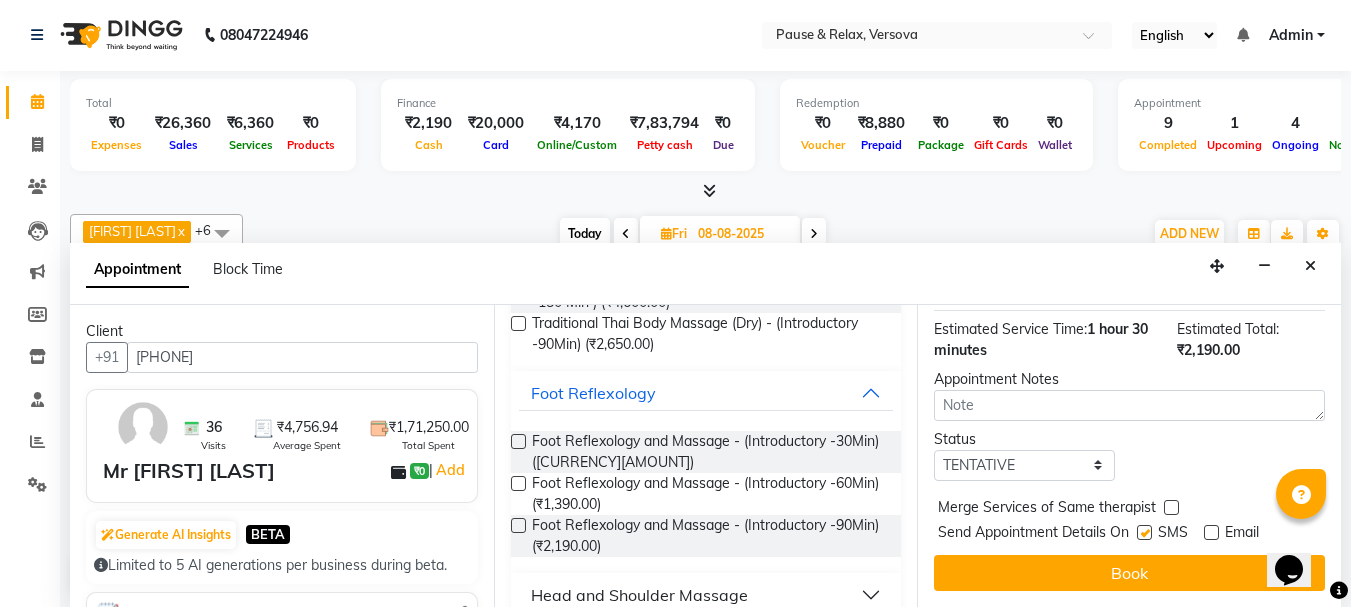 click on "Book" at bounding box center [1129, 573] 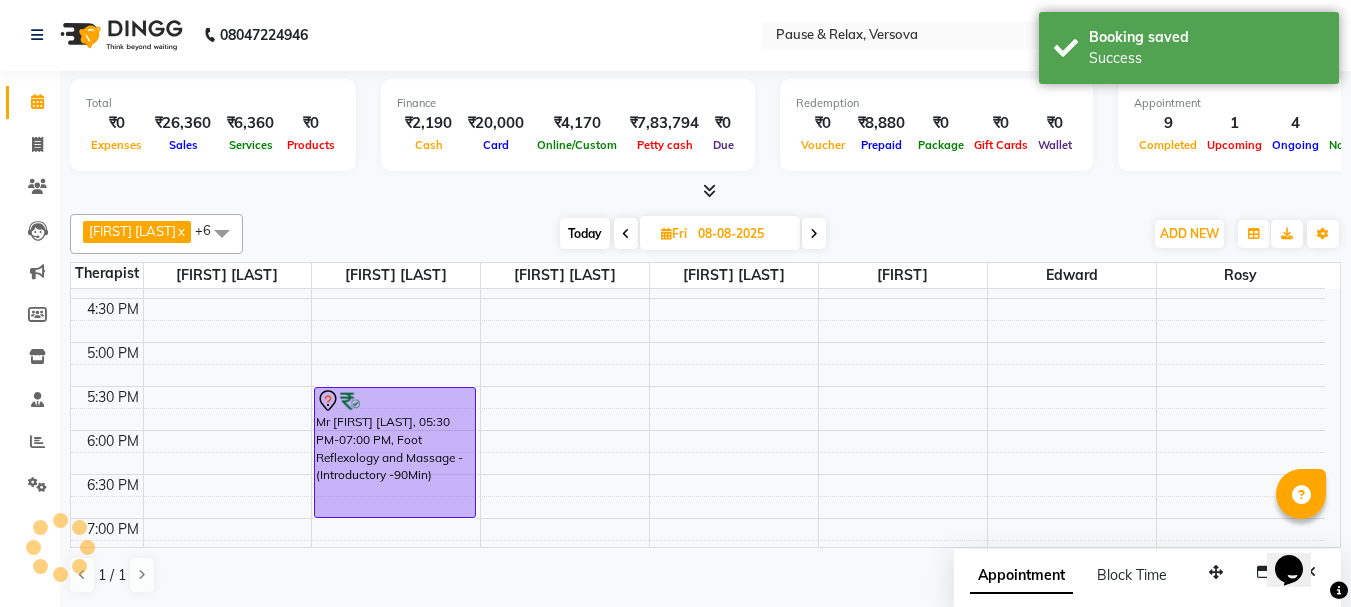 scroll, scrollTop: 0, scrollLeft: 0, axis: both 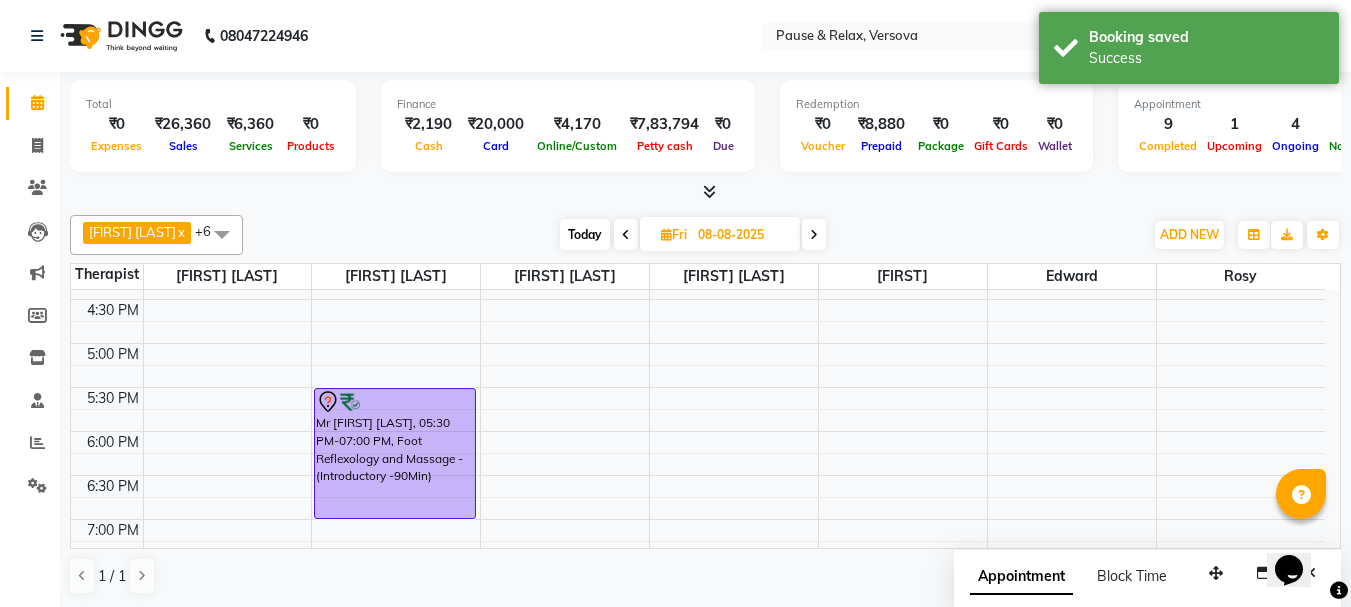 click on "Today" at bounding box center (585, 234) 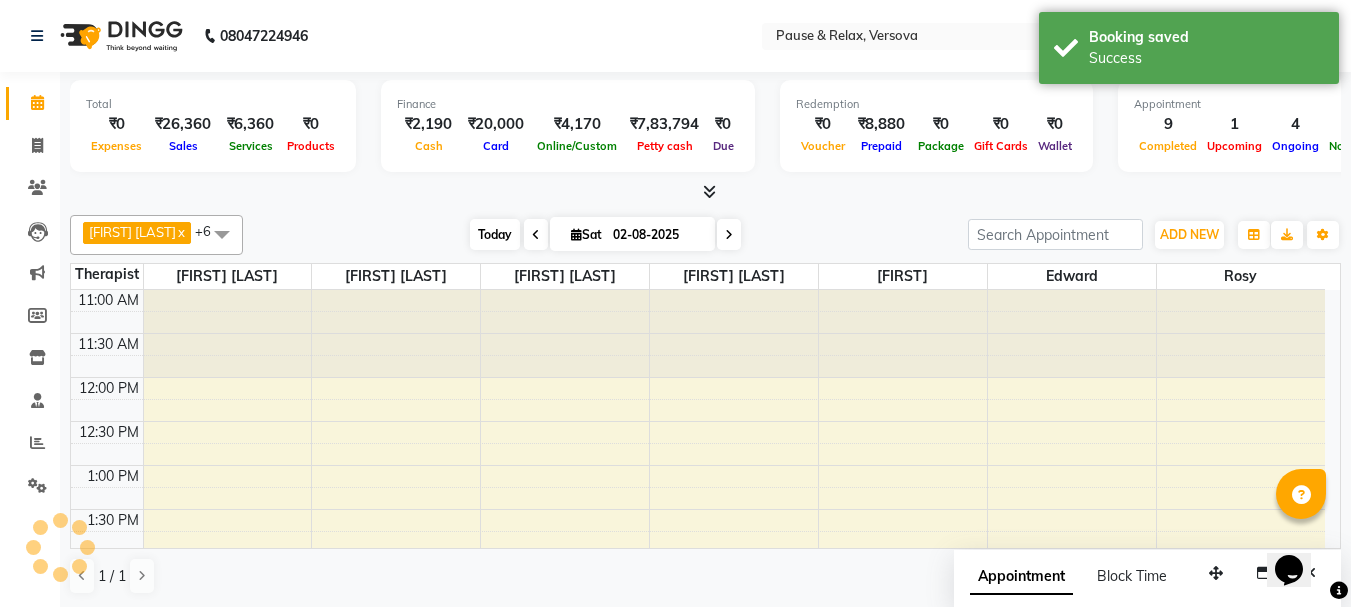 scroll, scrollTop: 705, scrollLeft: 0, axis: vertical 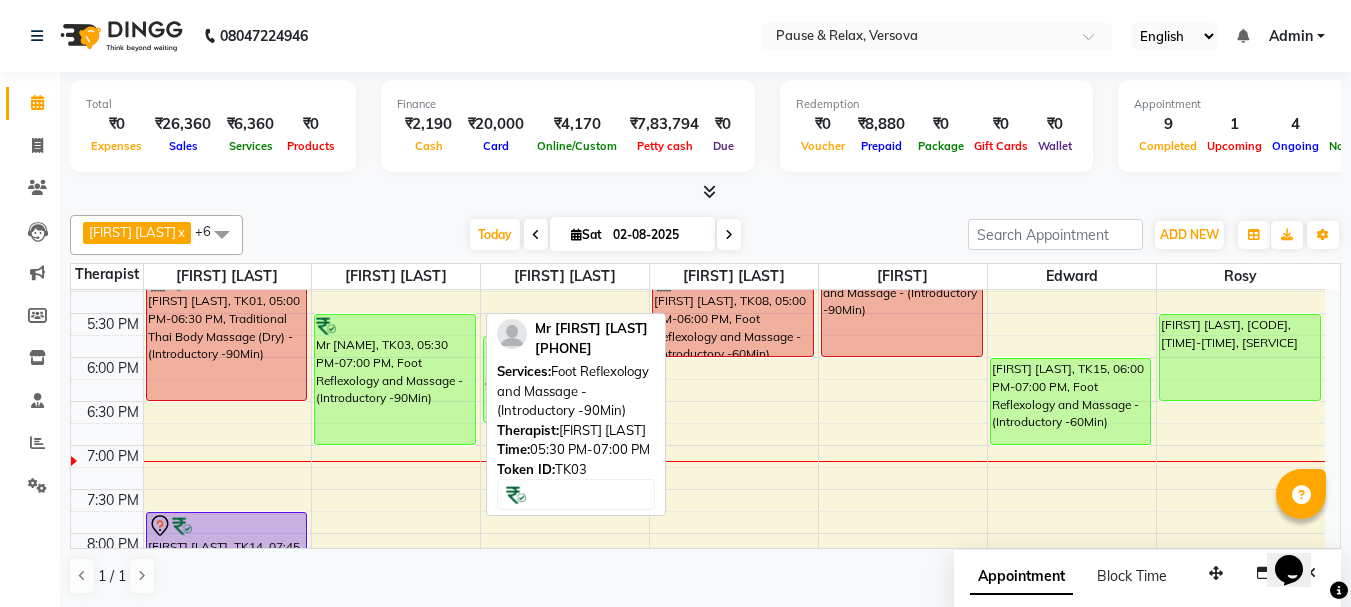 click on "Mr [NAME], TK03, 05:30 PM-07:00 PM, Foot Reflexology and Massage - (Introductory -90Min)" at bounding box center [395, 379] 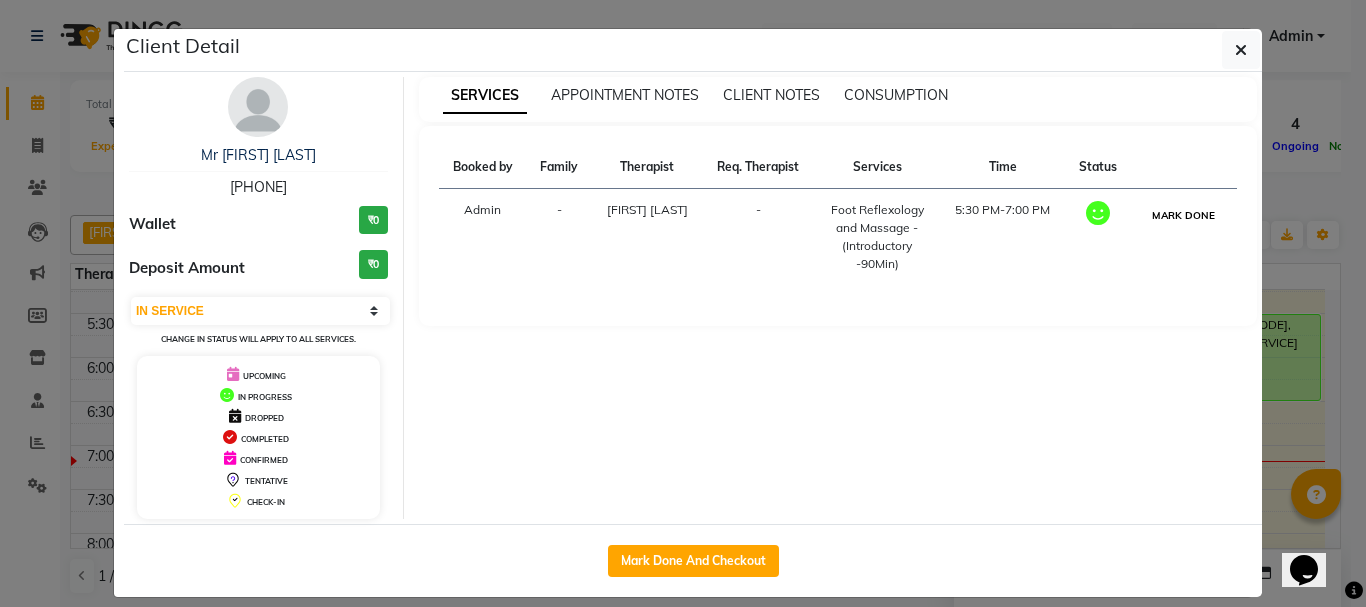 click on "MARK DONE" at bounding box center [1183, 215] 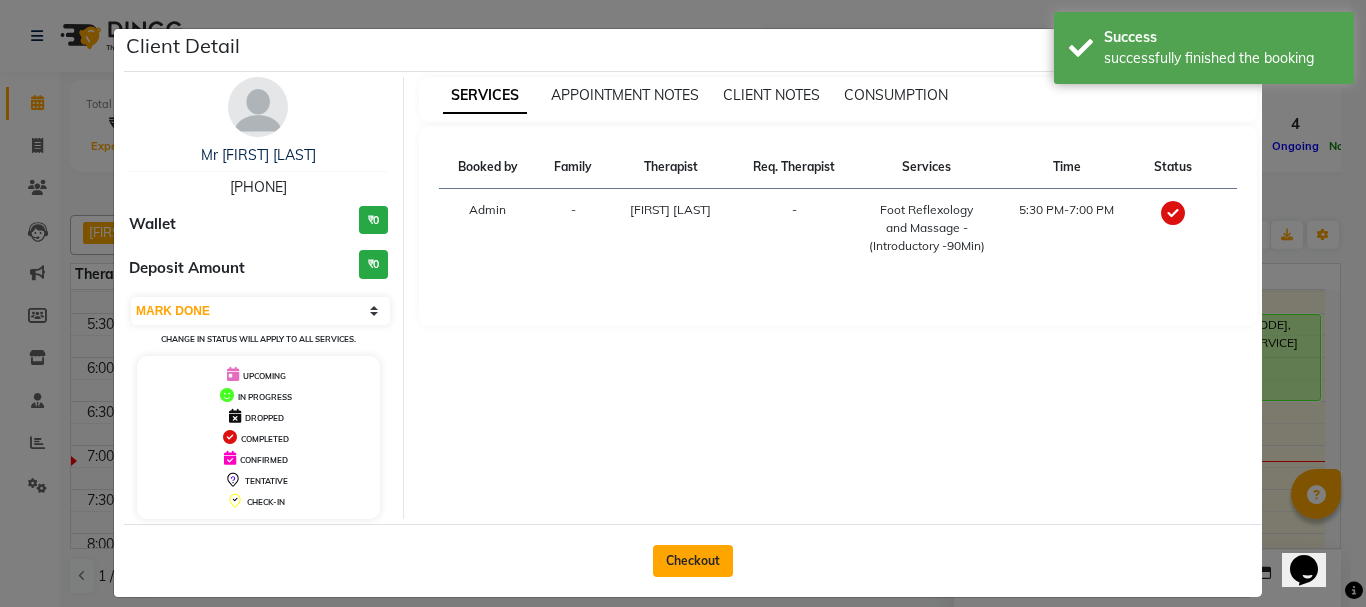 click on "Checkout" 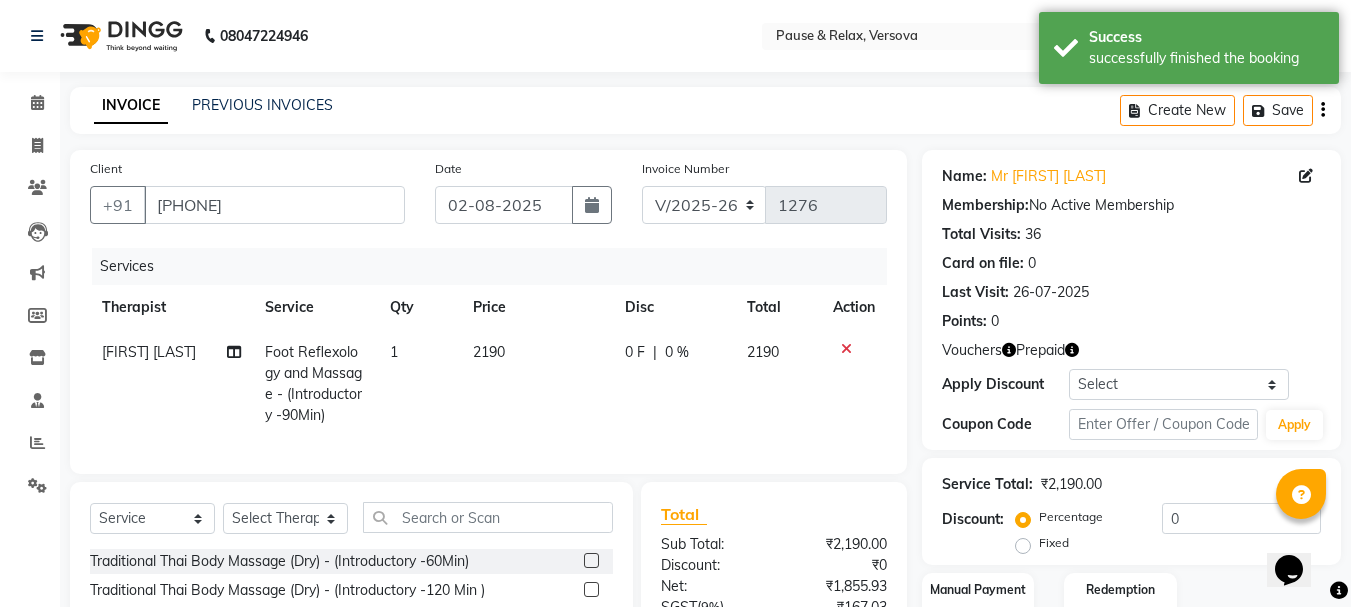 scroll, scrollTop: 215, scrollLeft: 0, axis: vertical 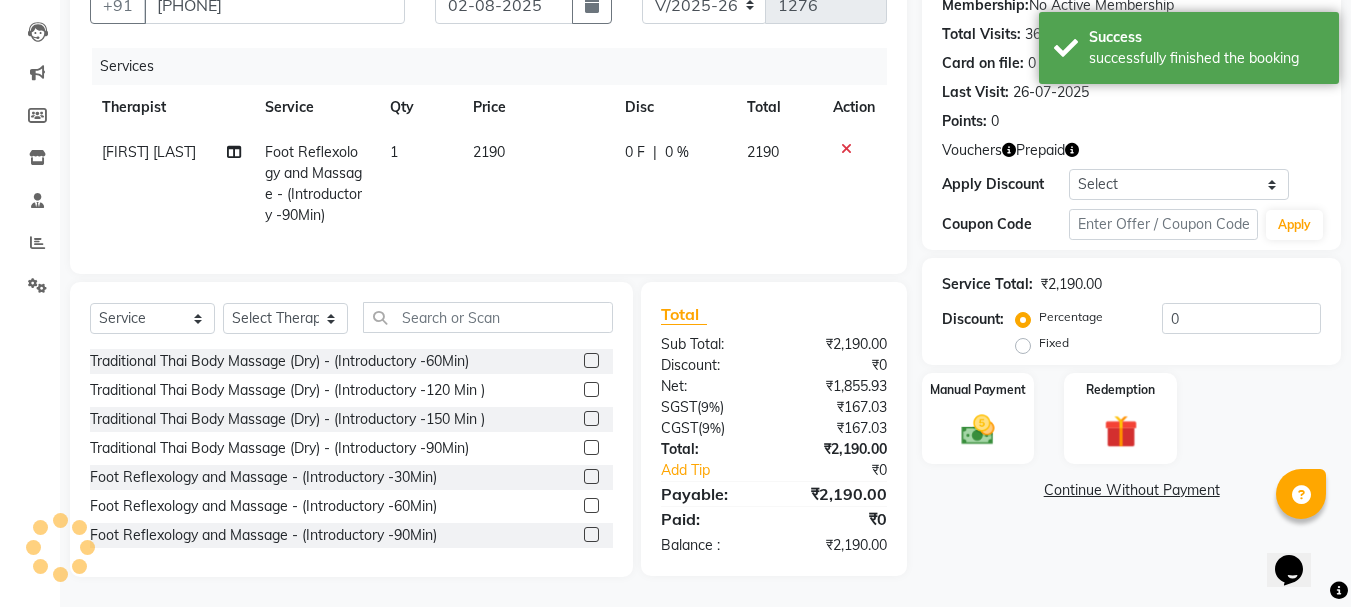 click on "Fixed" 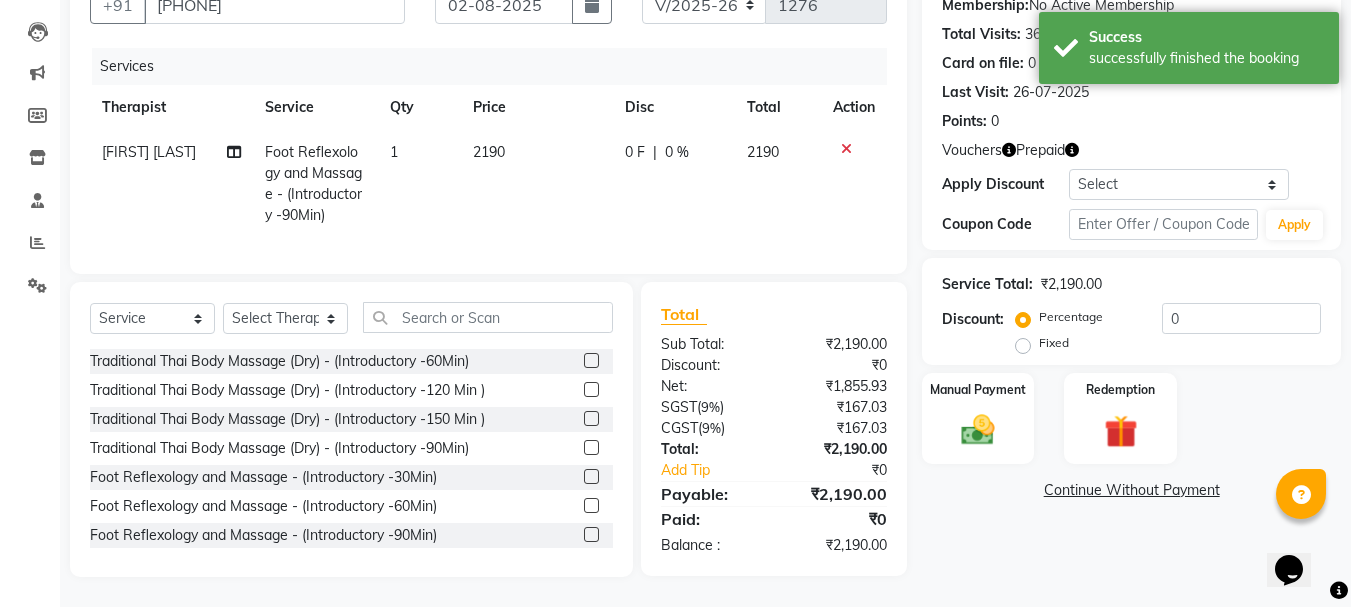 click on "Fixed" 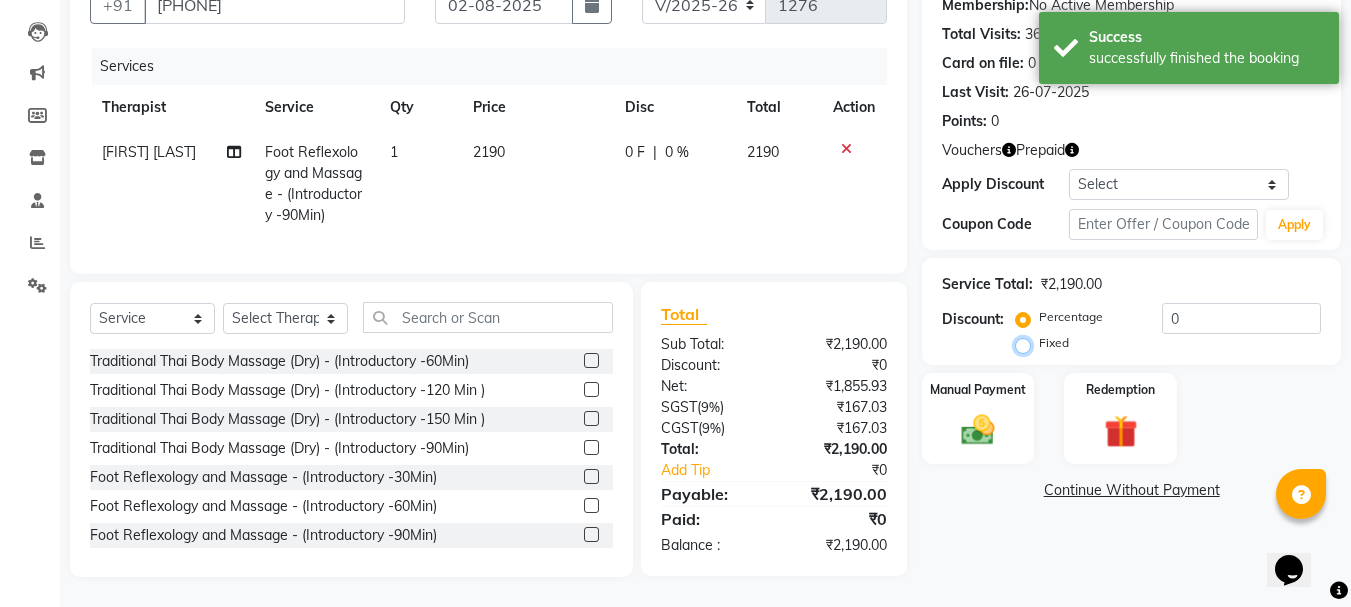 click on "Fixed" at bounding box center [1027, 343] 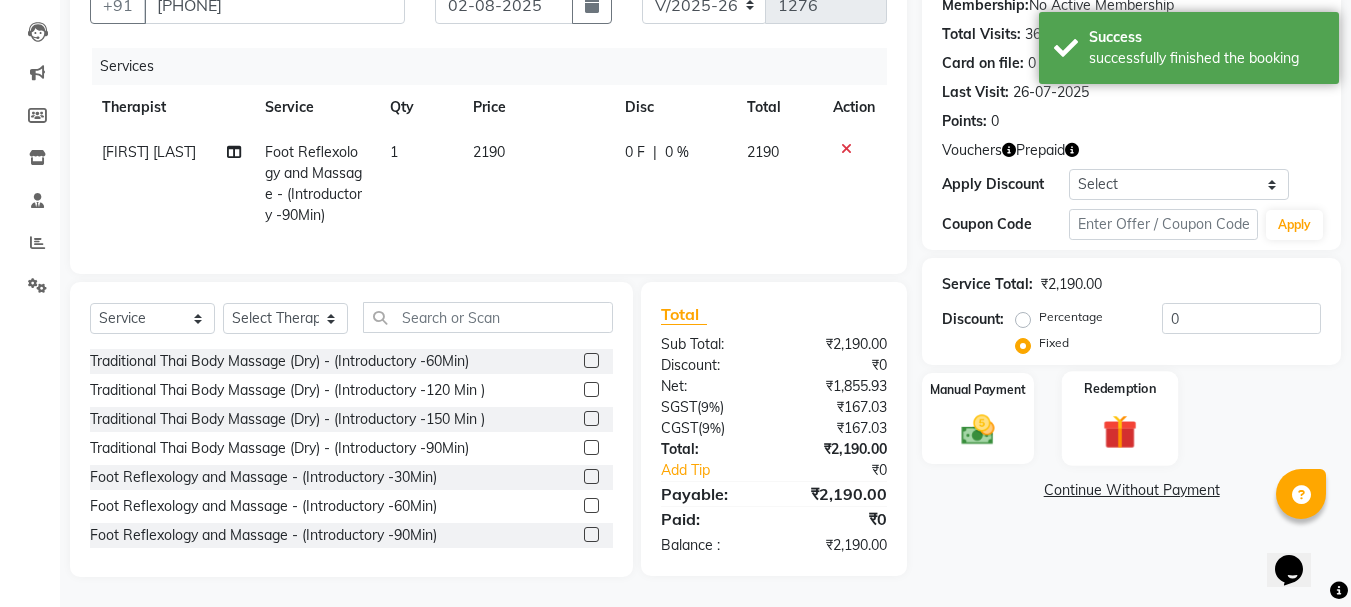 click on "Redemption" 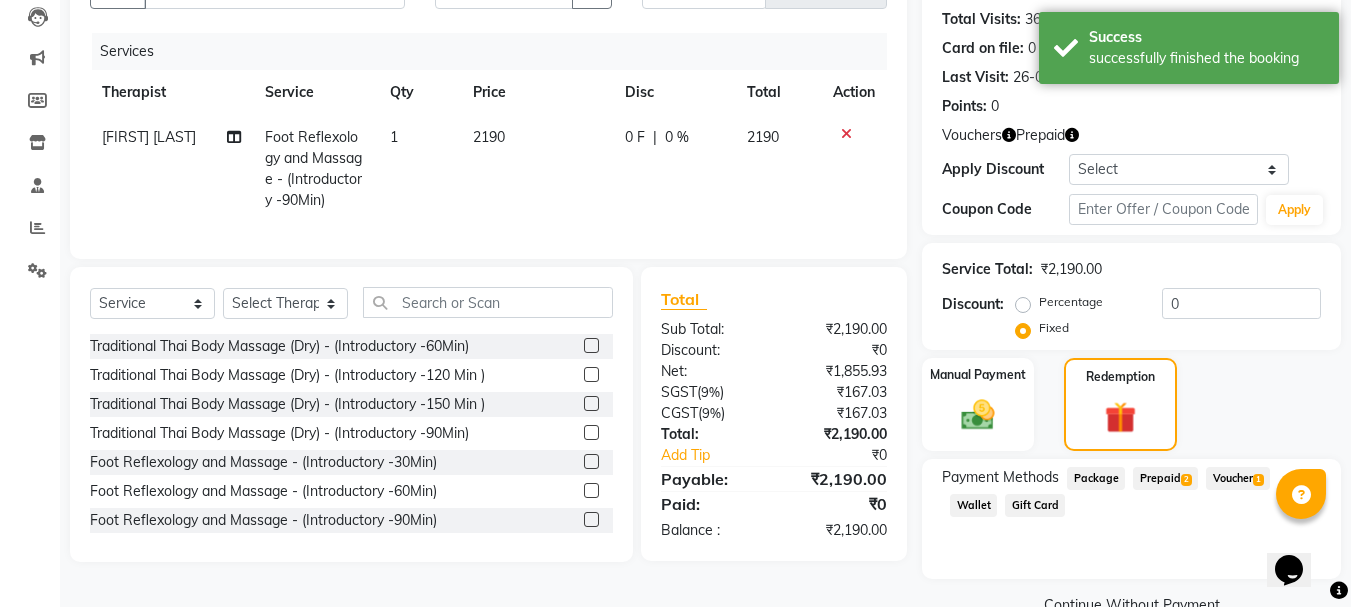 click on "Prepaid  2" 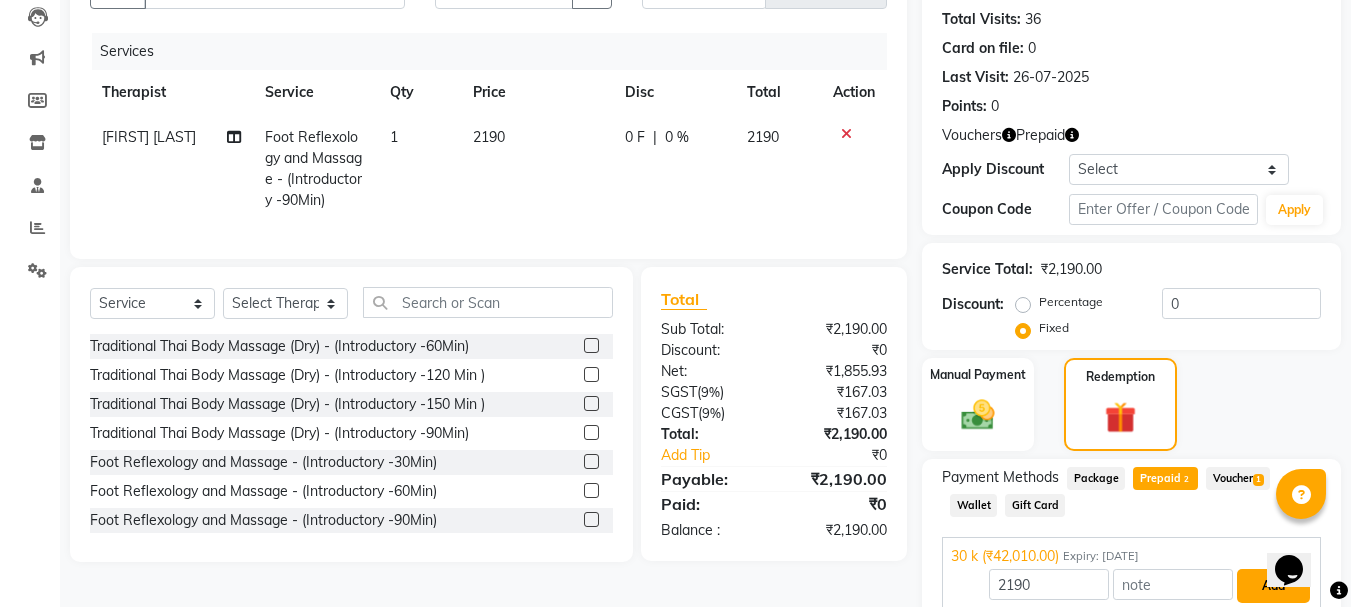 click on "Add" at bounding box center (1273, 586) 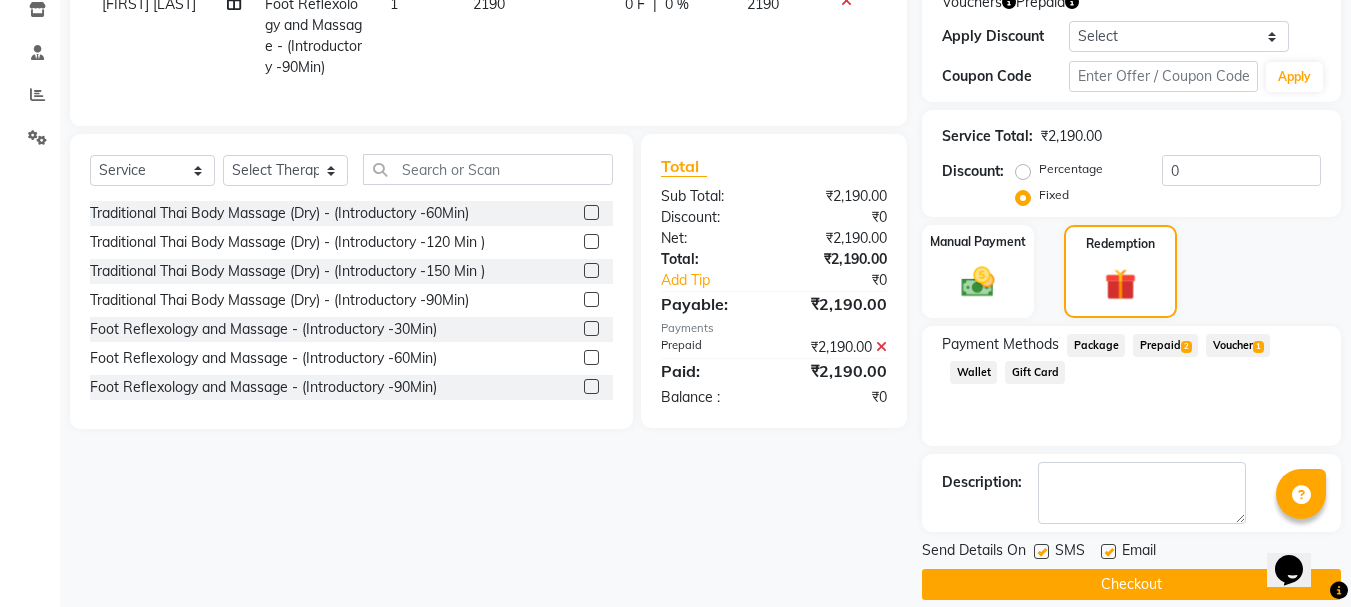 scroll, scrollTop: 371, scrollLeft: 0, axis: vertical 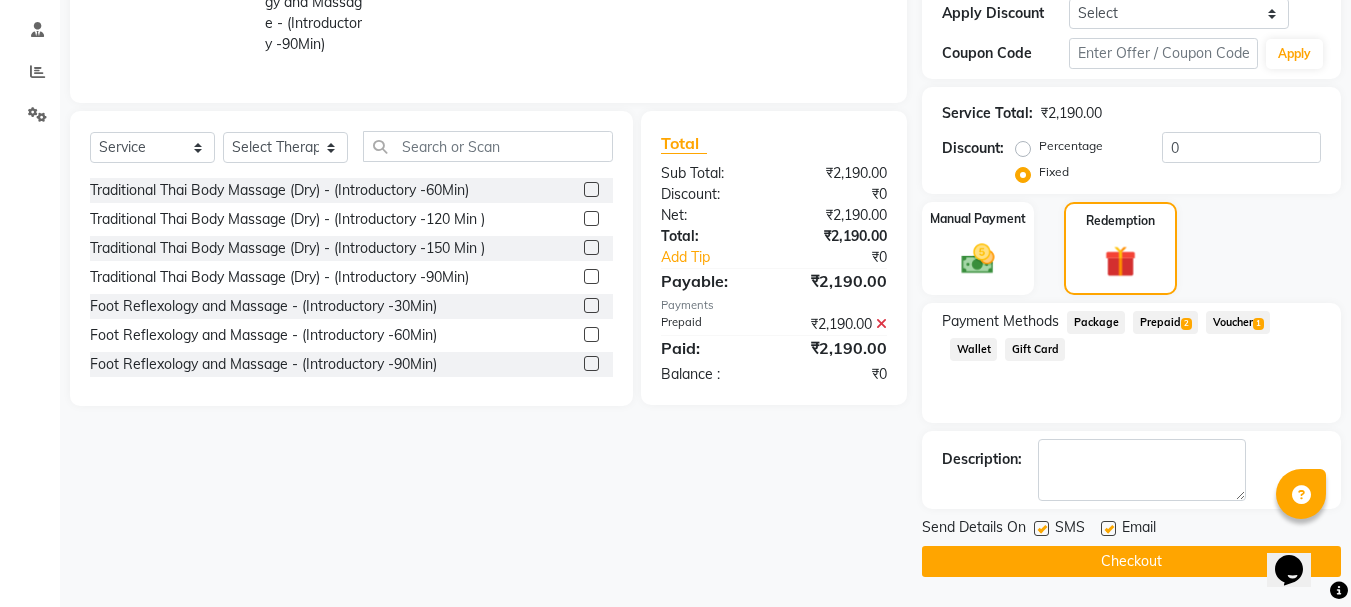 click 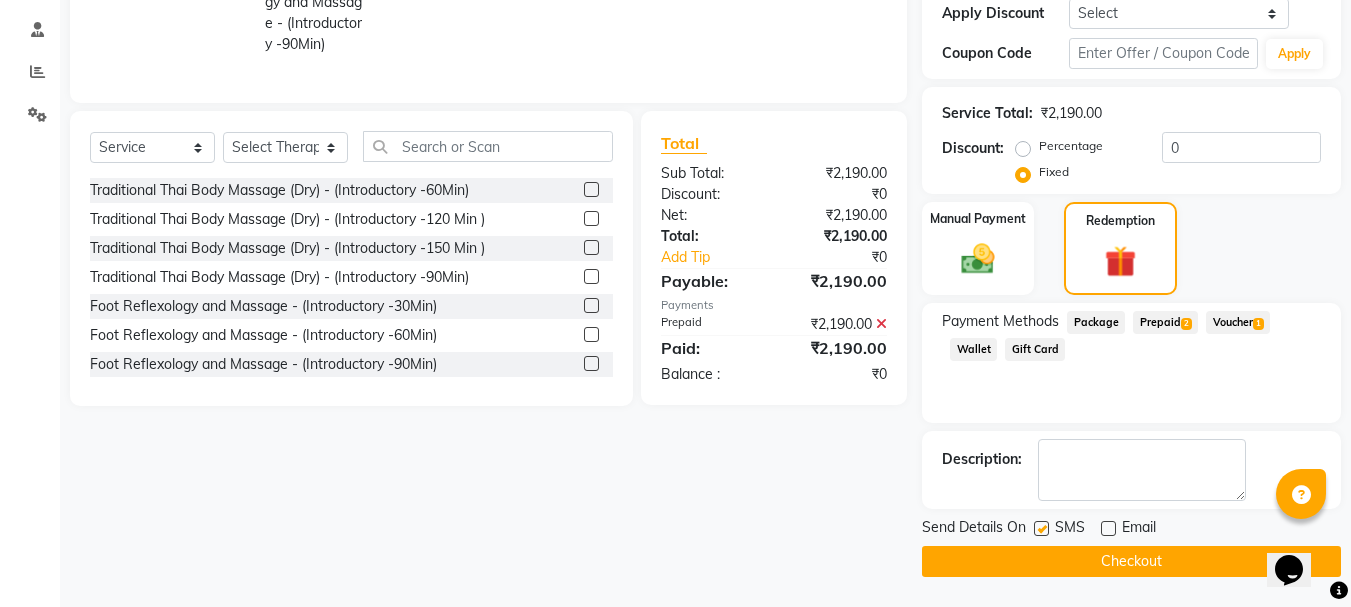 click on "Checkout" 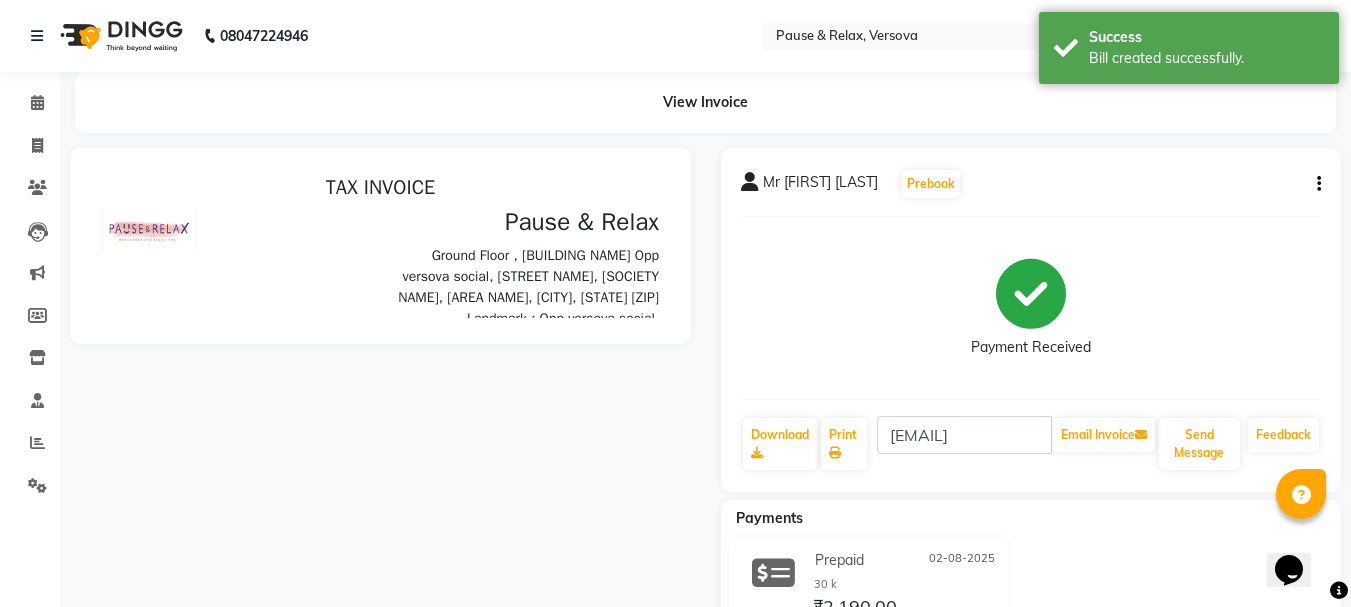 scroll, scrollTop: 0, scrollLeft: 0, axis: both 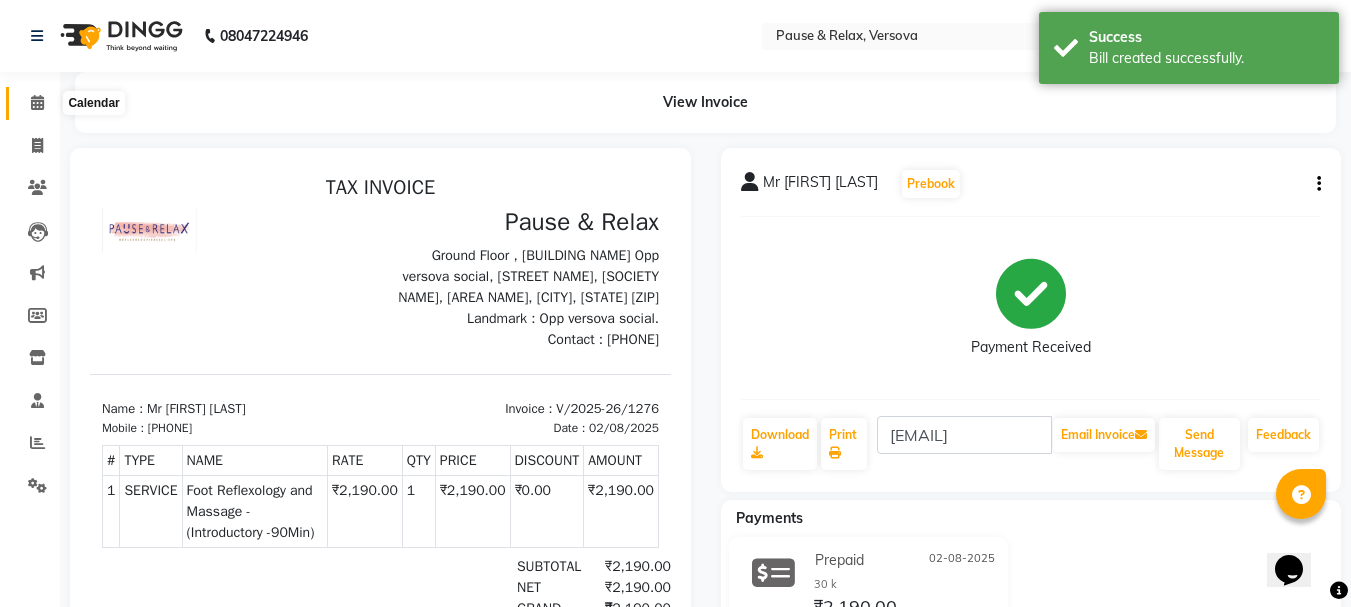 click 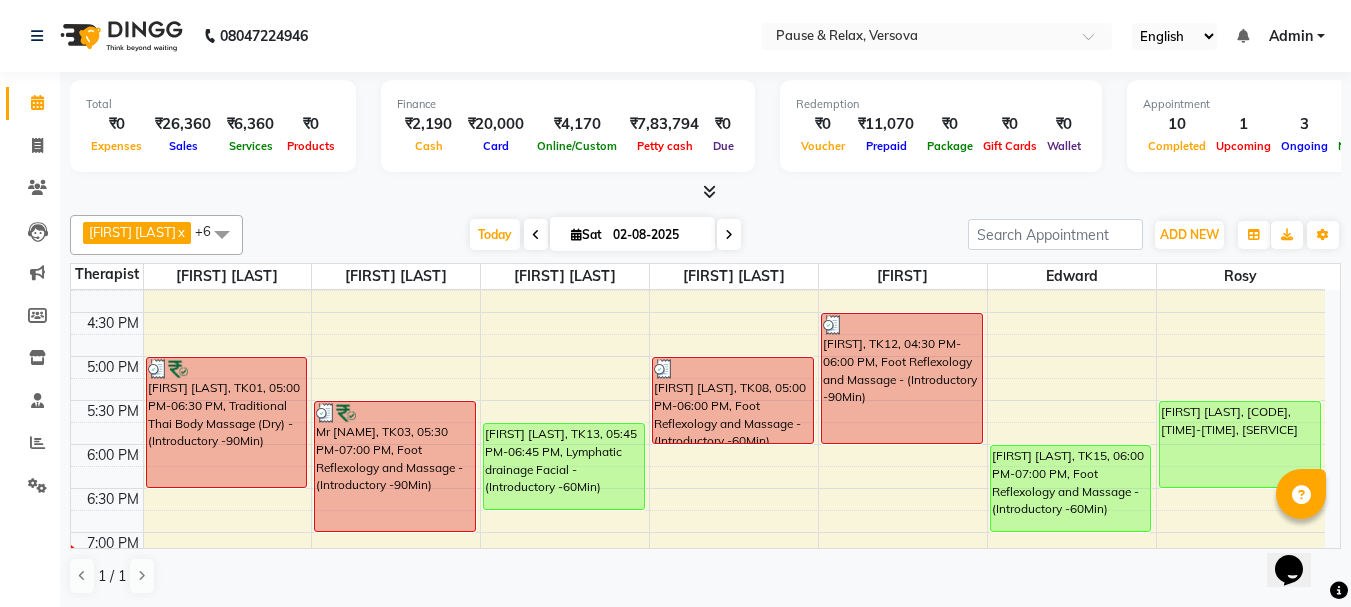 scroll, scrollTop: 518, scrollLeft: 0, axis: vertical 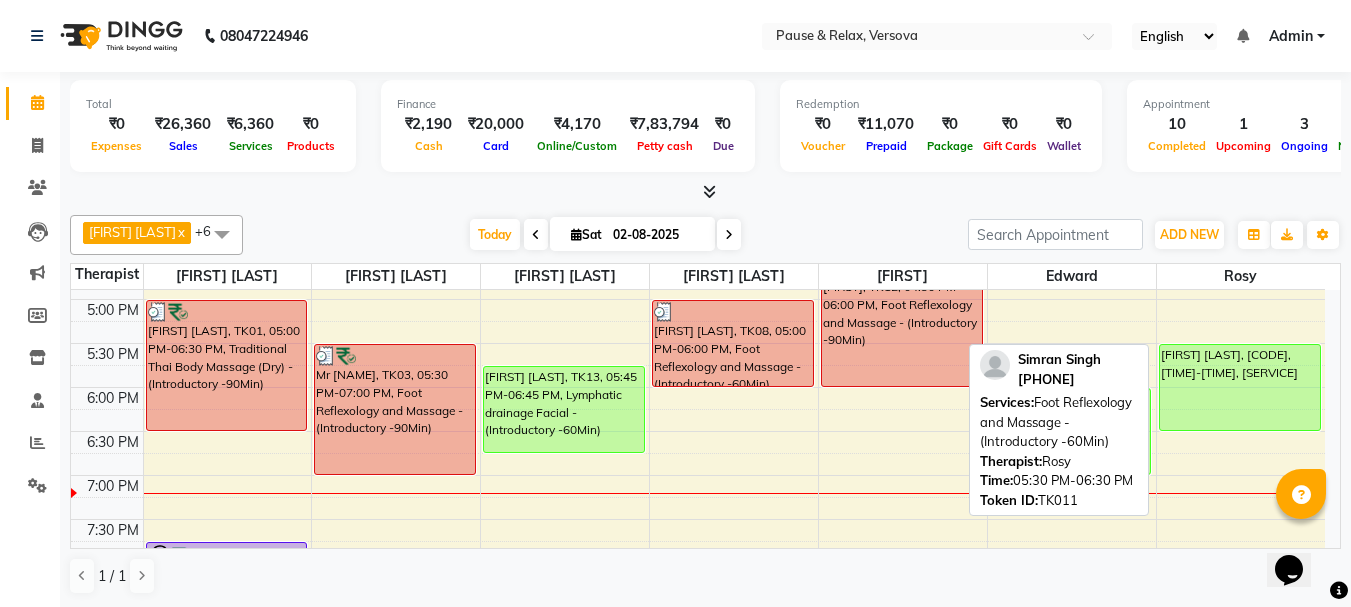 click on "[FIRST] [LAST], [CODE], [TIME]-[TIME], [SERVICE]" at bounding box center [1240, 387] 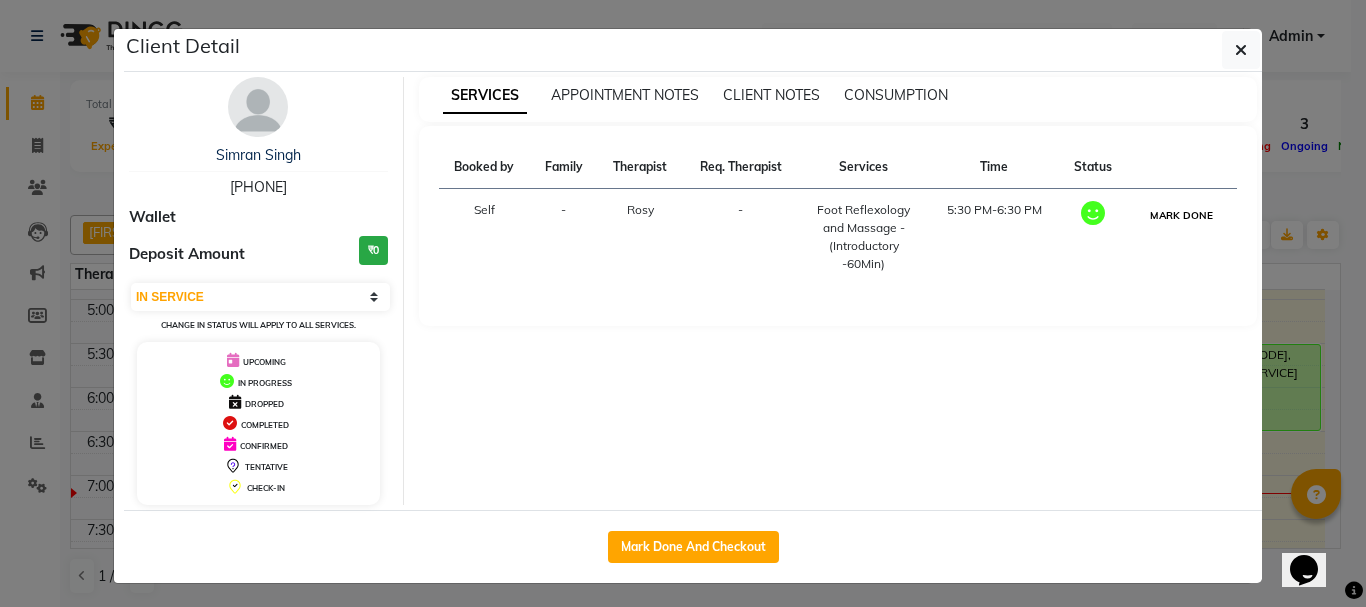 click on "MARK DONE" at bounding box center (1181, 215) 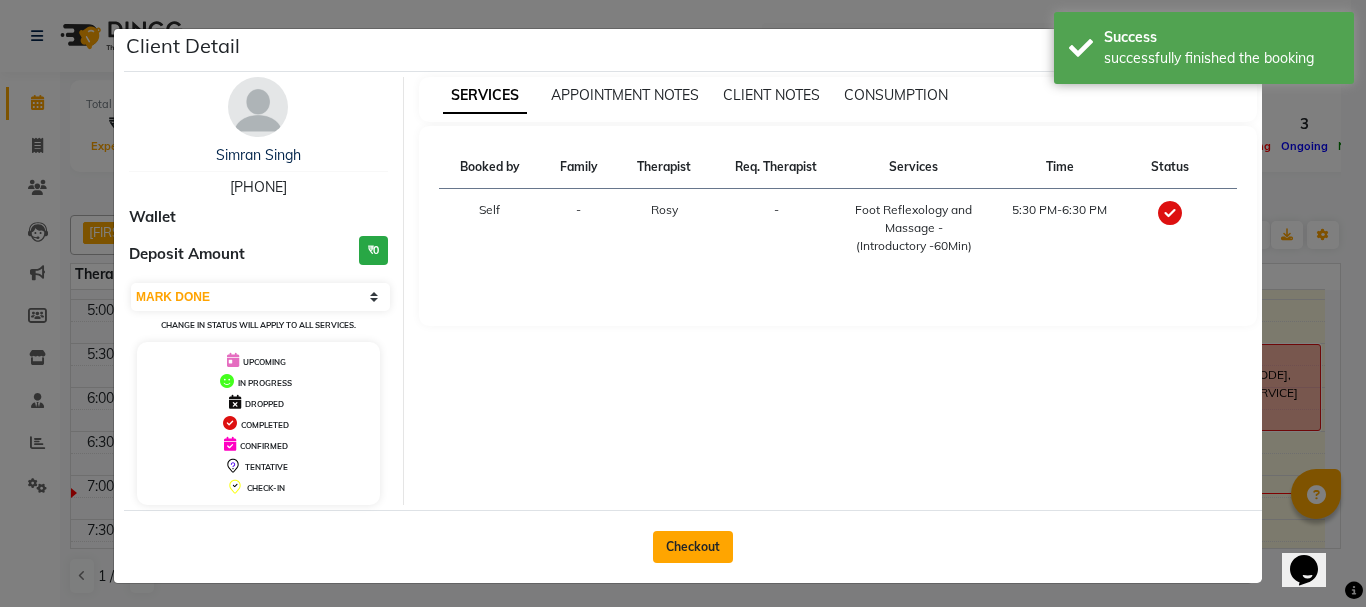click on "Checkout" 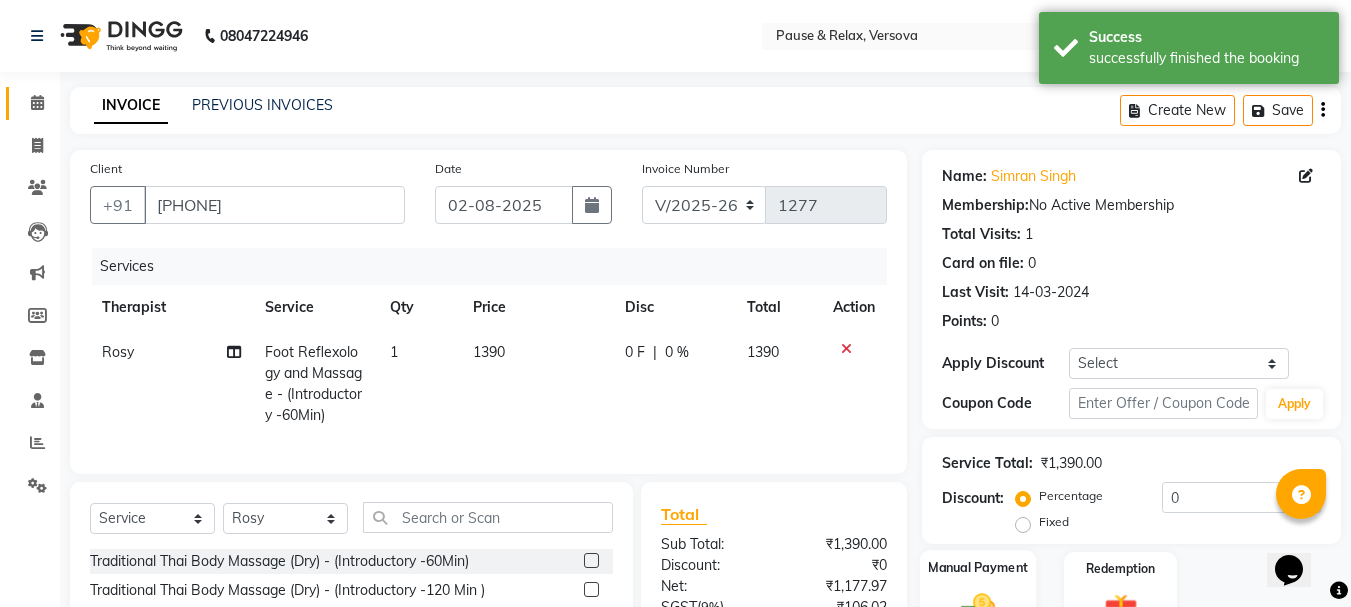 scroll, scrollTop: 215, scrollLeft: 0, axis: vertical 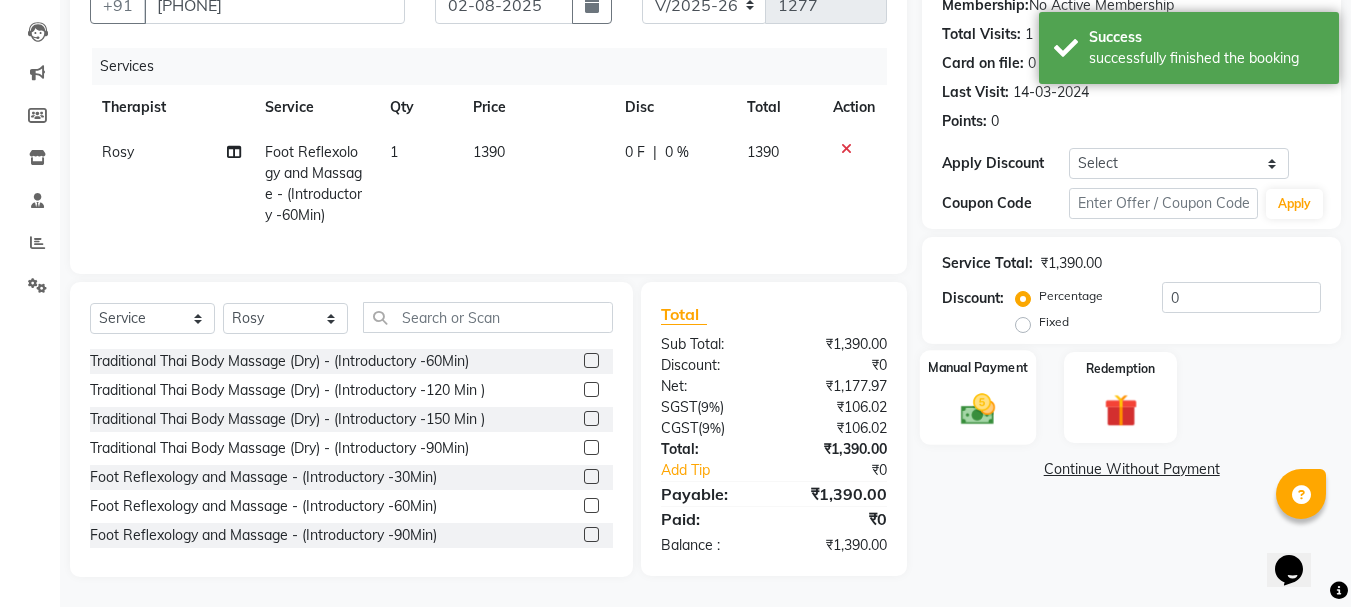 click on "Manual Payment" 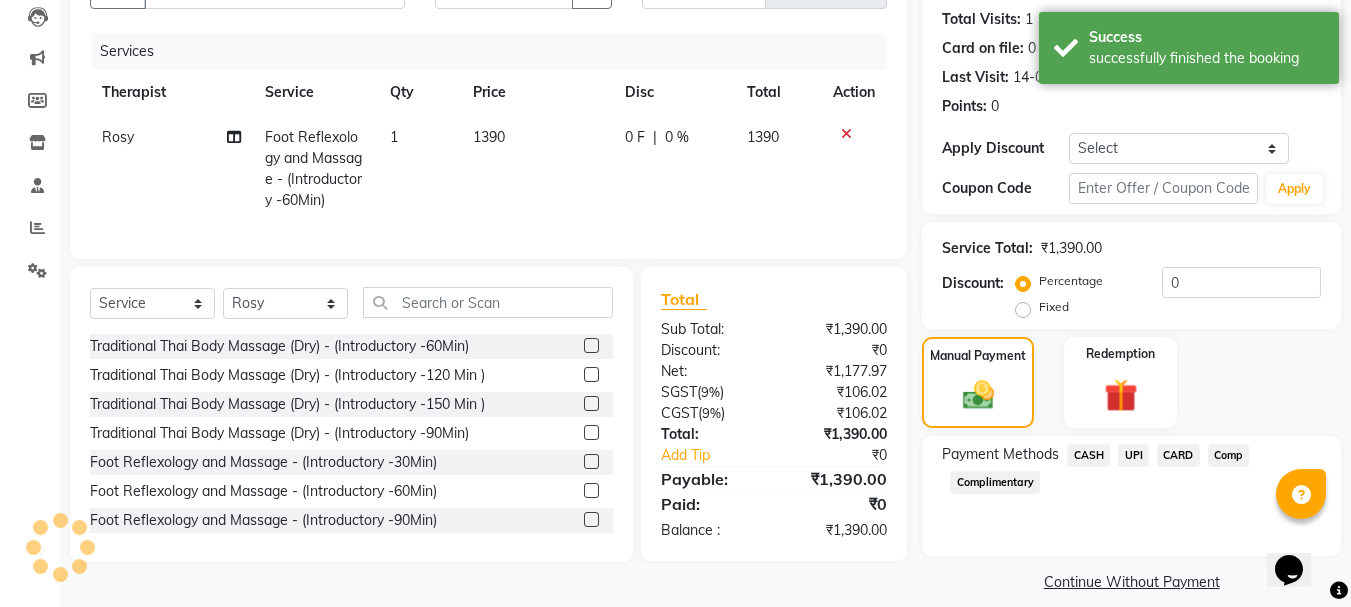 scroll, scrollTop: 235, scrollLeft: 0, axis: vertical 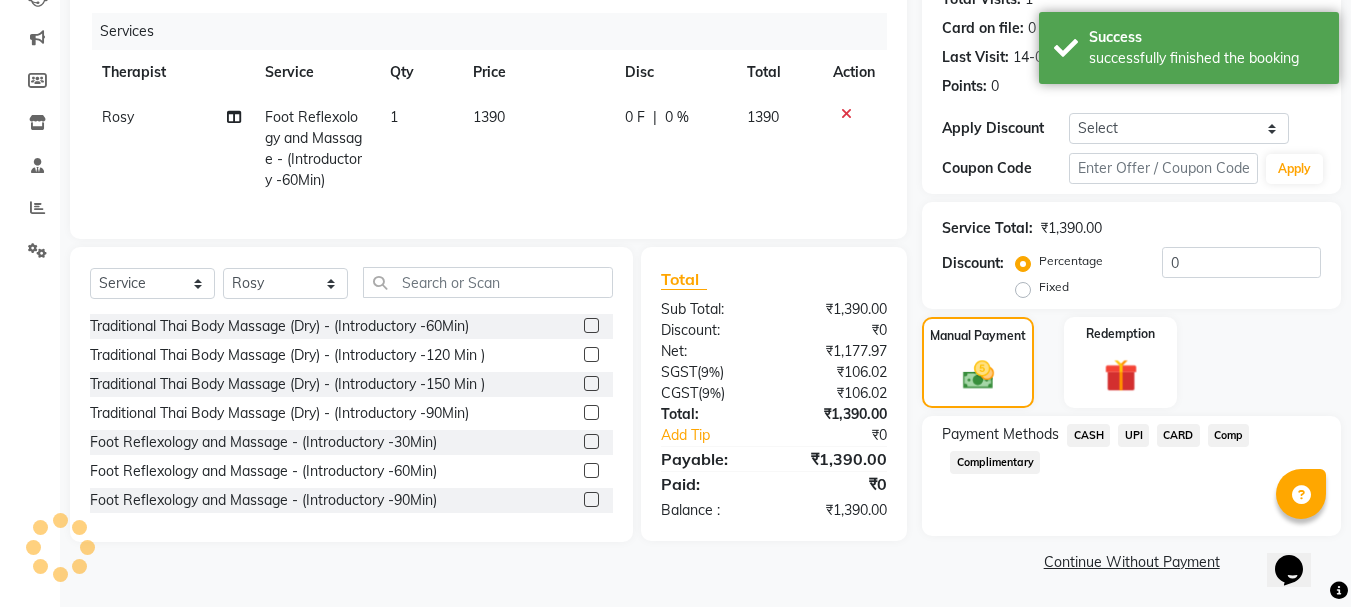 click on "UPI" 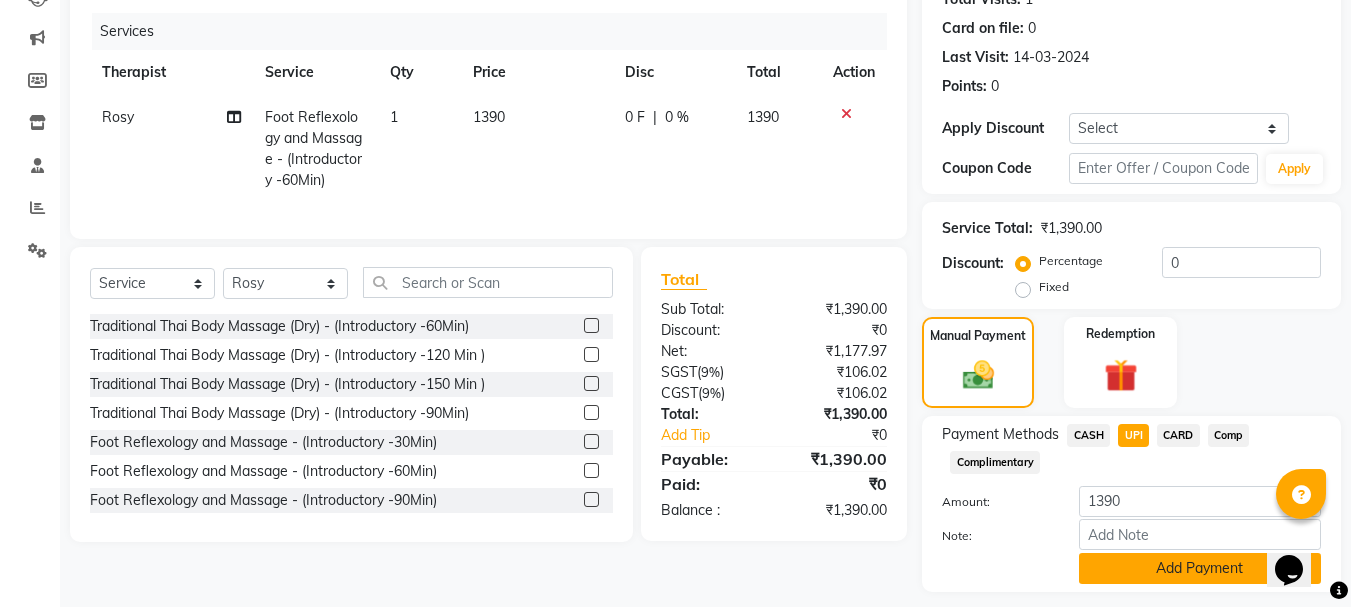 click on "Add Payment" 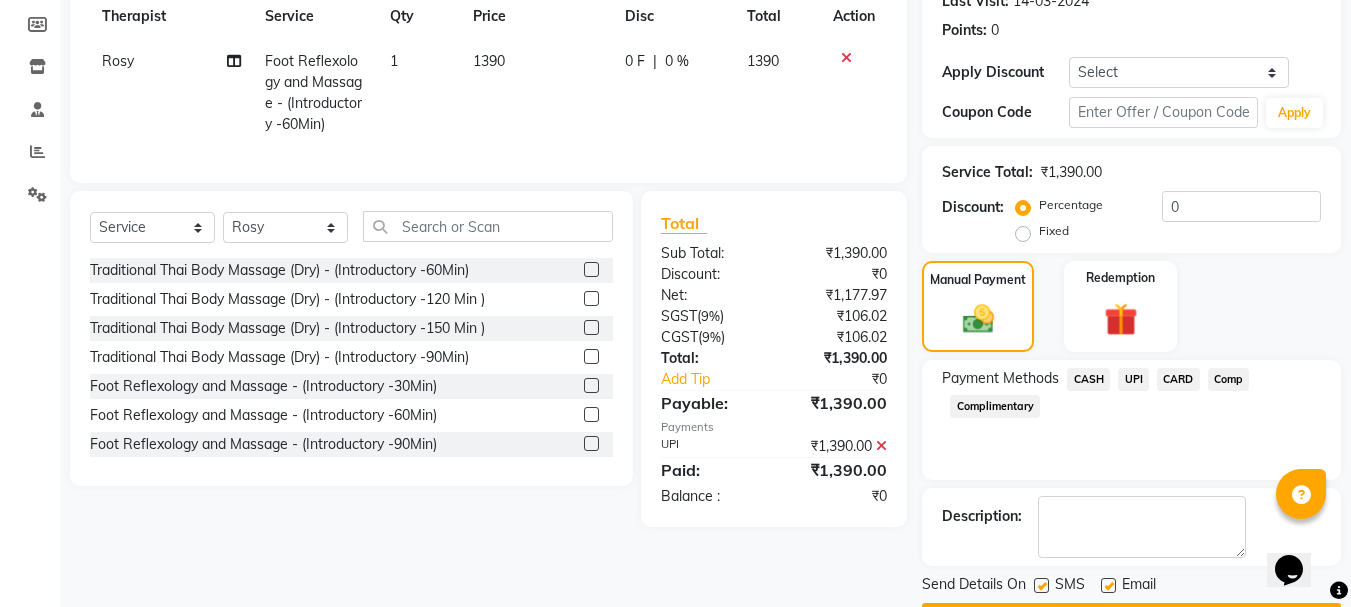 scroll, scrollTop: 348, scrollLeft: 0, axis: vertical 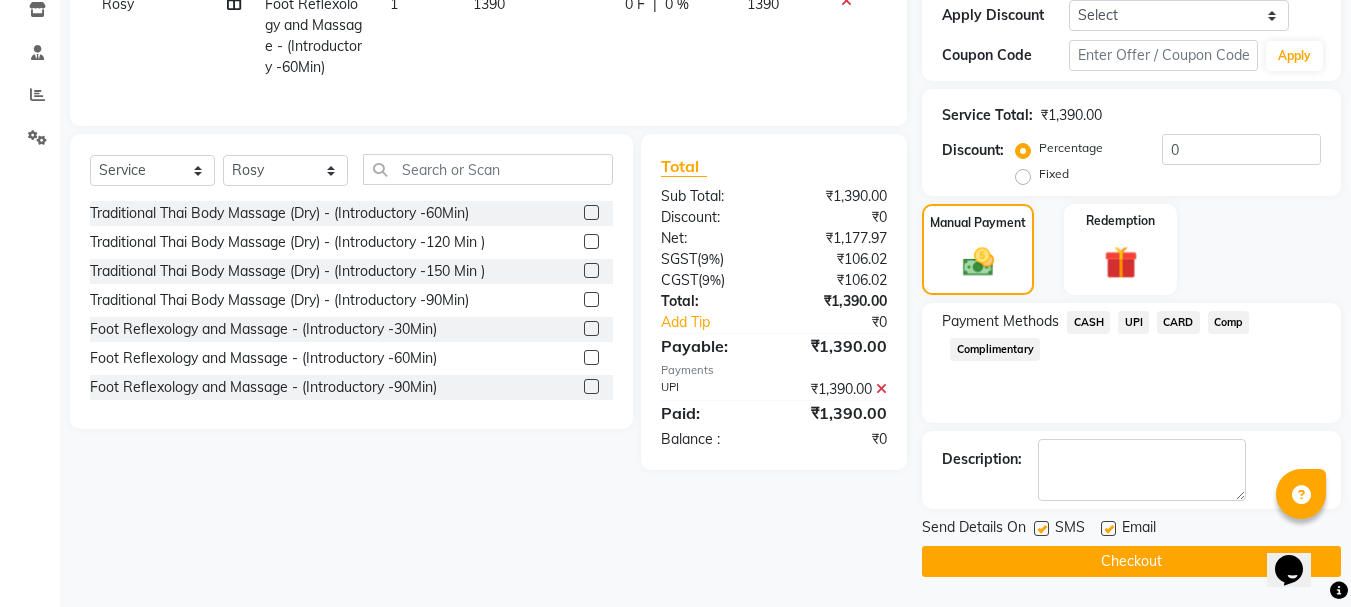 click 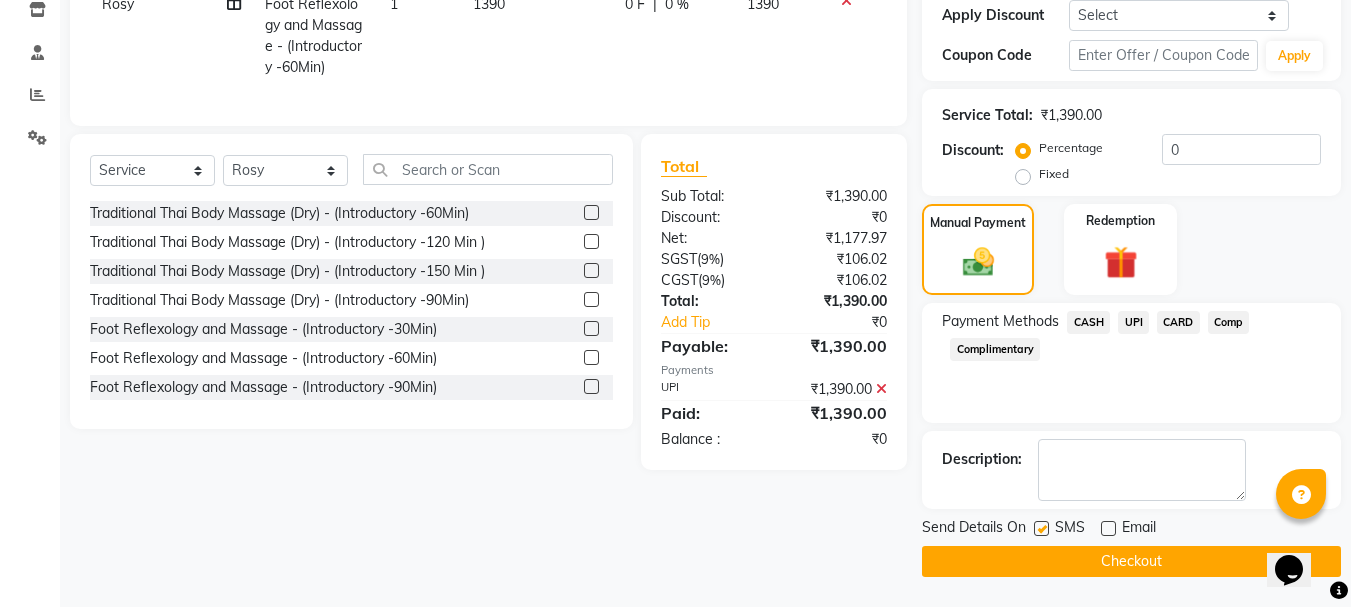 click on "Checkout" 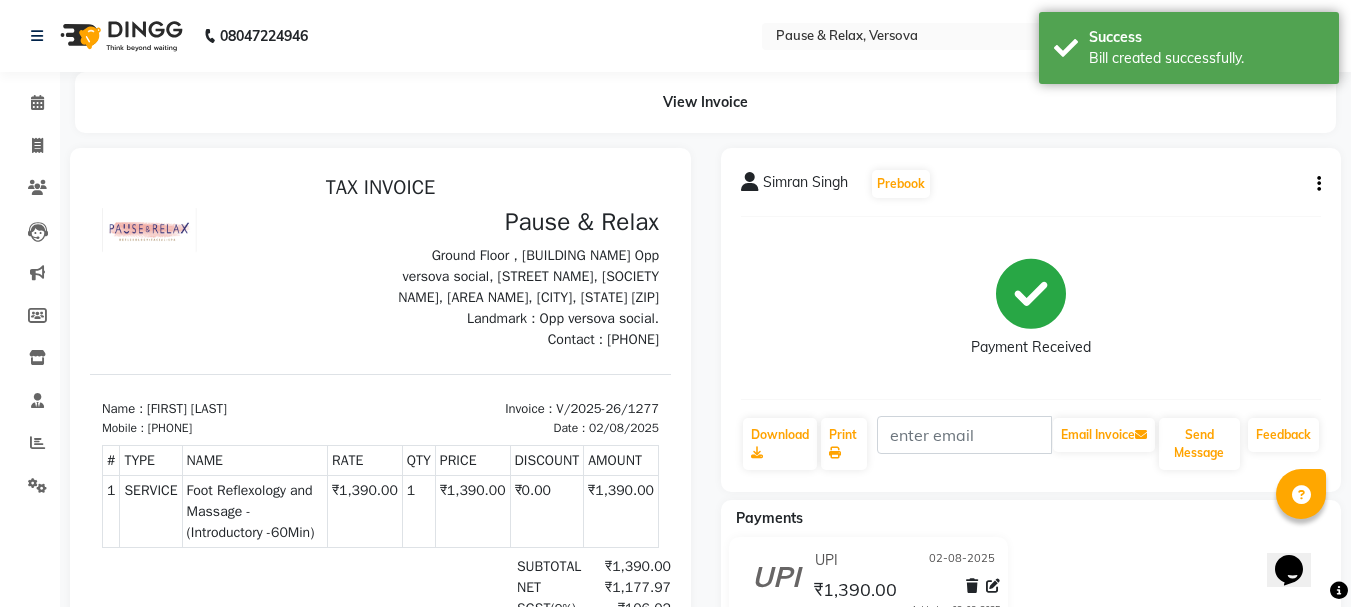 scroll, scrollTop: 0, scrollLeft: 0, axis: both 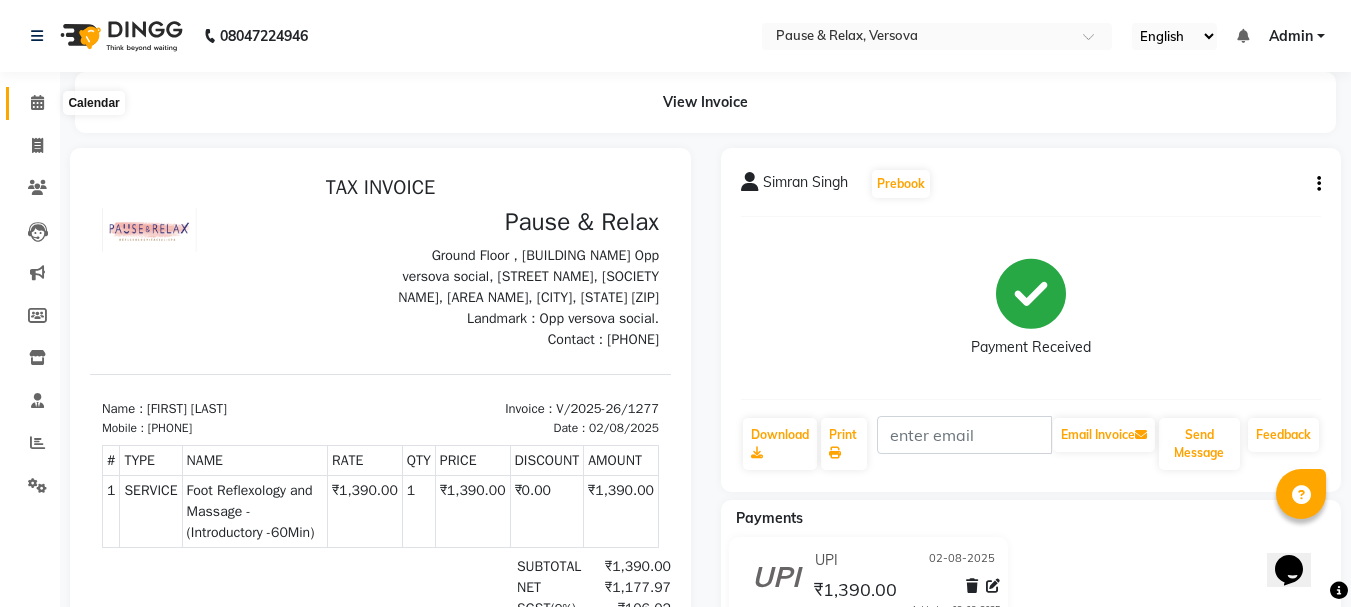 click 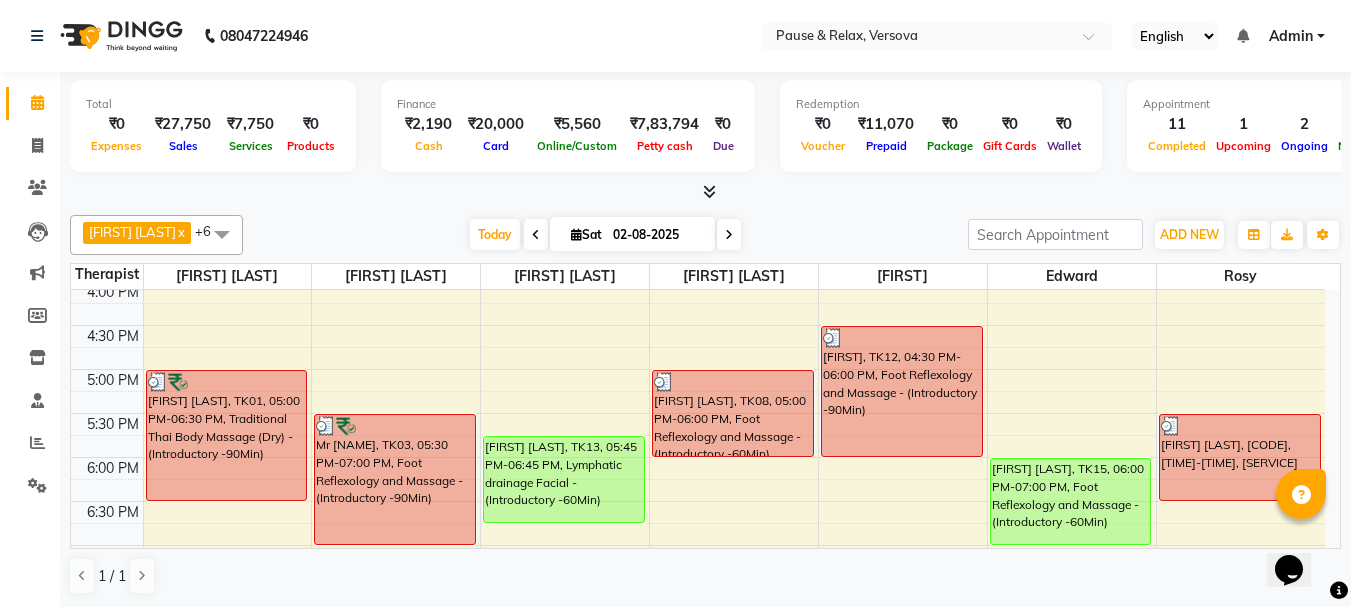 scroll, scrollTop: 483, scrollLeft: 0, axis: vertical 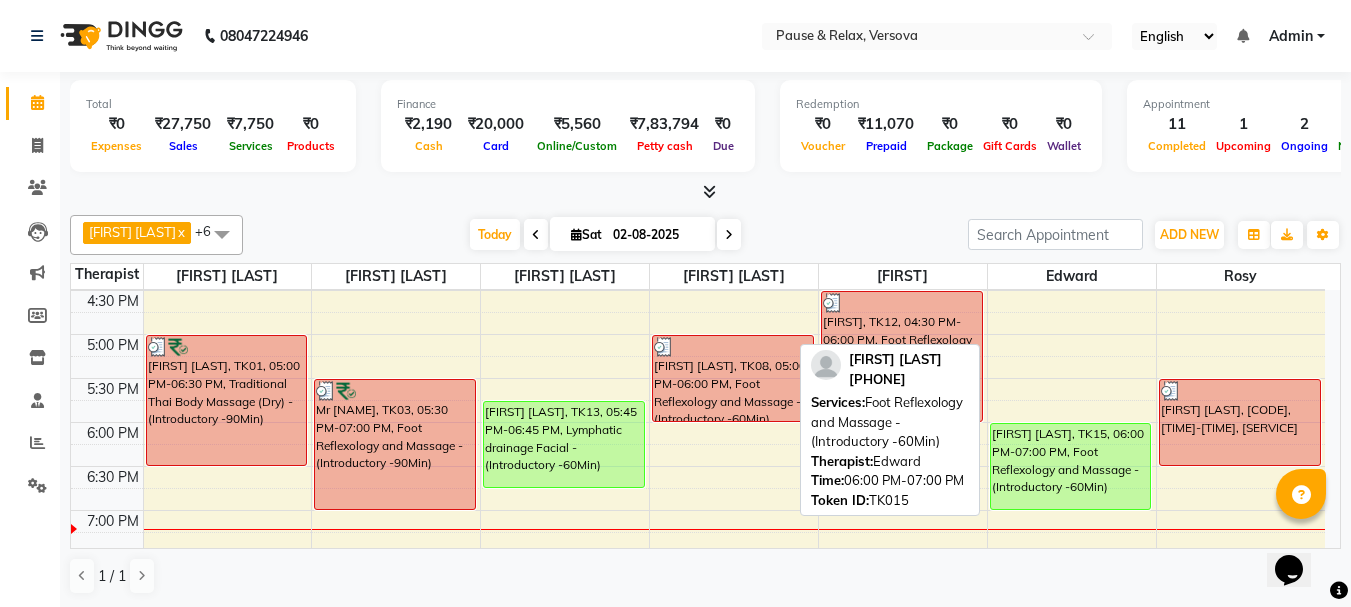click on "[FIRST] [LAST], TK15, 06:00 PM-07:00 PM, Foot Reflexology and Massage - (Introductory -60Min)" at bounding box center [1071, 466] 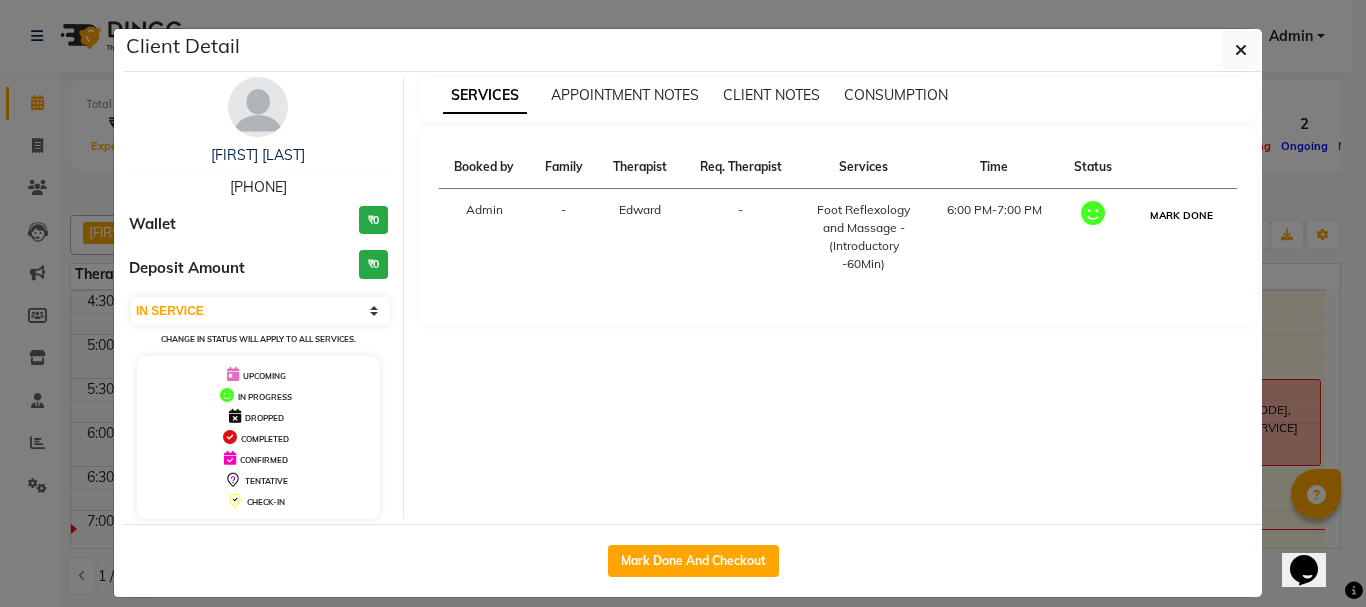 click on "MARK DONE" at bounding box center [1181, 215] 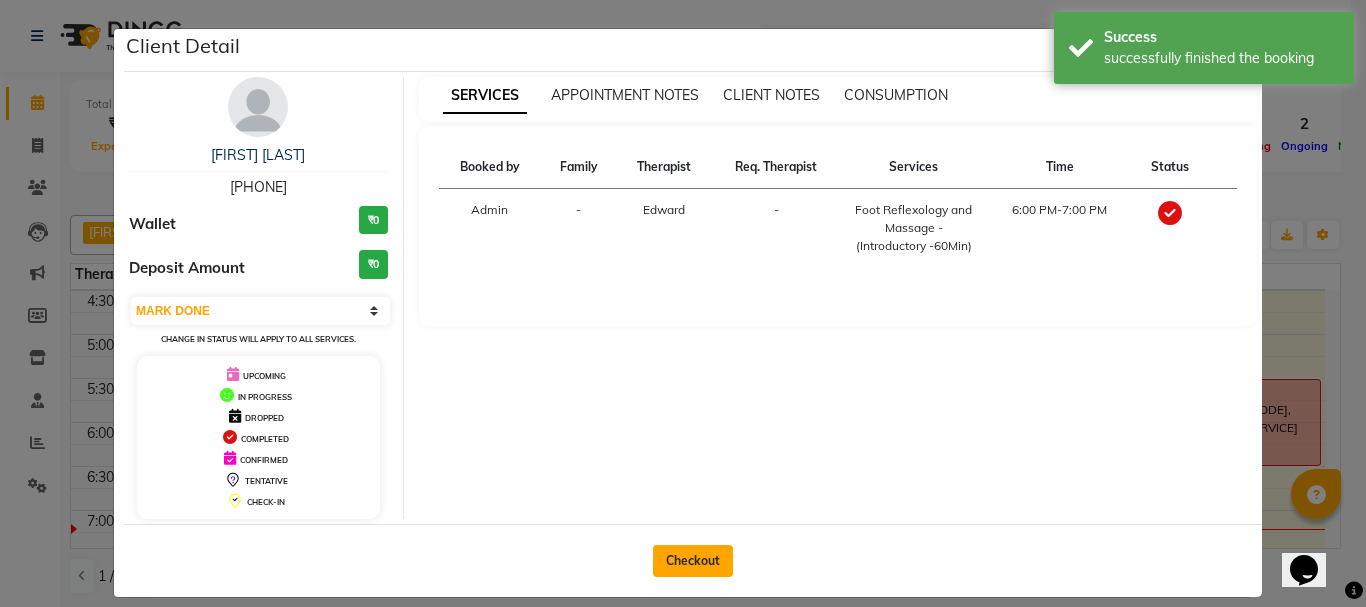 click on "Checkout" 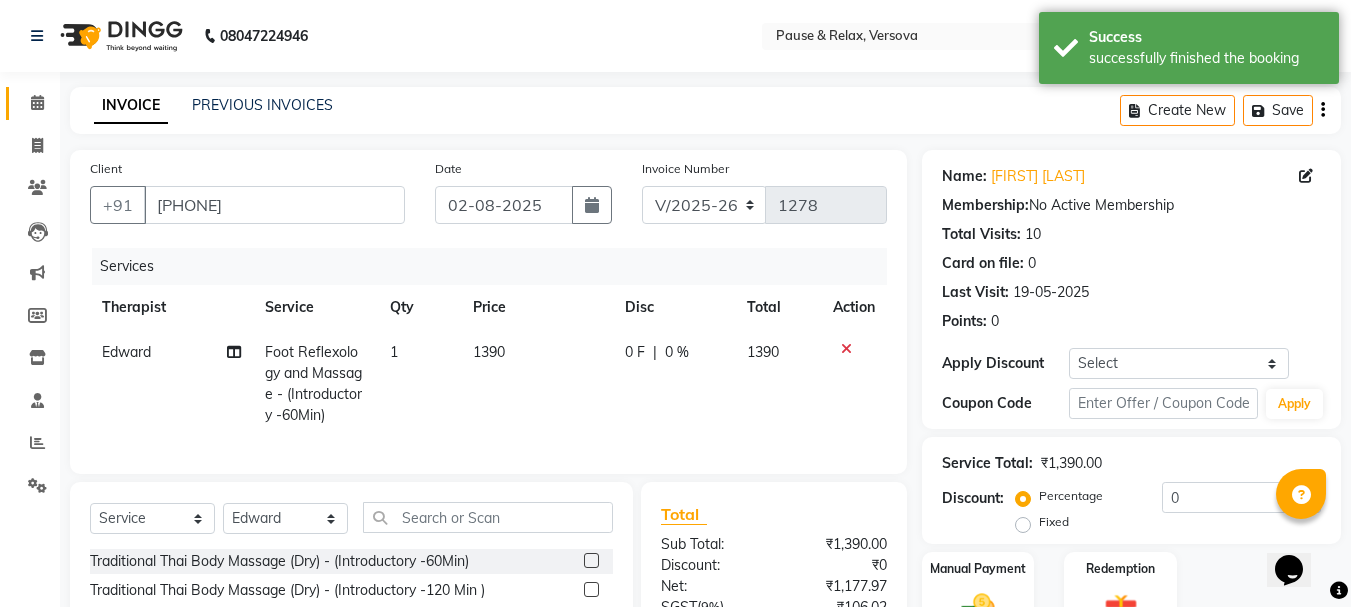 scroll, scrollTop: 215, scrollLeft: 0, axis: vertical 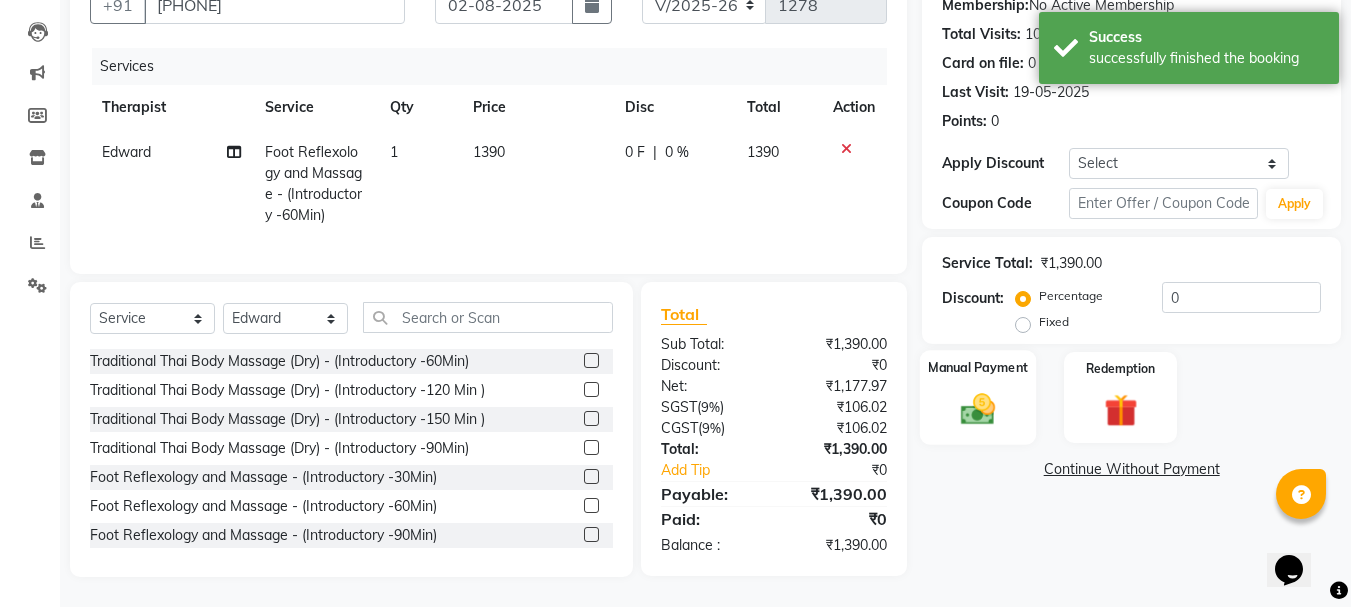 click on "Manual Payment" 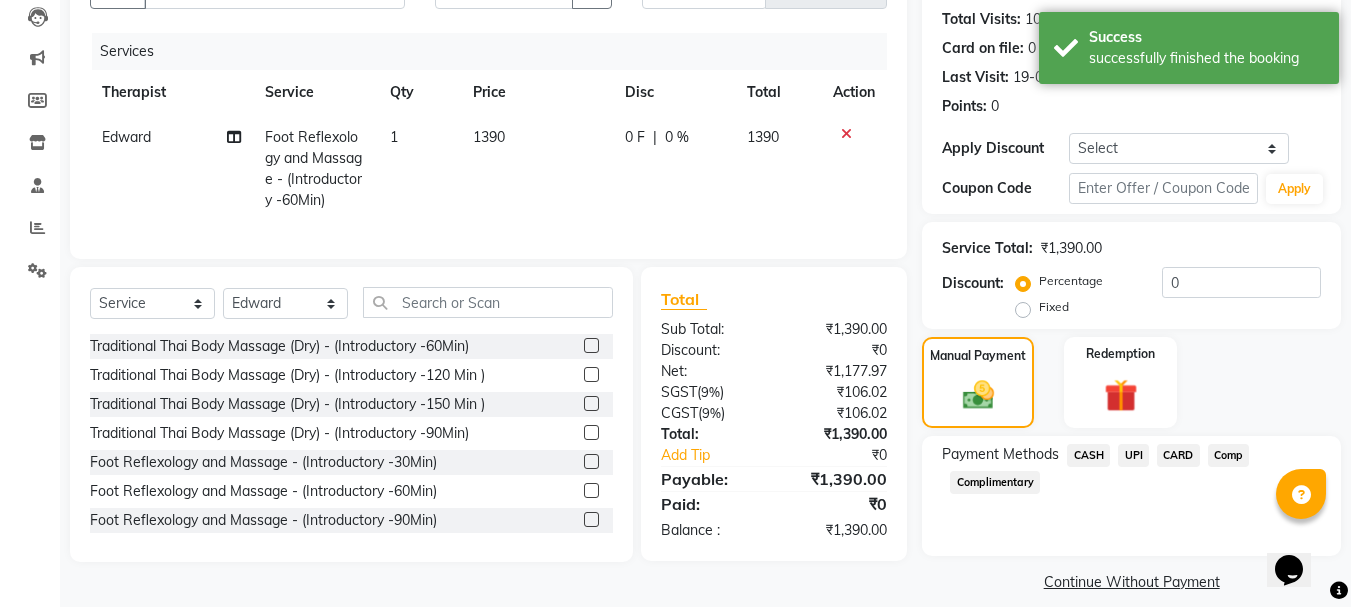 click on "CARD" 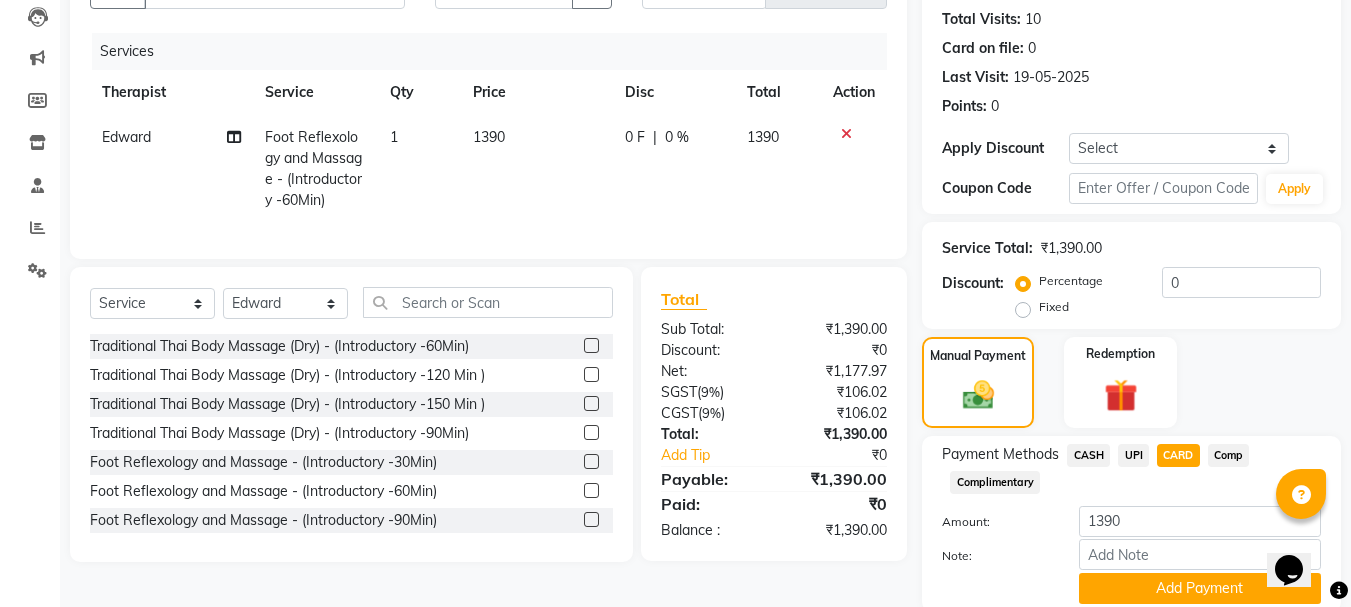 click on "UPI" 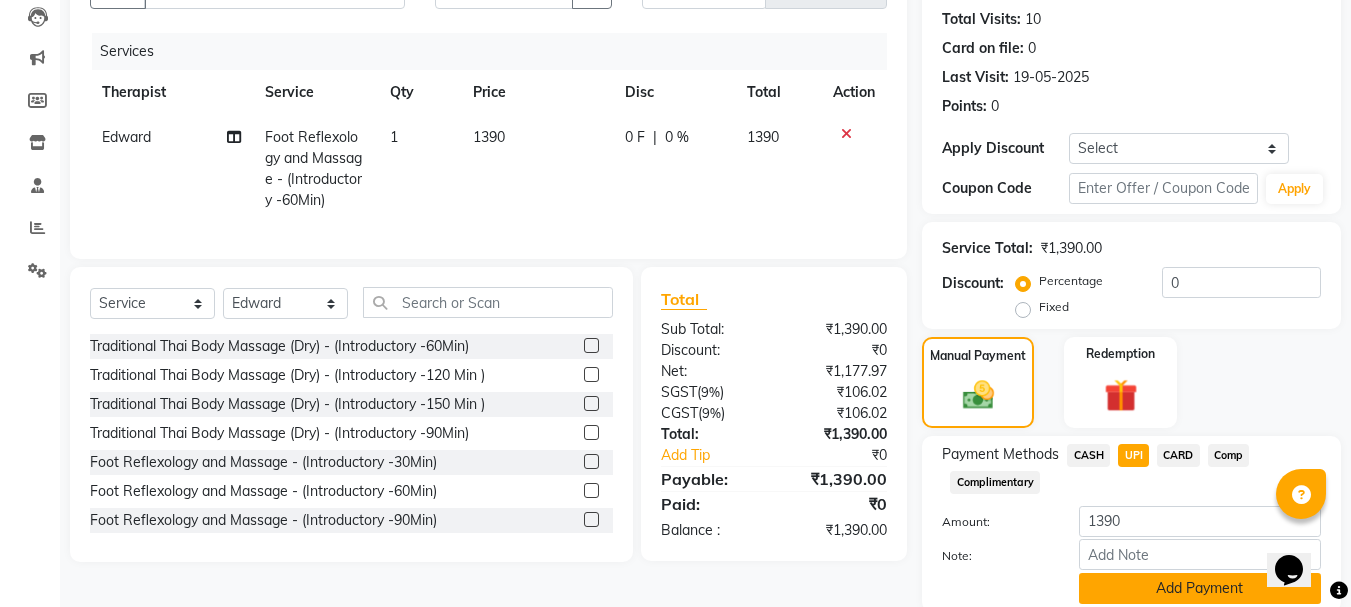 scroll, scrollTop: 291, scrollLeft: 0, axis: vertical 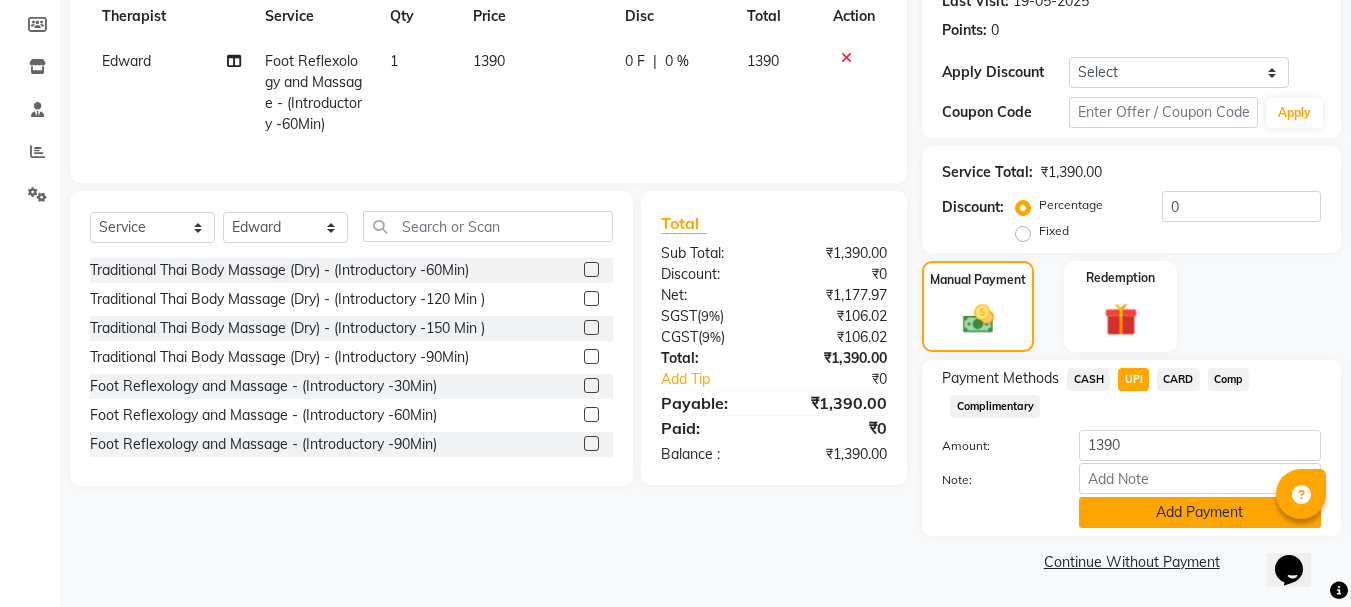 click on "Add Payment" 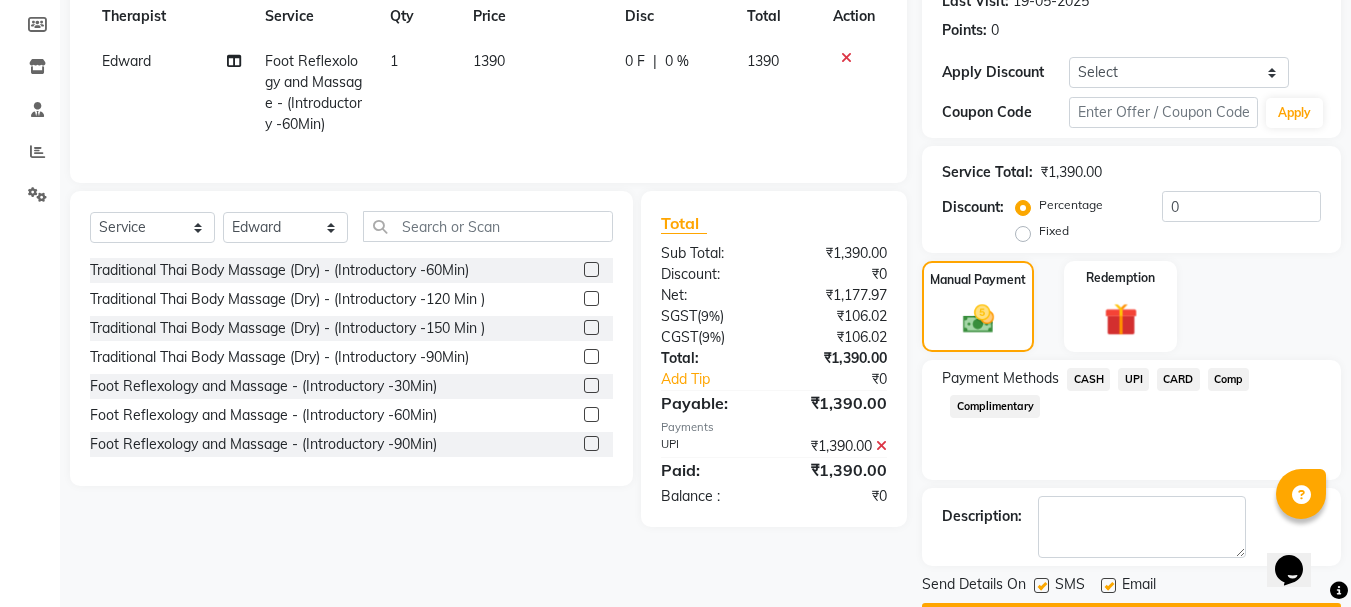 scroll, scrollTop: 348, scrollLeft: 0, axis: vertical 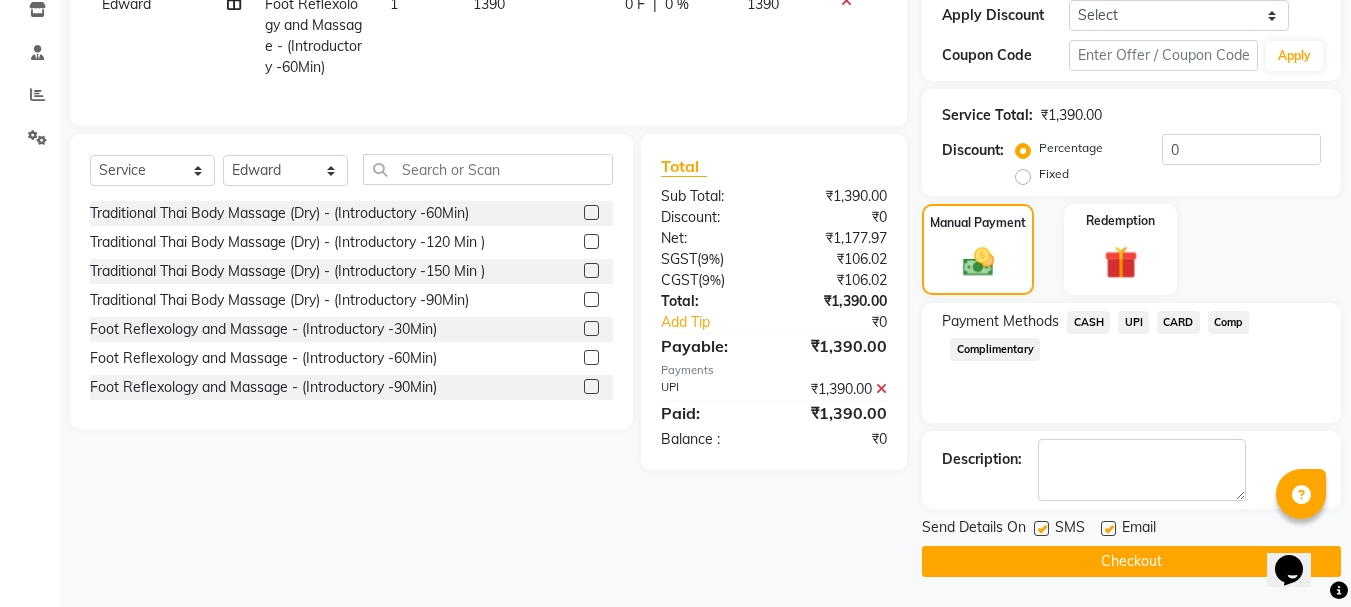 drag, startPoint x: 1110, startPoint y: 529, endPoint x: 1125, endPoint y: 545, distance: 21.931713 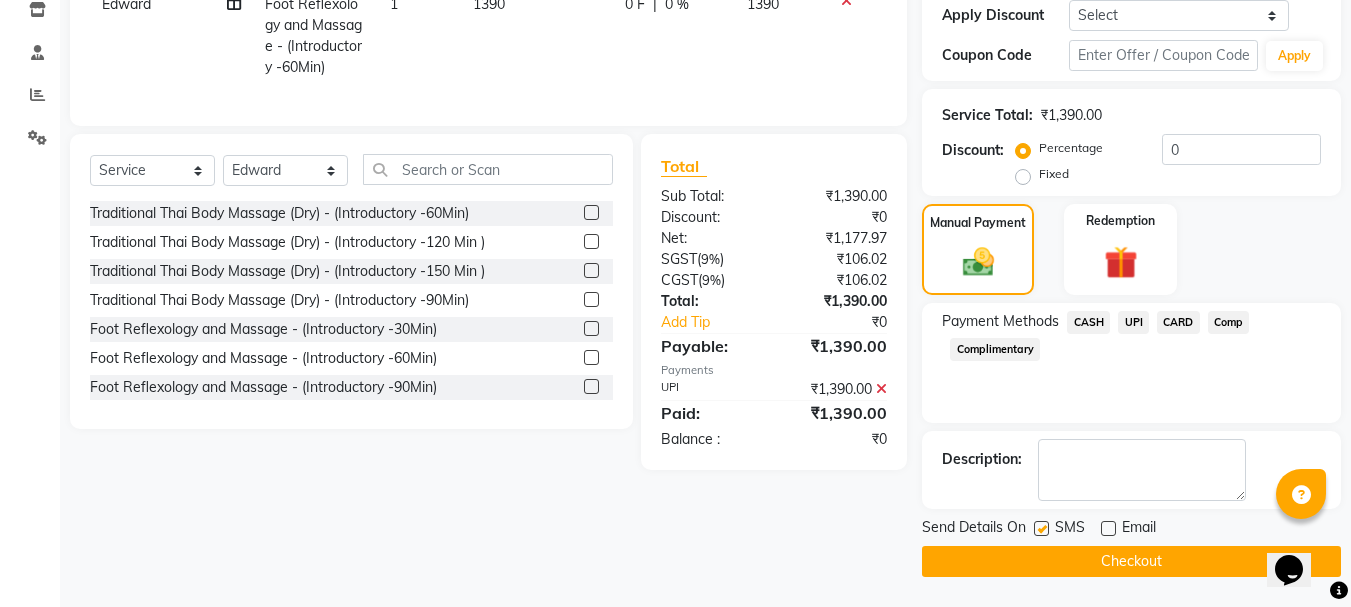 click on "Checkout" 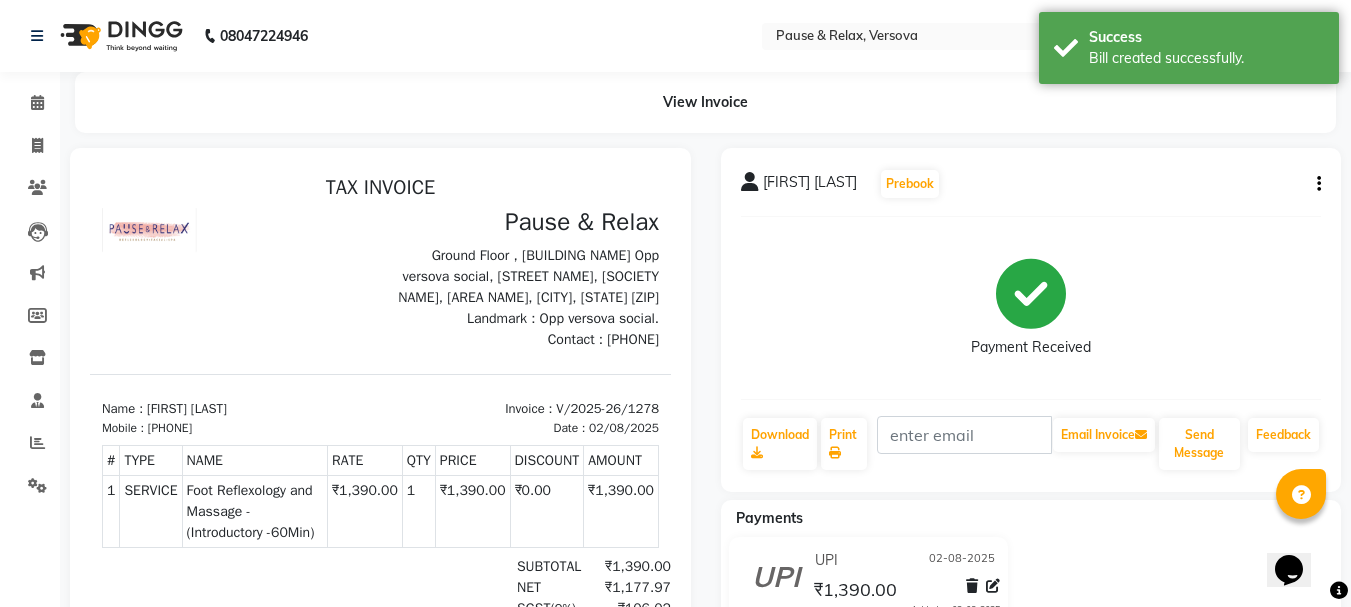 scroll, scrollTop: 0, scrollLeft: 0, axis: both 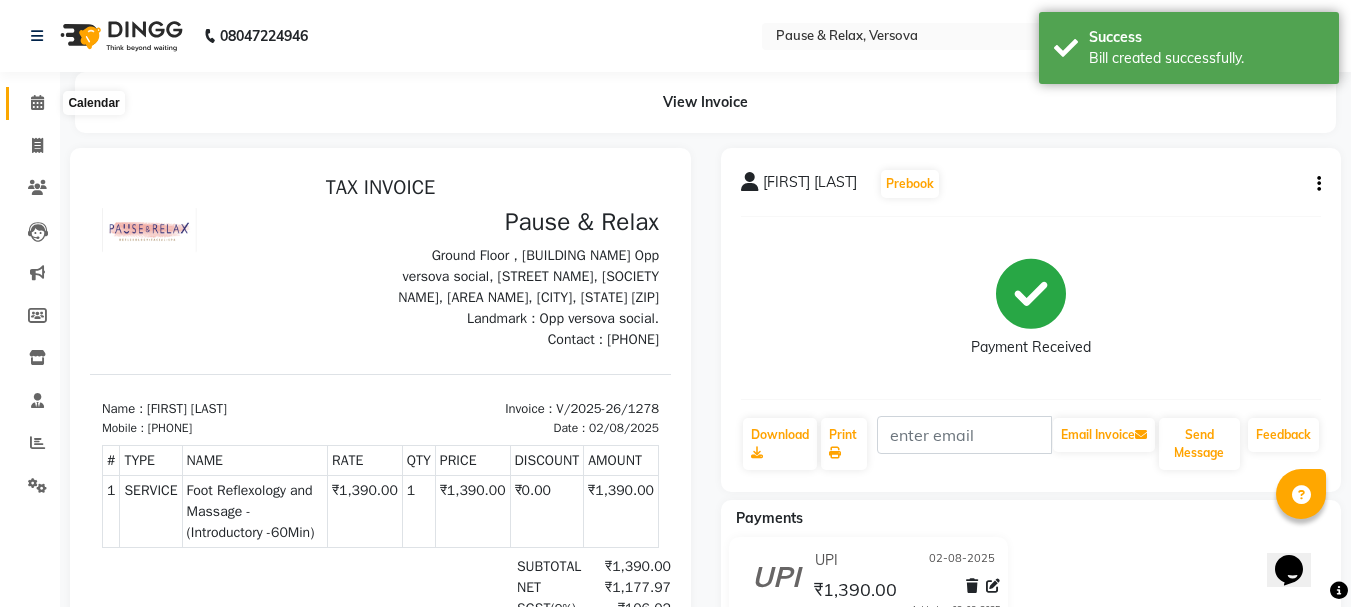 click 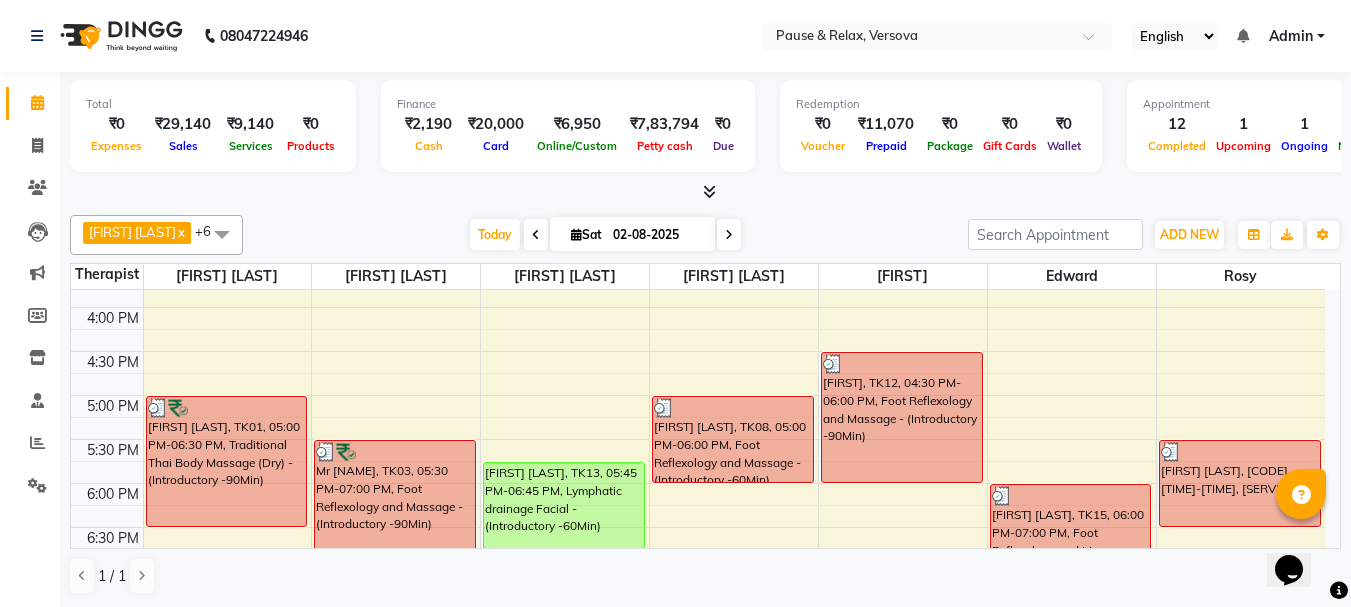 scroll, scrollTop: 535, scrollLeft: 0, axis: vertical 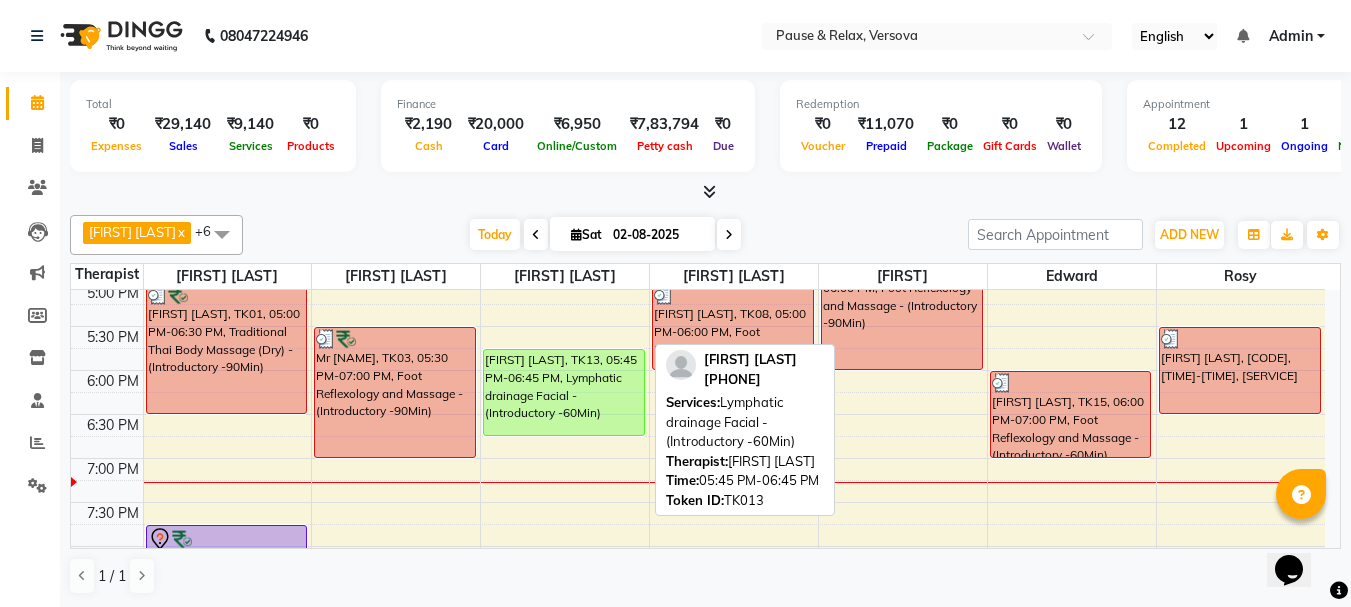 click on "[FIRST] [LAST], TK13, 05:45 PM-06:45 PM, Lymphatic drainage  Facial - (Introductory -60Min)" at bounding box center [564, 392] 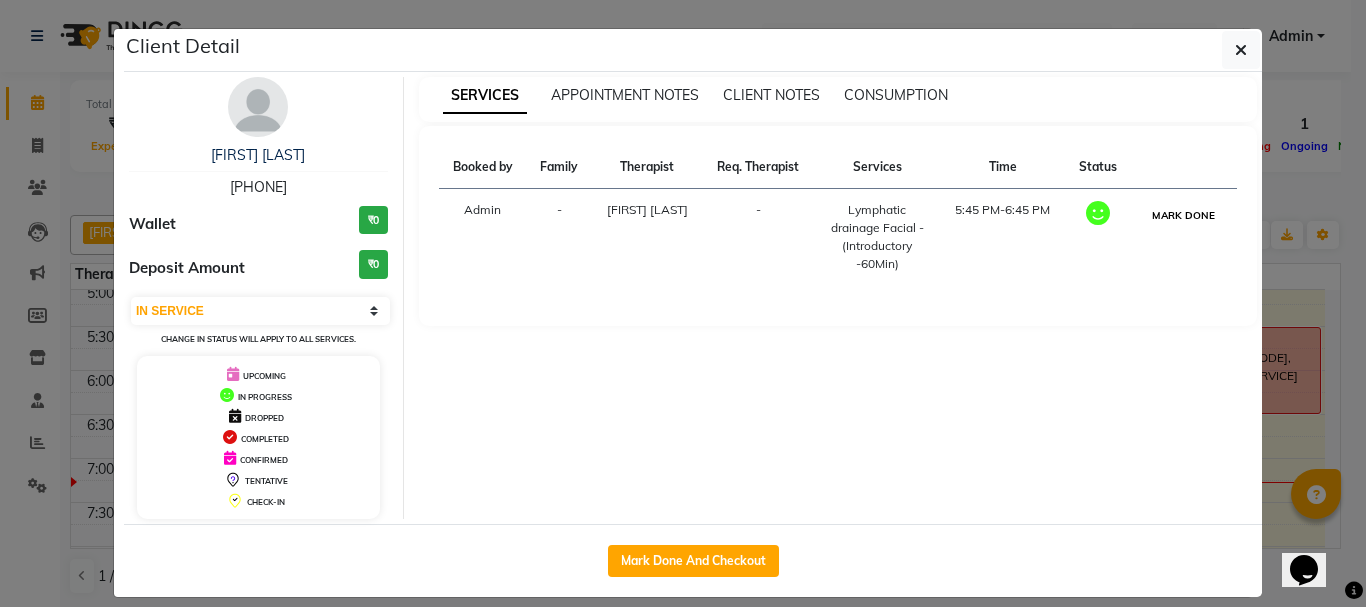 click on "MARK DONE" at bounding box center (1183, 215) 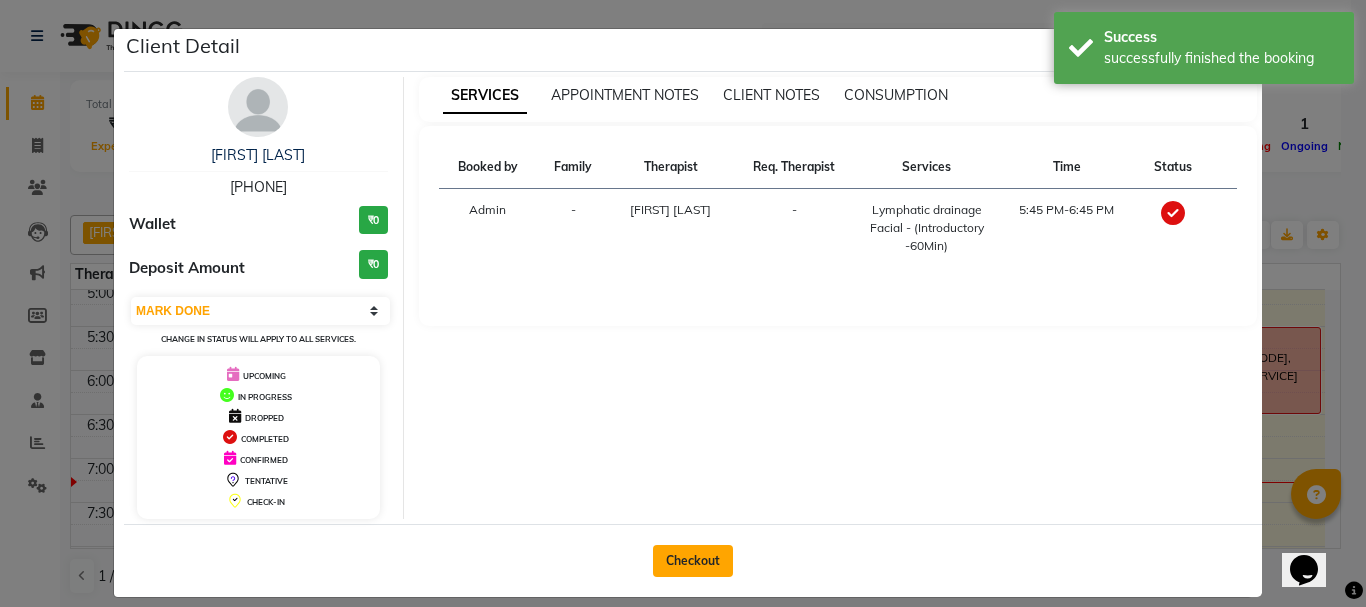 click on "Checkout" 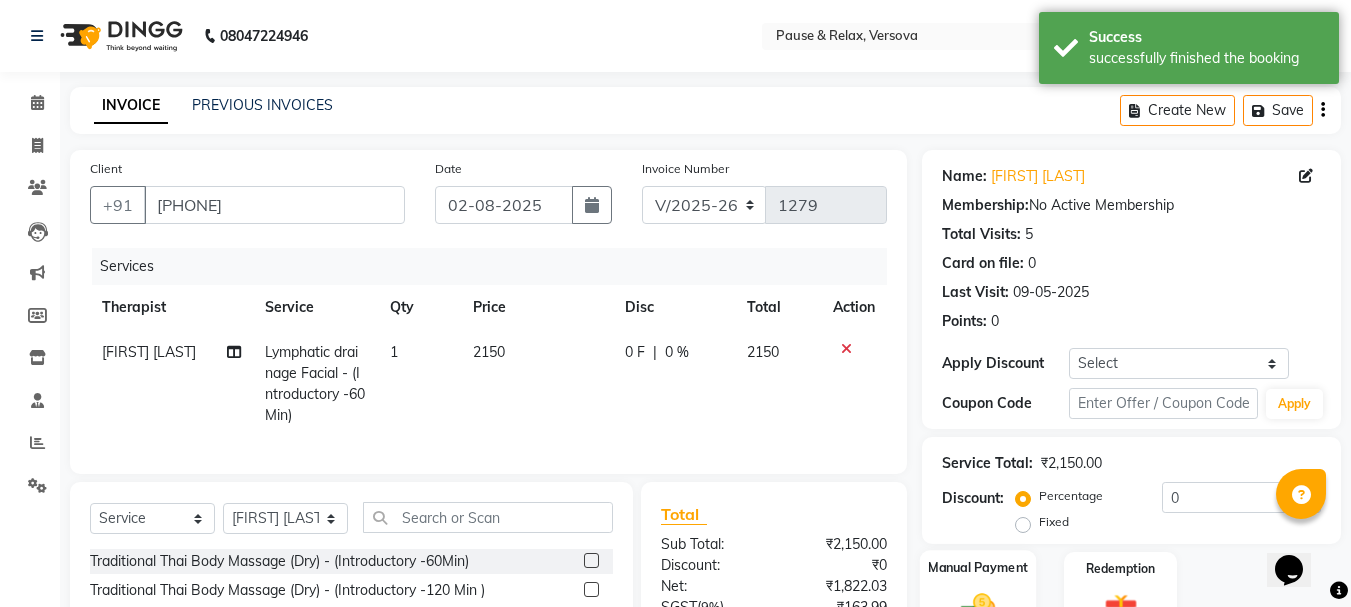 click on "Manual Payment" 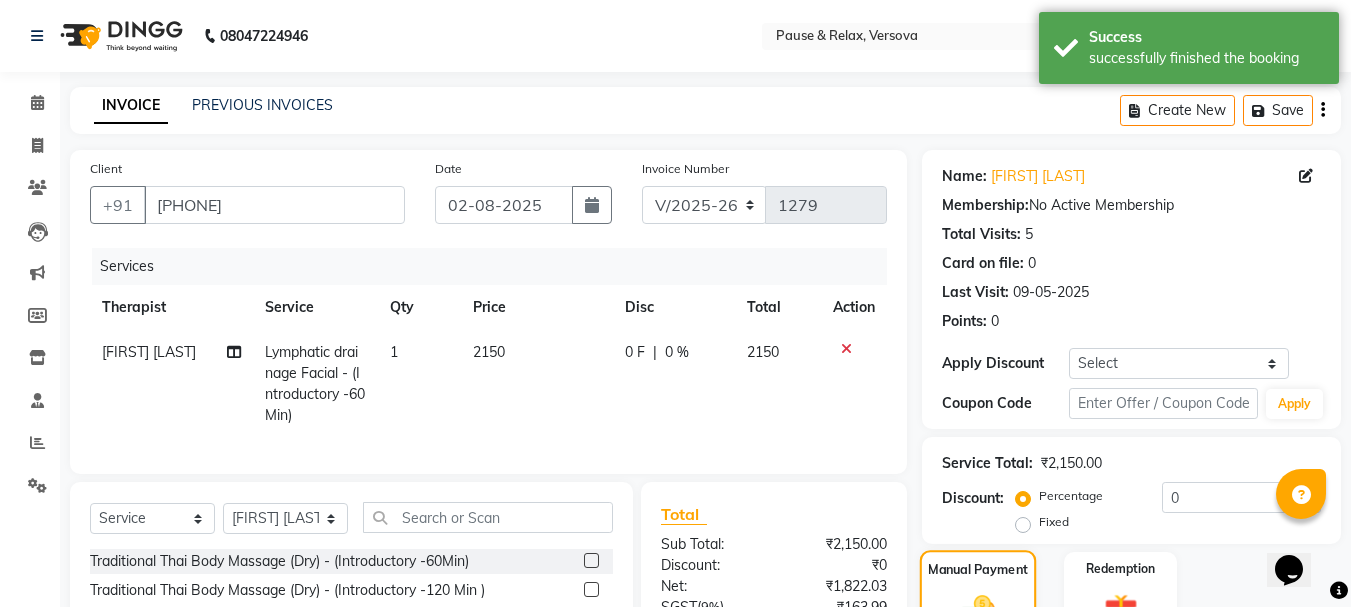 scroll, scrollTop: 215, scrollLeft: 0, axis: vertical 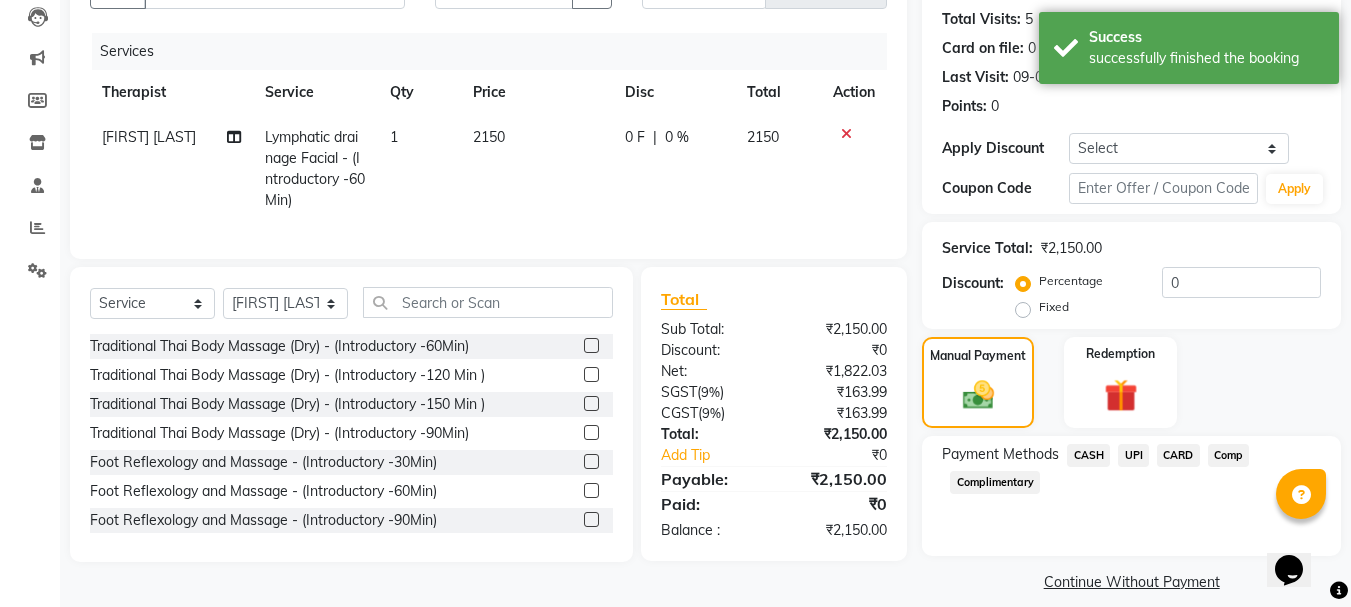 click on "CARD" 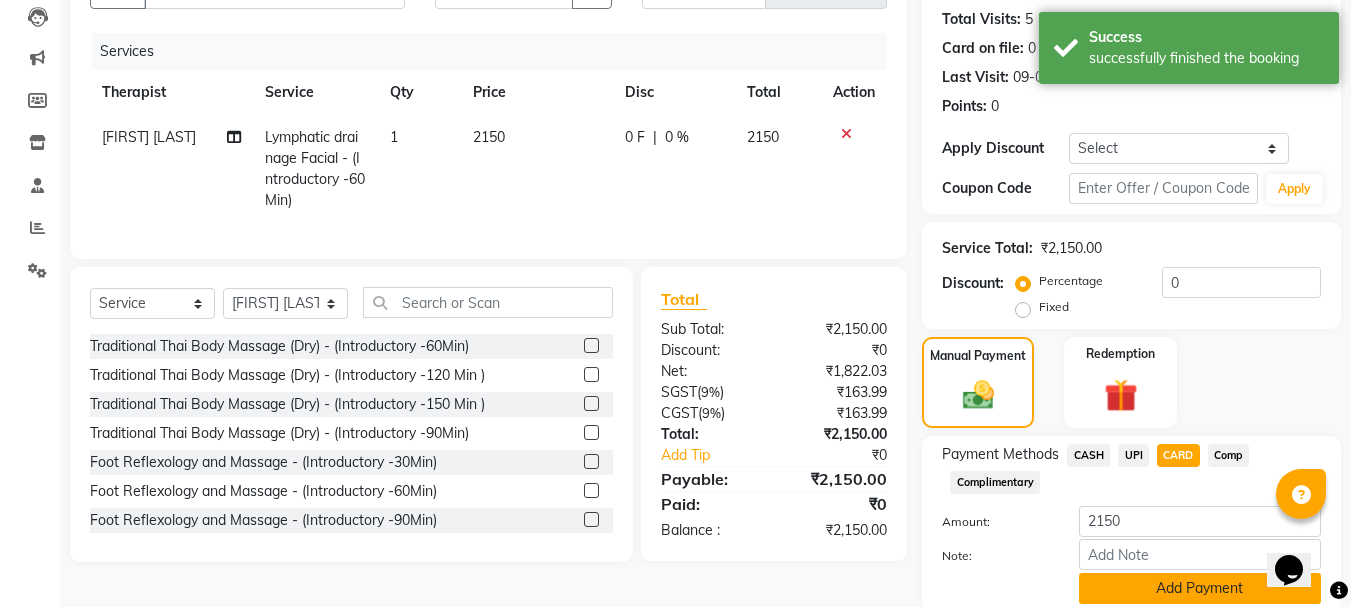click on "Add Payment" 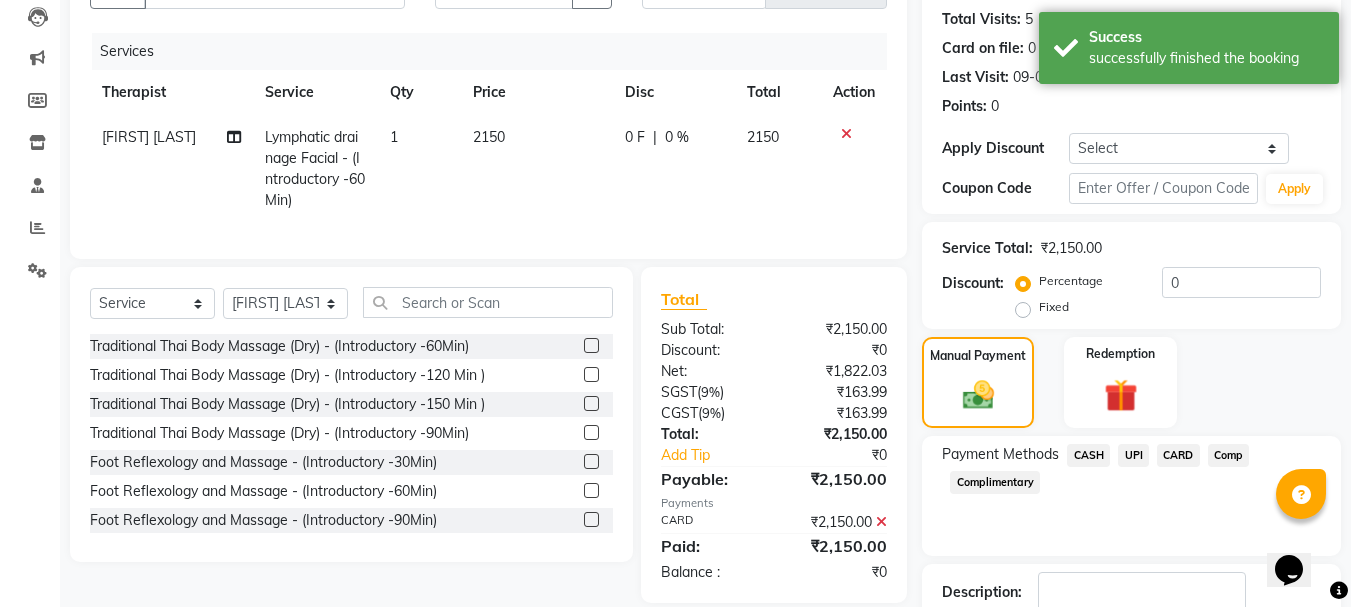 scroll, scrollTop: 291, scrollLeft: 0, axis: vertical 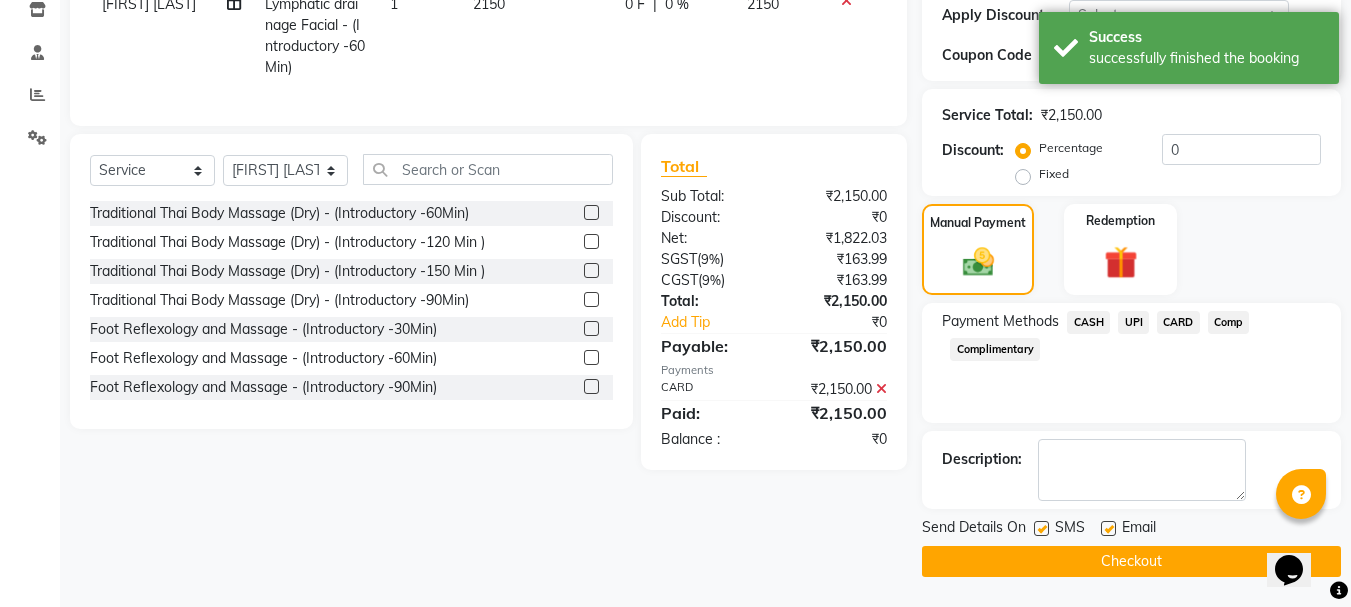 drag, startPoint x: 1104, startPoint y: 528, endPoint x: 1110, endPoint y: 547, distance: 19.924858 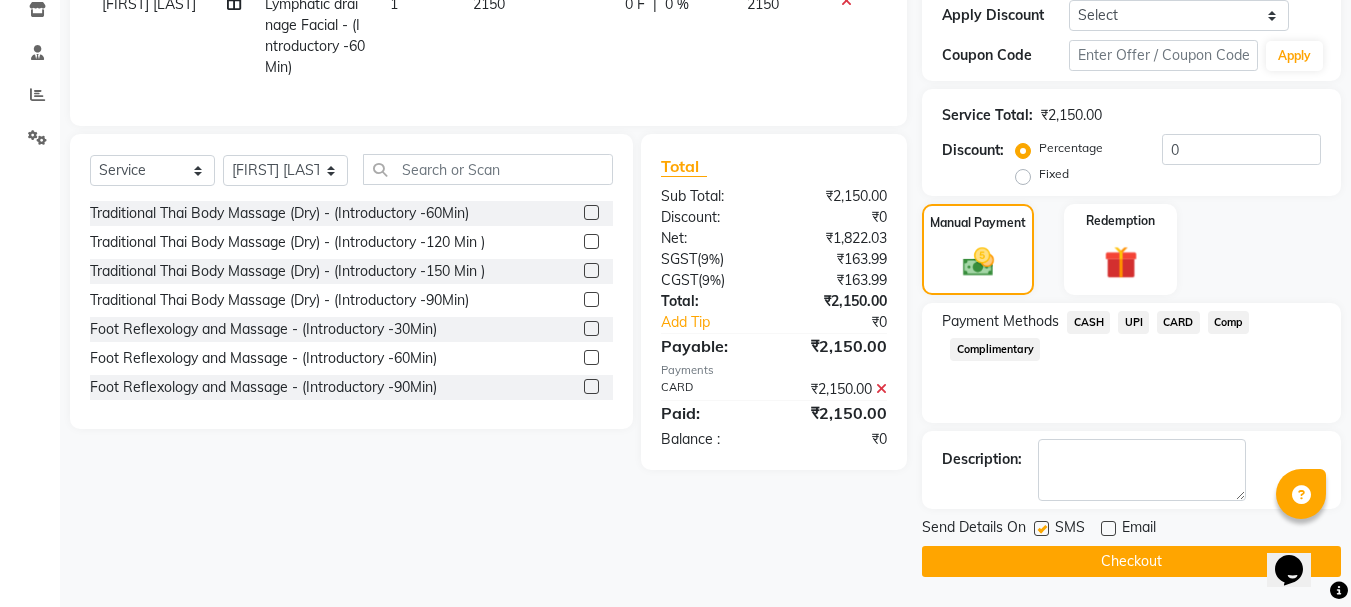 click on "Checkout" 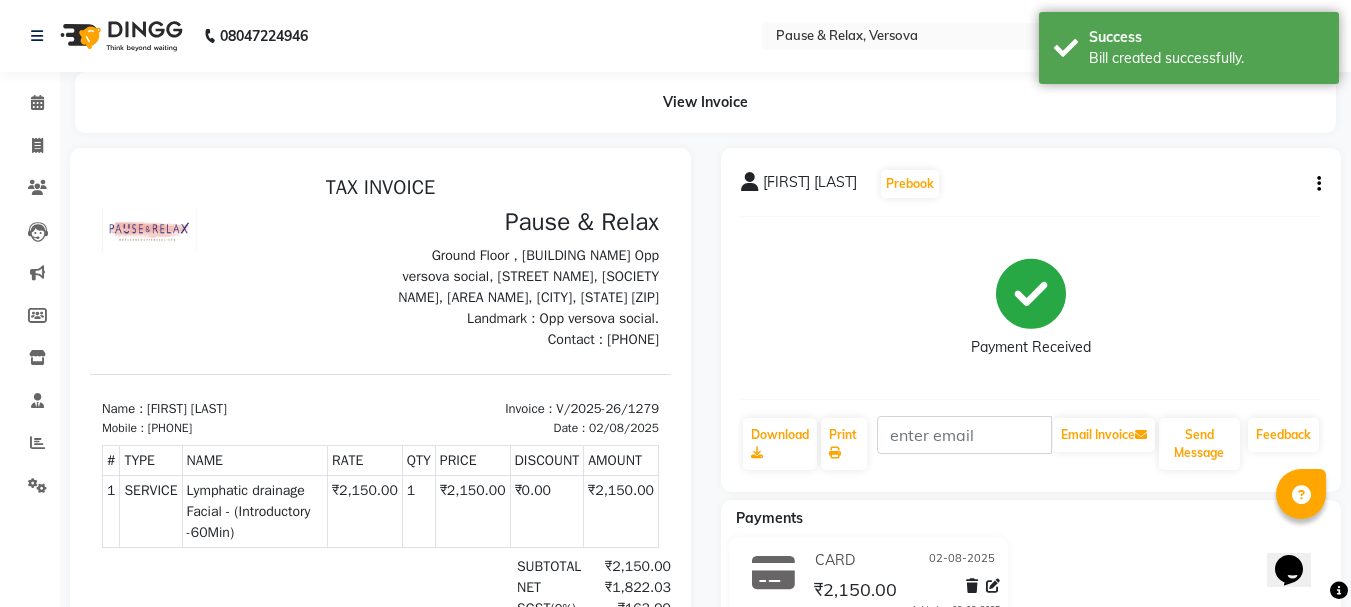 scroll, scrollTop: 0, scrollLeft: 0, axis: both 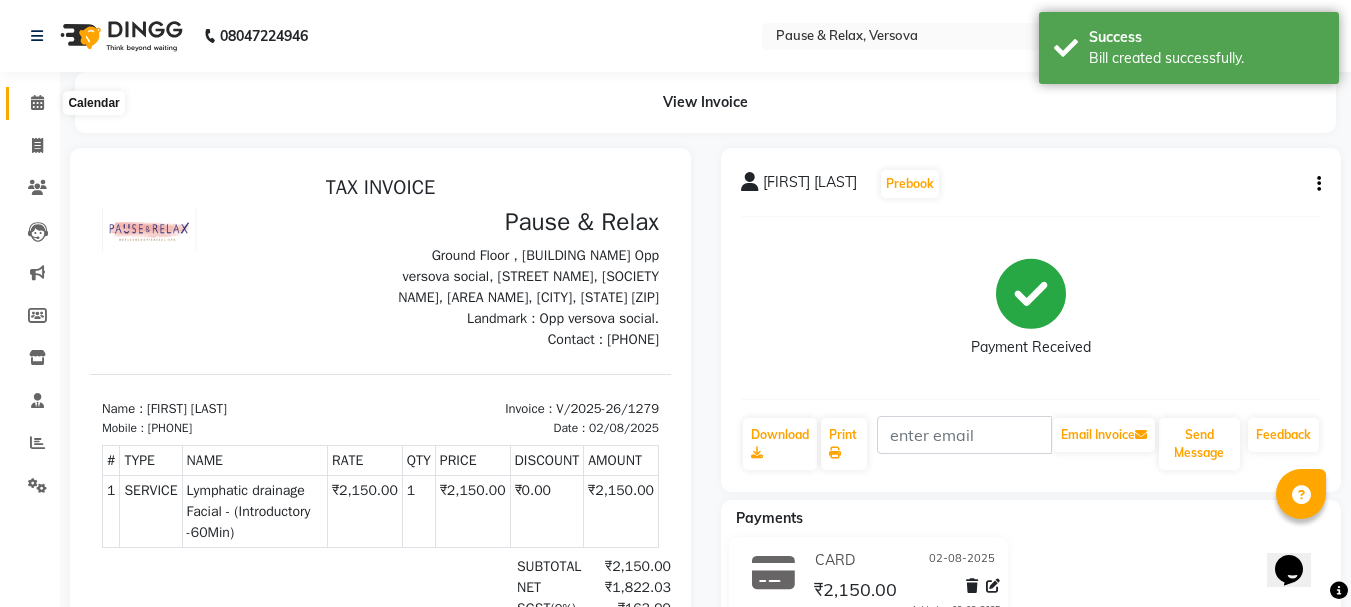 click 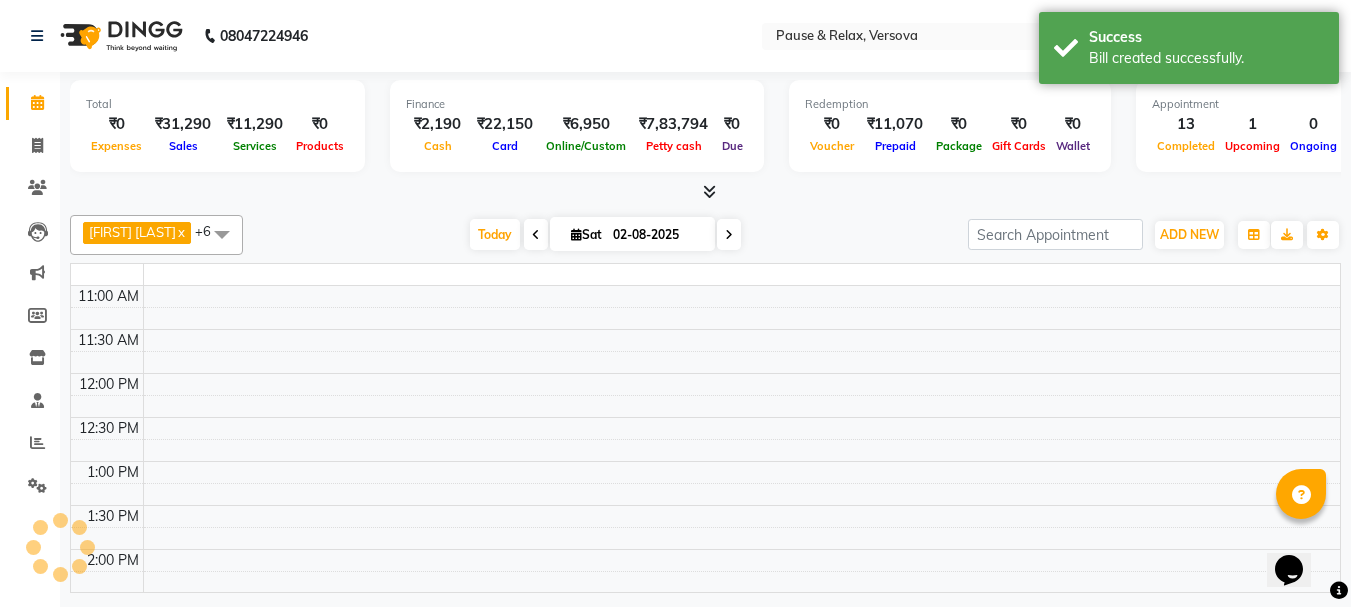 scroll, scrollTop: 0, scrollLeft: 0, axis: both 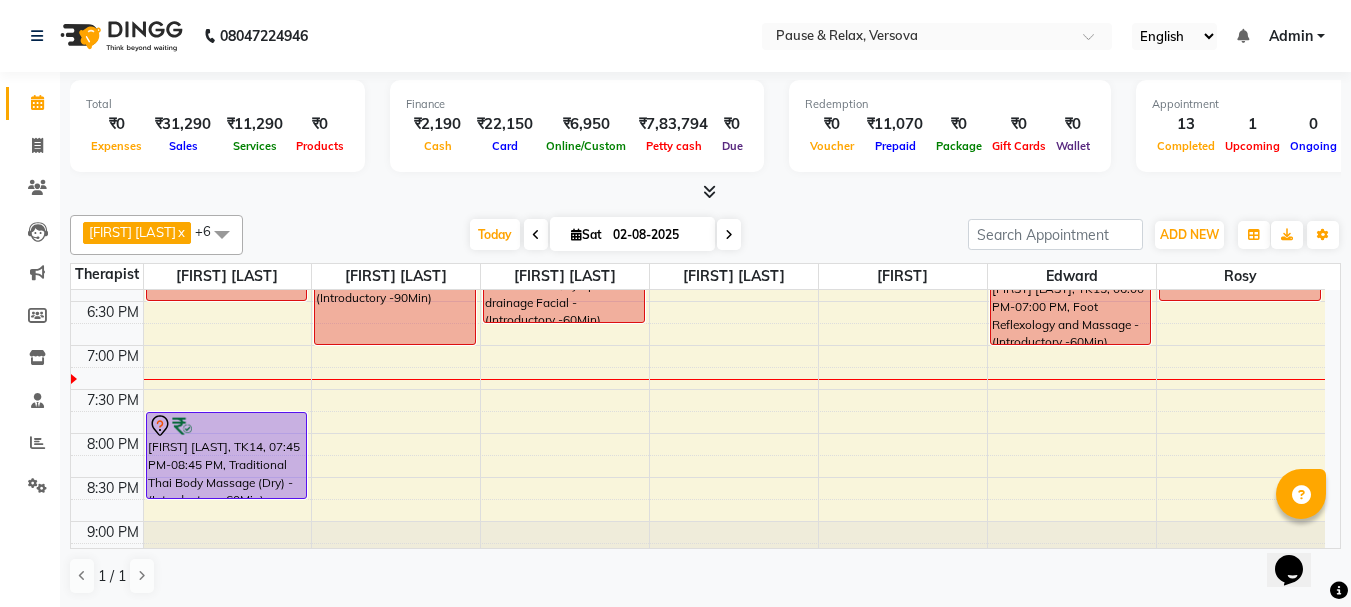 click on "11:00 AM 11:30 AM 12:00 PM 12:30 PM 1:00 PM 1:30 PM 2:00 PM 2:30 PM 3:00 PM 3:30 PM 4:00 PM 4:30 PM 5:00 PM 5:30 PM 6:00 PM 6:30 PM 7:00 PM 7:30 PM 8:00 PM 8:30 PM 9:00 PM 9:30 PM     [FIRST] [LAST], TK05, 12:45 PM-01:45 PM, Foot Reflexology and Massage - (Introductory -60Min)     [FIRST] [LAST], TK01, 05:00 PM-06:30 PM, Traditional Thai Body Massage (Dry) - (Introductory -90Min)             [FIRST] [LAST], TK14, 07:45 PM-08:45 PM, Traditional Thai Body Massage (Dry) - (Introductory -60Min)     Con.[FIRST] [LAST], TK02, 02:00 PM-03:30 PM, Traditional Thai Body Massage (Dry) - (Introductory -90Min)     Mr [FIRST] [LAST], TK03, 05:30 PM-07:00 PM, Foot Reflexology and Massage - (Introductory -90Min)     Ms[LAST] [LAST], TK04, 12:45 PM-02:15 PM, Foot Reflexology and Massage - (Introductory -90Min)     [FIRST] [LAST], TK13, 05:45 PM-06:45 PM, Lymphatic drainage  Facial - (Introductory -60Min)     [FIRST] [LAST], TK06, 01:45 PM-02:45 PM, Foot Reflexology and Massage - (Introductory -60Min)" at bounding box center [698, 125] 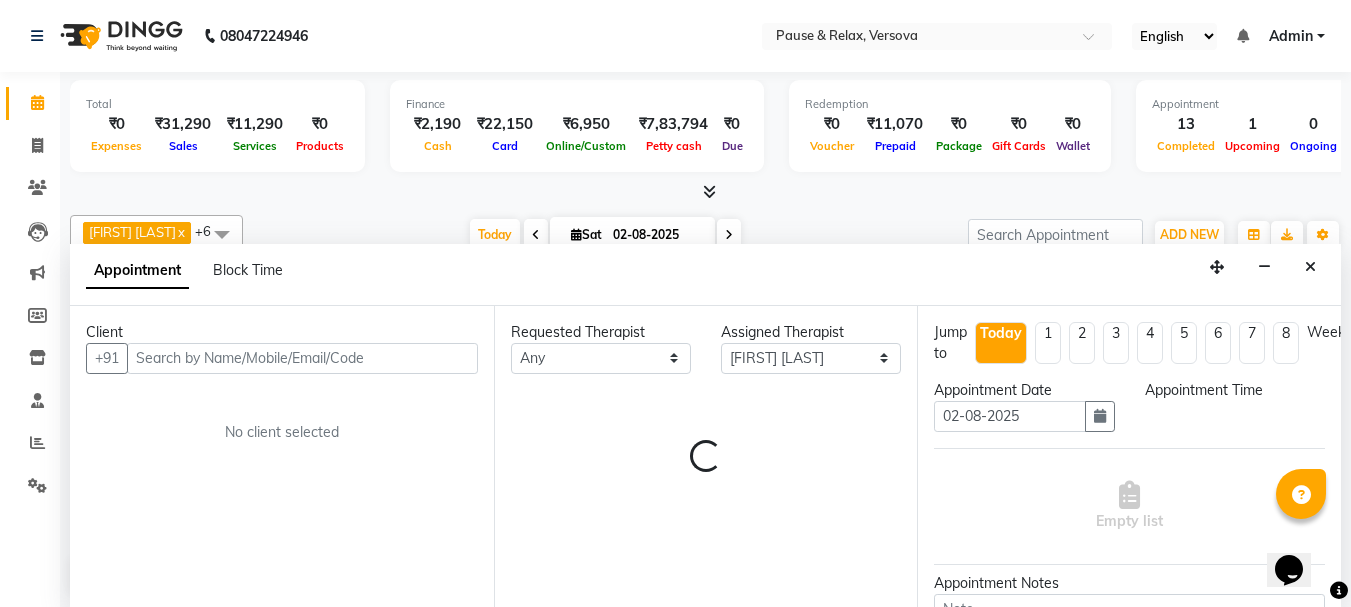 scroll, scrollTop: 1, scrollLeft: 0, axis: vertical 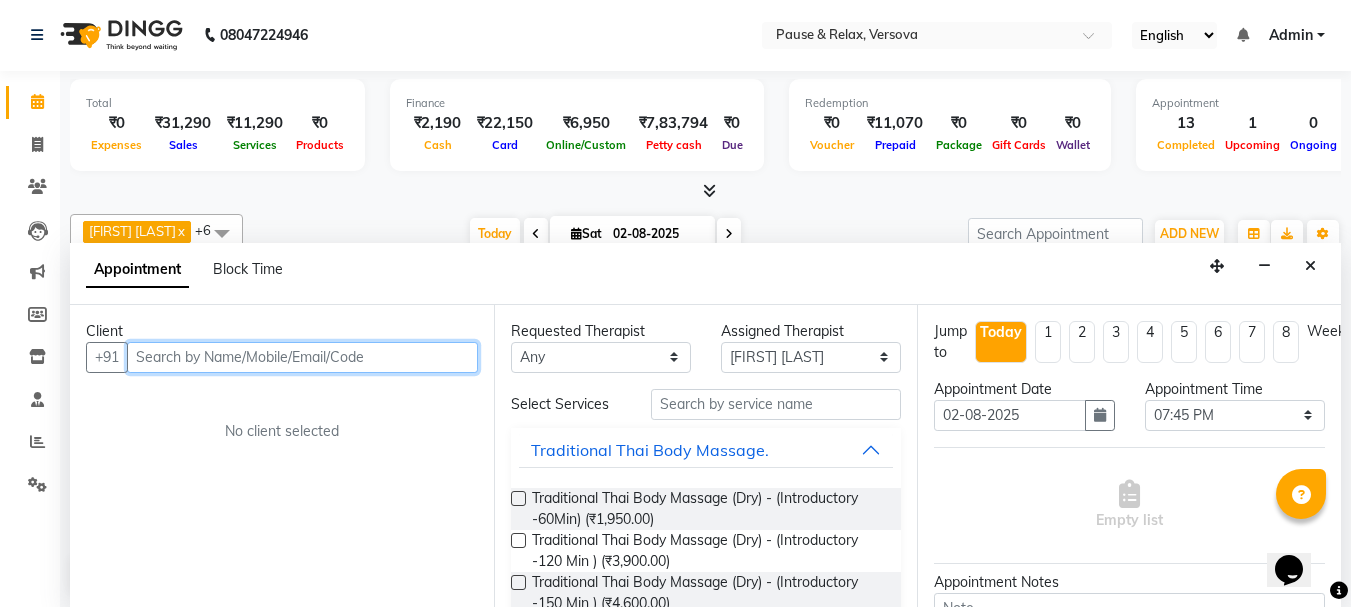 click at bounding box center [302, 357] 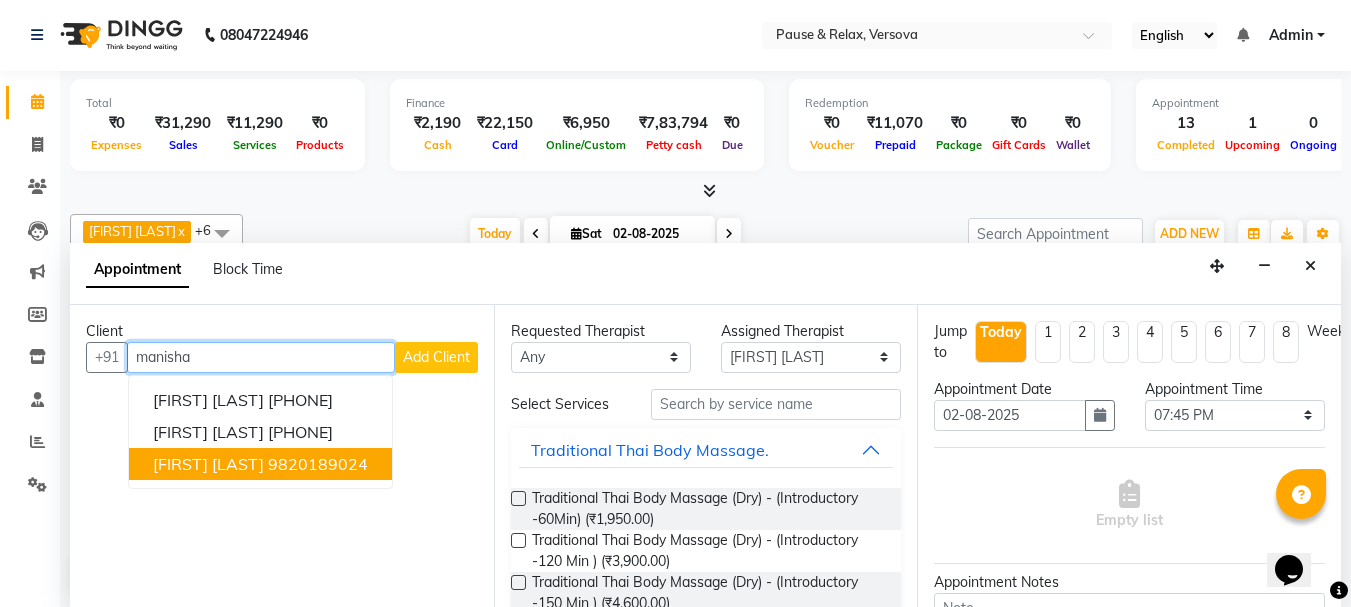 drag, startPoint x: 231, startPoint y: 467, endPoint x: 245, endPoint y: 467, distance: 14 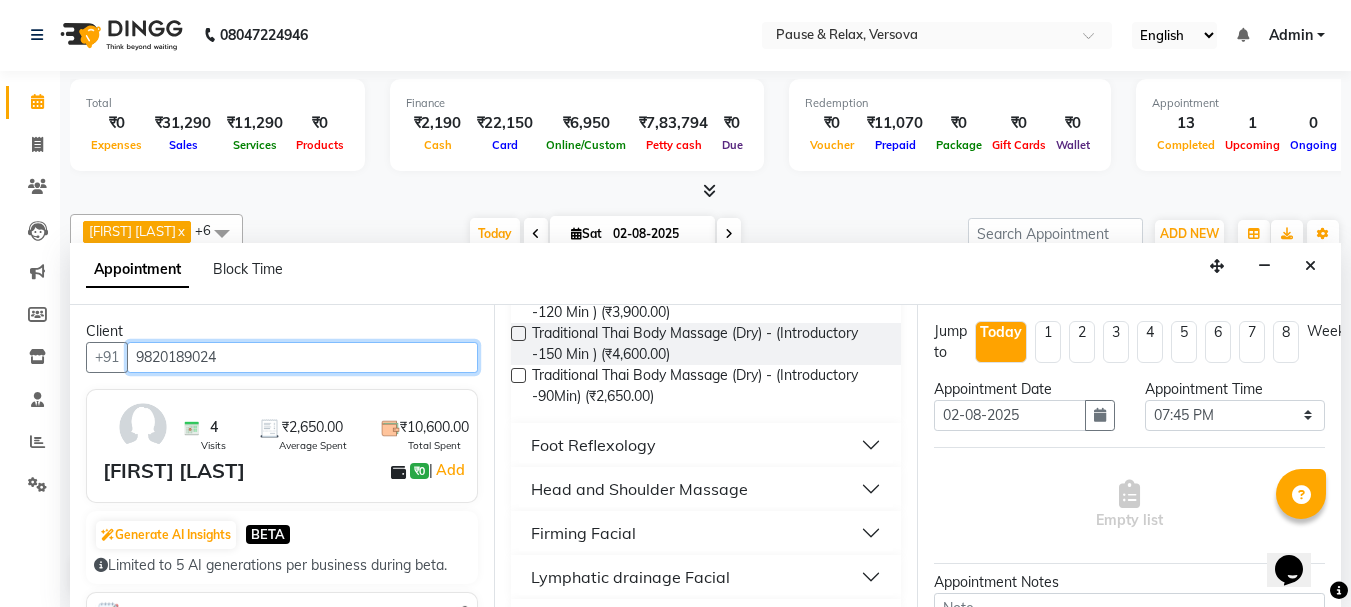 scroll, scrollTop: 301, scrollLeft: 0, axis: vertical 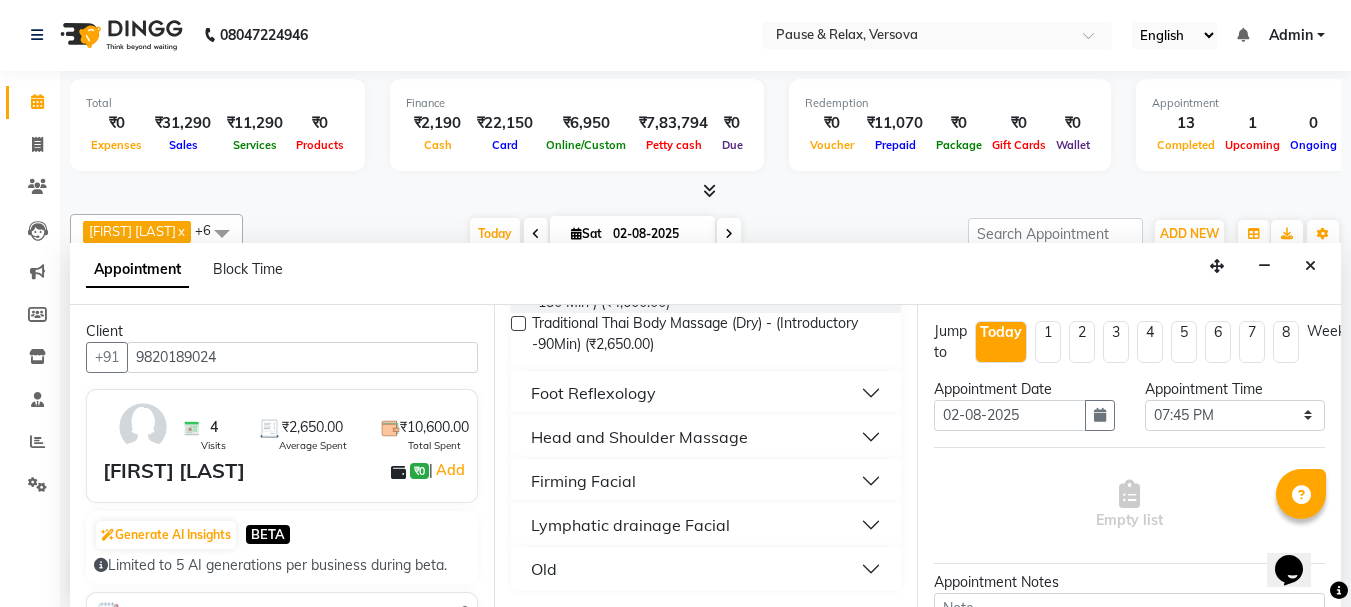 click on "Foot Reflexology" at bounding box center (706, 393) 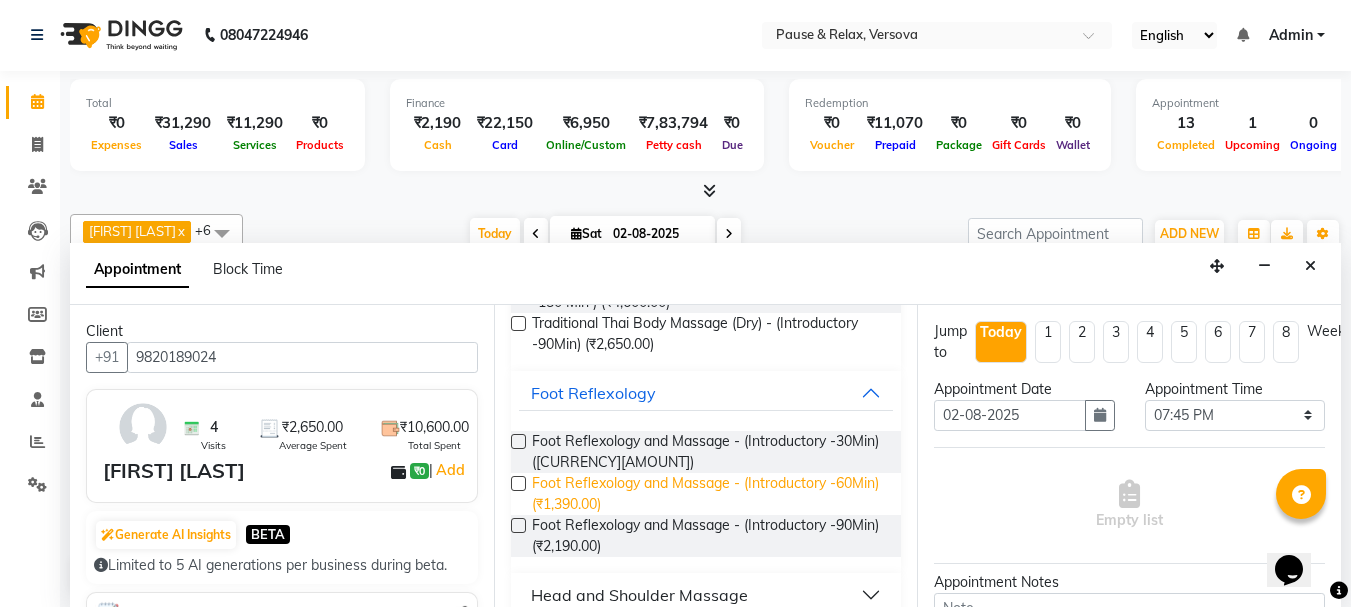 click on "Foot Reflexology and Massage - (Introductory -60Min) (₹1,390.00)" at bounding box center (709, 494) 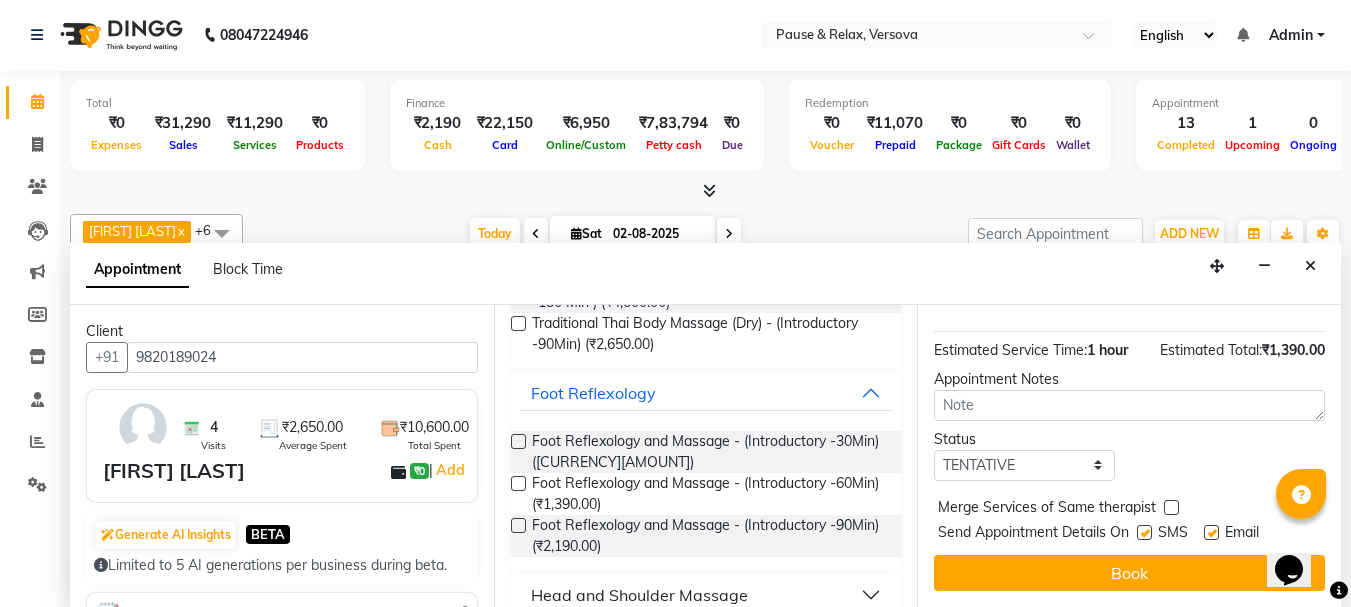 scroll, scrollTop: 263, scrollLeft: 0, axis: vertical 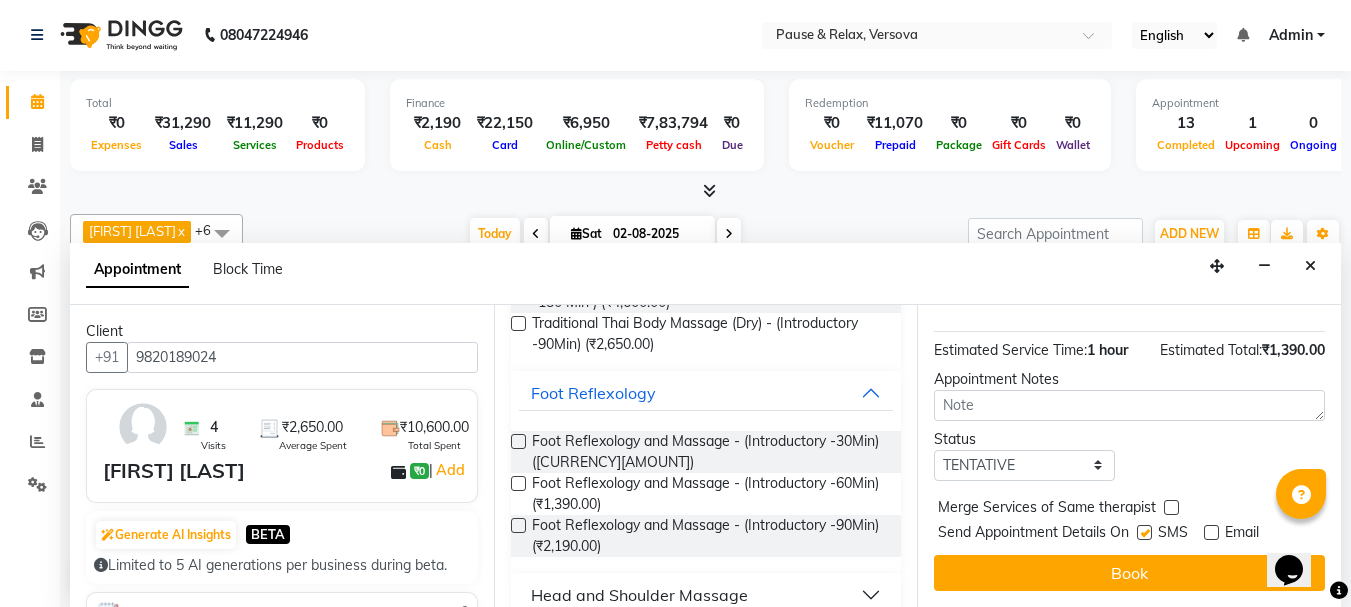 click on "Book" at bounding box center (1129, 573) 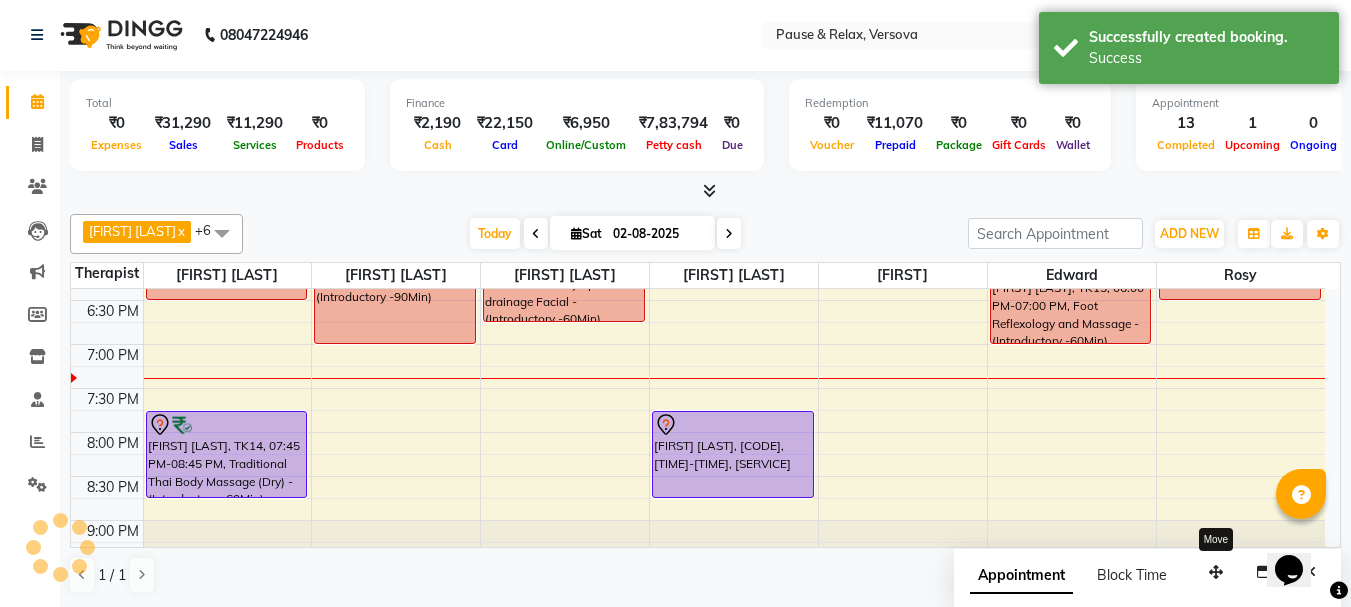 scroll, scrollTop: 0, scrollLeft: 0, axis: both 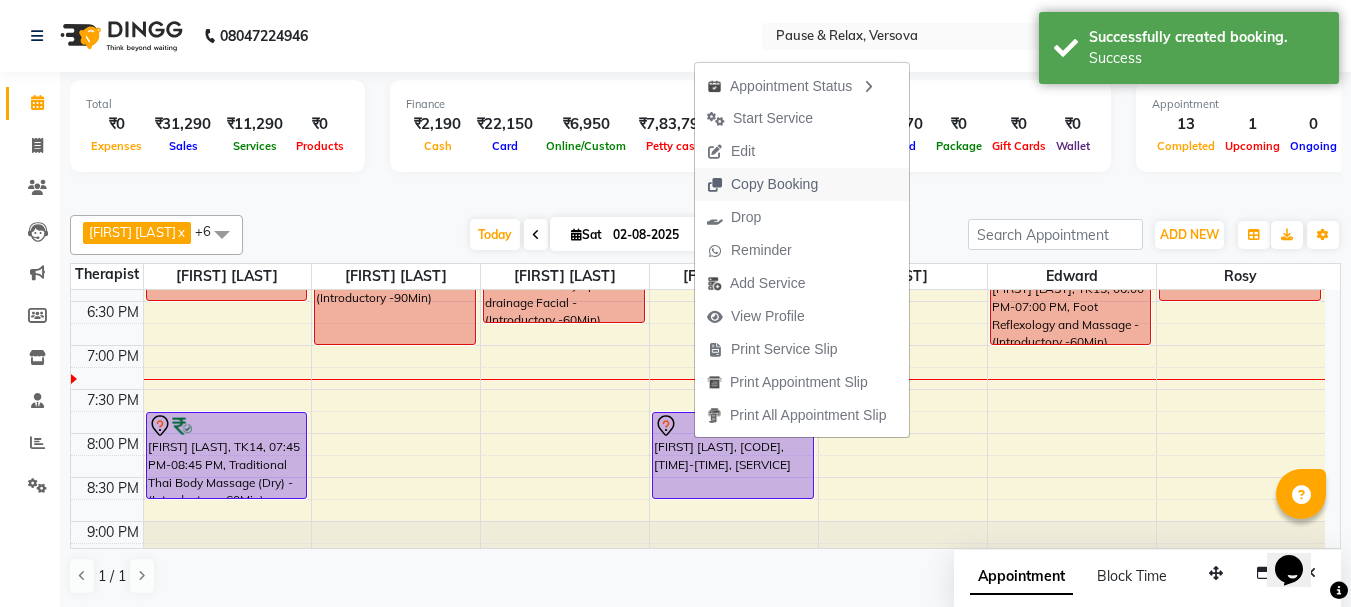 click on "Copy Booking" at bounding box center (774, 184) 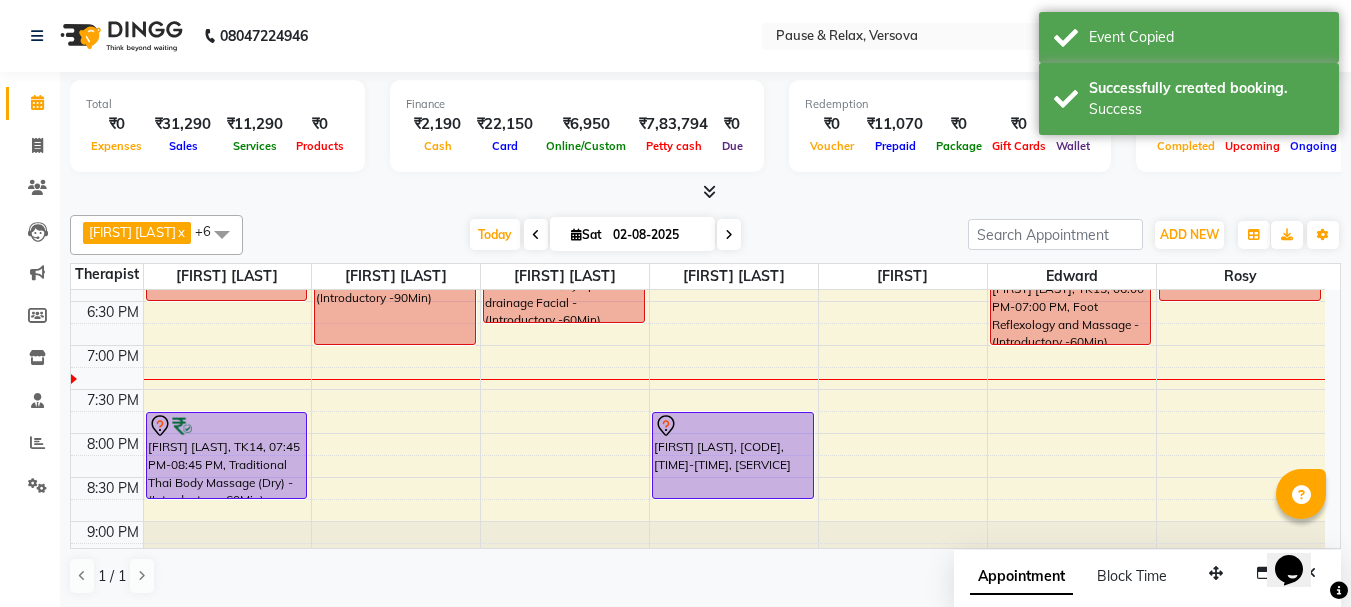 click on "11:00 AM 11:30 AM 12:00 PM 12:30 PM 1:00 PM 1:30 PM 2:00 PM 2:30 PM 3:00 PM 3:30 PM 4:00 PM 4:30 PM 5:00 PM 5:30 PM 6:00 PM 6:30 PM 7:00 PM 7:30 PM 8:00 PM 8:30 PM 9:00 PM 9:30 PM     [FIRST] [LAST], TK05, 12:45 PM-01:45 PM, Foot Reflexology and Massage - (Introductory -60Min)     [FIRST] [LAST], TK01, 05:00 PM-06:30 PM, Traditional Thai Body Massage (Dry) - (Introductory -90Min)             [FIRST] [LAST], TK14, 07:45 PM-08:45 PM, Traditional Thai Body Massage (Dry) - (Introductory -60Min)     Con.[FIRST] [LAST], TK02, 02:00 PM-03:30 PM, Traditional Thai Body Massage (Dry) - (Introductory -90Min)     Mr [FIRST] [LAST], TK03, 05:30 PM-07:00 PM, Foot Reflexology and Massage - (Introductory -90Min)     Ms[LAST] [LAST], TK04, 12:45 PM-02:15 PM, Foot Reflexology and Massage - (Introductory -90Min)     [FIRST] [LAST], TK13, 05:45 PM-06:45 PM, Lymphatic drainage  Facial - (Introductory -60Min)     [FIRST] [LAST], TK06, 01:45 PM-02:45 PM, Foot Reflexology and Massage - (Introductory -60Min)" at bounding box center (698, 125) 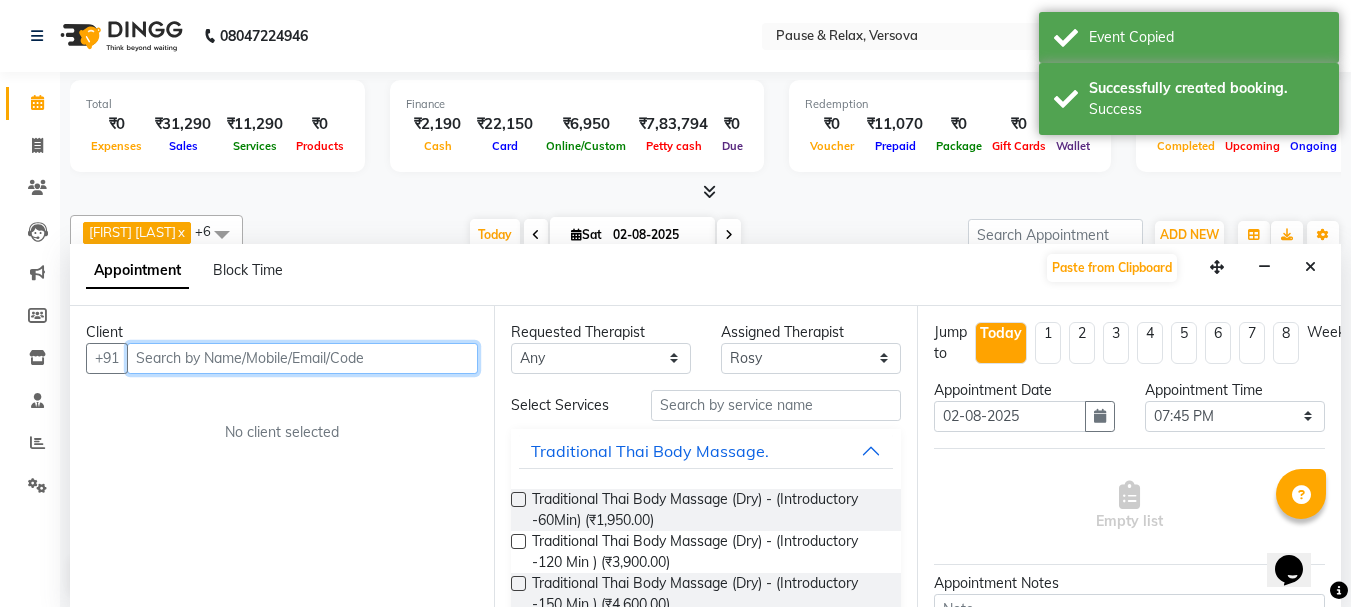 scroll, scrollTop: 1, scrollLeft: 0, axis: vertical 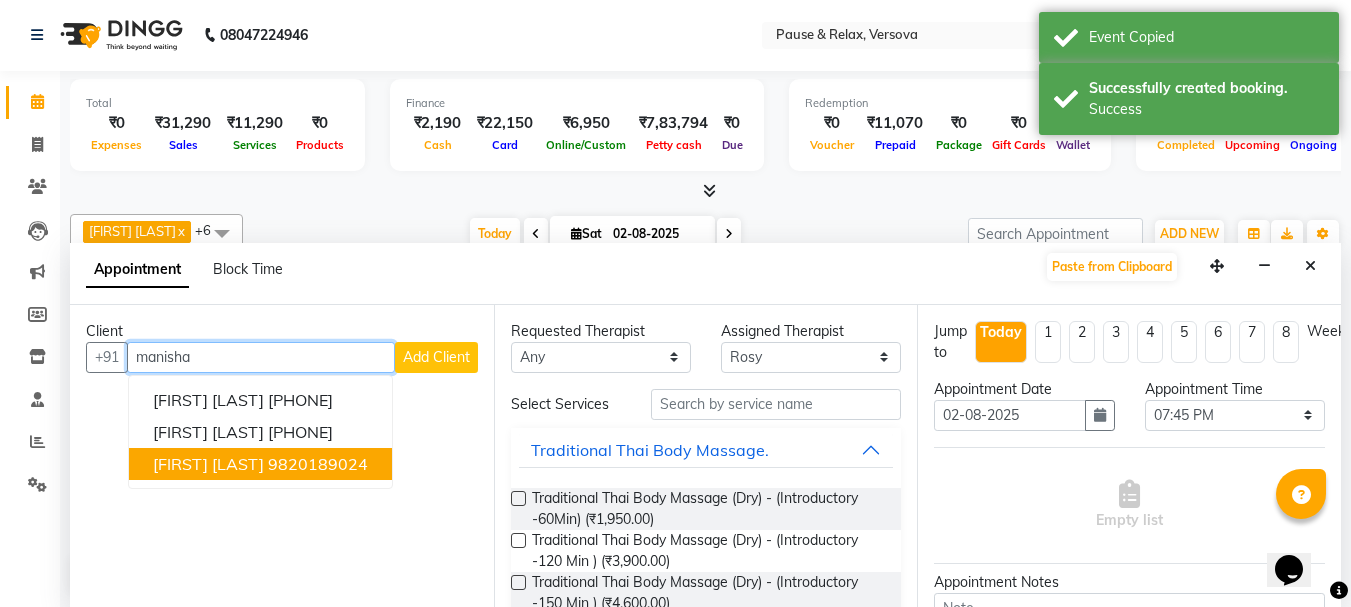 drag, startPoint x: 247, startPoint y: 464, endPoint x: 311, endPoint y: 468, distance: 64.12488 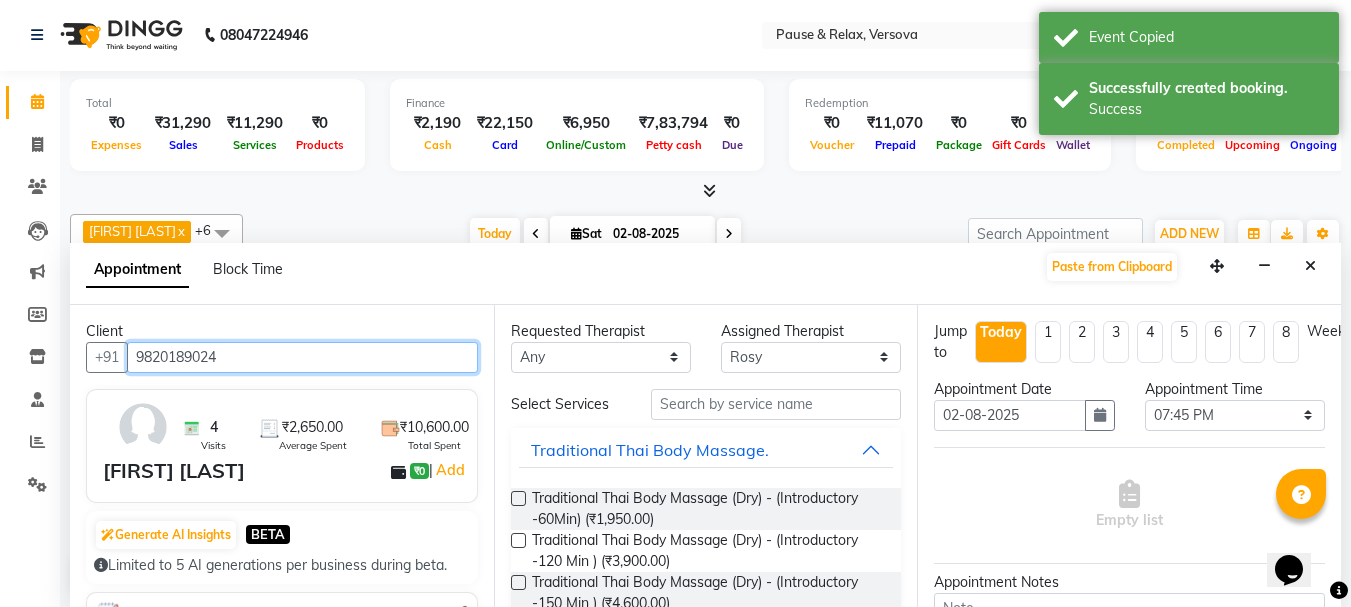 scroll, scrollTop: 301, scrollLeft: 0, axis: vertical 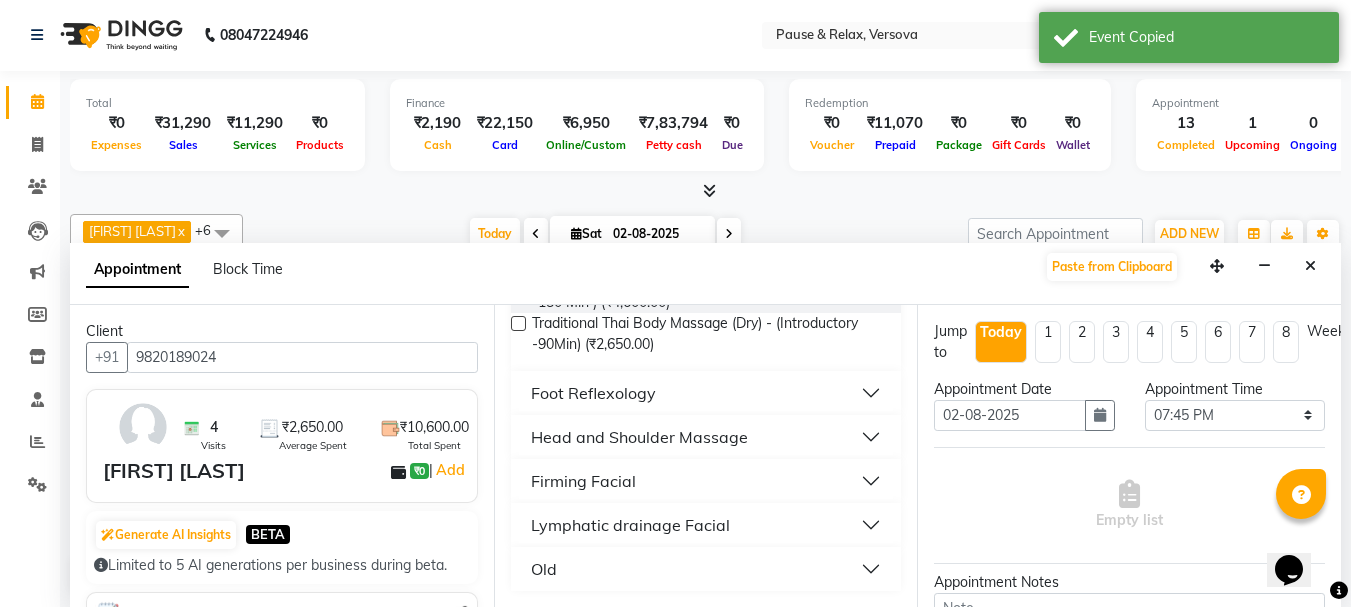 click on "Foot Reflexology" at bounding box center (706, 393) 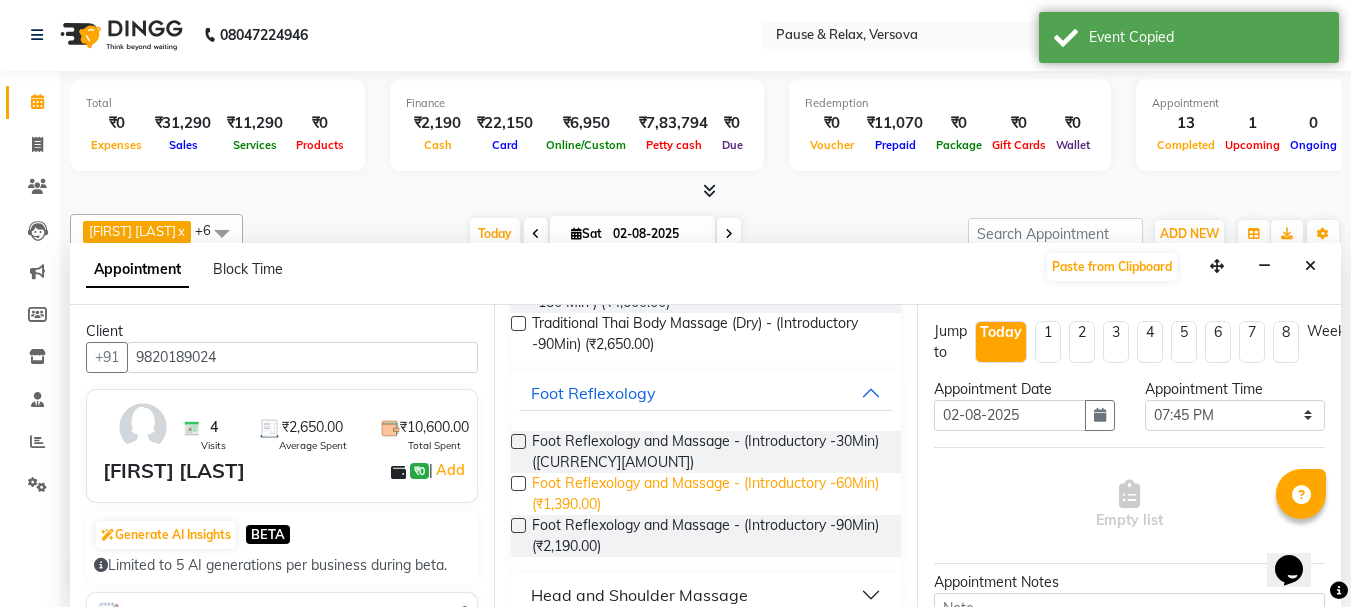 click on "Foot Reflexology and Massage - (Introductory -60Min) (₹1,390.00)" at bounding box center [709, 494] 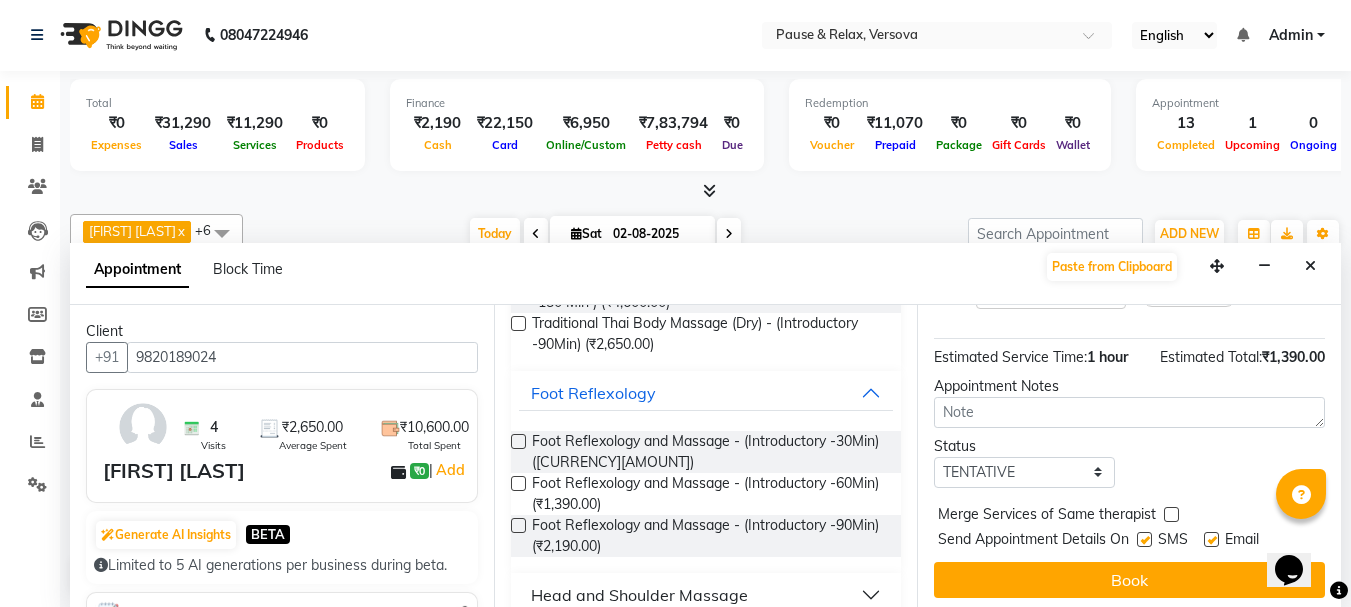 scroll, scrollTop: 260, scrollLeft: 0, axis: vertical 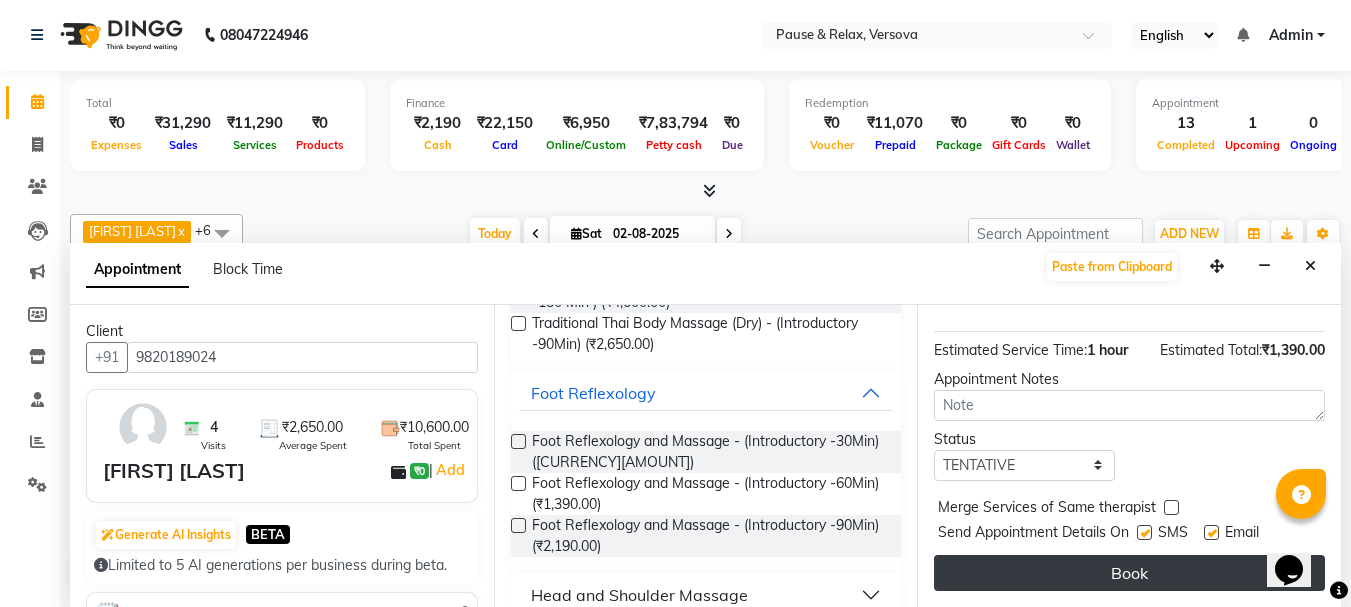 drag, startPoint x: 1211, startPoint y: 514, endPoint x: 1221, endPoint y: 555, distance: 42.201897 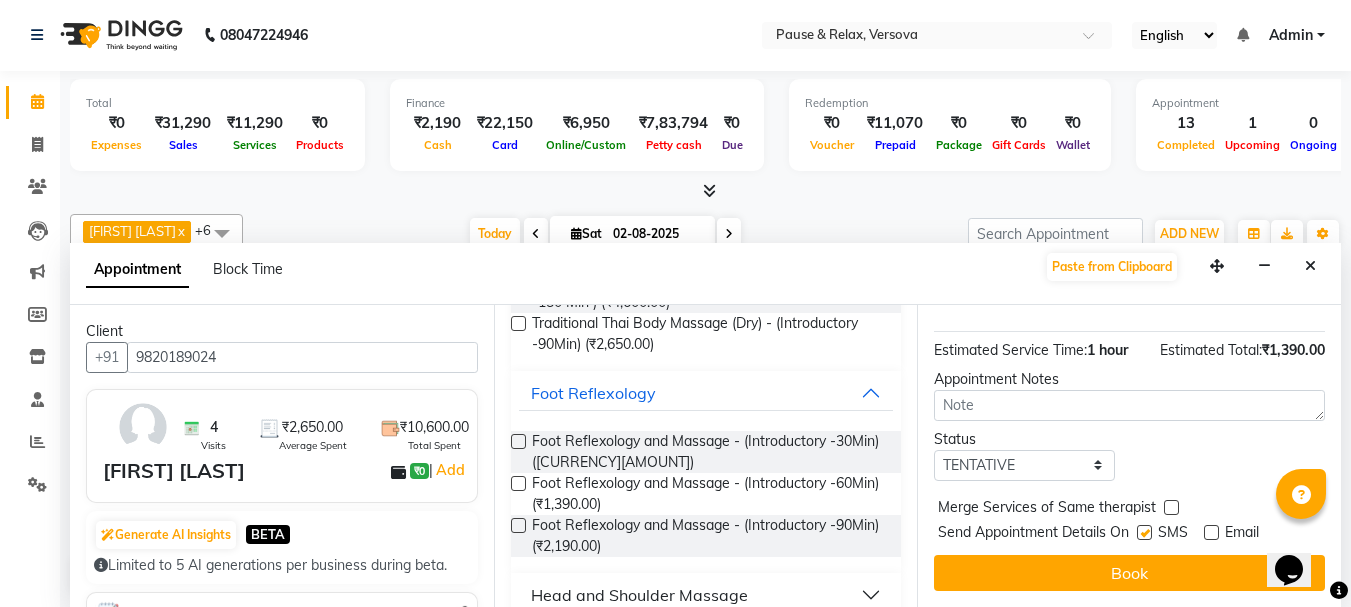 click on "Book" at bounding box center [1129, 573] 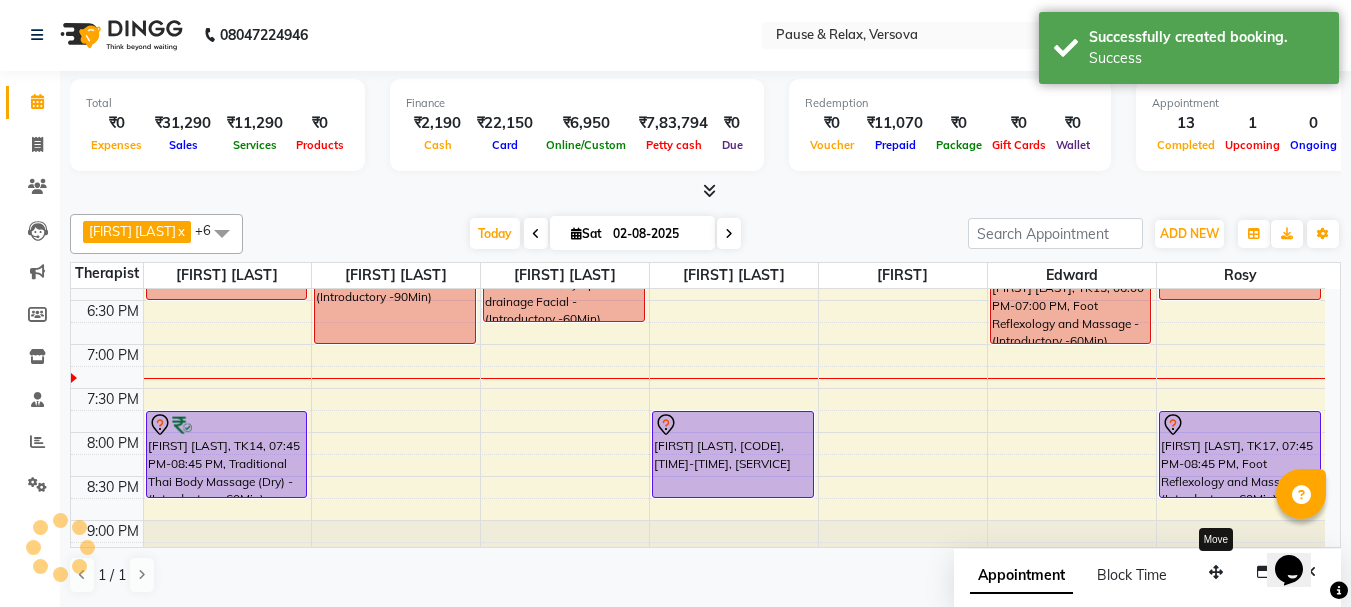 scroll, scrollTop: 0, scrollLeft: 0, axis: both 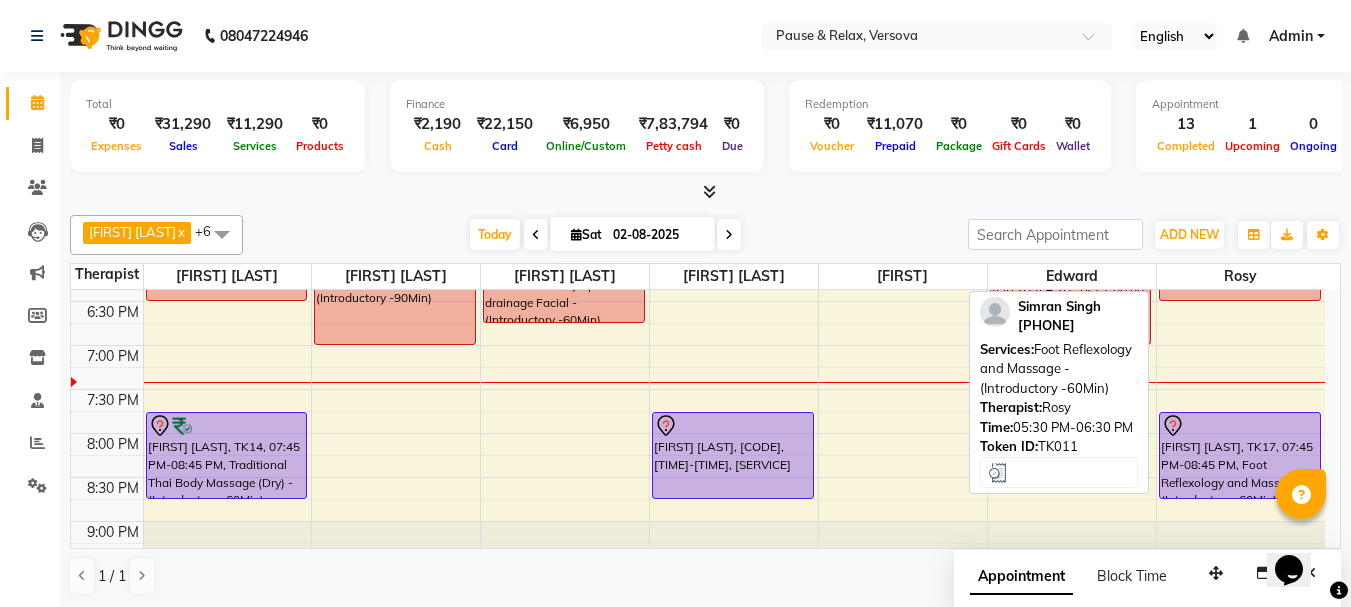 click on "[FIRST] [LAST], [CODE], [TIME]-[TIME], [SERVICE]" at bounding box center [1240, 257] 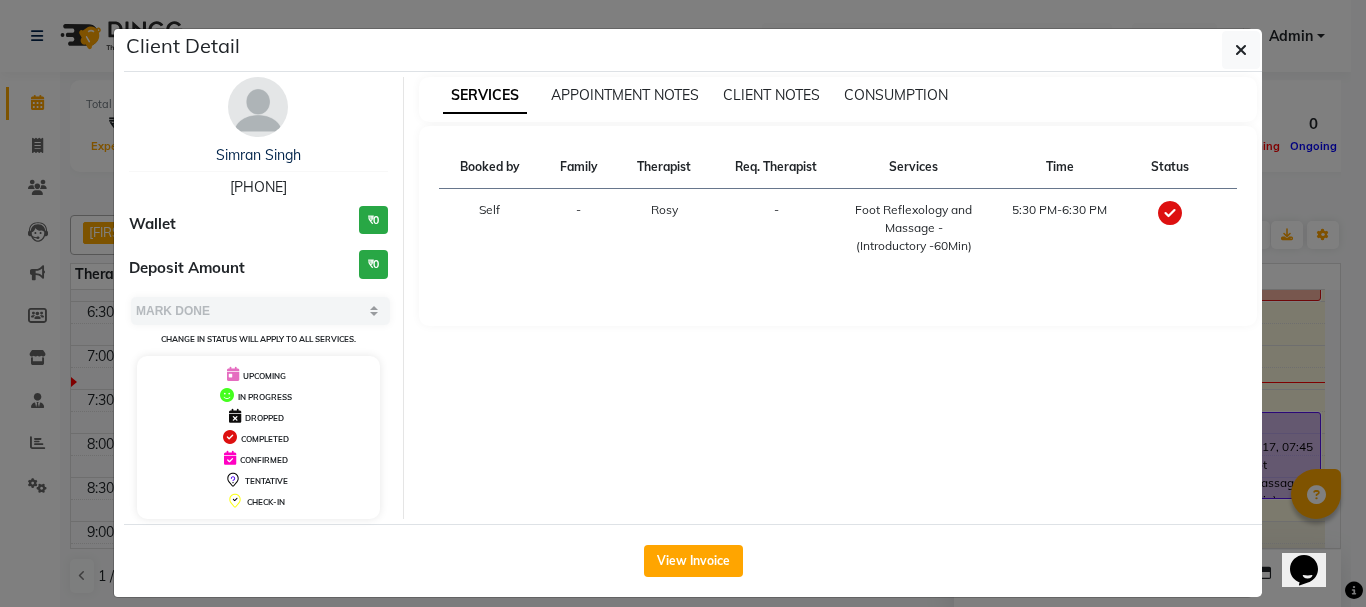 drag, startPoint x: 210, startPoint y: 188, endPoint x: 313, endPoint y: 188, distance: 103 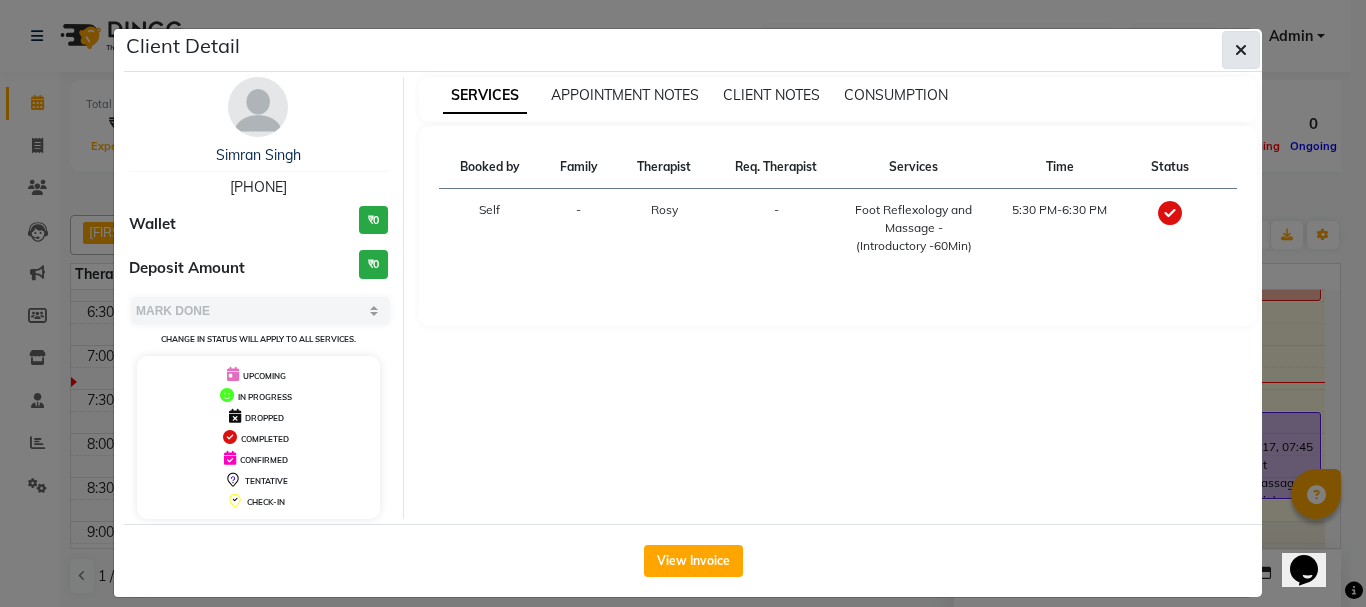 click 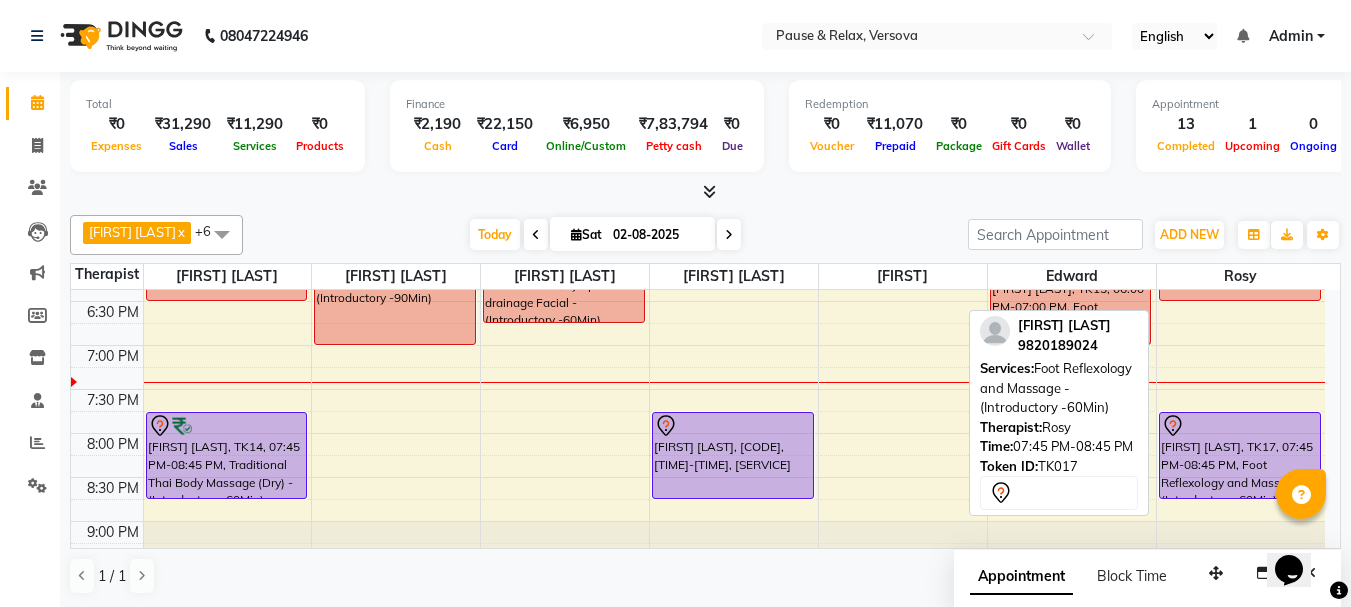 click on "[FIRST] [LAST], TK17, 07:45 PM-08:45 PM, Foot Reflexology and Massage - (Introductory -60Min)" at bounding box center [1240, 455] 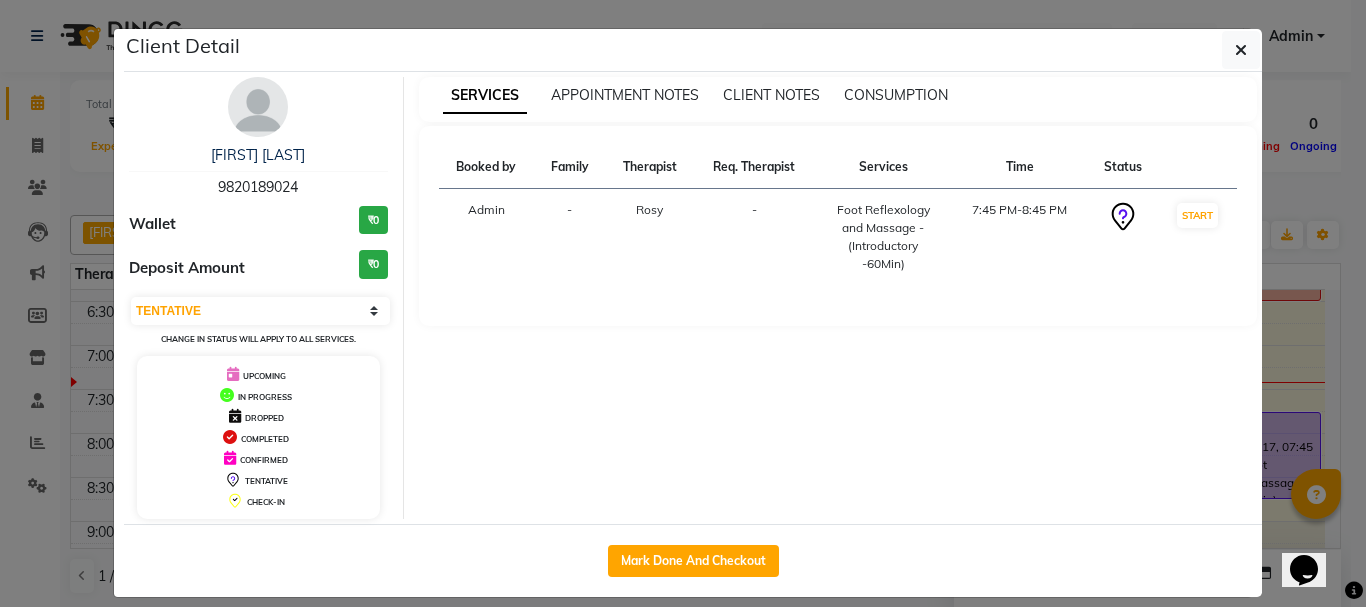drag, startPoint x: 210, startPoint y: 184, endPoint x: 320, endPoint y: 187, distance: 110.0409 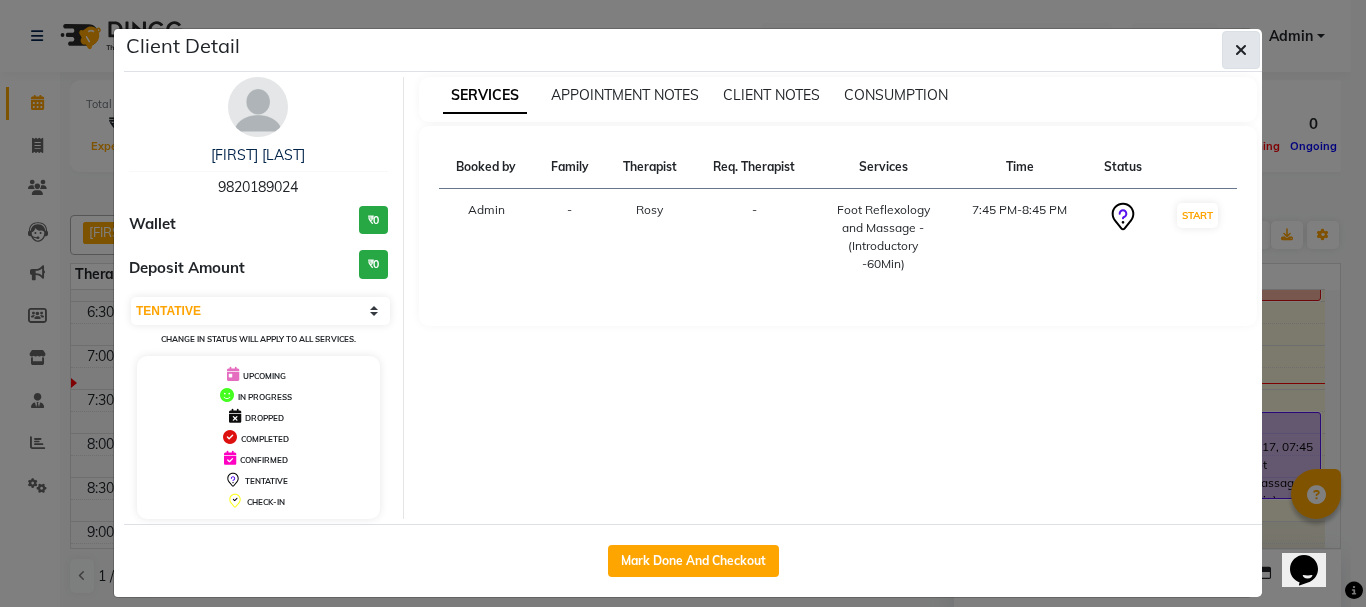 click 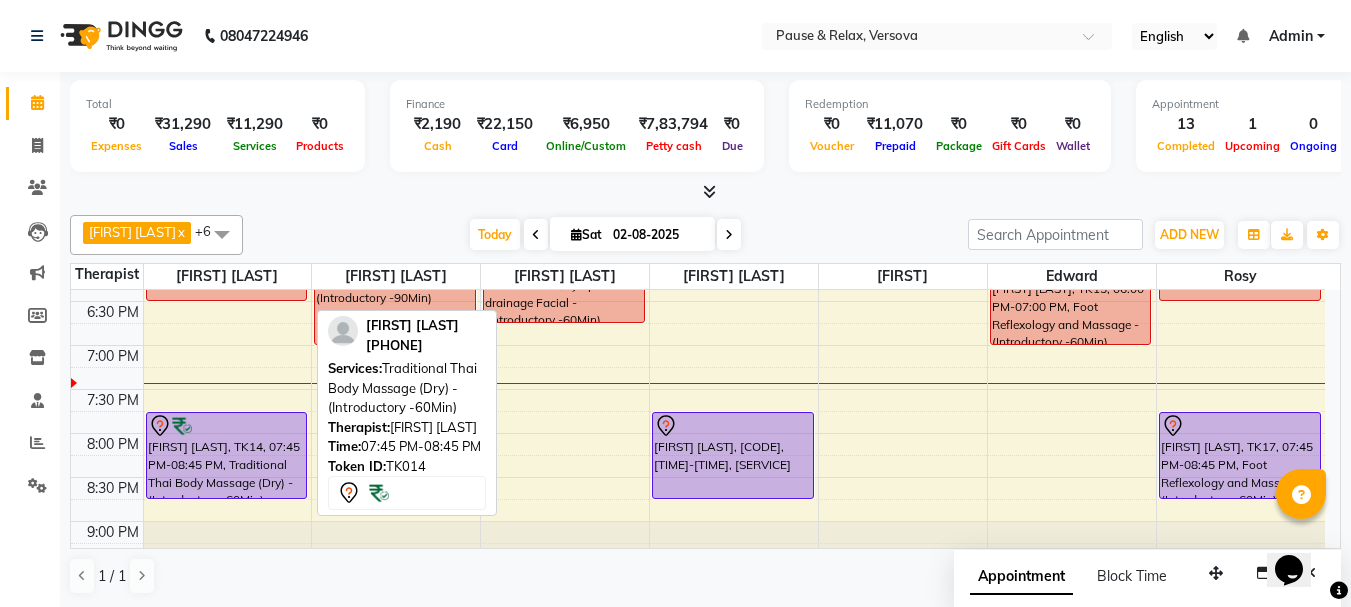 click on "[FIRST] [LAST], TK14, 07:45 PM-08:45 PM, Traditional Thai Body Massage (Dry) - (Introductory -60Min)" at bounding box center (227, 455) 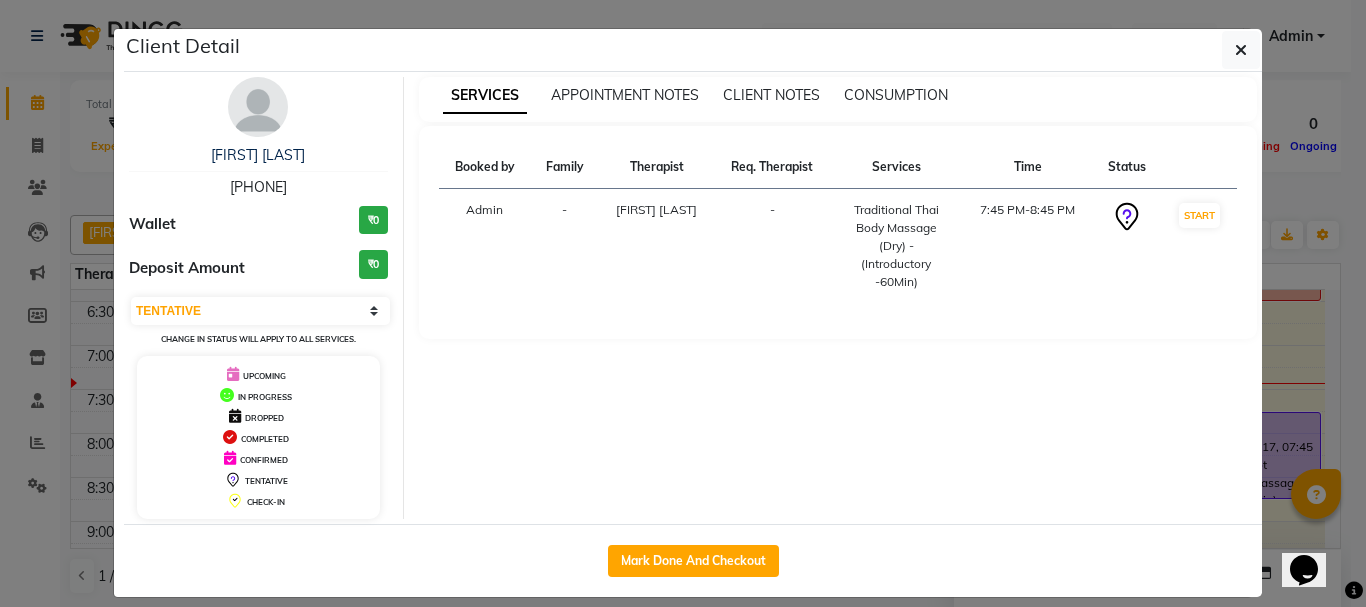 drag, startPoint x: 209, startPoint y: 184, endPoint x: 327, endPoint y: 191, distance: 118.20744 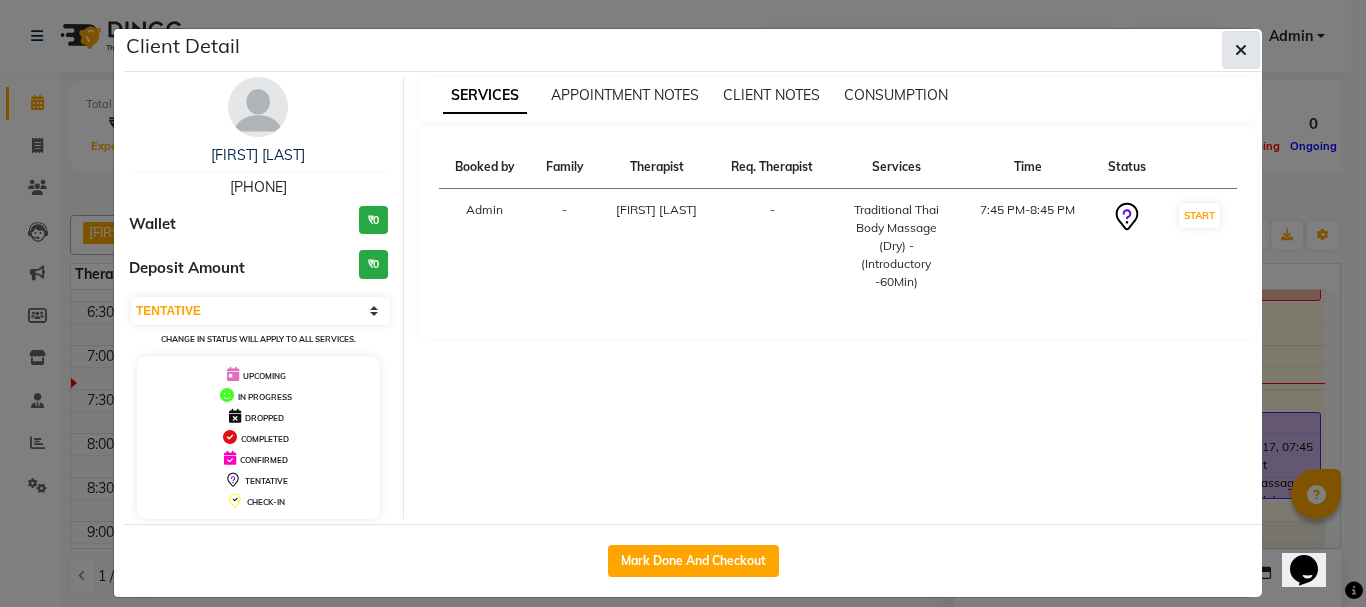 click 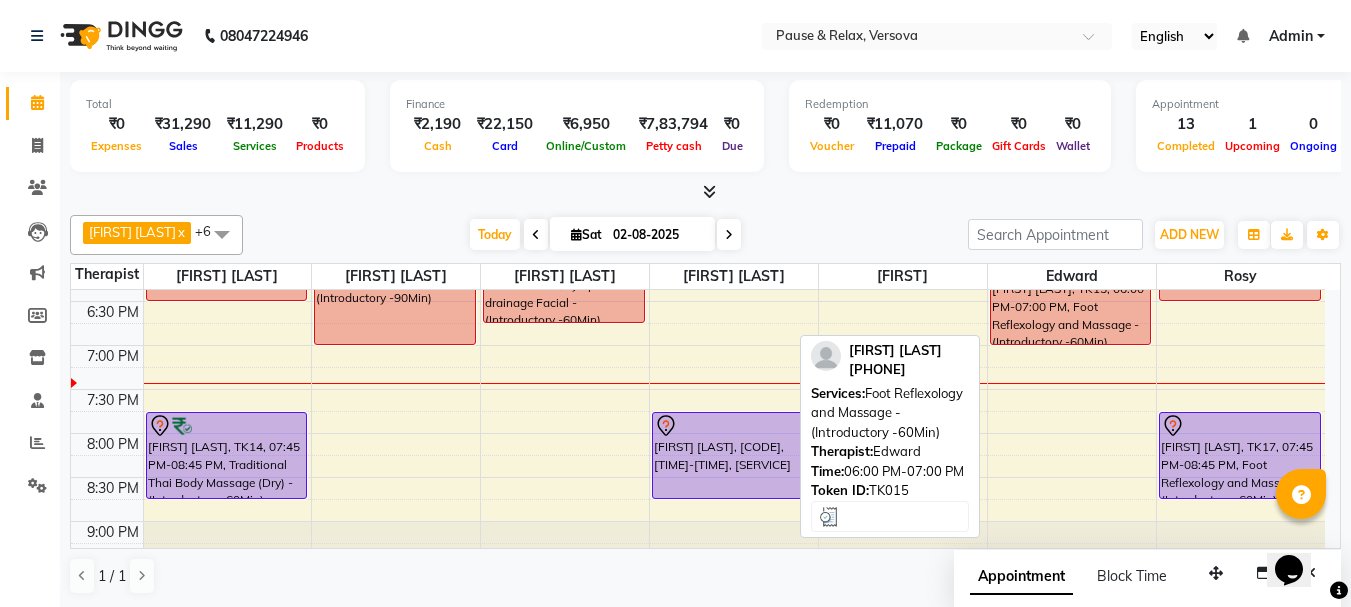 click on "[FIRST] [LAST], TK15, 06:00 PM-07:00 PM, Foot Reflexology and Massage - (Introductory -60Min)" at bounding box center [1071, 301] 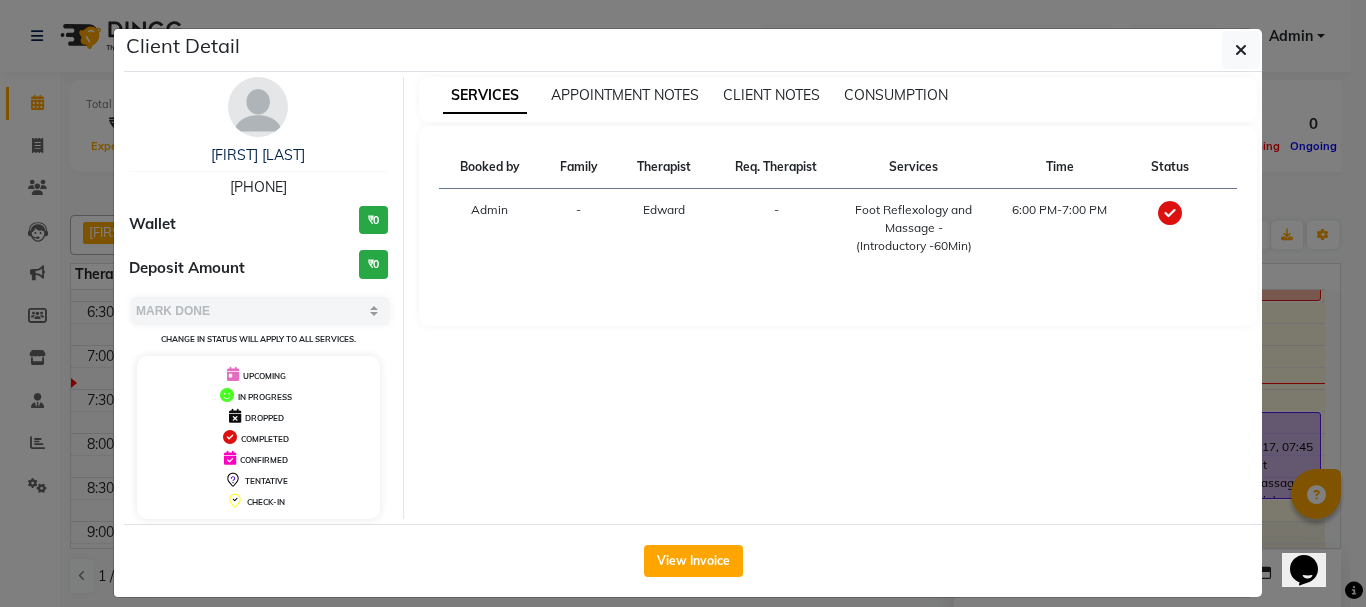 drag, startPoint x: 210, startPoint y: 185, endPoint x: 305, endPoint y: 182, distance: 95.047356 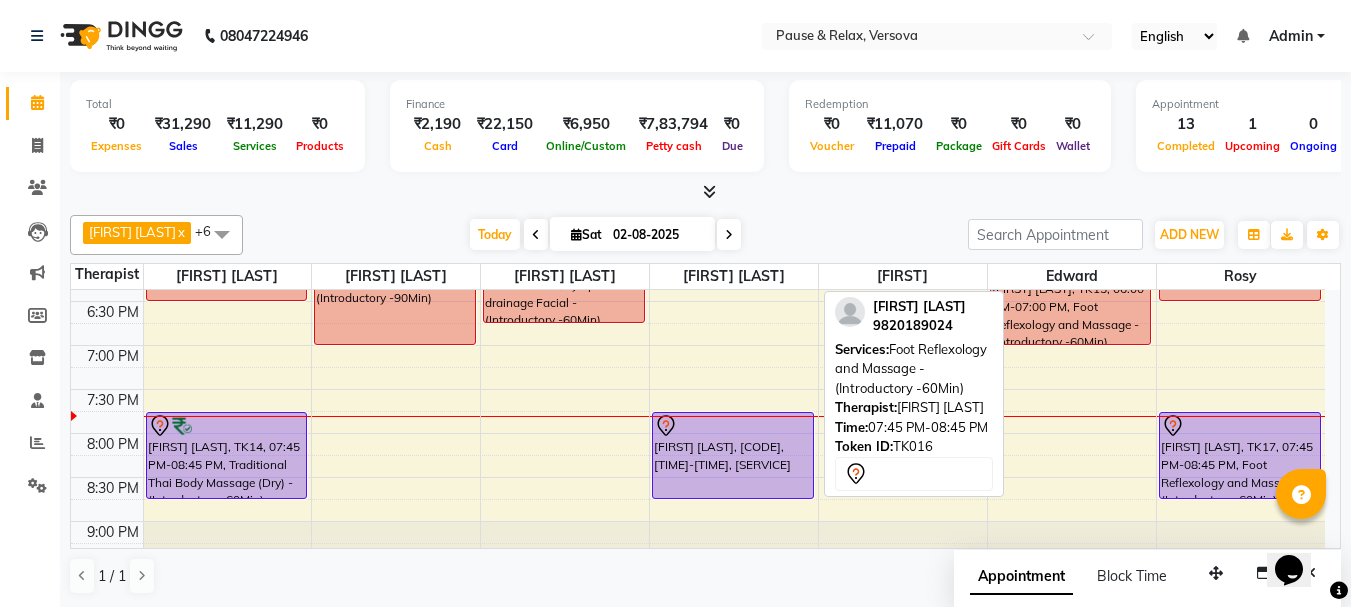 click on "[FIRST] [LAST], [CODE], [TIME]-[TIME], [SERVICE]" at bounding box center [733, 455] 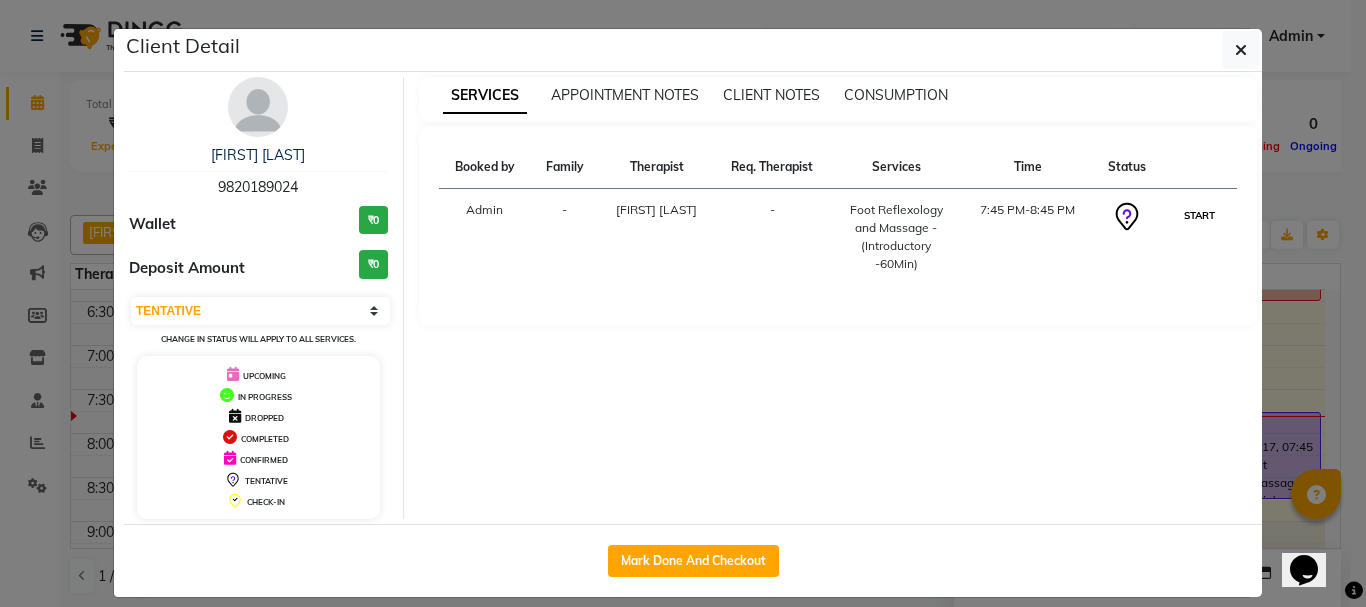 click on "START" at bounding box center (1199, 215) 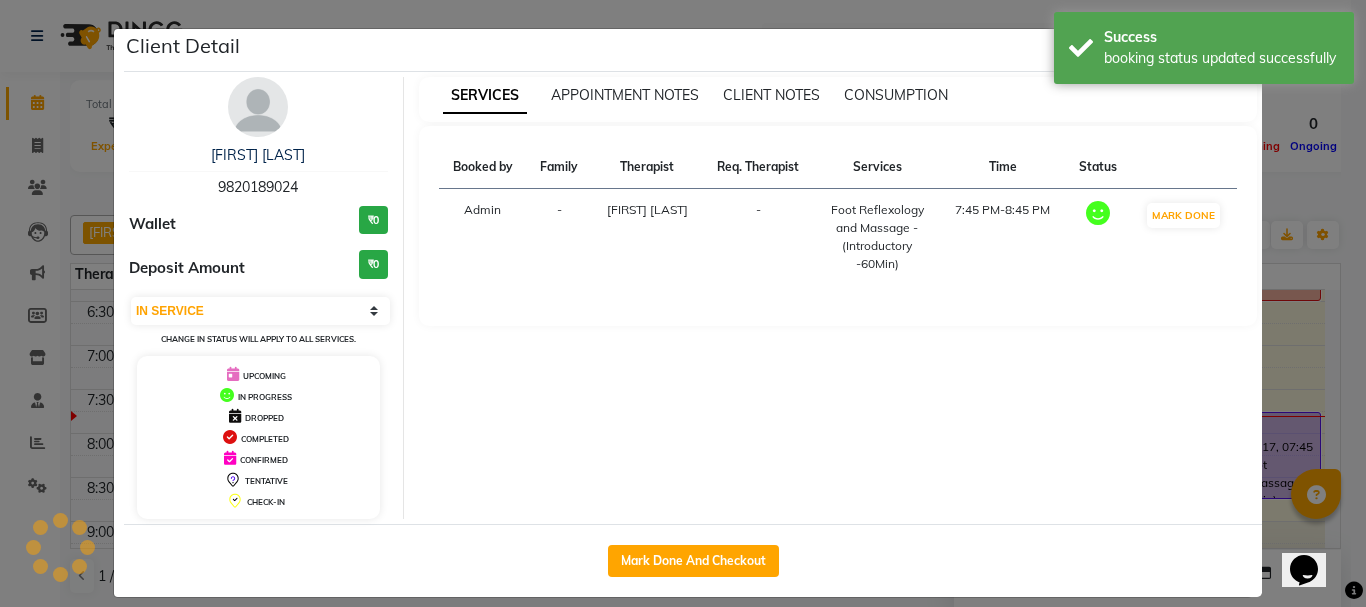 click on "Client Detail  [FIRST] [LAST]   [PHONE] Wallet ₹0 Deposit Amount  ₹0  Select IN SERVICE CONFIRMED TENTATIVE CHECK IN MARK DONE DROPPED UPCOMING Change in status will apply to all services. UPCOMING IN PROGRESS DROPPED COMPLETED CONFIRMED TENTATIVE CHECK-IN SERVICES APPOINTMENT NOTES CLIENT NOTES CONSUMPTION Booked by Family Therapist Req. Therapist Services Time Status  Admin  - [FIRST] [LAST]  -  [SERVICE]   [TIME]-[TIME]   MARK DONE   Mark Done And Checkout" 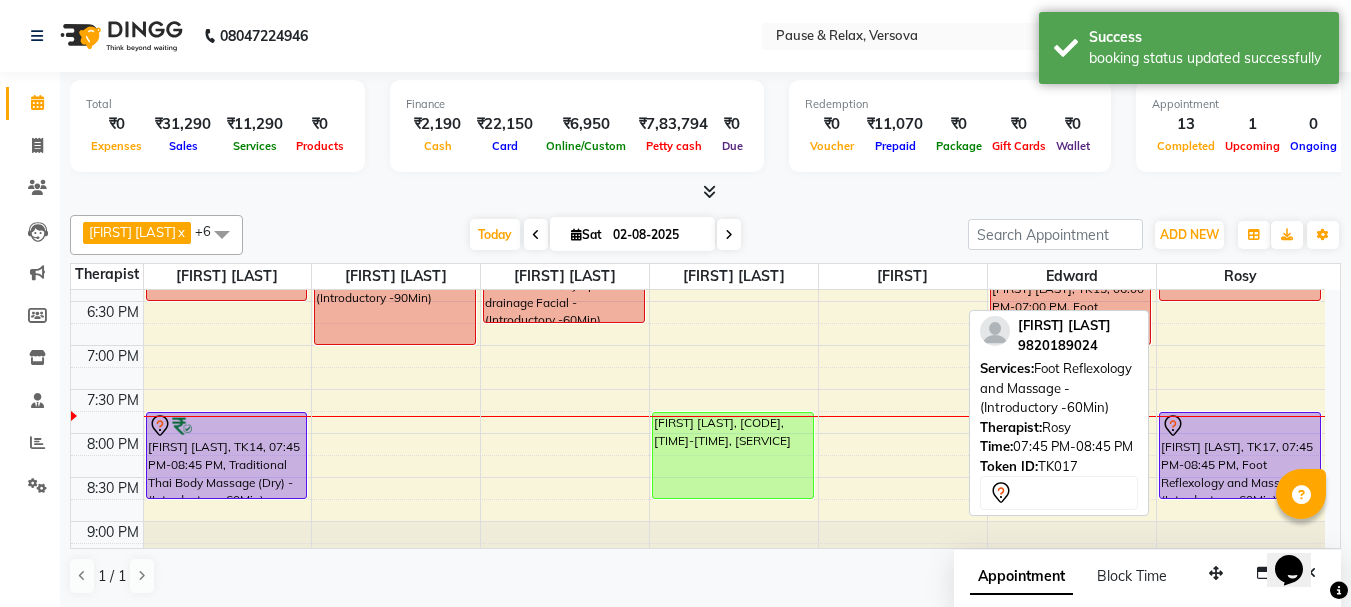 click on "[FIRST] [LAST], TK17, 07:45 PM-08:45 PM, Foot Reflexology and Massage - (Introductory -60Min)" at bounding box center (1240, 455) 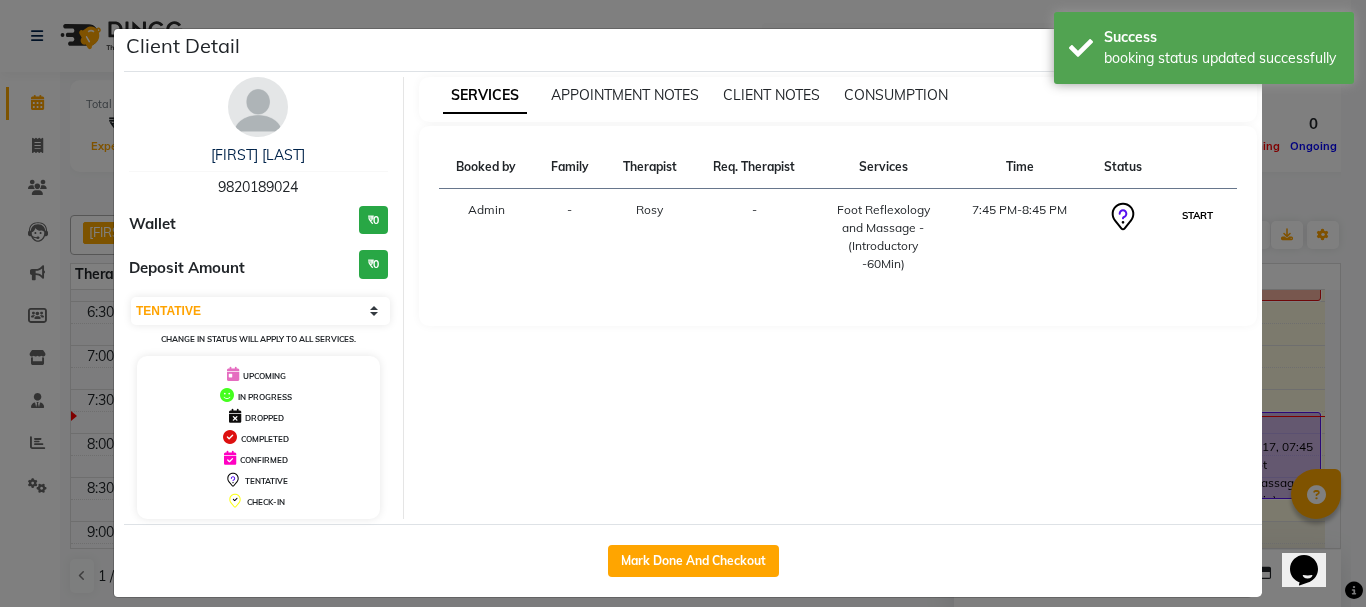 click on "START" at bounding box center (1197, 215) 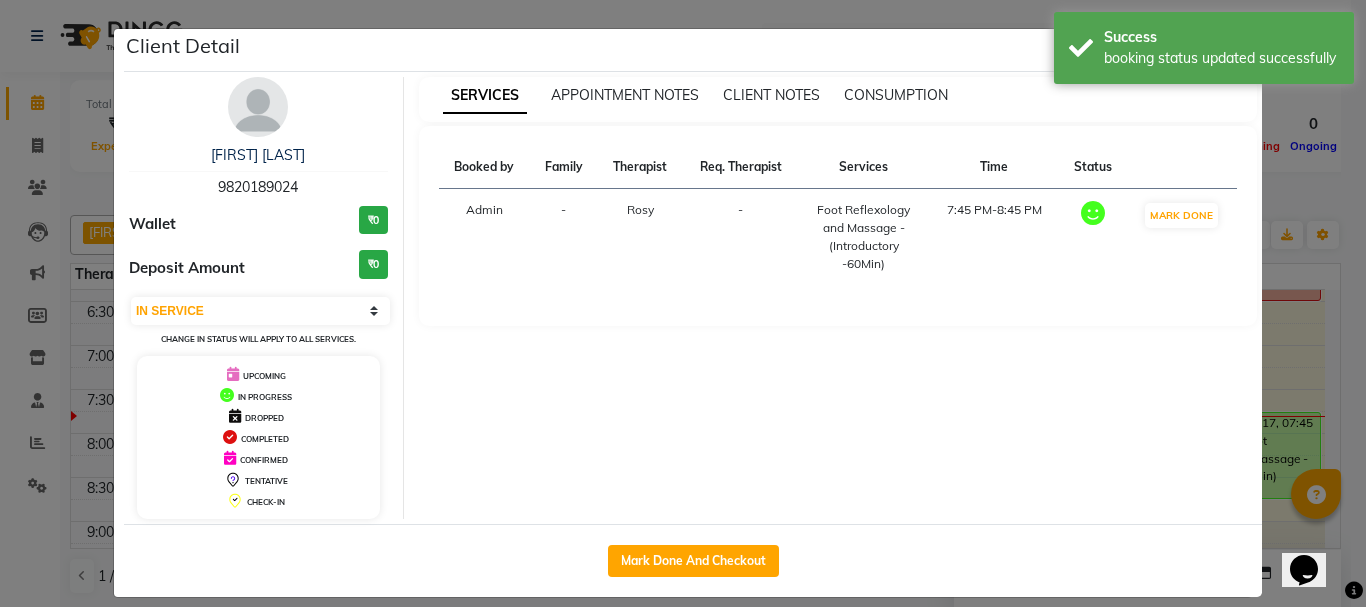 click on "Client Detail  [FIRST] -  Foot Reflexology and Massage - (Introductory -60Min)   7:45 PM-8:45 PM   MARK DONE   Mark Done And Checkout" 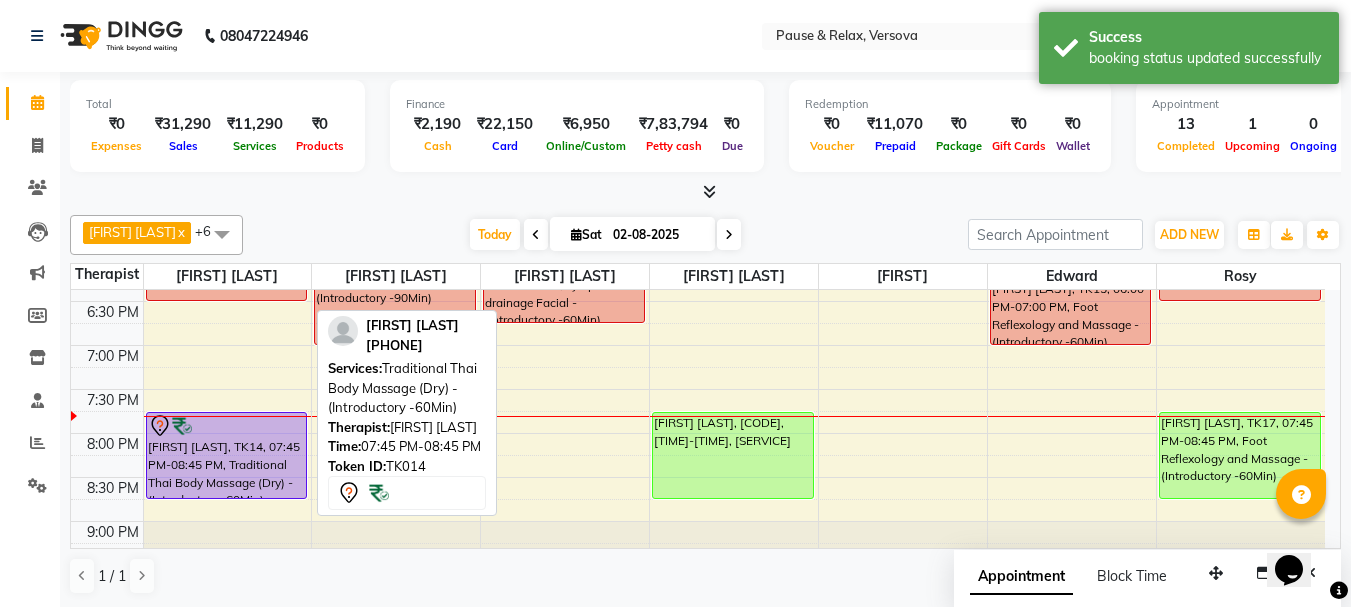 click on "[FIRST] [LAST], TK14, 07:45 PM-08:45 PM, Traditional Thai Body Massage (Dry) - (Introductory -60Min)" at bounding box center [227, 455] 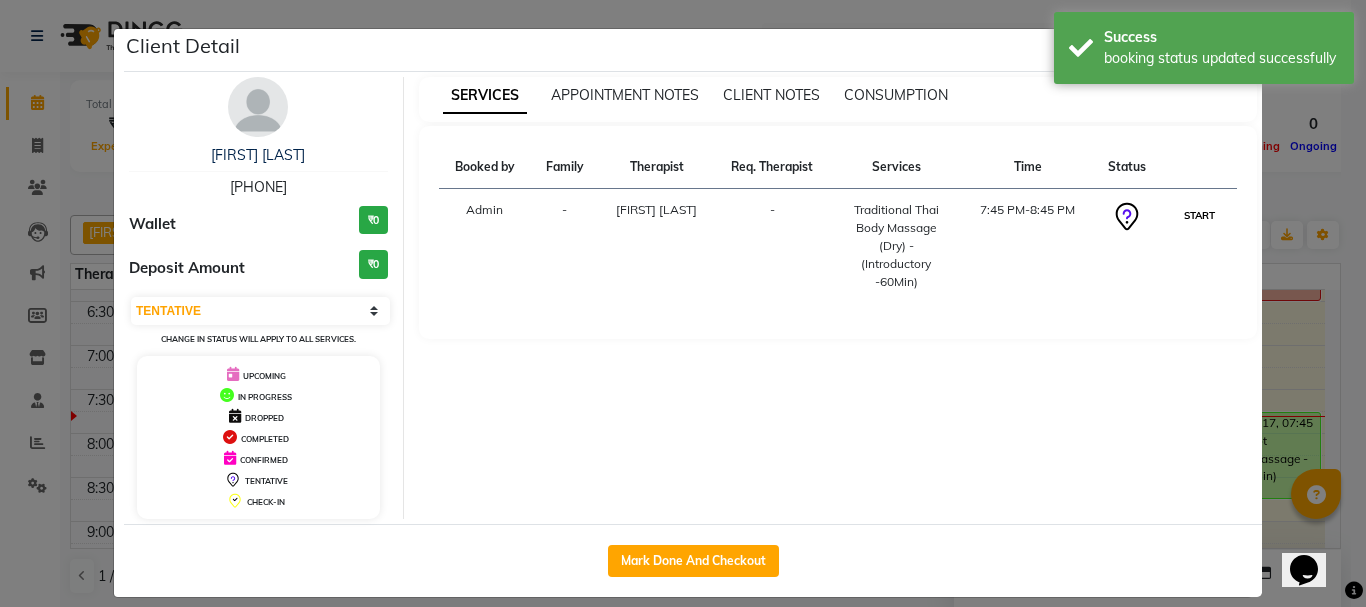 click on "START" at bounding box center [1199, 215] 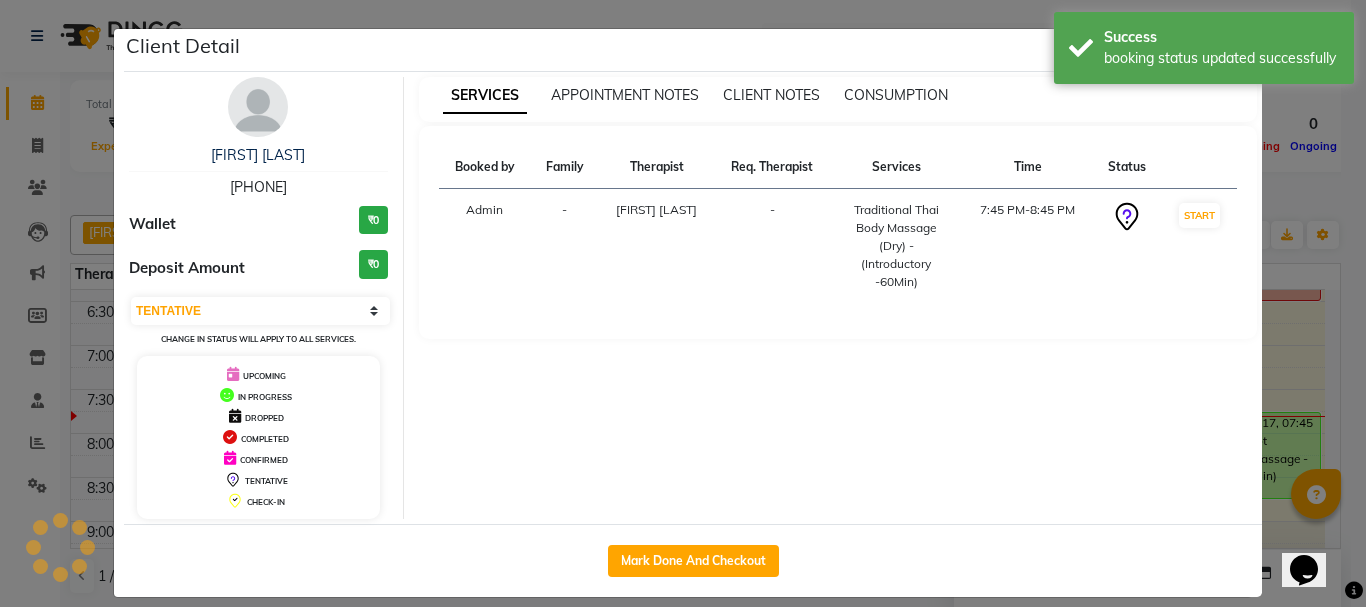 click on "Client Detail  [FIRST] [LAST]   [PHONE] Wallet ₹0 Deposit Amount  ₹0  Select IN SERVICE CONFIRMED TENTATIVE CHECK IN MARK DONE DROPPED UPCOMING Change in status will apply to all services. UPCOMING IN PROGRESS DROPPED COMPLETED CONFIRMED TENTATIVE CHECK-IN SERVICES APPOINTMENT NOTES CLIENT NOTES CONSUMPTION Booked by Family Therapist Req. Therapist Services Time Status  Admin  - [FIRST] [LAST]  -  [SERVICE]   [TIME]-[TIME]   START   Mark Done And Checkout" 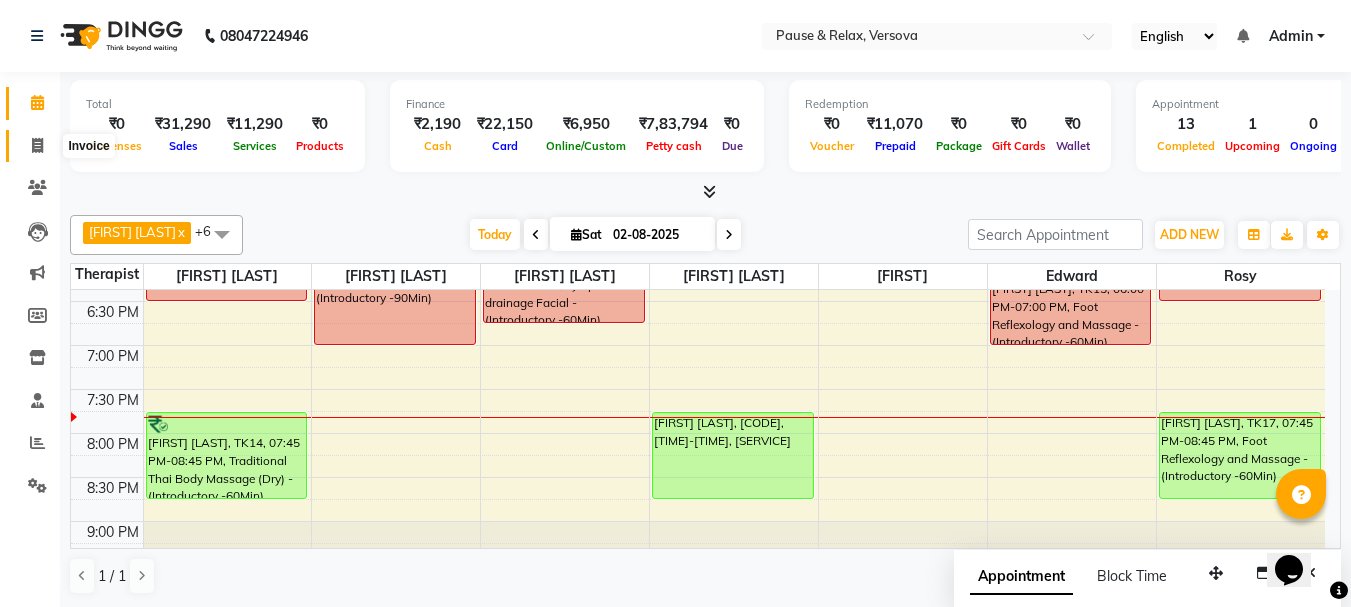 click 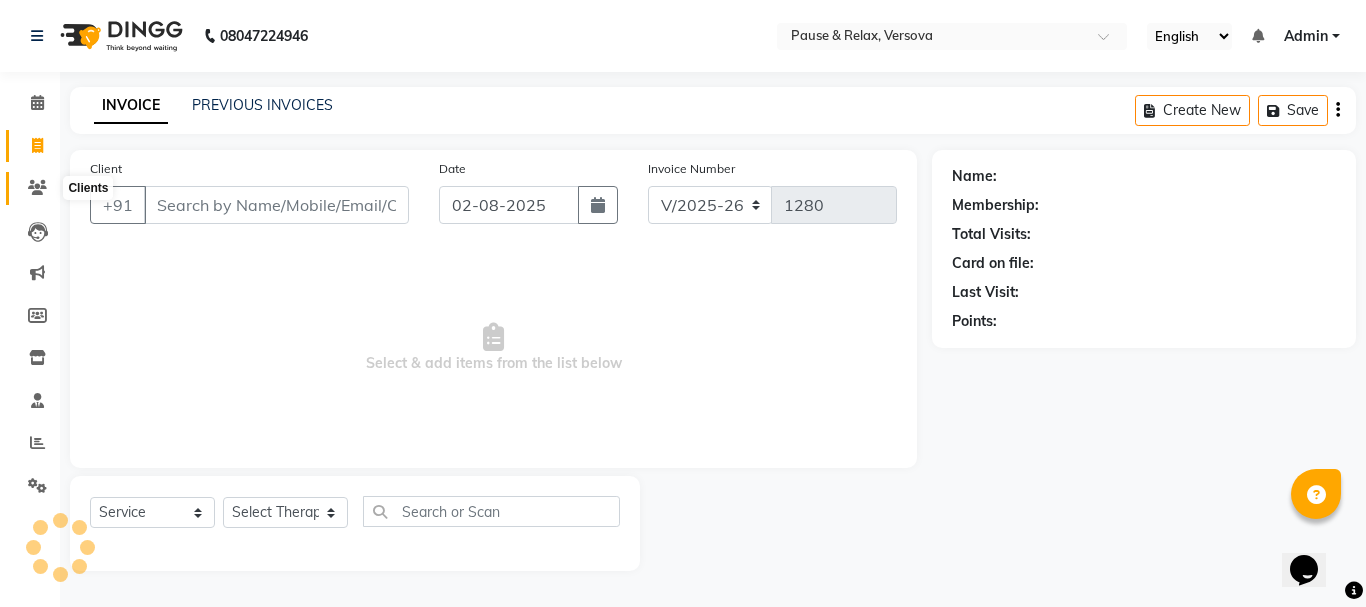 click 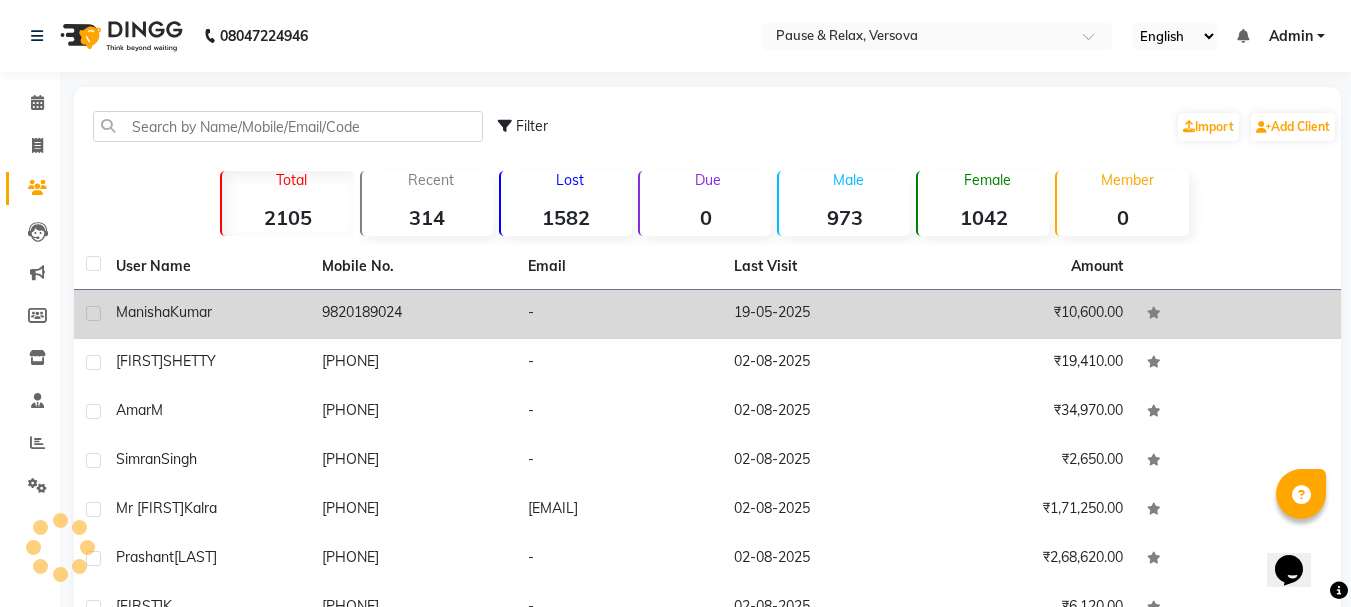 click on "Kumar" 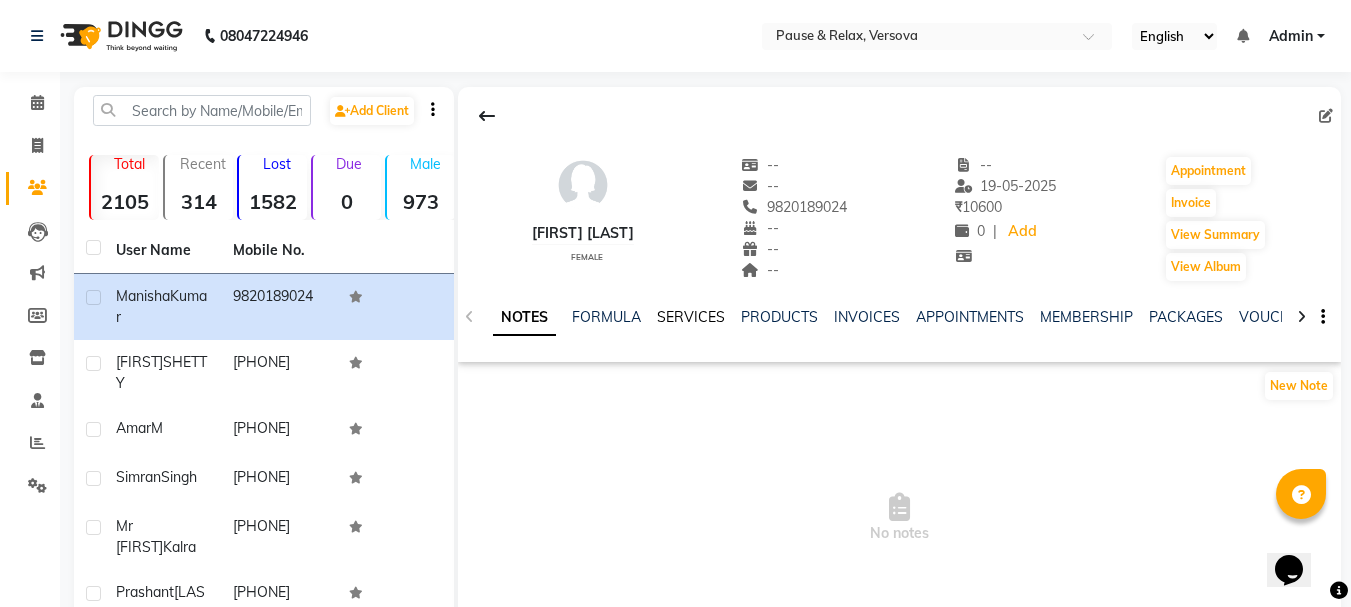 click on "SERVICES" 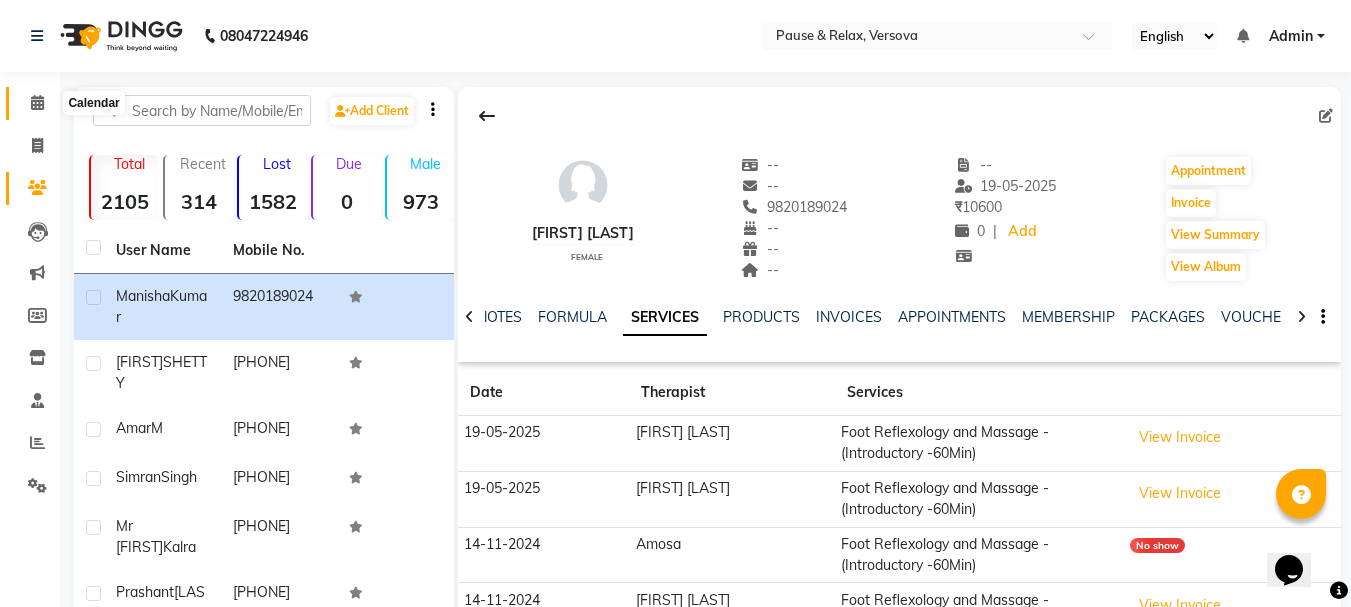 click 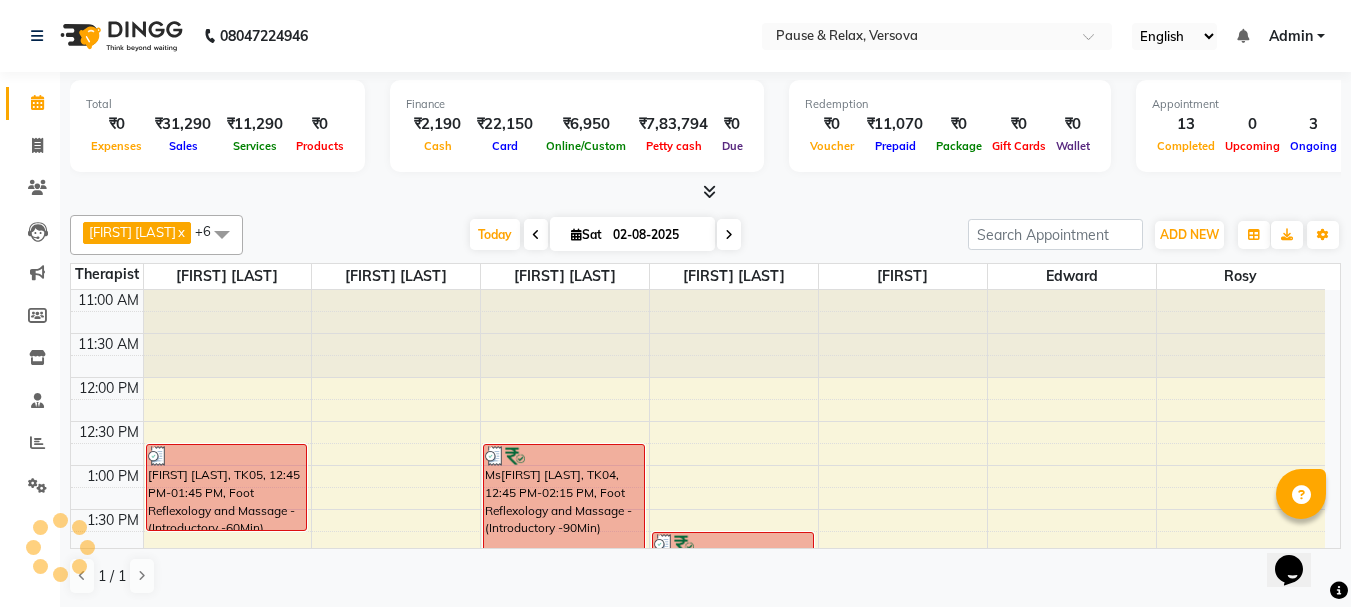 scroll, scrollTop: 671, scrollLeft: 0, axis: vertical 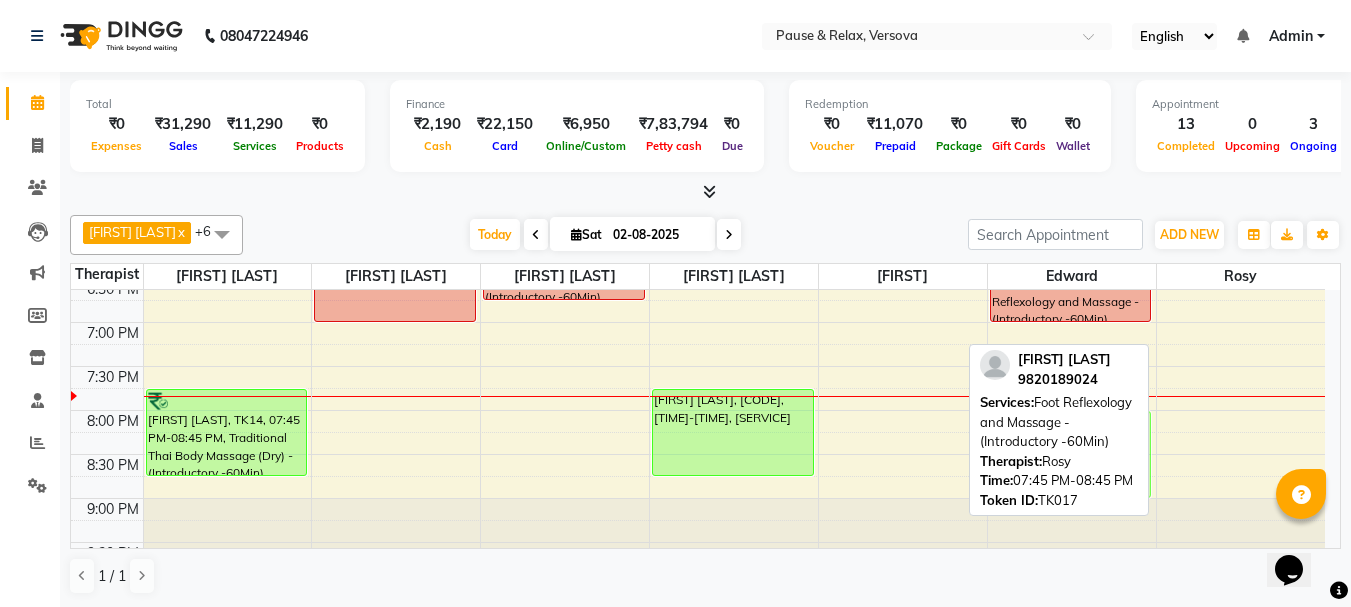 drag, startPoint x: 1231, startPoint y: 398, endPoint x: 1044, endPoint y: 415, distance: 187.77113 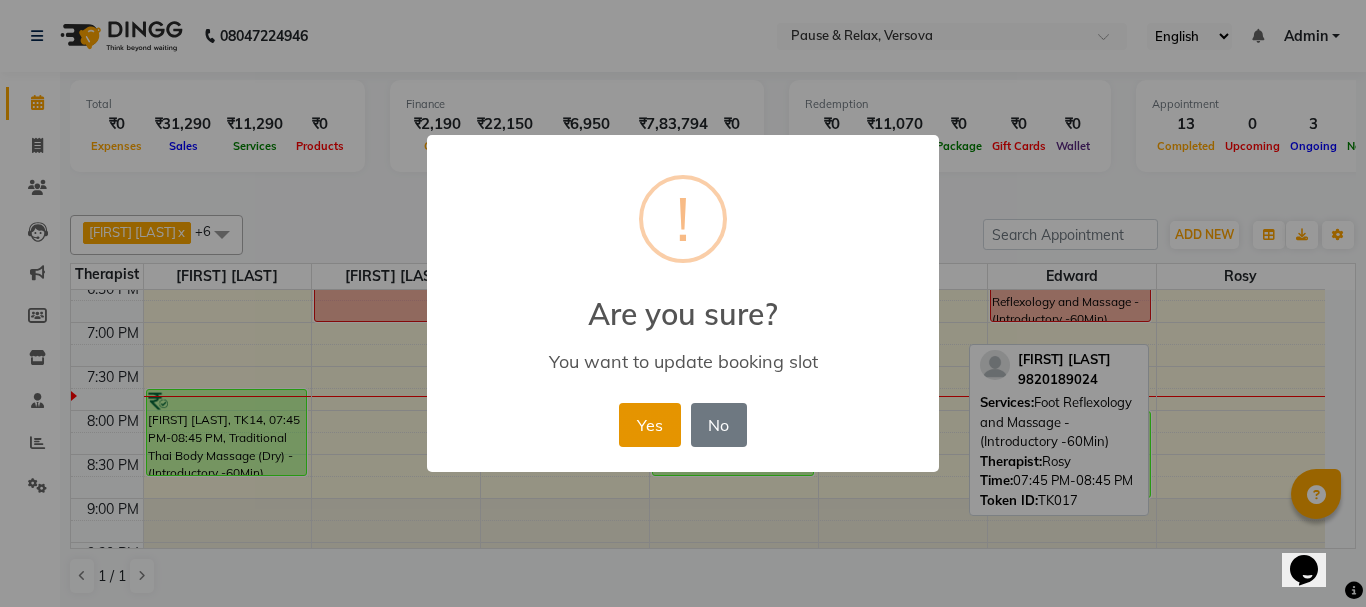 click on "Yes" at bounding box center [649, 425] 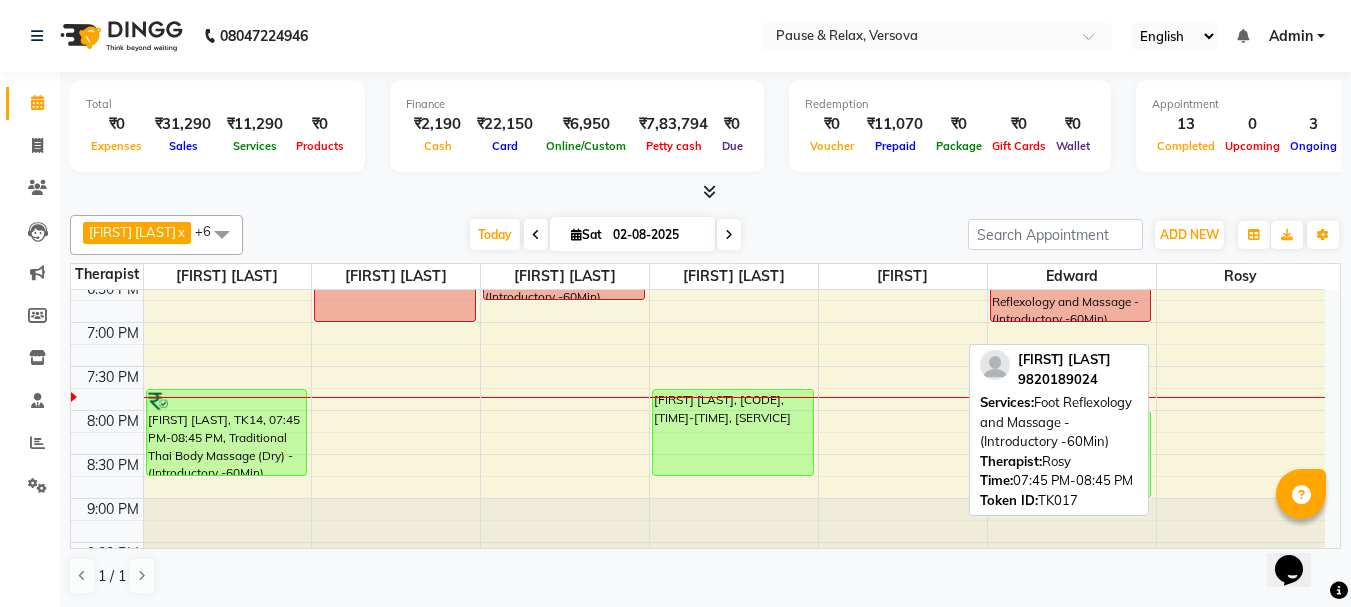 click at bounding box center (729, 235) 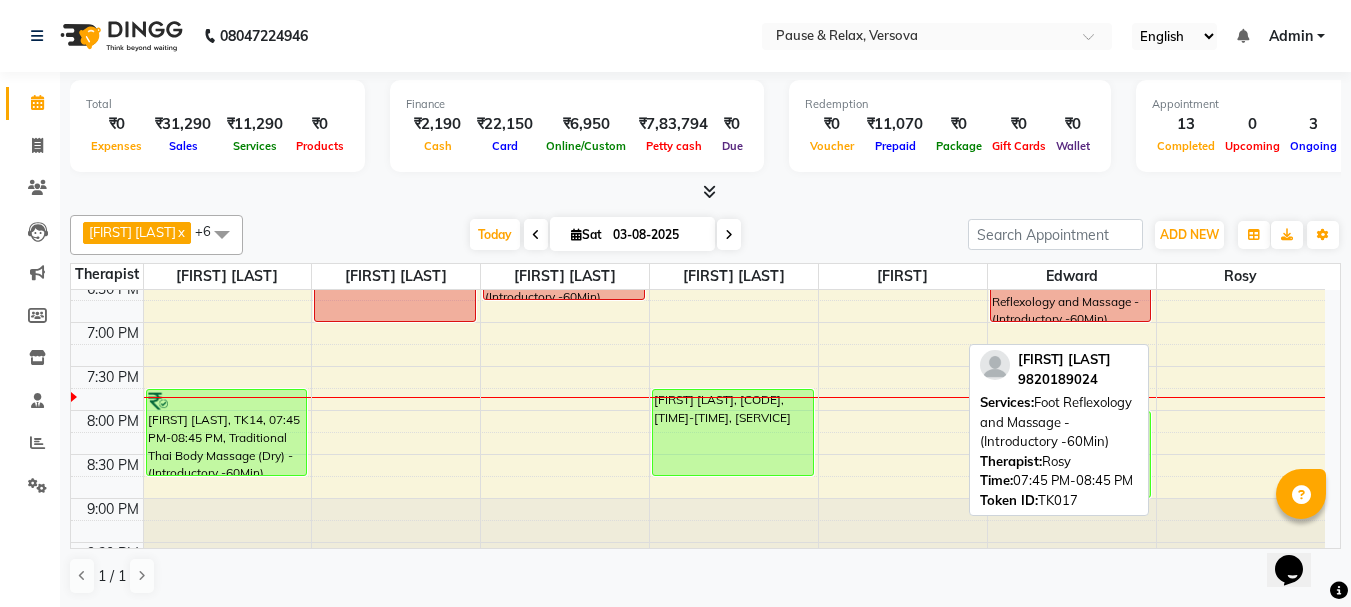 scroll, scrollTop: 705, scrollLeft: 0, axis: vertical 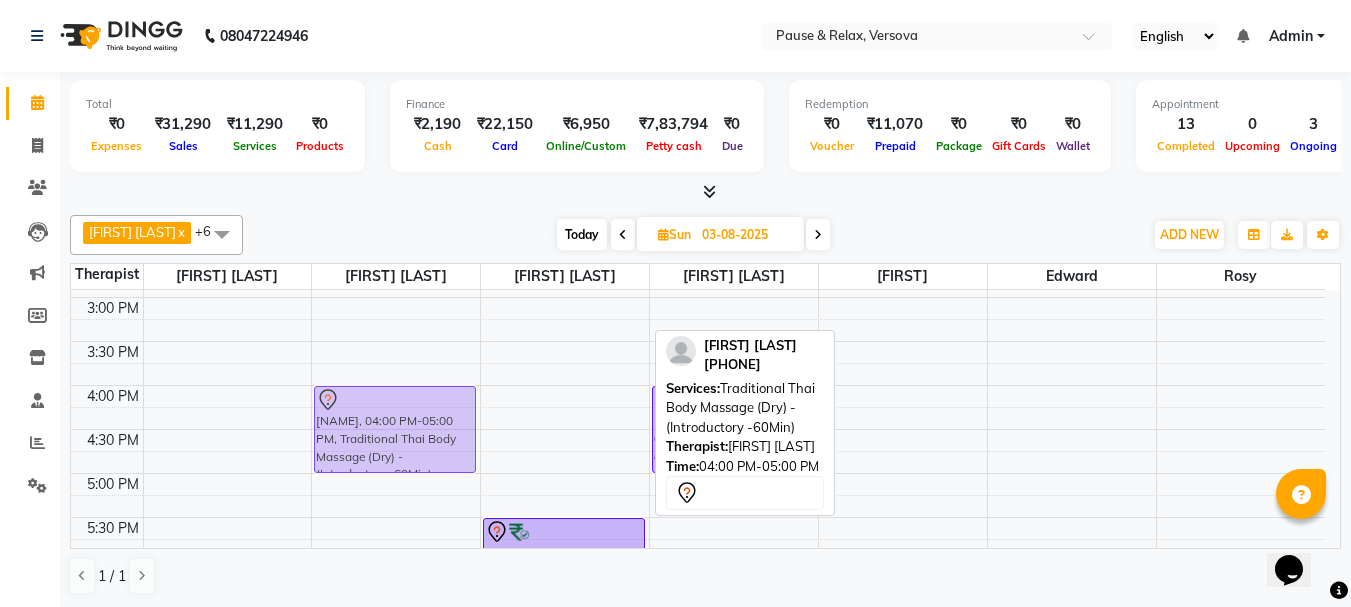 drag, startPoint x: 569, startPoint y: 408, endPoint x: 462, endPoint y: 408, distance: 107 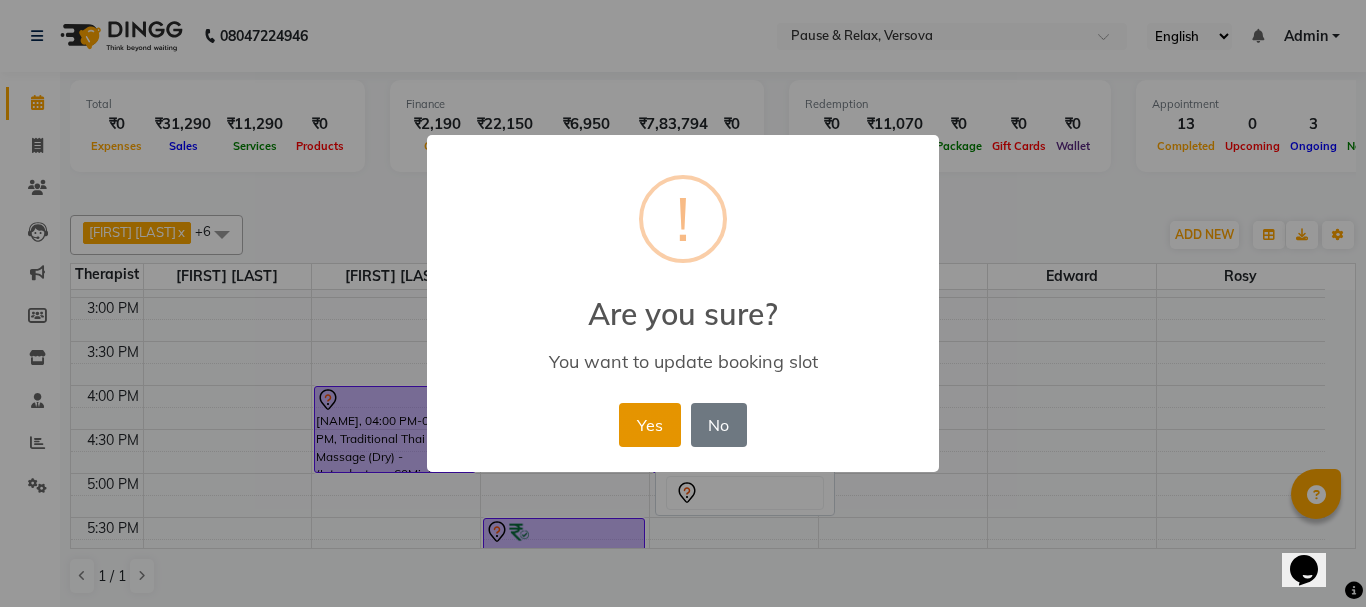 click on "Yes" at bounding box center [649, 425] 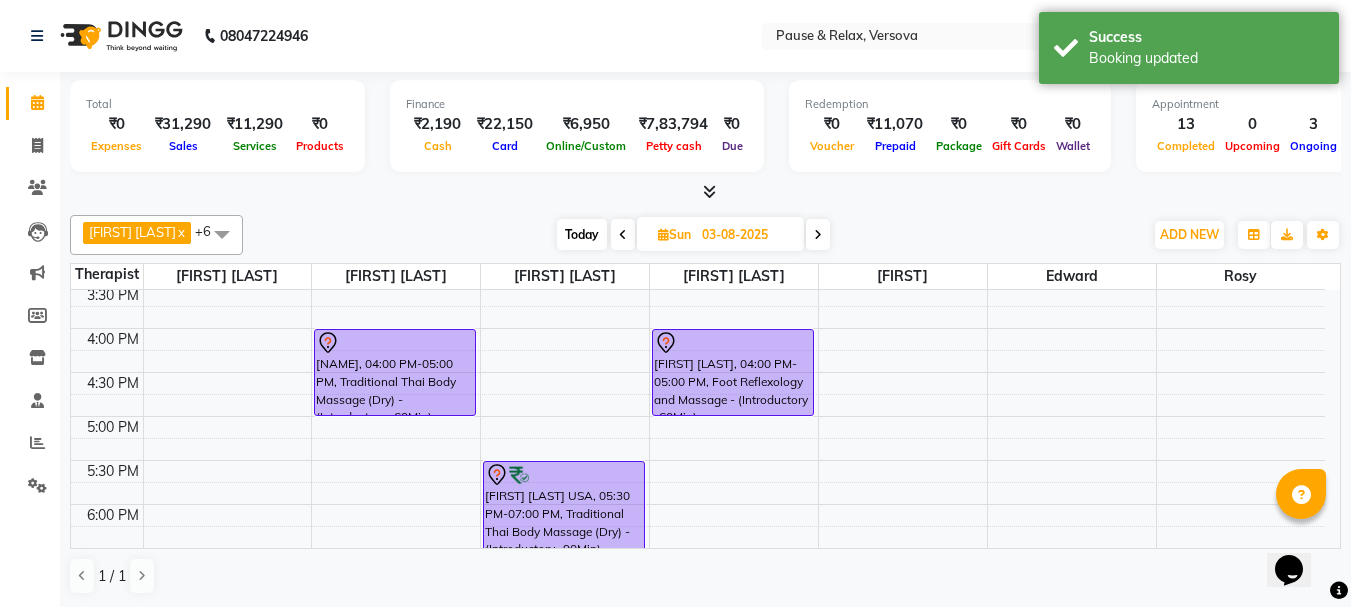 scroll, scrollTop: 435, scrollLeft: 0, axis: vertical 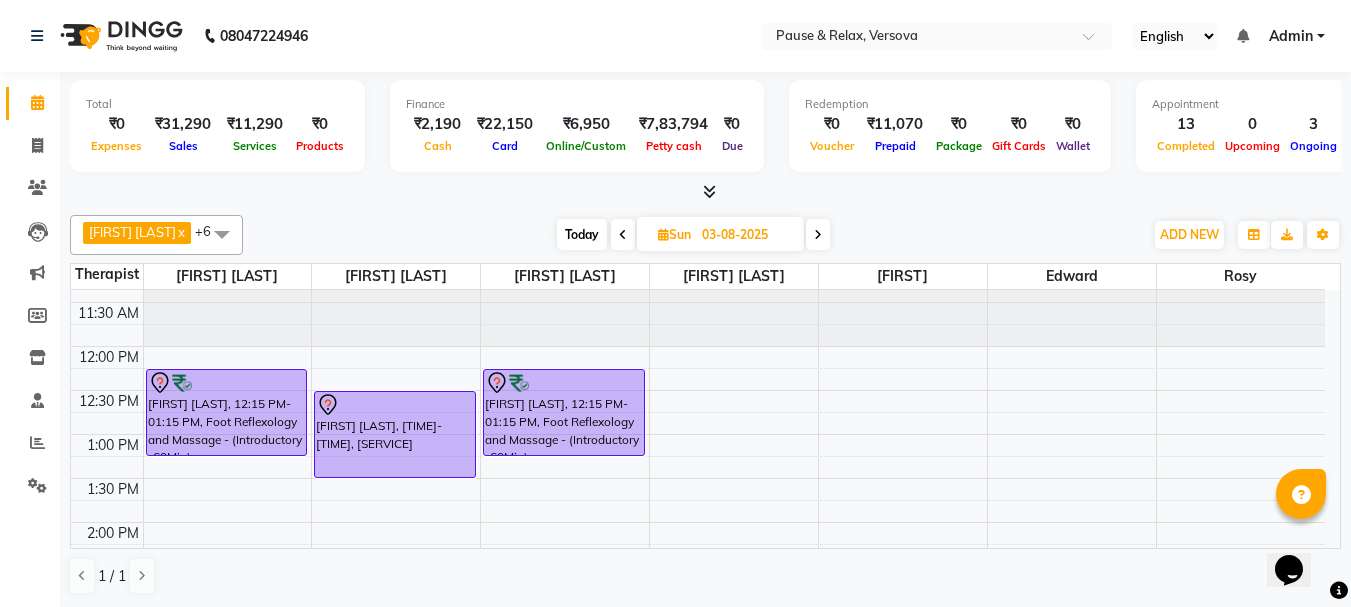 click on "Today" at bounding box center [582, 234] 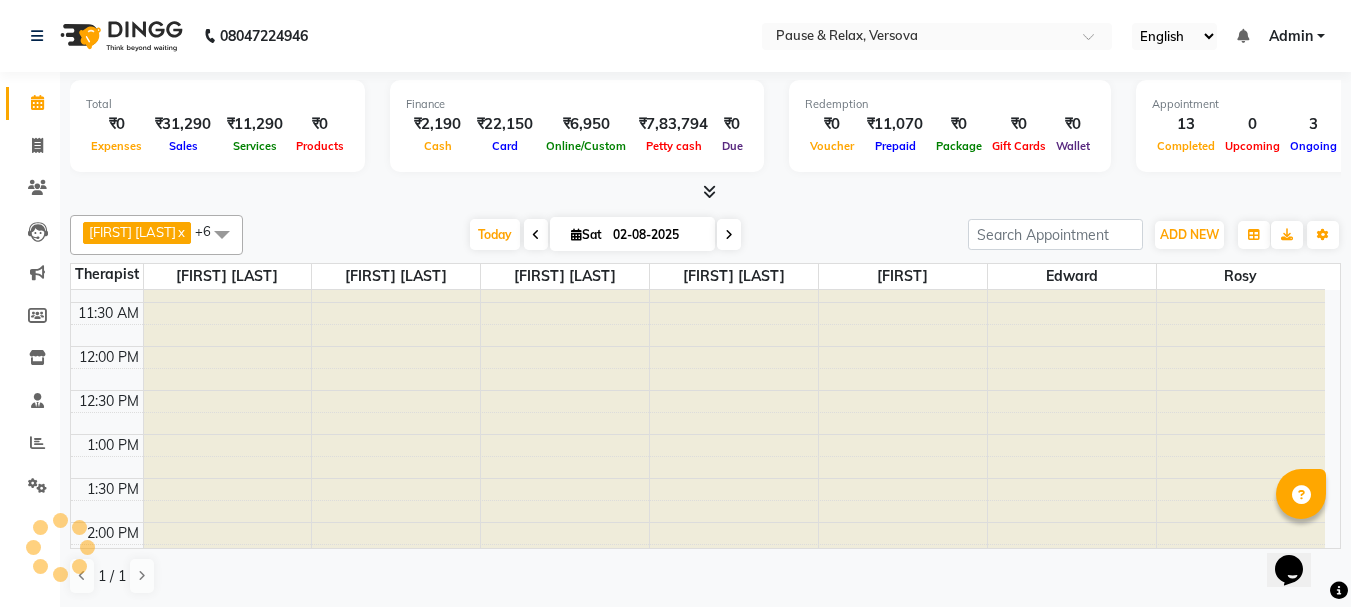 scroll, scrollTop: 705, scrollLeft: 0, axis: vertical 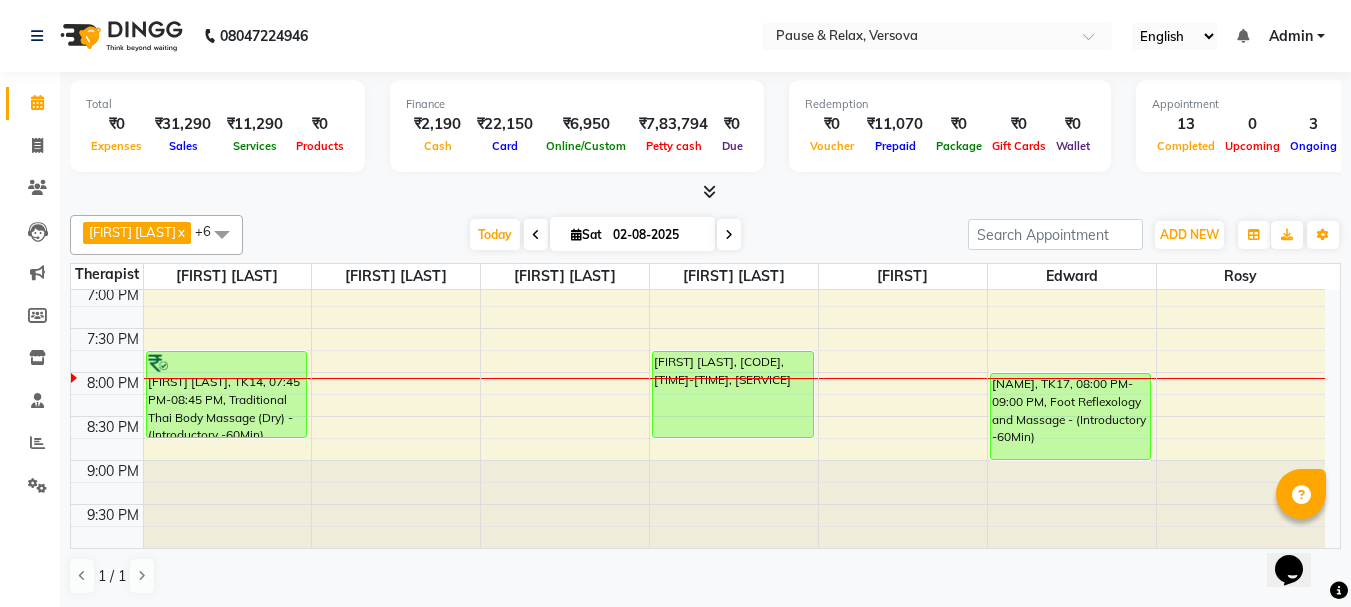 click at bounding box center [729, 235] 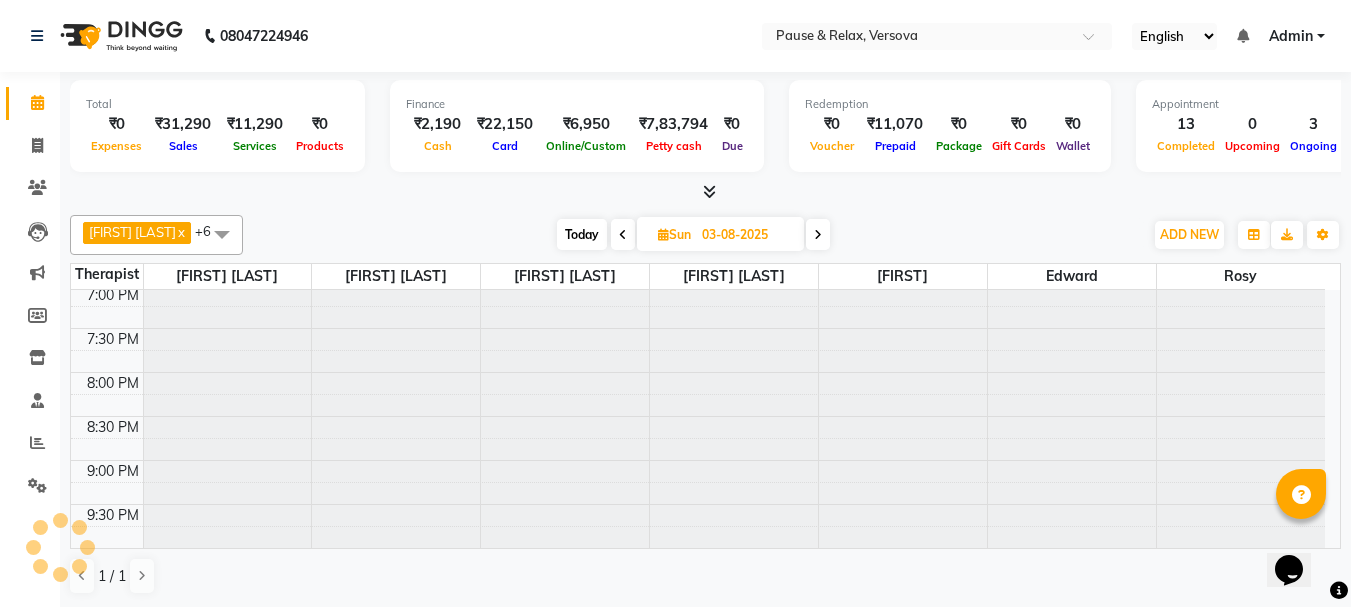 scroll, scrollTop: 709, scrollLeft: 0, axis: vertical 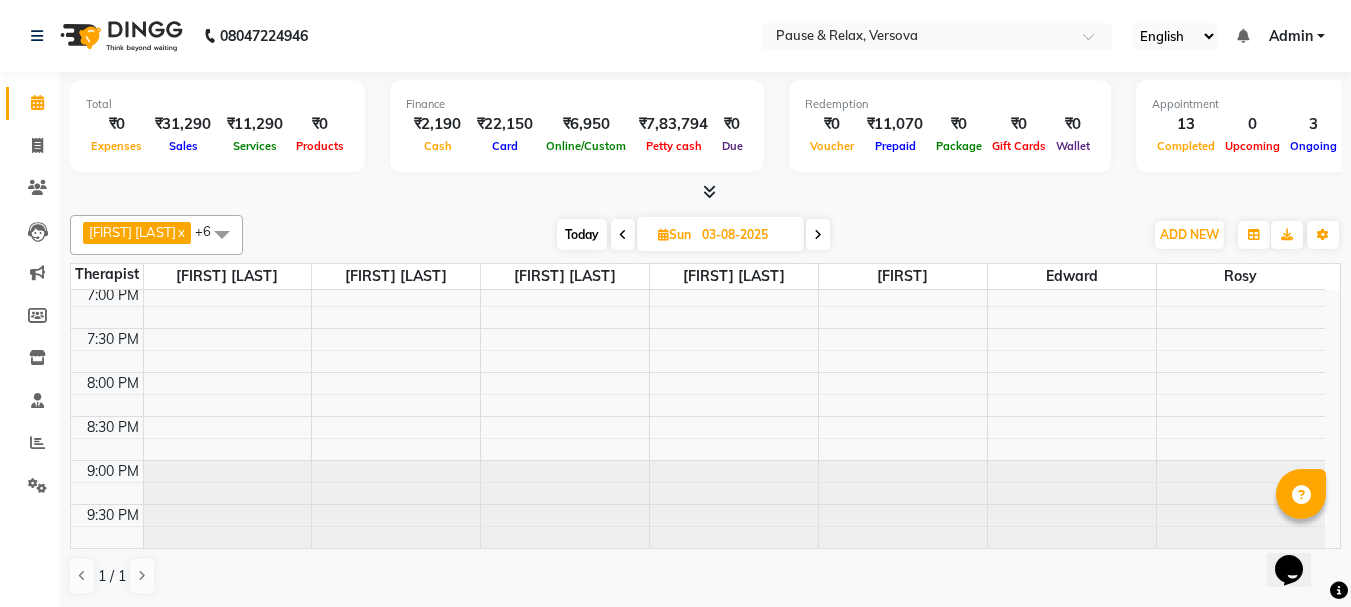 drag, startPoint x: 1338, startPoint y: 481, endPoint x: 61, endPoint y: 3, distance: 1363.5297 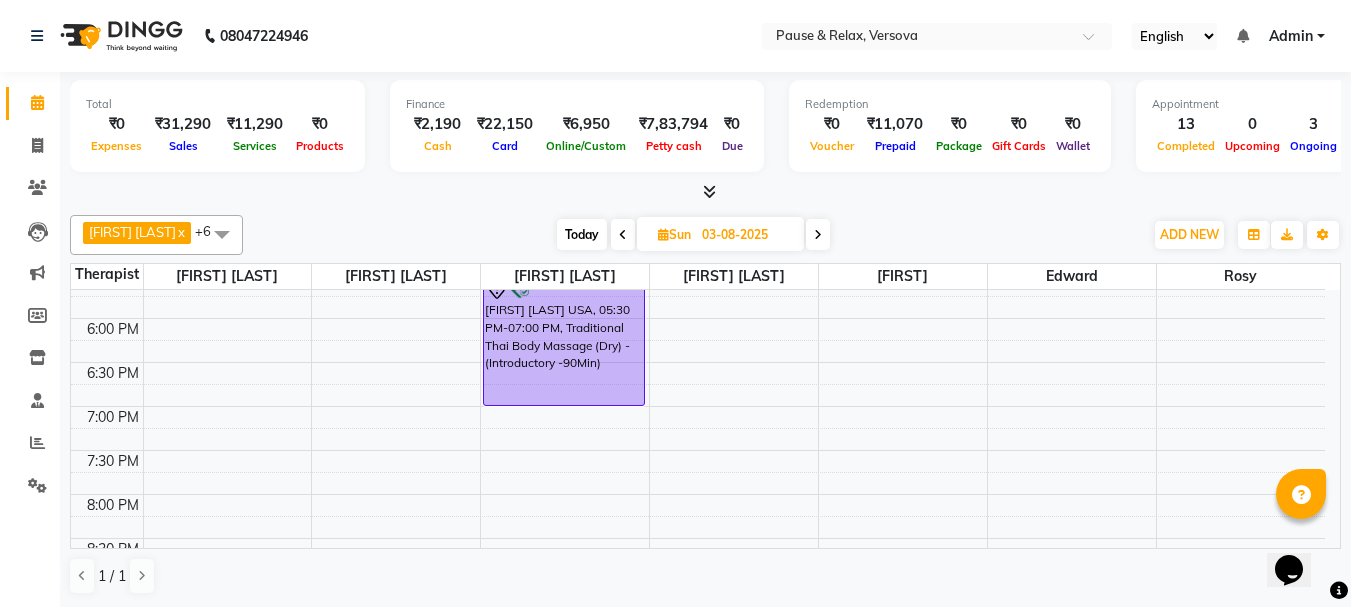 scroll, scrollTop: 631, scrollLeft: 0, axis: vertical 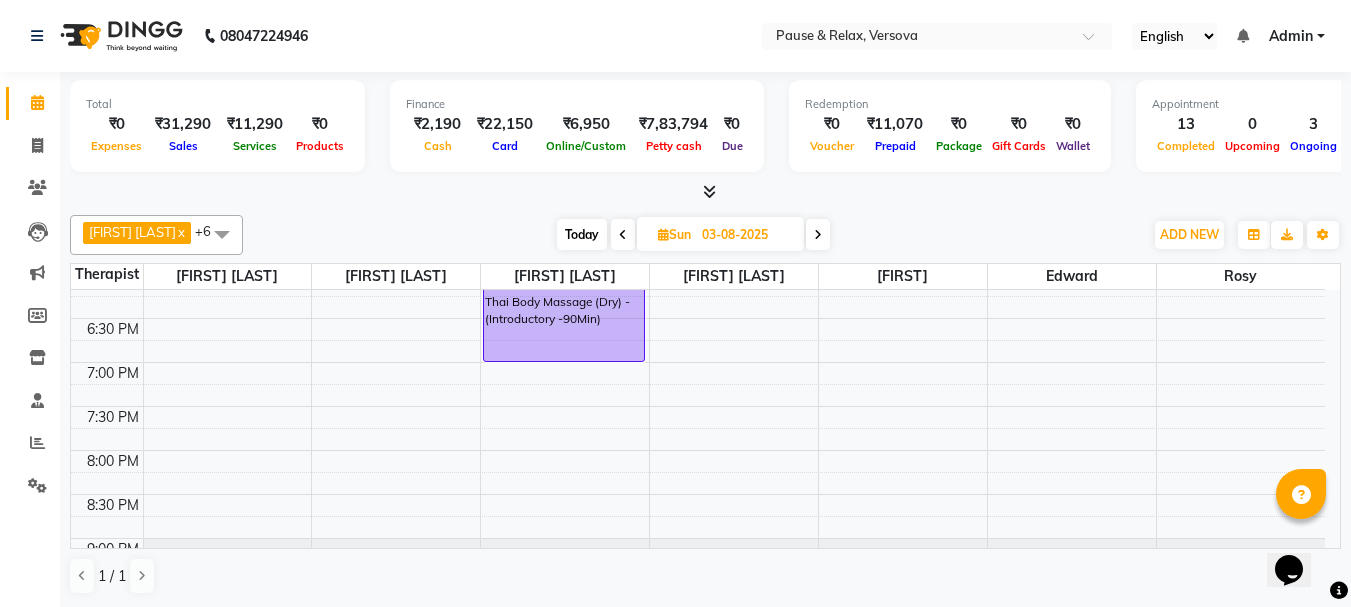 click on "Today" at bounding box center (582, 234) 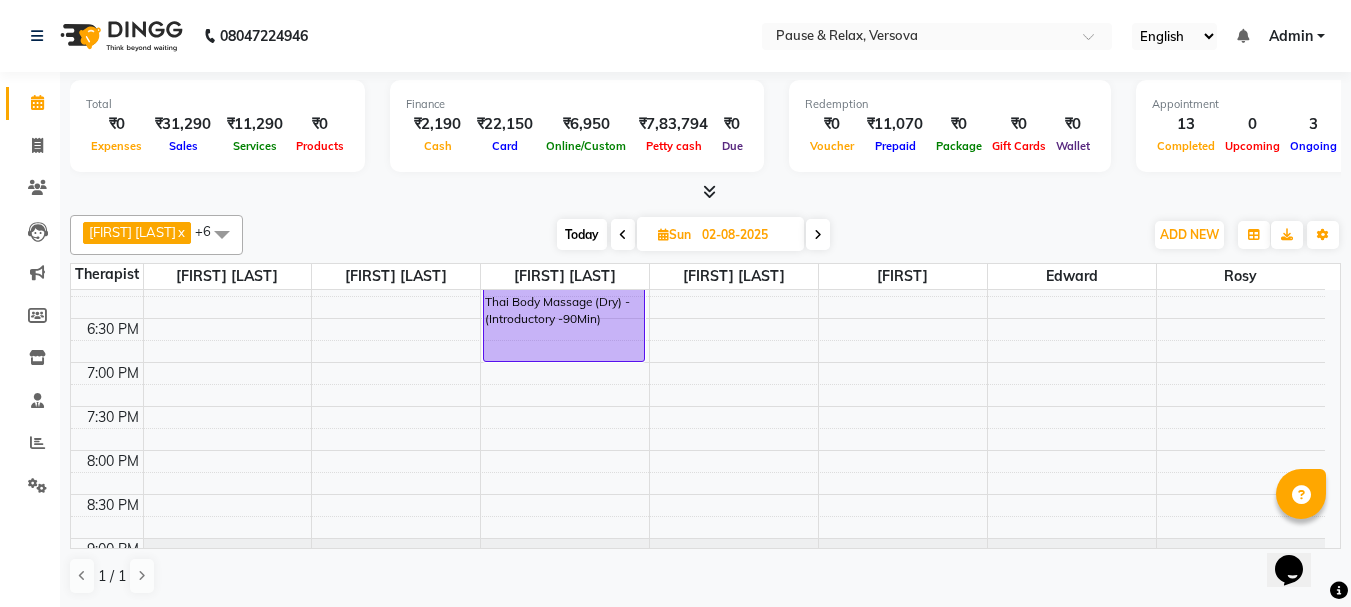 scroll, scrollTop: 709, scrollLeft: 0, axis: vertical 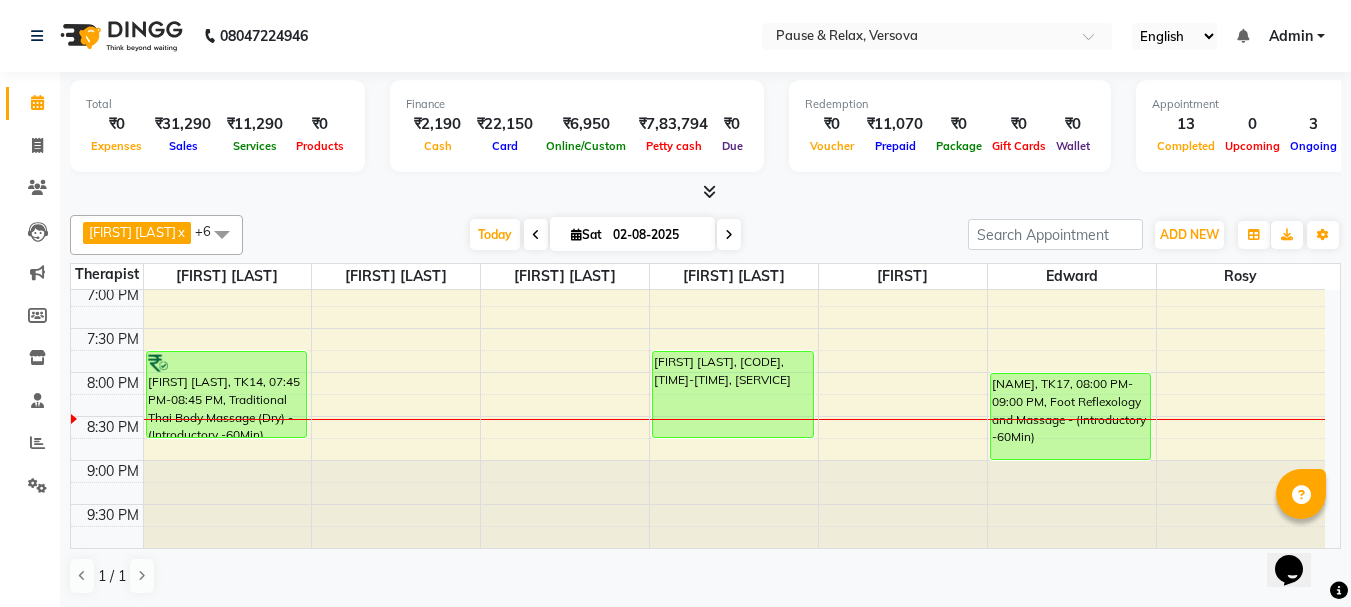click at bounding box center [729, 234] 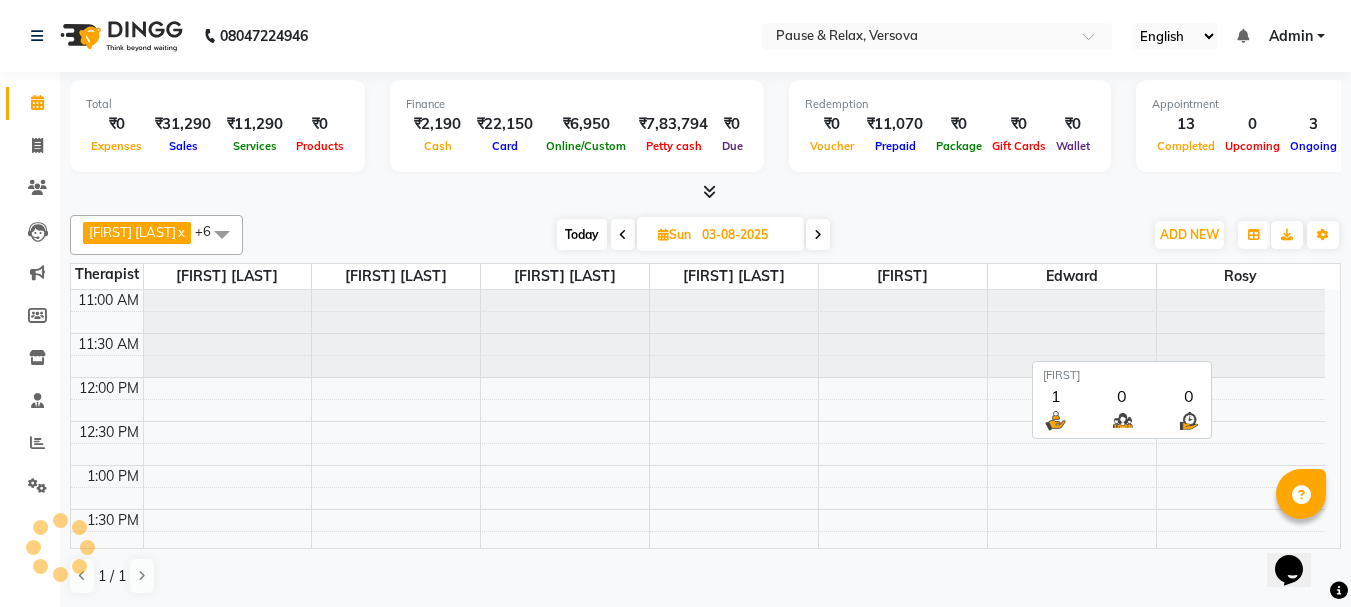scroll, scrollTop: 709, scrollLeft: 0, axis: vertical 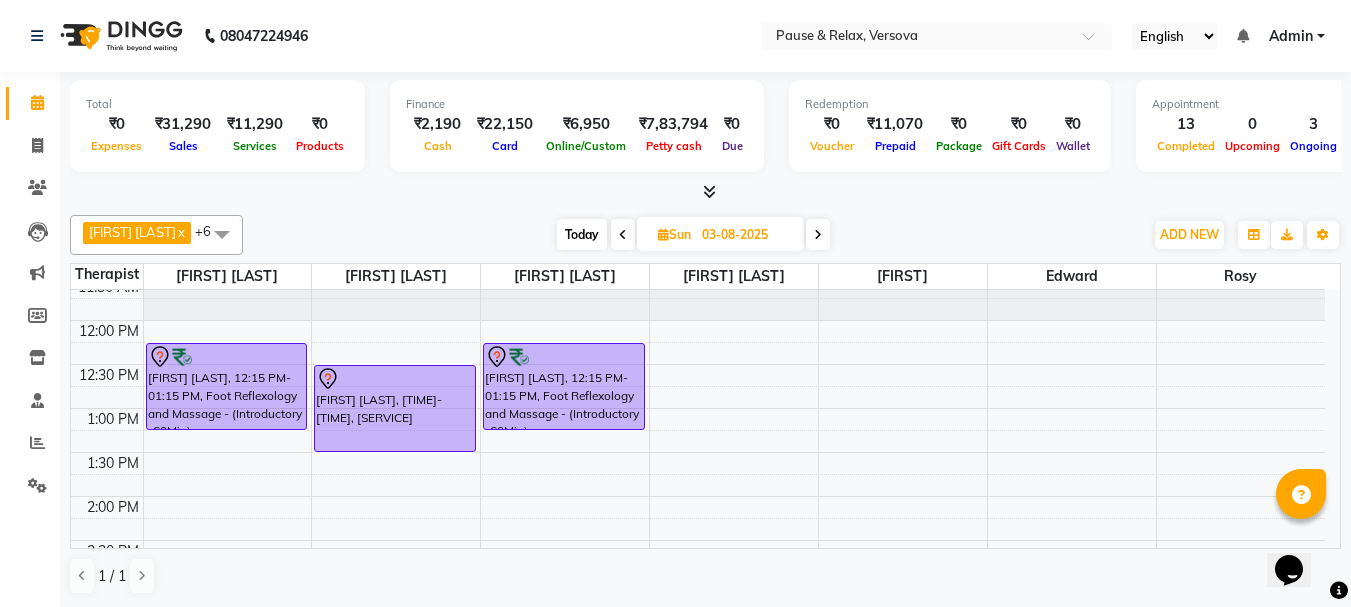 click on "Today" at bounding box center [582, 234] 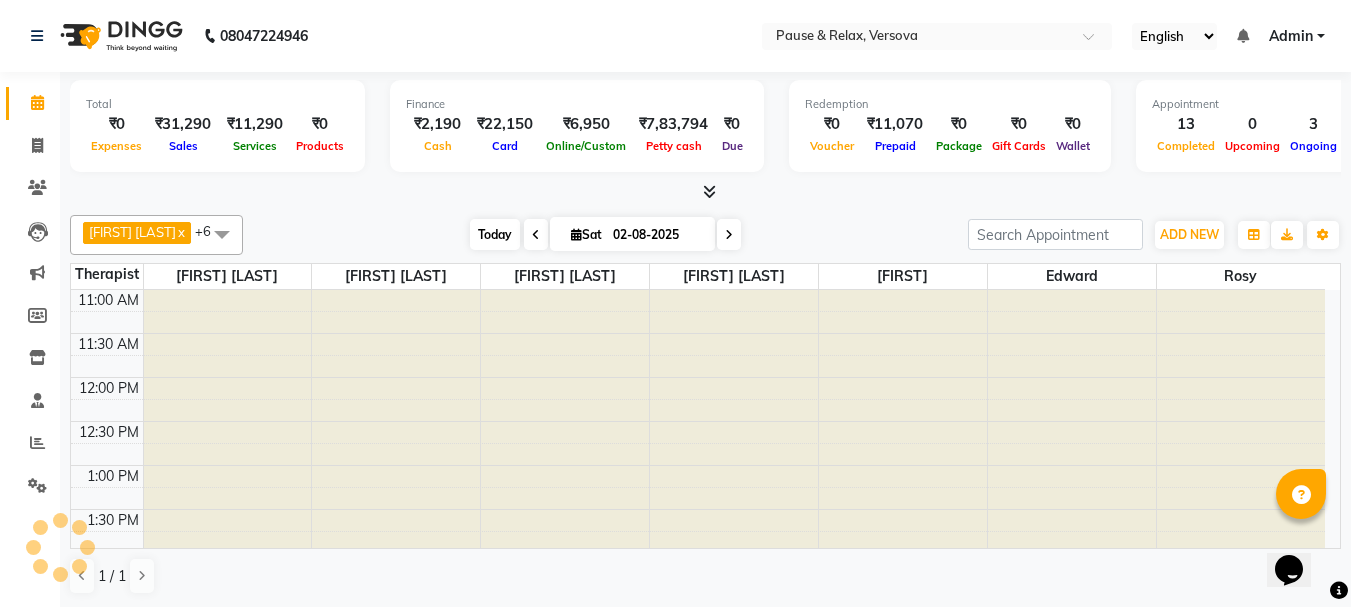 scroll, scrollTop: 709, scrollLeft: 0, axis: vertical 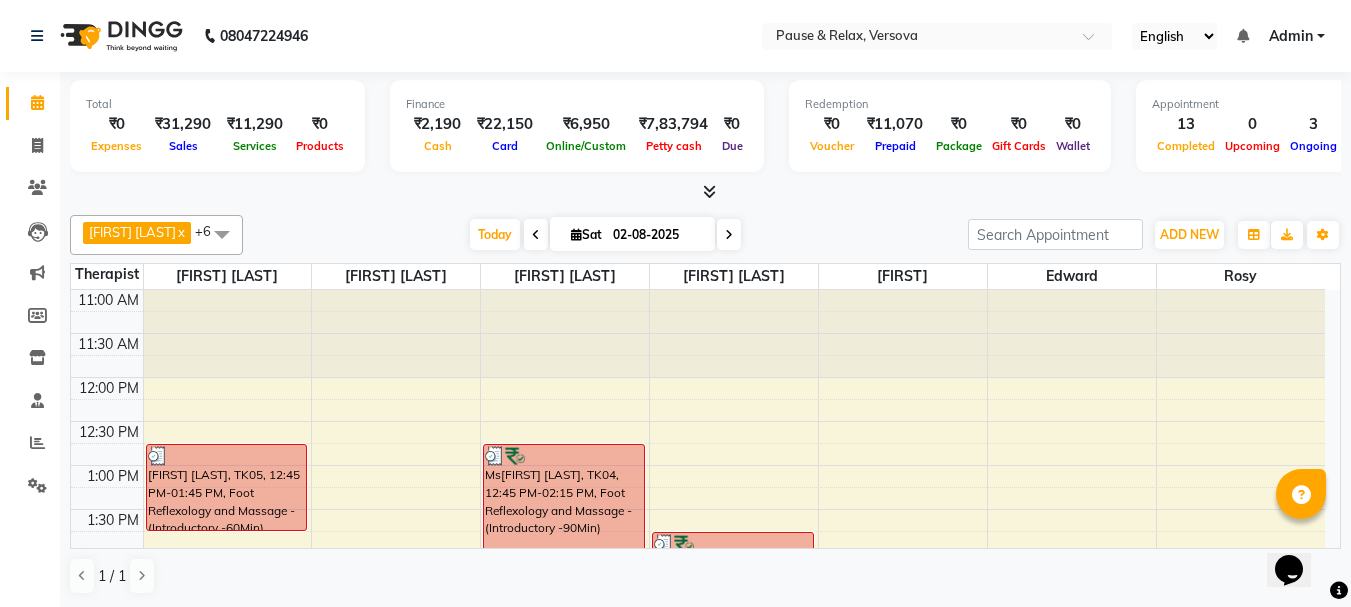 click at bounding box center (729, 235) 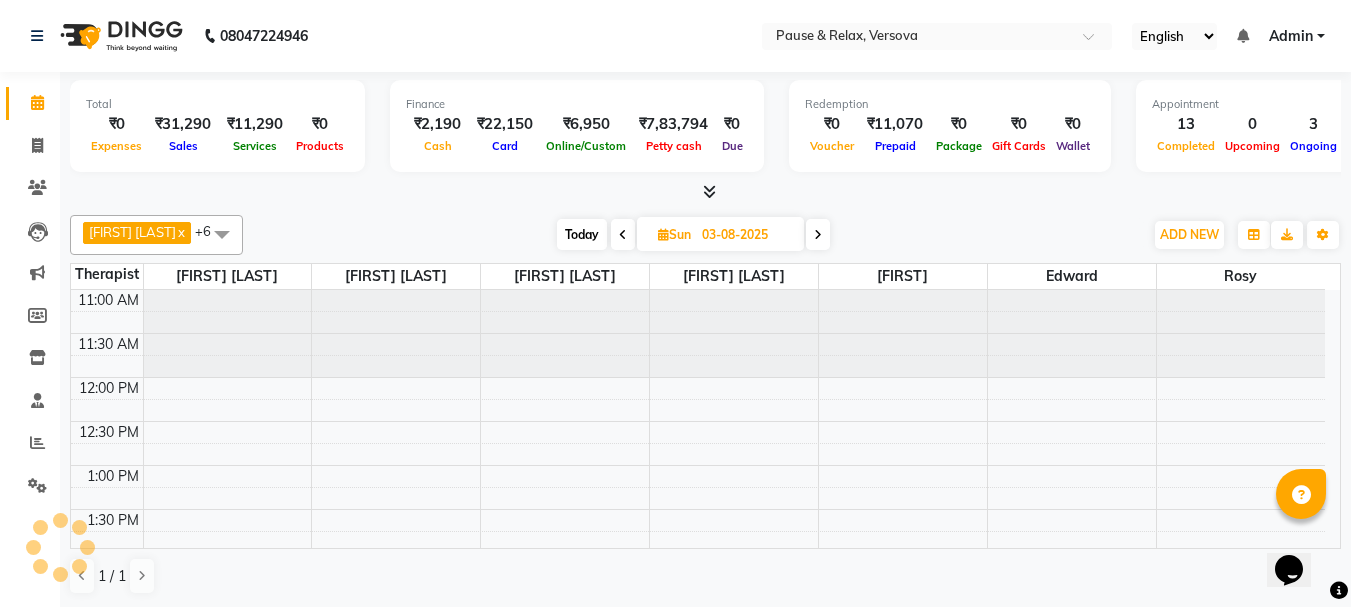 scroll, scrollTop: 709, scrollLeft: 0, axis: vertical 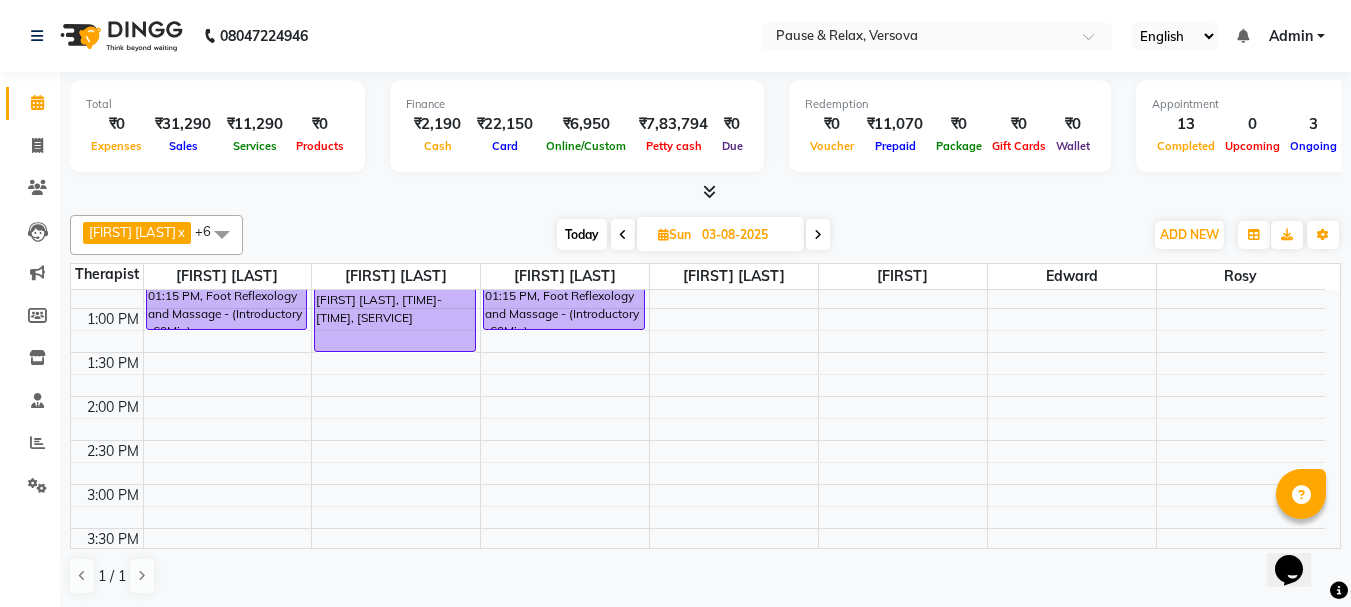 click on "[NAME], 12:15 PM-01:15 PM, Foot Reflexology and Massage - (Introductory -60Min)             [NAME], 12:30 PM-01:30 PM, Foot Reflexology and Massage - (Introductory -60Min)             [NAME], 04:00 PM-05:00 PM, Traditional Thai Body Massage (Dry) - (Introductory -60Min)             [NAME], 12:15 PM-01:15 PM, Foot Reflexology and Massage - (Introductory -60Min)             [NAME] [STATE], 05:30 PM-07:00 PM, Traditional Thai Body Massage (Dry) - (Introductory -90Min)             [NAME], 04:00 PM-05:00 PM, Foot Reflexology and Massage - (Introductory -60Min)" at bounding box center (698, 616) 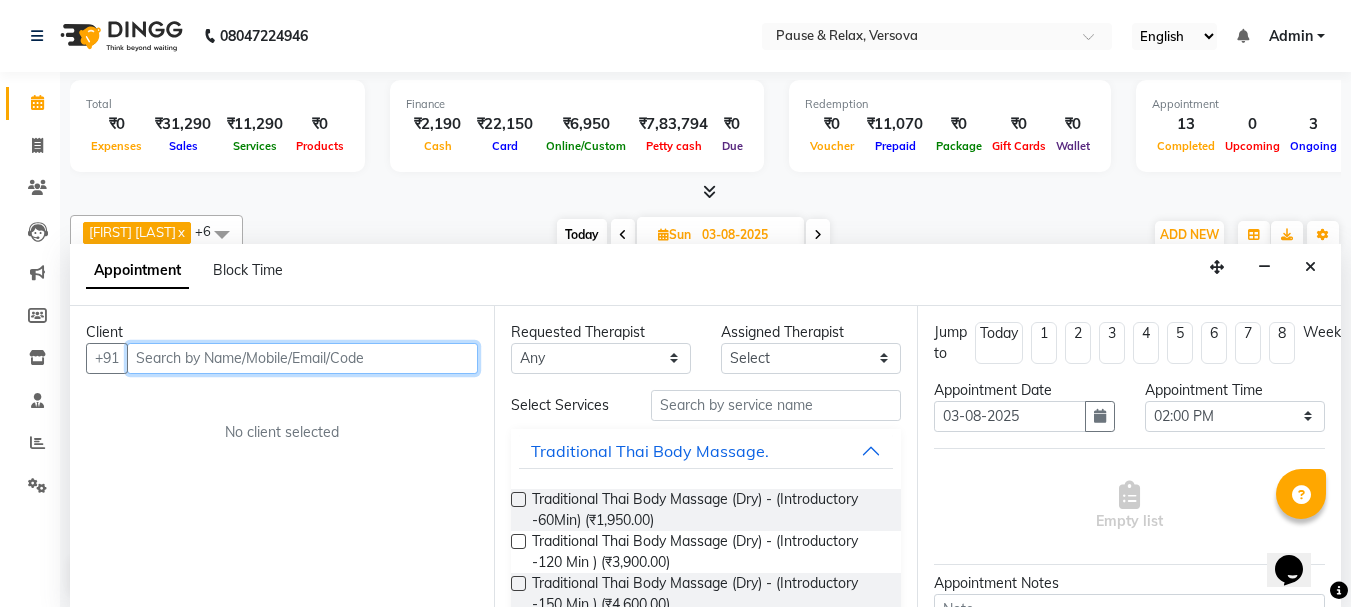 scroll, scrollTop: 1, scrollLeft: 0, axis: vertical 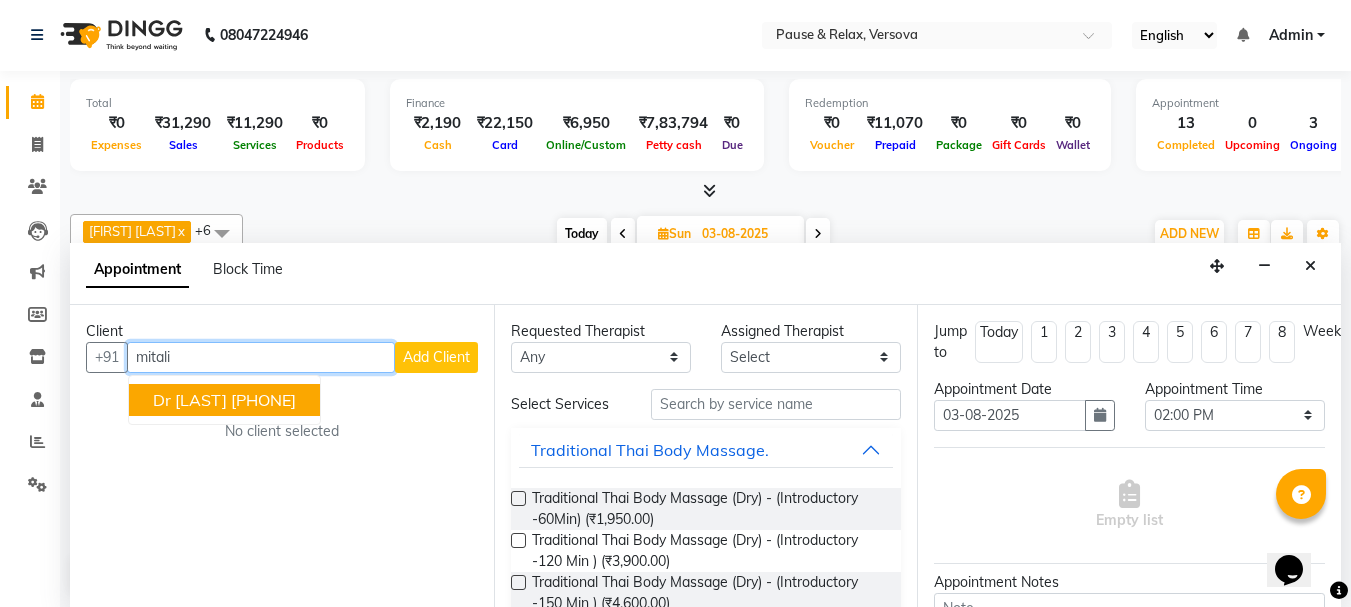click on "[PHONE]" at bounding box center [263, 400] 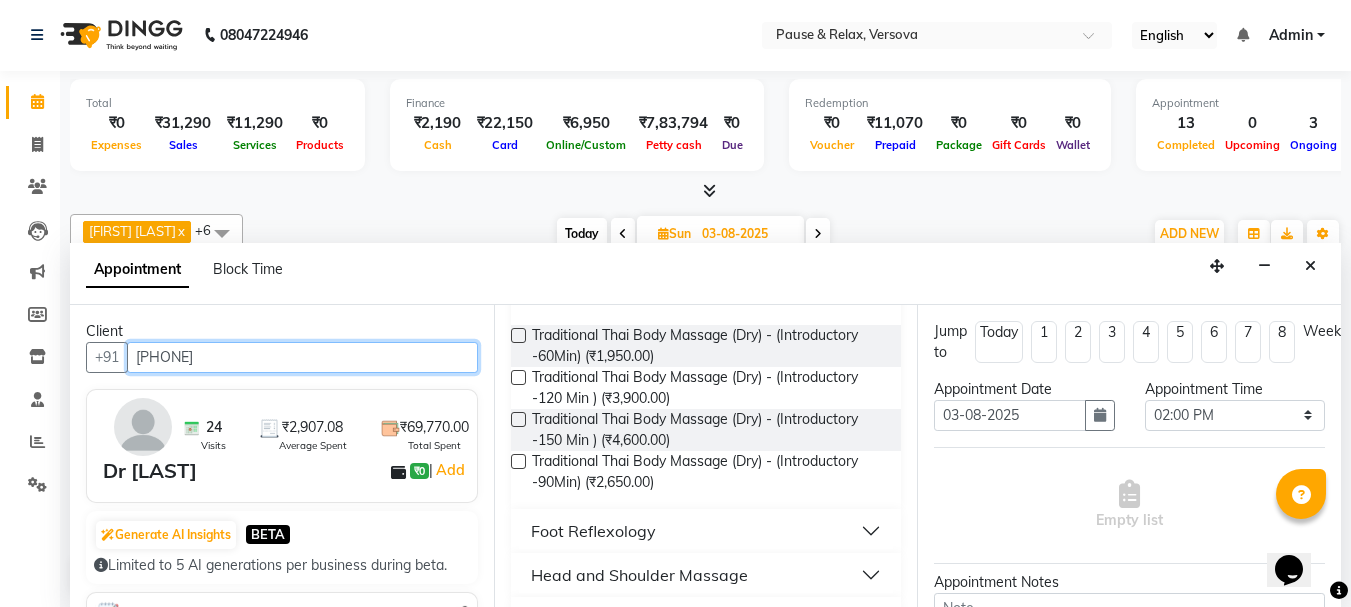 scroll, scrollTop: 201, scrollLeft: 0, axis: vertical 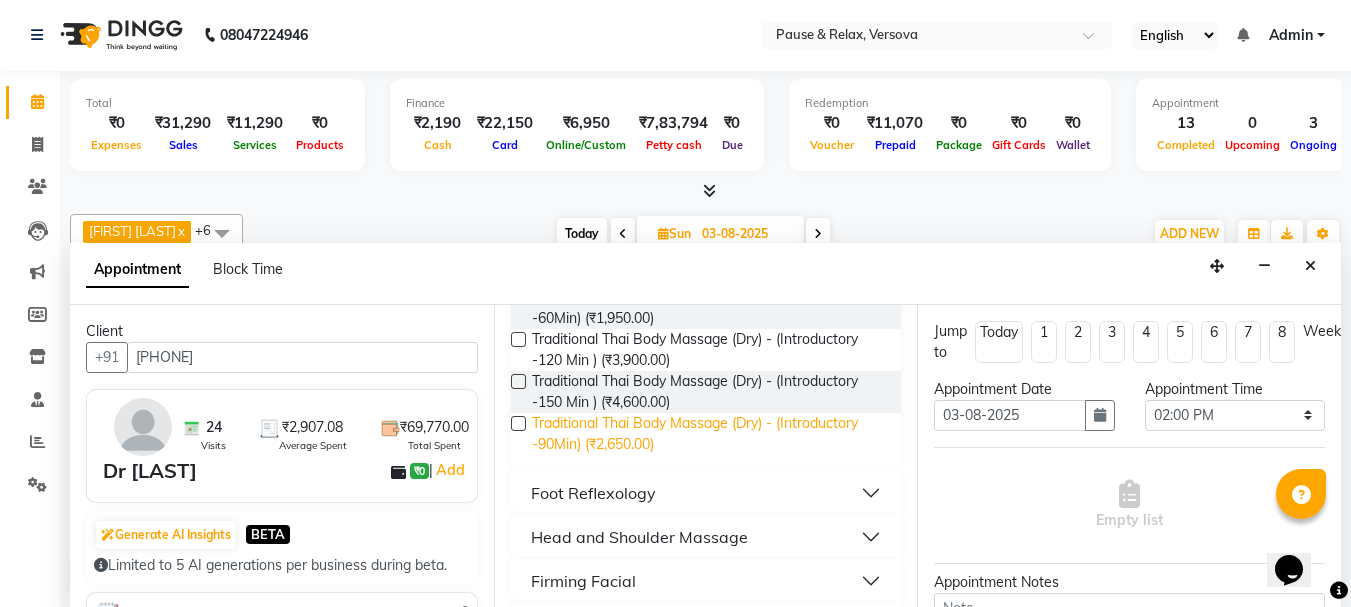 click on "Traditional Thai Body Massage (Dry) - (Introductory -90Min) (₹2,650.00)" at bounding box center [709, 434] 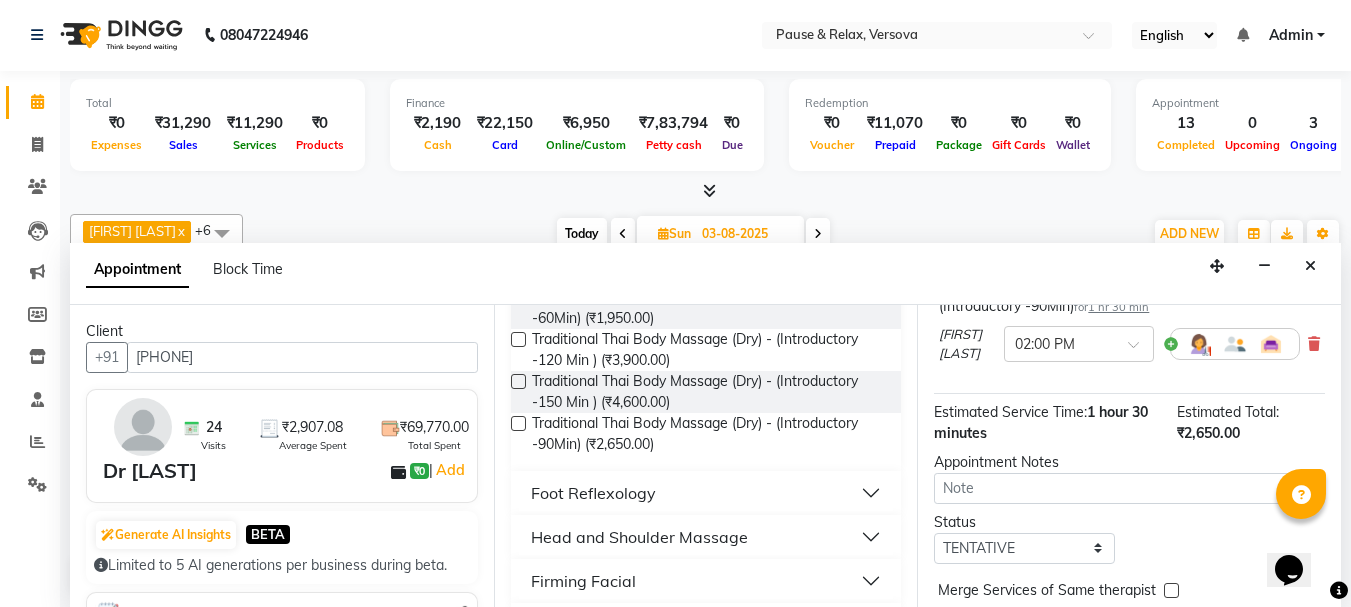 scroll, scrollTop: 284, scrollLeft: 0, axis: vertical 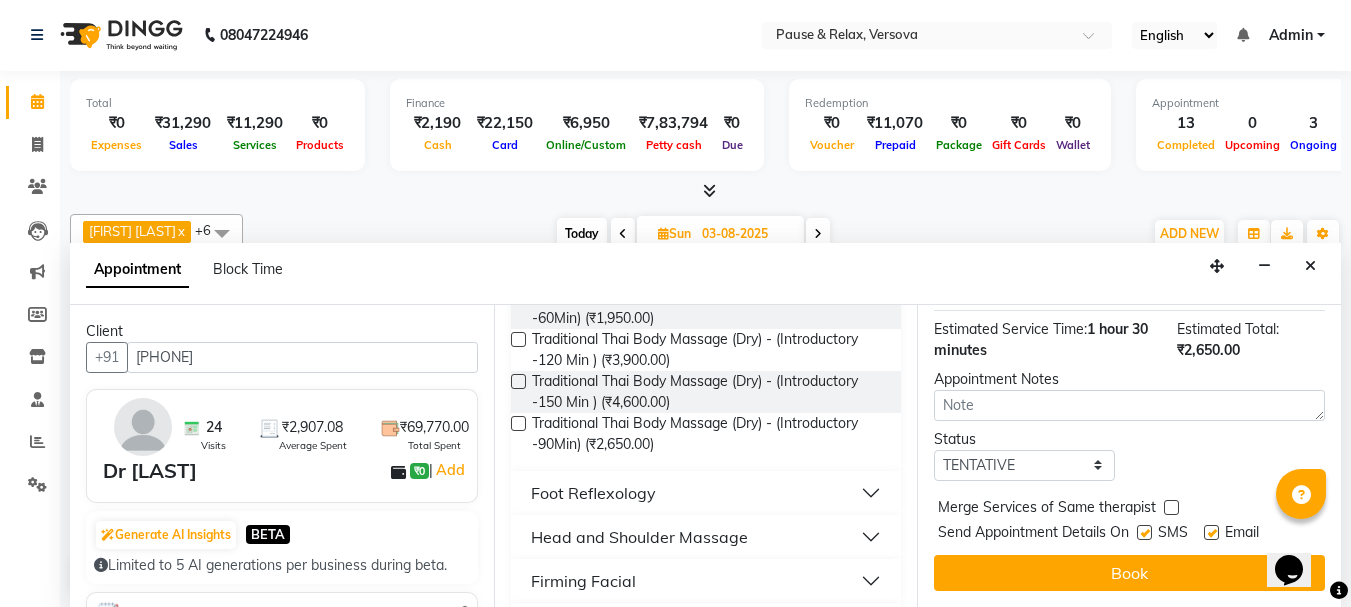 click at bounding box center (1211, 532) 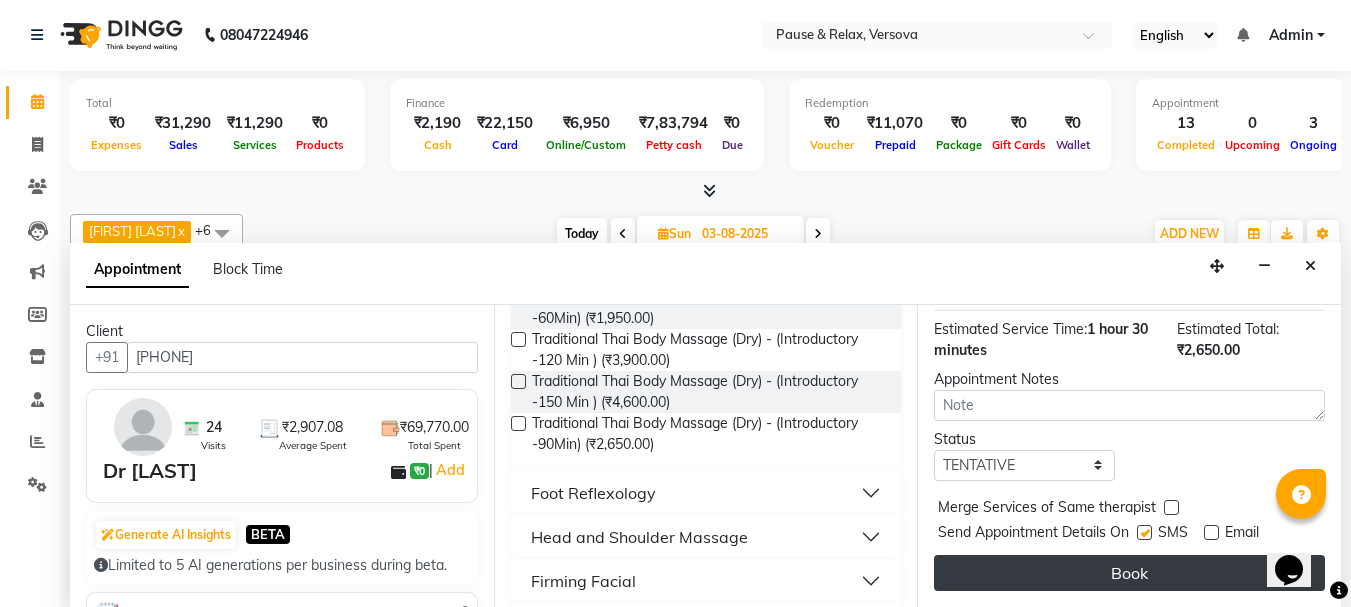 click on "Book" at bounding box center [1129, 573] 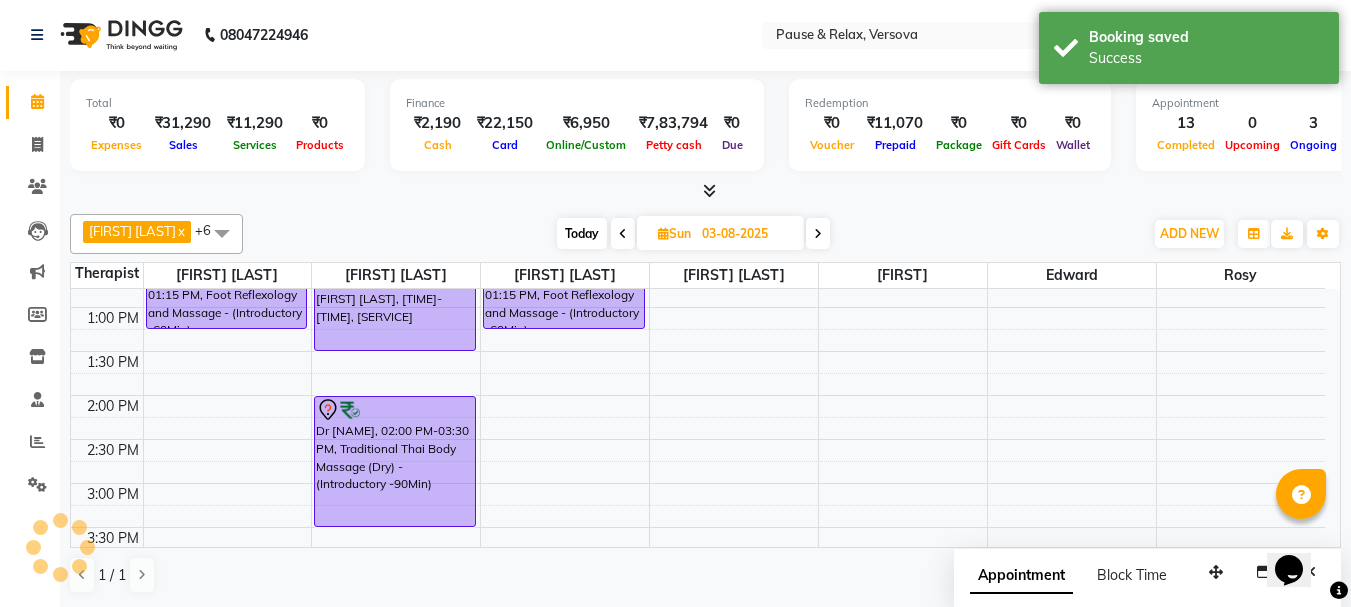scroll, scrollTop: 0, scrollLeft: 0, axis: both 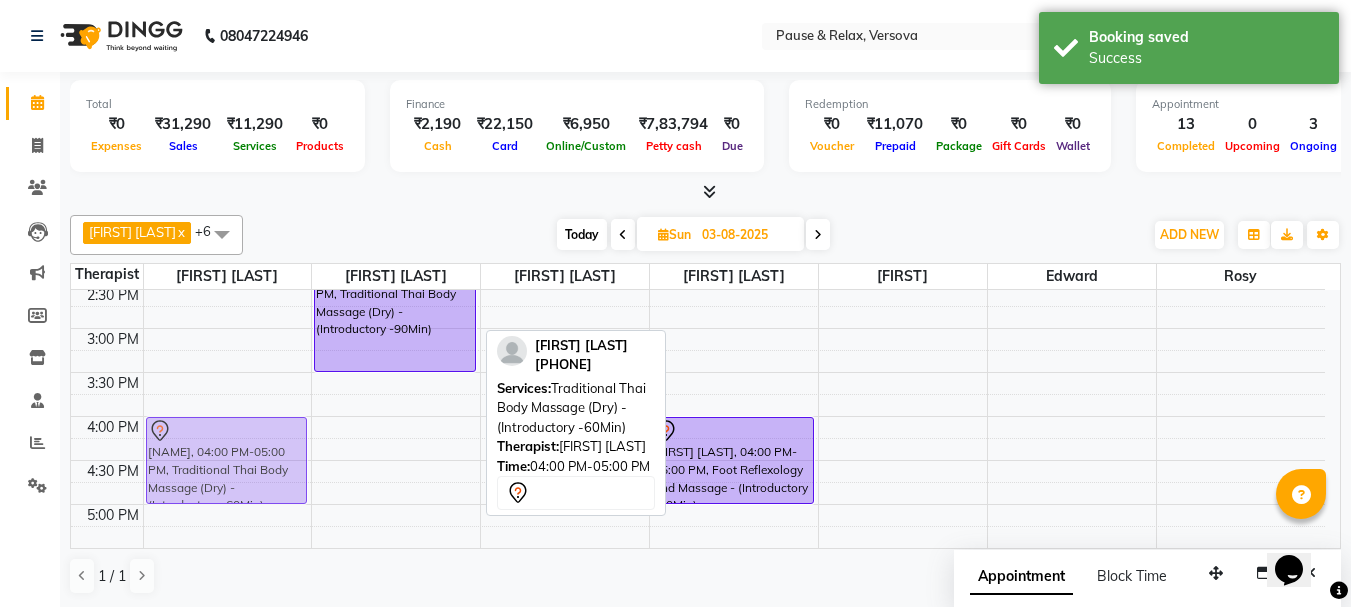 drag, startPoint x: 400, startPoint y: 430, endPoint x: 233, endPoint y: 429, distance: 167.00299 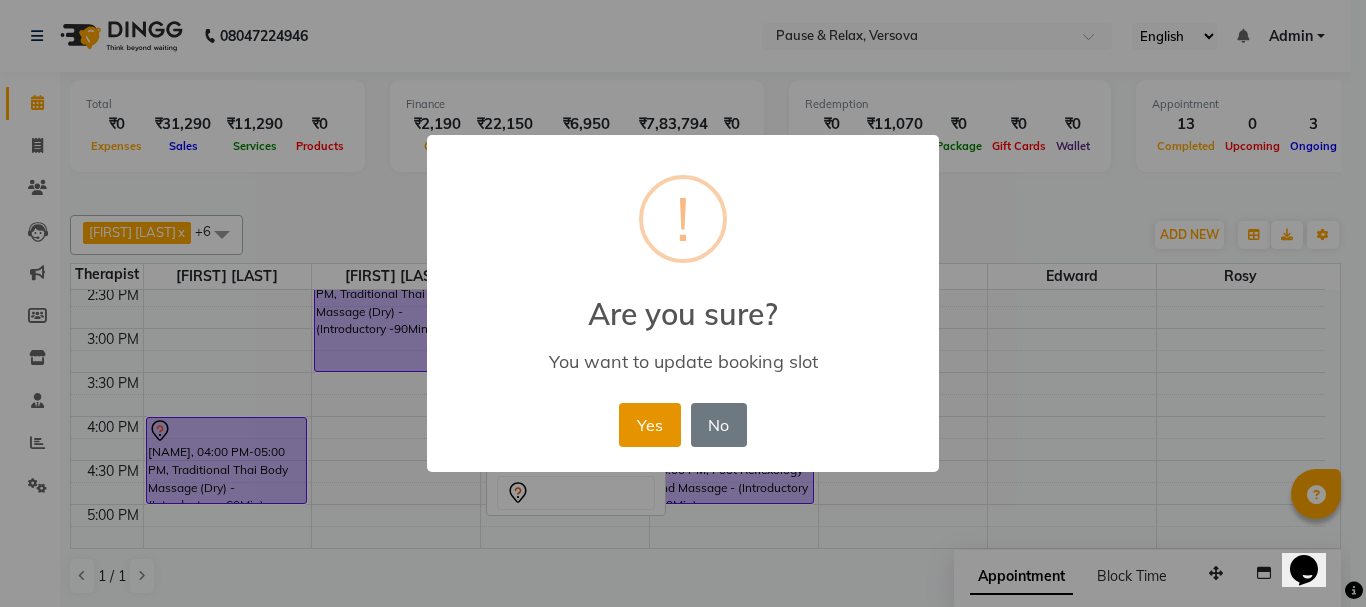 click on "Yes" at bounding box center [649, 425] 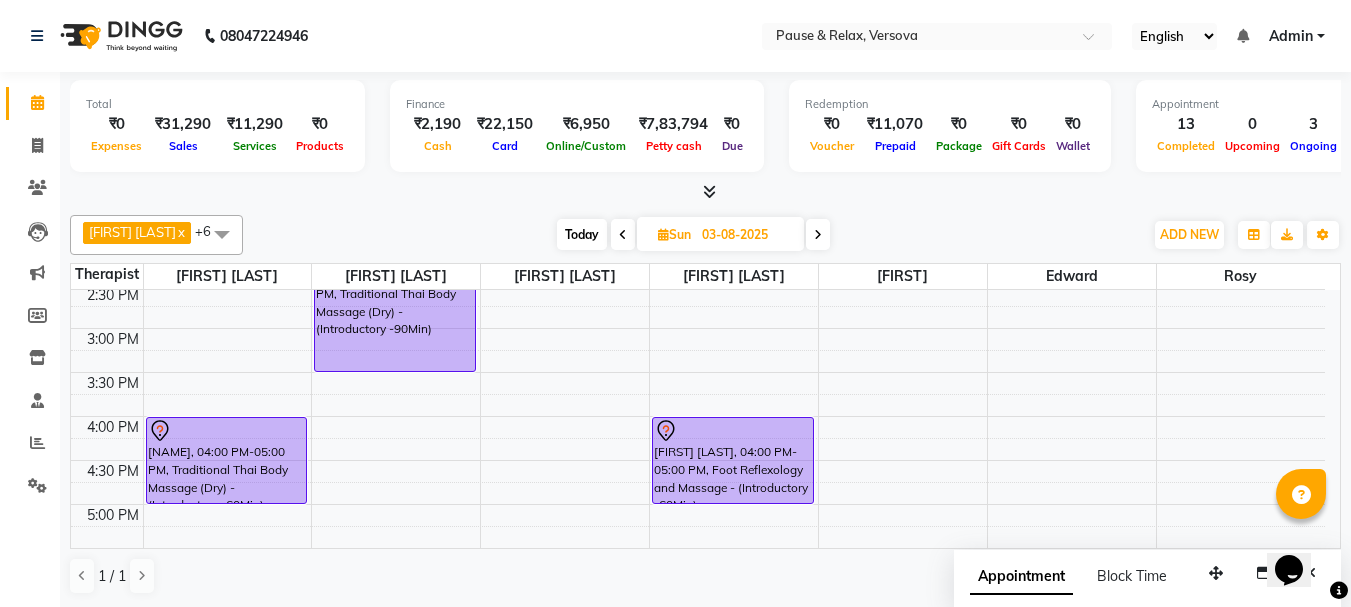 click on "Today" at bounding box center [582, 234] 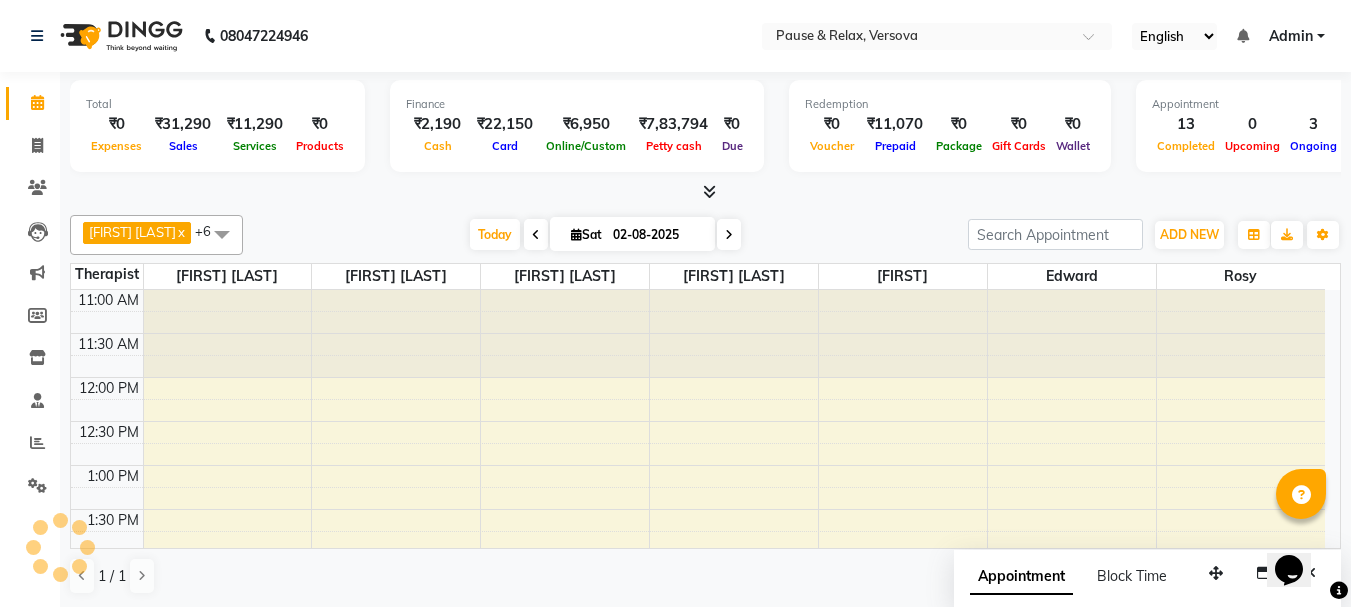 scroll, scrollTop: 709, scrollLeft: 0, axis: vertical 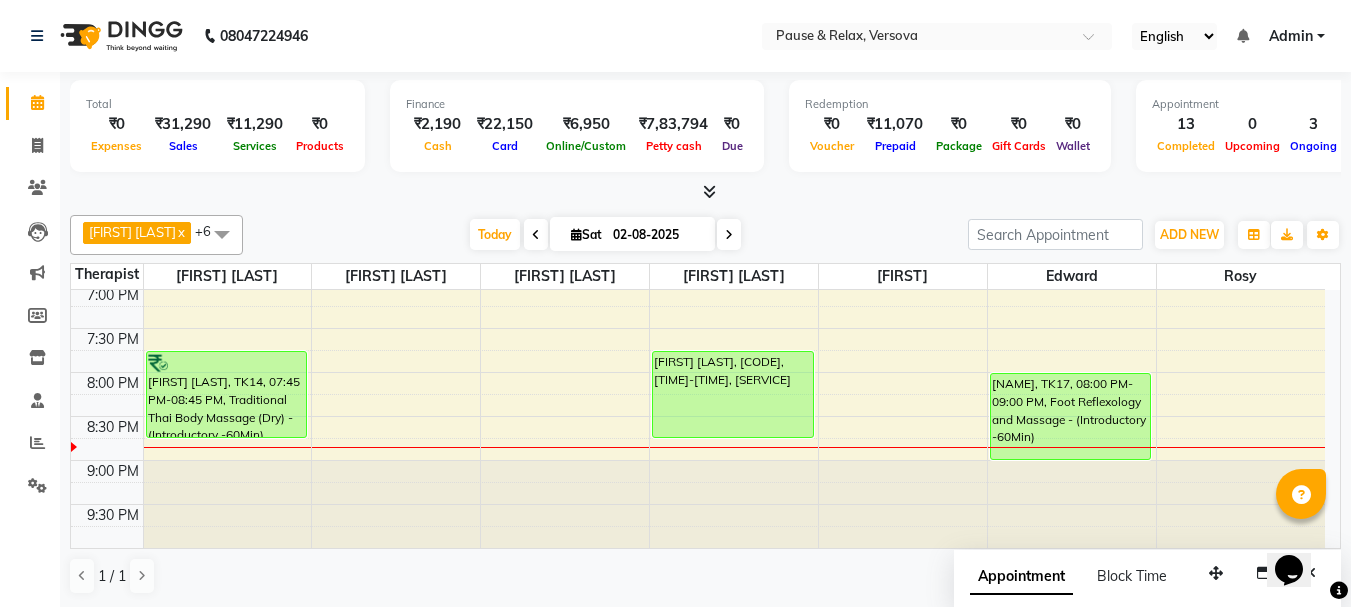 click at bounding box center (729, 235) 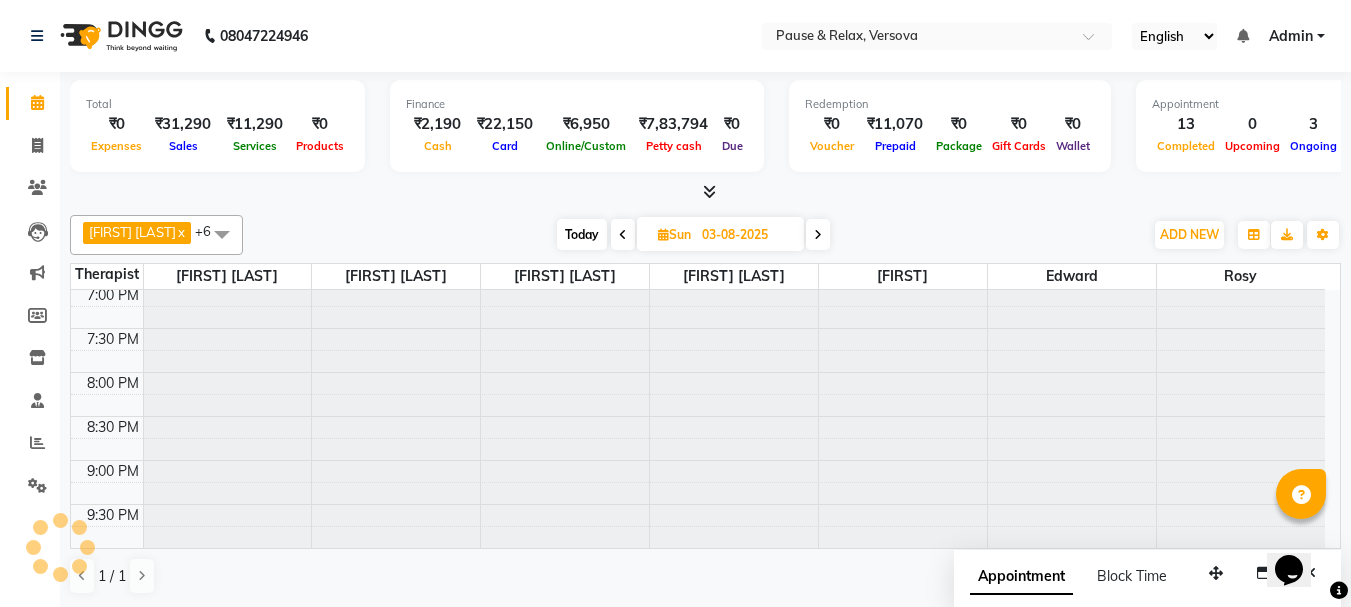 scroll, scrollTop: 709, scrollLeft: 0, axis: vertical 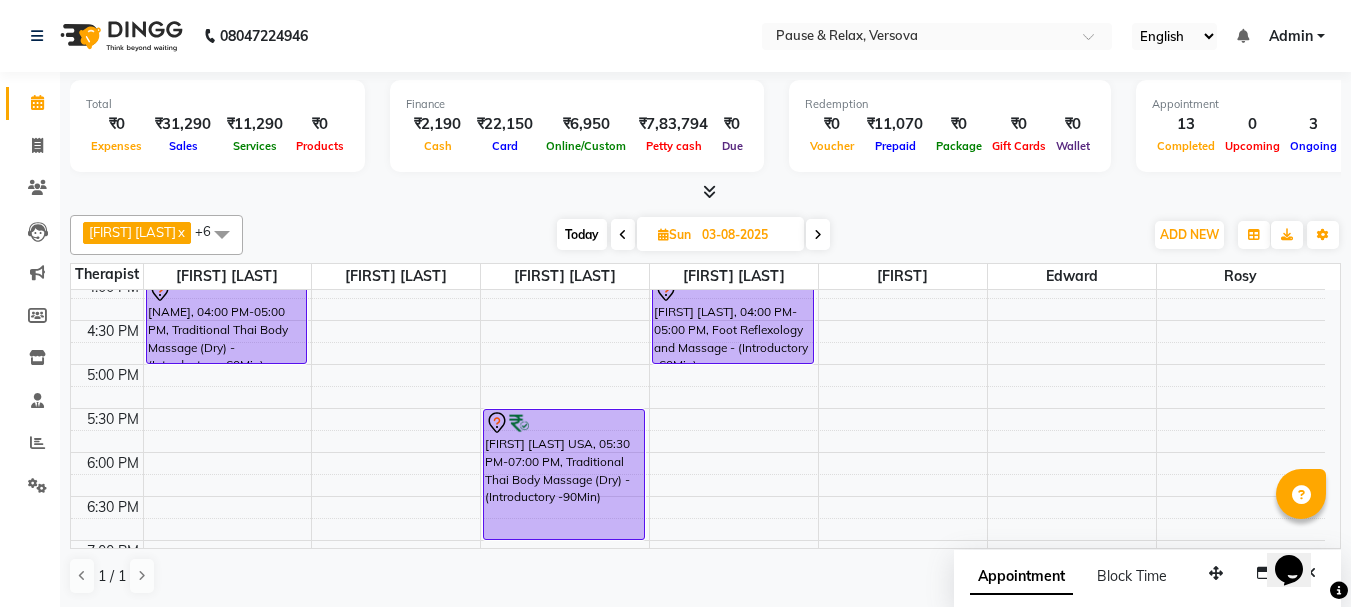 click at bounding box center [818, 235] 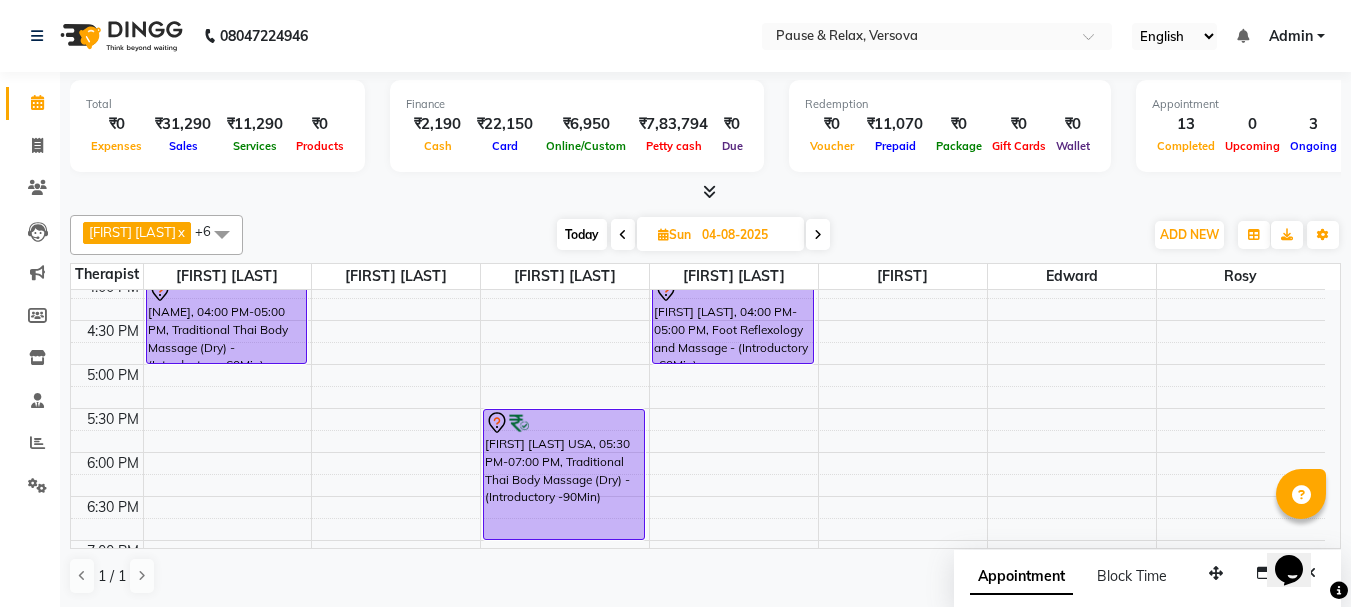 scroll, scrollTop: 709, scrollLeft: 0, axis: vertical 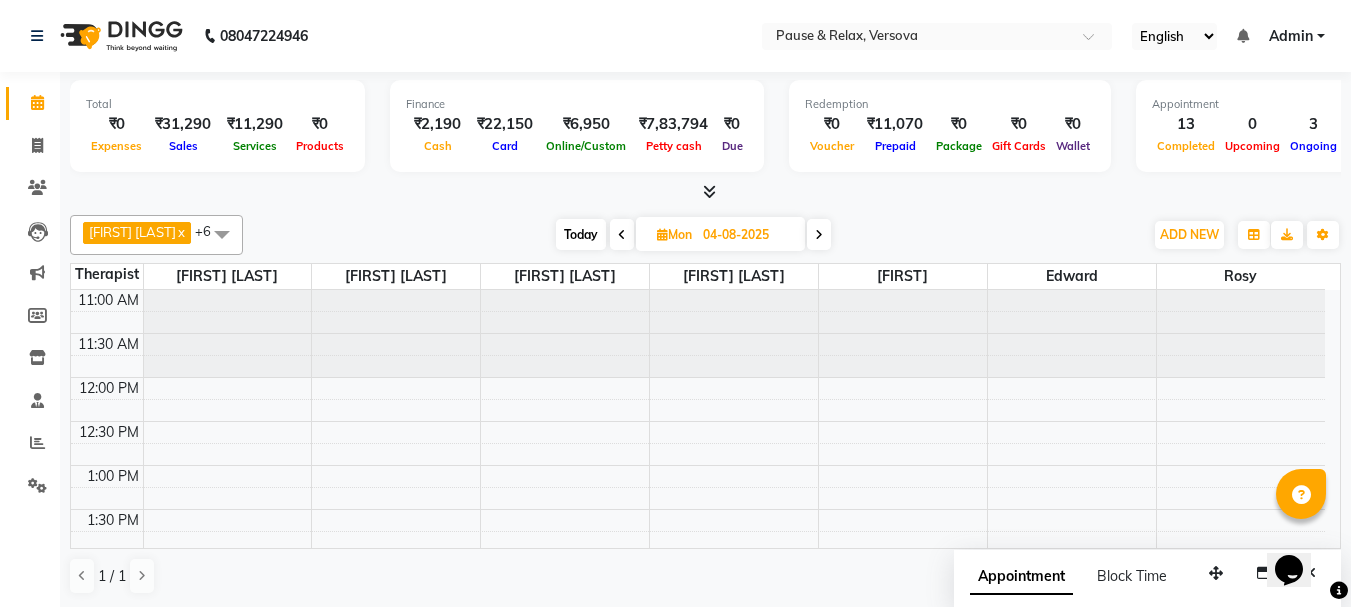 click on "Today" at bounding box center [581, 234] 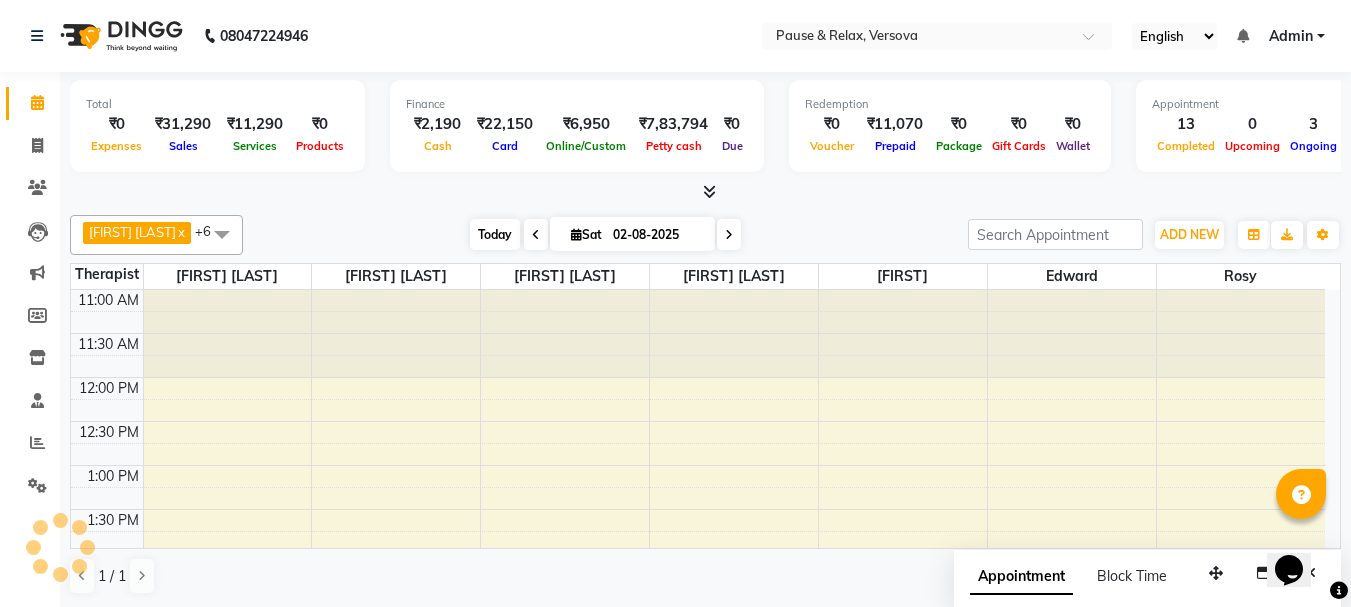 scroll, scrollTop: 709, scrollLeft: 0, axis: vertical 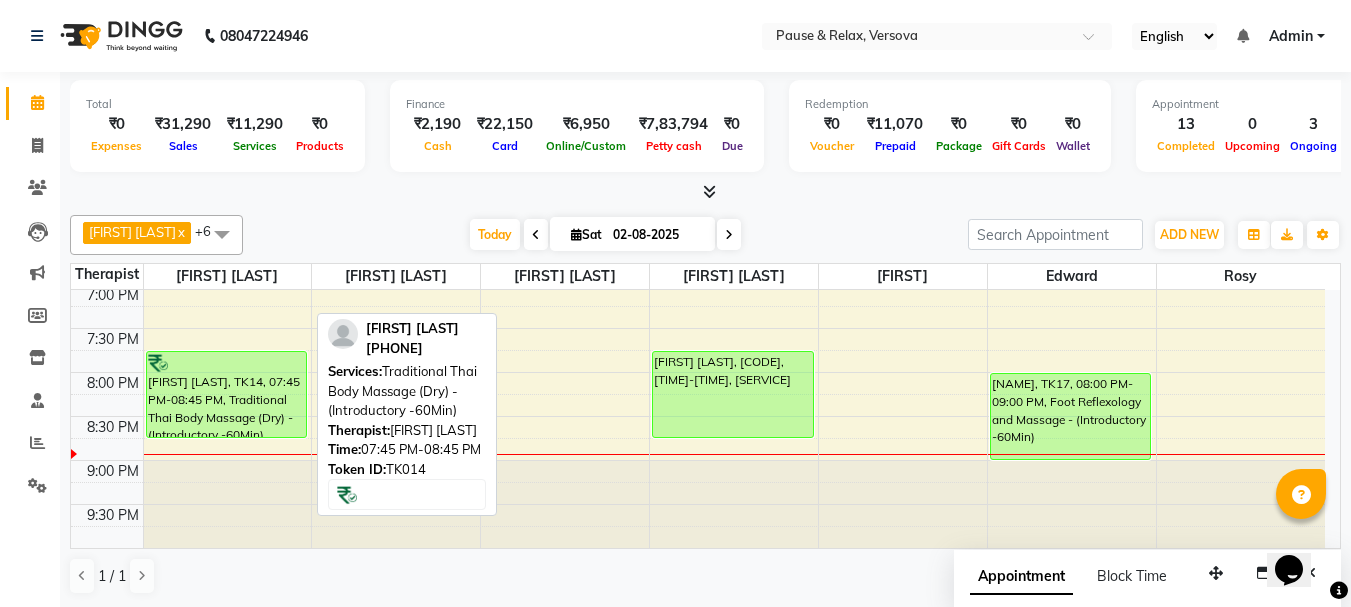 click on "[FIRST] [LAST], TK14, 07:45 PM-08:45 PM, Traditional Thai Body Massage (Dry) - (Introductory -60Min)" at bounding box center (227, 394) 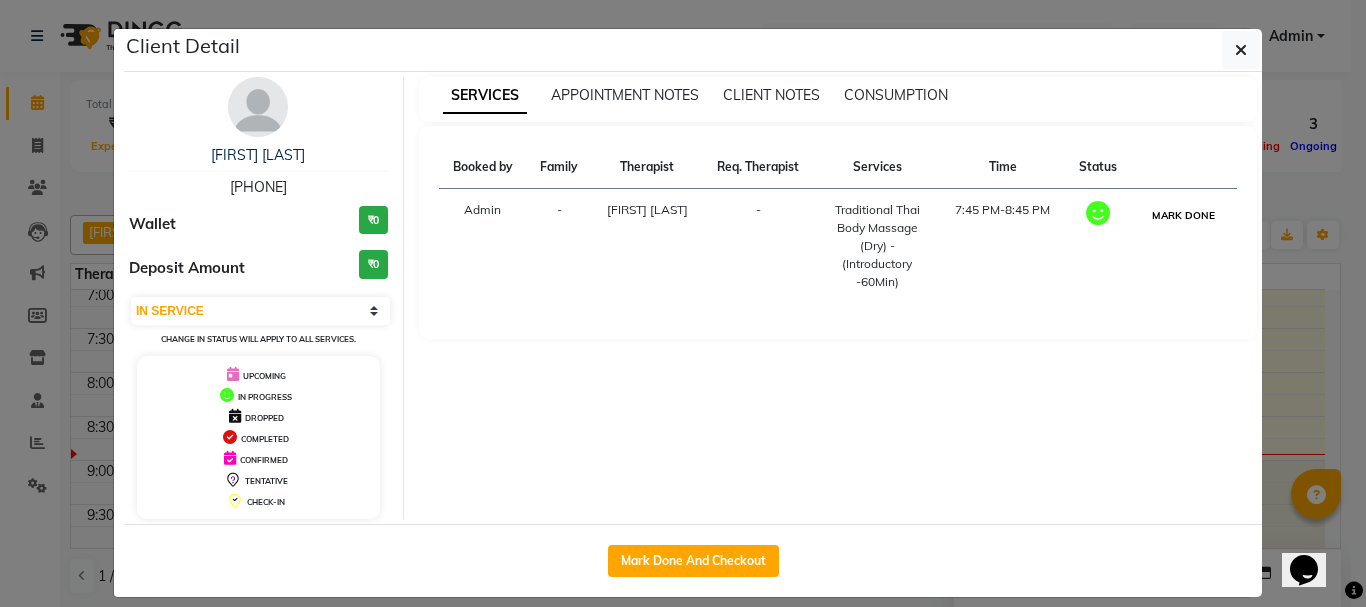click on "MARK DONE" at bounding box center (1183, 215) 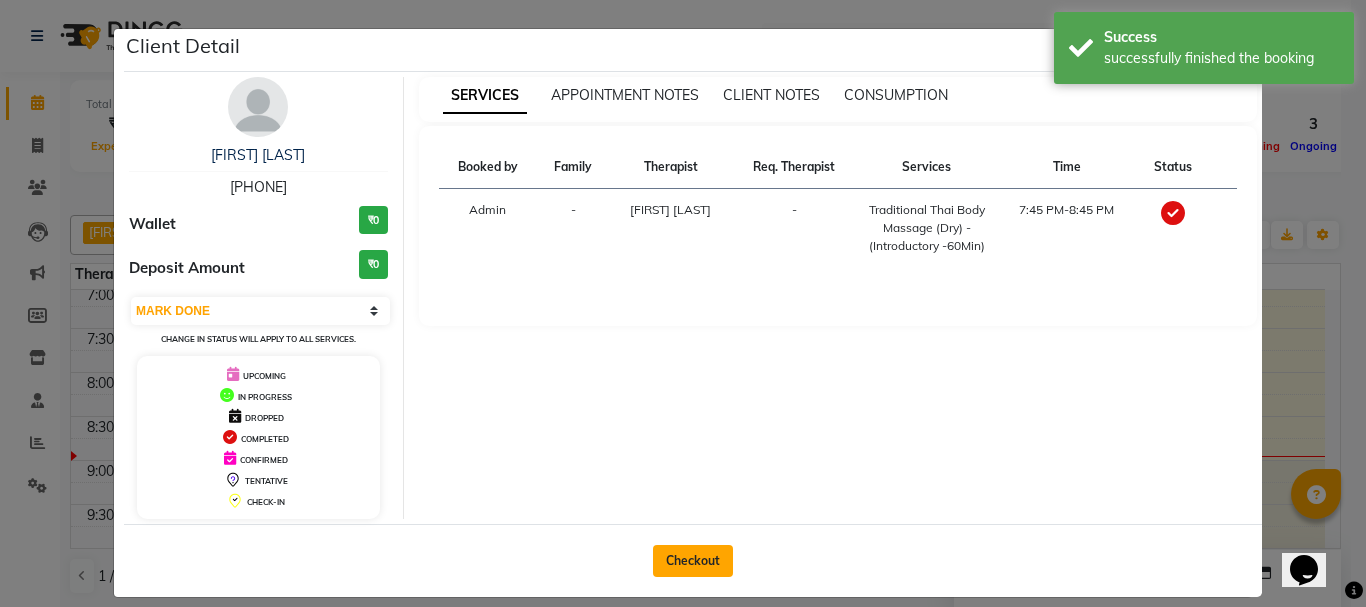 click on "Checkout" 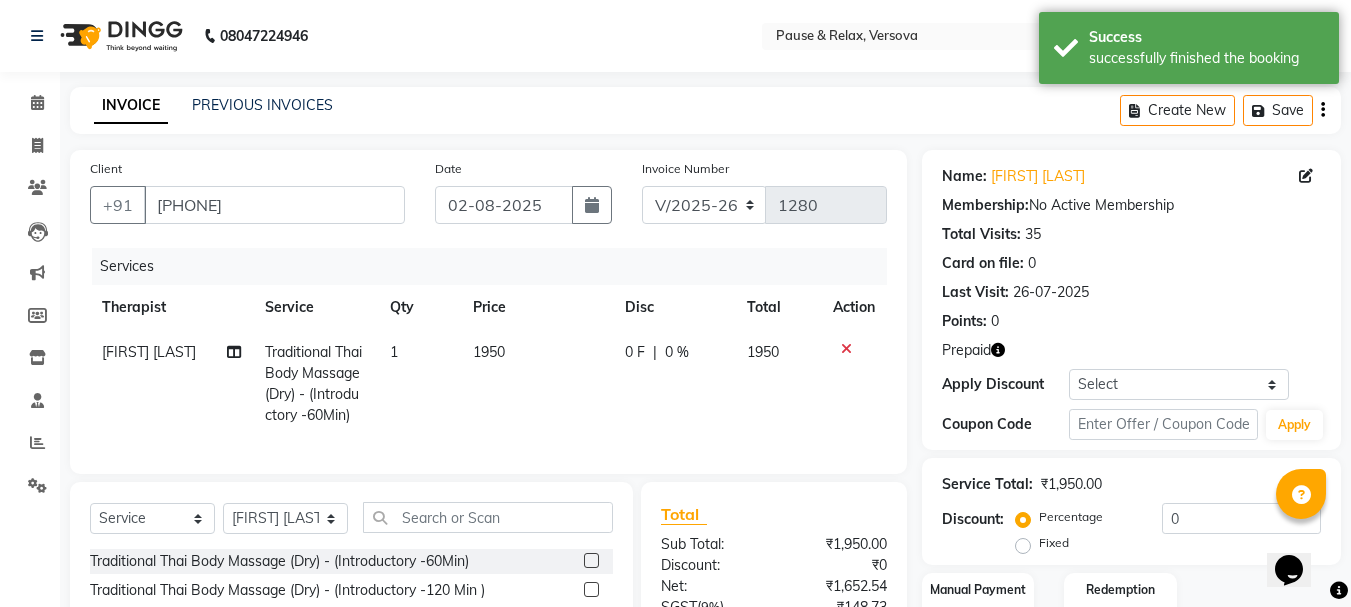 scroll, scrollTop: 215, scrollLeft: 0, axis: vertical 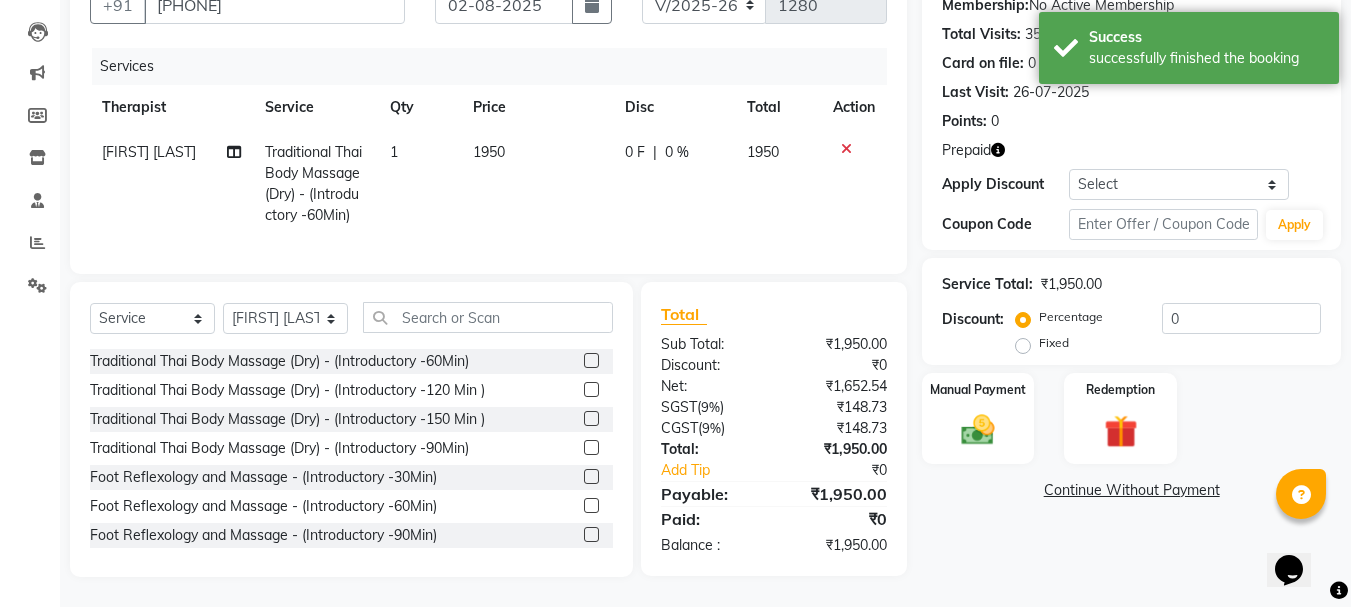 click on "Fixed" 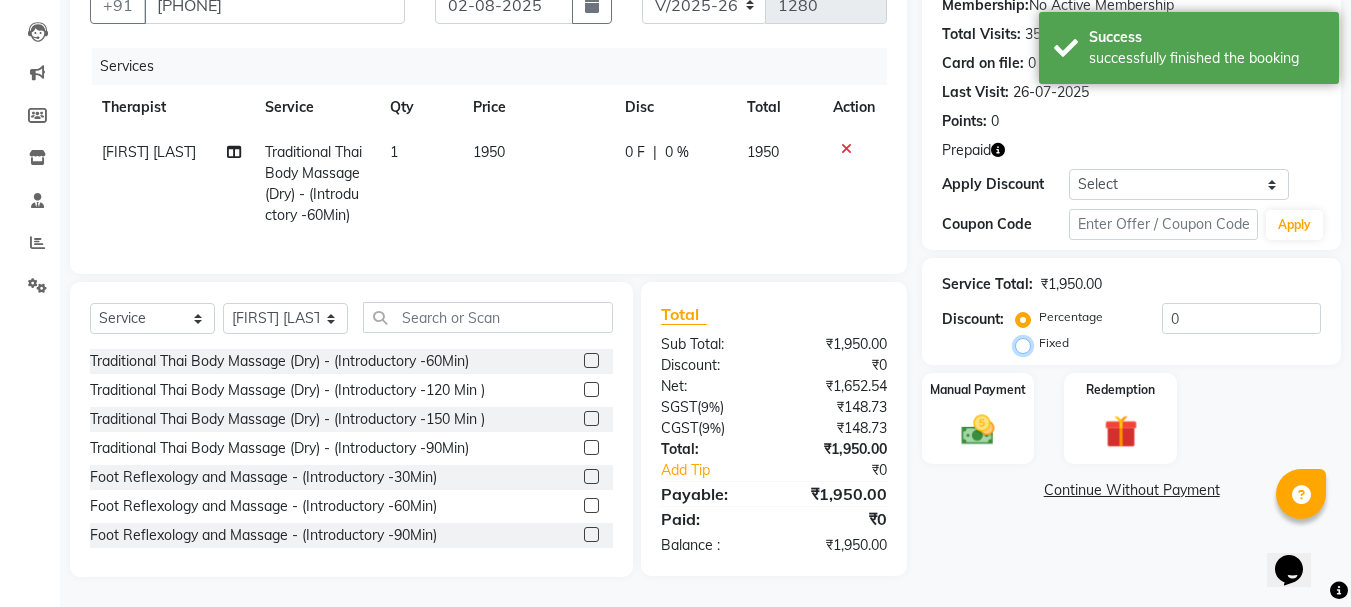 click on "Fixed" at bounding box center (1027, 343) 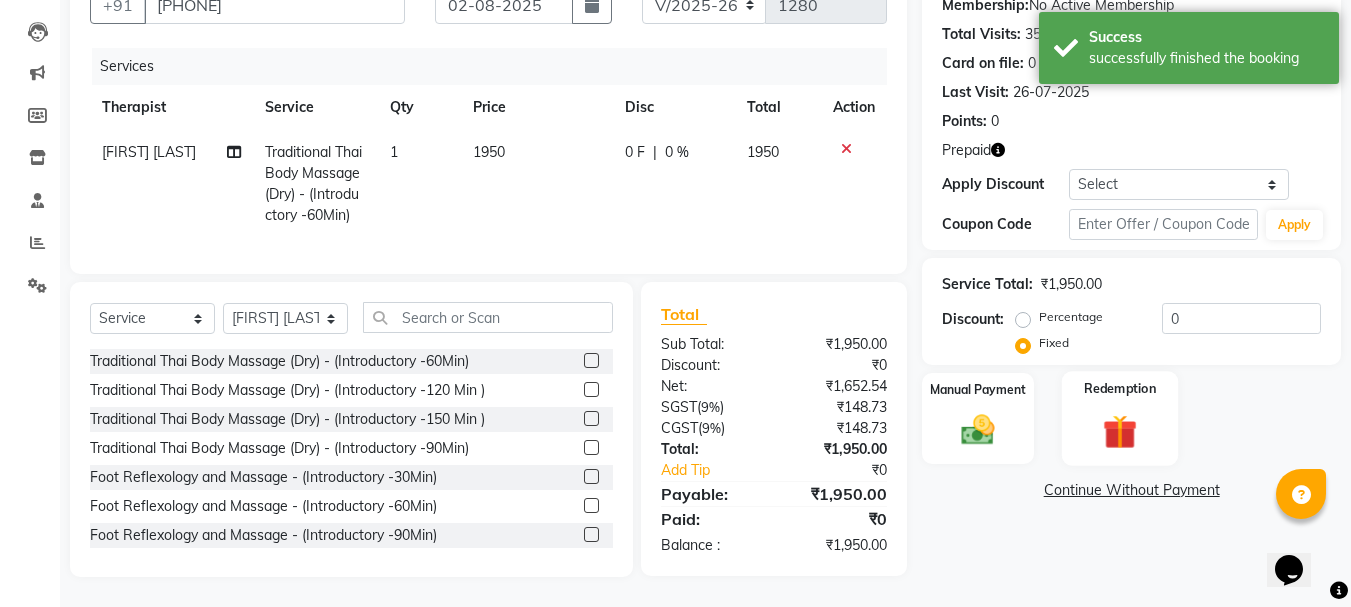 click on "Redemption" 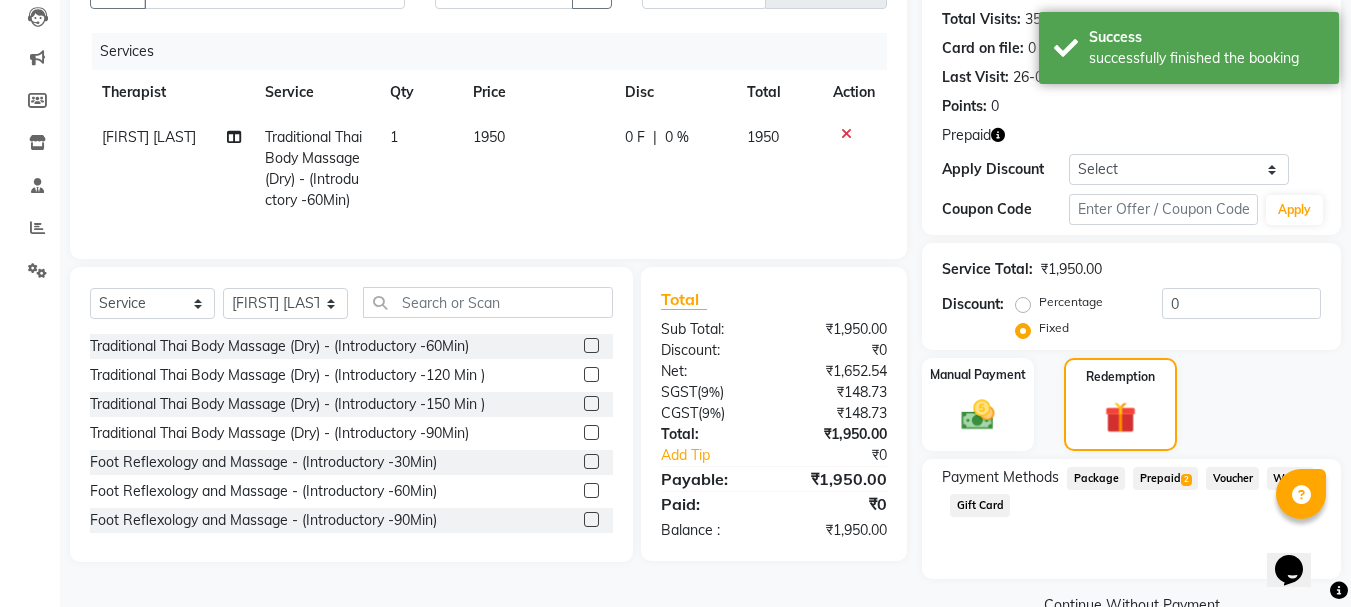 click on "Prepaid  2" 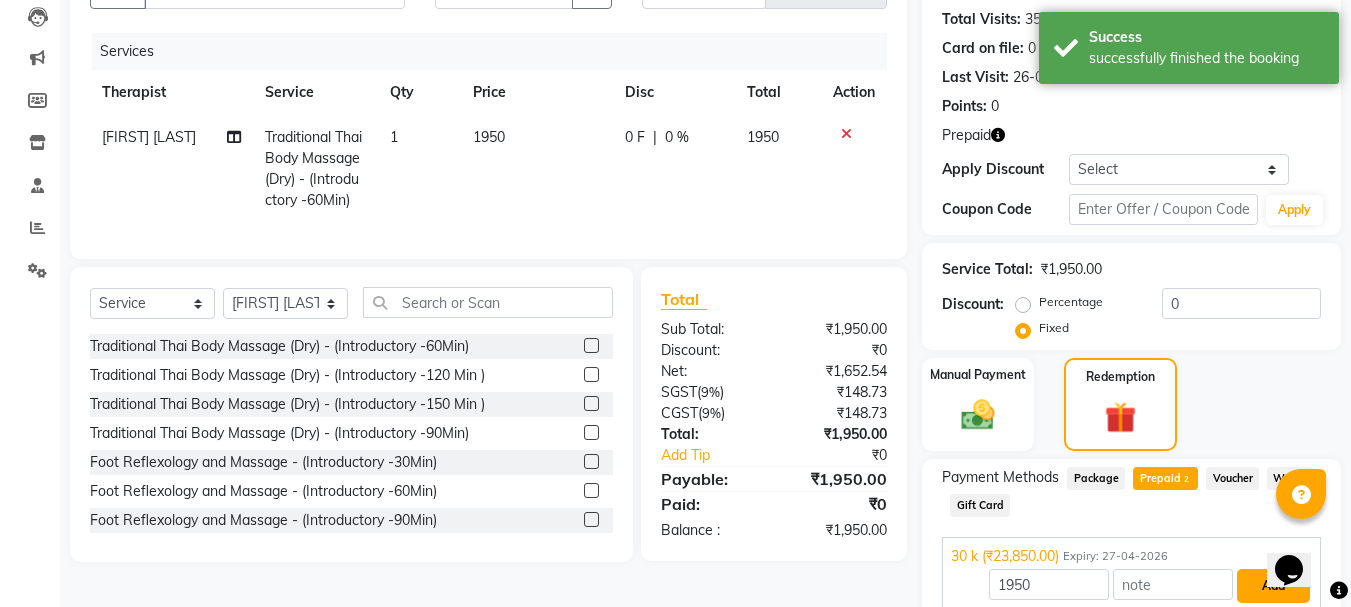 click on "Add" at bounding box center [1273, 586] 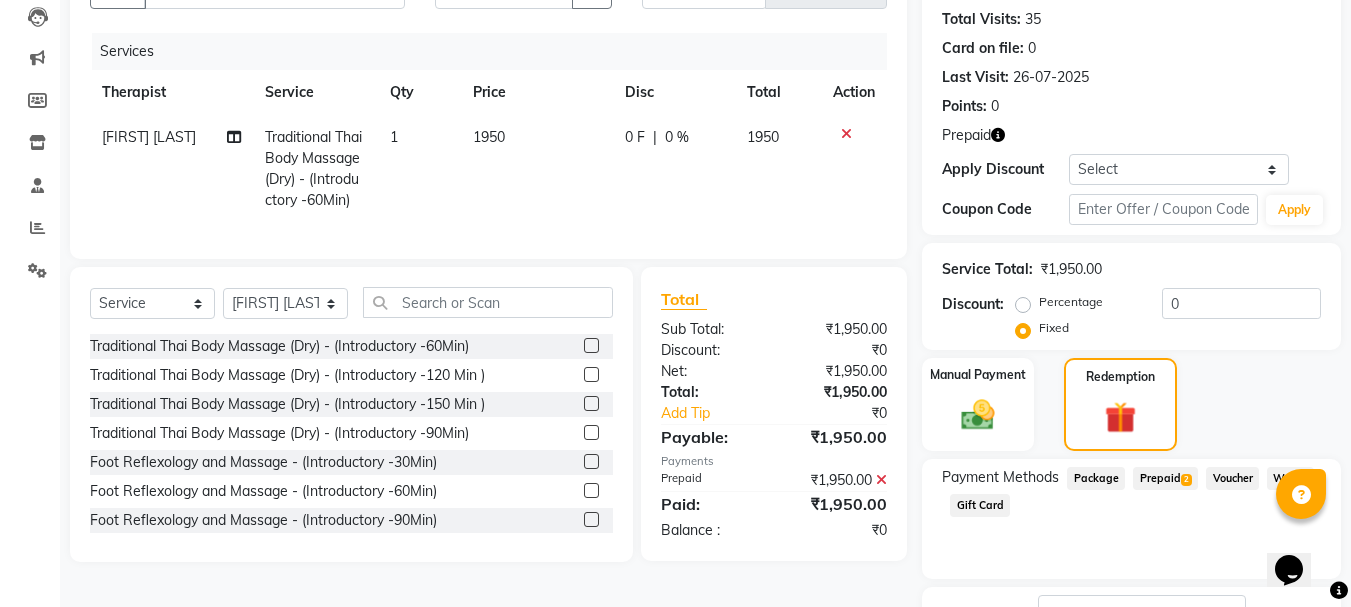 scroll, scrollTop: 348, scrollLeft: 0, axis: vertical 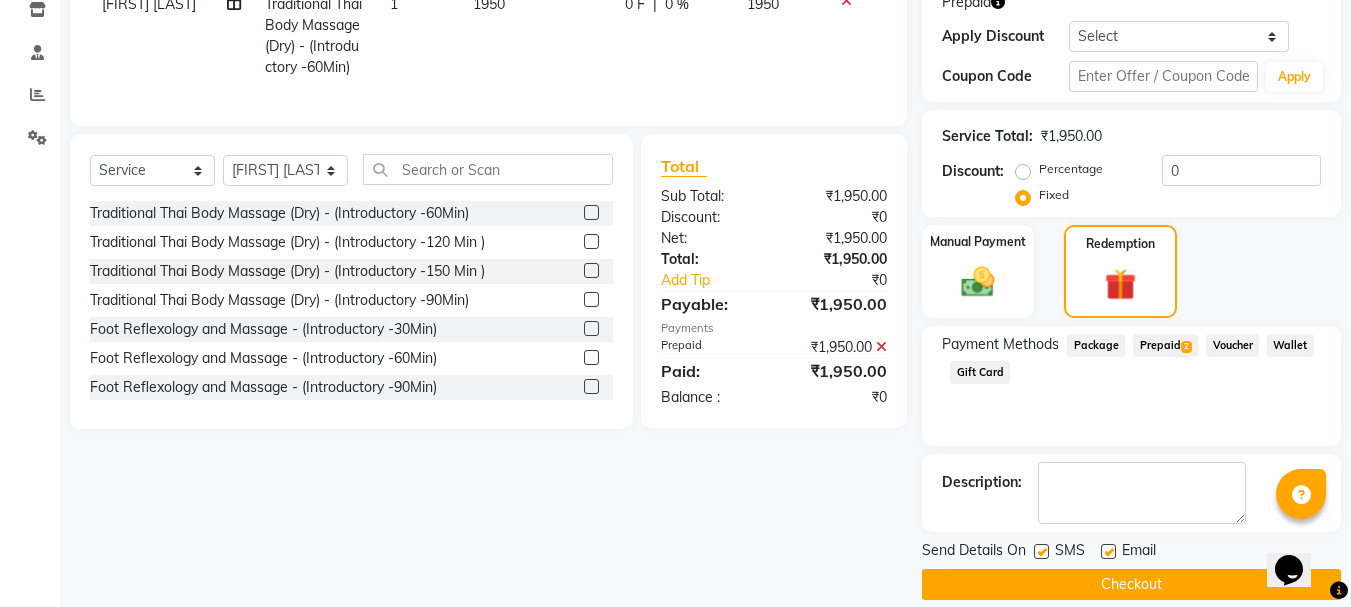 click 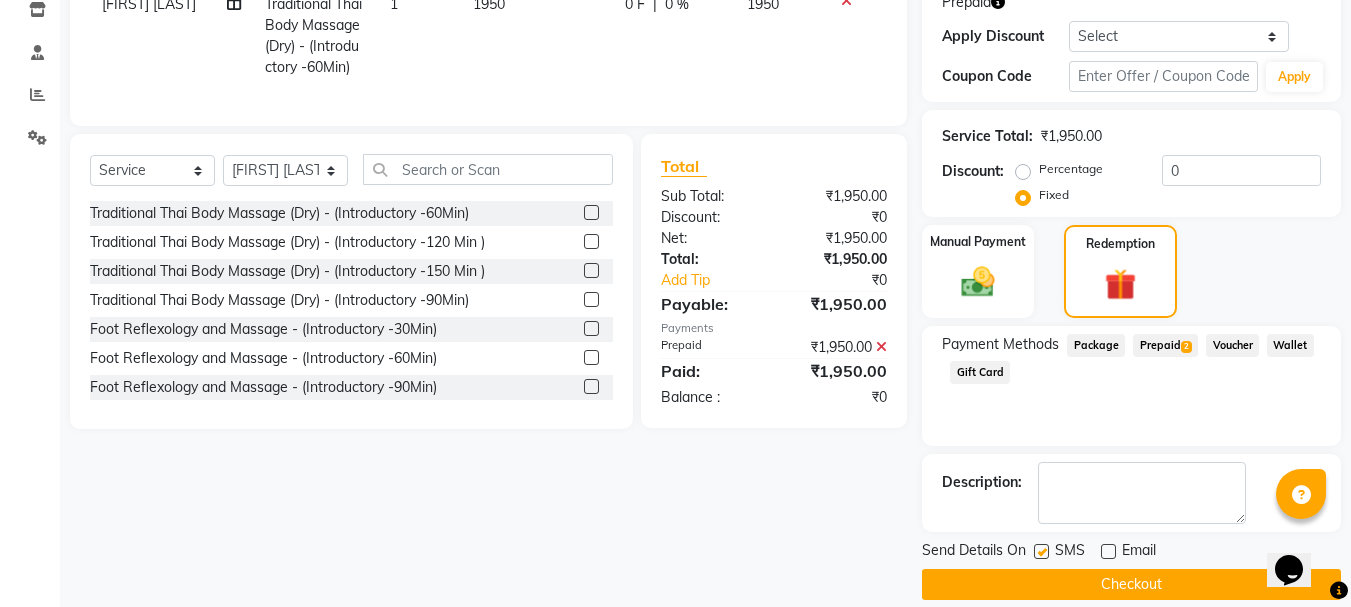 click on "Checkout" 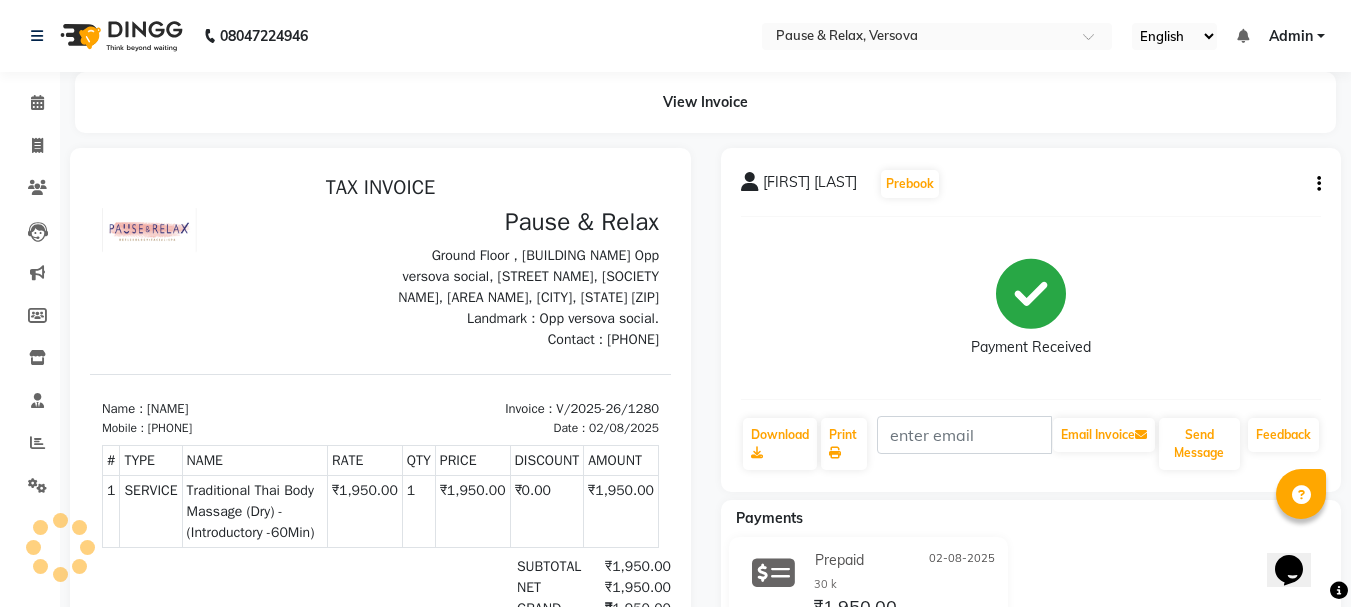 scroll, scrollTop: 0, scrollLeft: 0, axis: both 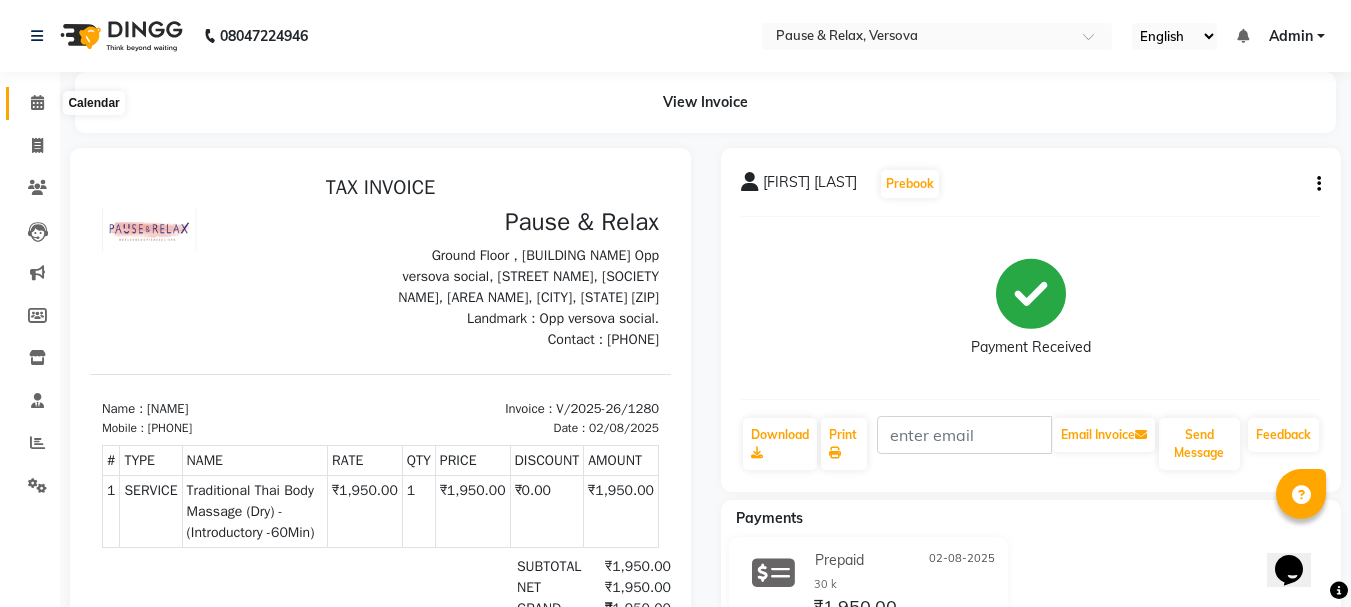 click 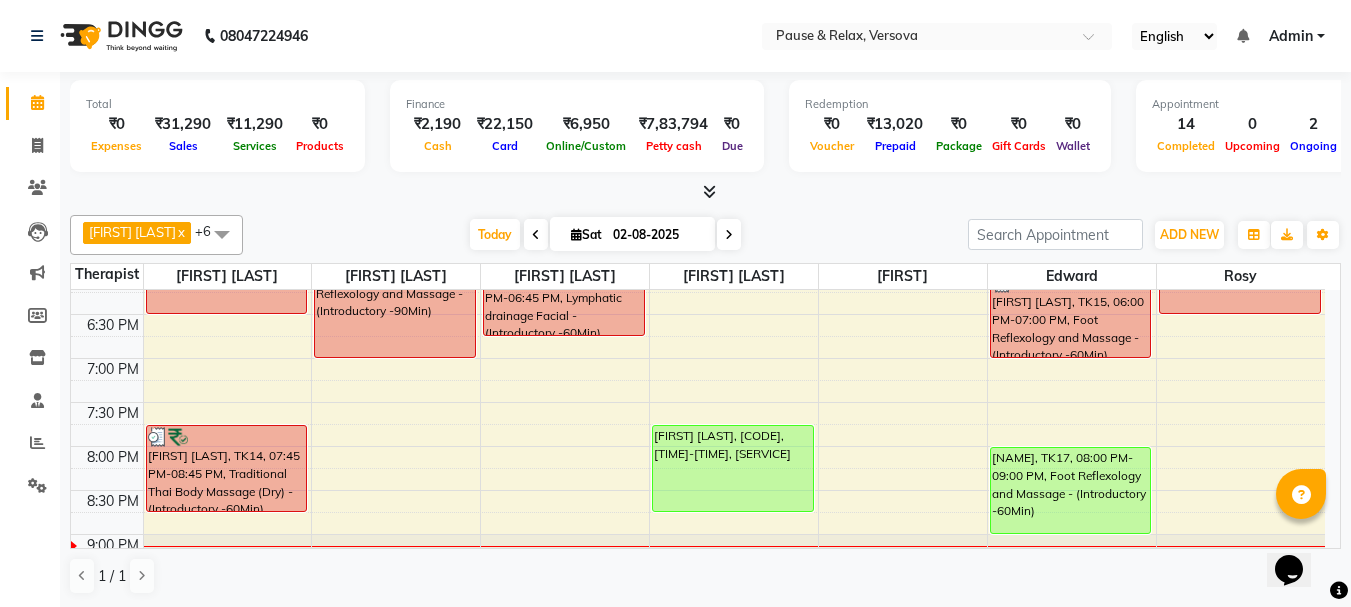 scroll, scrollTop: 674, scrollLeft: 0, axis: vertical 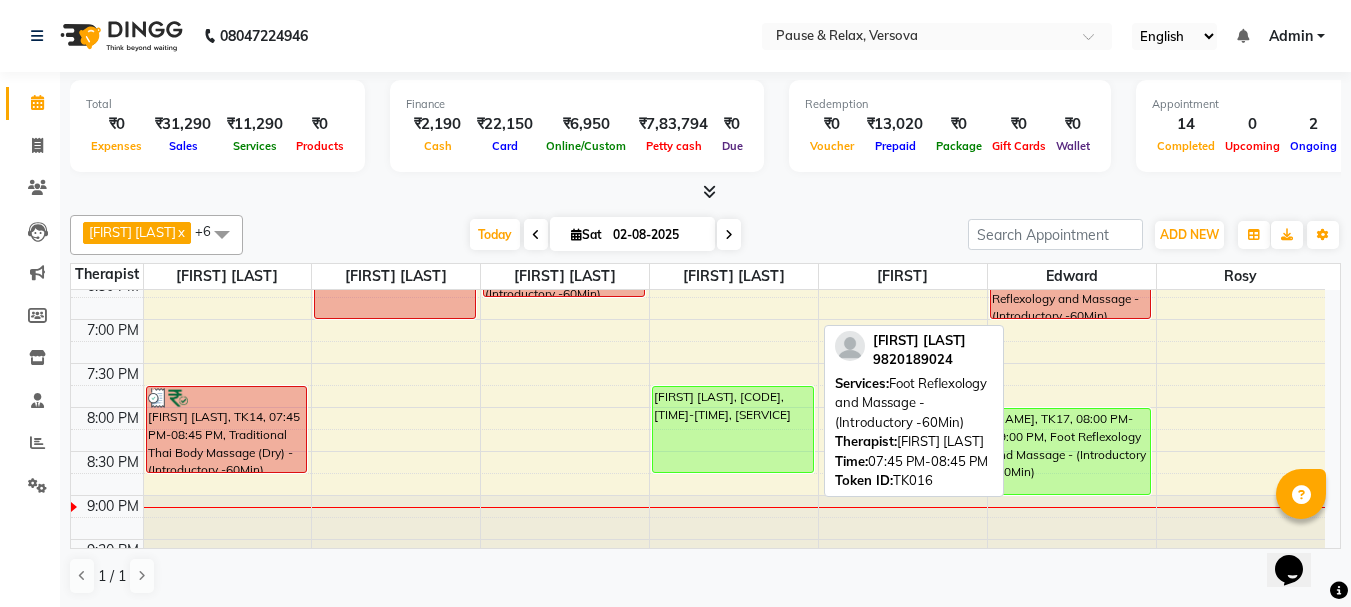 click on "[FIRST] [LAST], [CODE], [TIME]-[TIME], [SERVICE]" at bounding box center [733, 429] 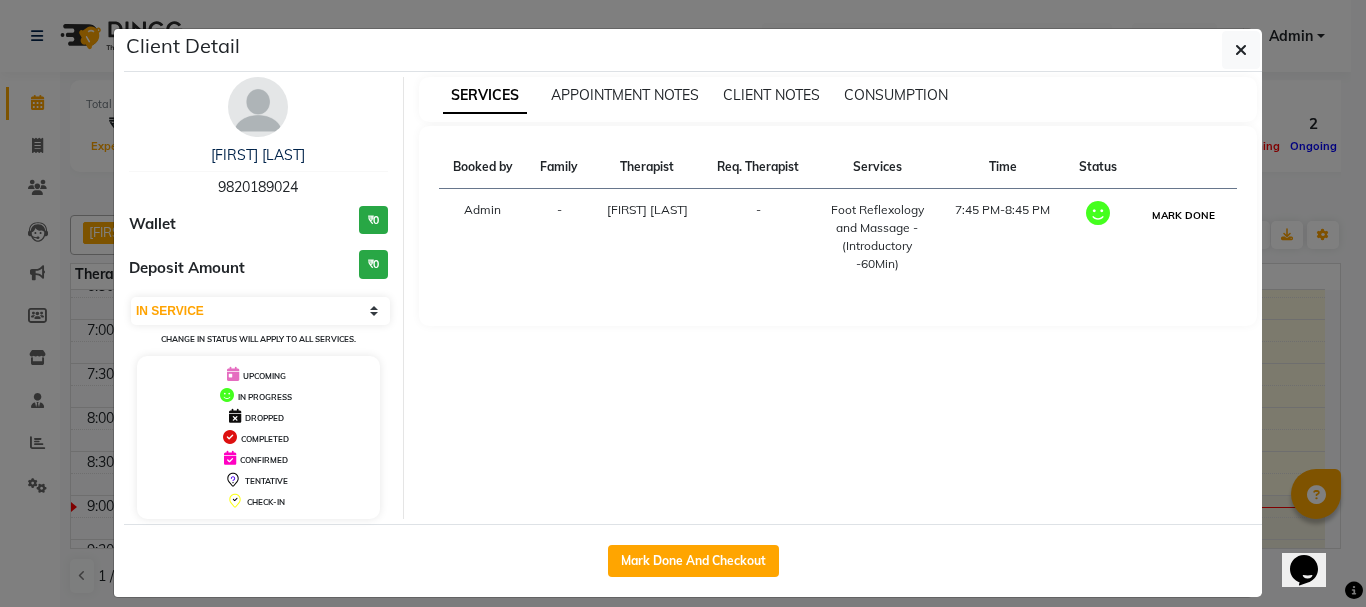 click on "MARK DONE" at bounding box center (1183, 215) 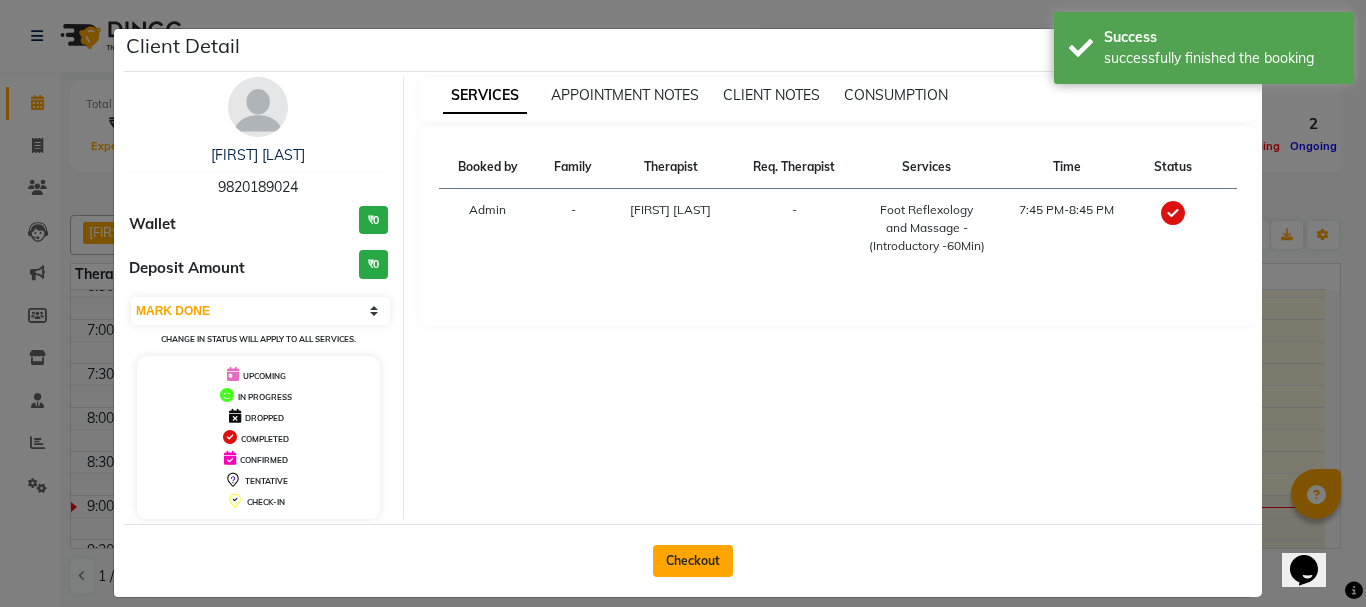 click on "Checkout" 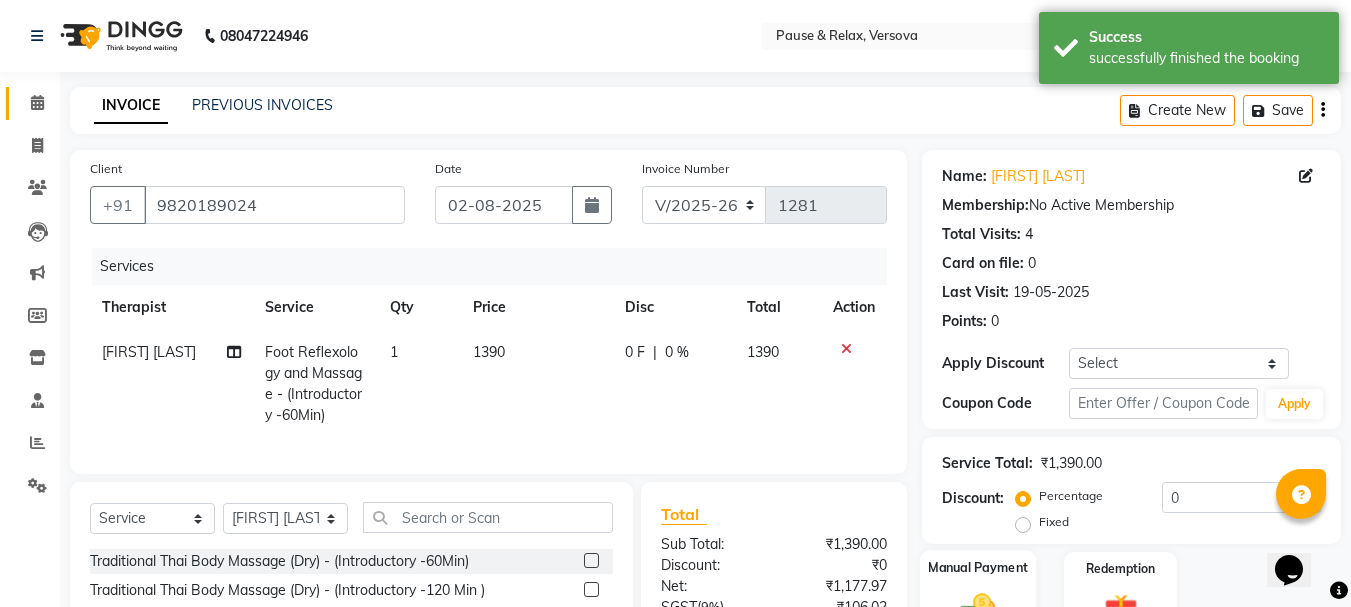 scroll, scrollTop: 215, scrollLeft: 0, axis: vertical 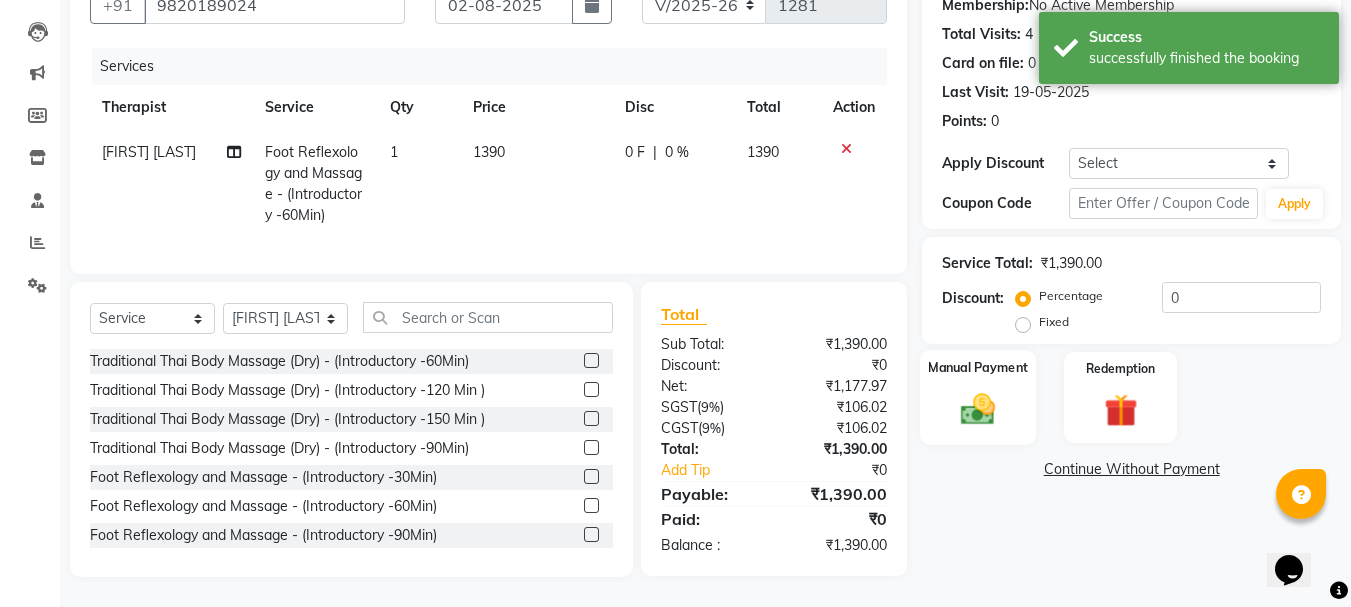 click on "Manual Payment" 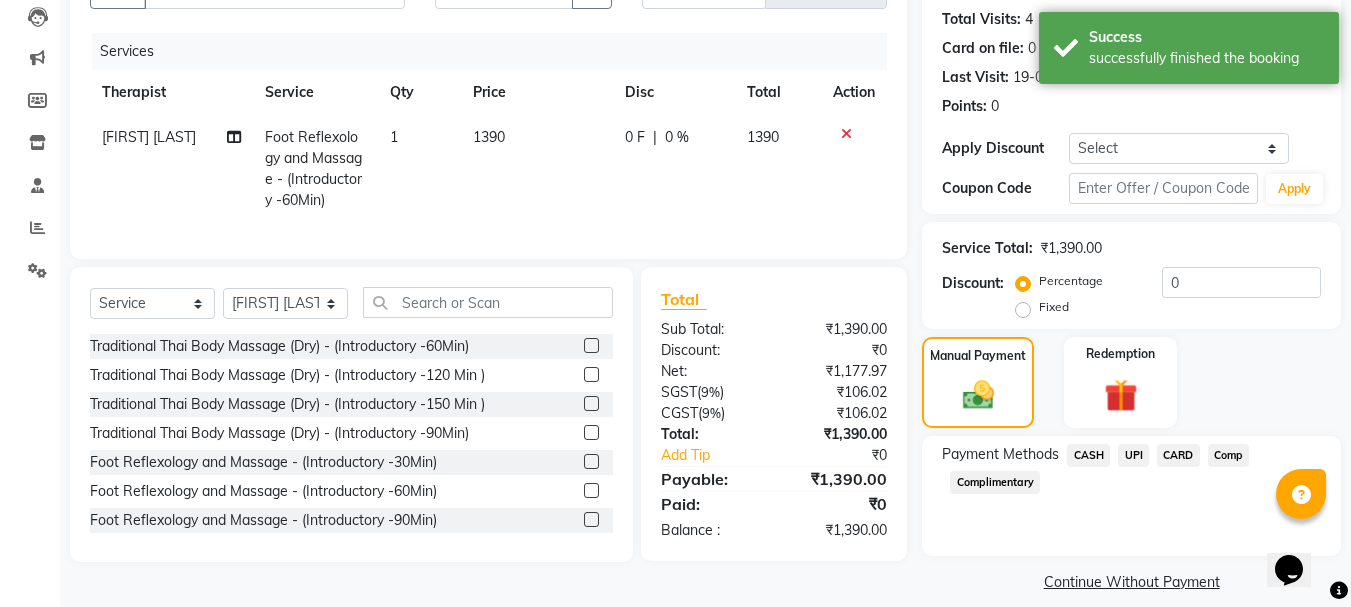 click on "CARD" 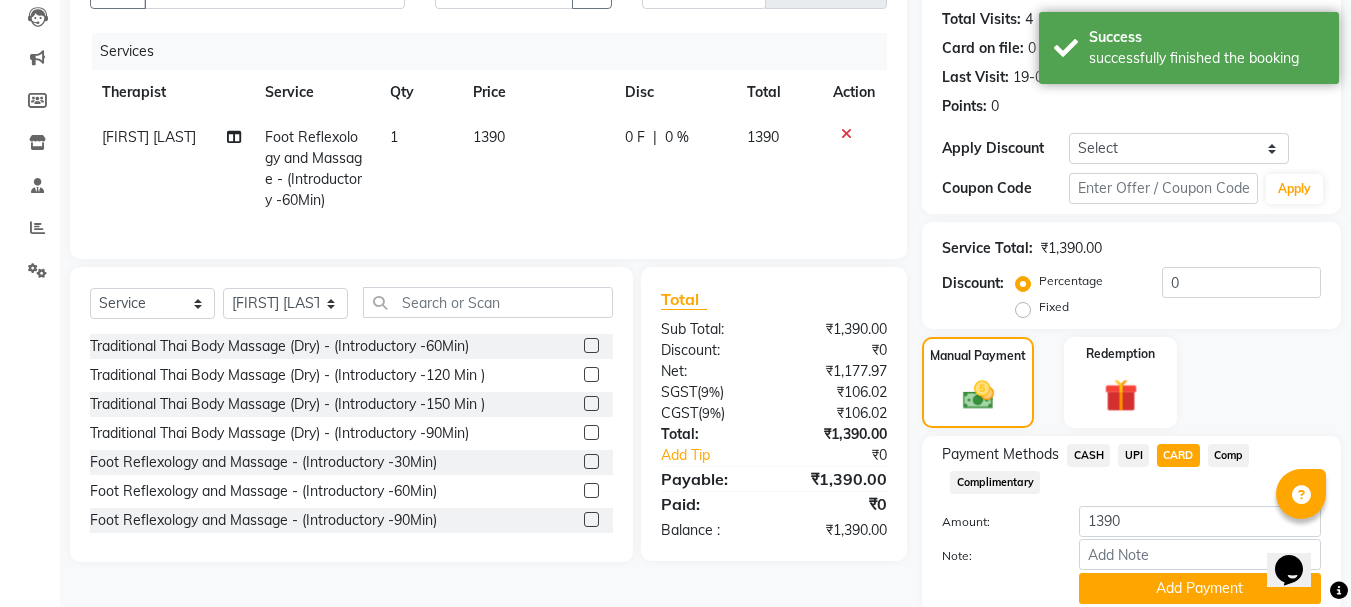 click on "Add Payment" 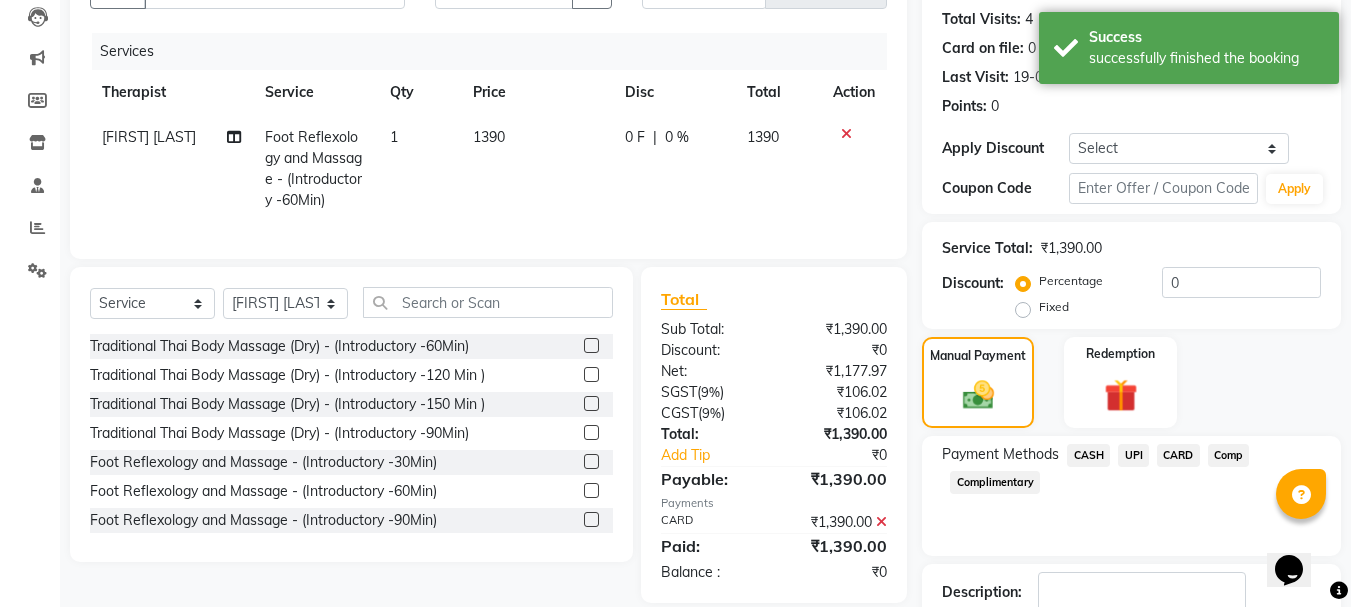 scroll, scrollTop: 291, scrollLeft: 0, axis: vertical 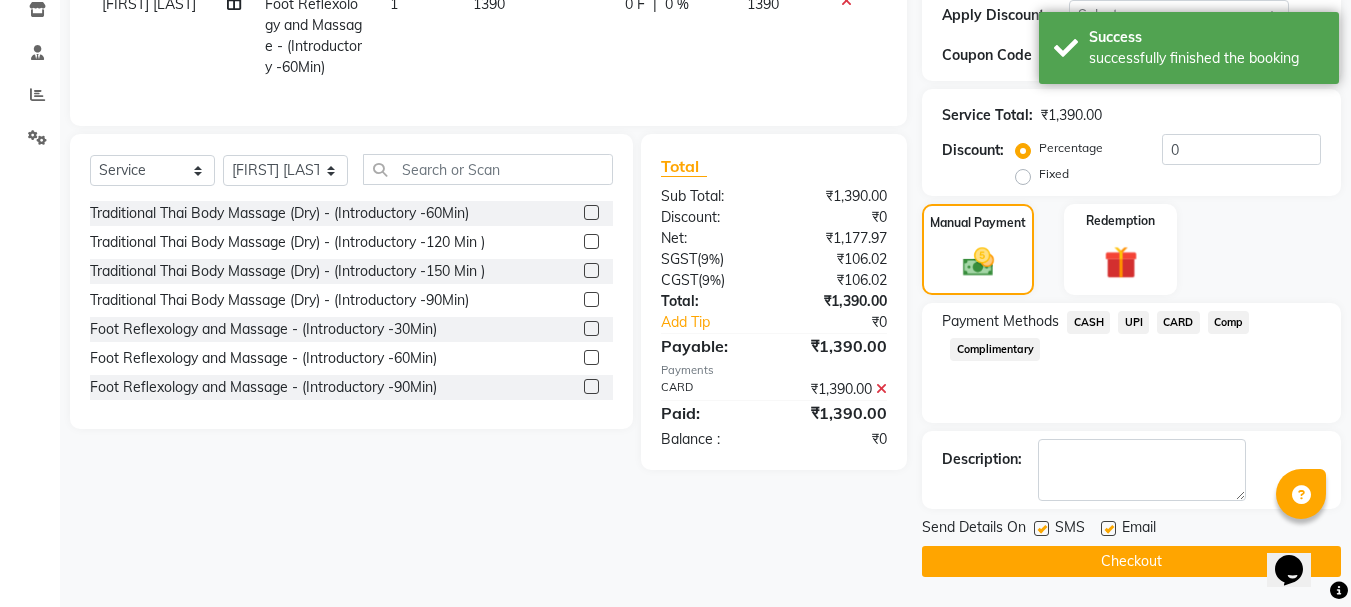 click 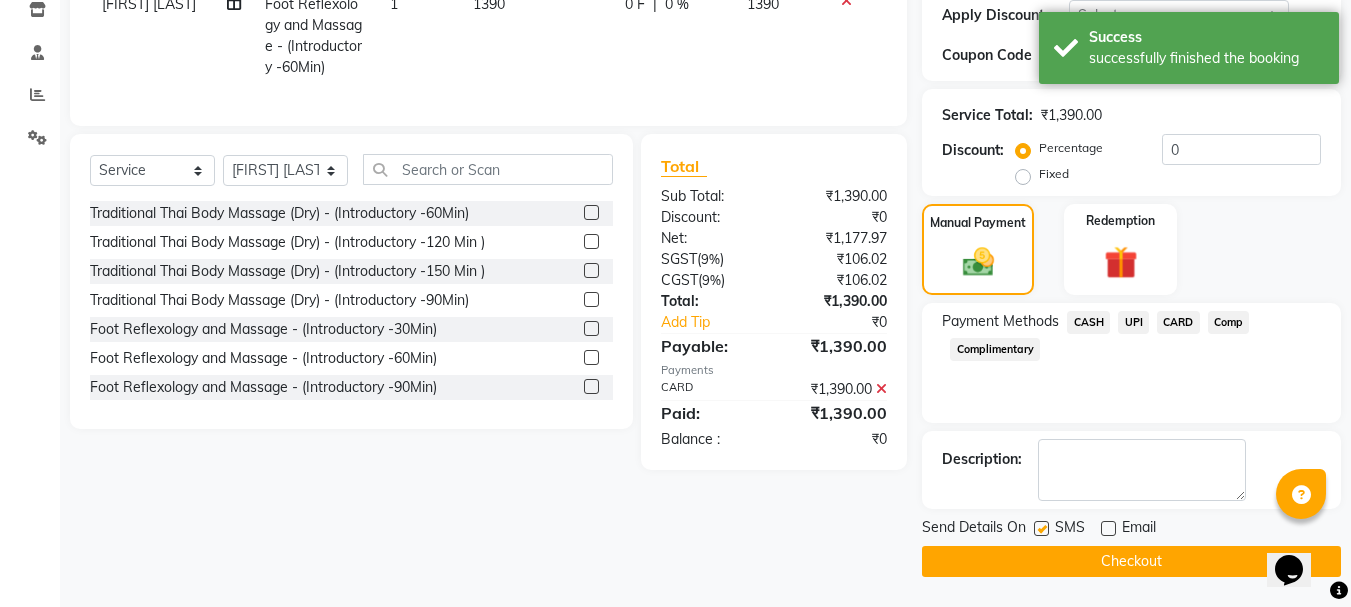 click on "Checkout" 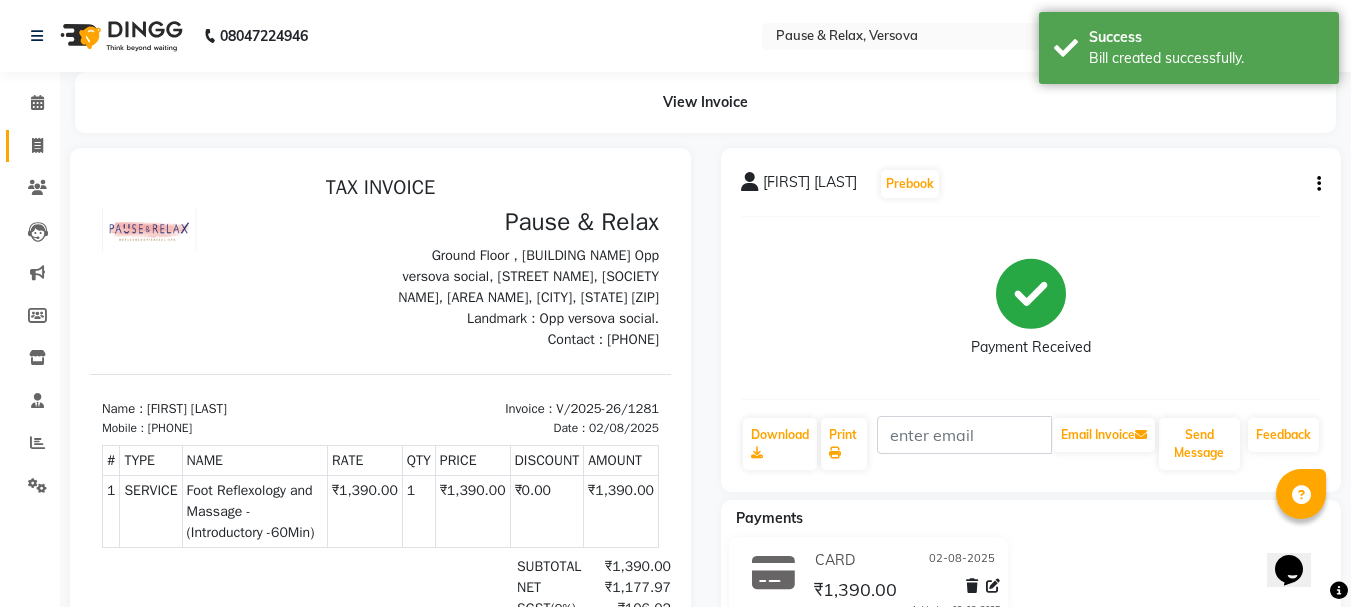 scroll, scrollTop: 0, scrollLeft: 0, axis: both 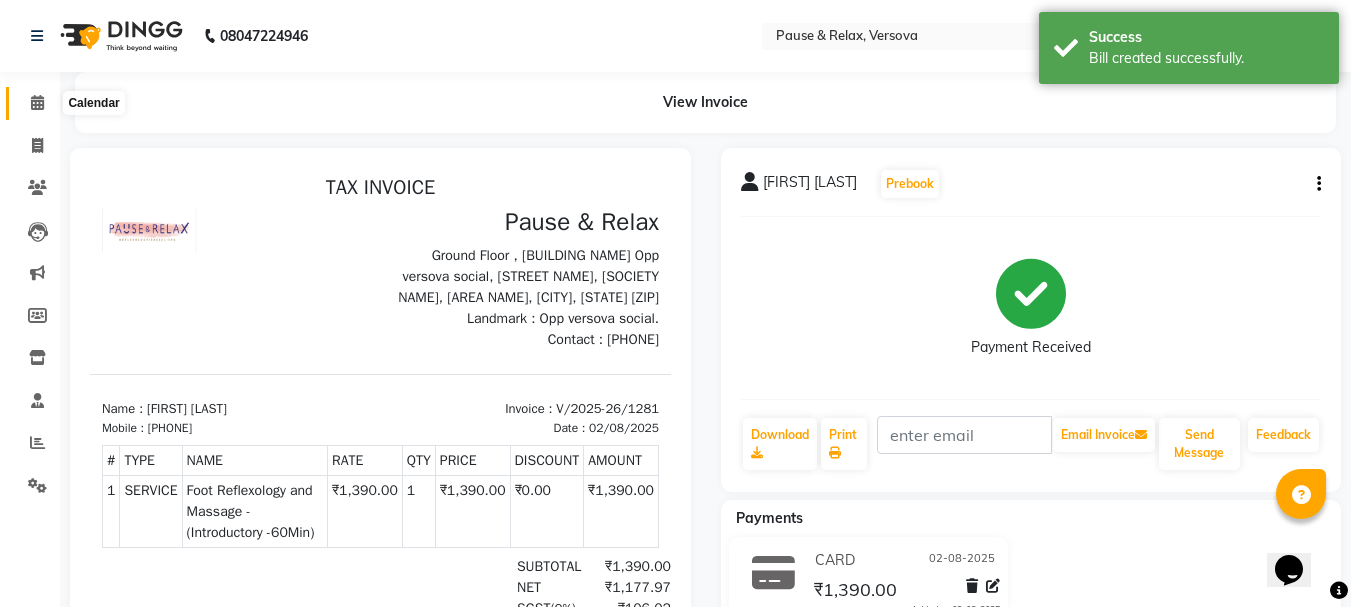click 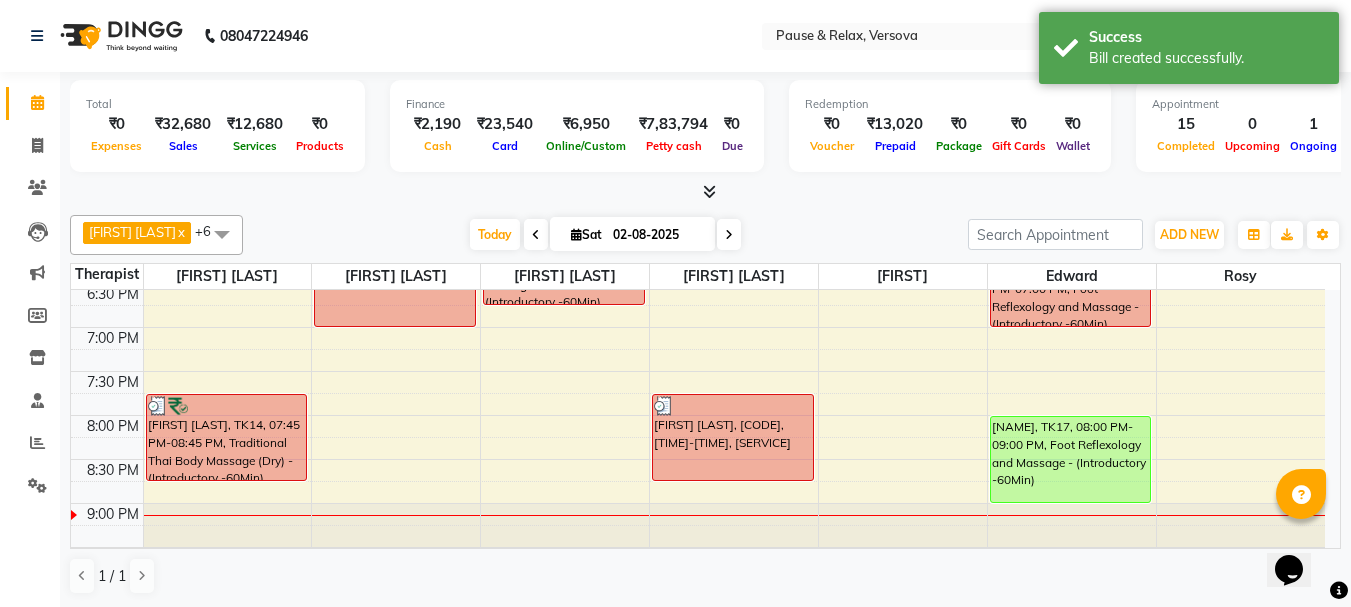 scroll, scrollTop: 670, scrollLeft: 0, axis: vertical 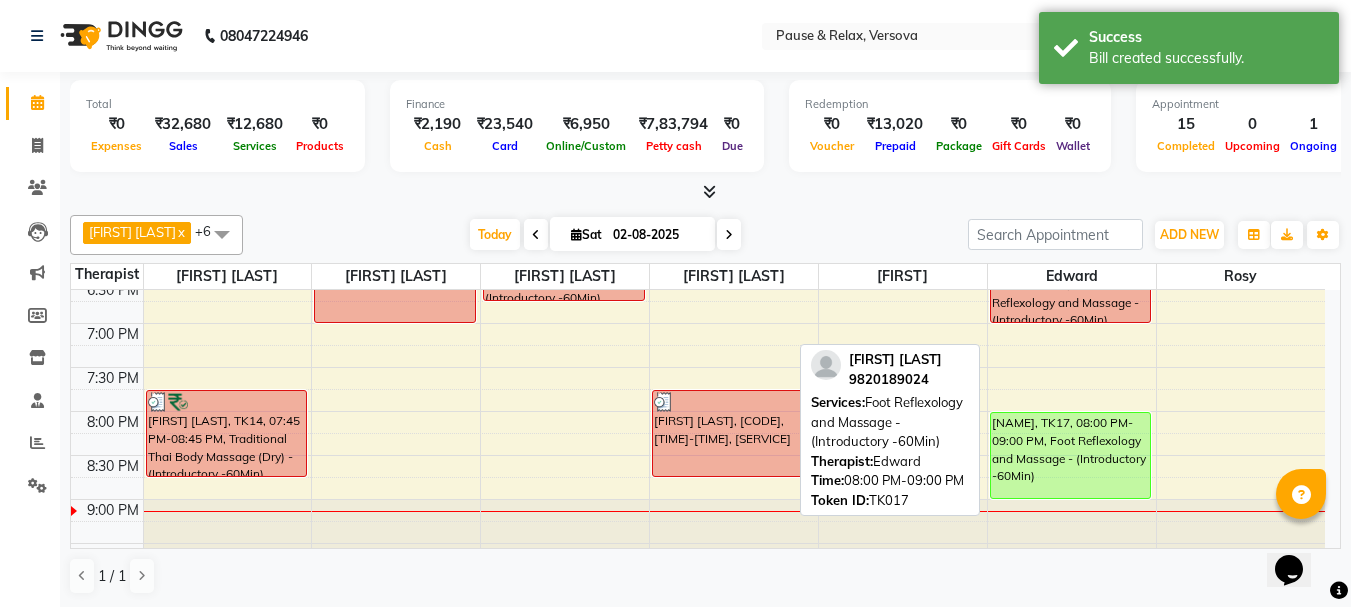 click on "[FIRST] [LAST], TK10, 02:00 PM-03:00 PM, Foot Reflexology and Massage - (Introductory -60Min)     [FIRST] [LAST], TK15, 06:00 PM-07:00 PM, Foot Reflexology and Massage - (Introductory -60Min)    [FIRST] [LAST], TK17, 08:00 PM-09:00 PM, Foot Reflexology and Massage - (Introductory -60Min)" at bounding box center [1072, 103] 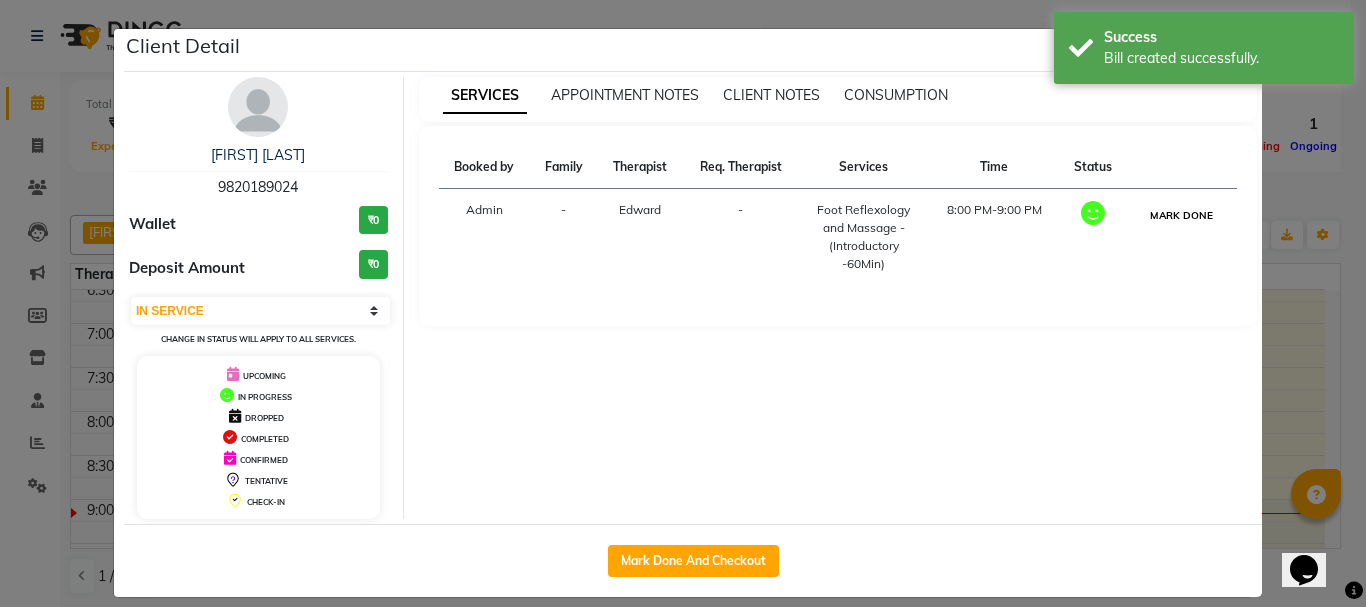 click on "MARK DONE" at bounding box center [1181, 215] 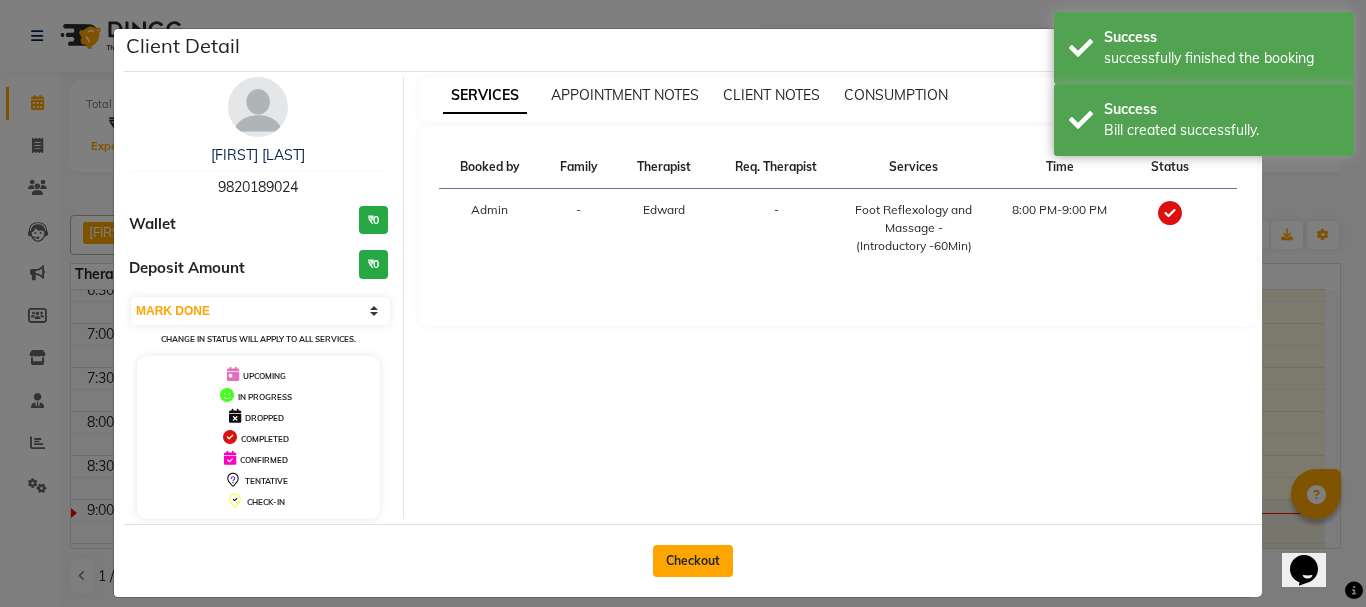 click on "Checkout" 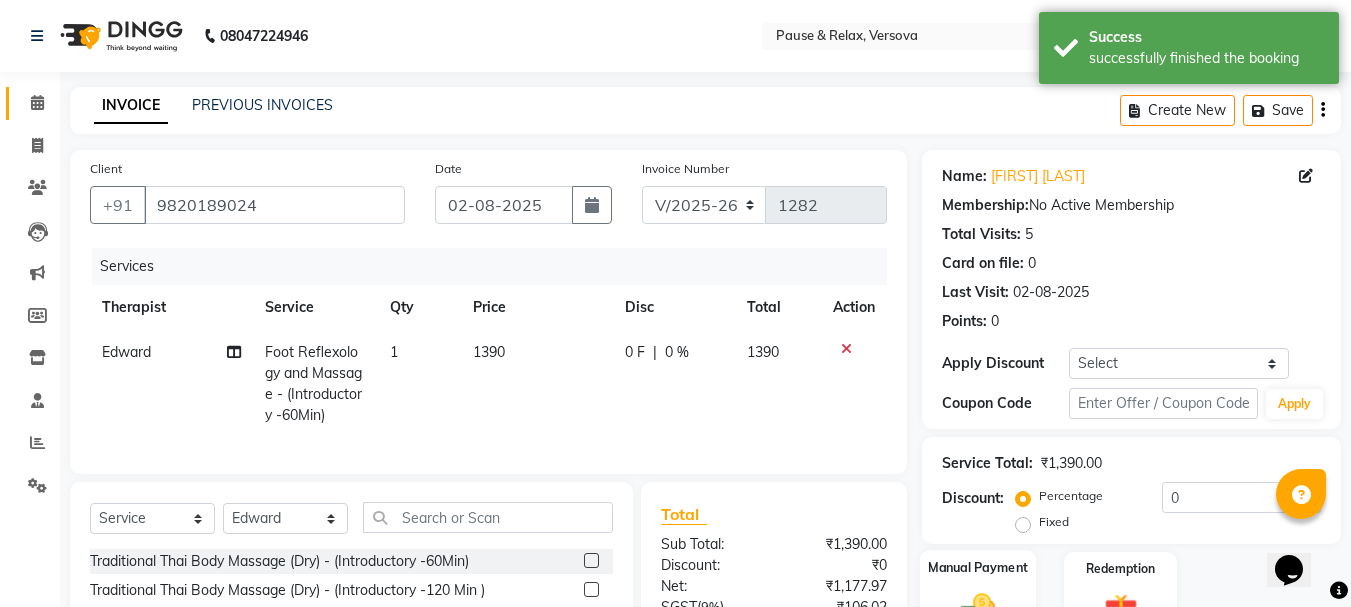 scroll, scrollTop: 215, scrollLeft: 0, axis: vertical 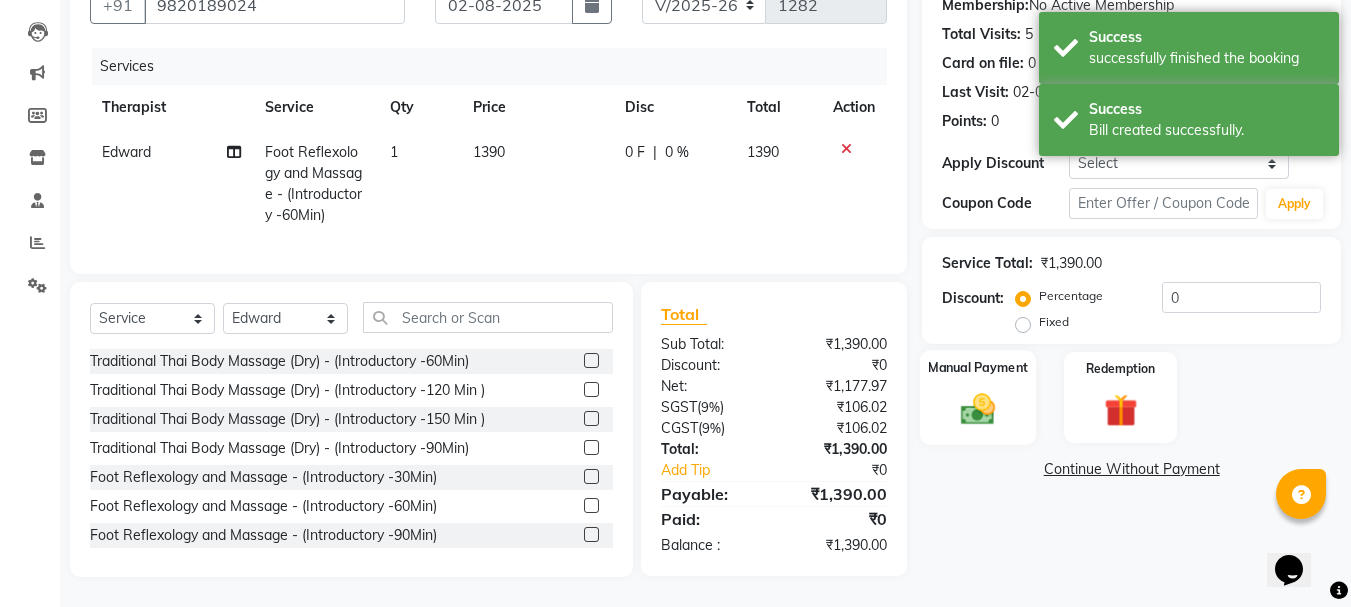 click on "Manual Payment" 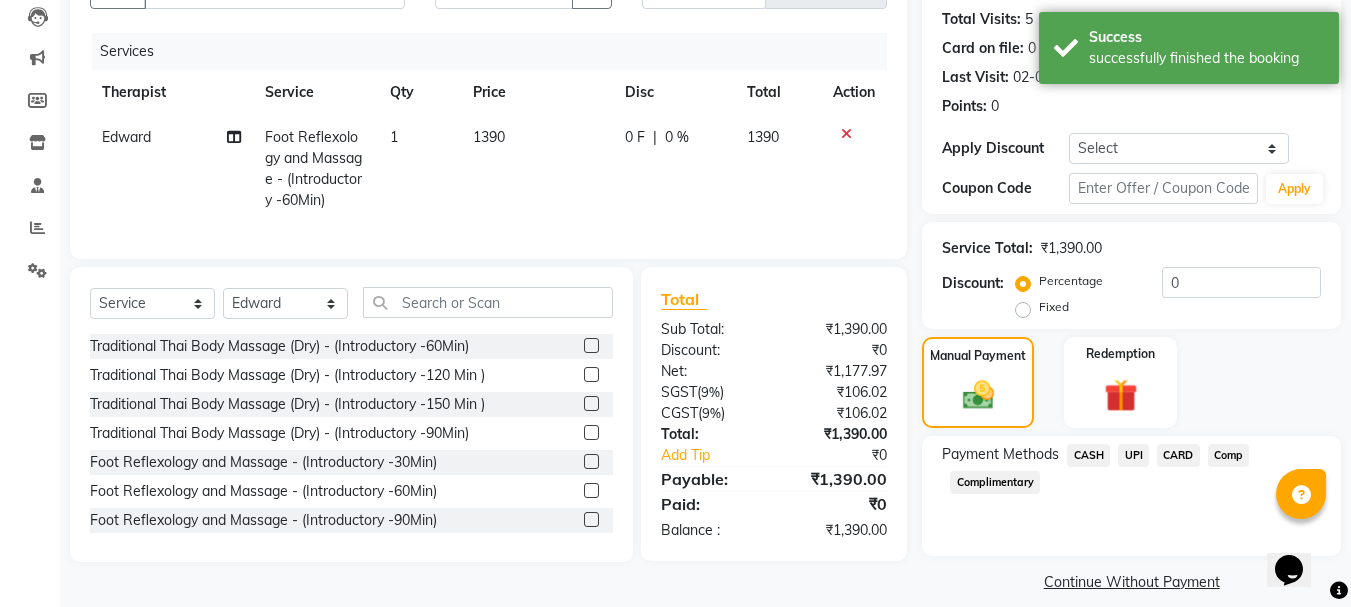 click on "CARD" 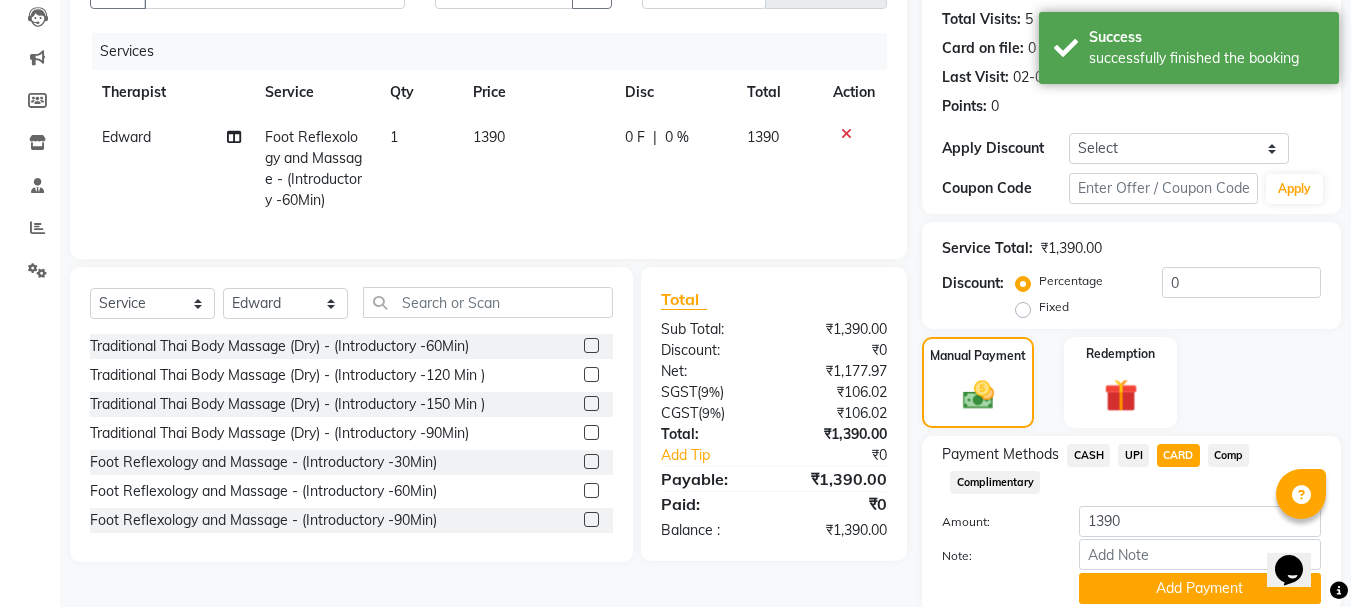 click on "Add Payment" 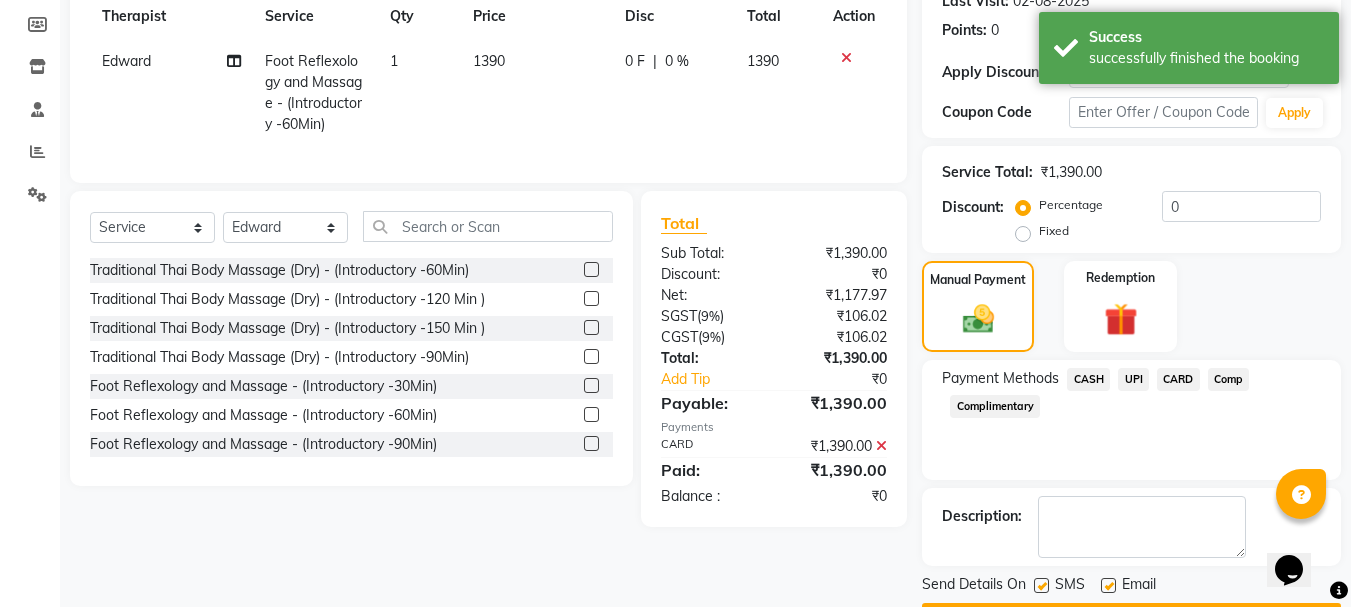 scroll, scrollTop: 348, scrollLeft: 0, axis: vertical 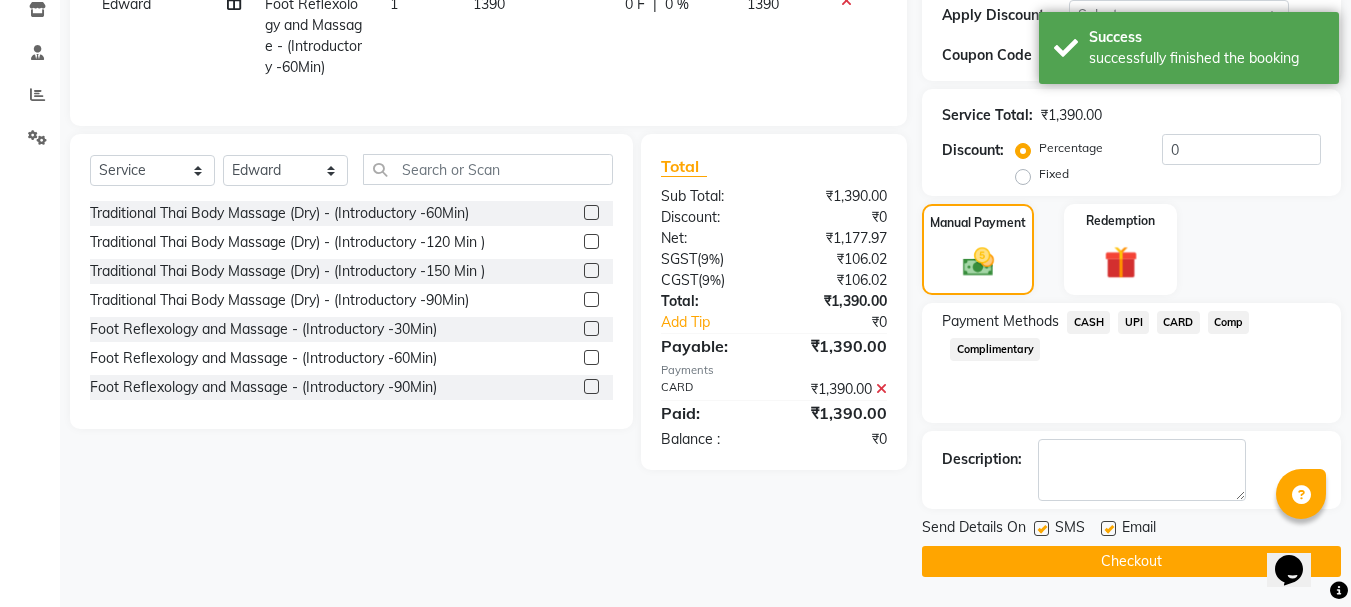 click 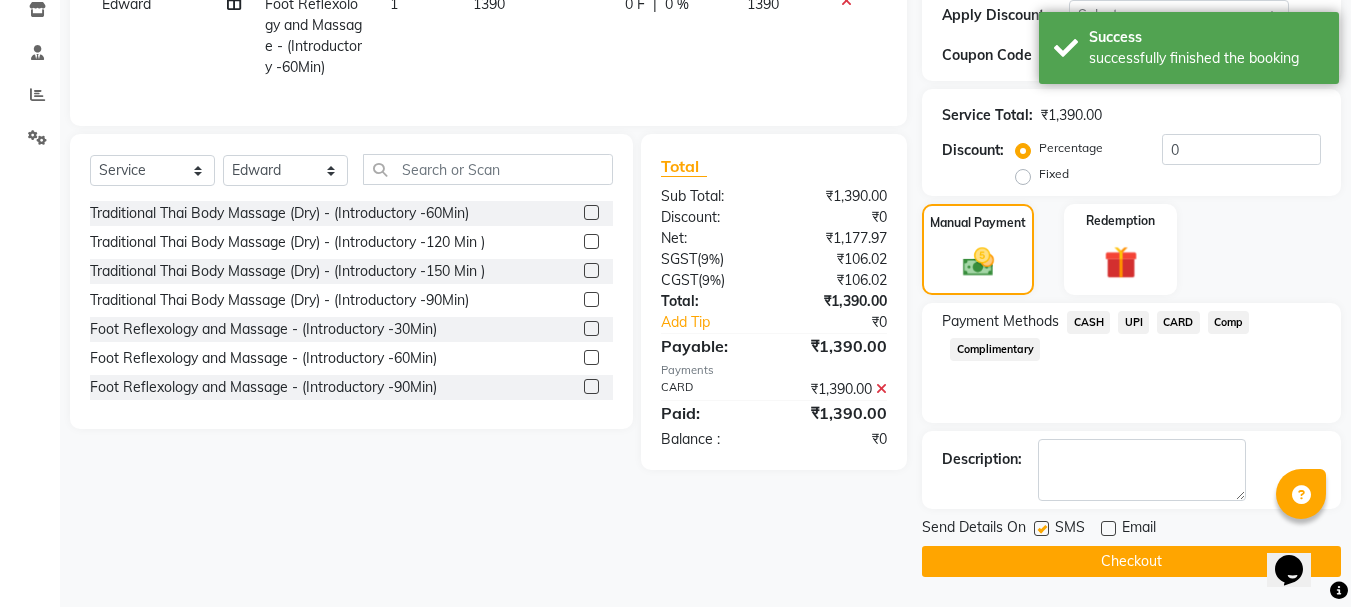 click on "Checkout" 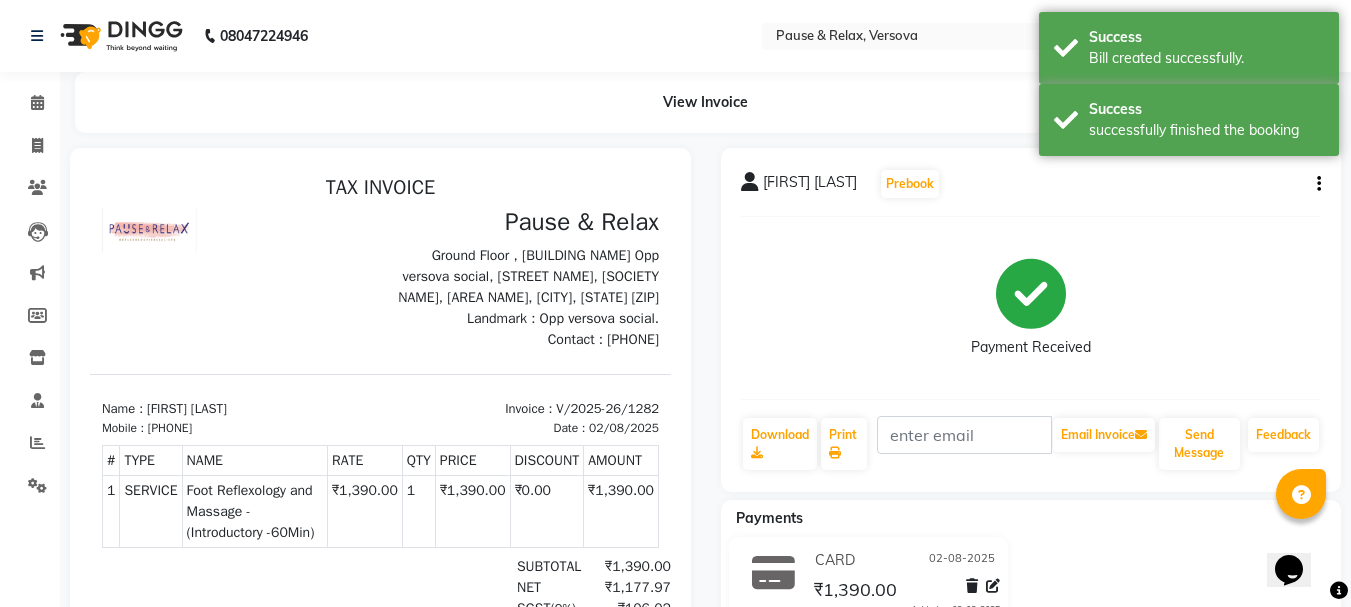 scroll, scrollTop: 0, scrollLeft: 0, axis: both 